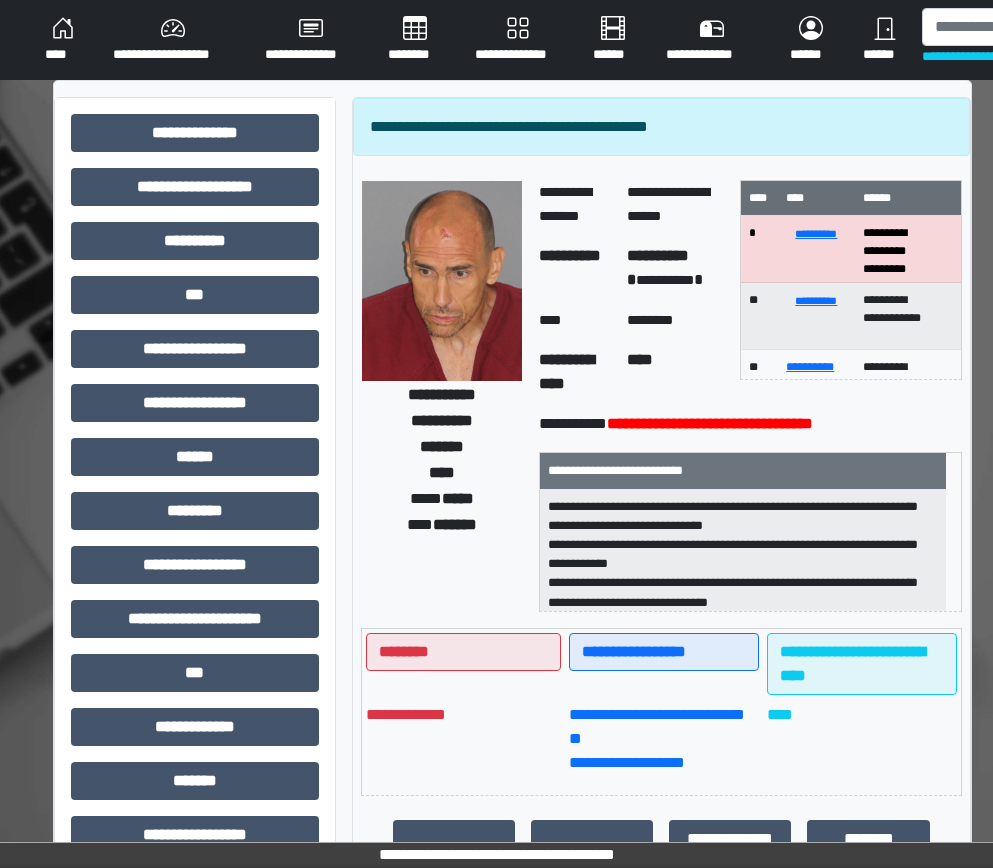 scroll, scrollTop: 0, scrollLeft: 0, axis: both 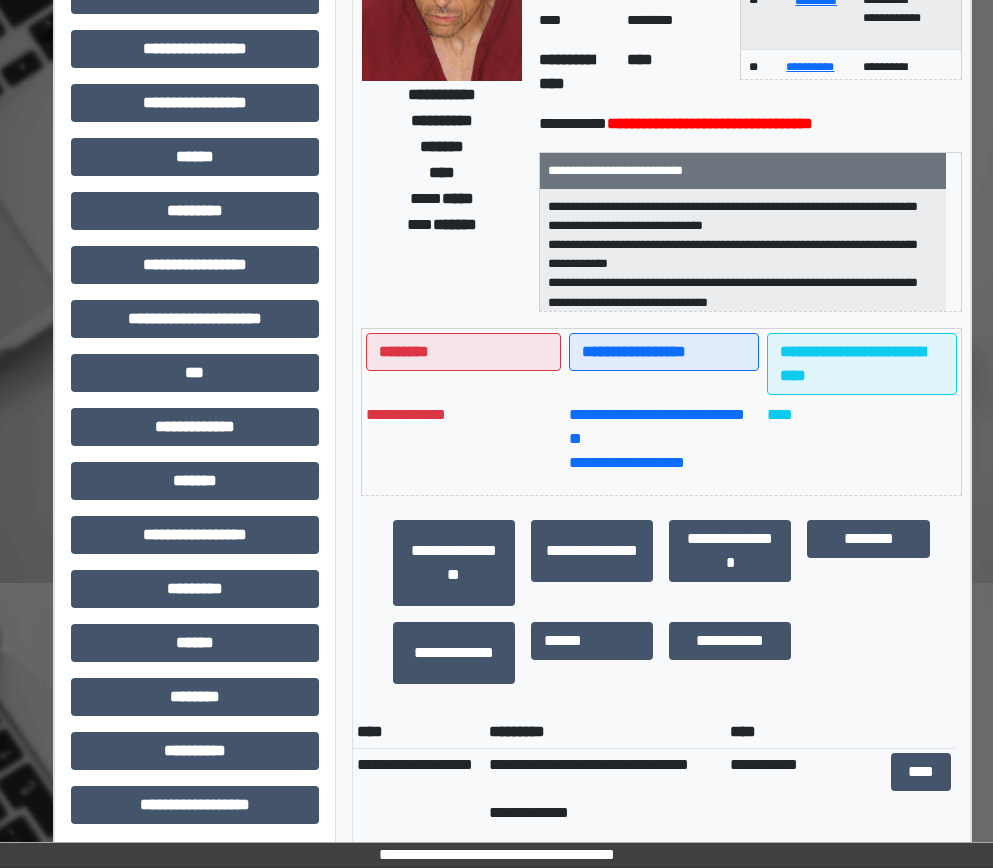 click on "**********" at bounding box center [454, 563] 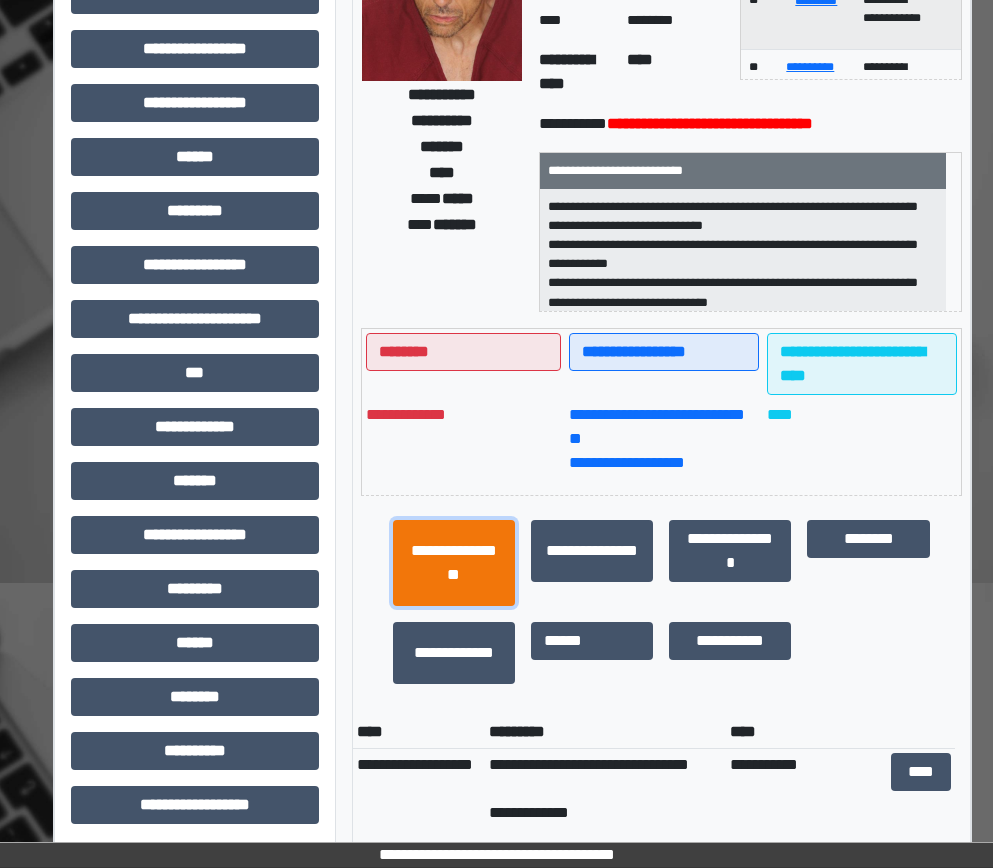 click on "**********" at bounding box center (454, 563) 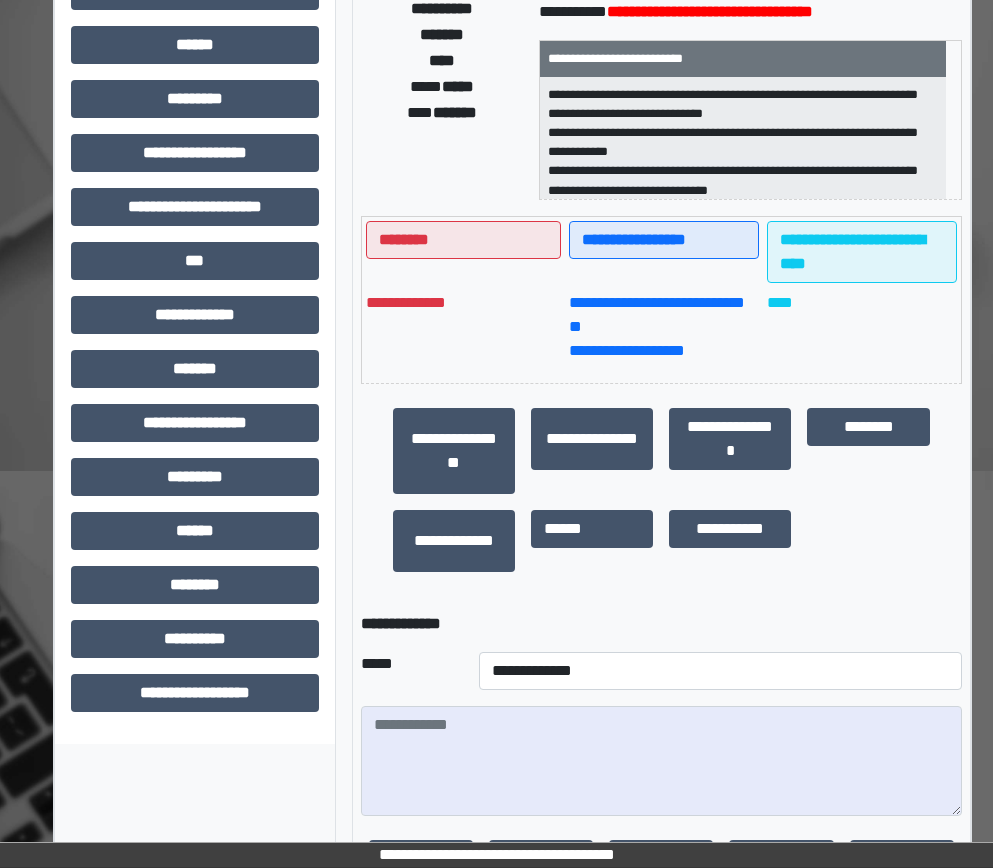 scroll, scrollTop: 600, scrollLeft: 0, axis: vertical 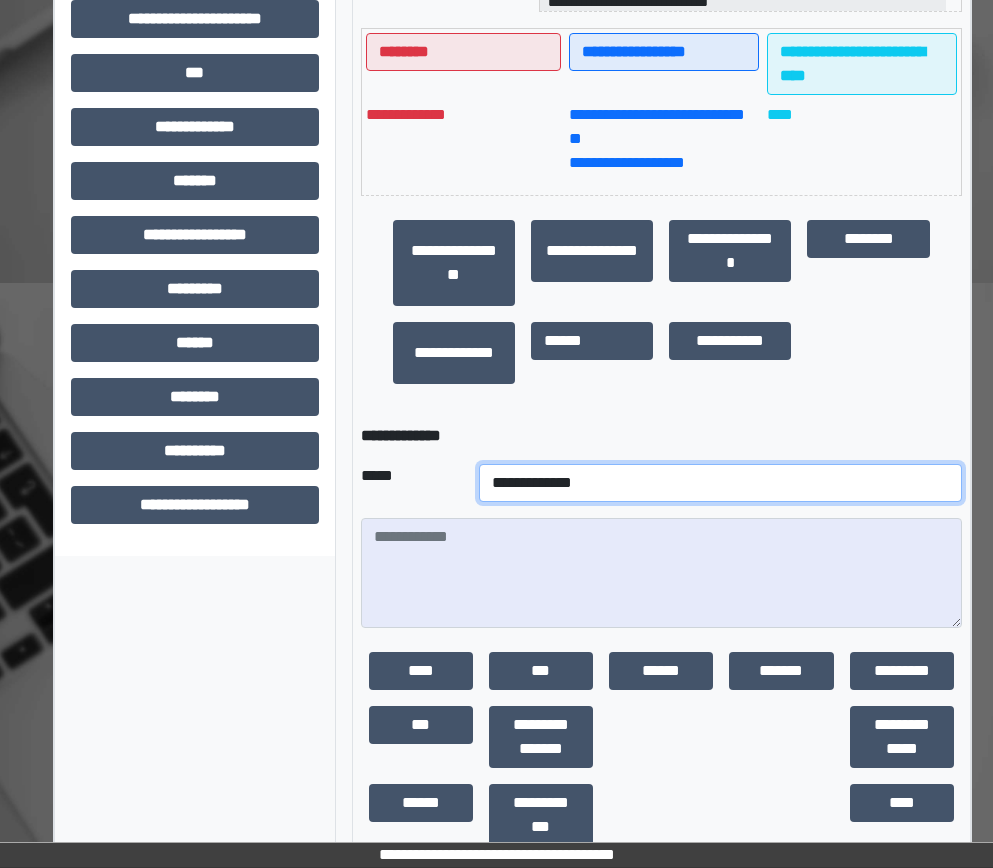 click on "**********" at bounding box center [720, 483] 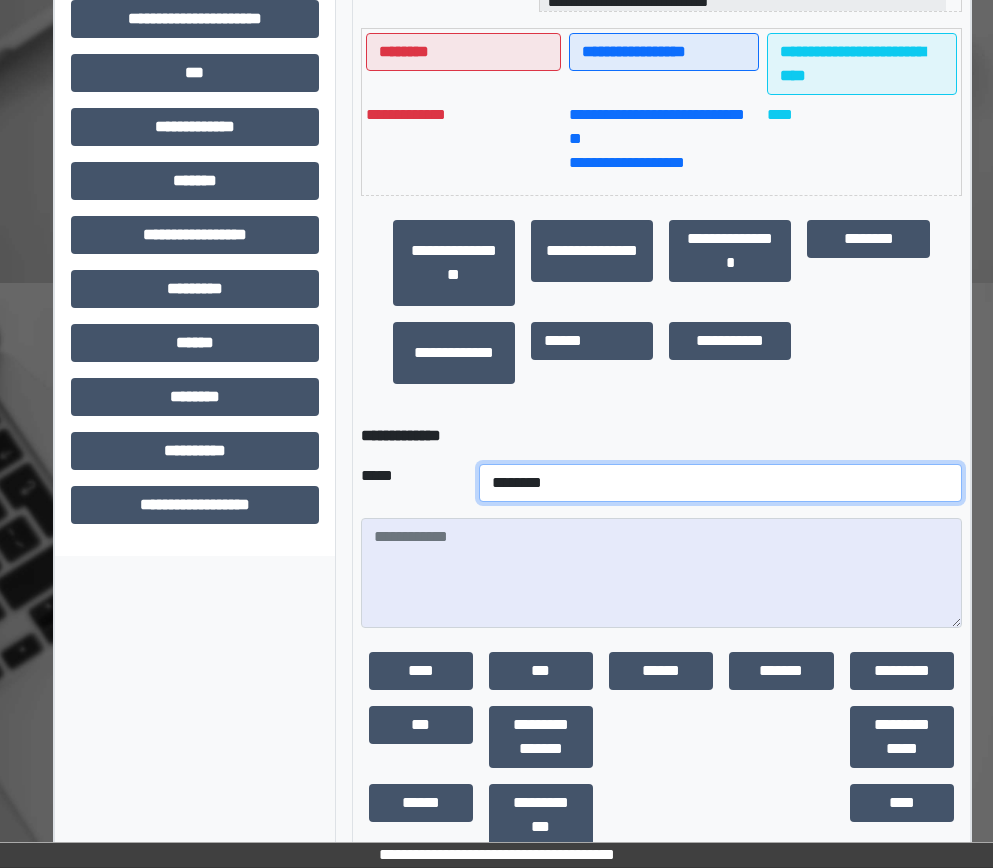 click on "**********" at bounding box center (720, 483) 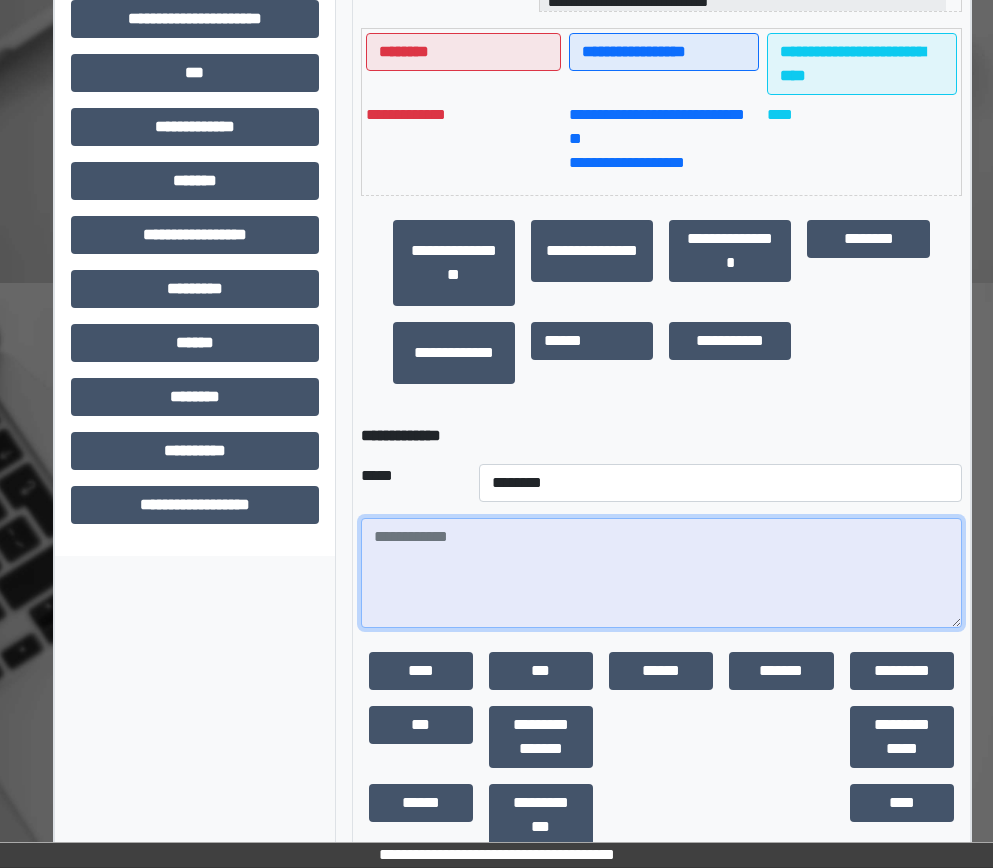 click at bounding box center (661, 573) 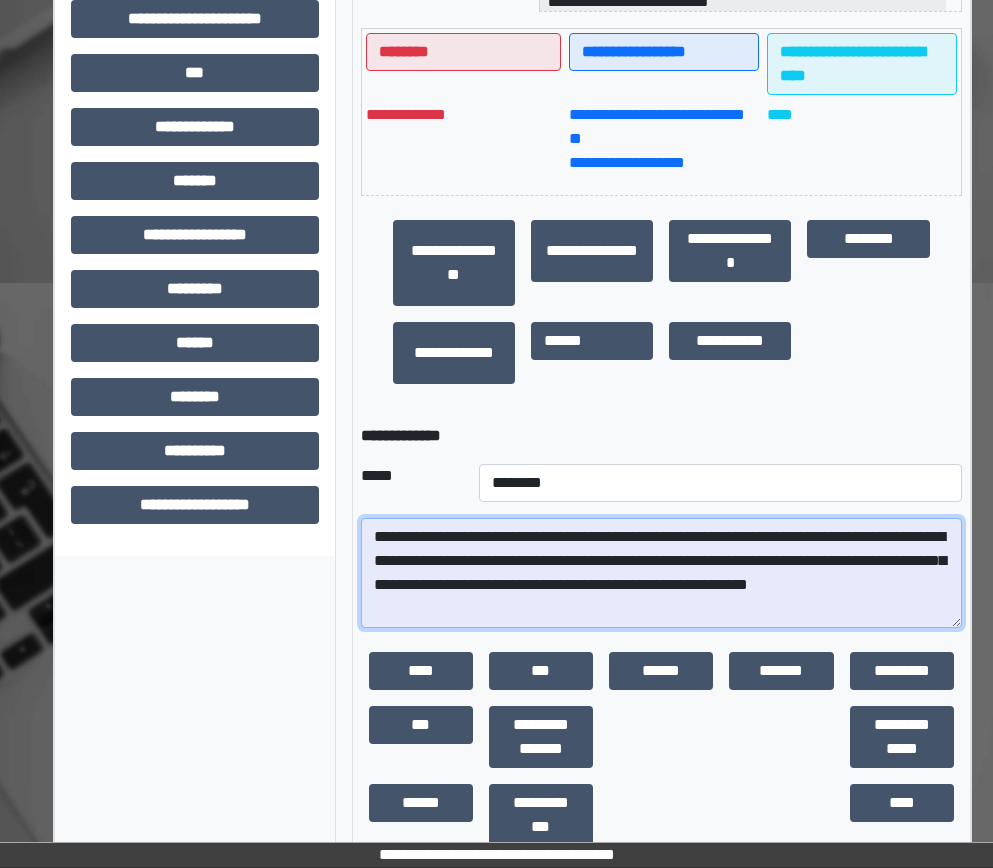 drag, startPoint x: 917, startPoint y: 555, endPoint x: 902, endPoint y: 543, distance: 19.209373 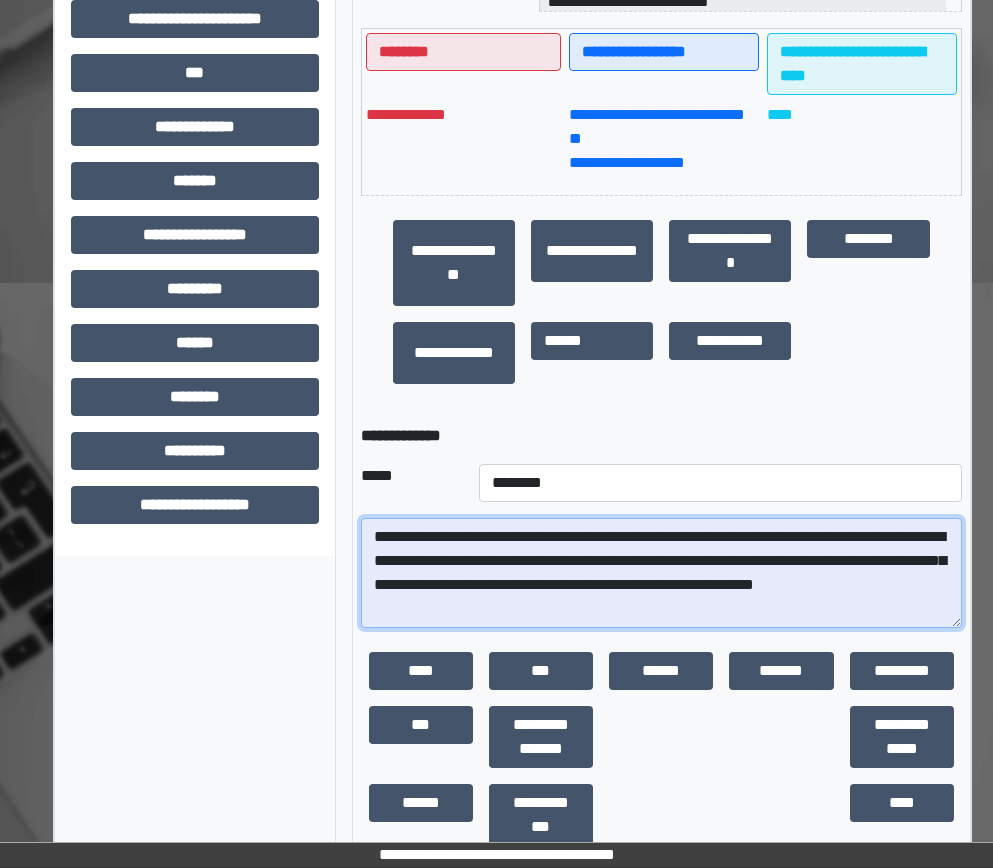 scroll, scrollTop: 700, scrollLeft: 0, axis: vertical 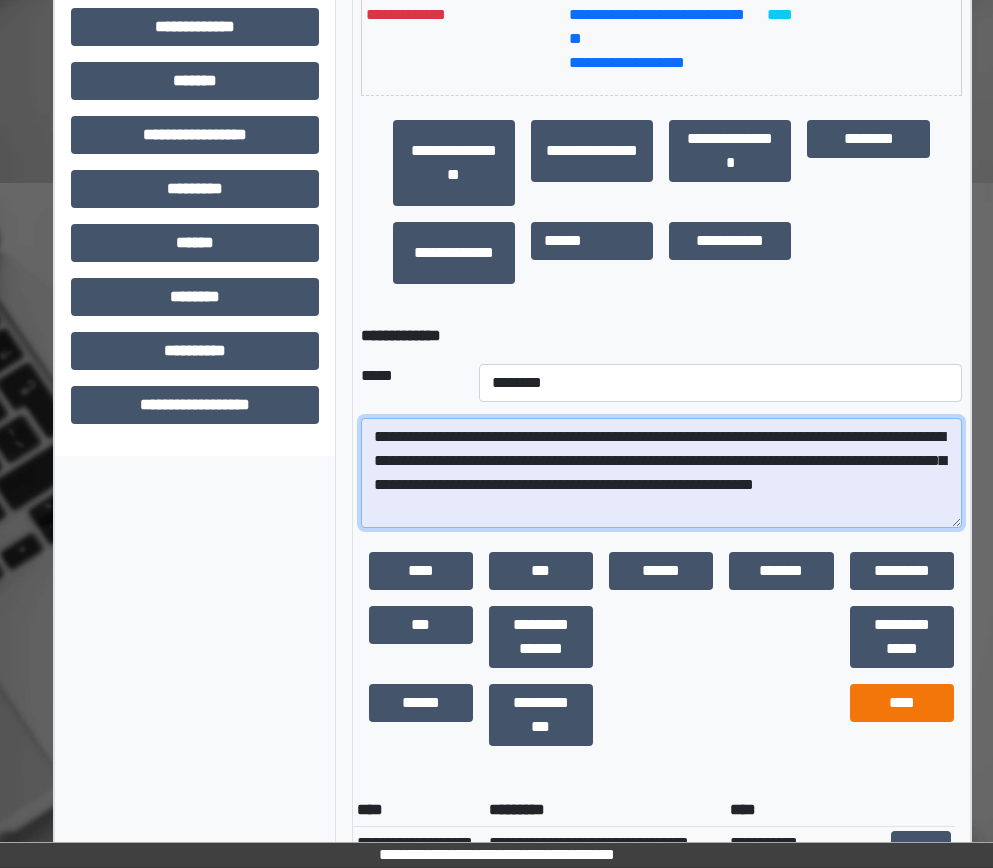 type on "**********" 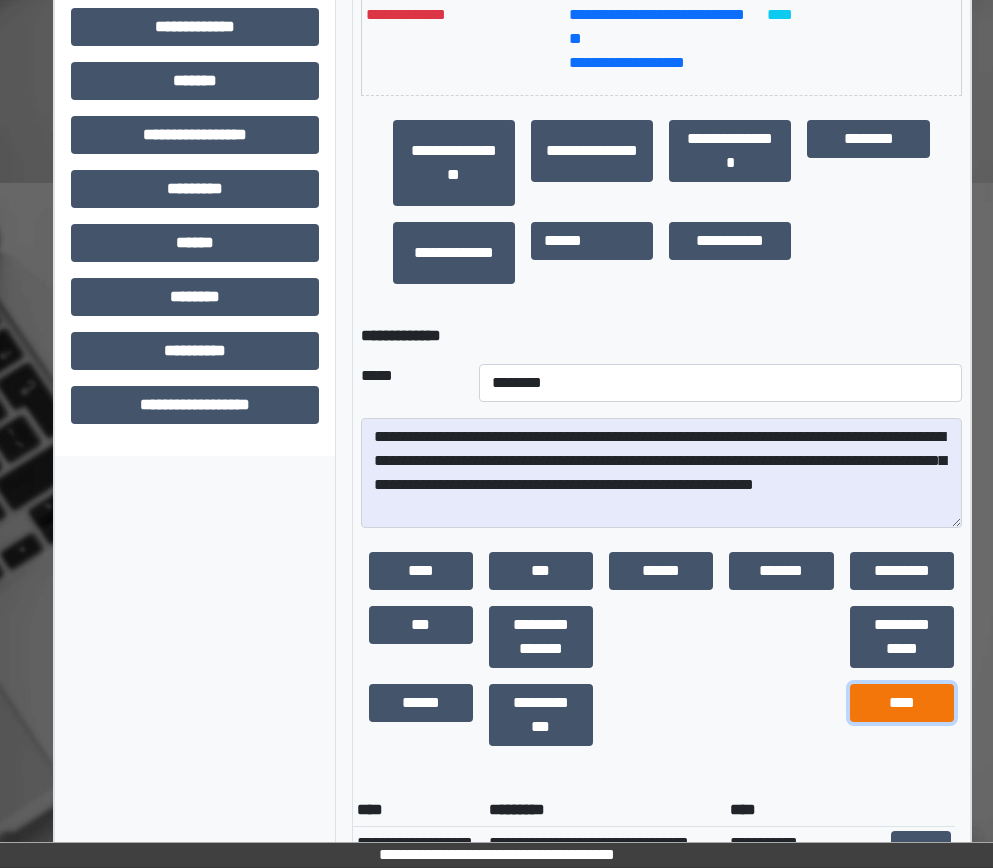 click on "****" at bounding box center [902, 703] 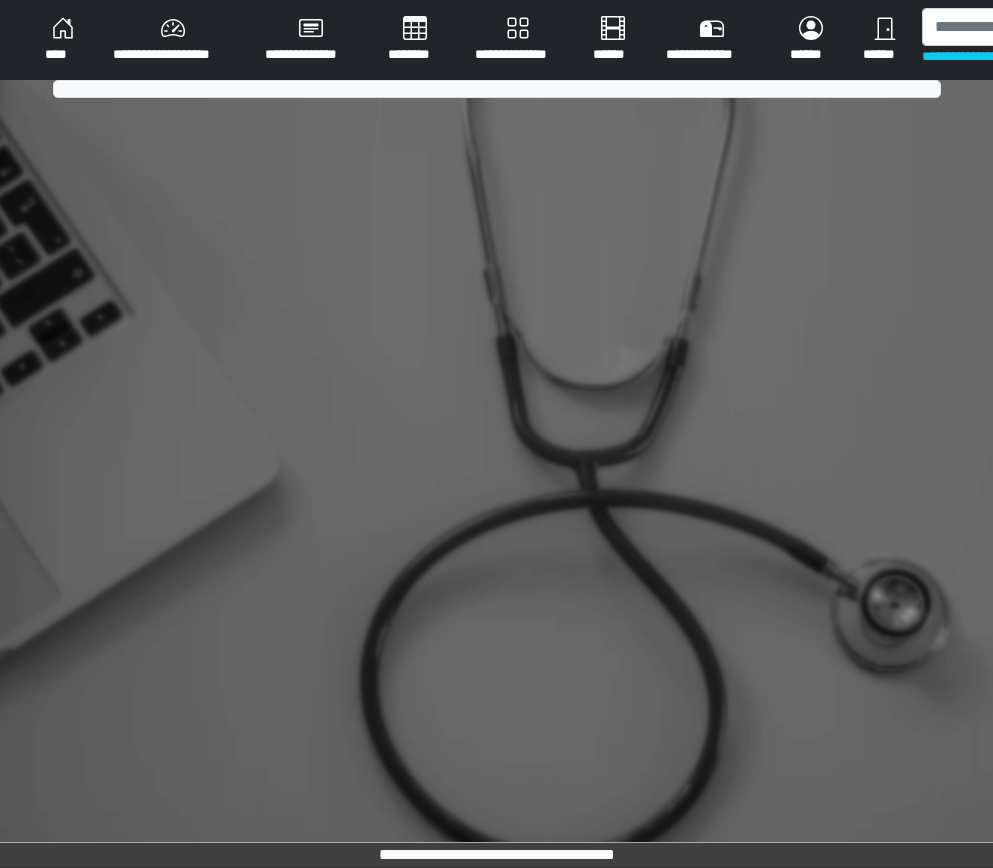 scroll, scrollTop: 0, scrollLeft: 0, axis: both 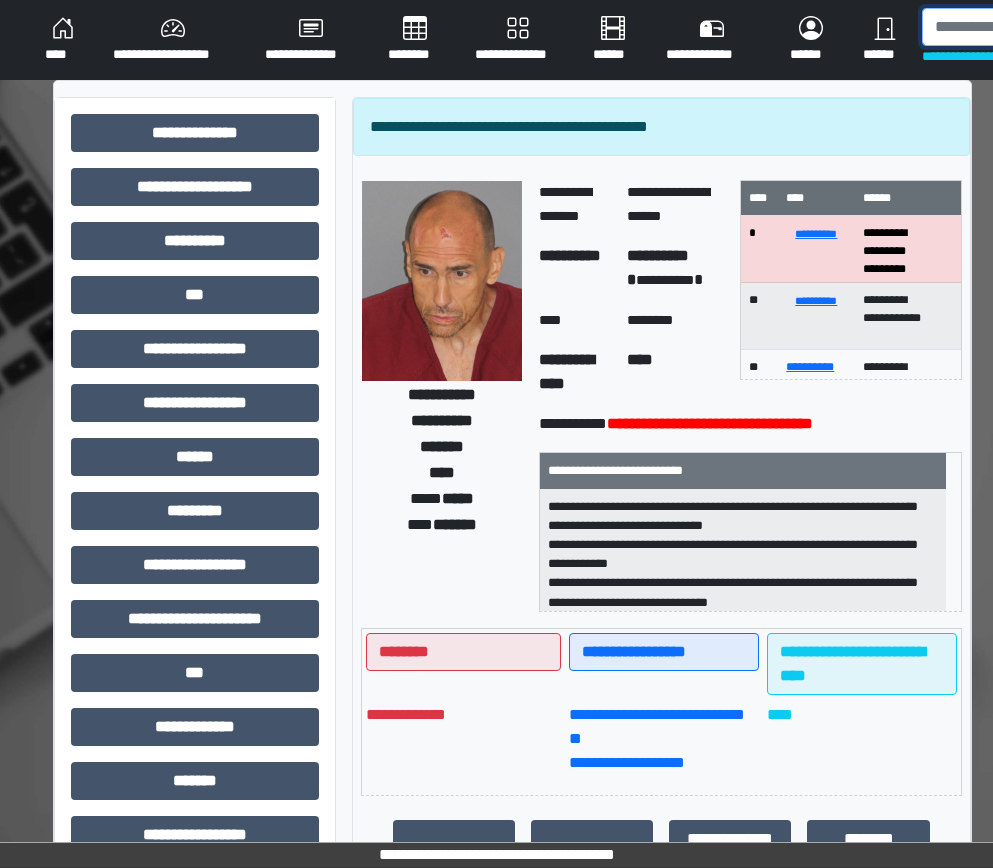 click at bounding box center [1025, 27] 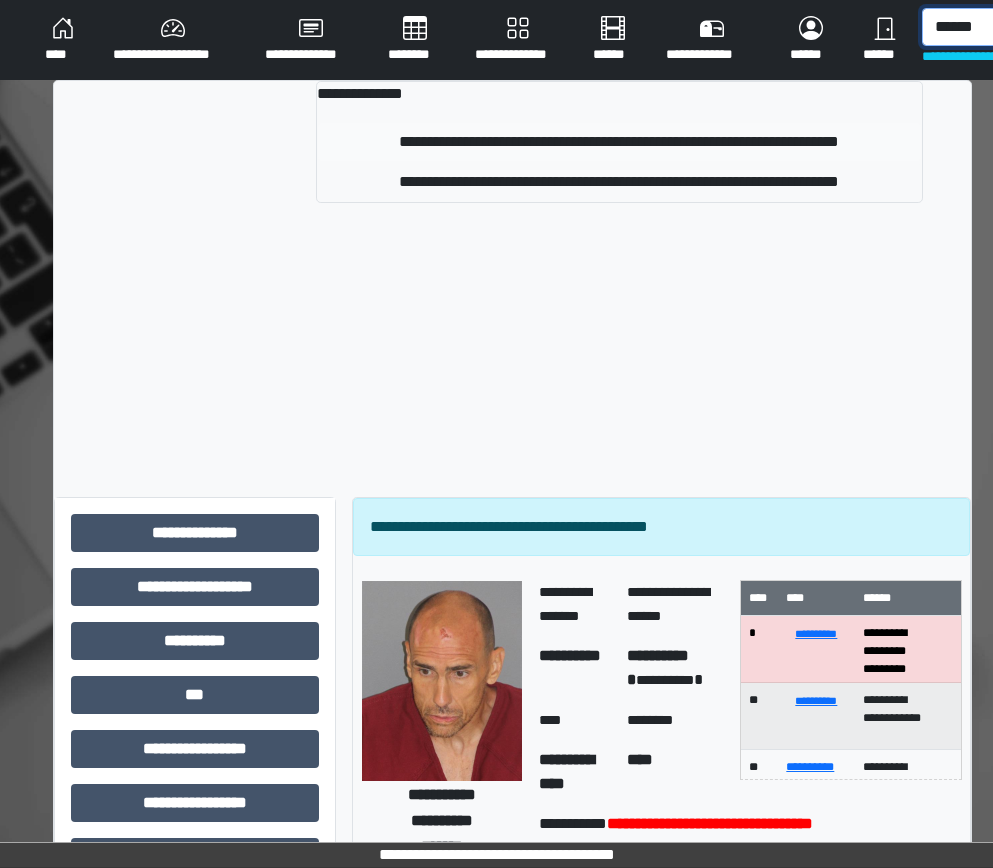 type on "******" 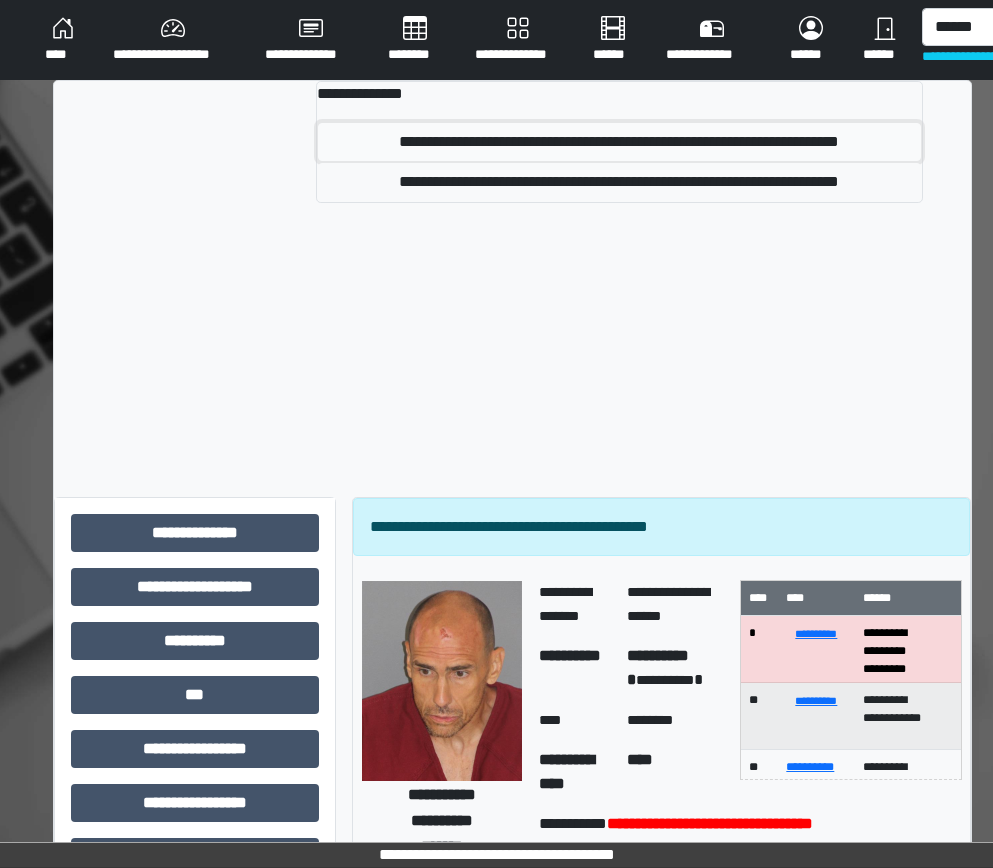 click on "**********" at bounding box center [619, 142] 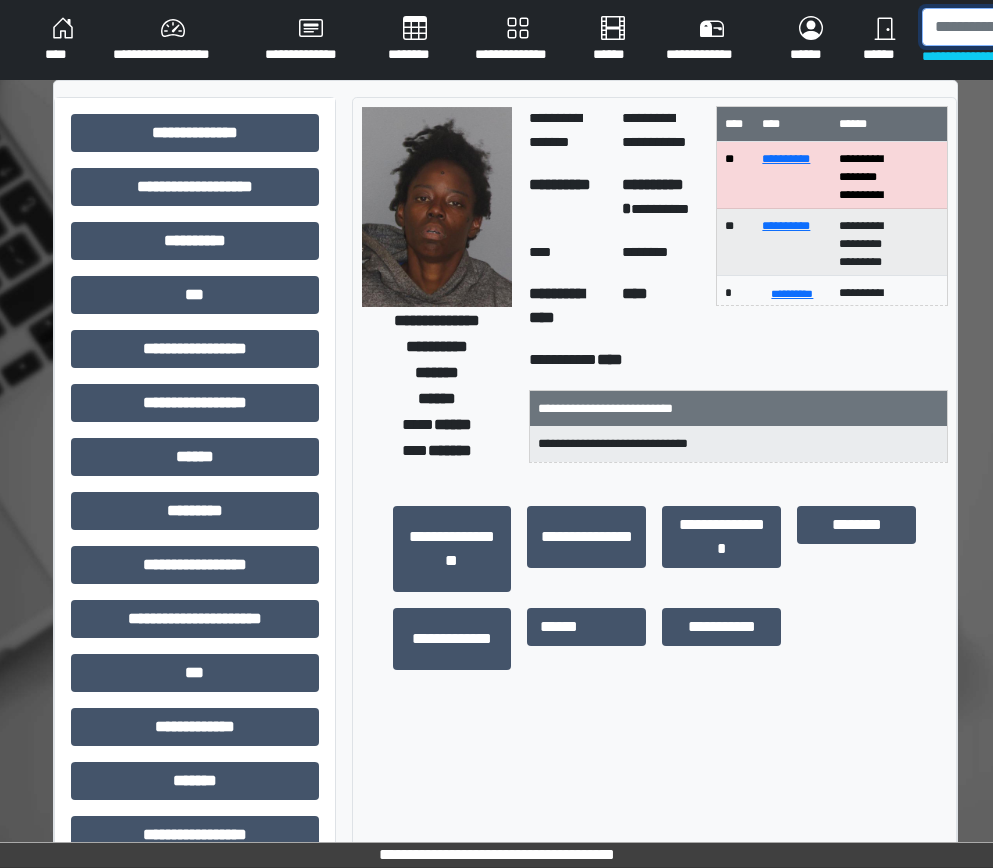 click at bounding box center [1025, 27] 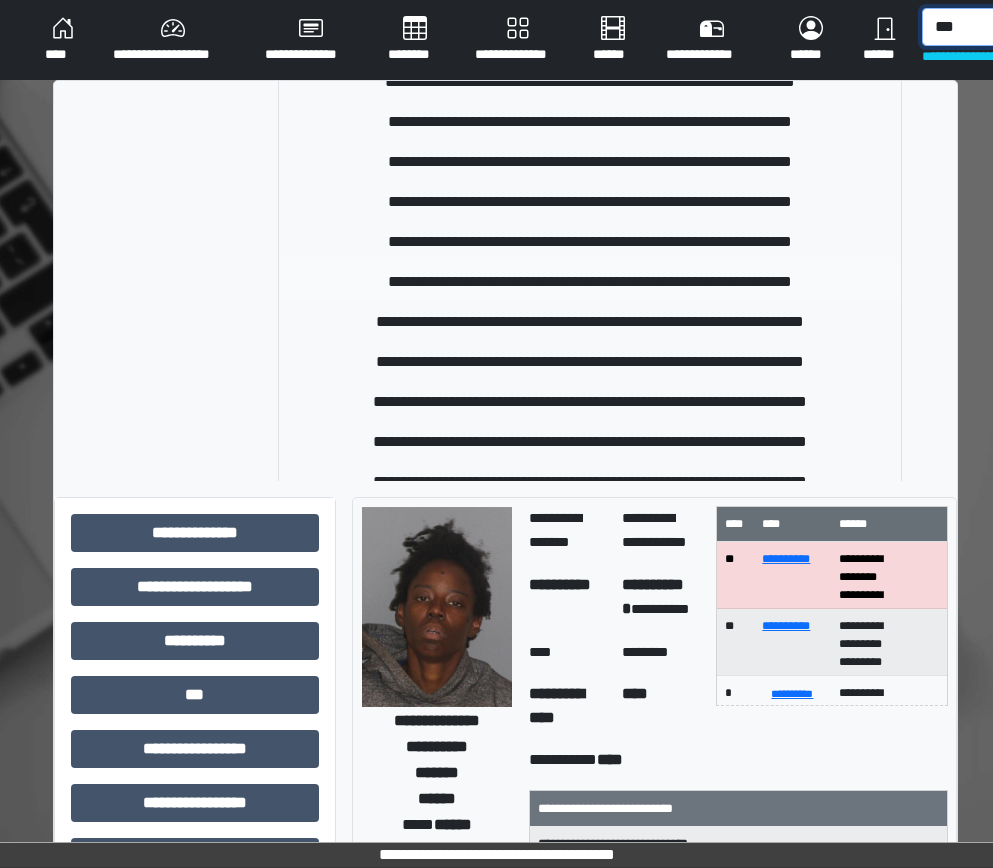 scroll, scrollTop: 138, scrollLeft: 0, axis: vertical 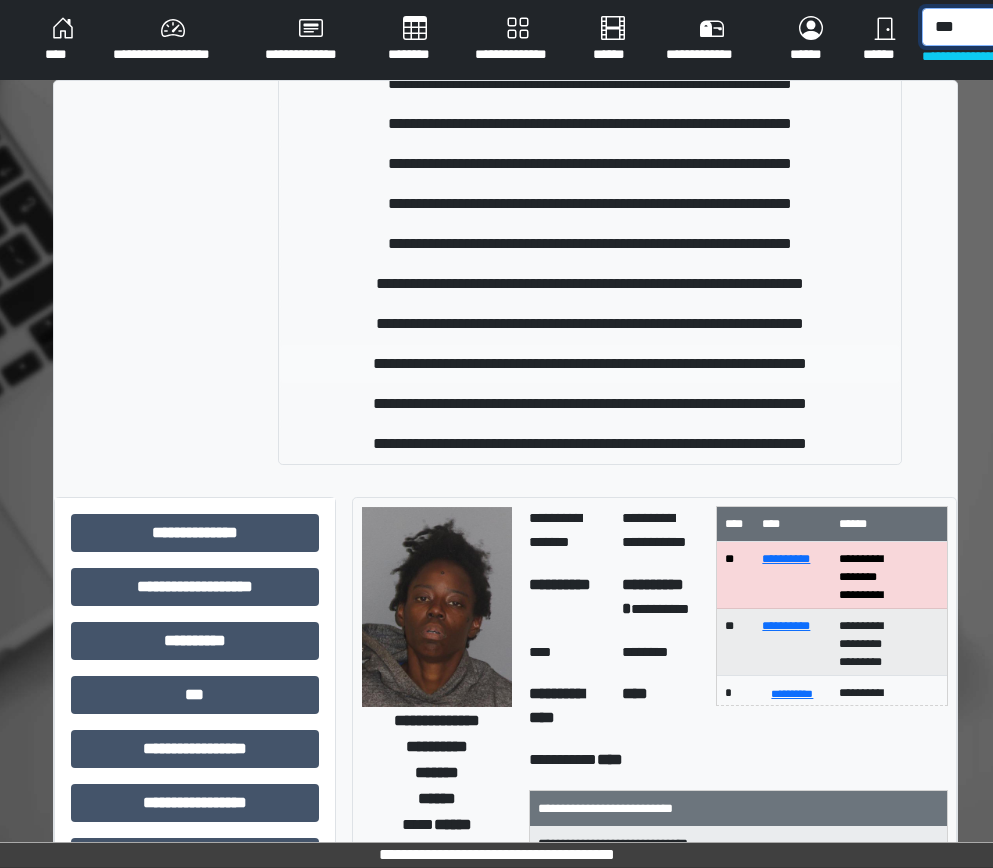 type on "***" 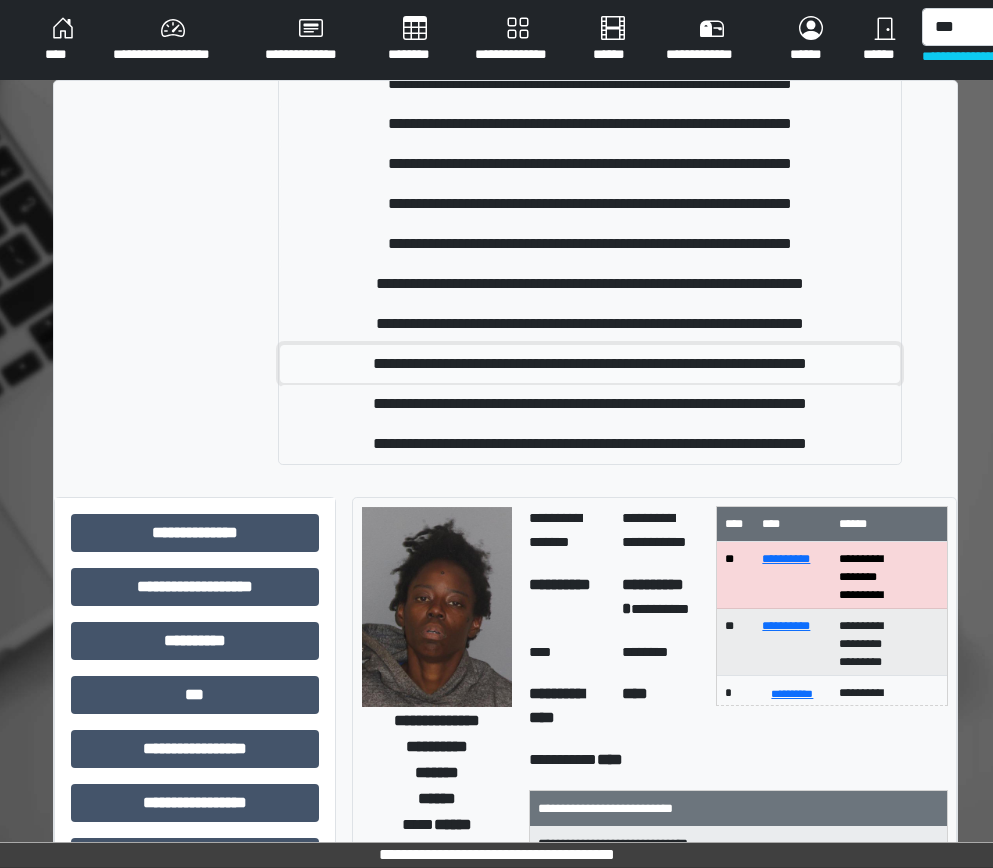 click on "**********" at bounding box center [590, 364] 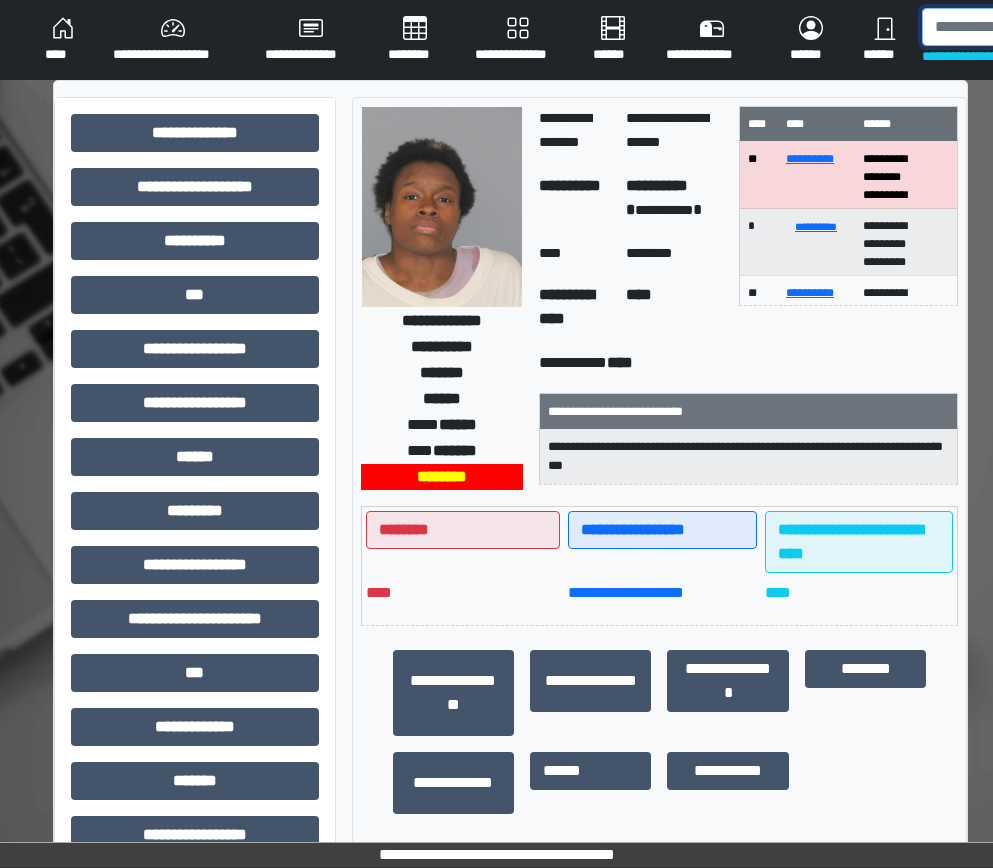 click at bounding box center [1025, 27] 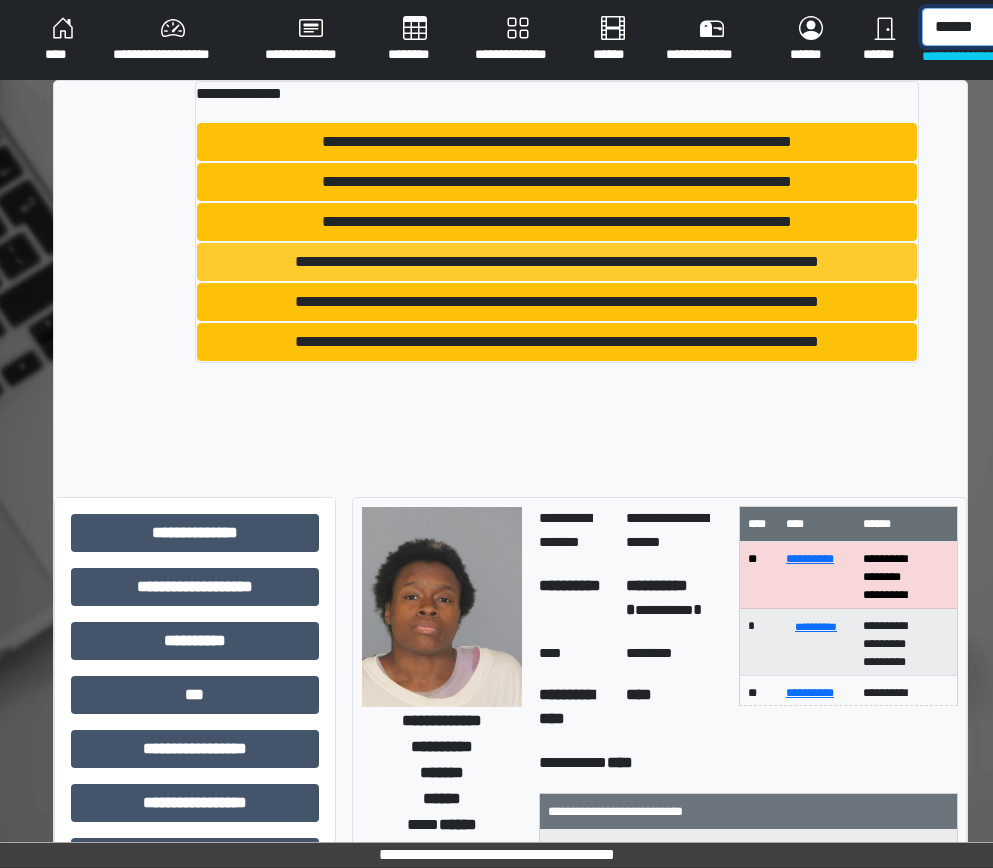 type on "******" 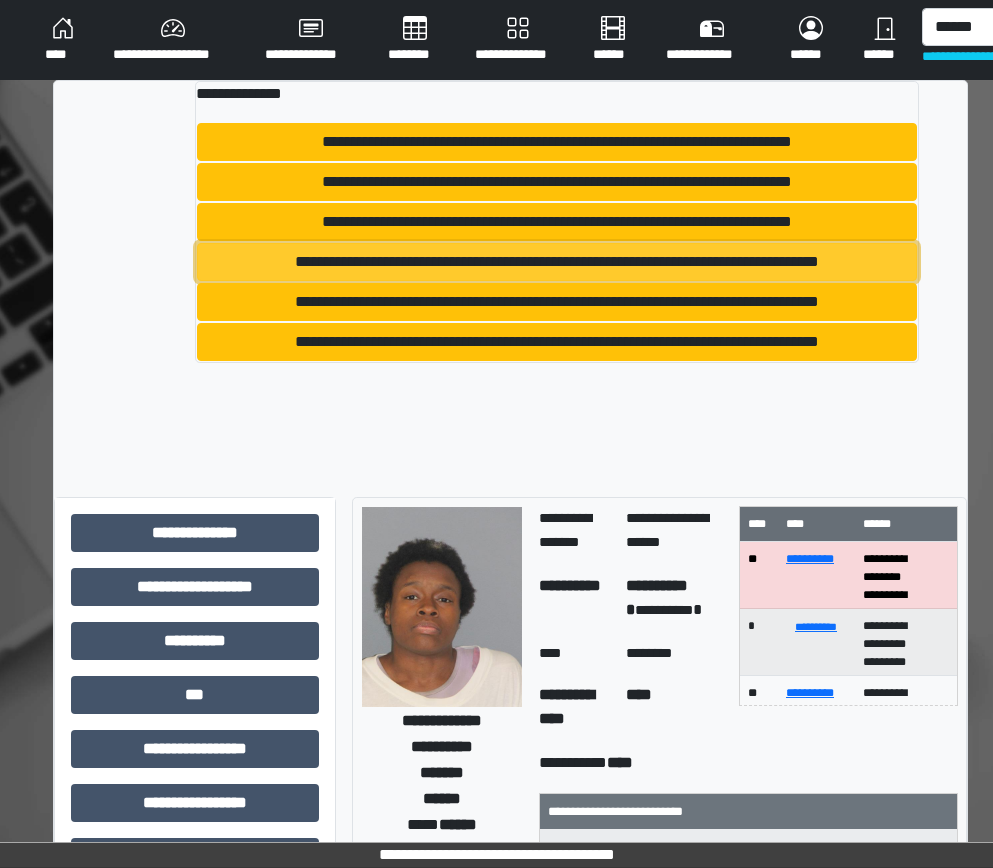 click on "**********" at bounding box center [557, 262] 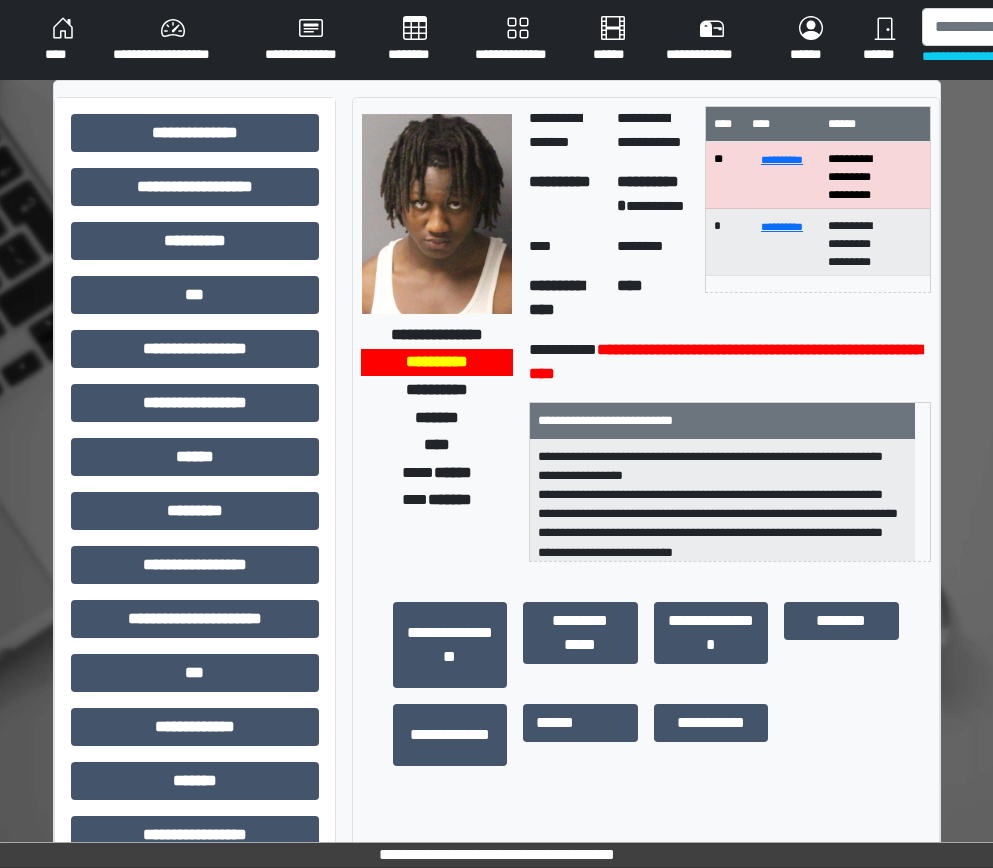 scroll, scrollTop: 63, scrollLeft: 0, axis: vertical 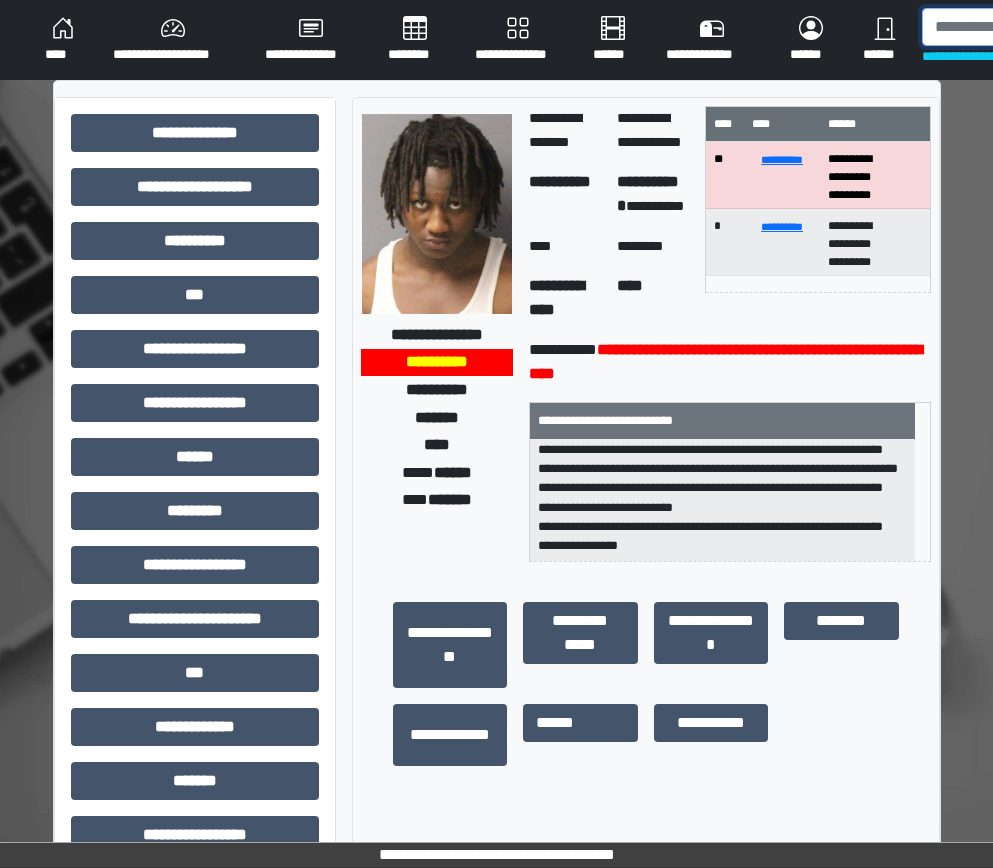 click at bounding box center (1025, 27) 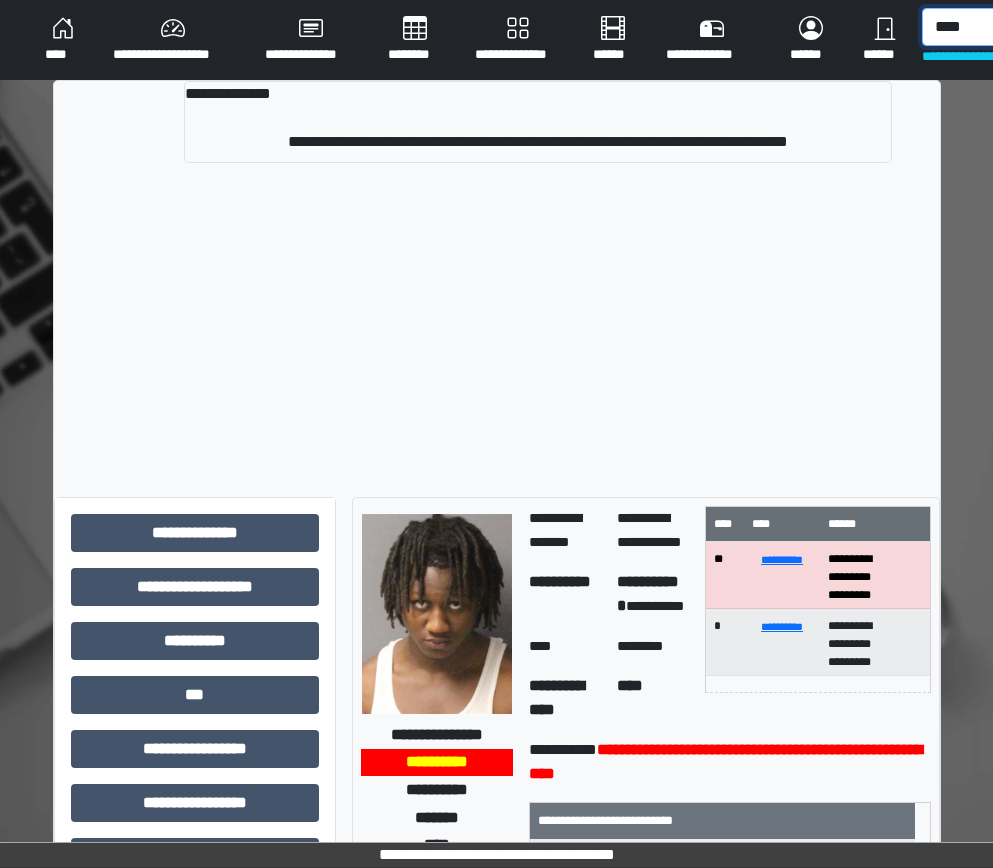 type on "****" 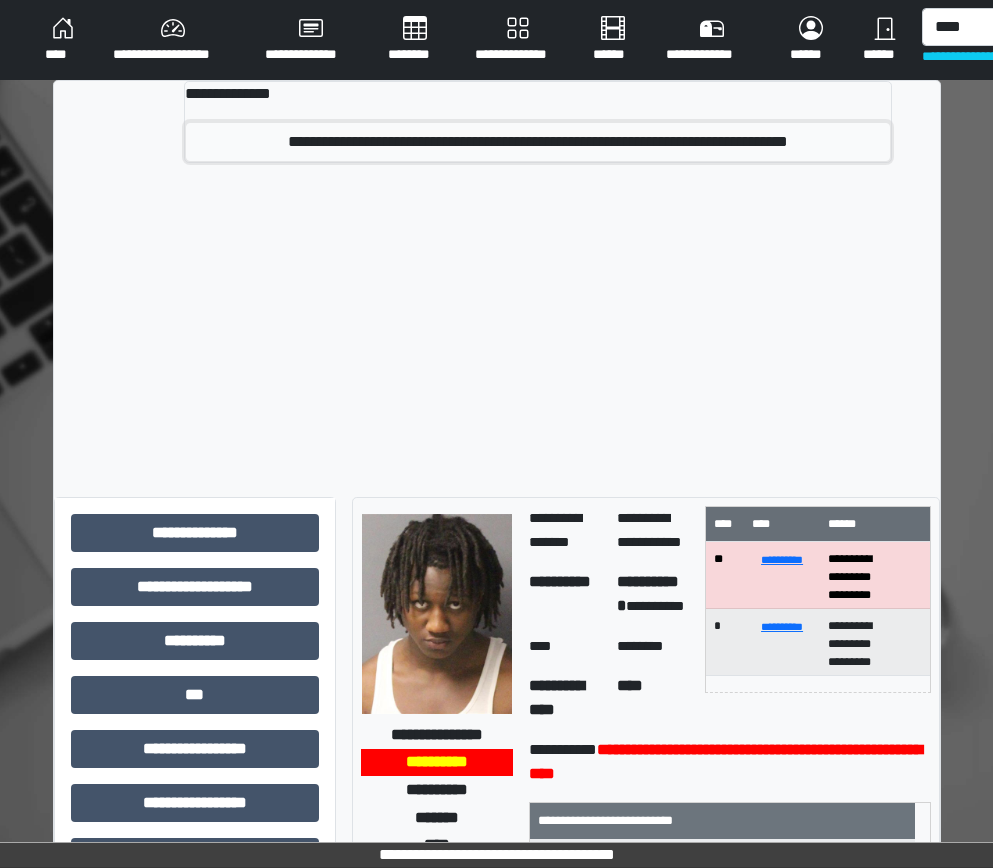 click on "**********" at bounding box center (537, 142) 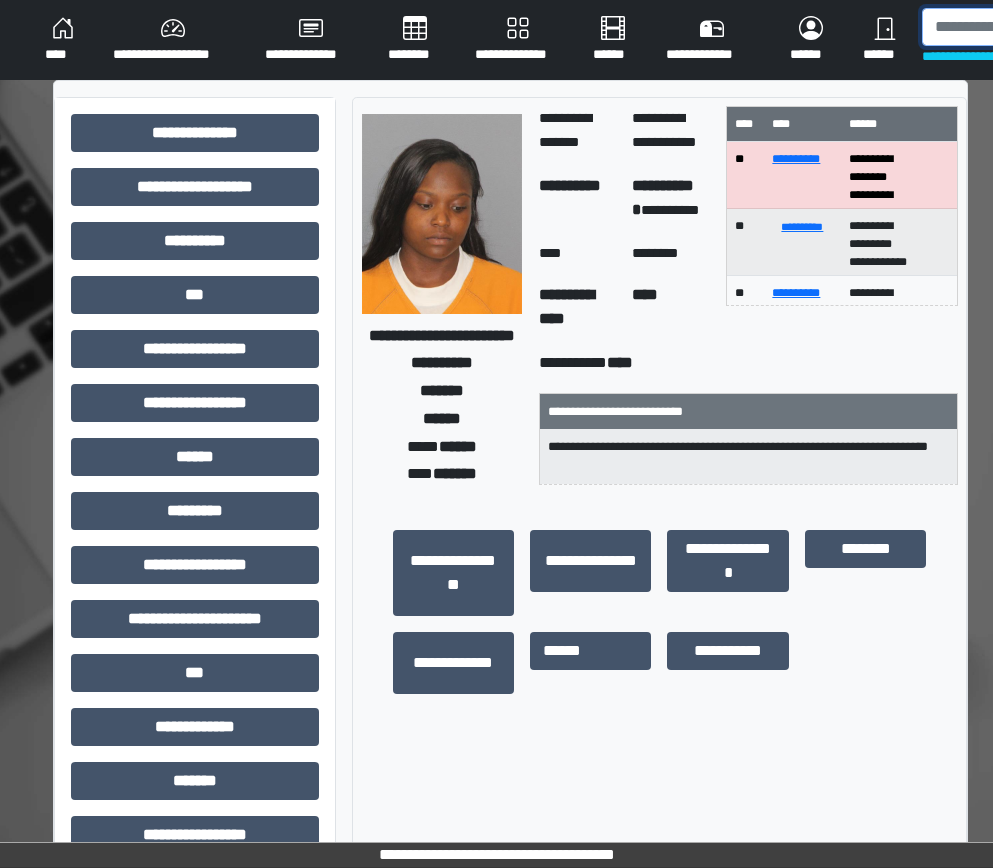 click at bounding box center [1025, 27] 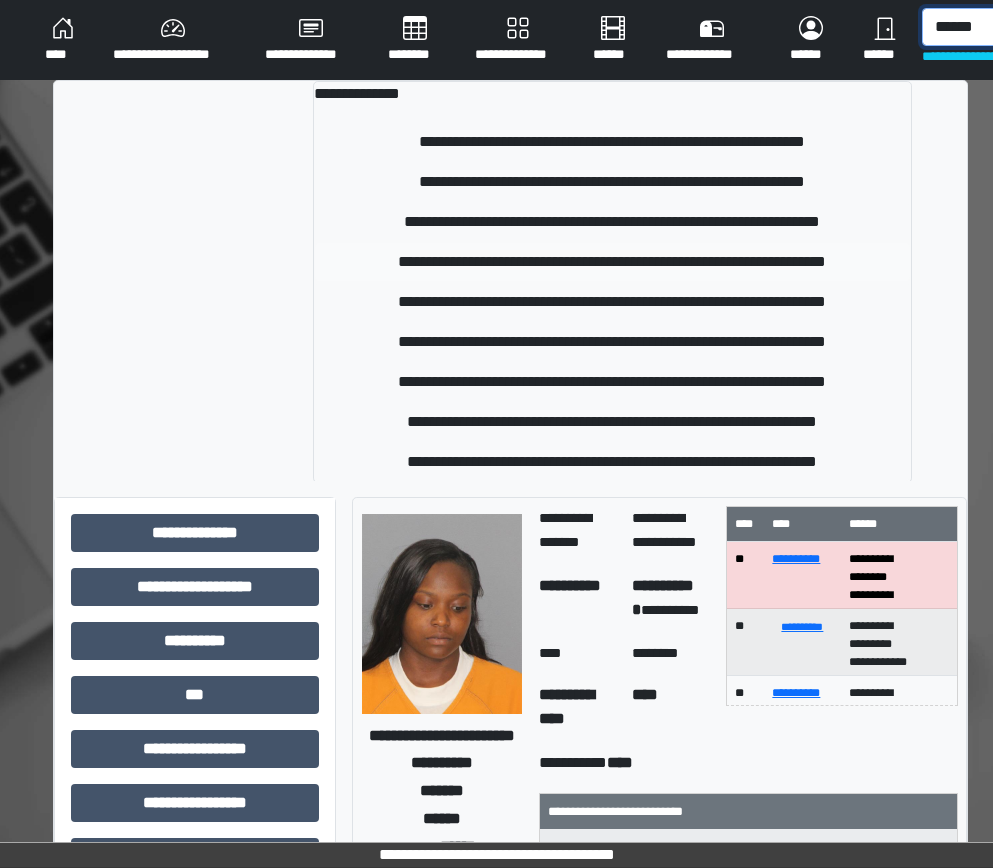 type on "******" 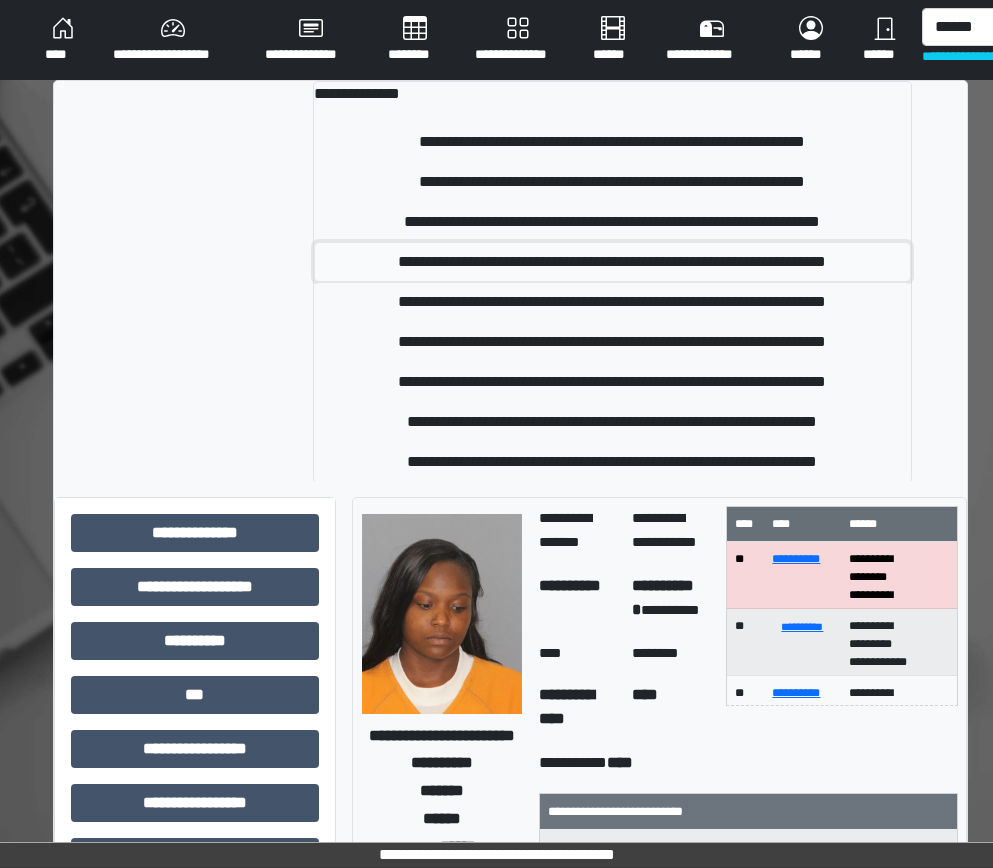 click on "**********" at bounding box center (612, 262) 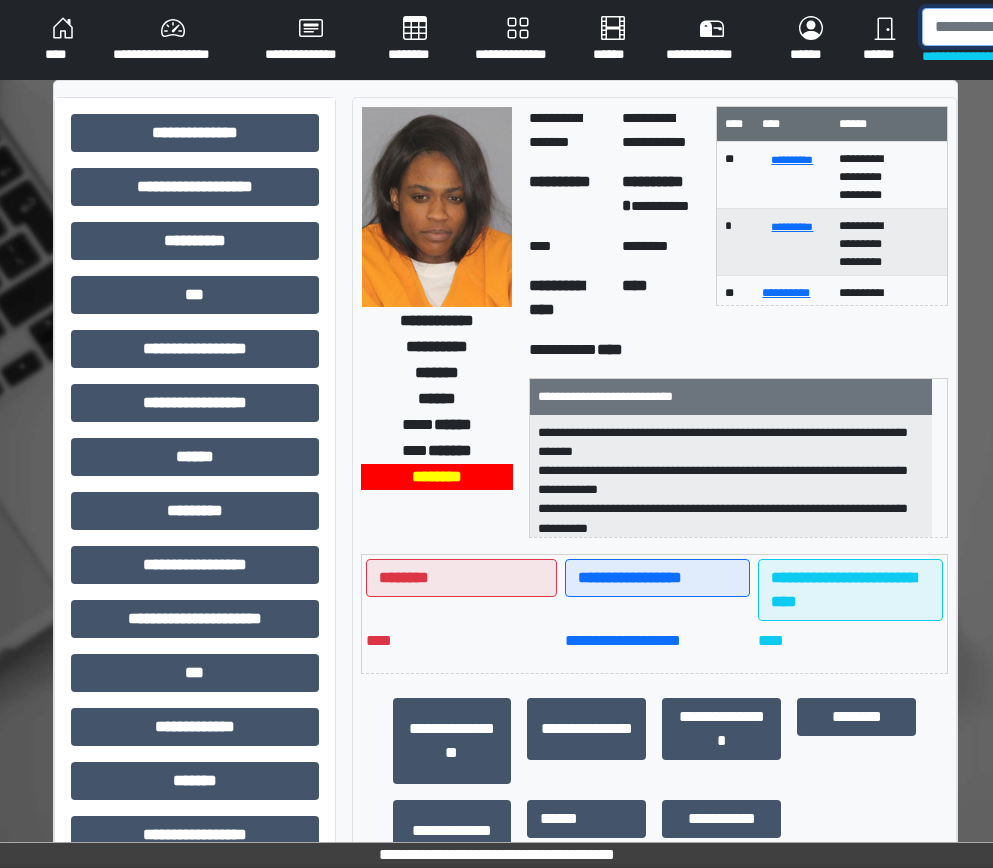 click at bounding box center (1025, 27) 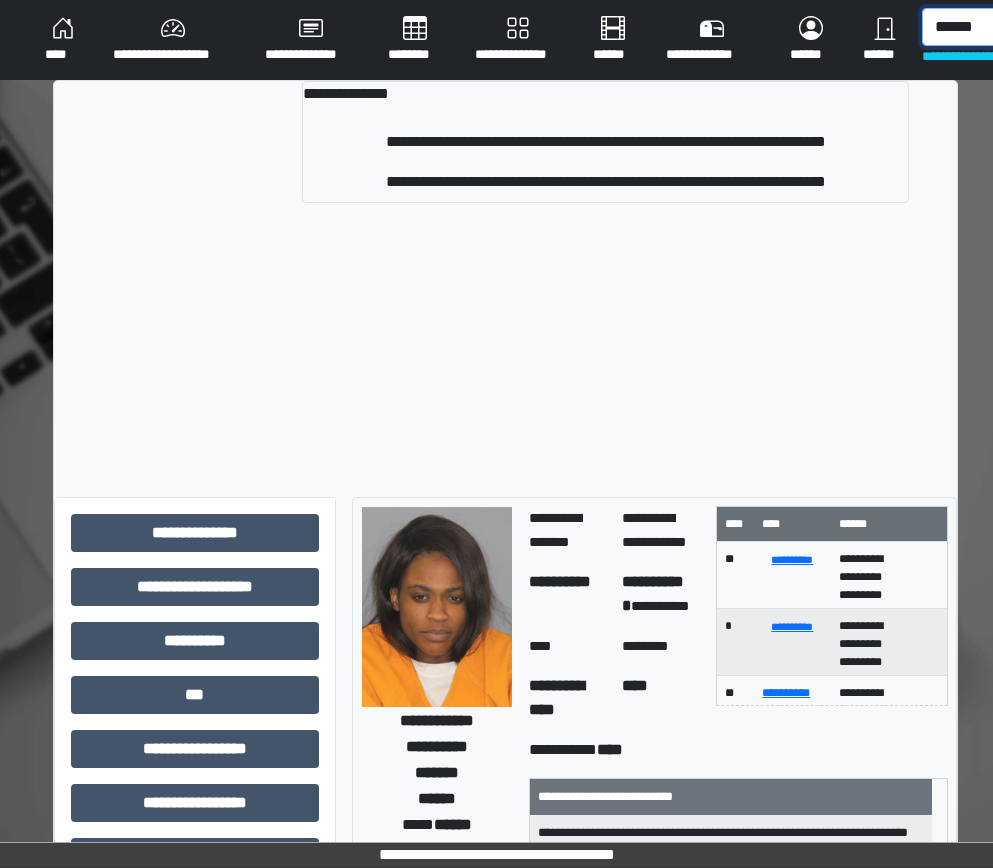 type on "******" 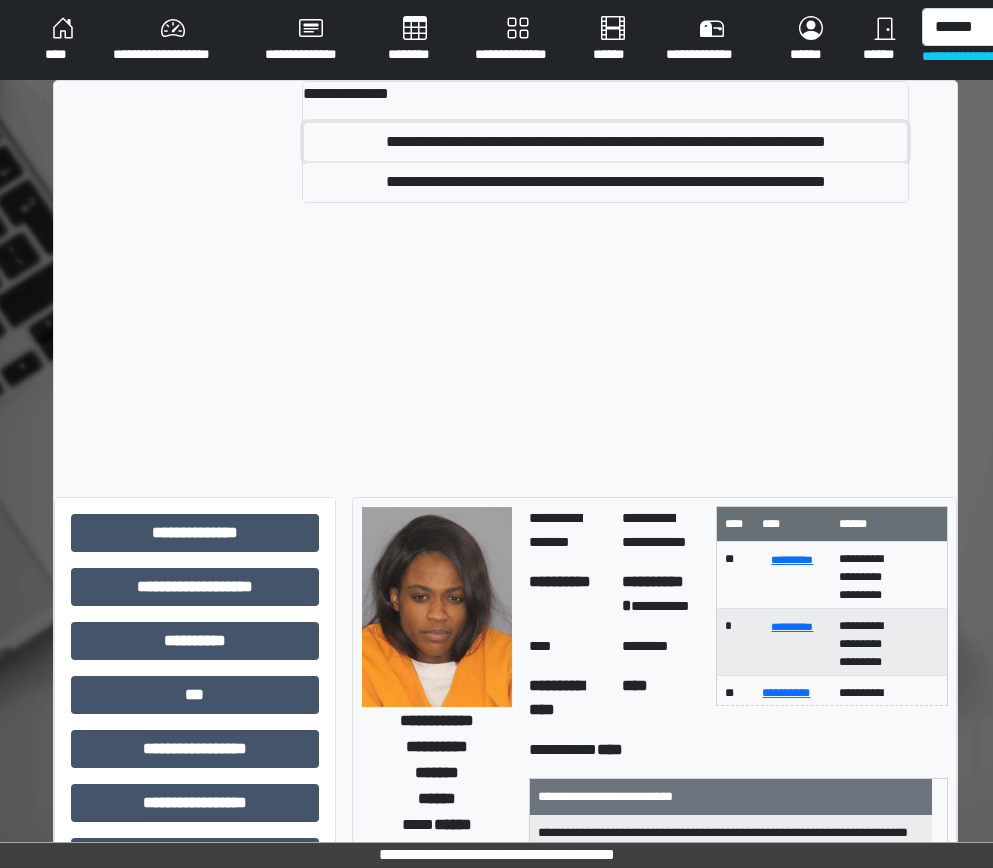 click on "**********" at bounding box center (605, 142) 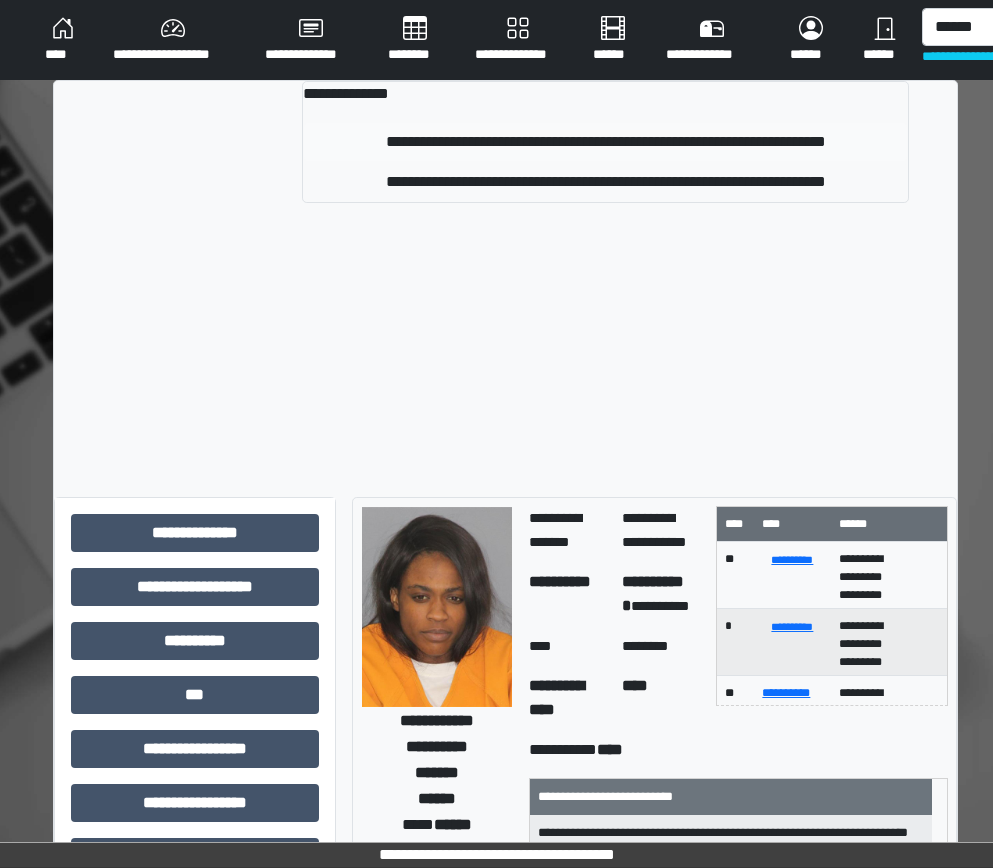 type 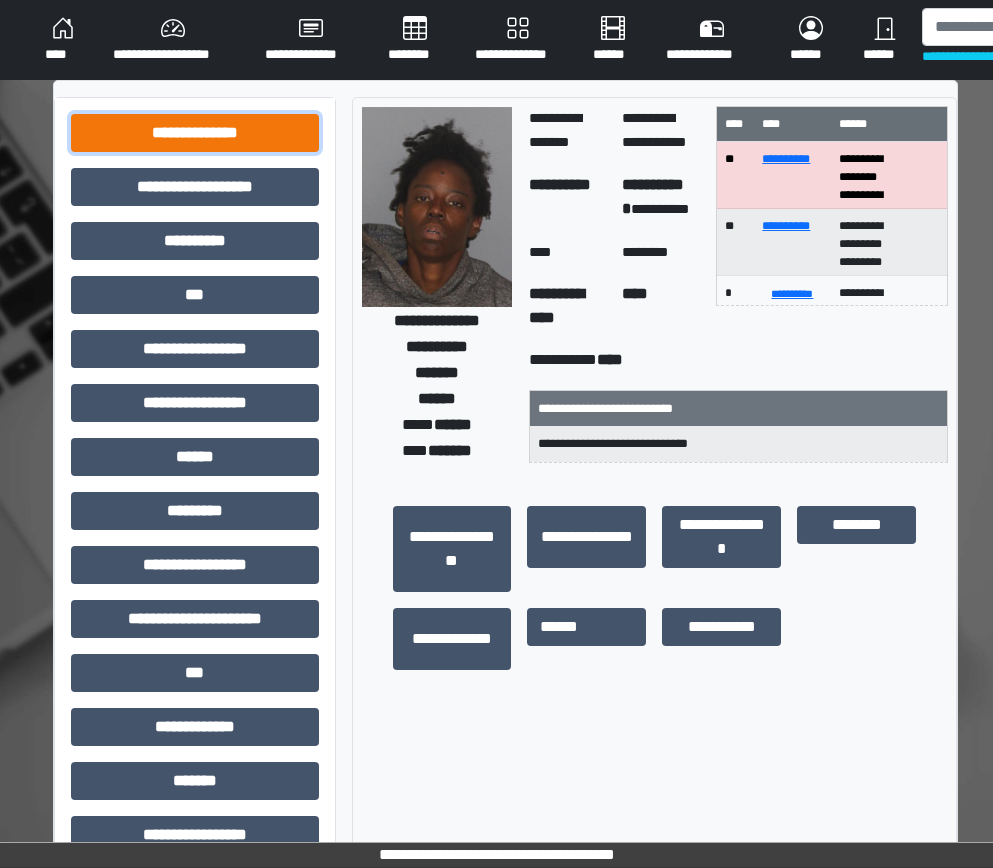 click on "**********" at bounding box center (195, 133) 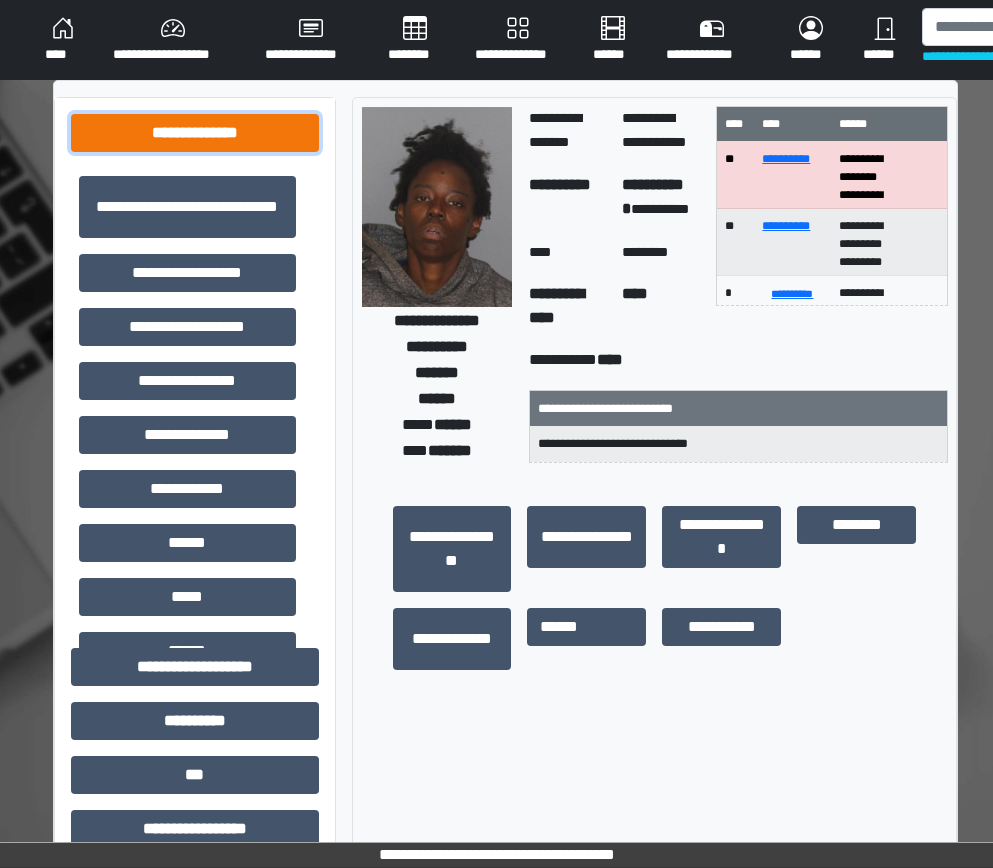 click on "**********" at bounding box center [195, 133] 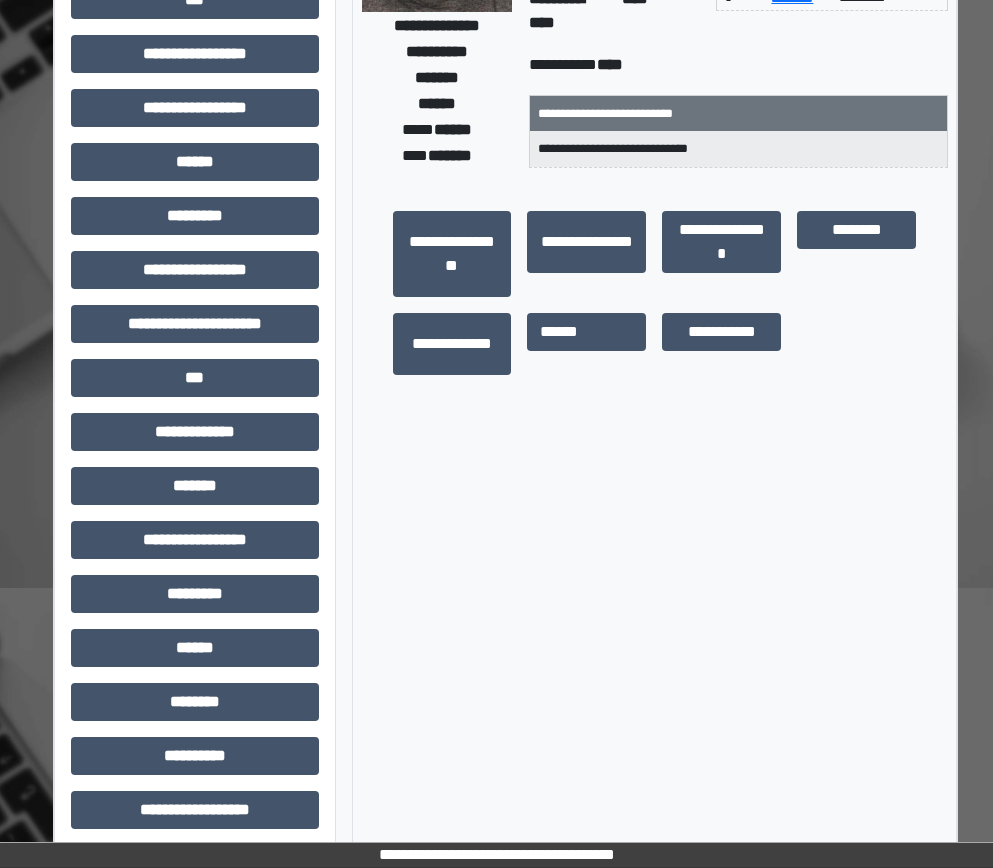 scroll, scrollTop: 306, scrollLeft: 0, axis: vertical 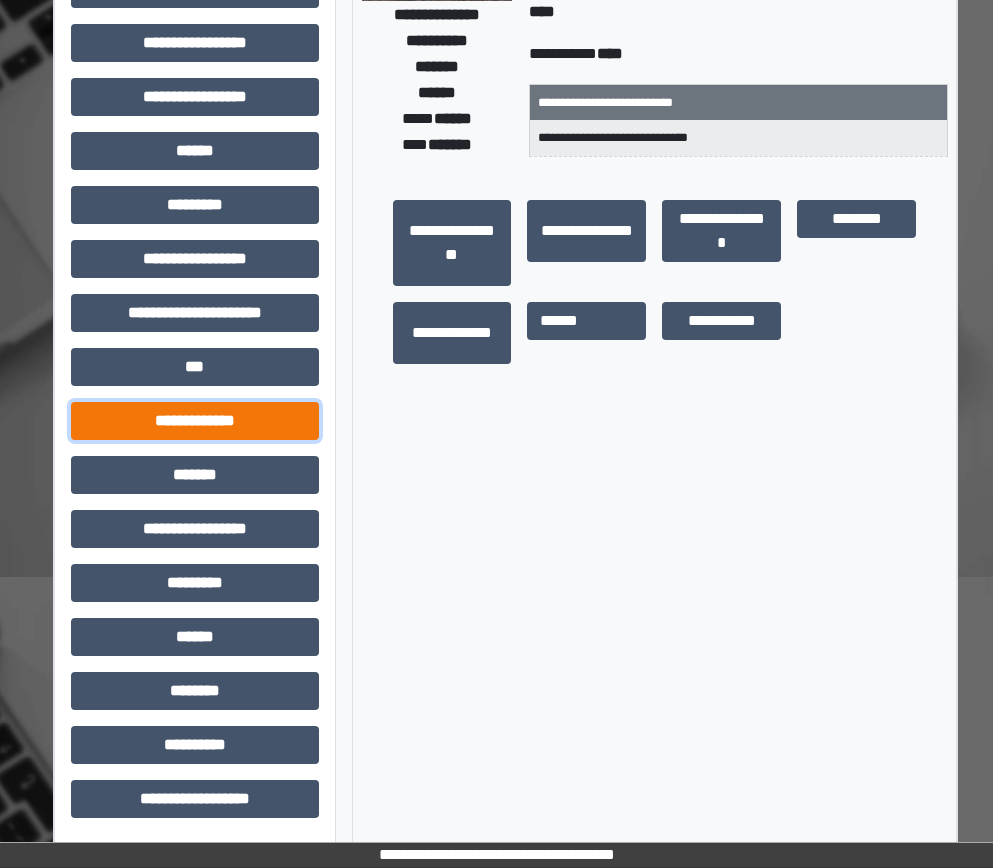 click on "**********" at bounding box center (195, 421) 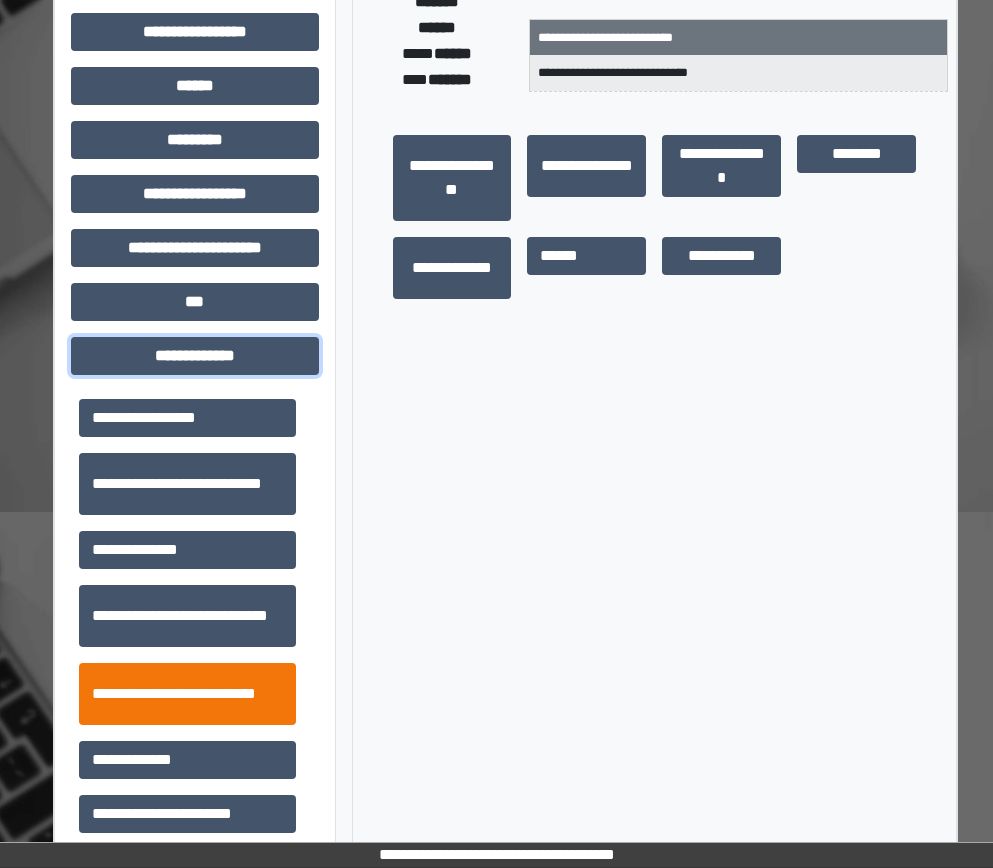 scroll, scrollTop: 406, scrollLeft: 0, axis: vertical 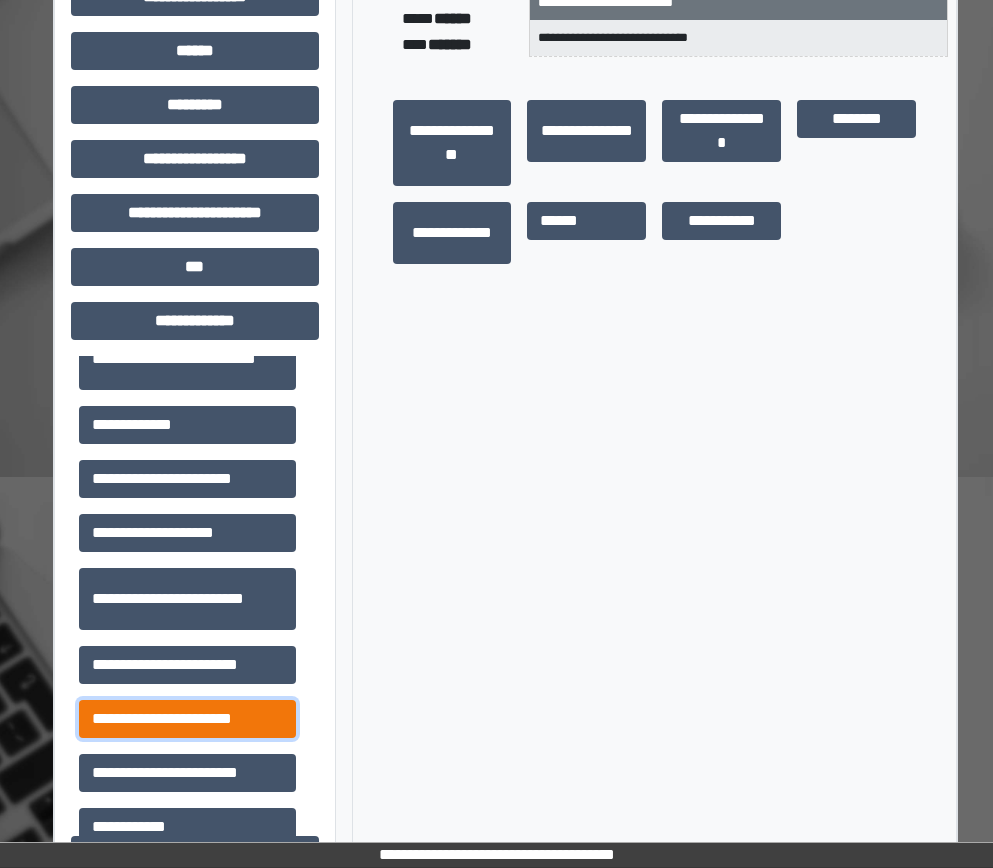 click on "**********" at bounding box center [187, 719] 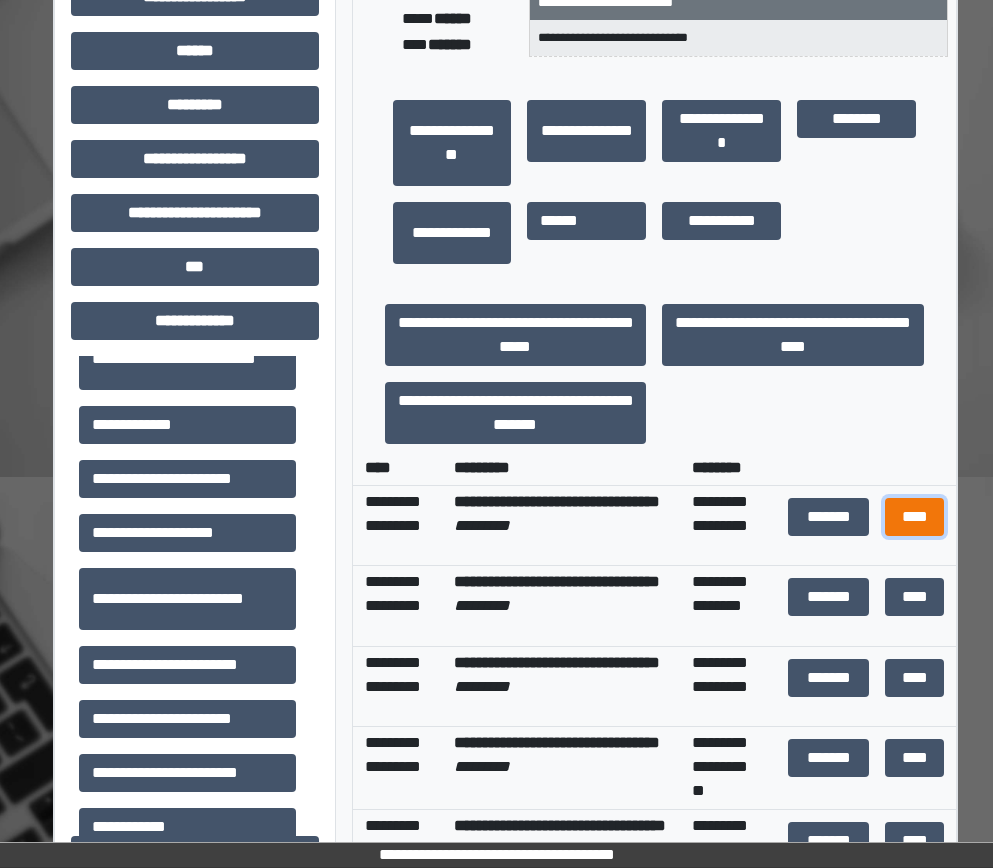 click on "****" at bounding box center (915, 517) 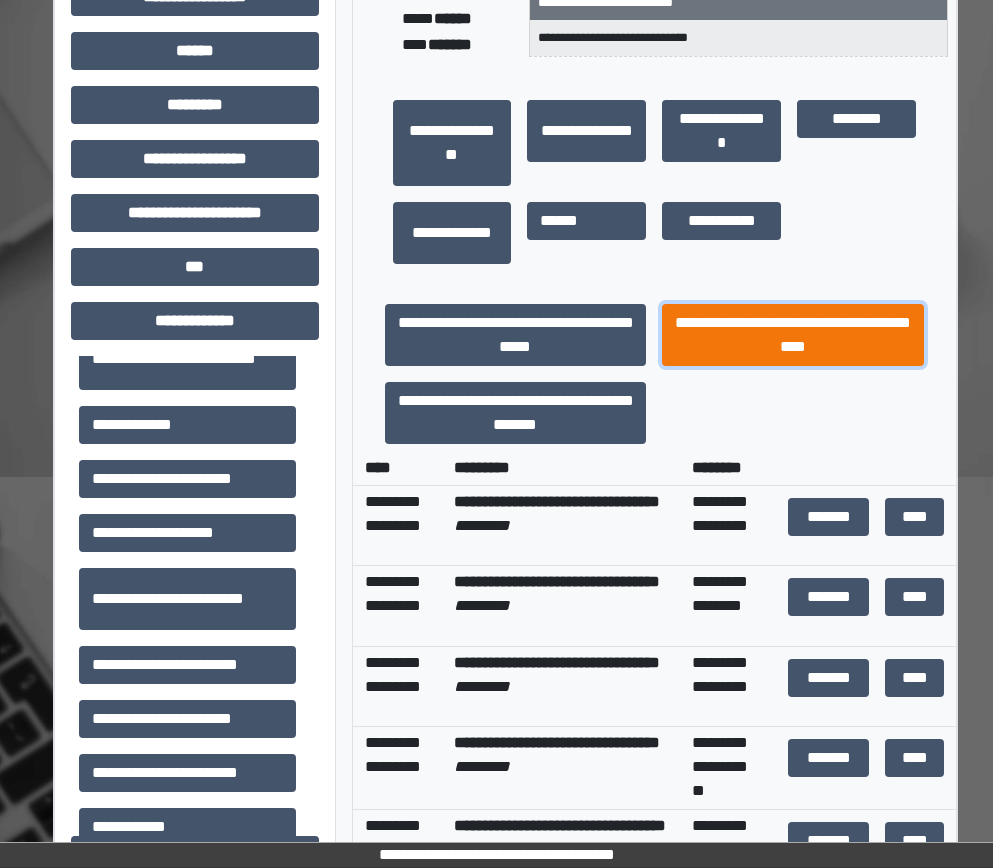 click on "**********" at bounding box center (793, 335) 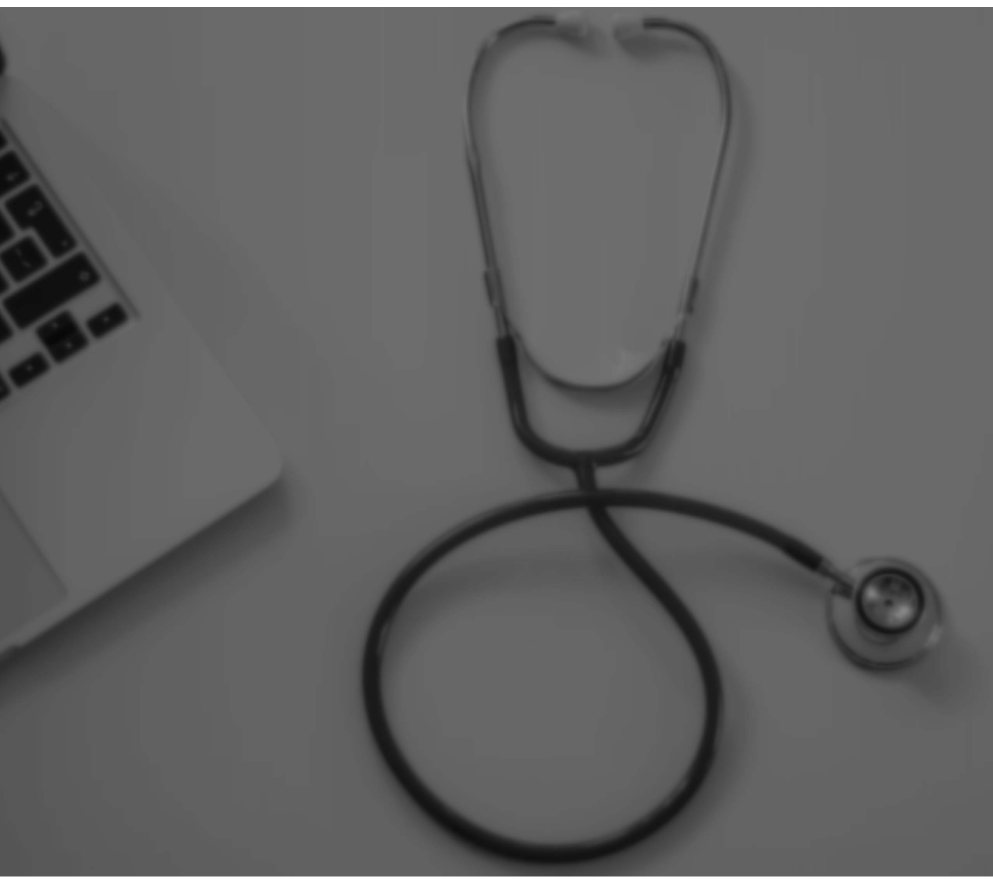 scroll, scrollTop: 0, scrollLeft: 0, axis: both 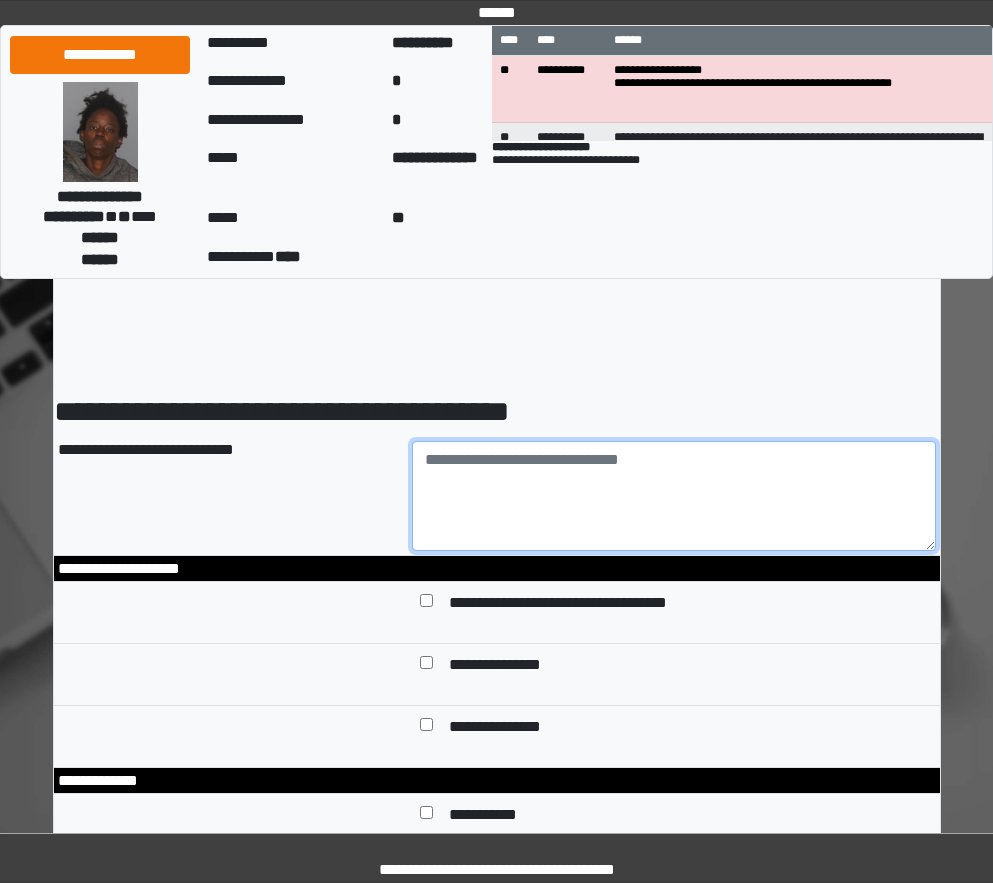 paste on "**********" 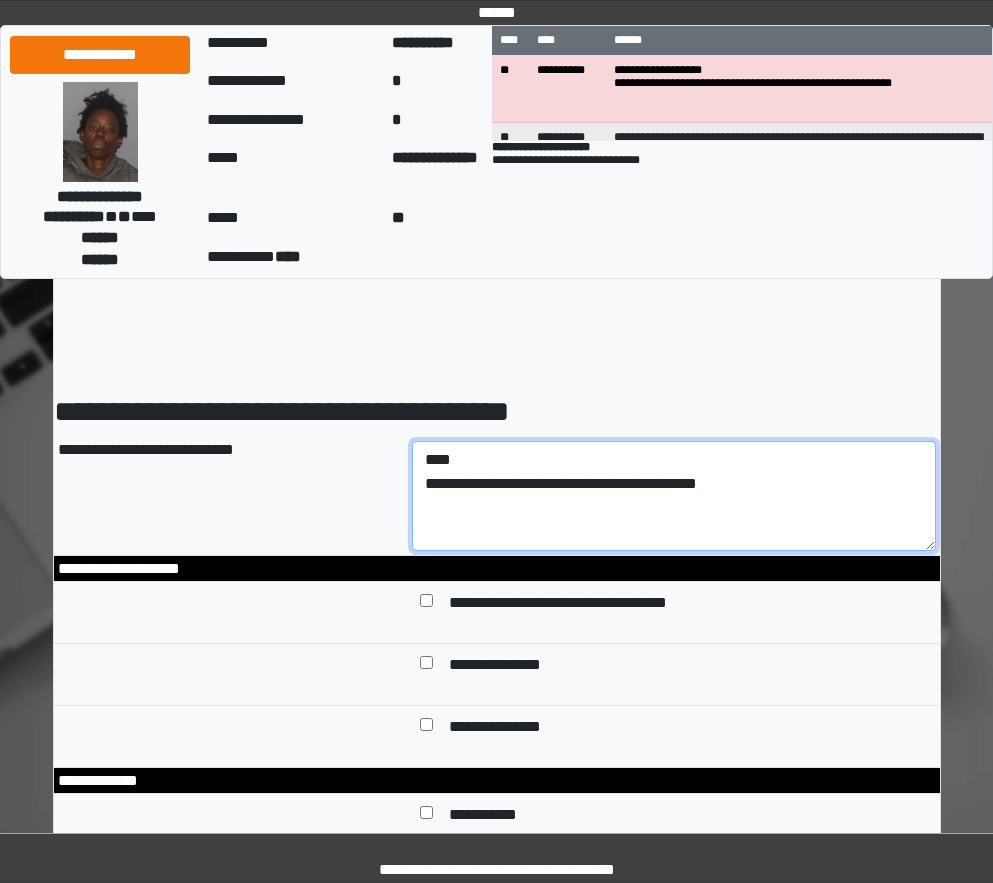 type on "**********" 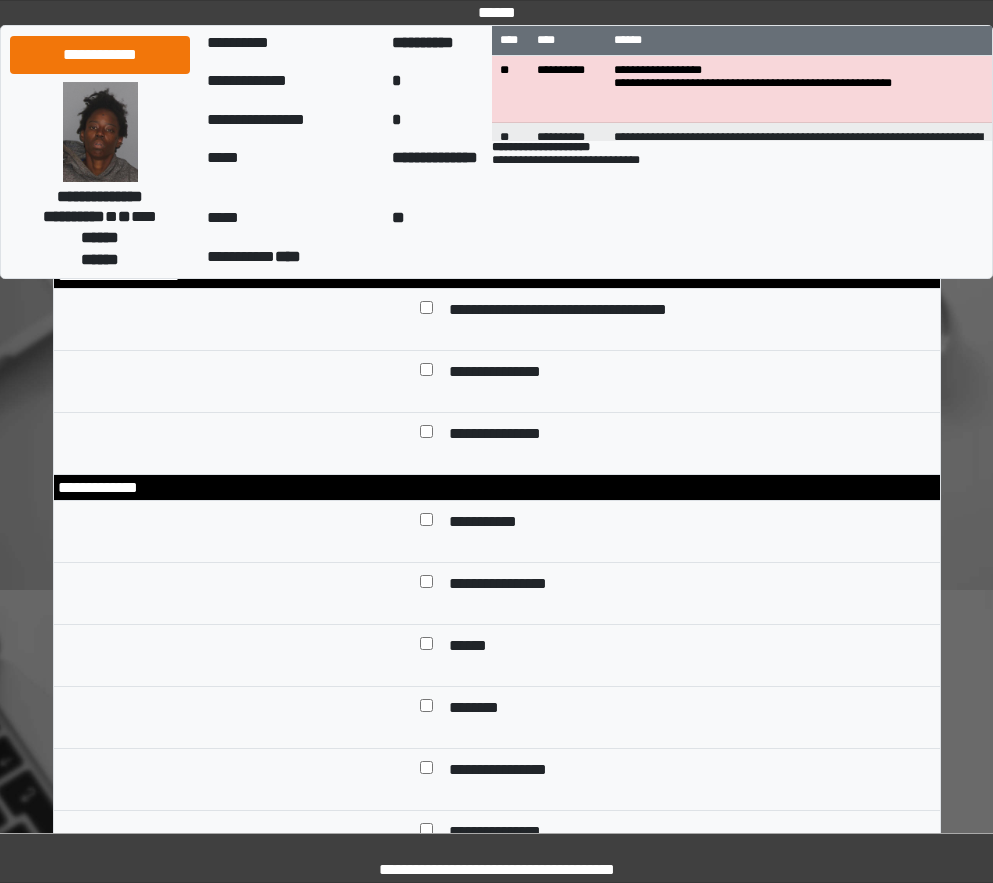 scroll, scrollTop: 300, scrollLeft: 0, axis: vertical 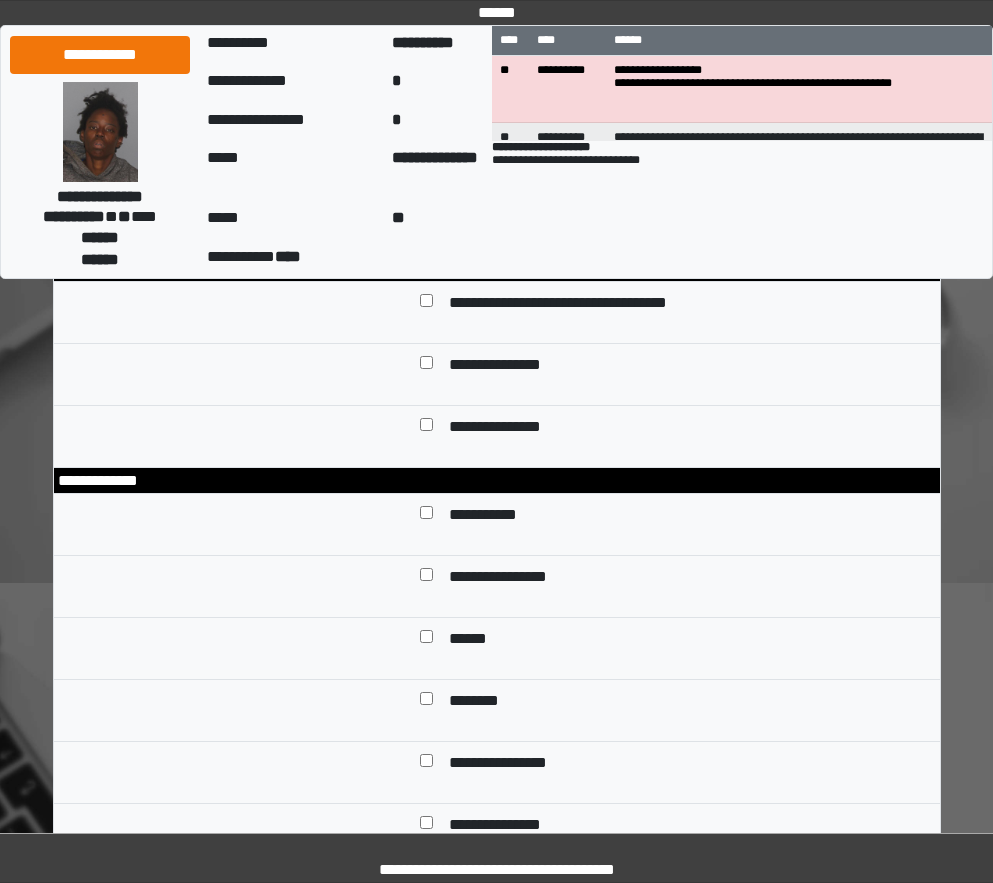 click at bounding box center [426, 640] 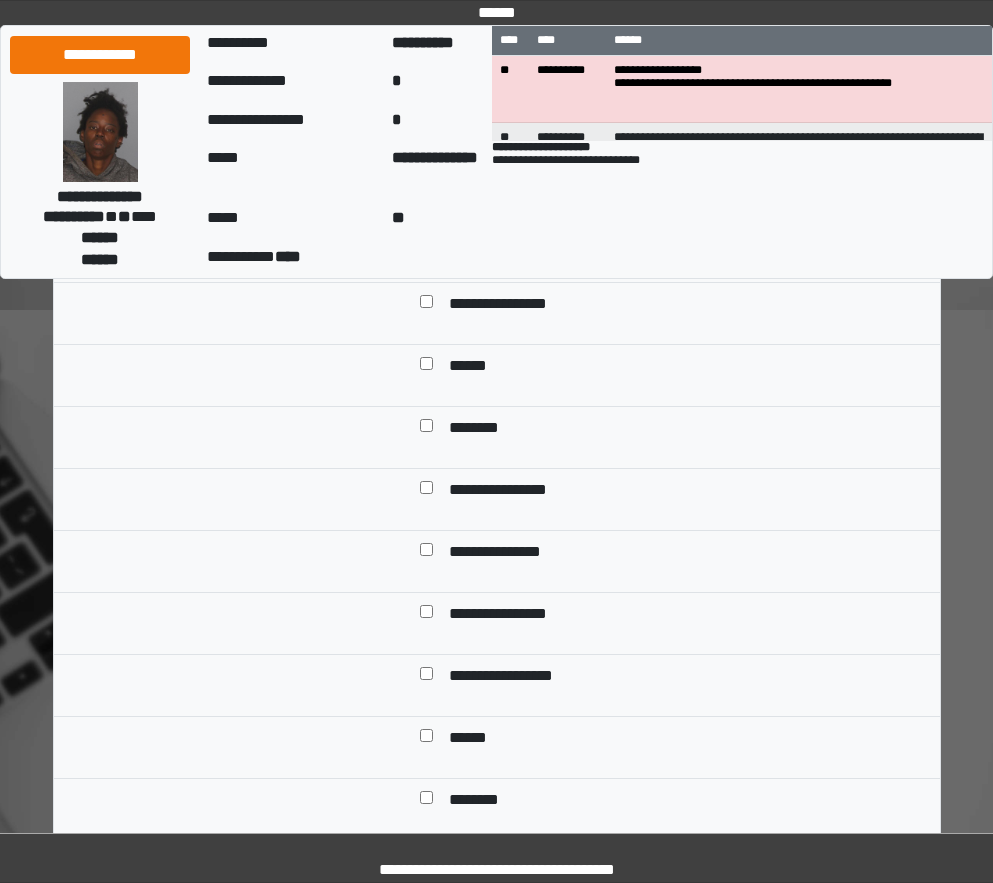 scroll, scrollTop: 600, scrollLeft: 0, axis: vertical 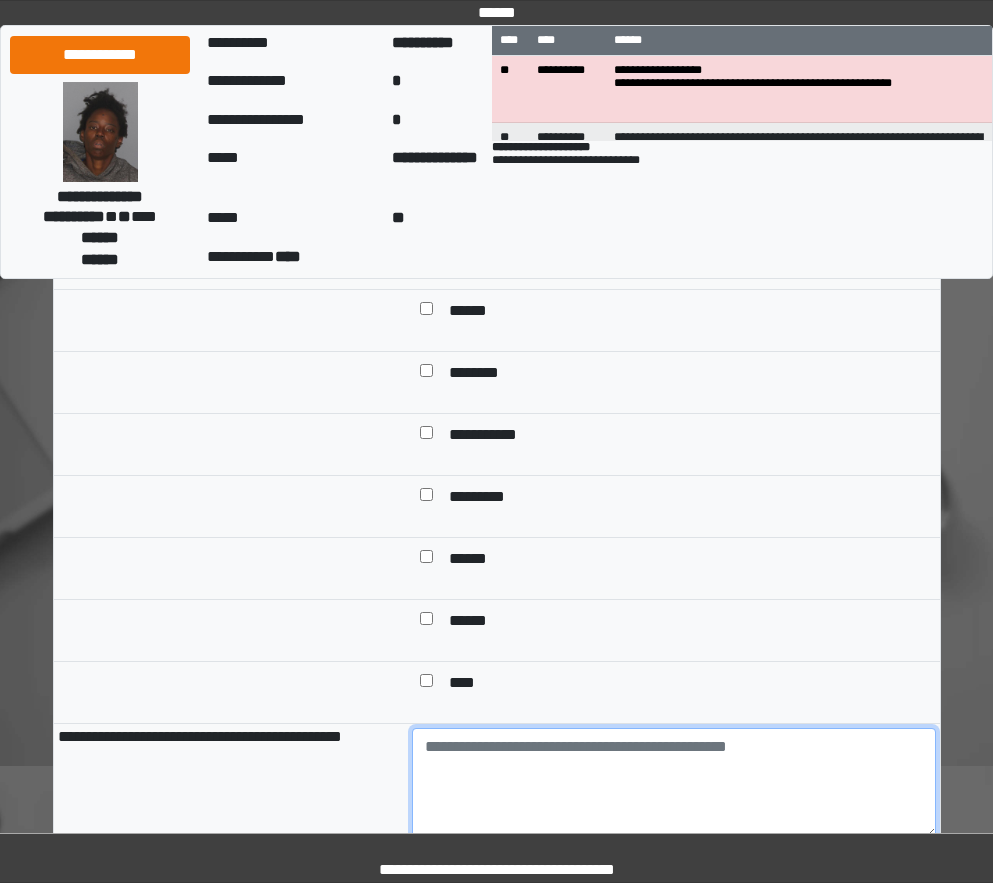 click at bounding box center (674, 783) 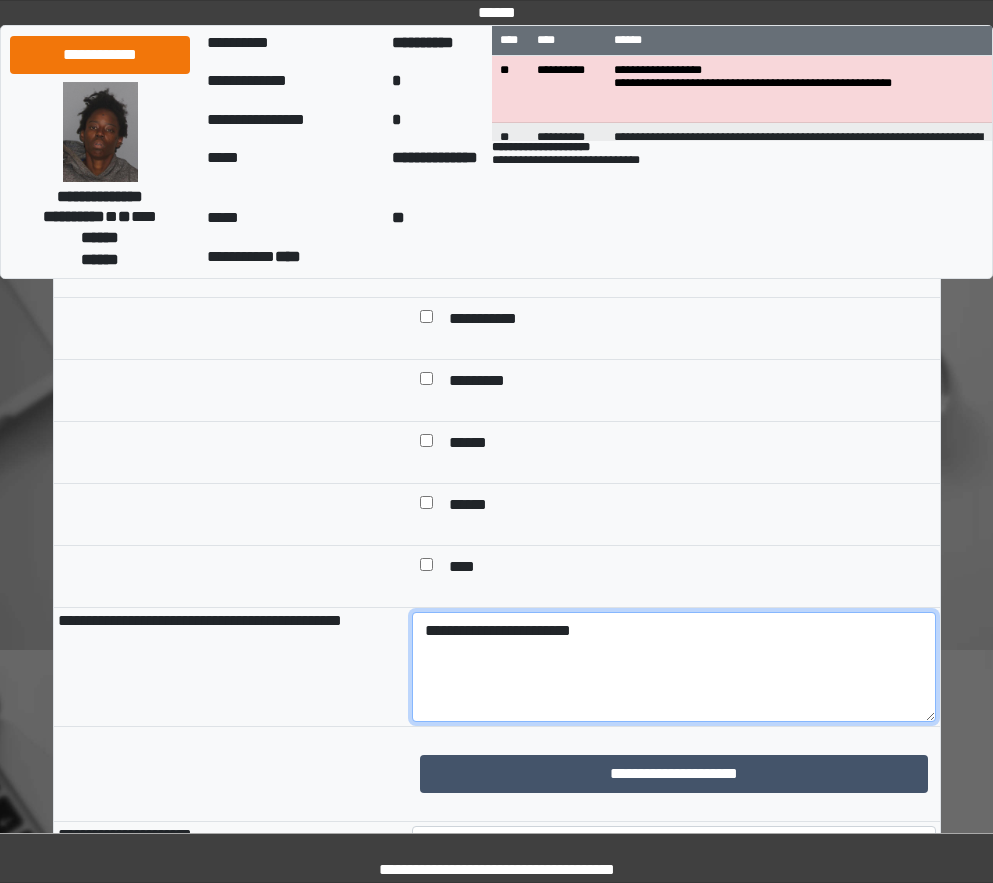 scroll, scrollTop: 1300, scrollLeft: 0, axis: vertical 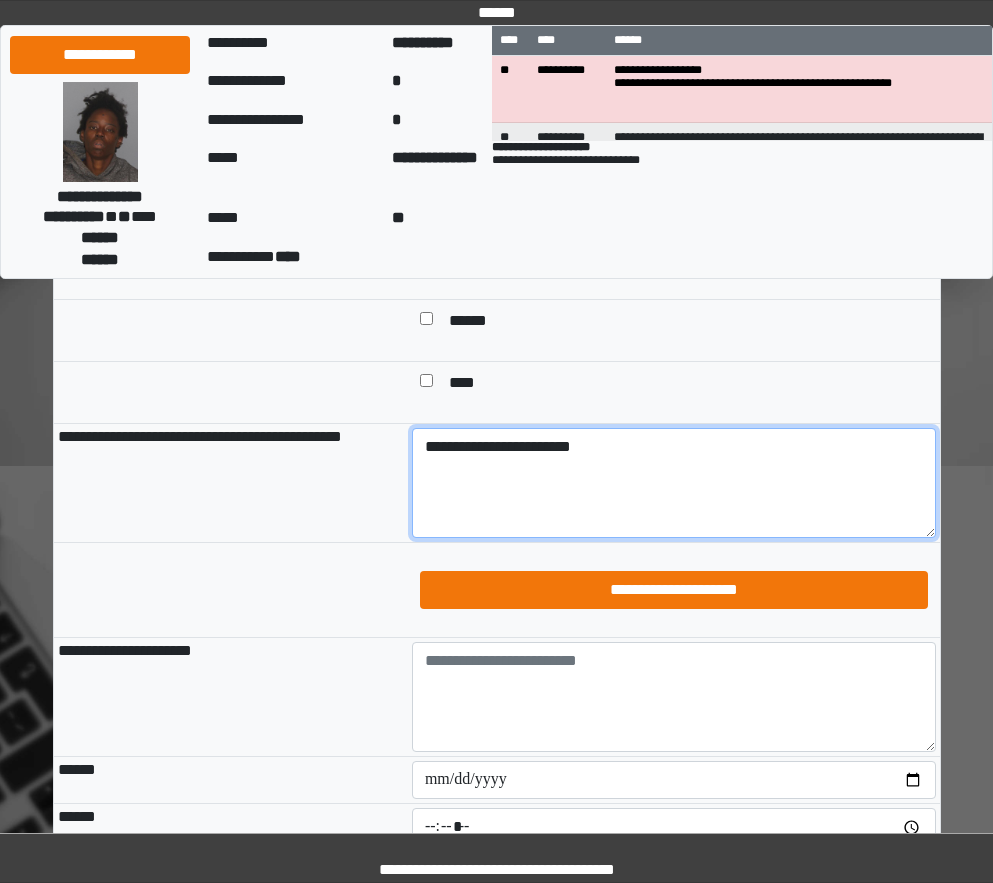 type on "**********" 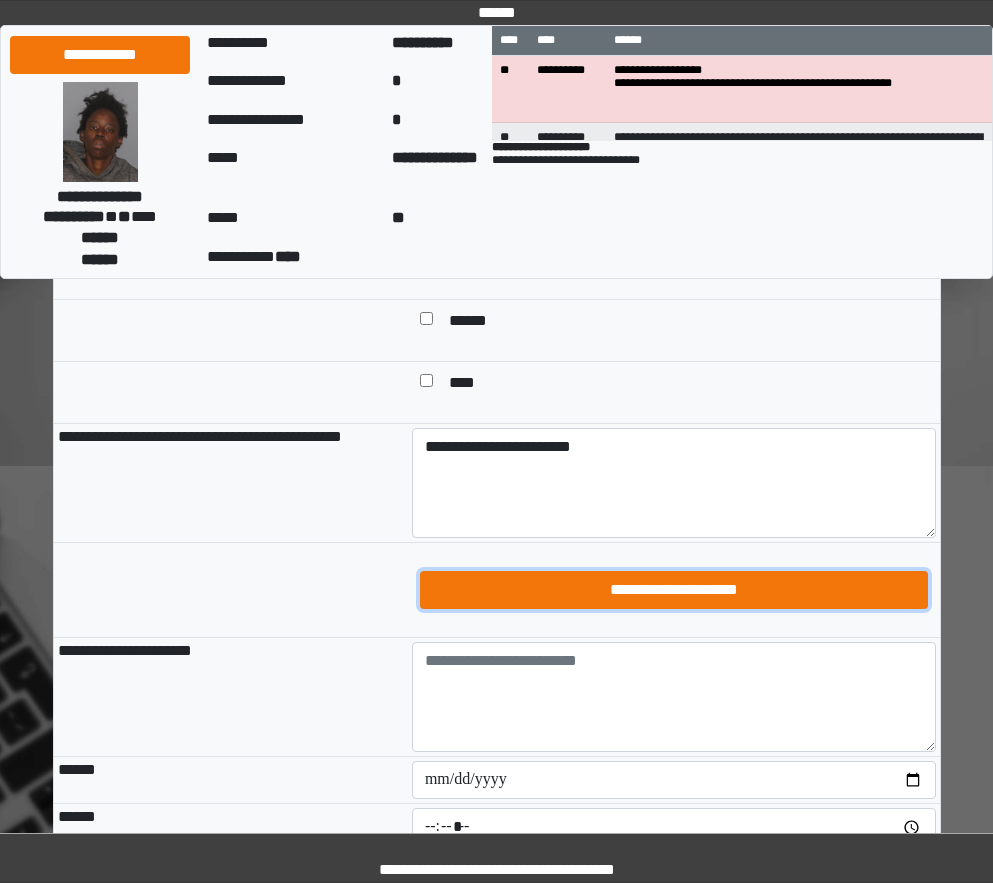 click on "**********" at bounding box center (674, 590) 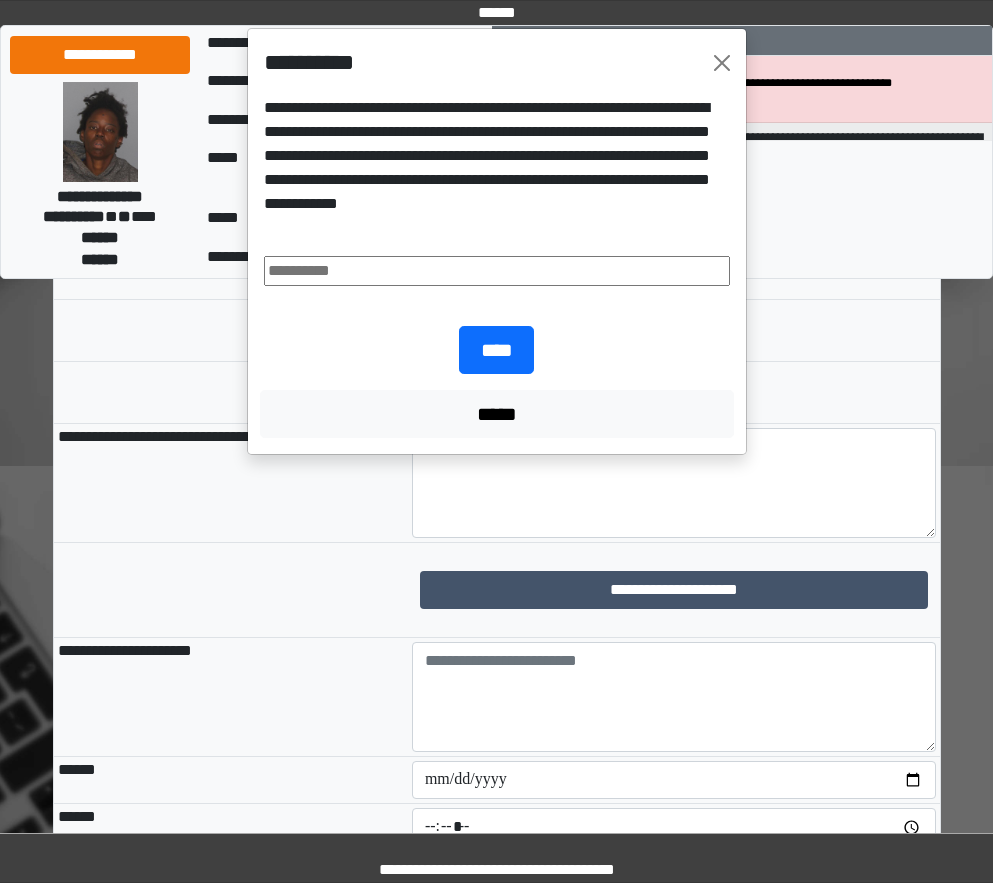 click at bounding box center (497, 271) 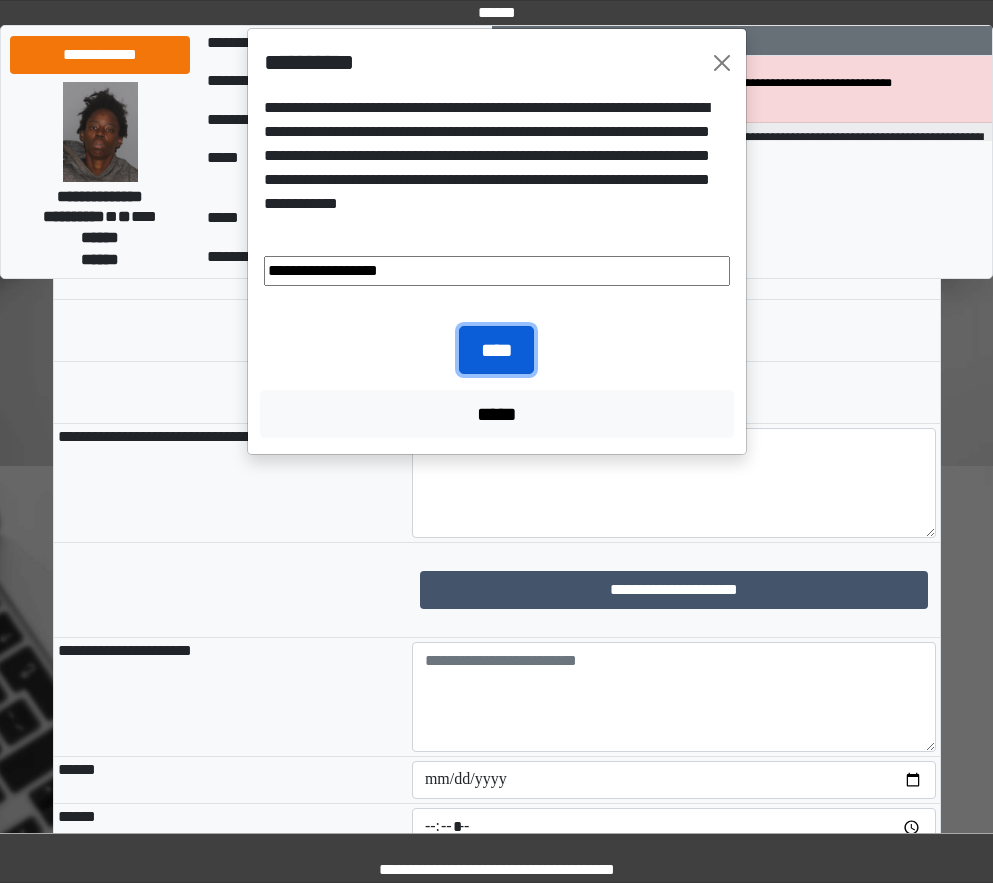 click on "****" at bounding box center (496, 350) 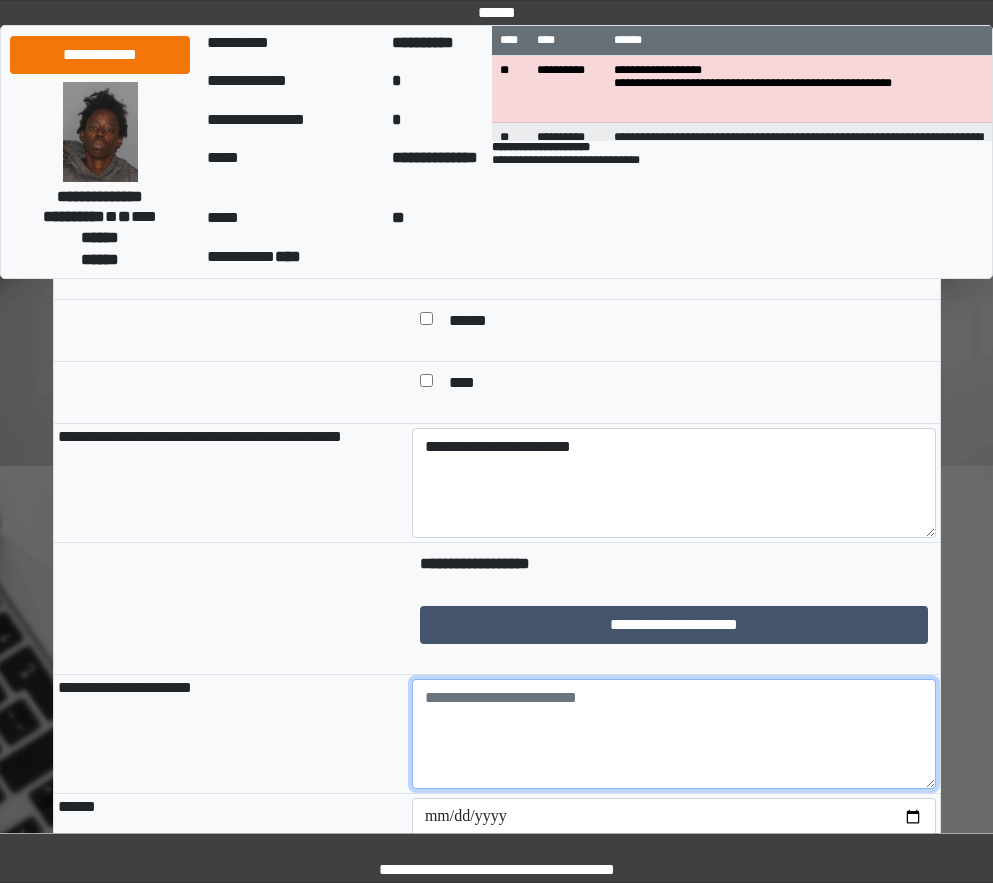 click at bounding box center (674, 734) 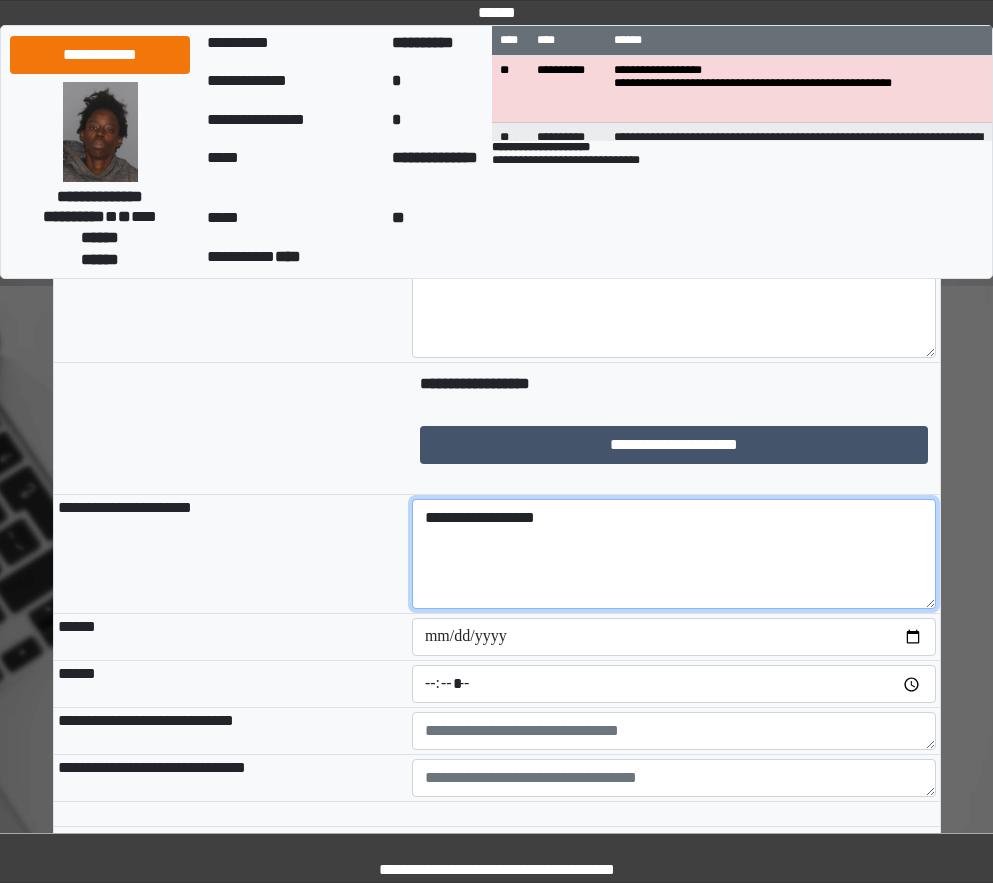 scroll, scrollTop: 1500, scrollLeft: 0, axis: vertical 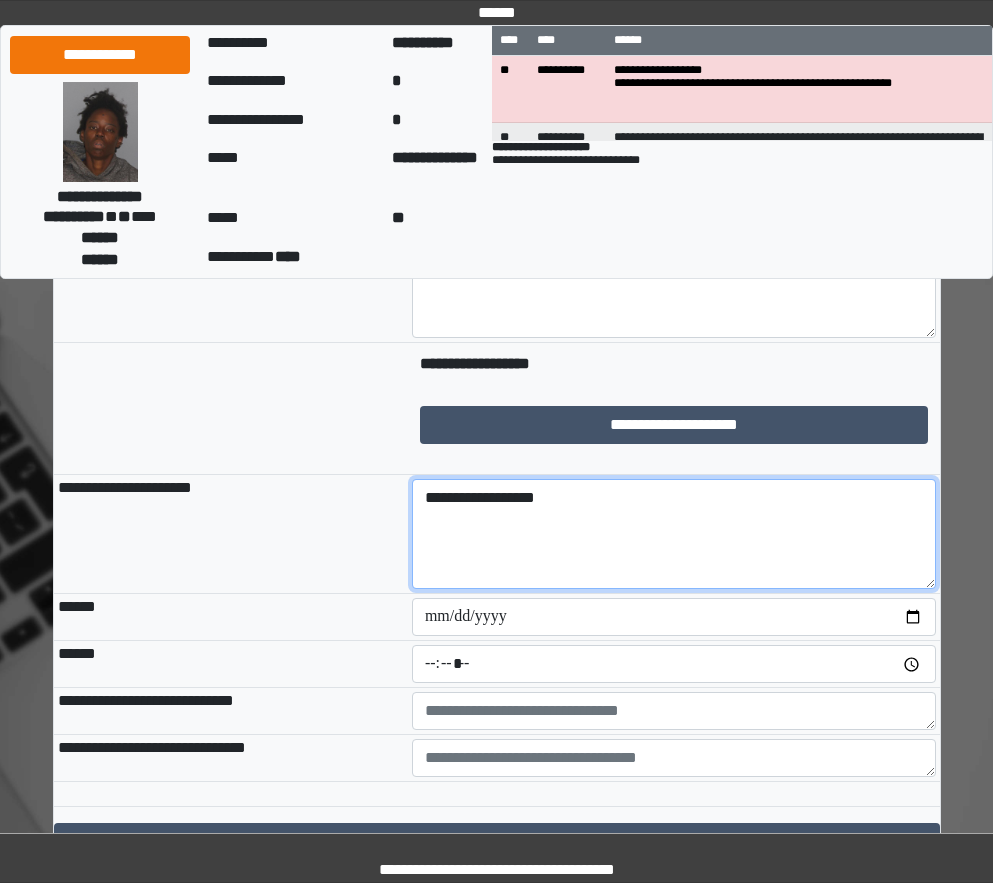 type on "**********" 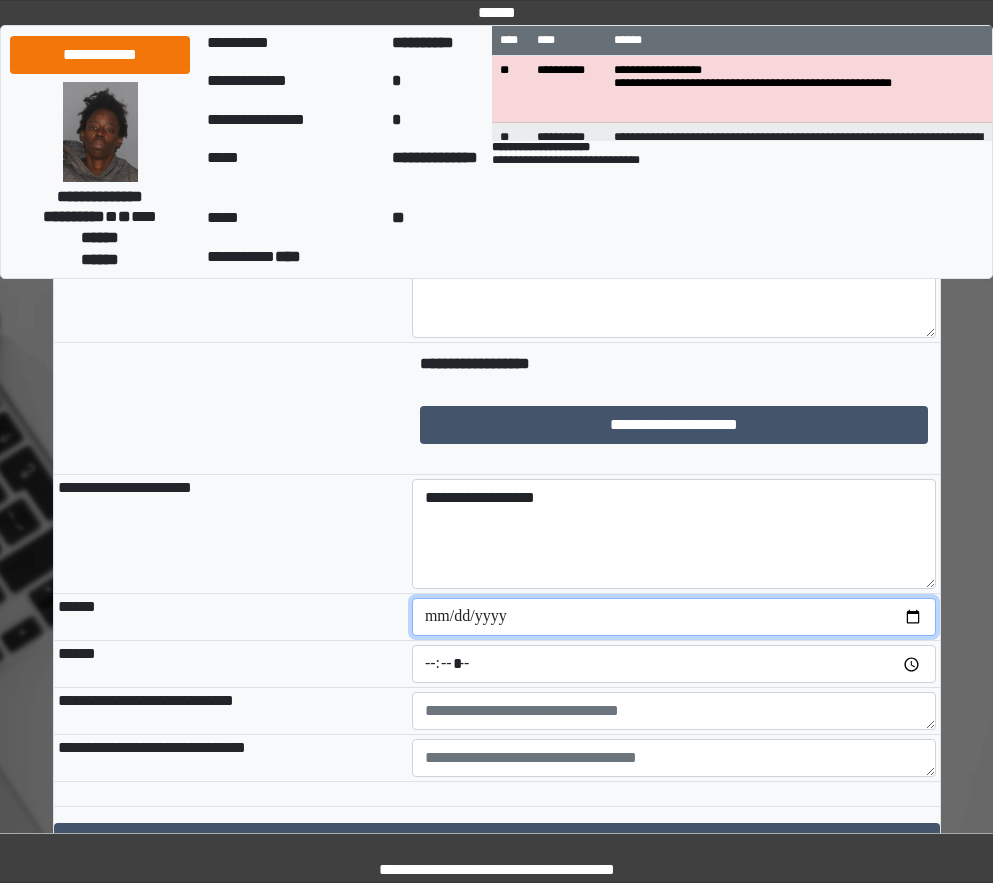 click at bounding box center [674, 617] 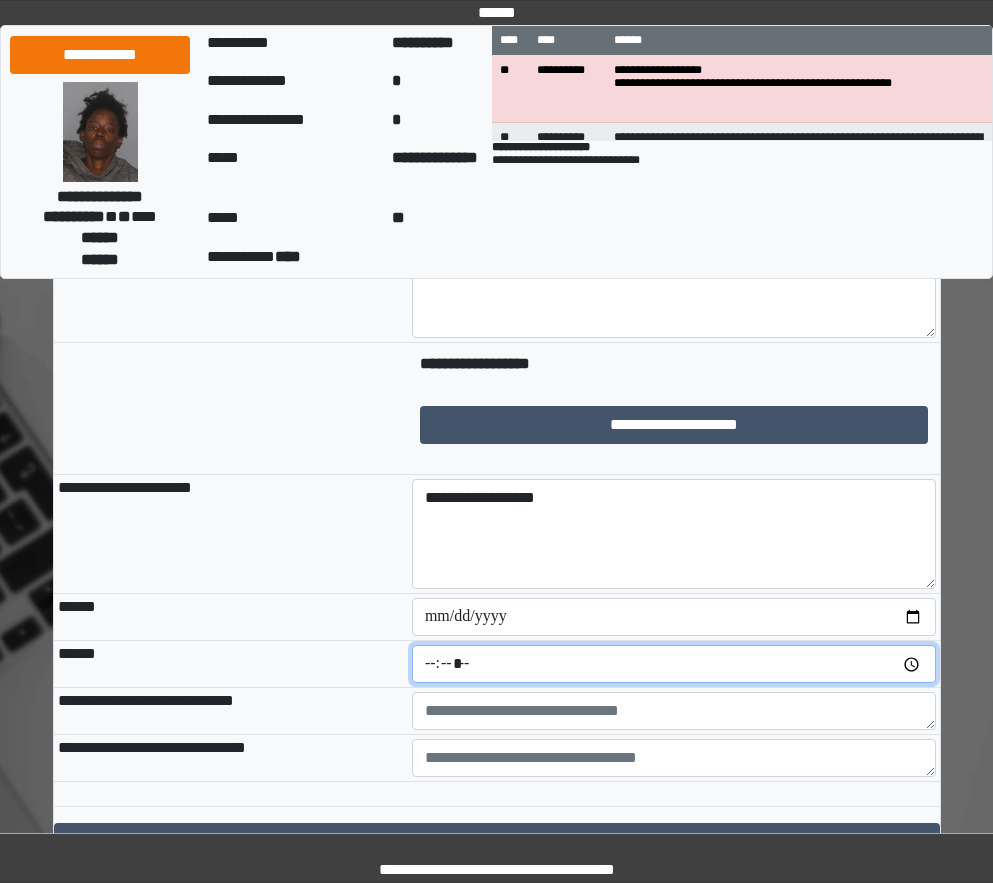 click at bounding box center [674, 664] 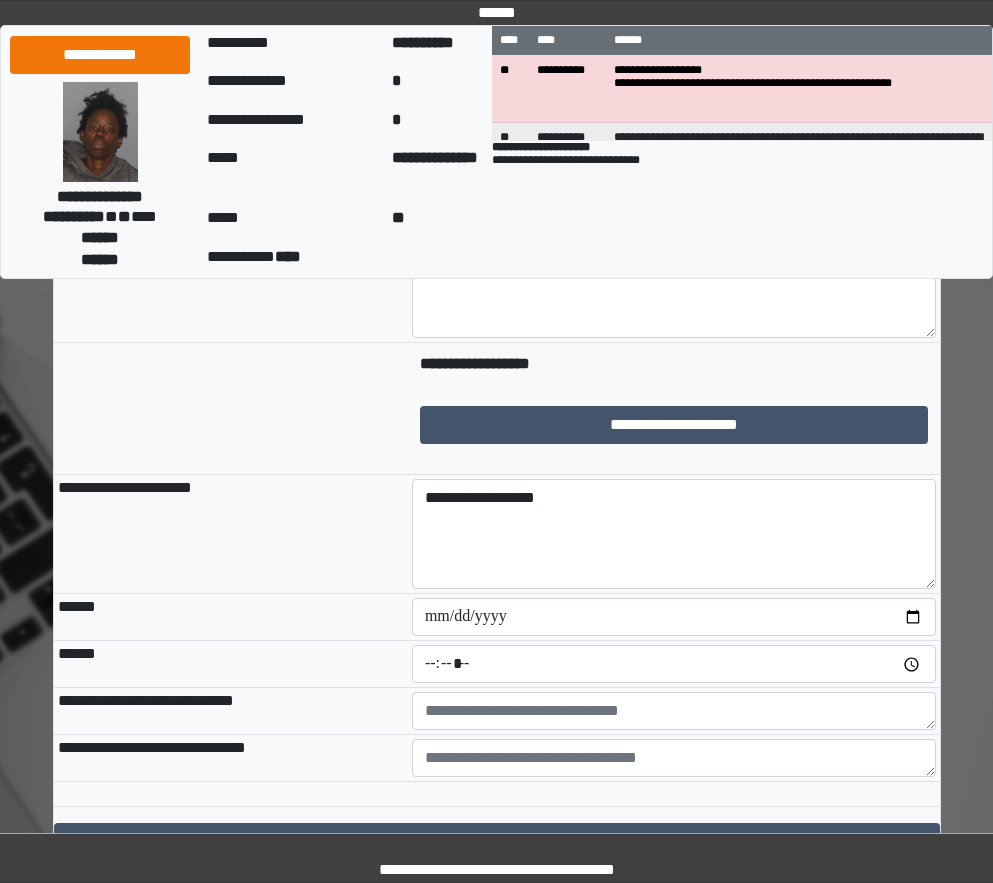 type on "*****" 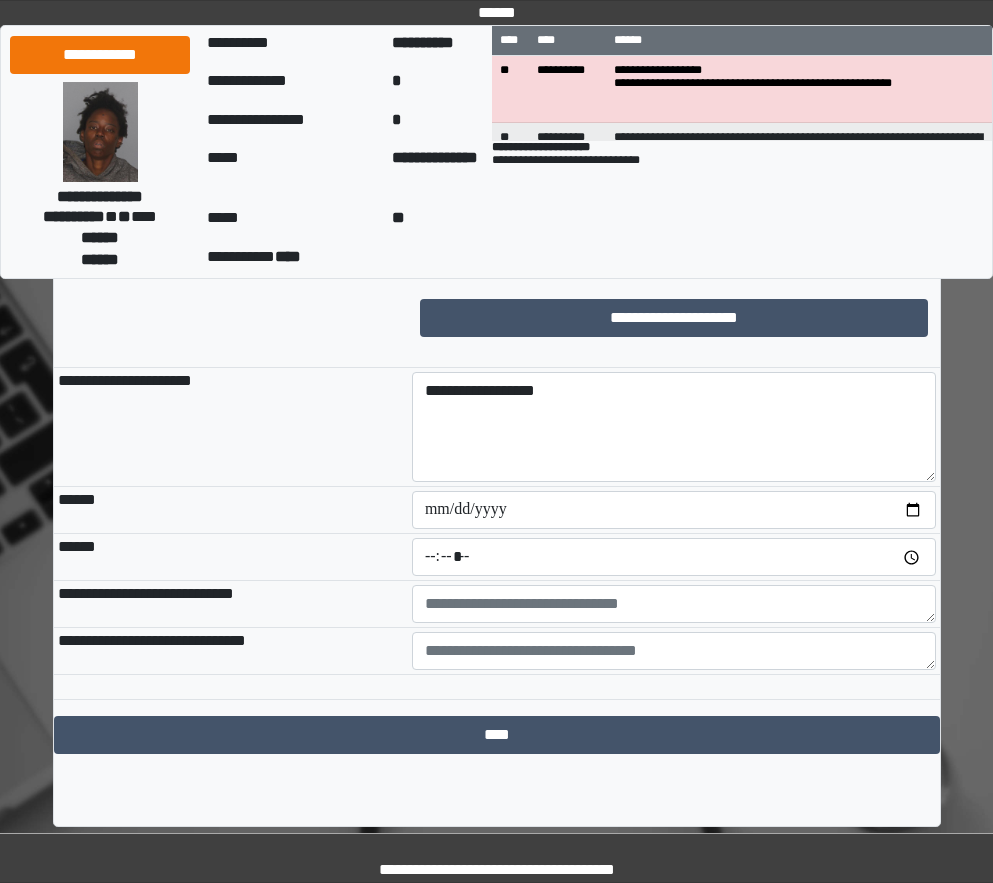 scroll, scrollTop: 1615, scrollLeft: 0, axis: vertical 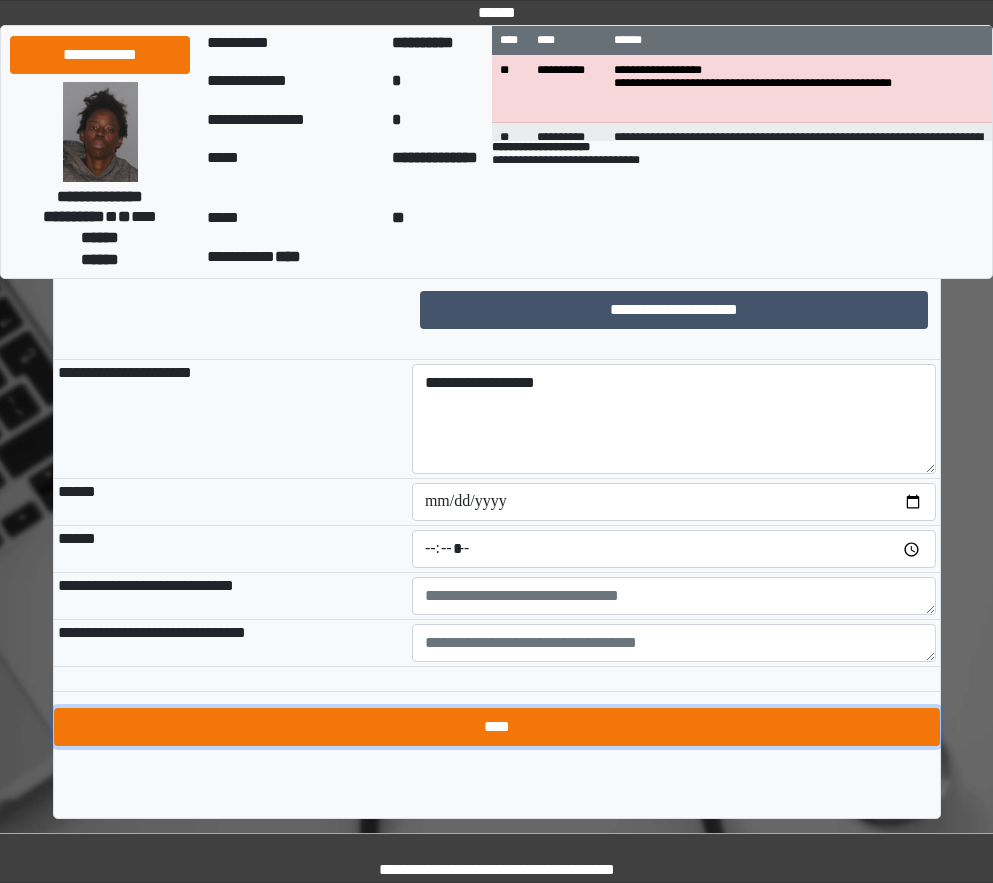 click on "****" at bounding box center (497, 727) 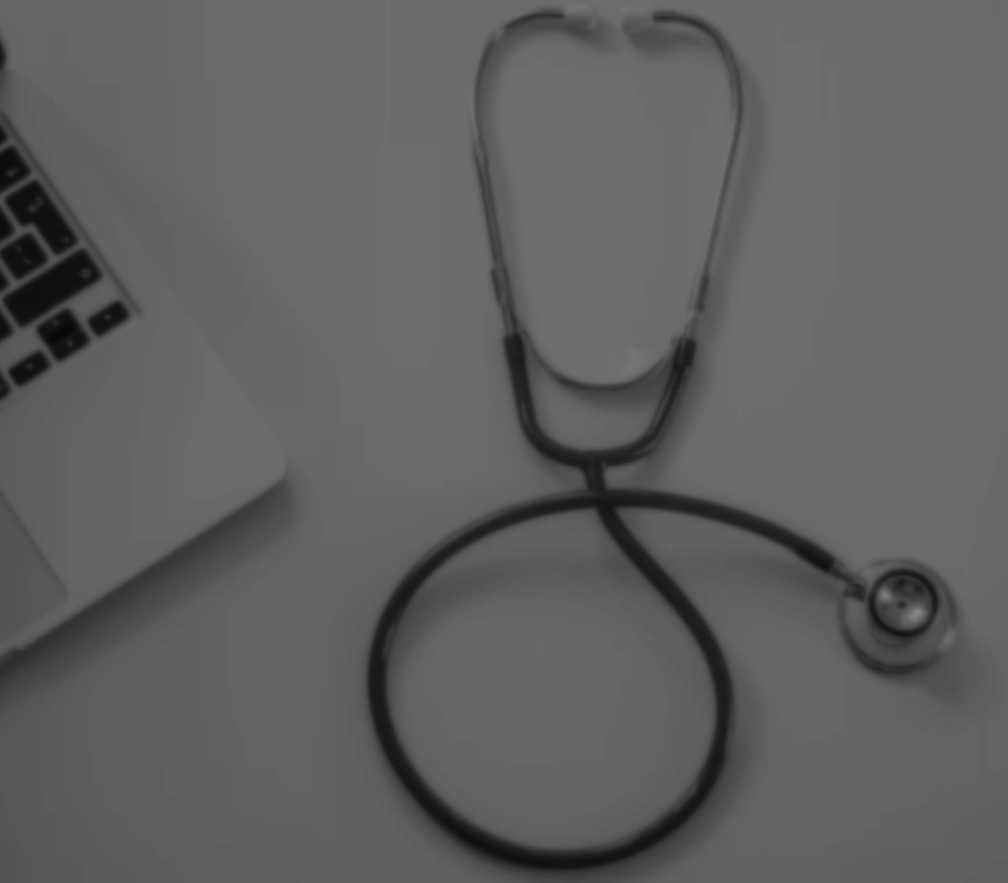 scroll, scrollTop: 0, scrollLeft: 0, axis: both 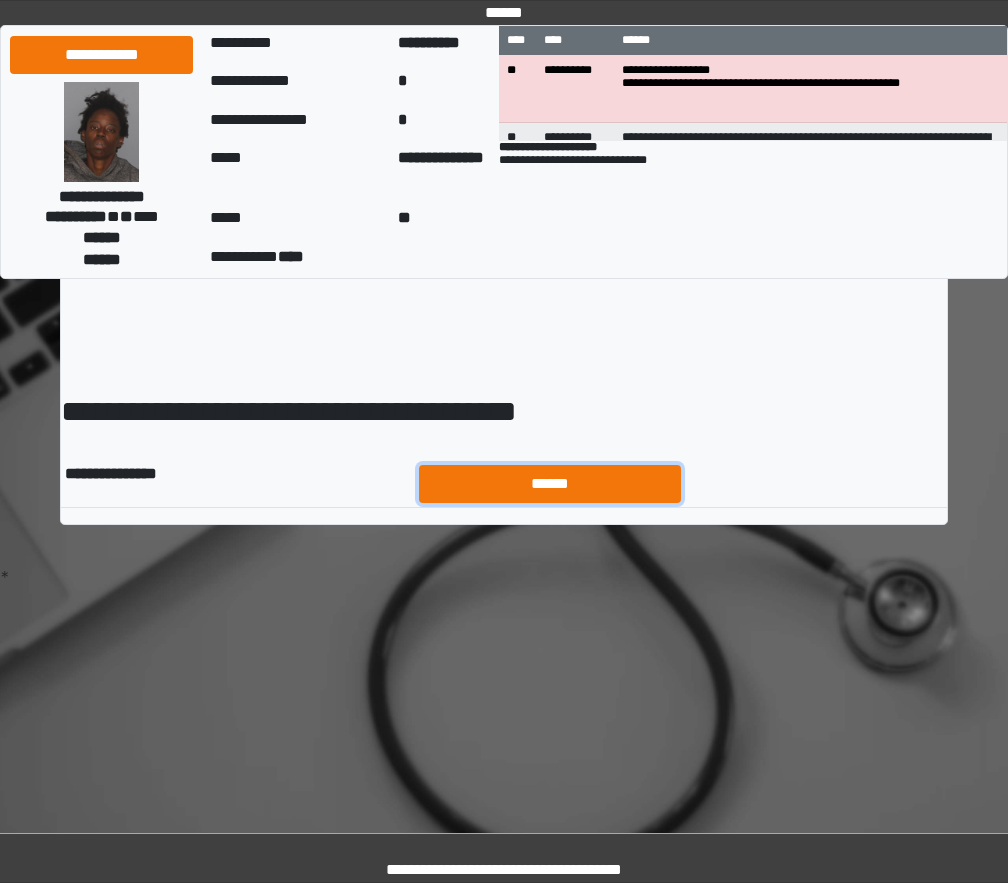 click on "******" at bounding box center [550, 484] 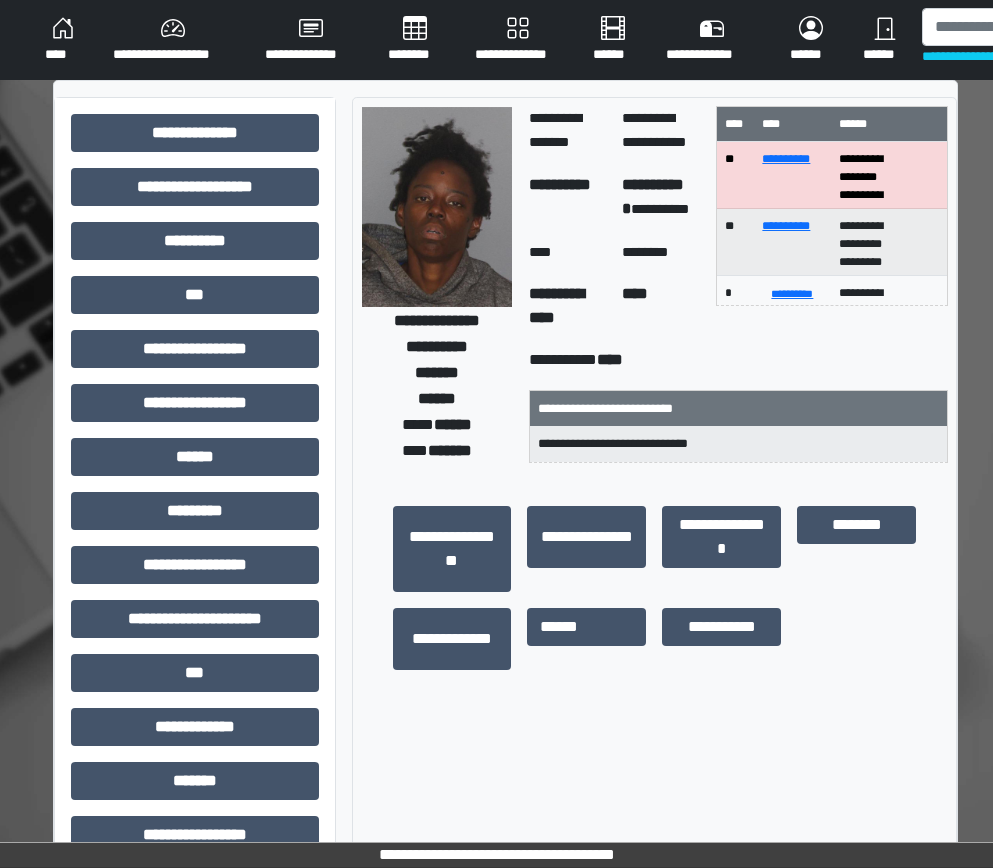 scroll, scrollTop: 100, scrollLeft: 0, axis: vertical 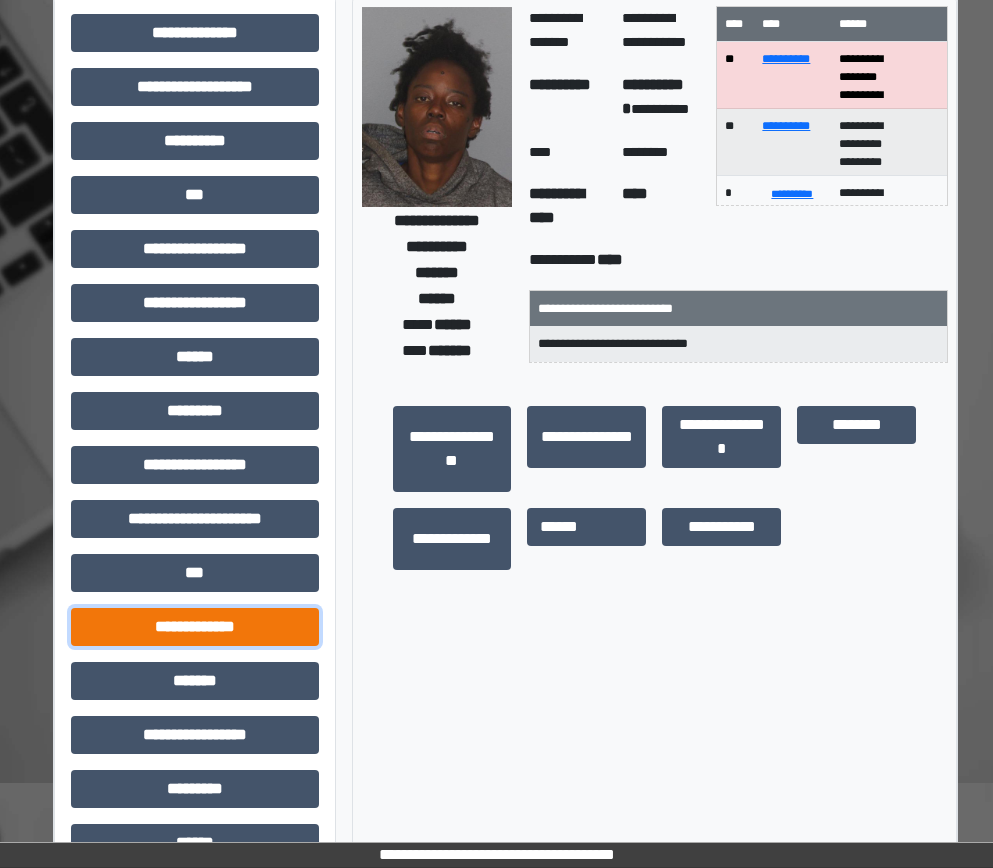 click on "**********" at bounding box center [195, 627] 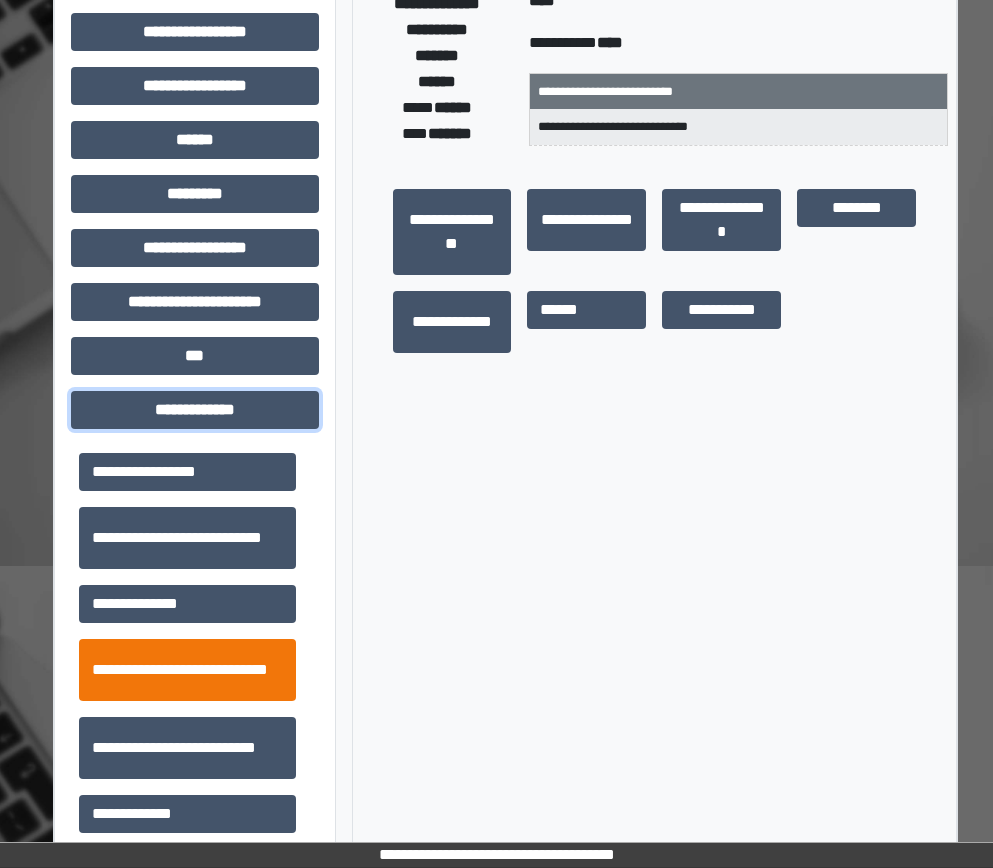 scroll, scrollTop: 400, scrollLeft: 0, axis: vertical 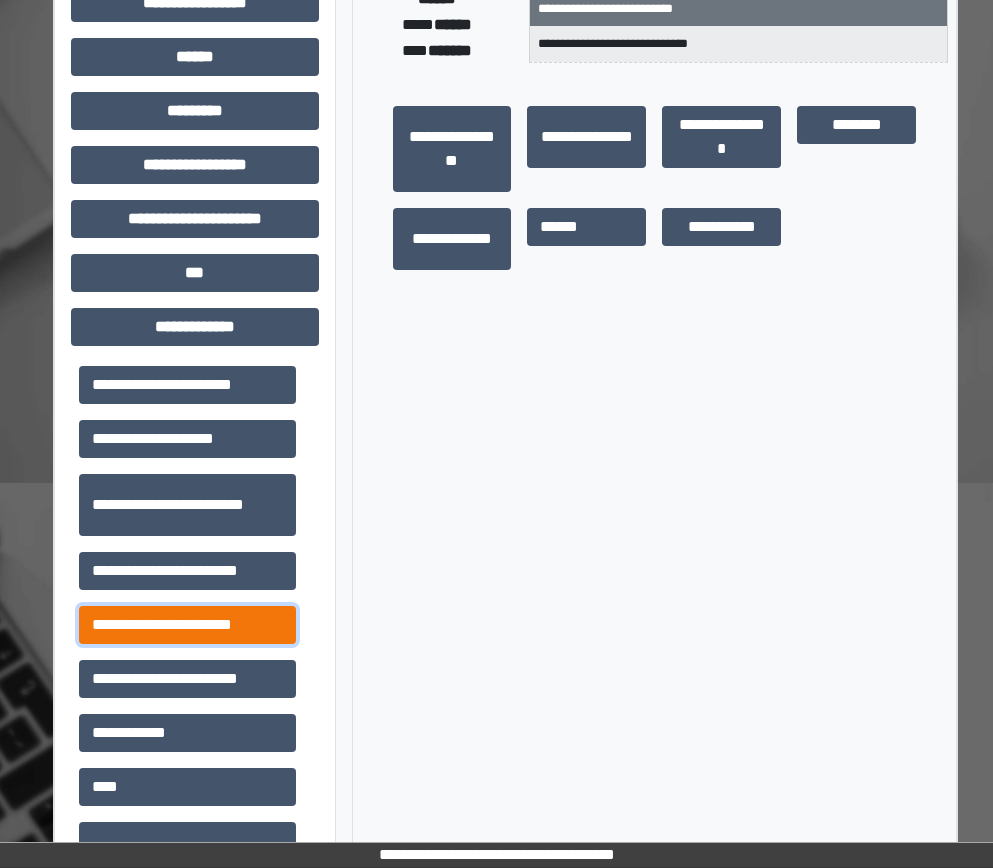 click on "**********" at bounding box center (187, 625) 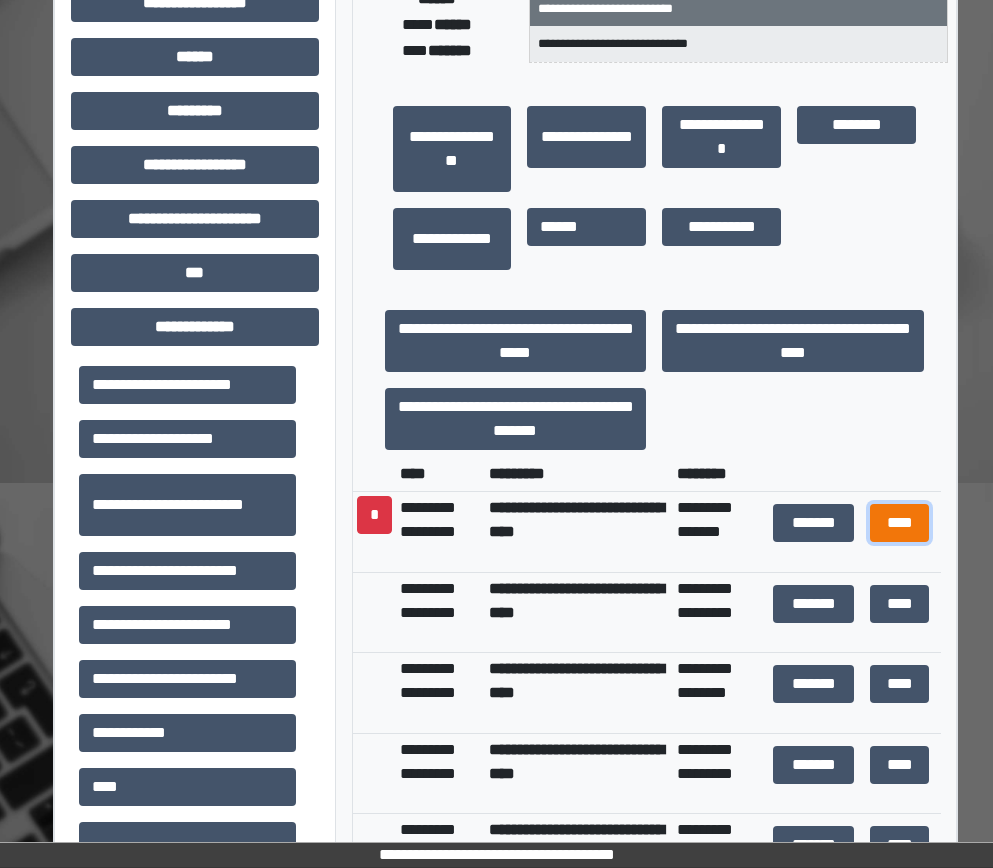 click on "****" at bounding box center [900, 523] 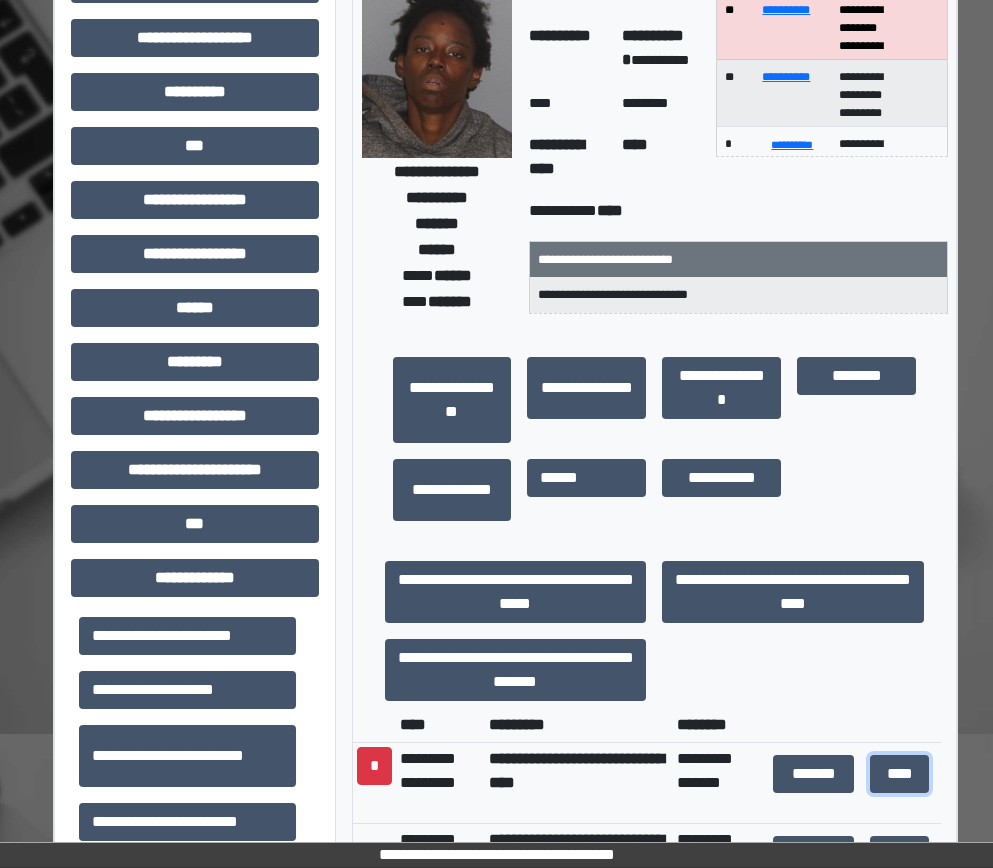 scroll, scrollTop: 0, scrollLeft: 0, axis: both 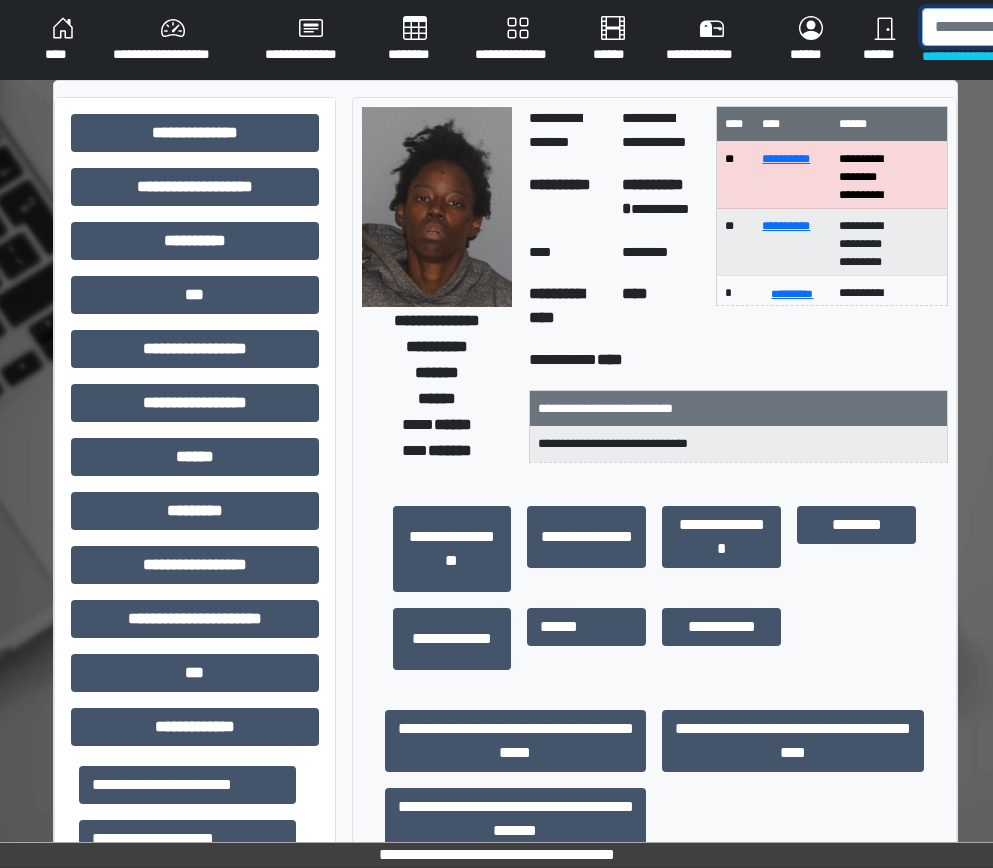 click at bounding box center [1025, 27] 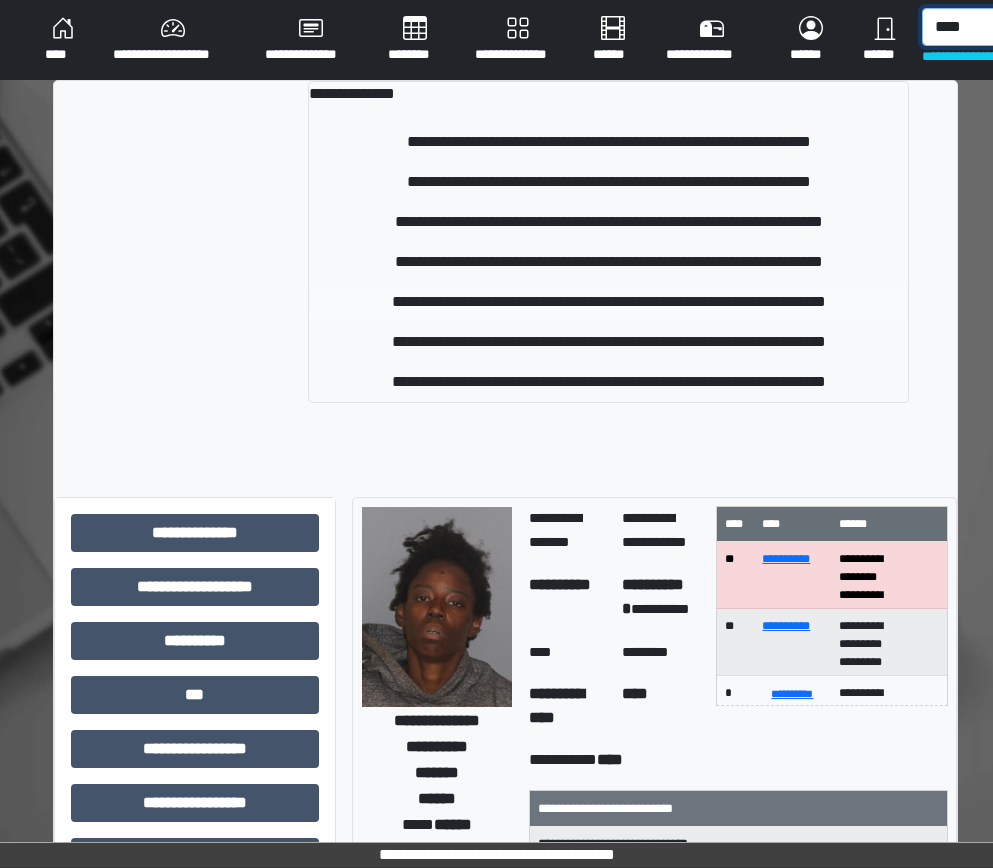 type on "****" 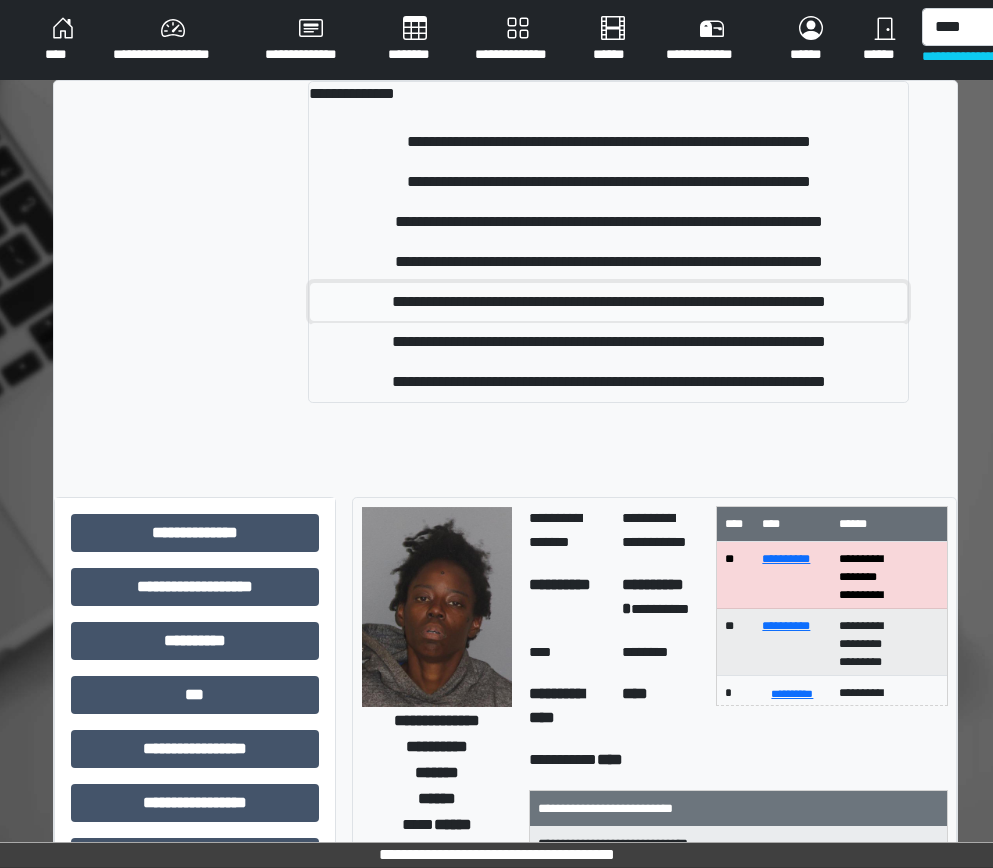 click on "**********" at bounding box center (608, 302) 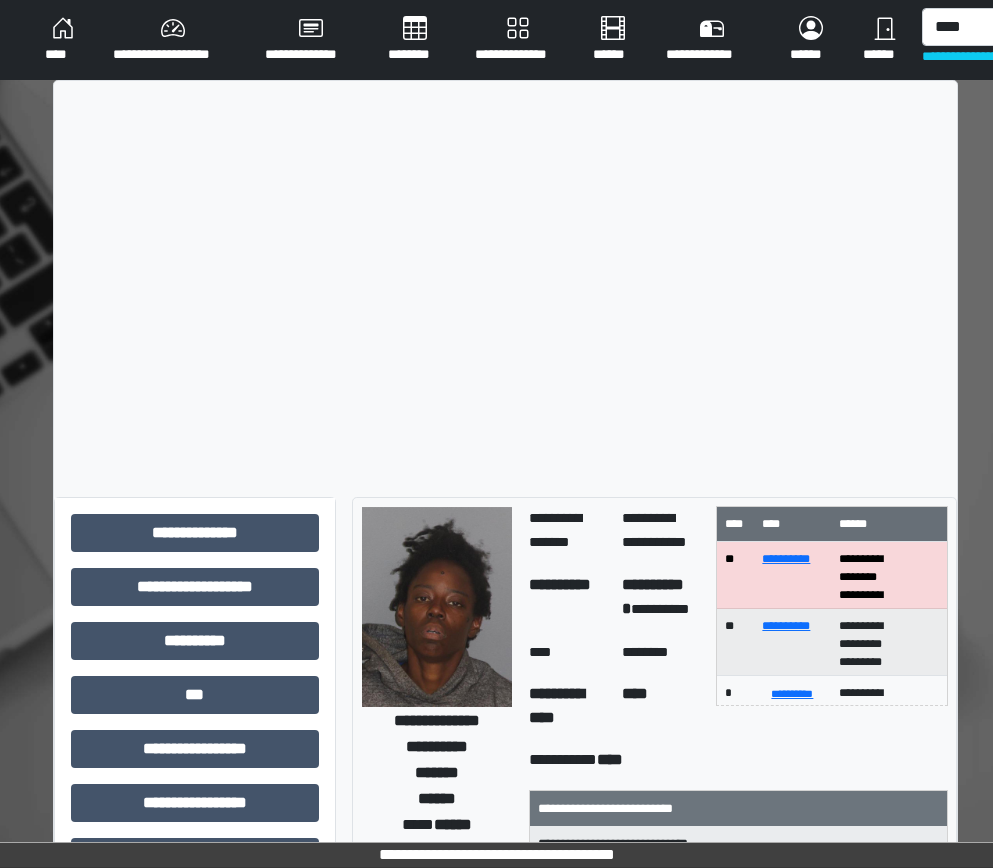type 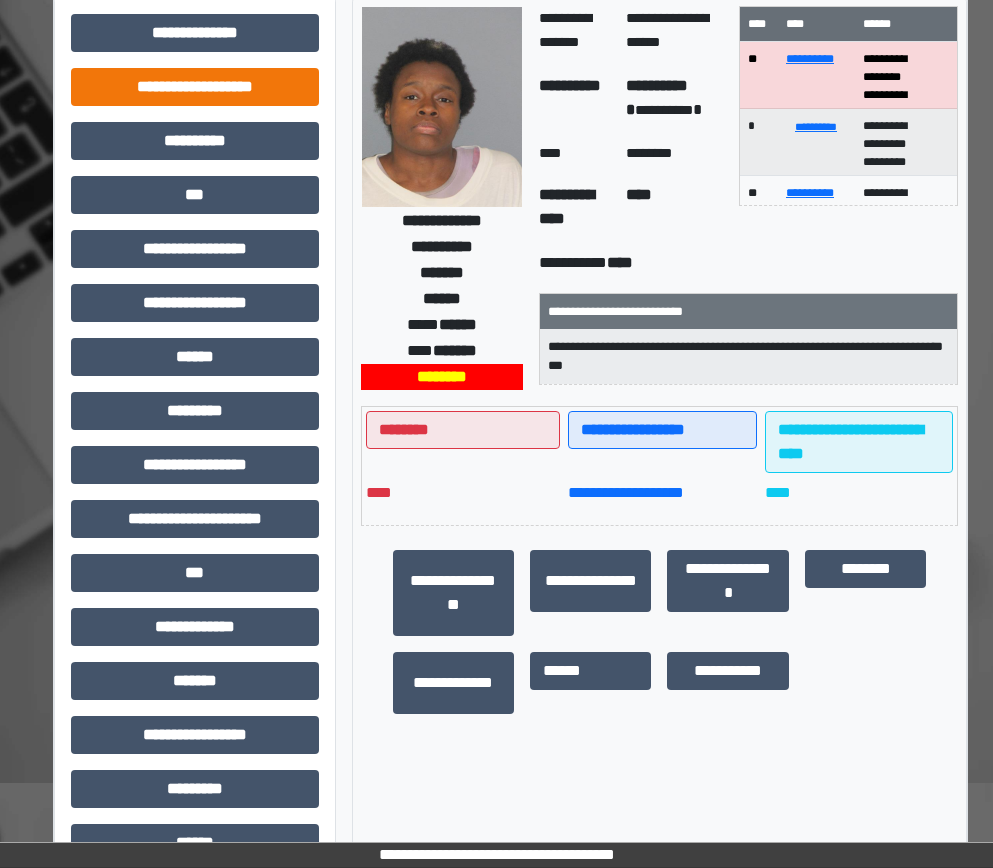 scroll, scrollTop: 0, scrollLeft: 0, axis: both 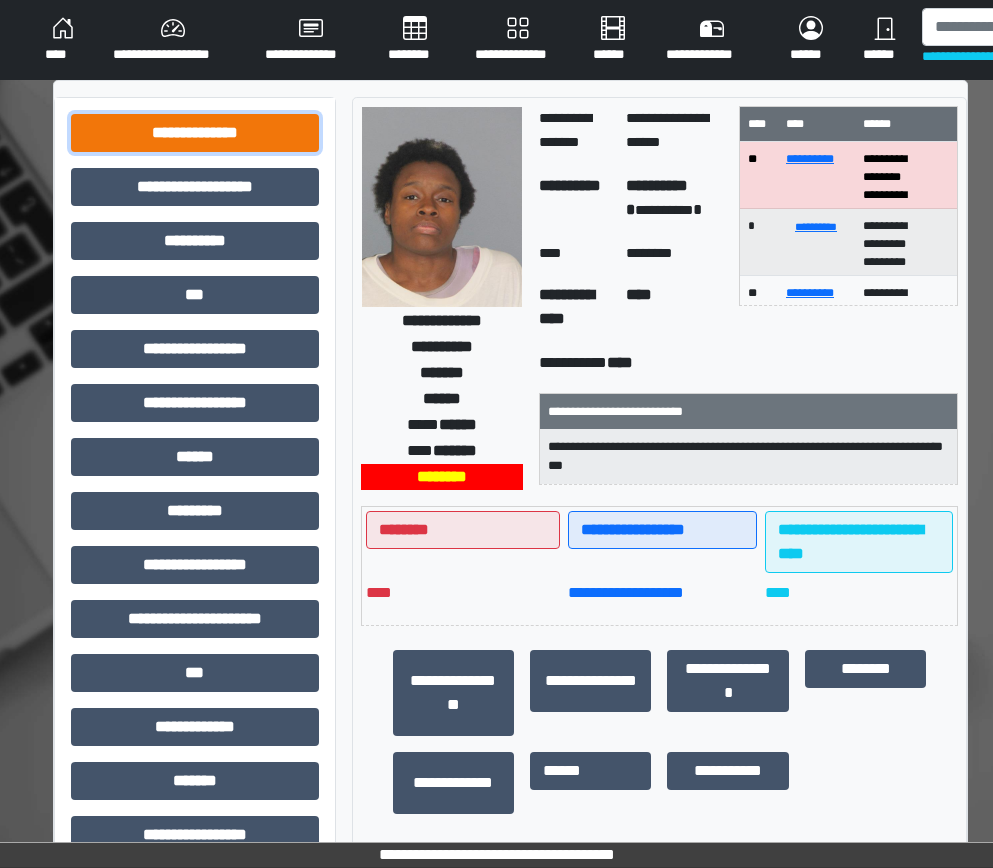 click on "**********" at bounding box center [195, 133] 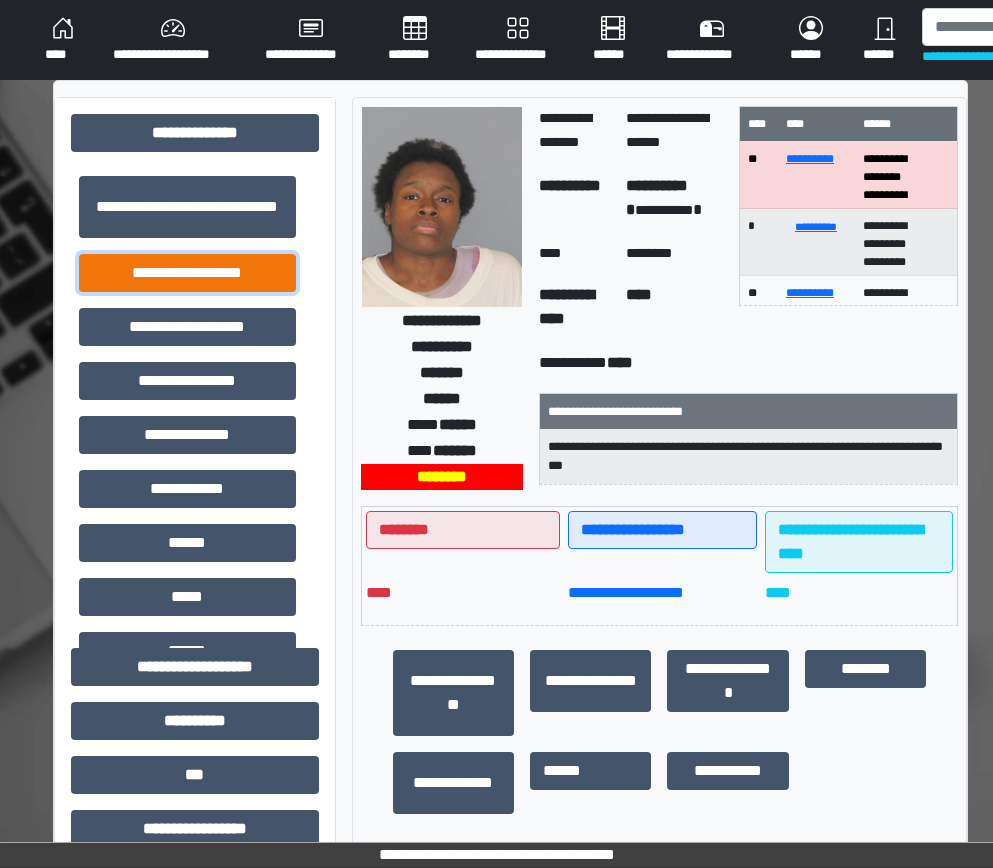 click on "**********" at bounding box center (187, 273) 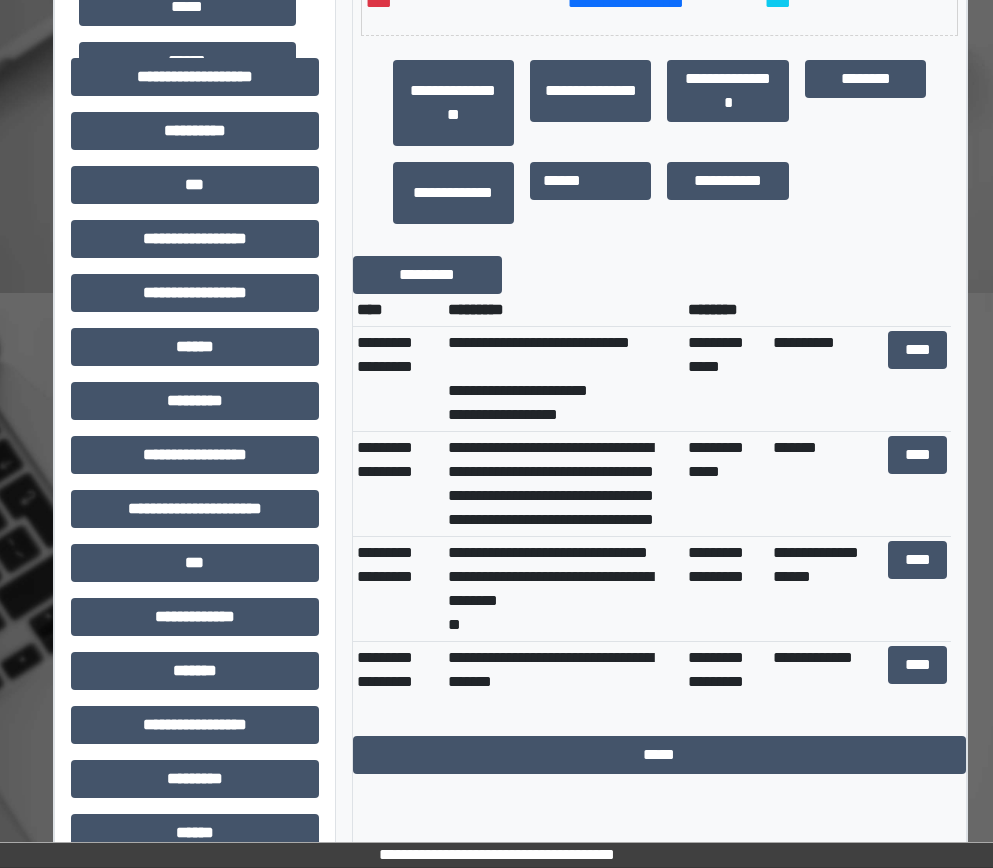 scroll, scrollTop: 600, scrollLeft: 0, axis: vertical 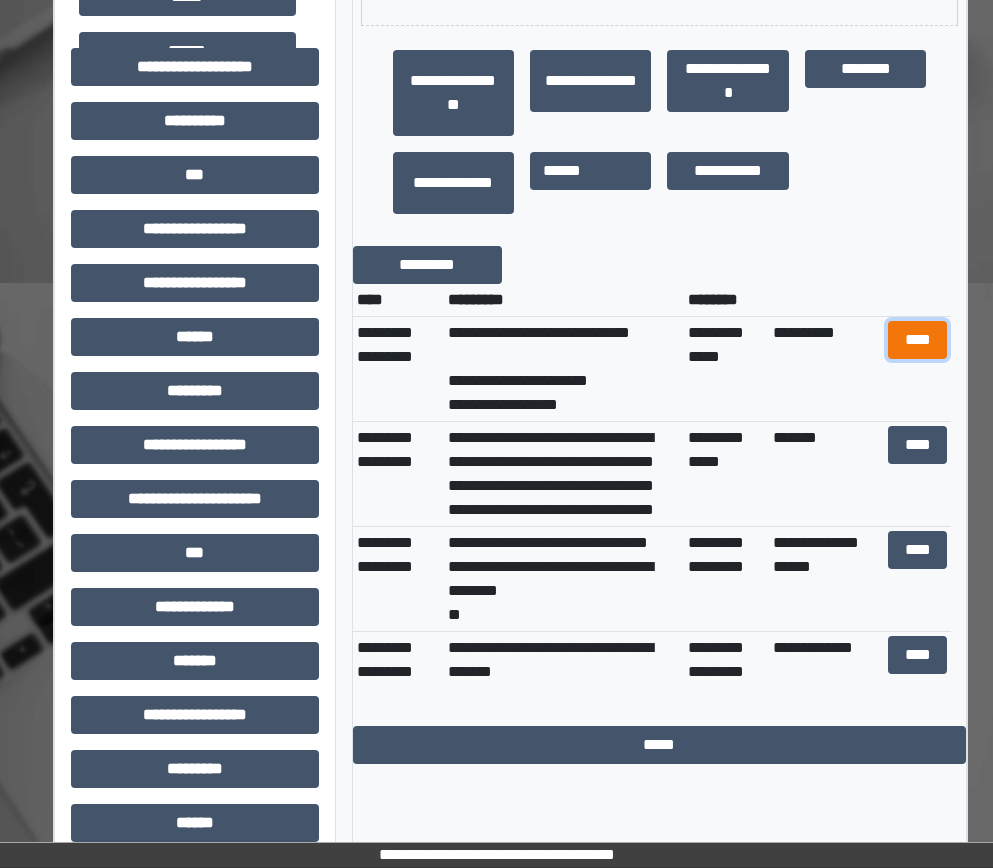 click on "****" at bounding box center (918, 340) 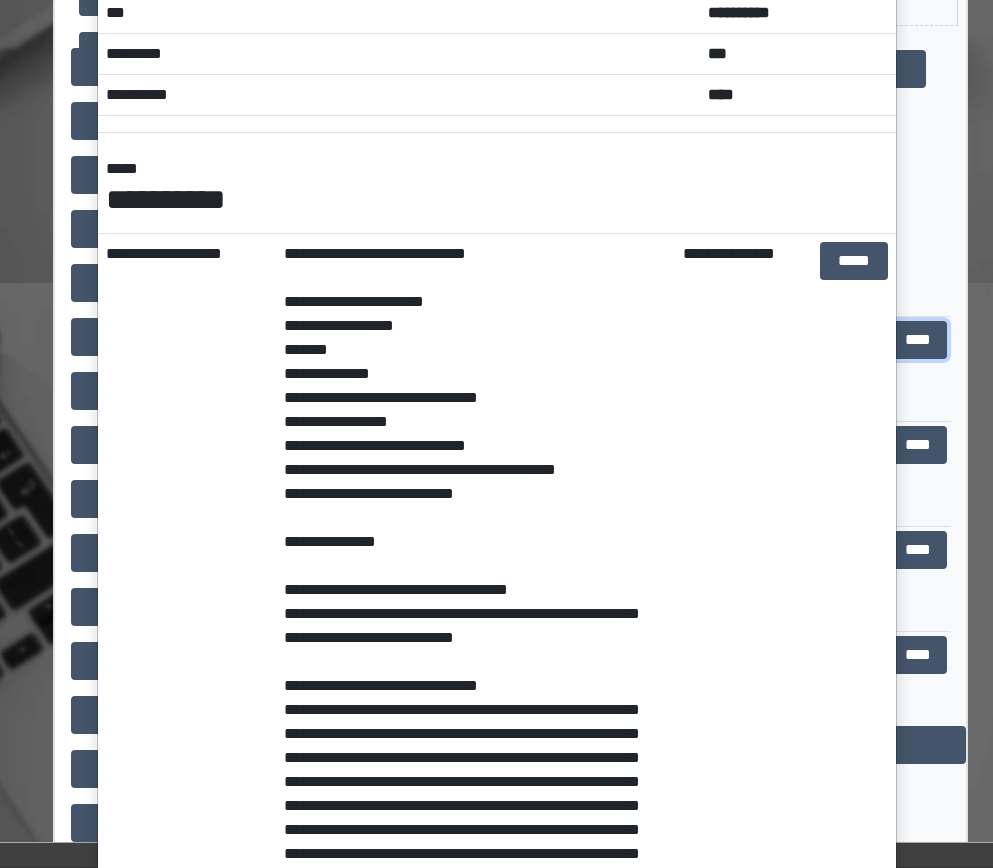 scroll, scrollTop: 0, scrollLeft: 0, axis: both 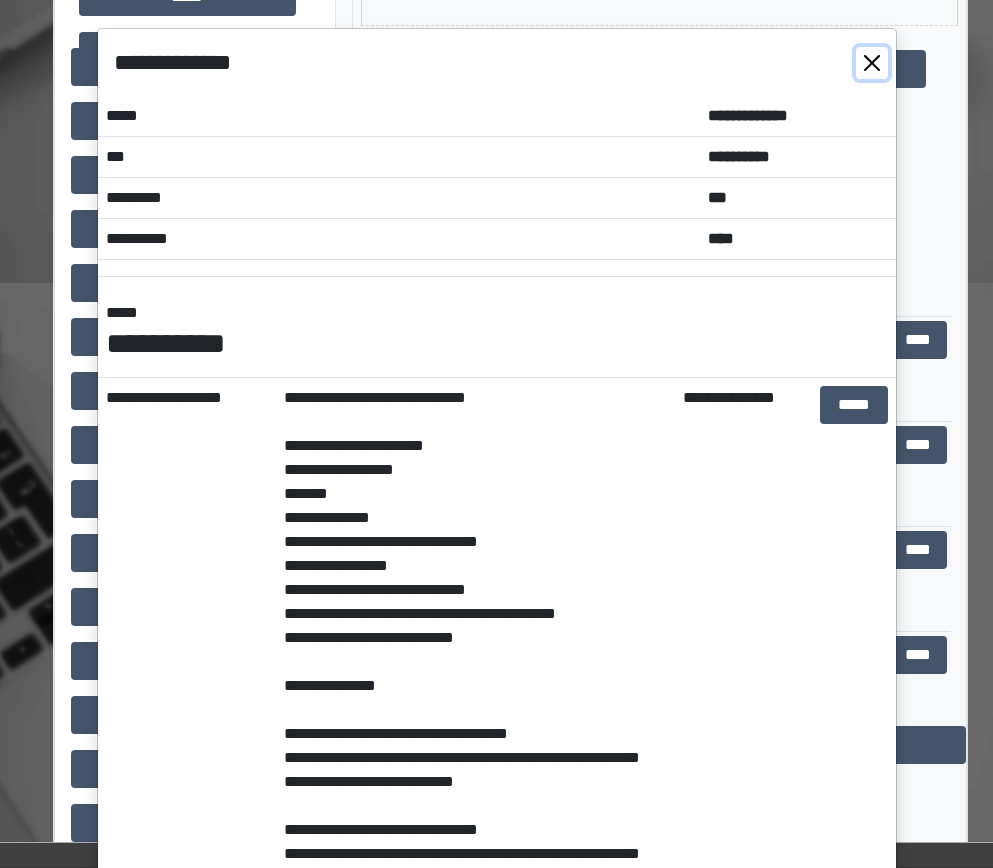 click at bounding box center (872, 63) 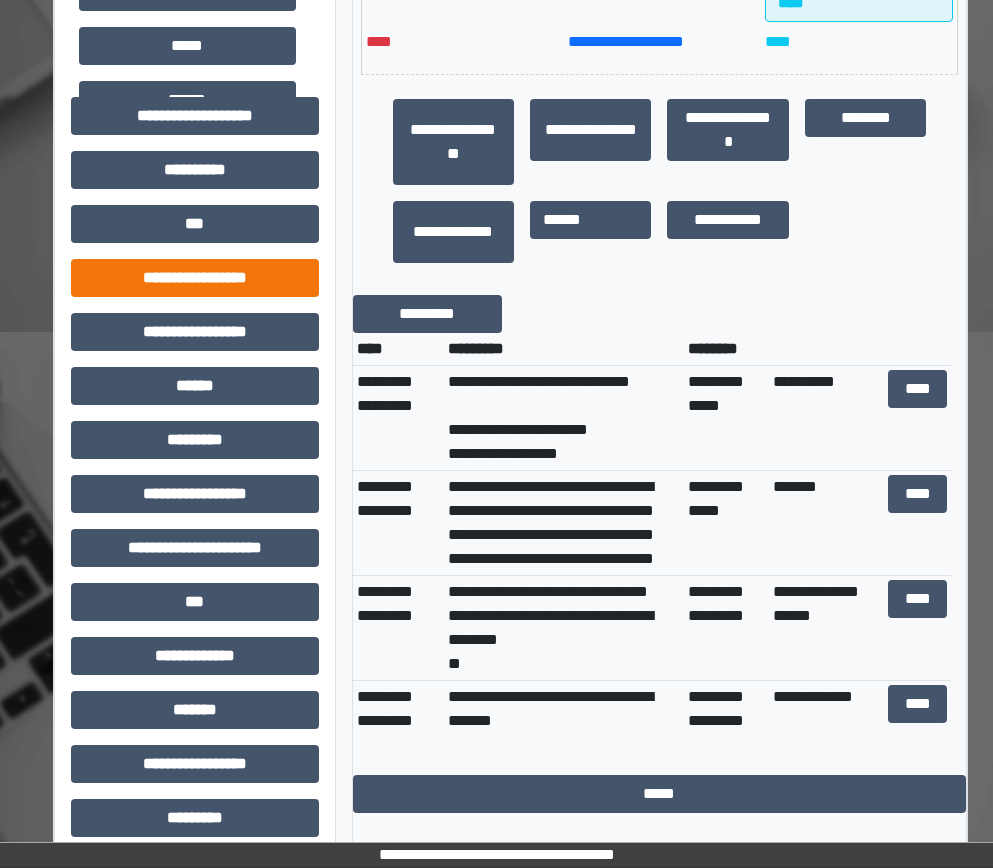 scroll, scrollTop: 600, scrollLeft: 0, axis: vertical 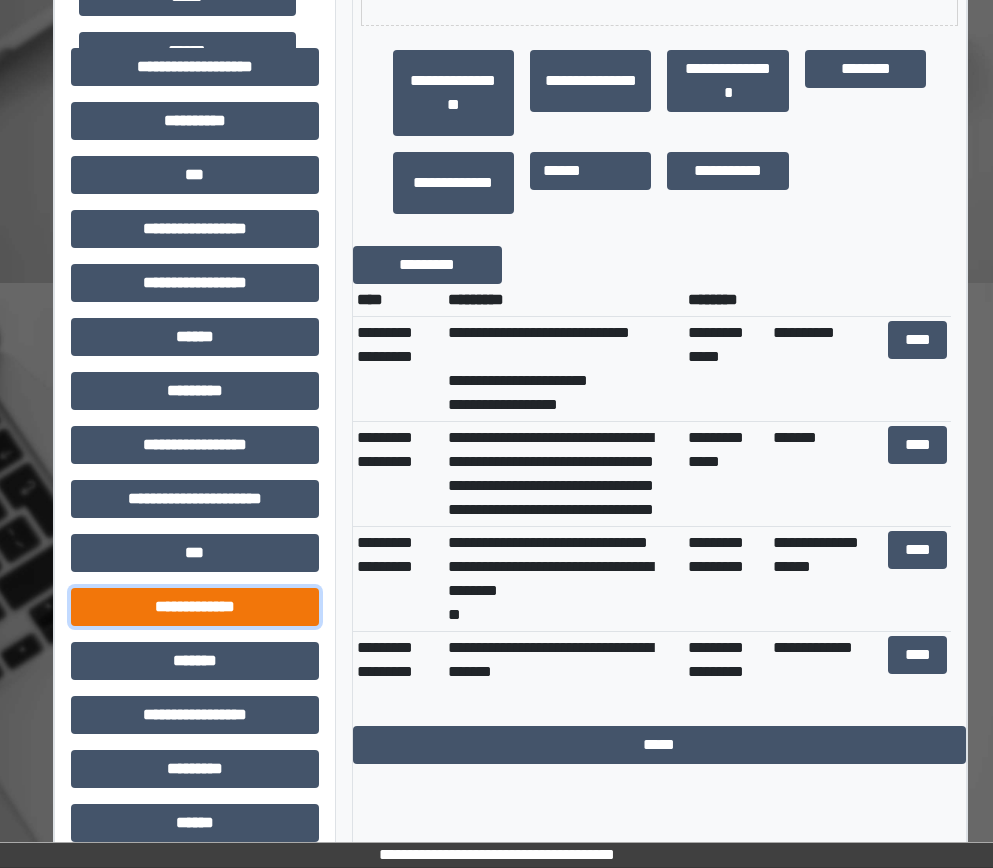 click on "**********" at bounding box center [195, 607] 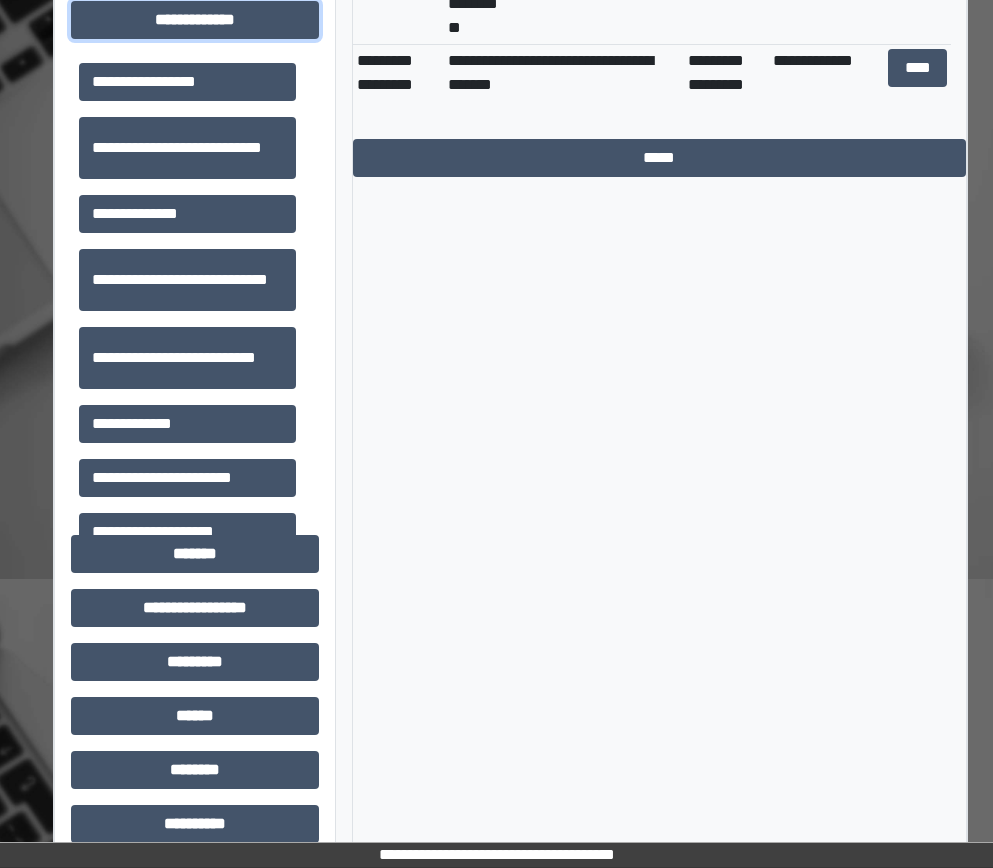 scroll, scrollTop: 1200, scrollLeft: 0, axis: vertical 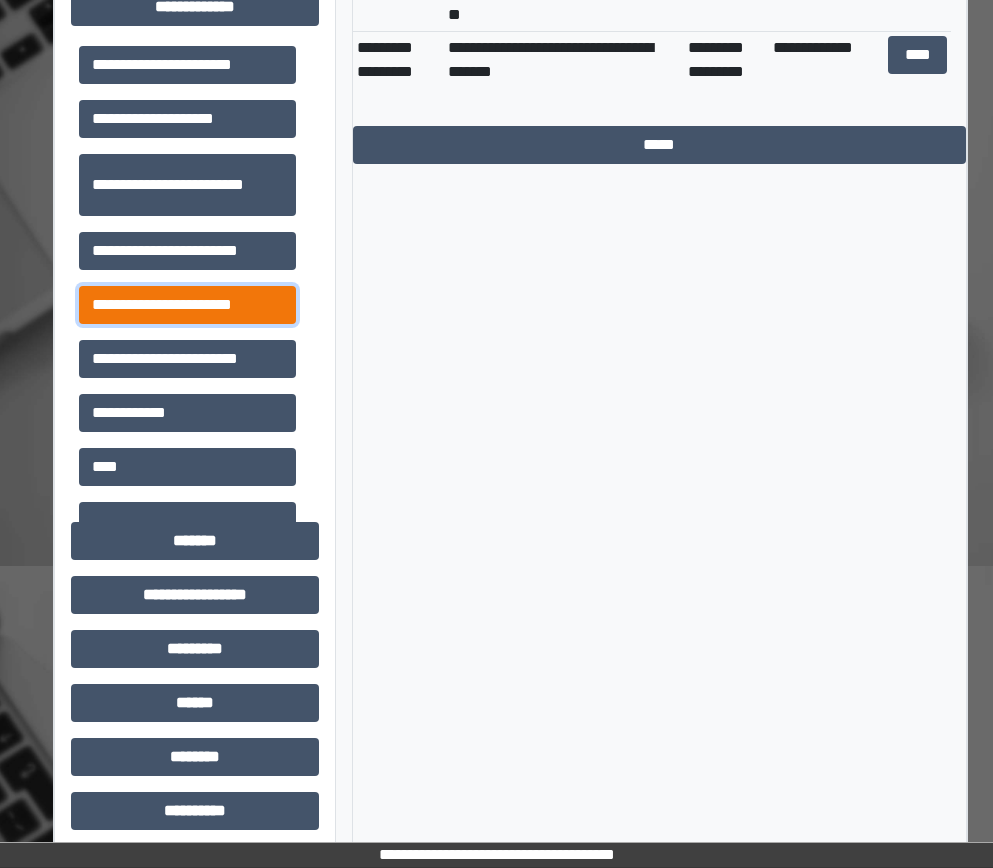 click on "**********" at bounding box center [187, 305] 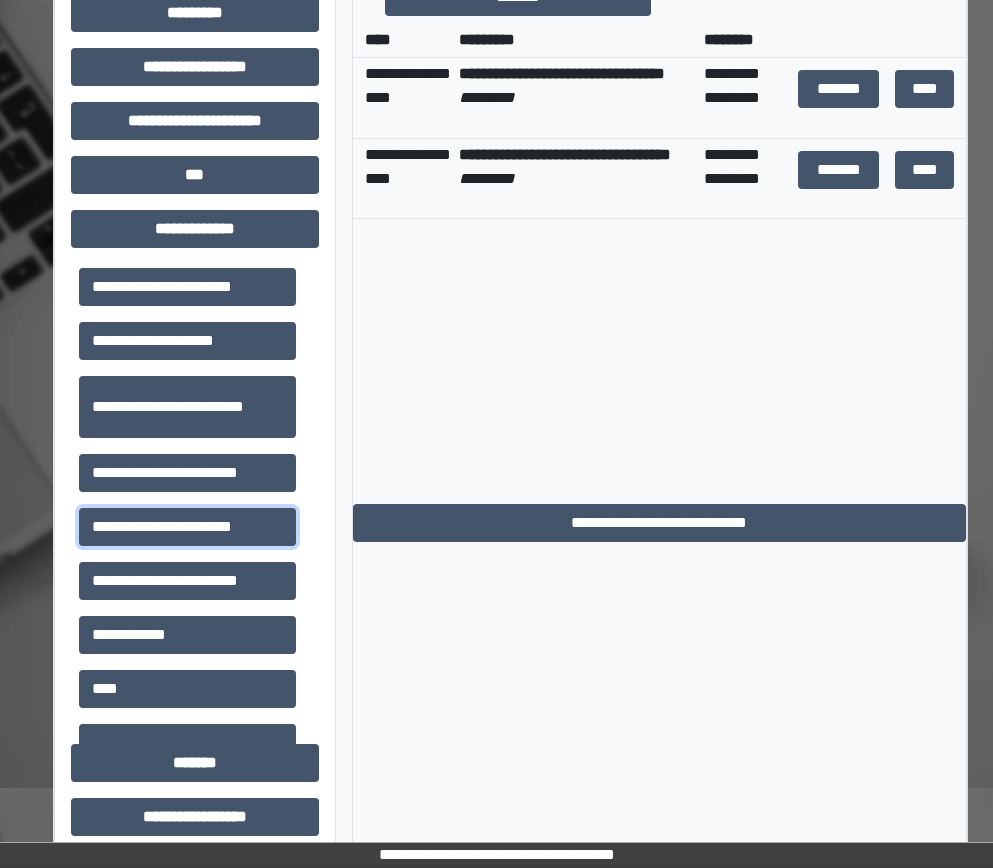 scroll, scrollTop: 700, scrollLeft: 0, axis: vertical 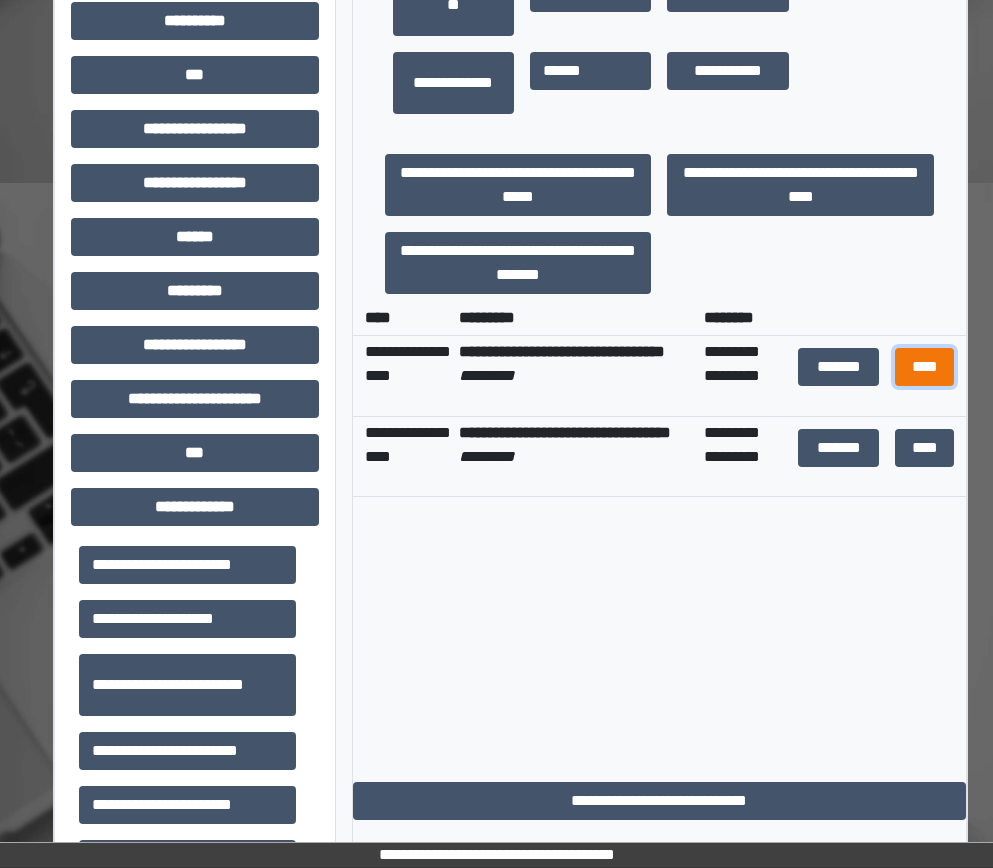 click on "****" at bounding box center (925, 367) 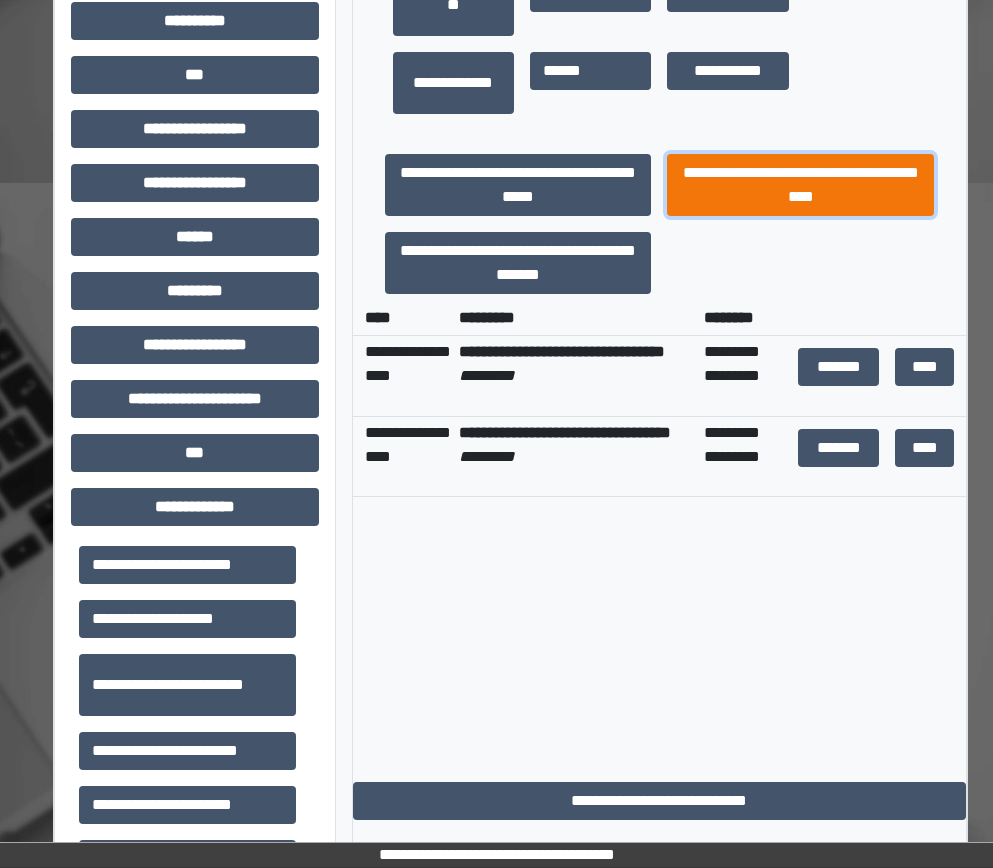 click on "**********" at bounding box center [800, 185] 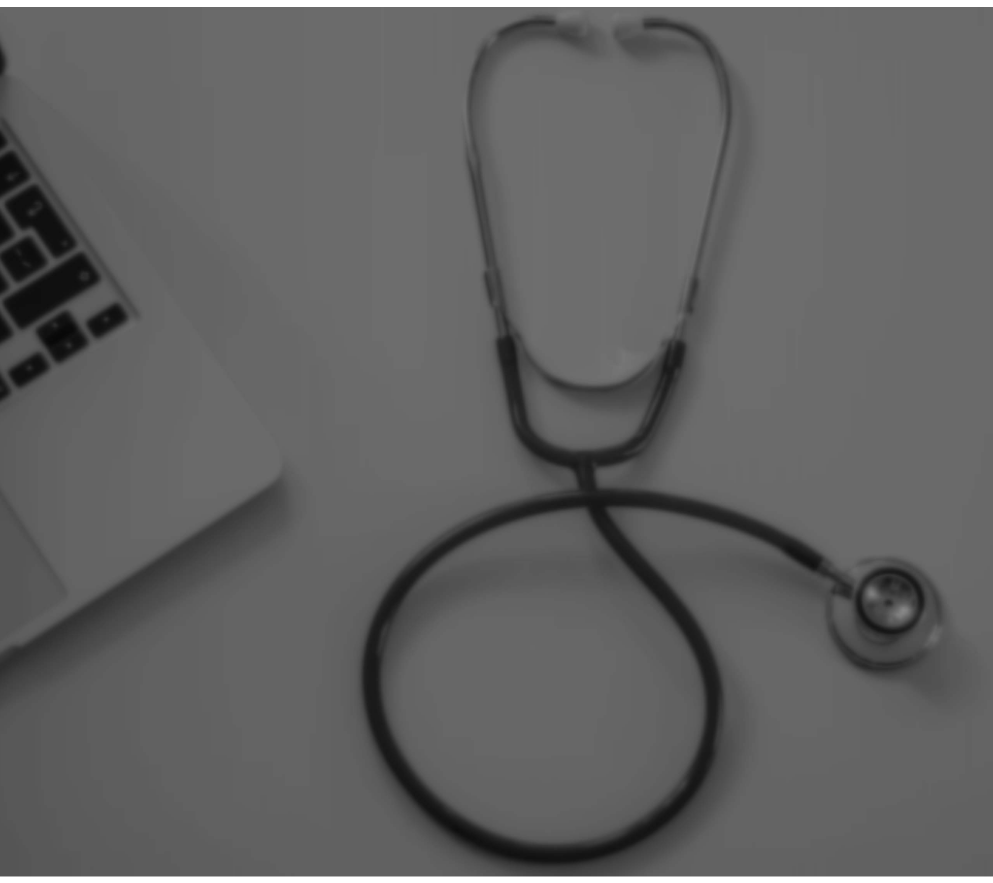 scroll, scrollTop: 0, scrollLeft: 0, axis: both 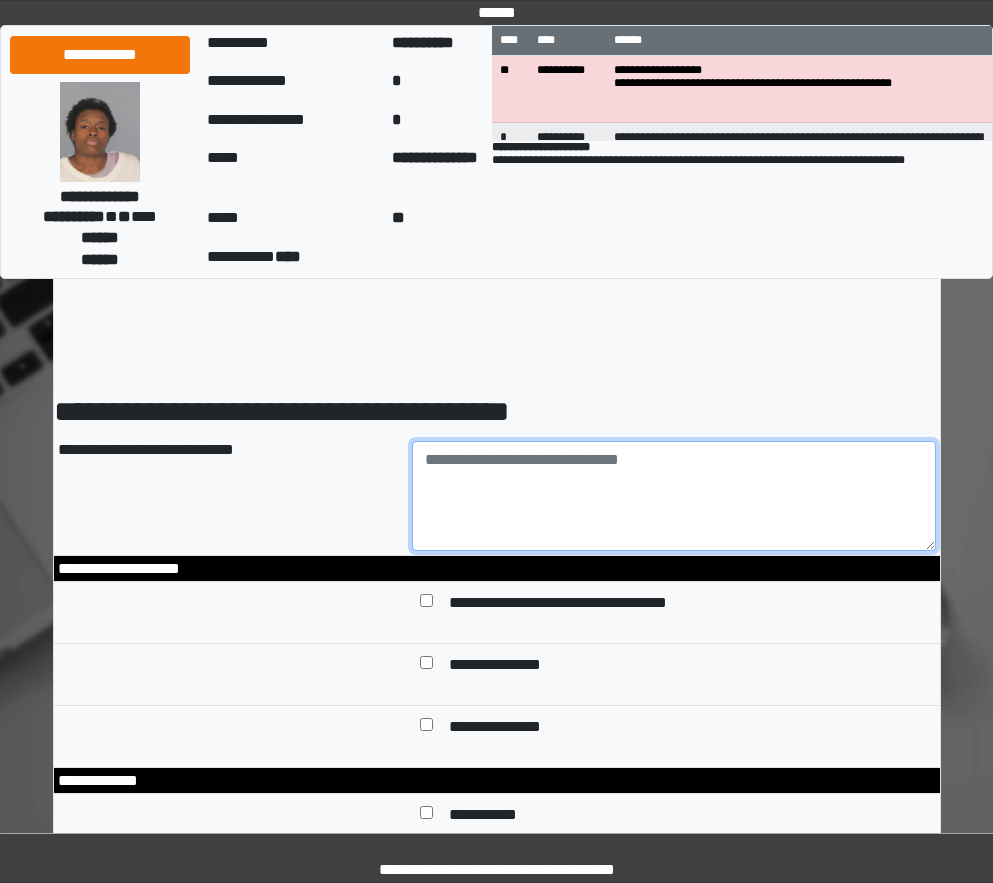 paste on "**********" 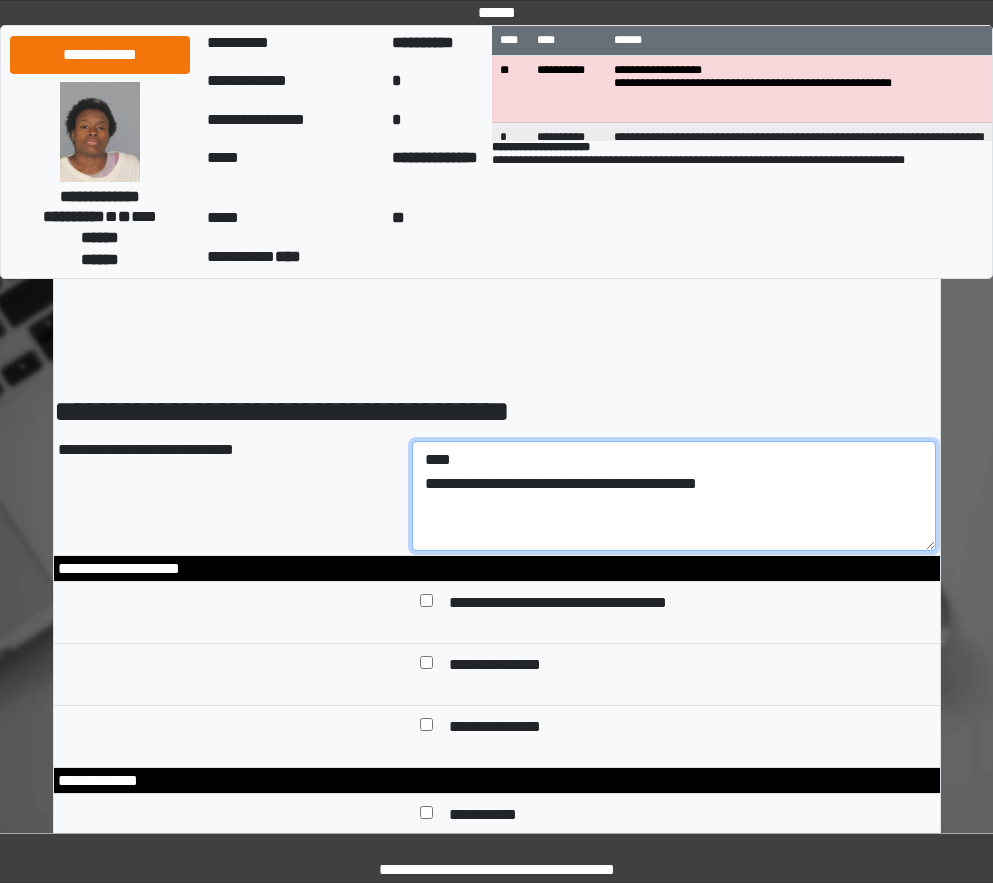 type on "**********" 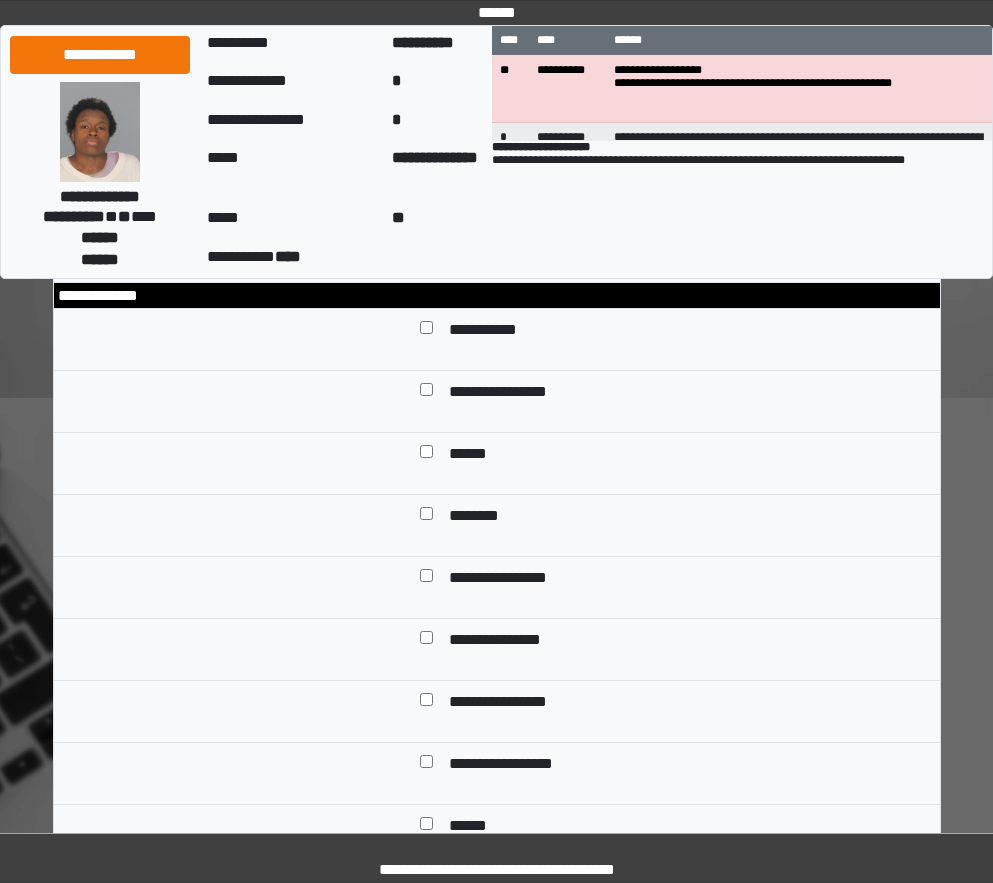 scroll, scrollTop: 500, scrollLeft: 0, axis: vertical 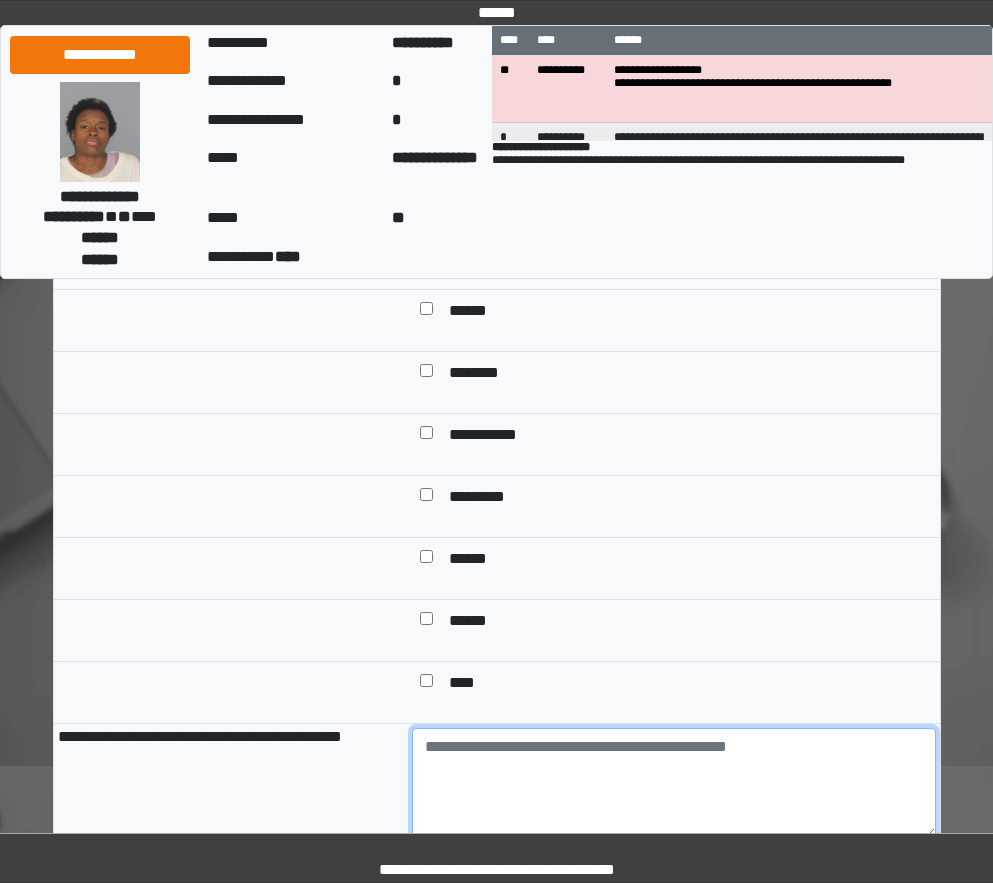 click at bounding box center [674, 783] 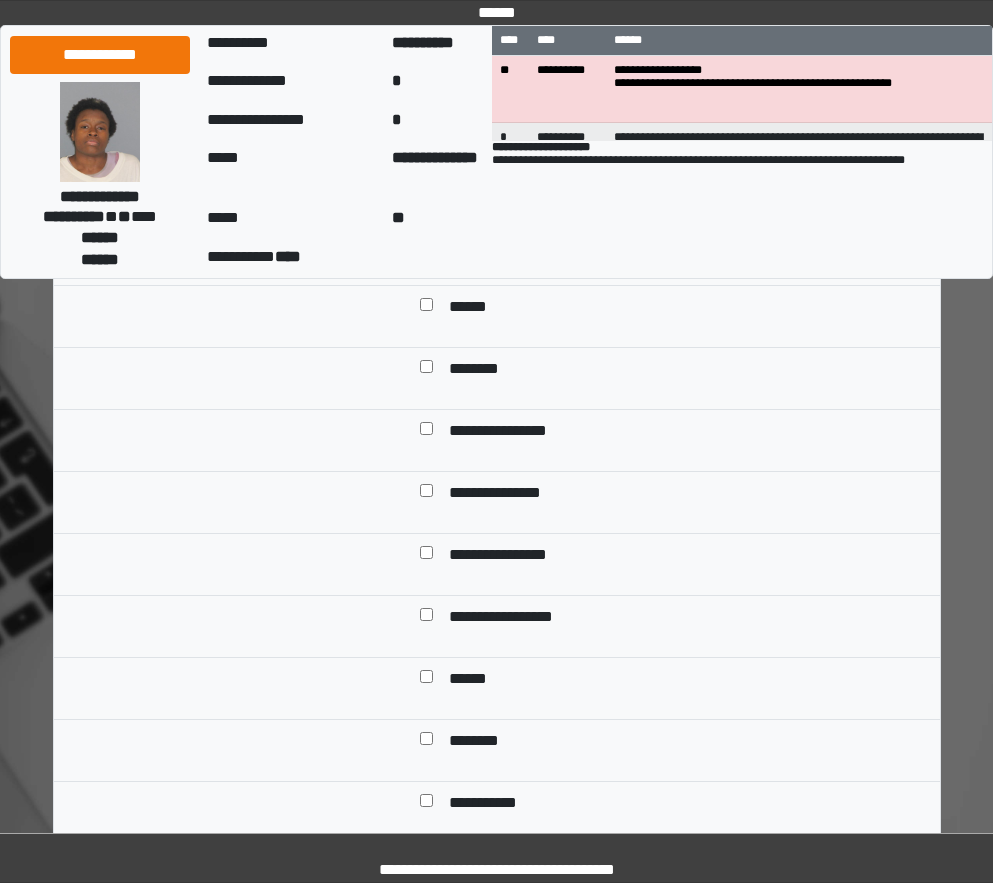 scroll, scrollTop: 600, scrollLeft: 0, axis: vertical 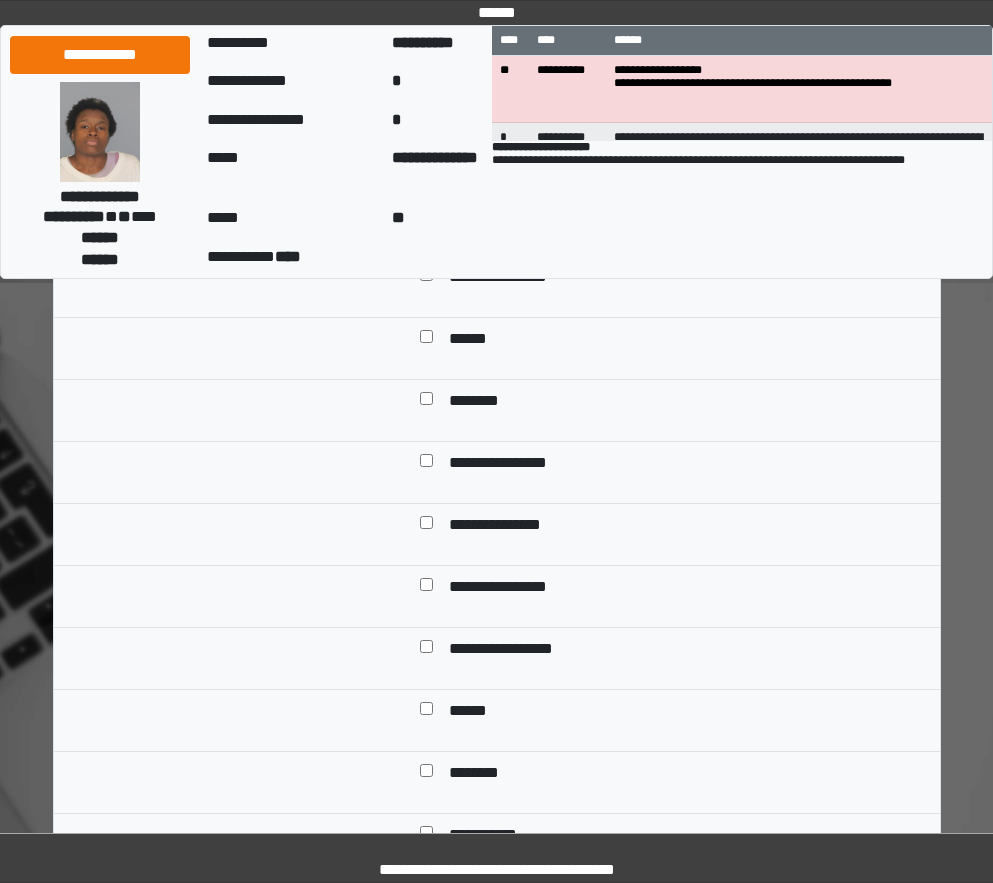 type on "**********" 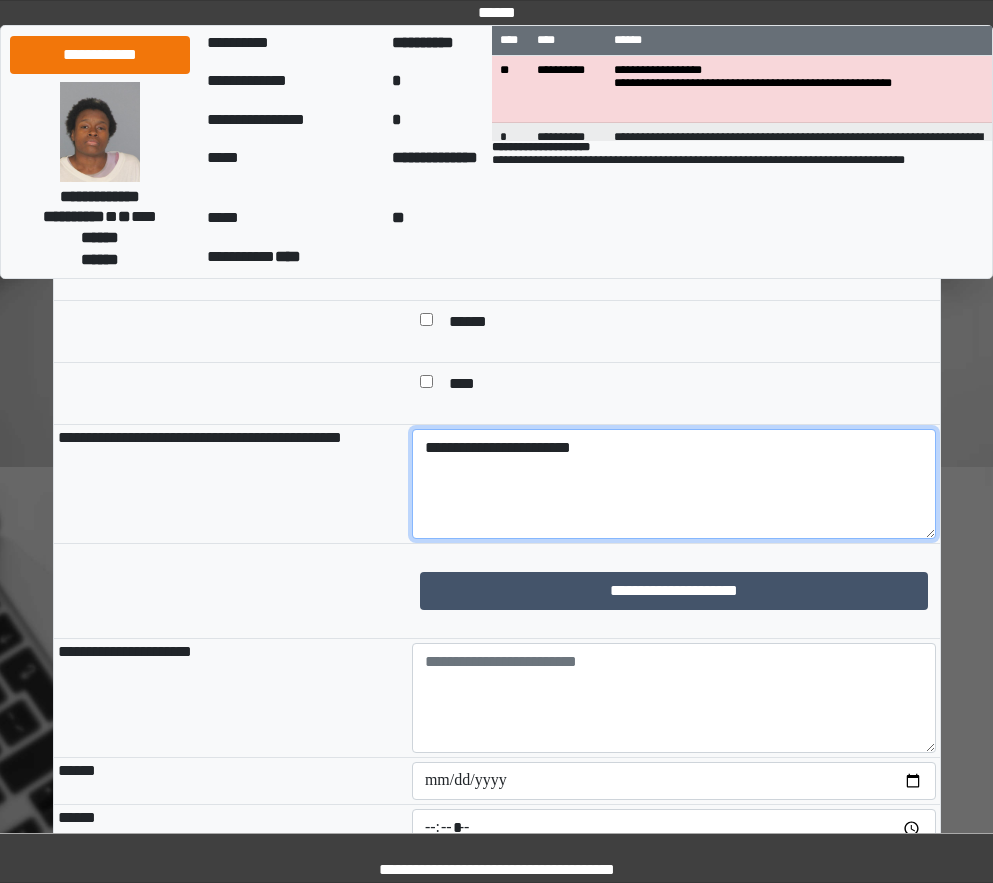 scroll, scrollTop: 1300, scrollLeft: 0, axis: vertical 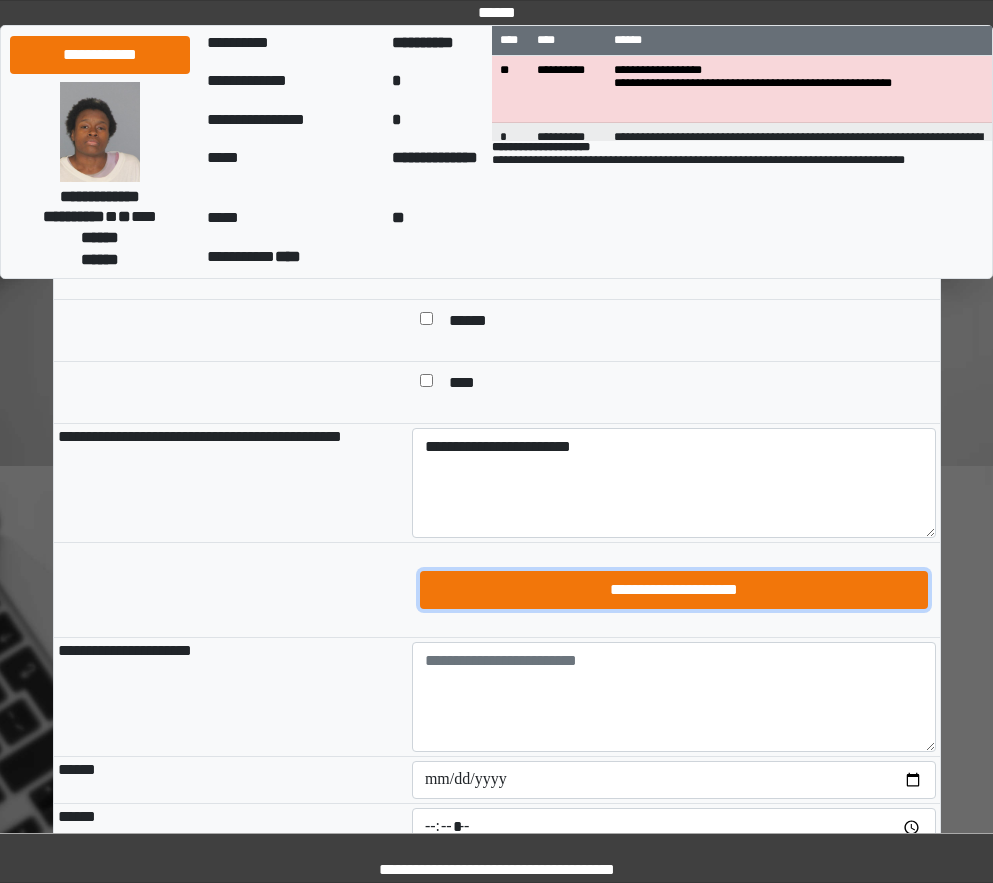 click on "**********" at bounding box center (674, 590) 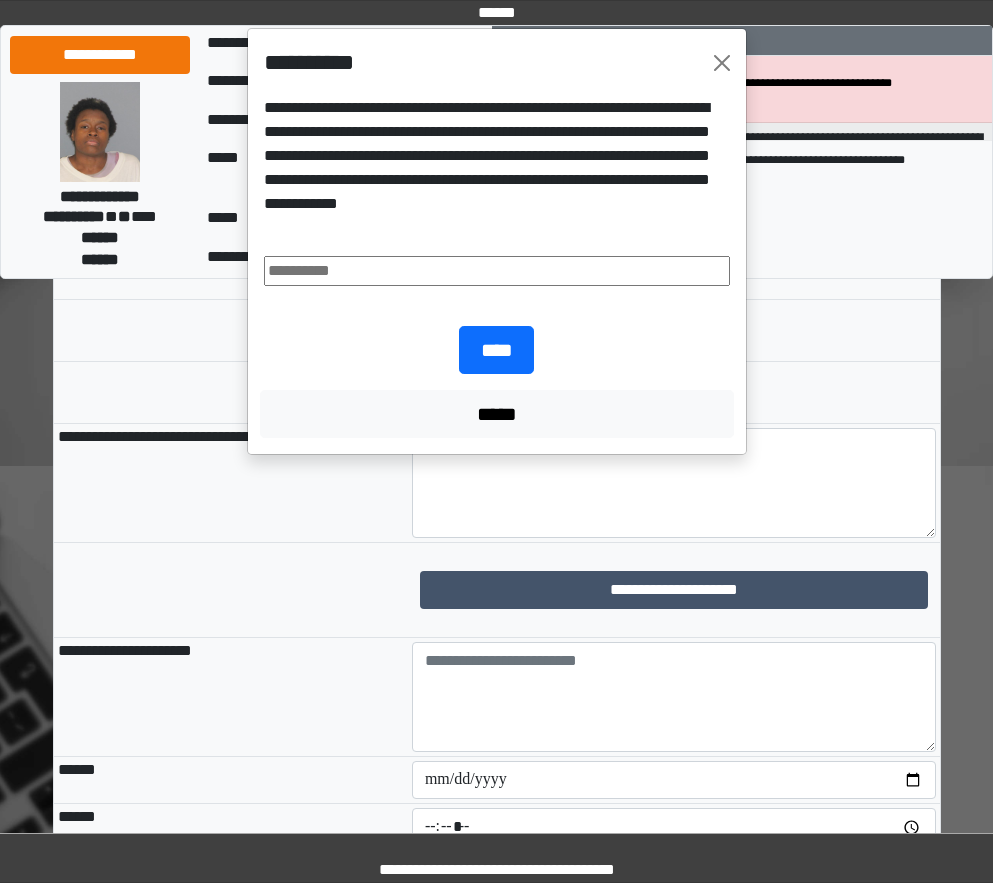 click at bounding box center (497, 271) 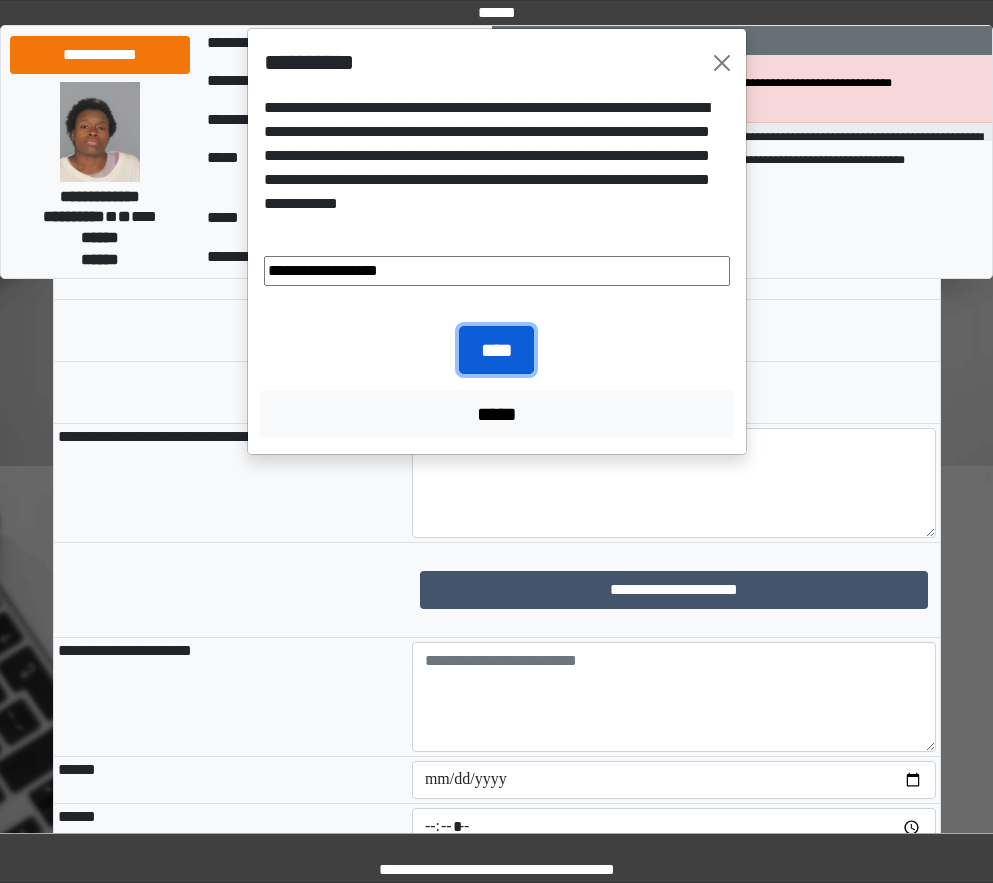click on "****" at bounding box center (496, 350) 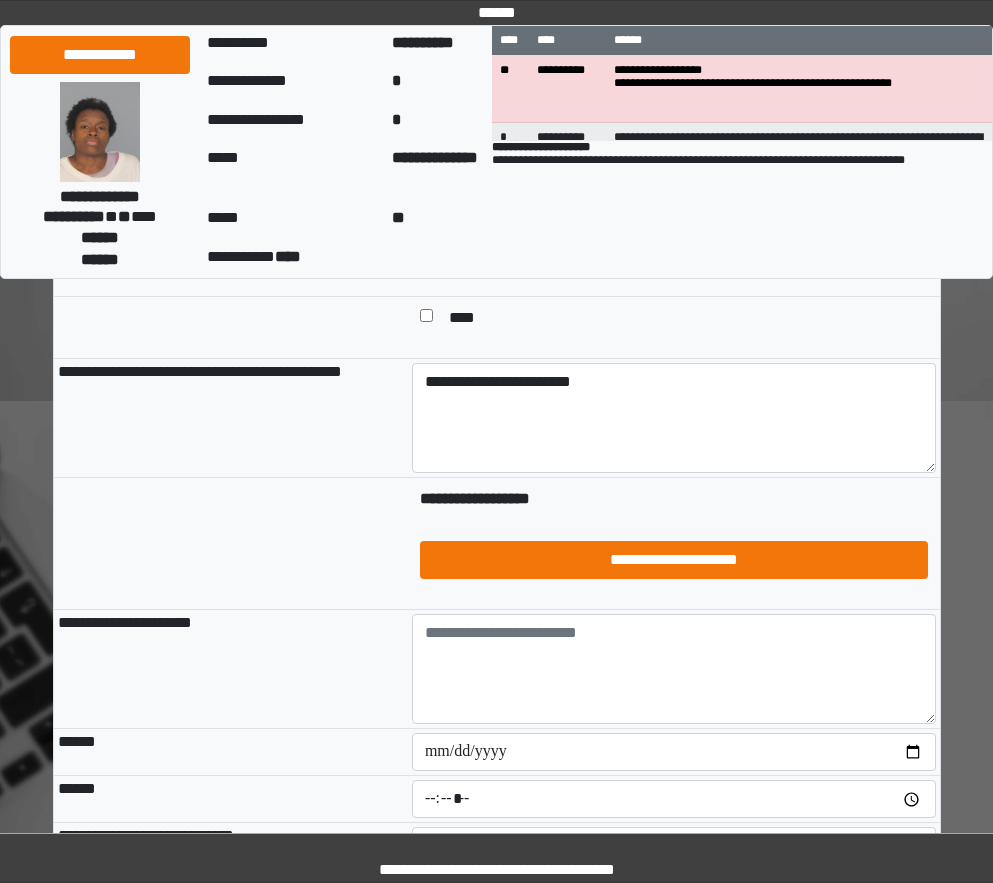 scroll, scrollTop: 1400, scrollLeft: 0, axis: vertical 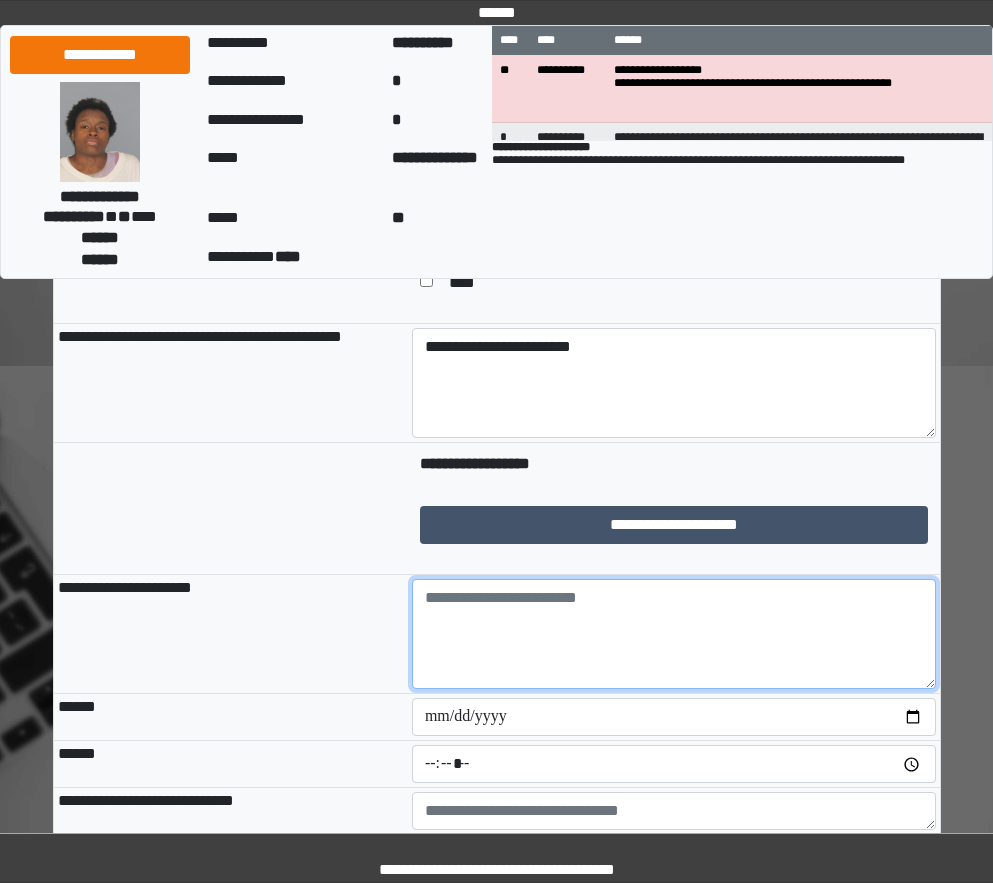 click at bounding box center [674, 634] 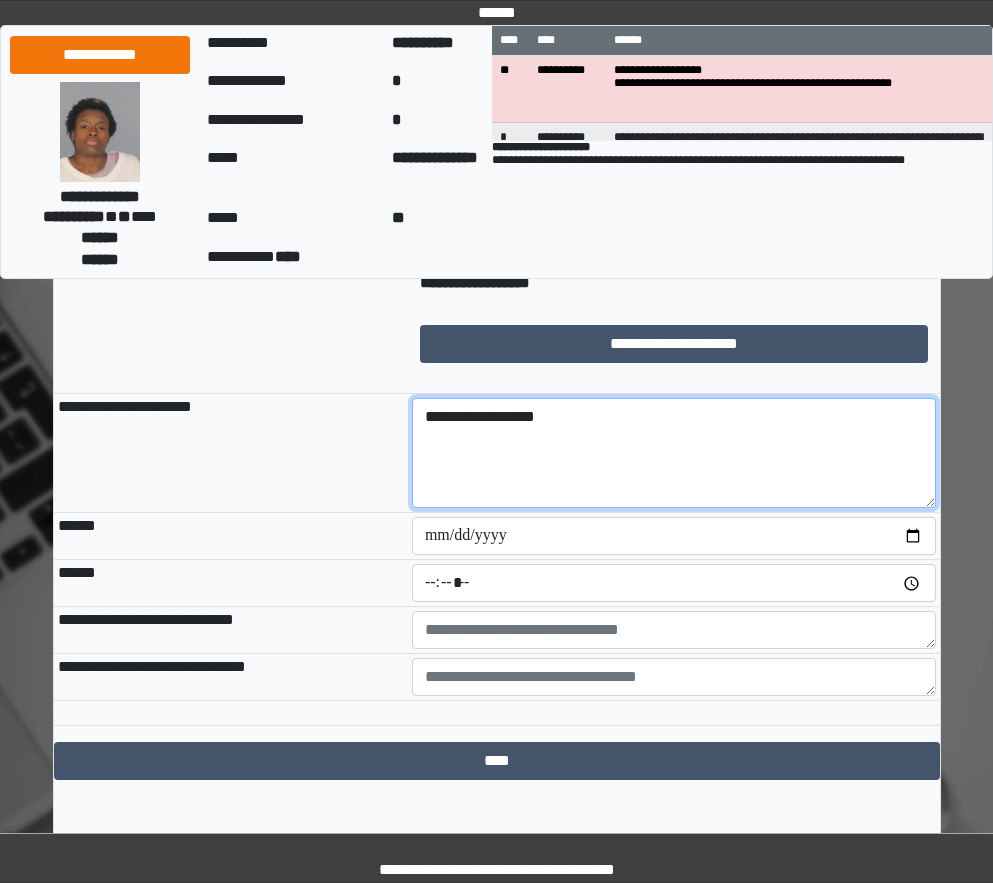 scroll, scrollTop: 1600, scrollLeft: 0, axis: vertical 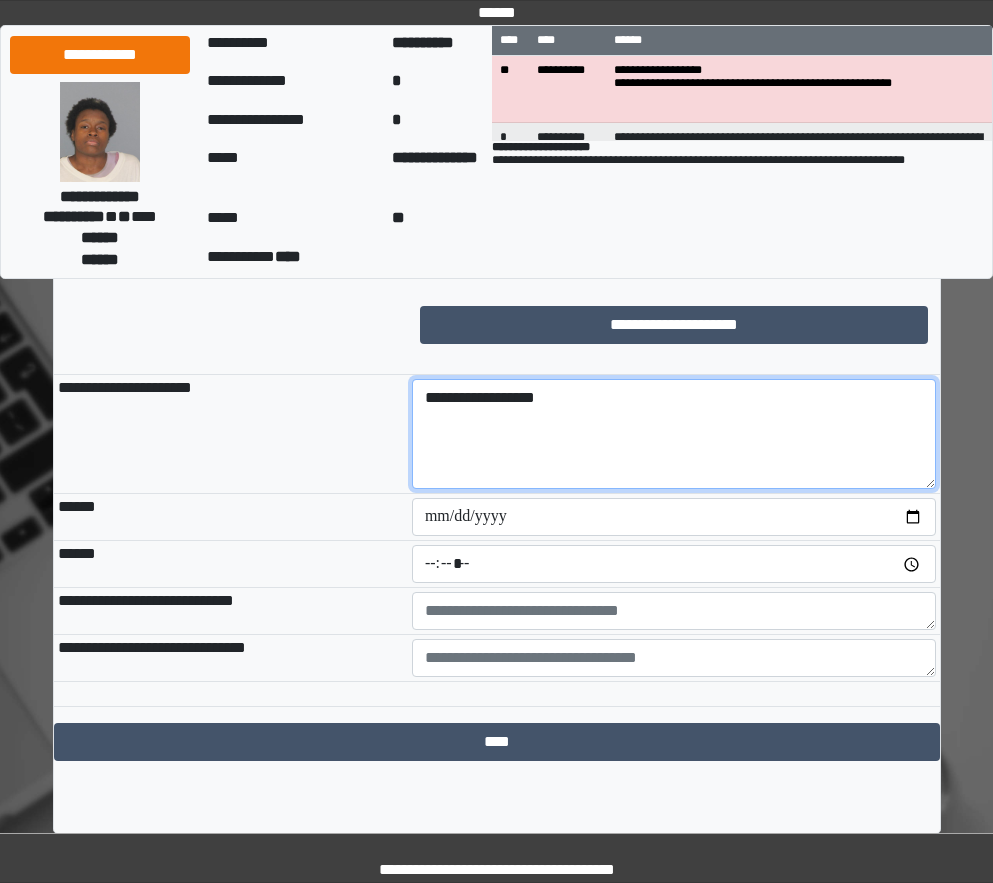 type on "**********" 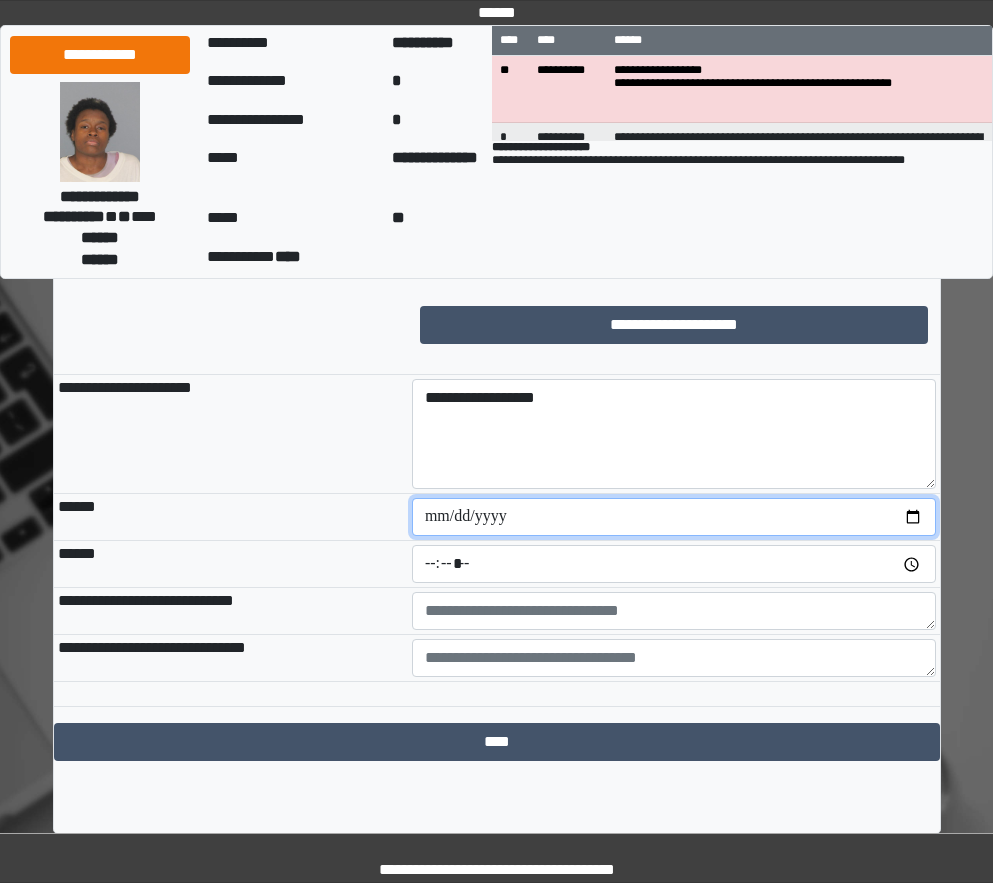 click at bounding box center (674, 517) 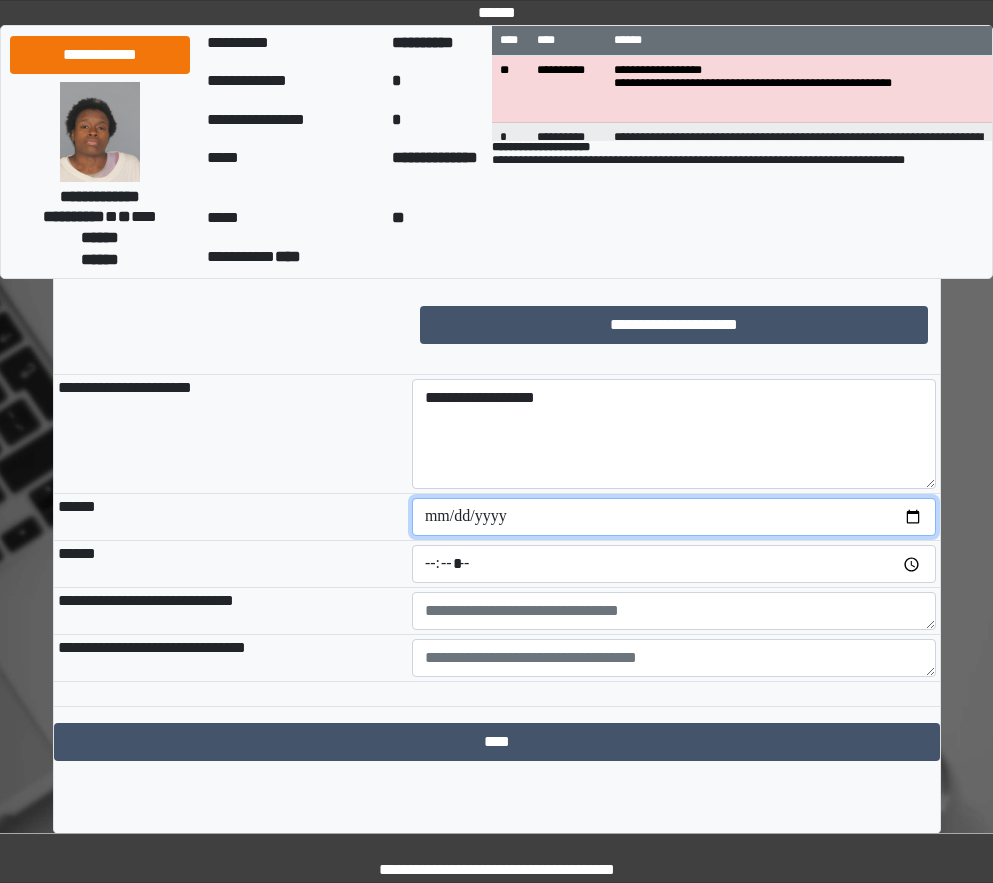 type on "**********" 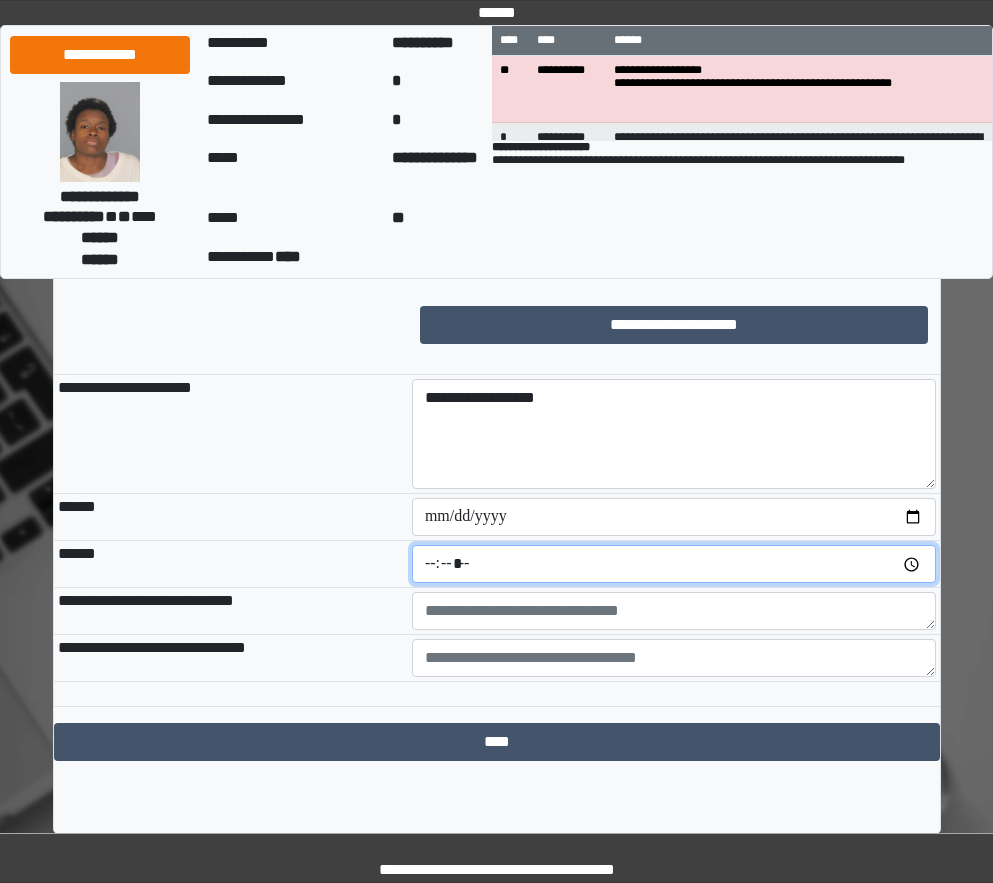 click at bounding box center [674, 564] 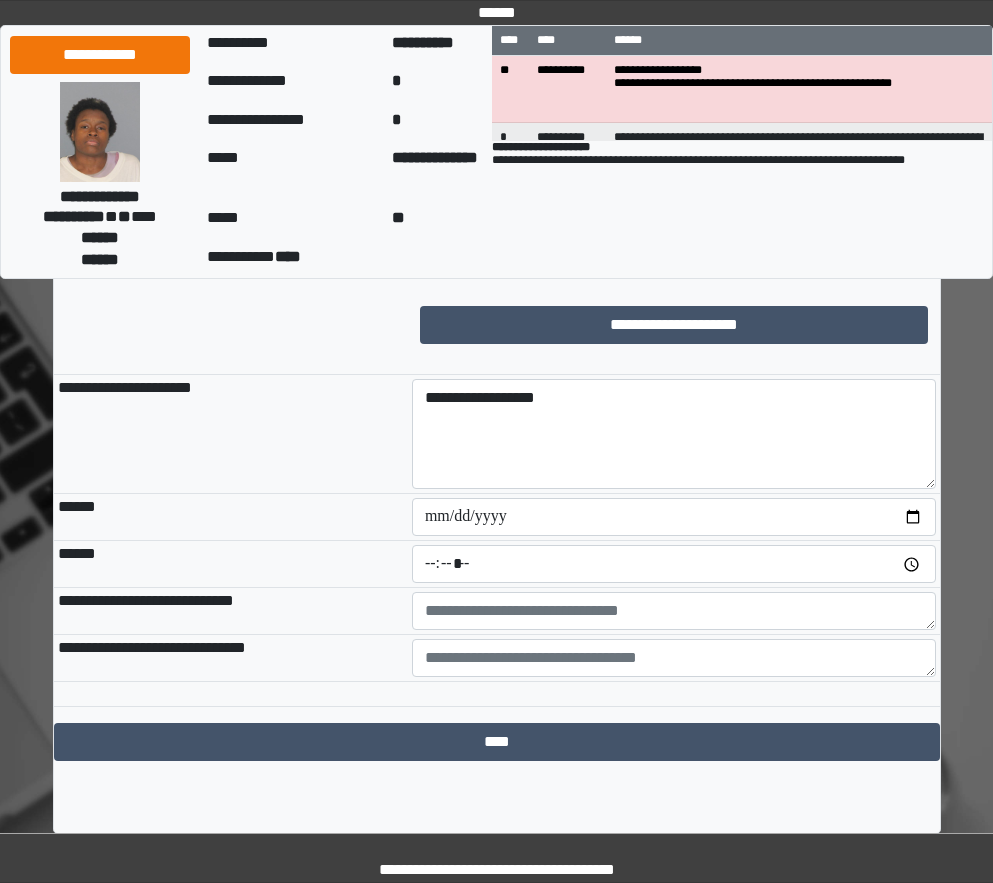 type on "*****" 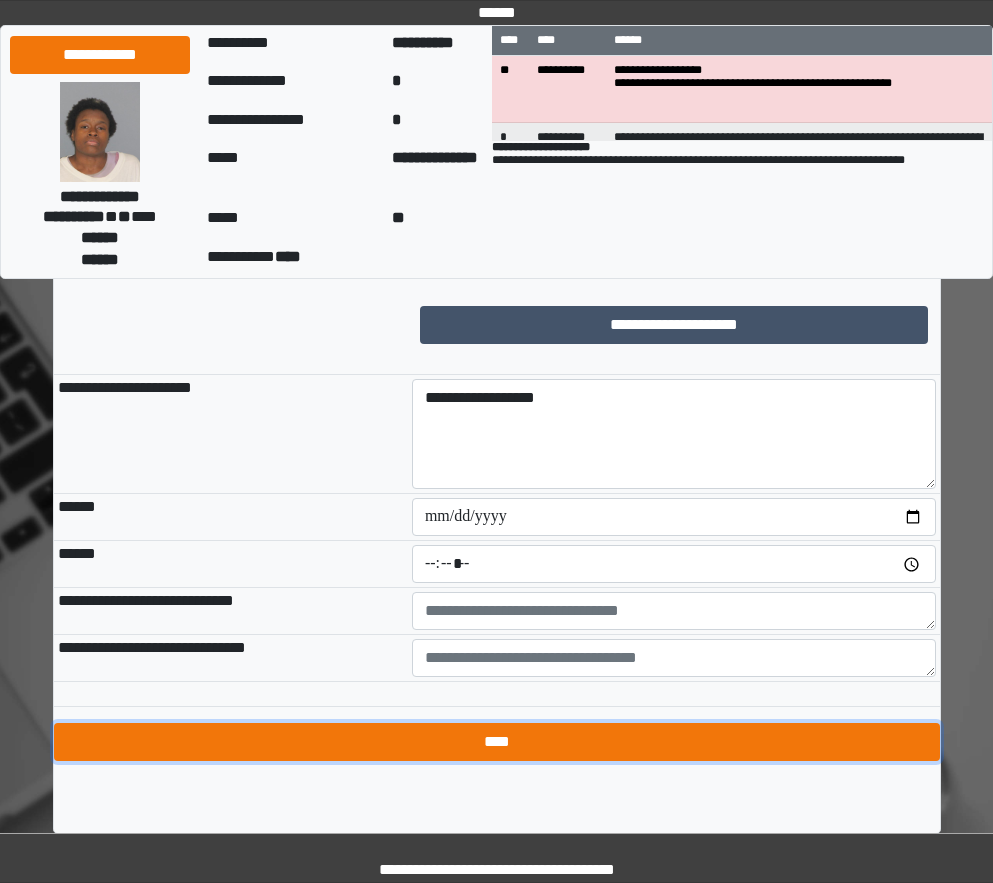 click on "****" at bounding box center [497, 742] 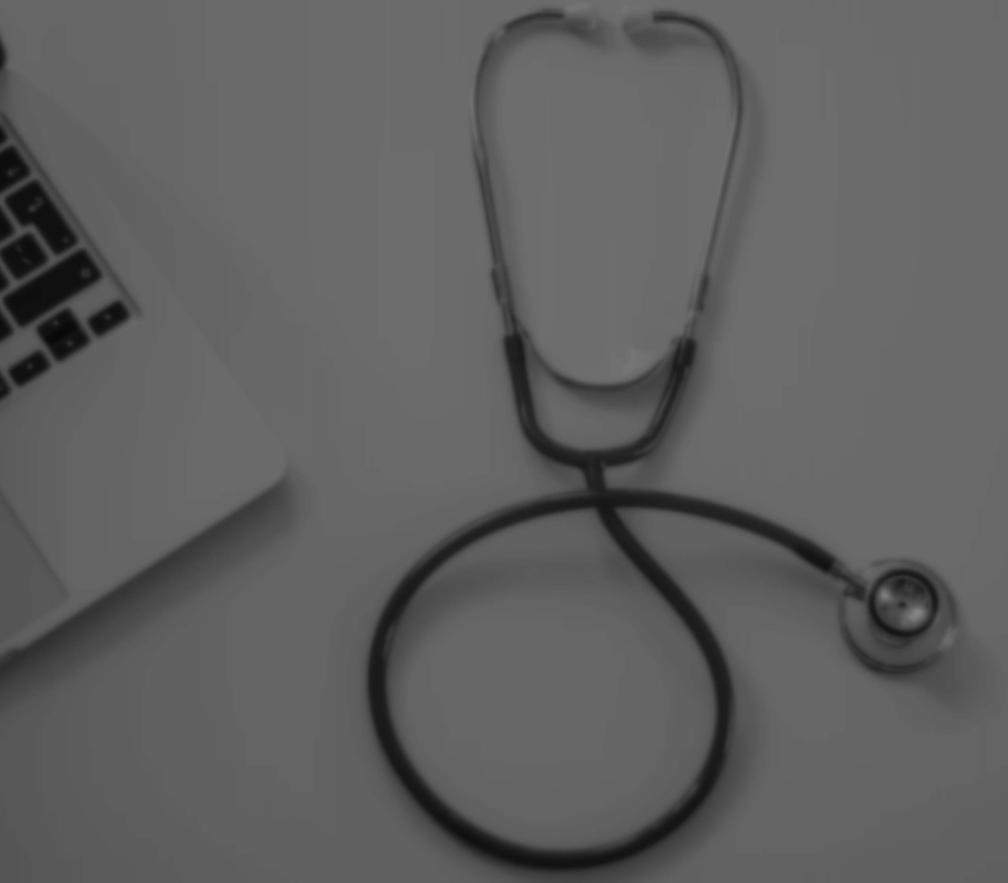 scroll, scrollTop: 0, scrollLeft: 0, axis: both 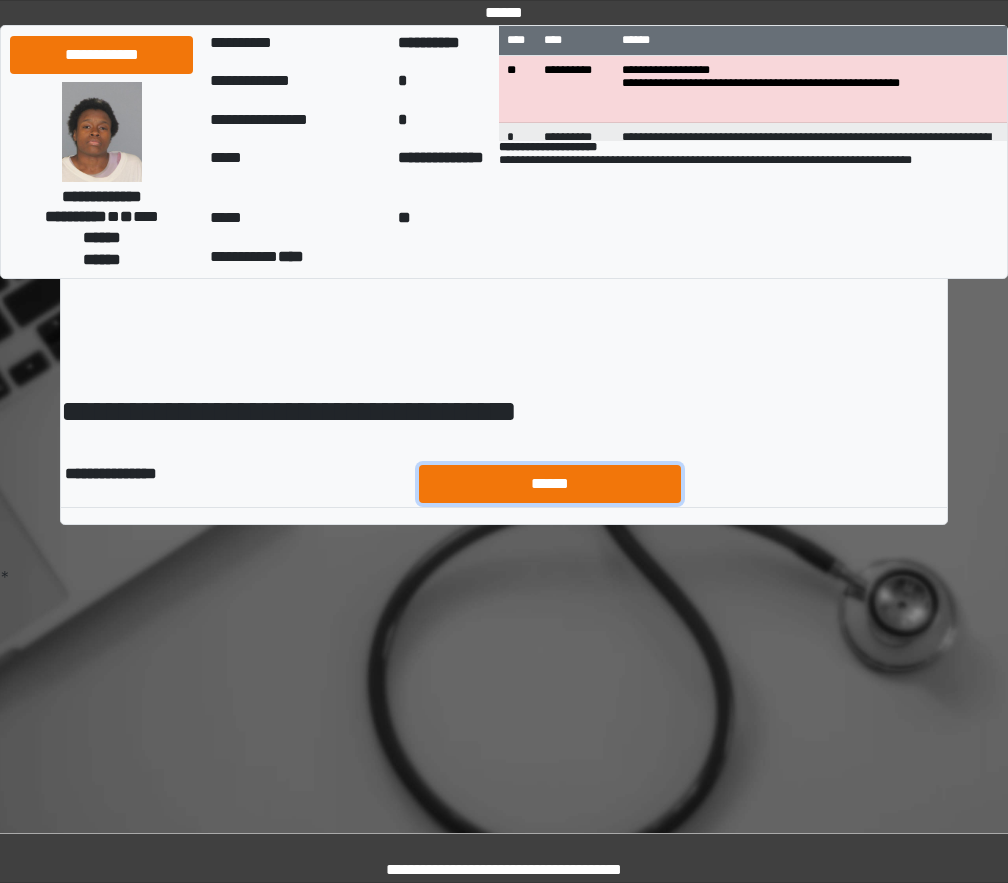 click on "******" at bounding box center (550, 484) 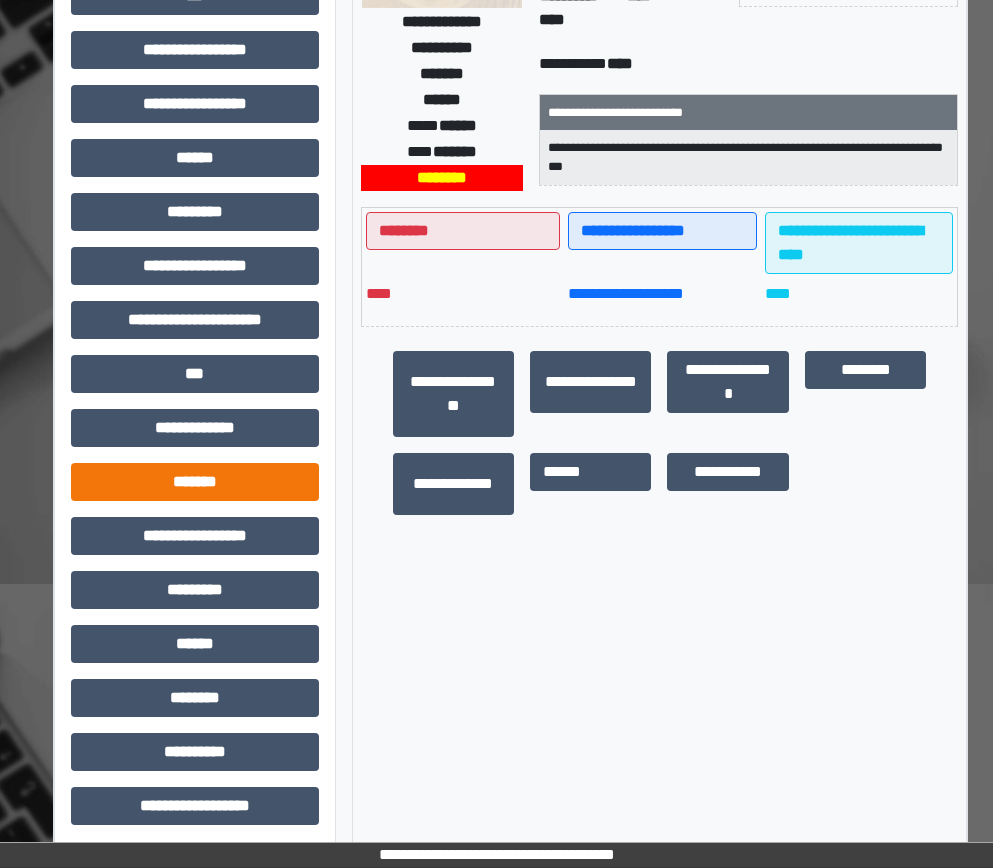 scroll, scrollTop: 300, scrollLeft: 0, axis: vertical 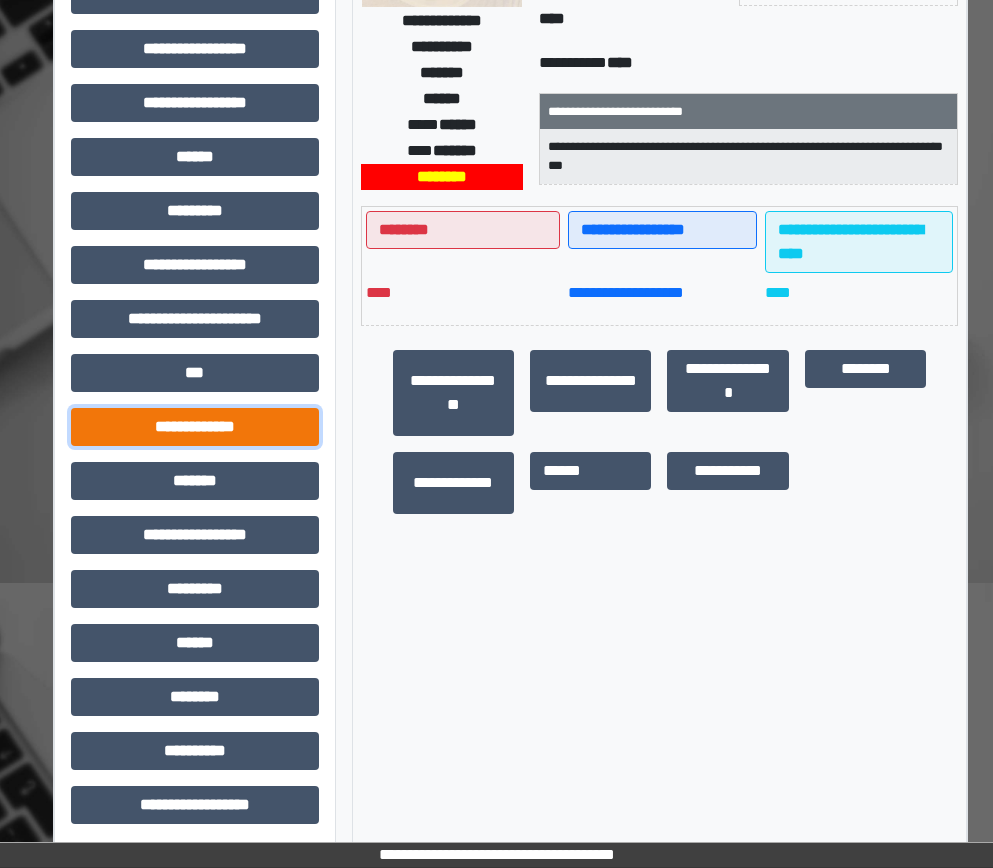 click on "**********" at bounding box center (195, 427) 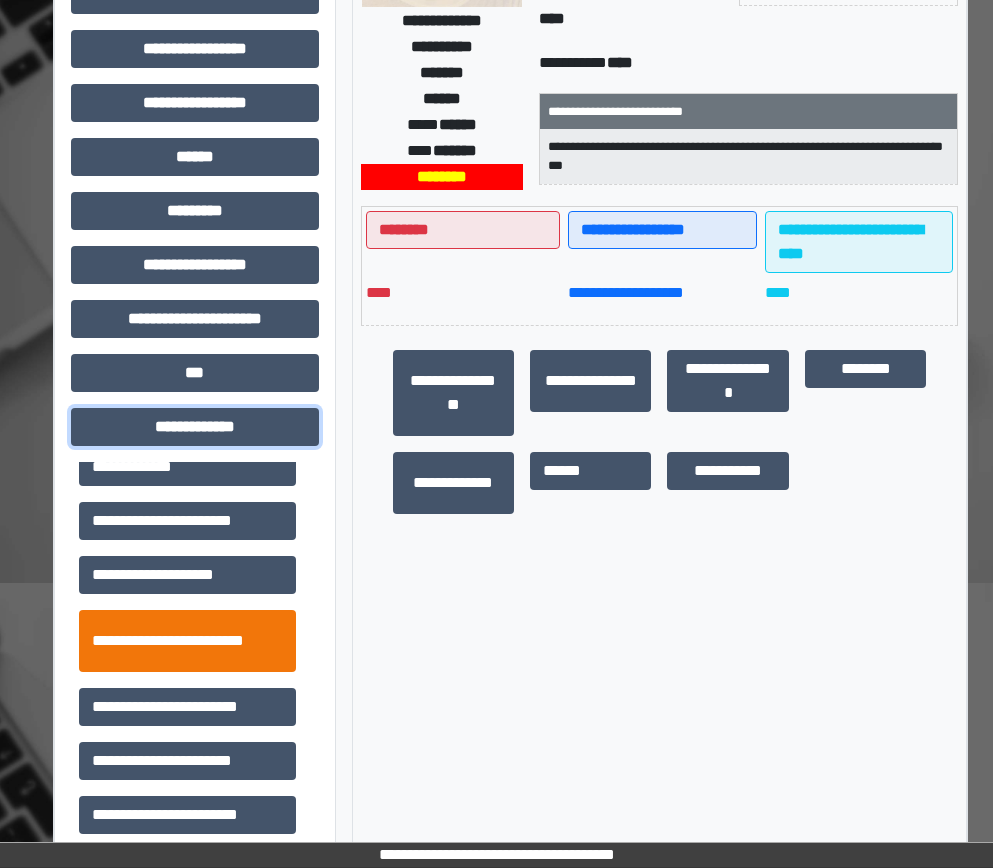 scroll, scrollTop: 400, scrollLeft: 0, axis: vertical 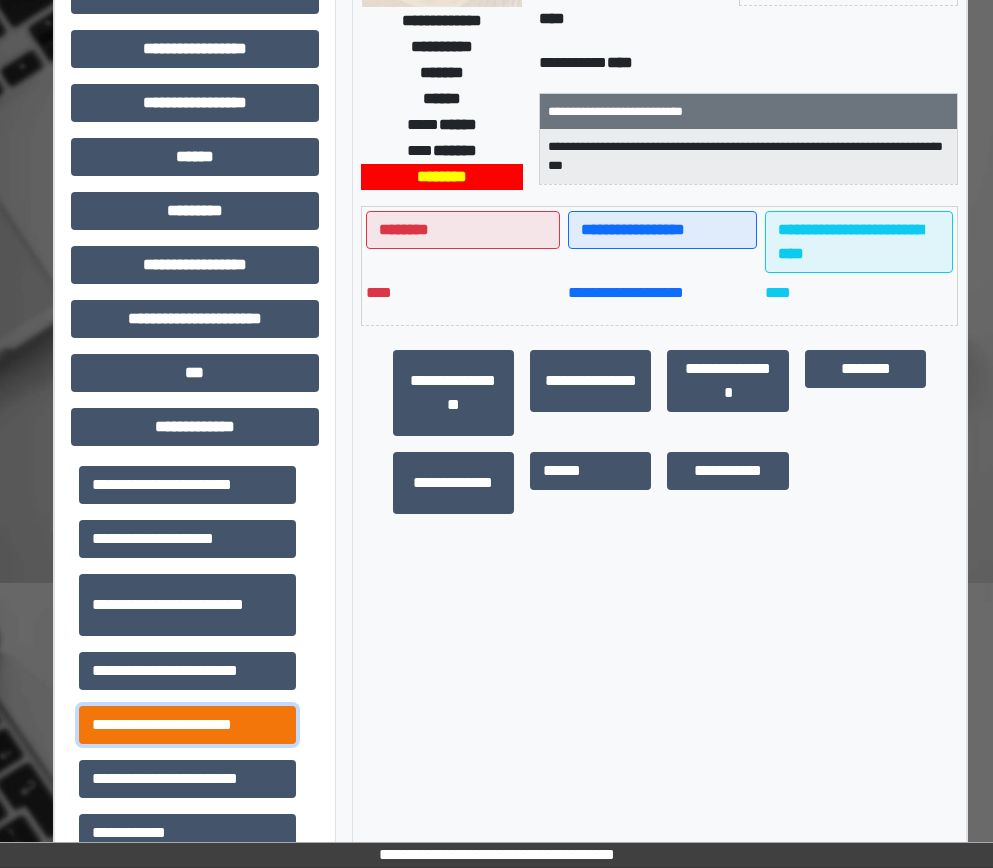 click on "**********" at bounding box center (187, 725) 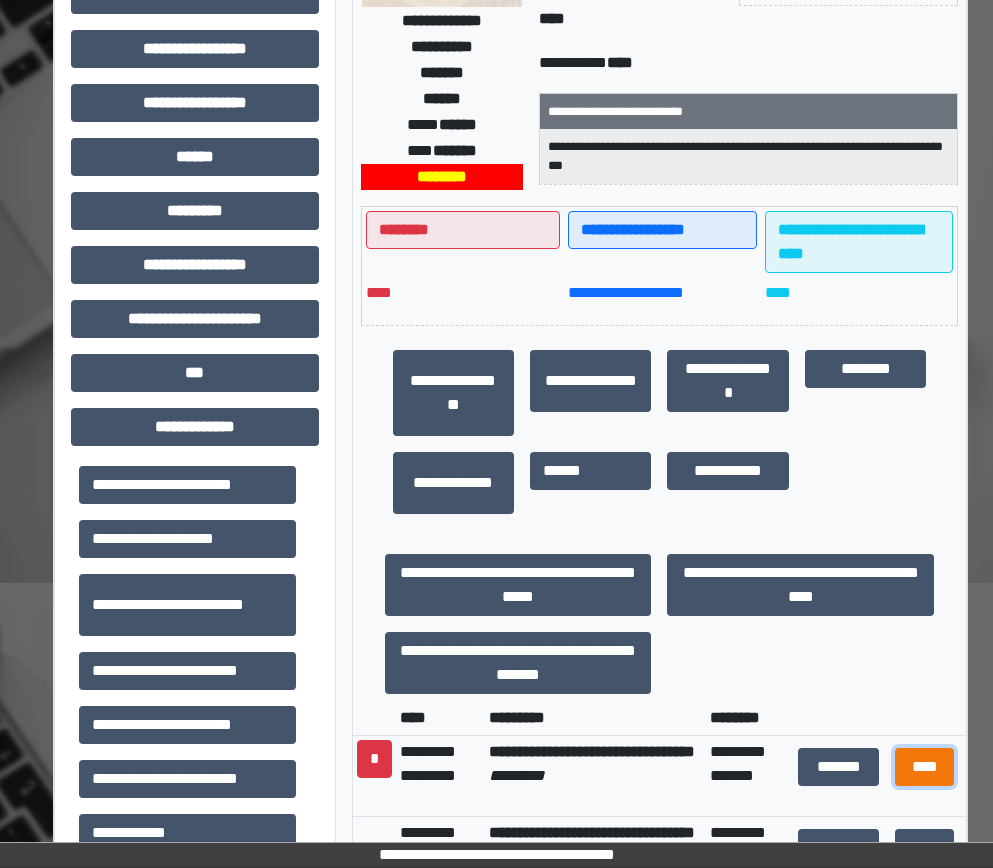 click on "****" at bounding box center [925, 767] 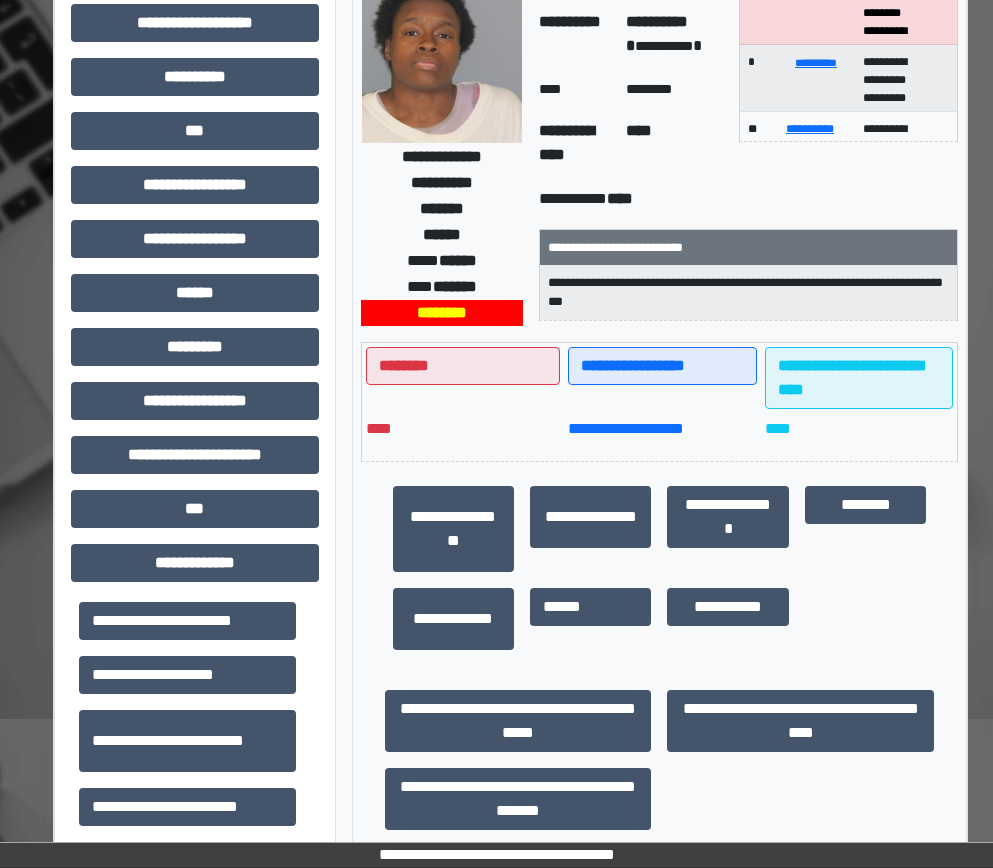 scroll, scrollTop: 0, scrollLeft: 0, axis: both 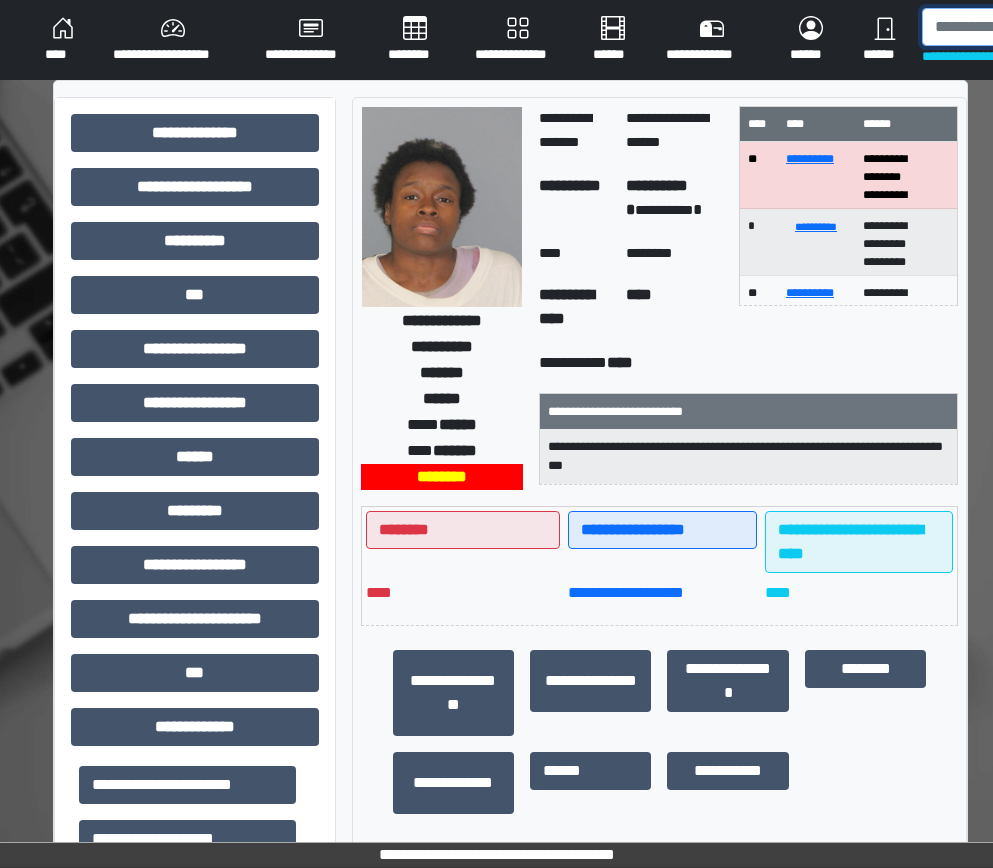 click at bounding box center (1025, 27) 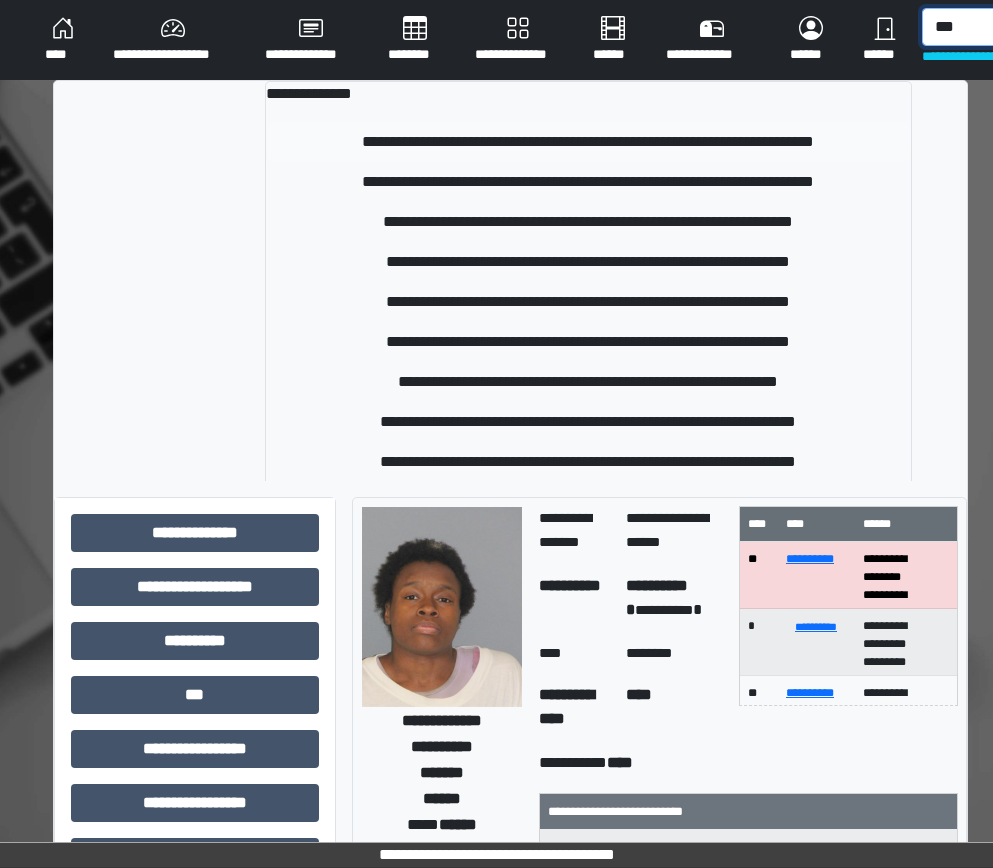 type on "***" 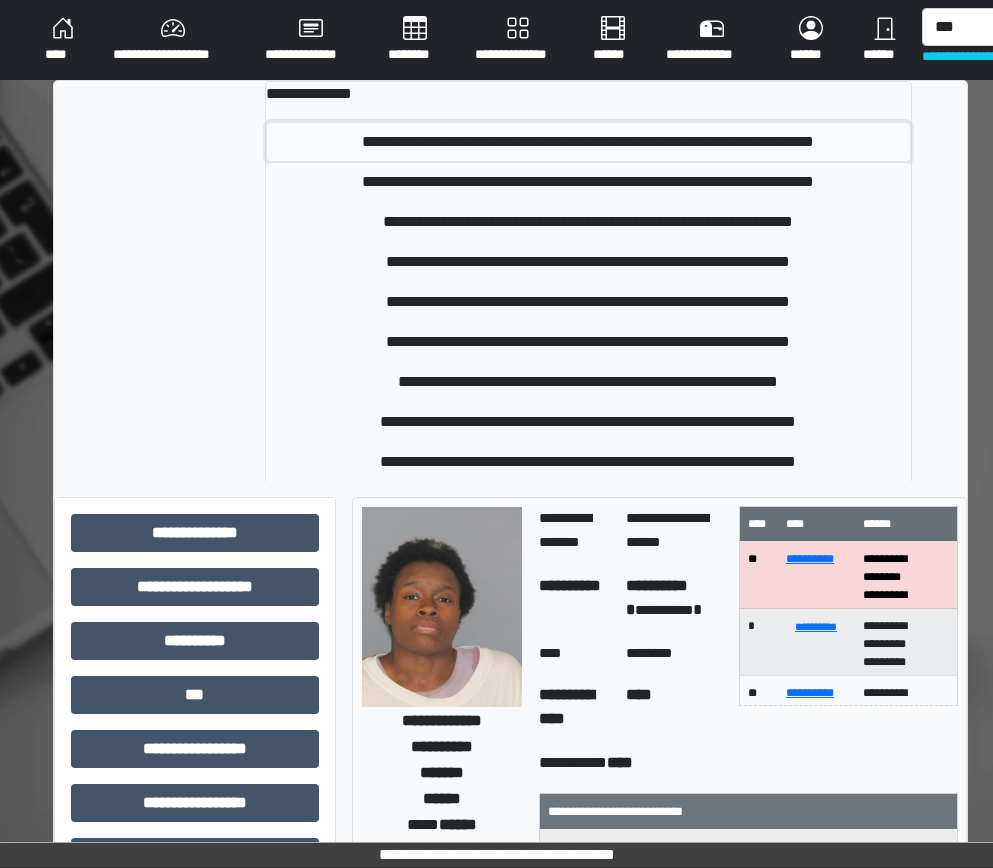 click on "**********" at bounding box center [588, 142] 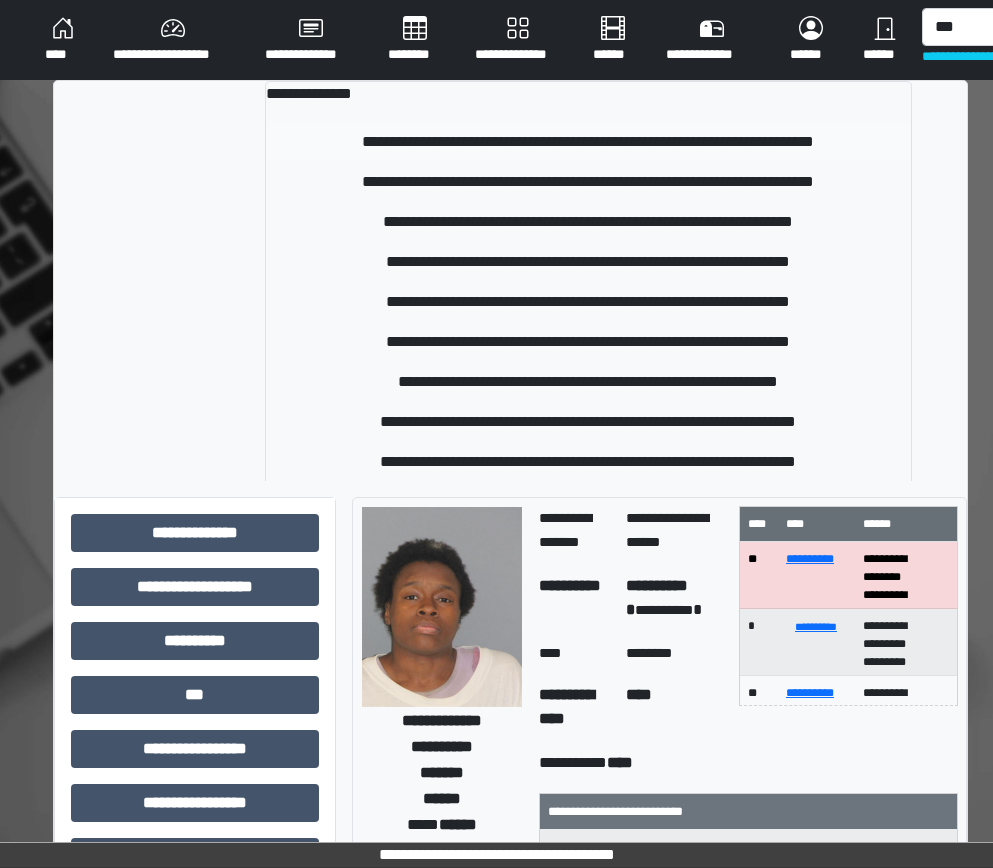 type 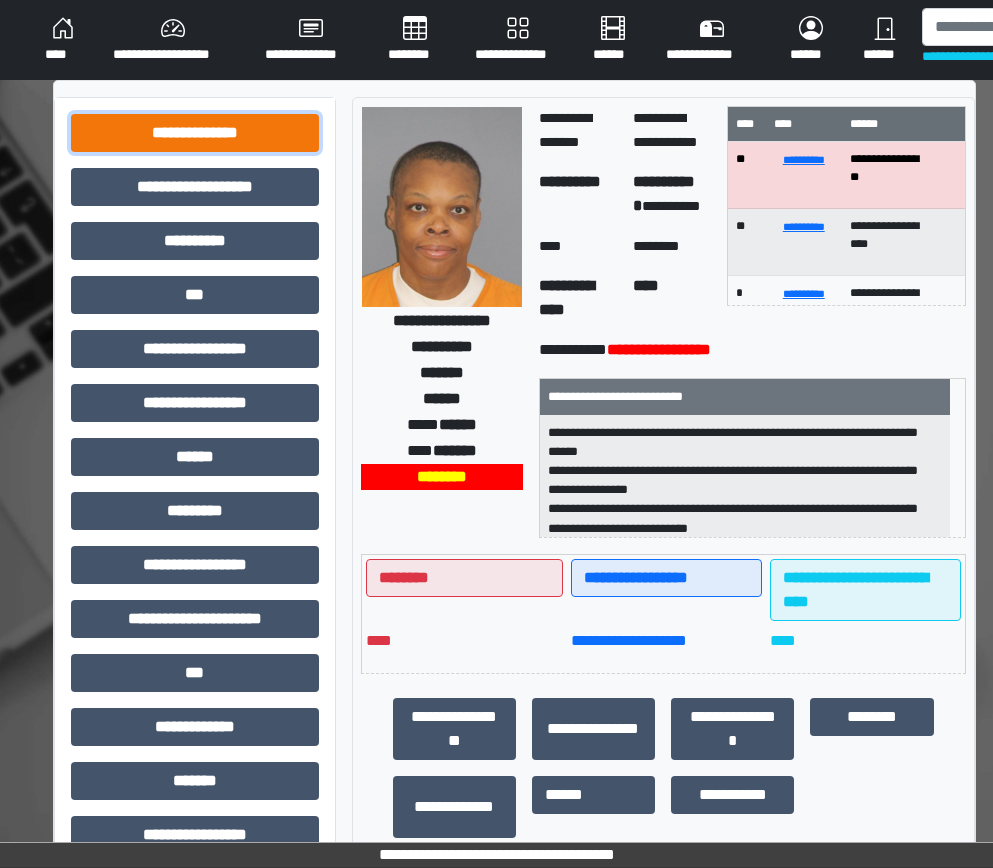 click on "**********" at bounding box center (195, 133) 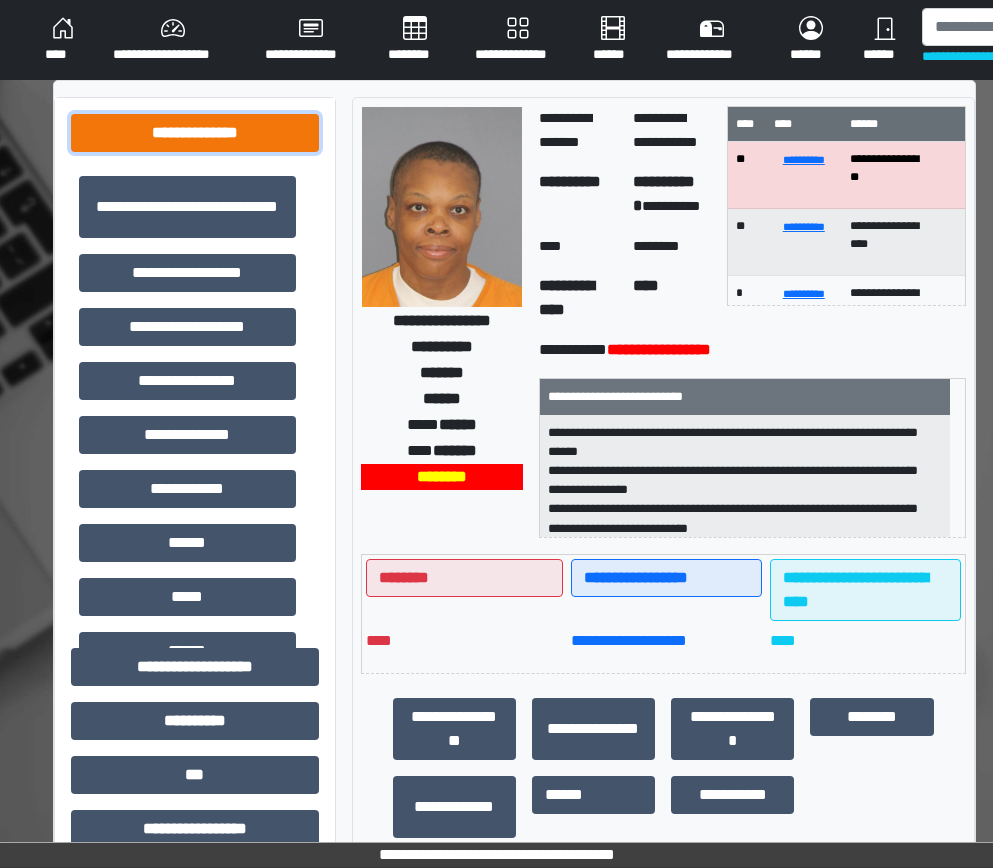 click on "**********" at bounding box center (195, 133) 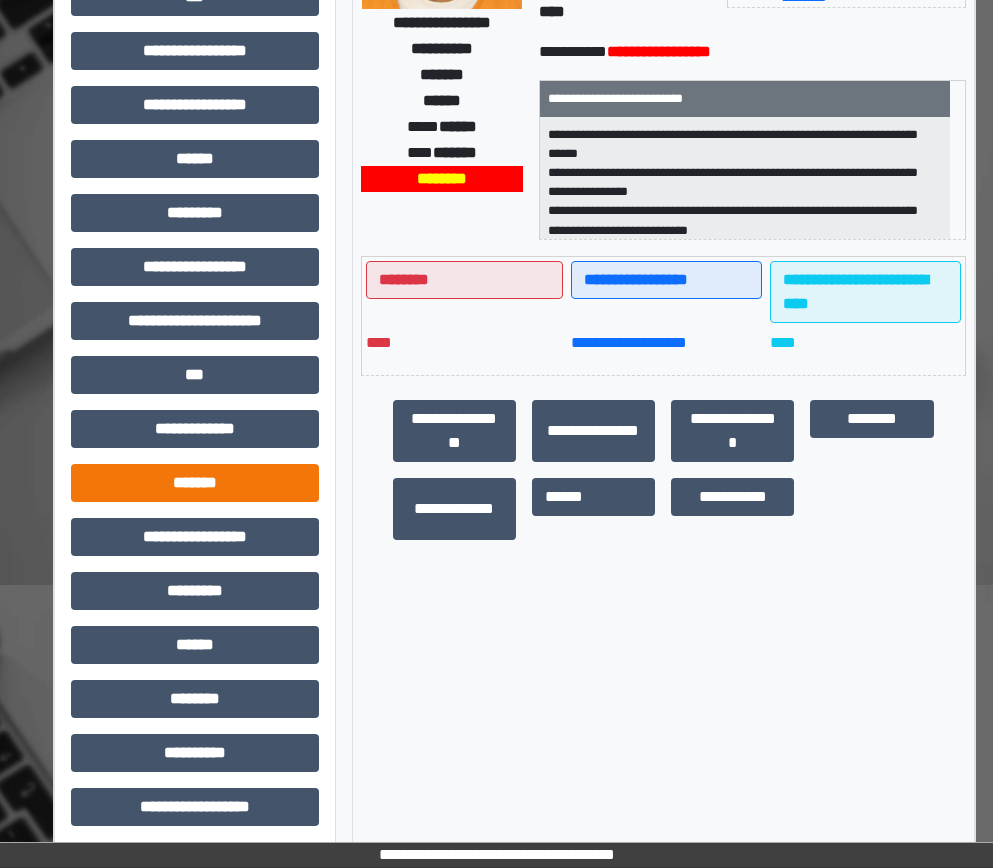 scroll, scrollTop: 306, scrollLeft: 0, axis: vertical 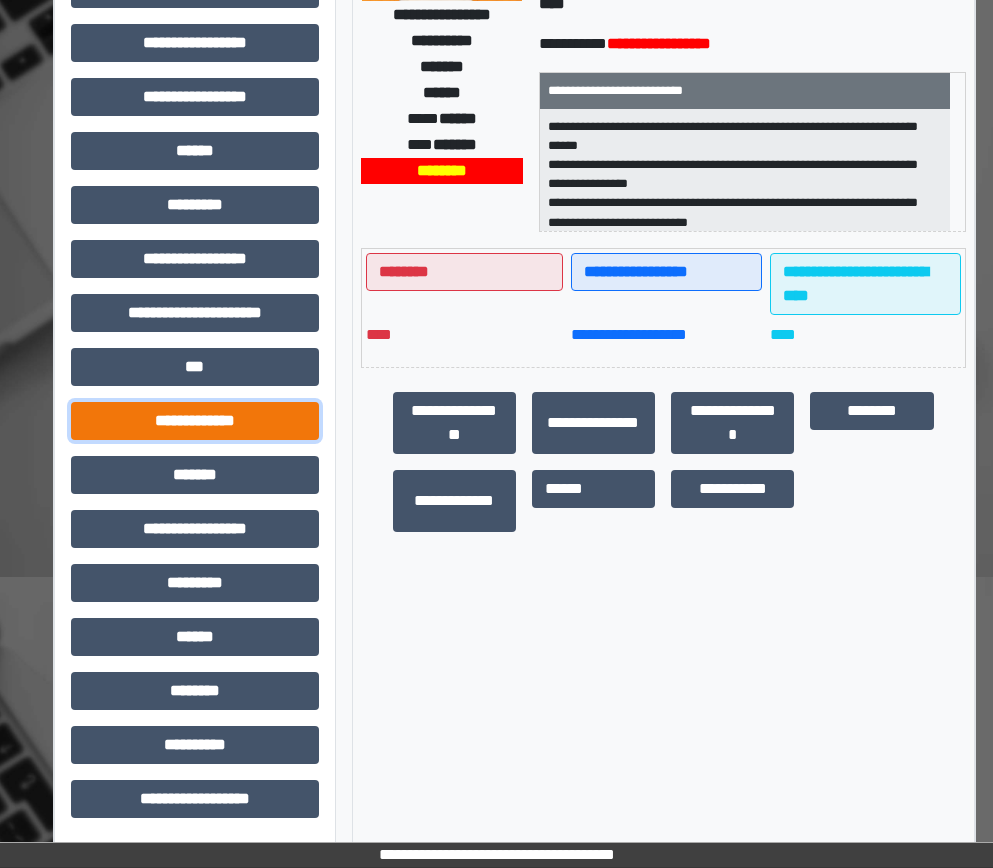 click on "**********" at bounding box center [195, 421] 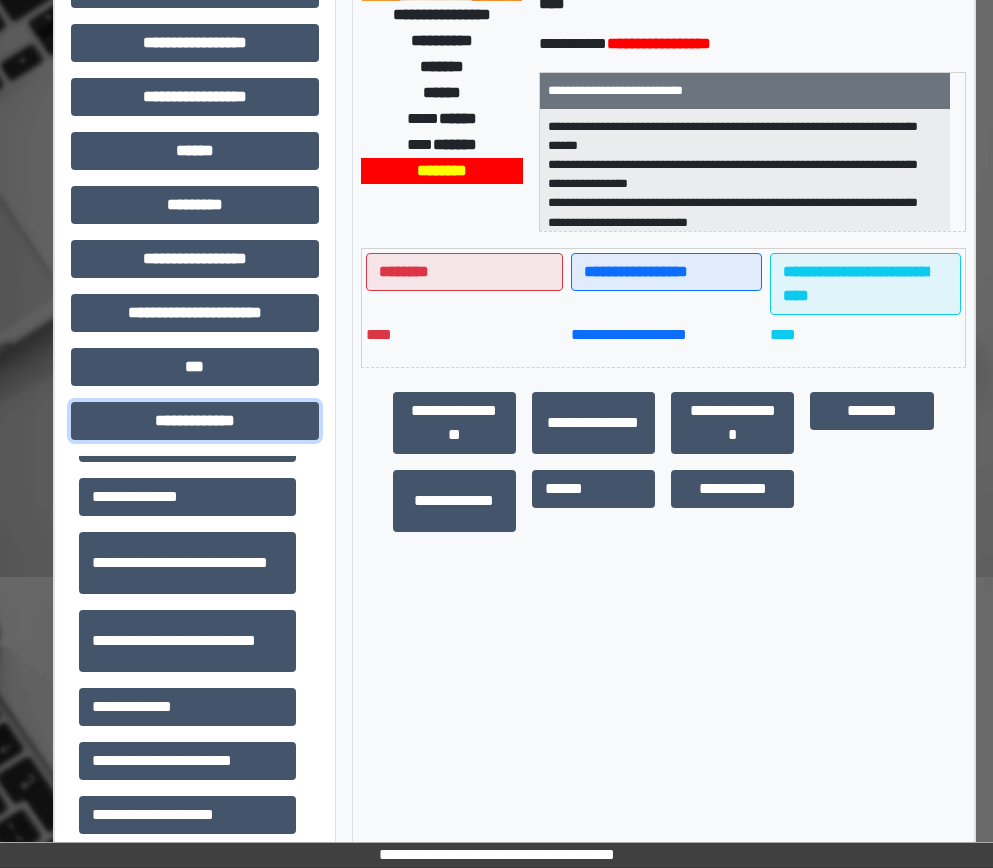 scroll, scrollTop: 400, scrollLeft: 0, axis: vertical 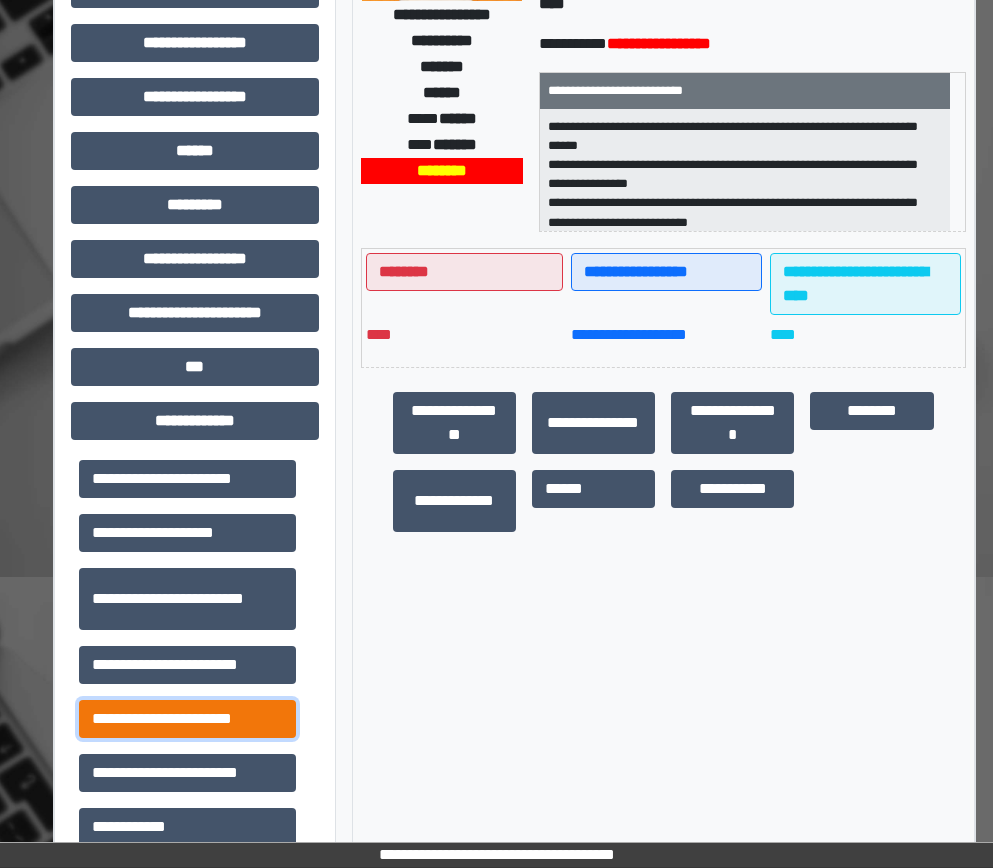 click on "**********" at bounding box center (187, 719) 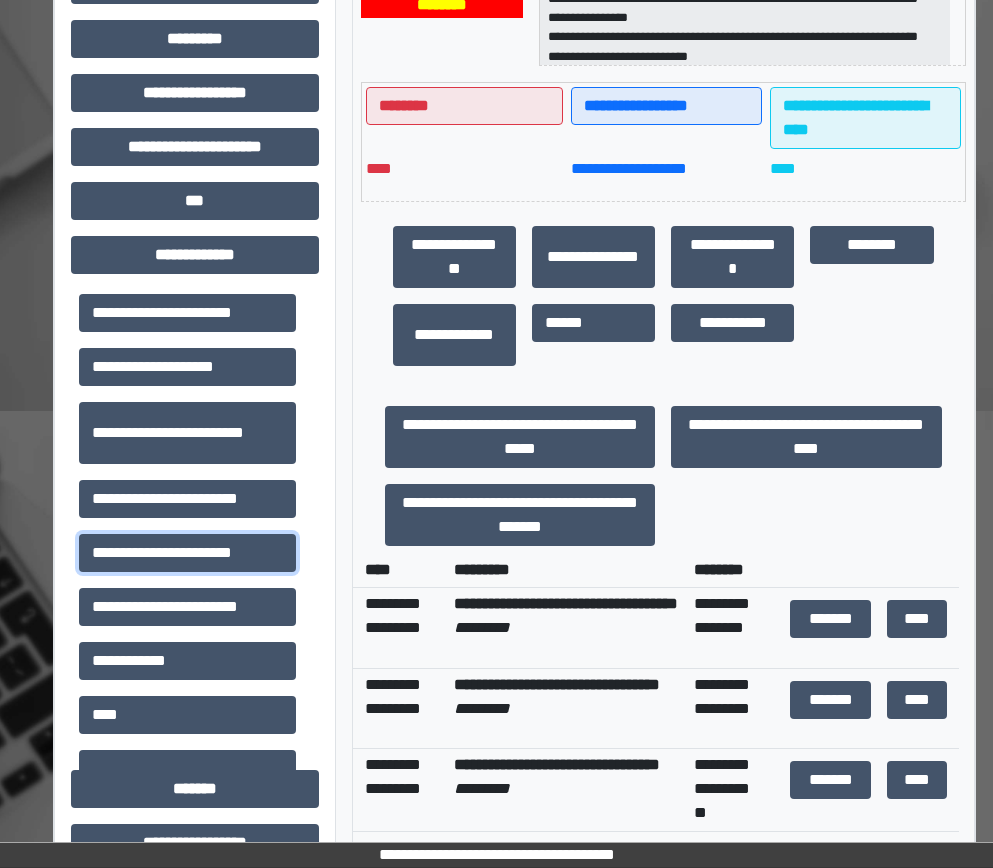 scroll, scrollTop: 506, scrollLeft: 0, axis: vertical 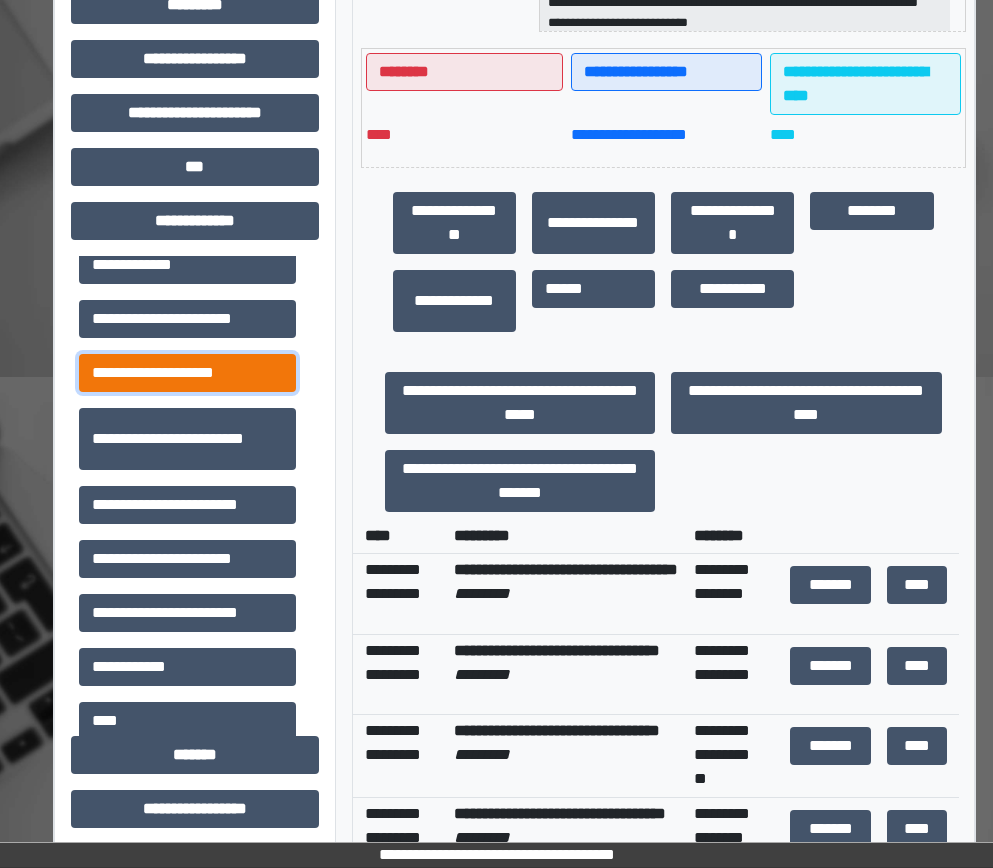 click on "**********" at bounding box center (187, 373) 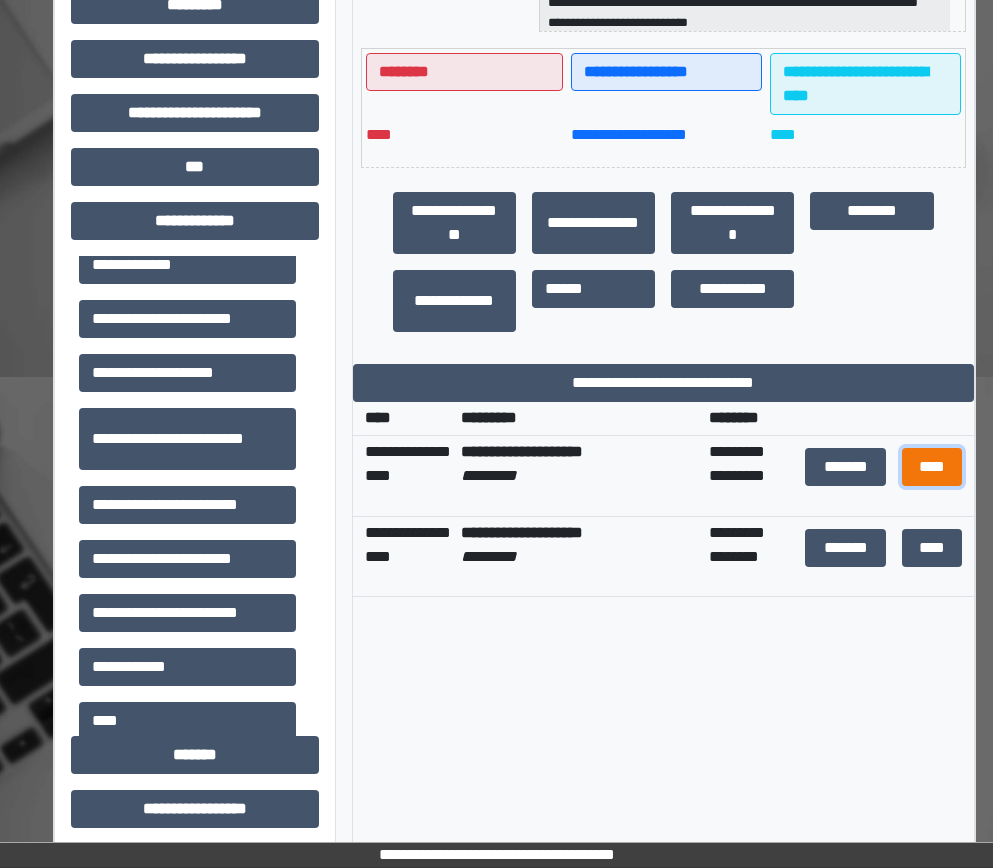 click on "****" at bounding box center (932, 467) 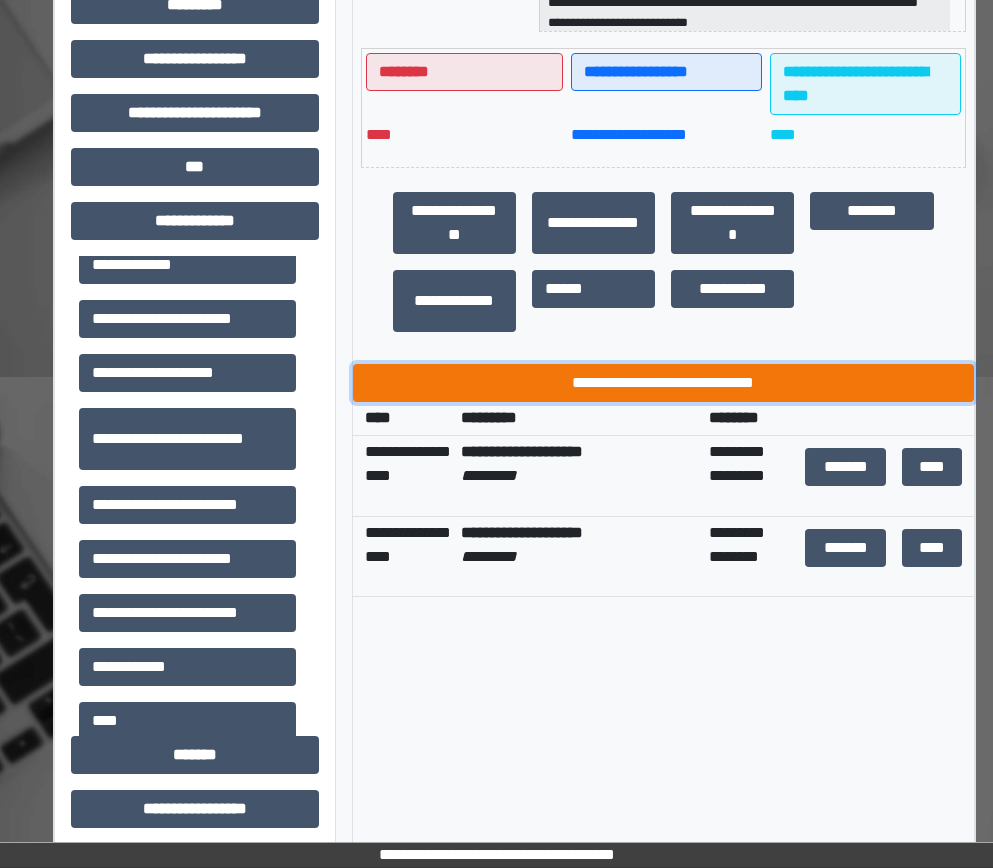 click on "**********" at bounding box center (663, 383) 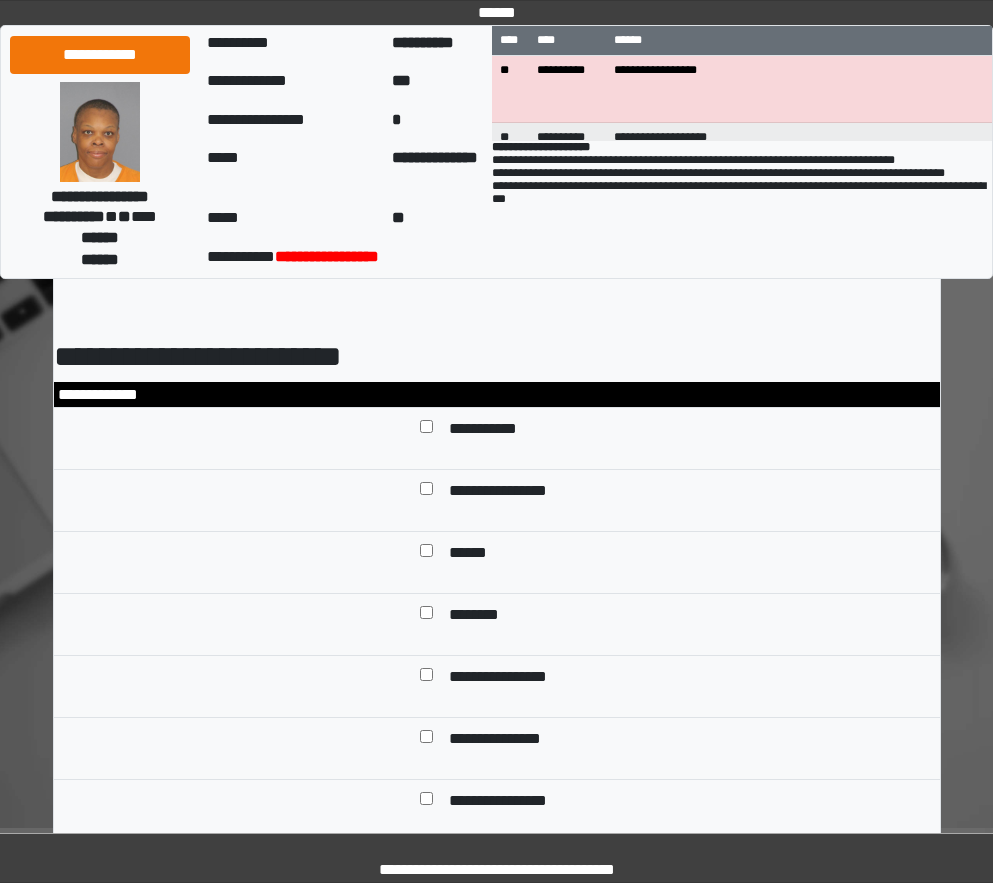scroll, scrollTop: 100, scrollLeft: 0, axis: vertical 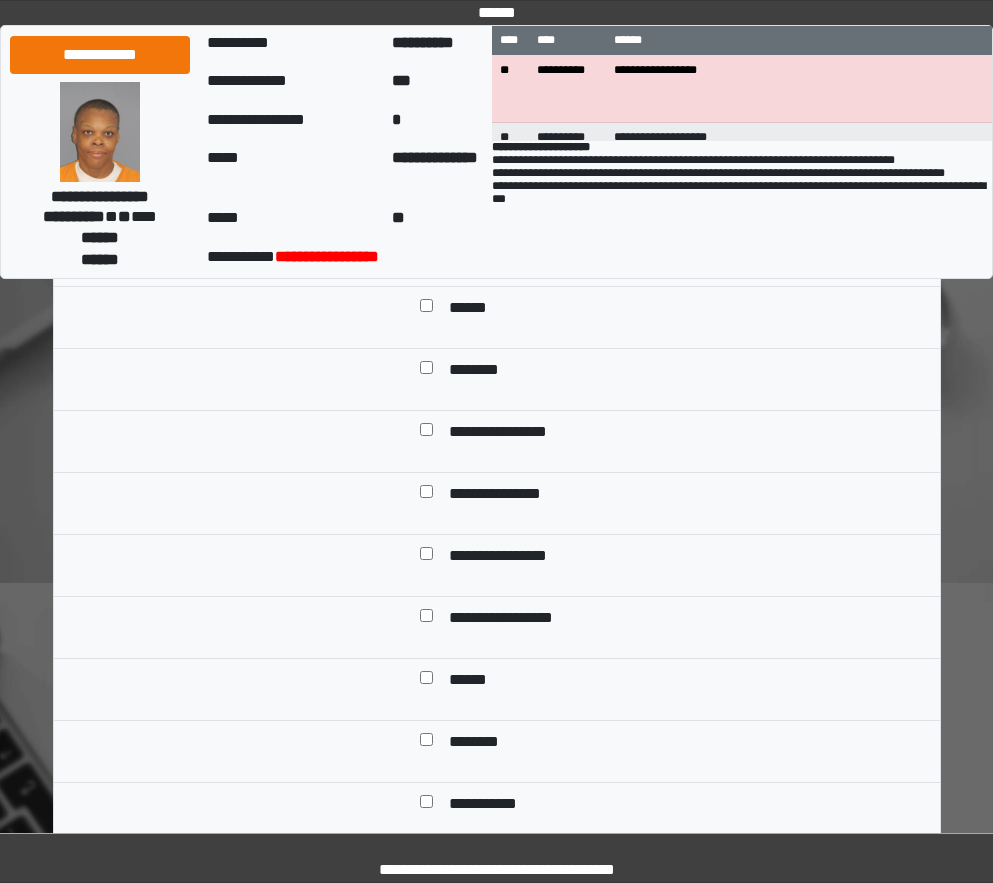 click at bounding box center (426, 557) 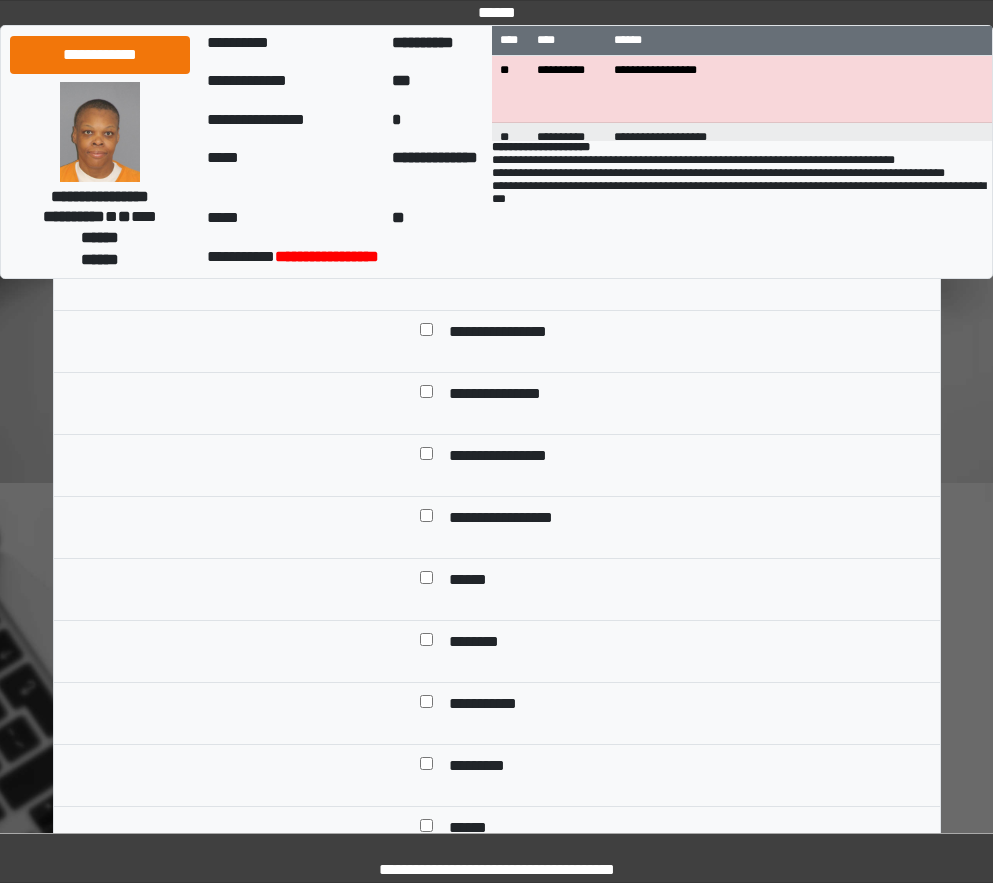 scroll, scrollTop: 500, scrollLeft: 0, axis: vertical 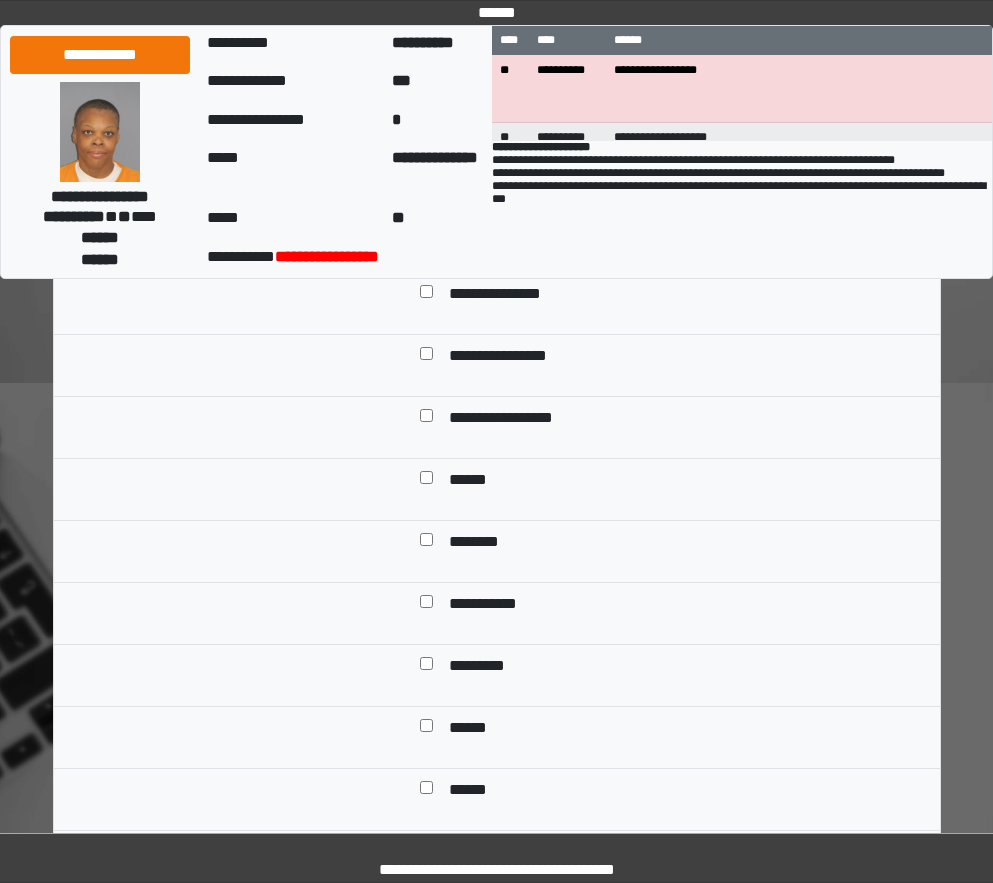 click at bounding box center [426, 481] 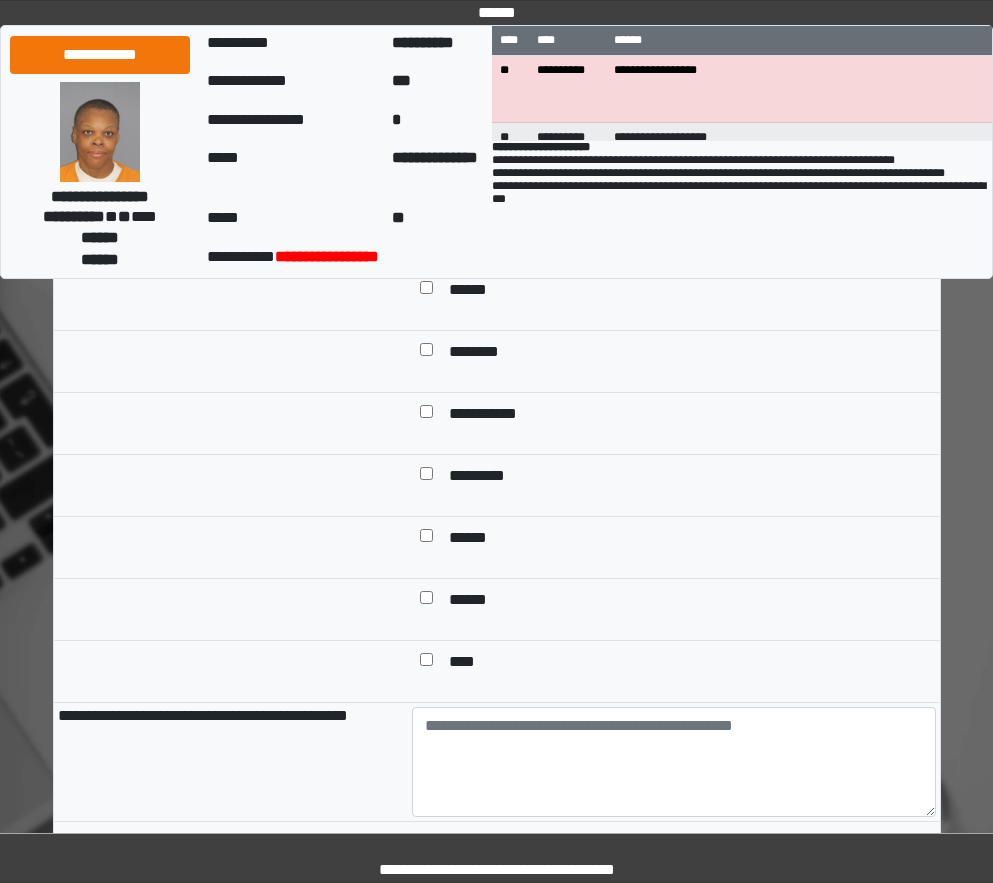 scroll, scrollTop: 700, scrollLeft: 0, axis: vertical 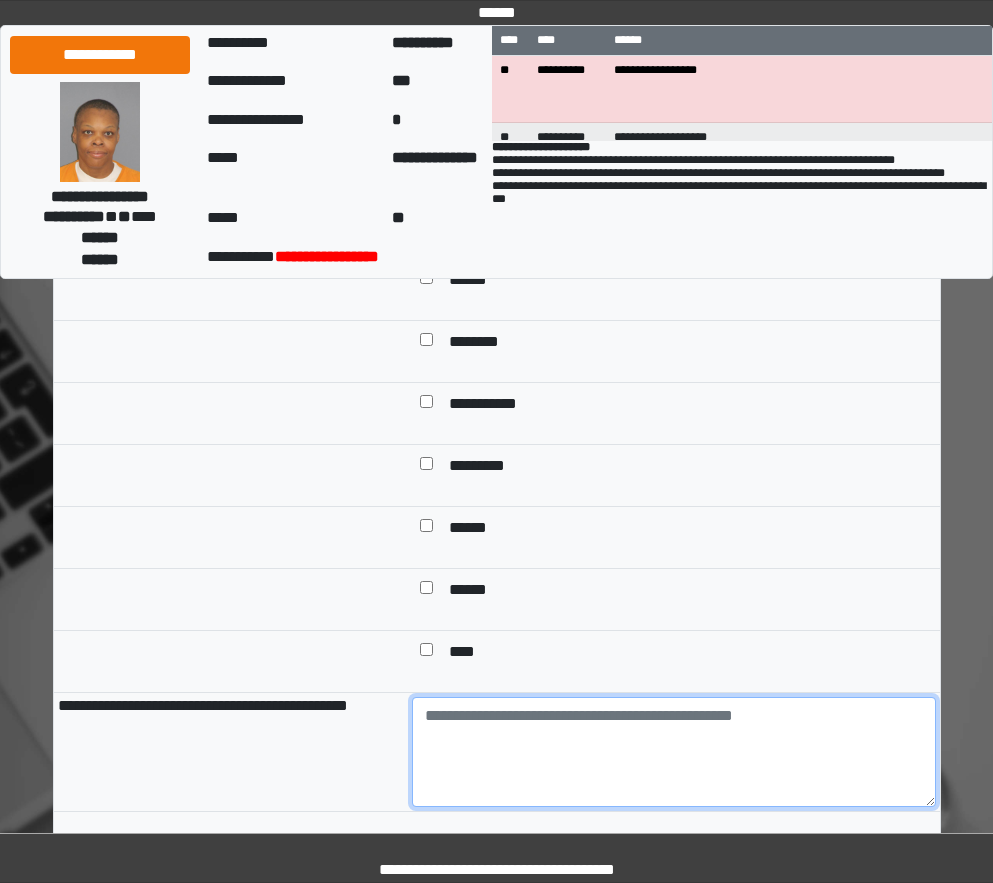 click at bounding box center (674, 752) 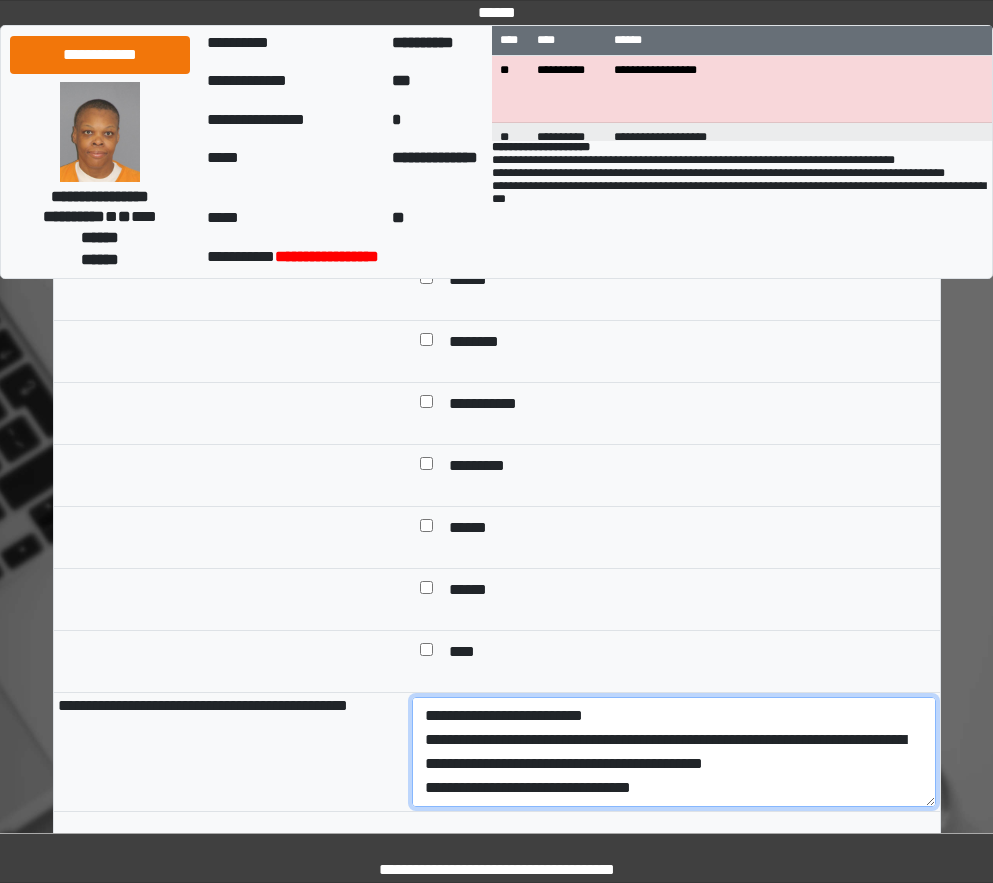 scroll, scrollTop: 24, scrollLeft: 0, axis: vertical 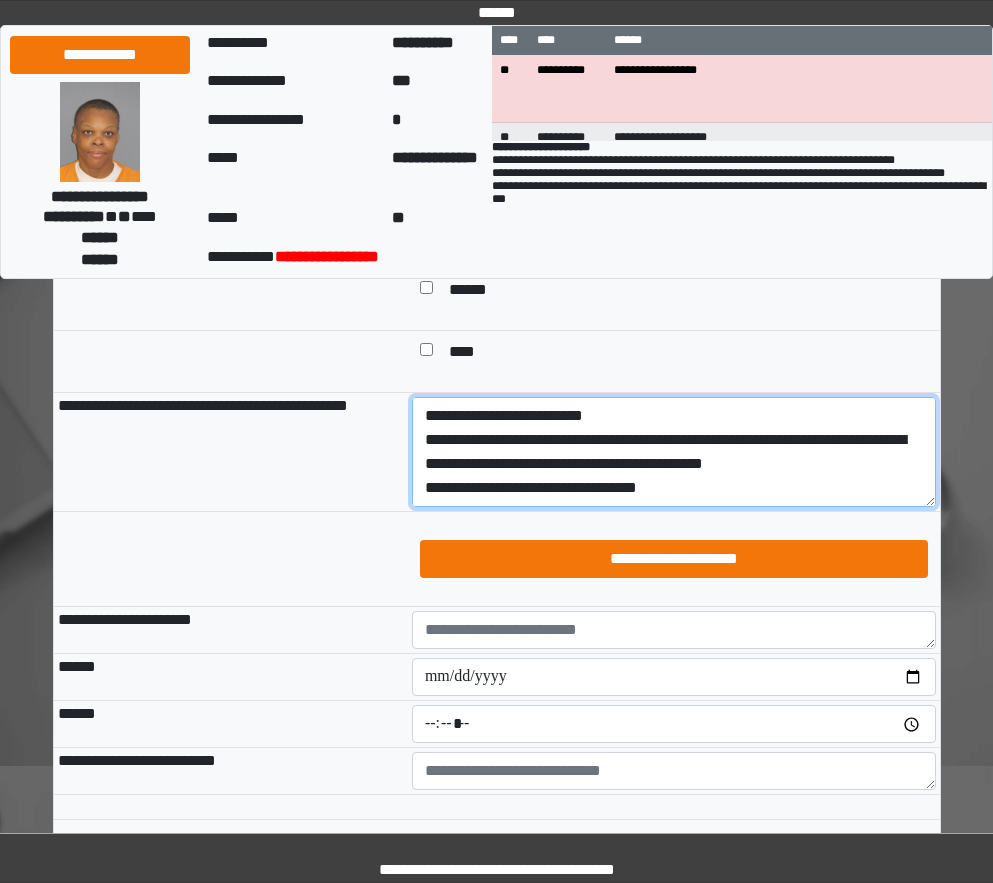type on "**********" 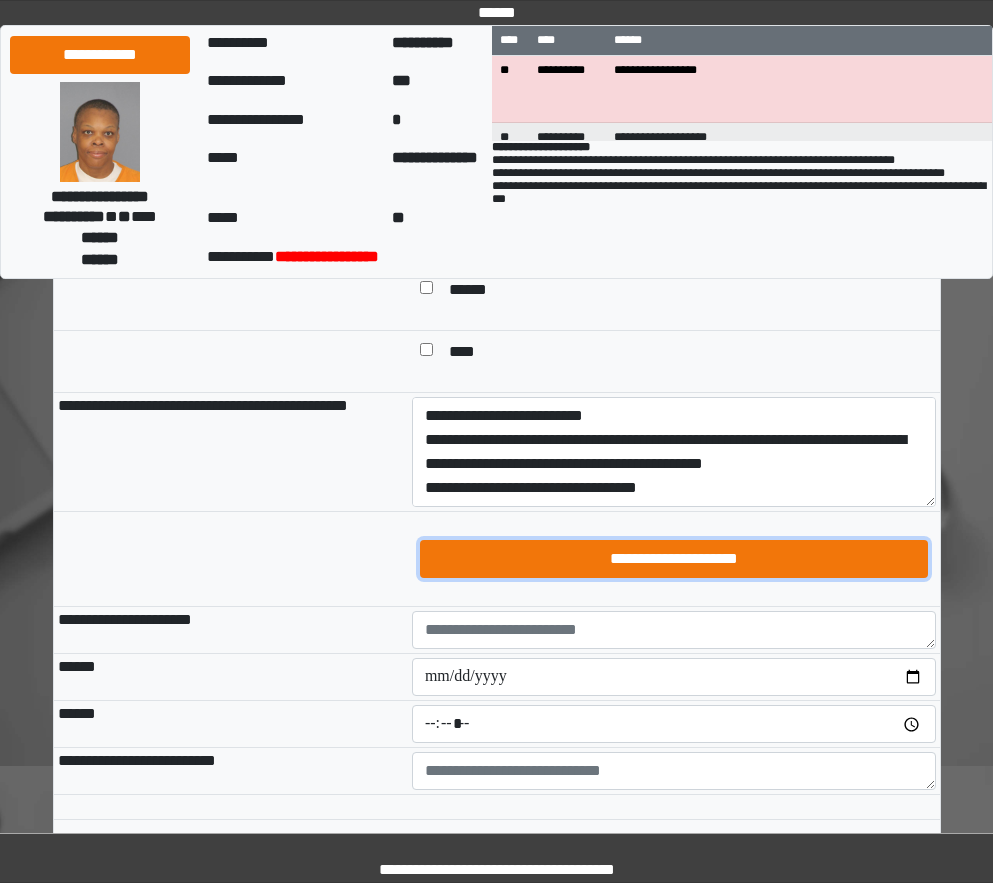 click on "**********" at bounding box center [674, 559] 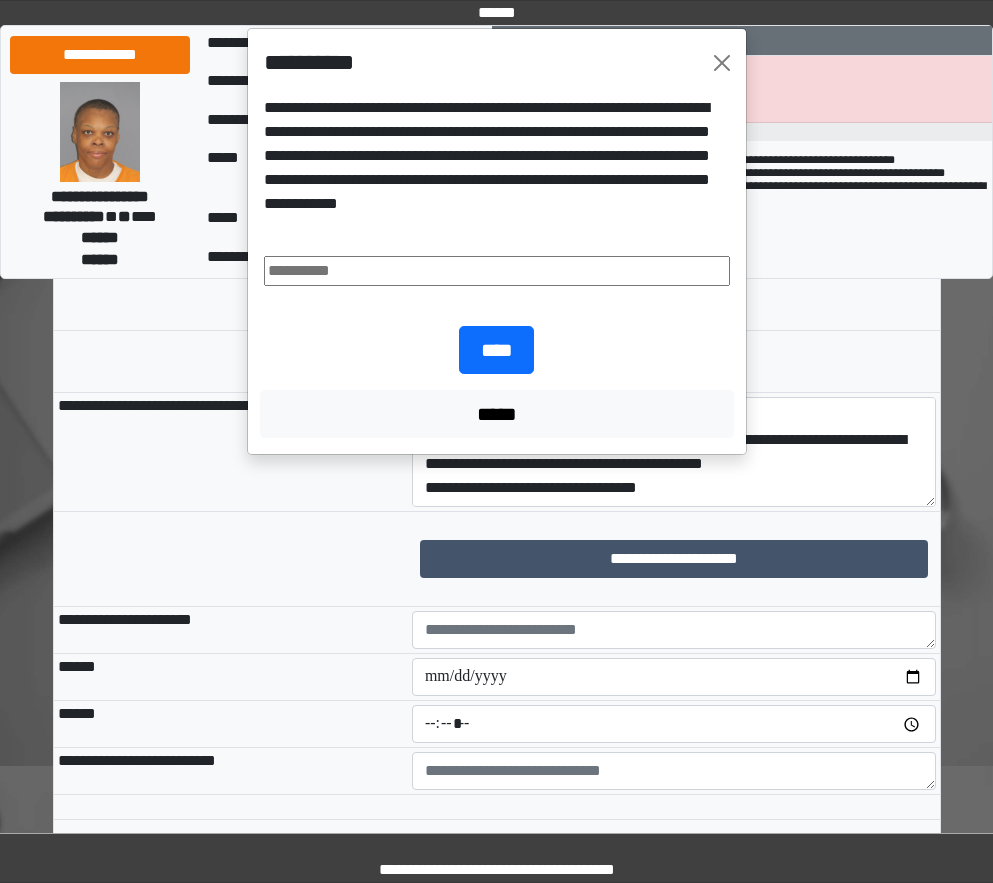 click at bounding box center [497, 271] 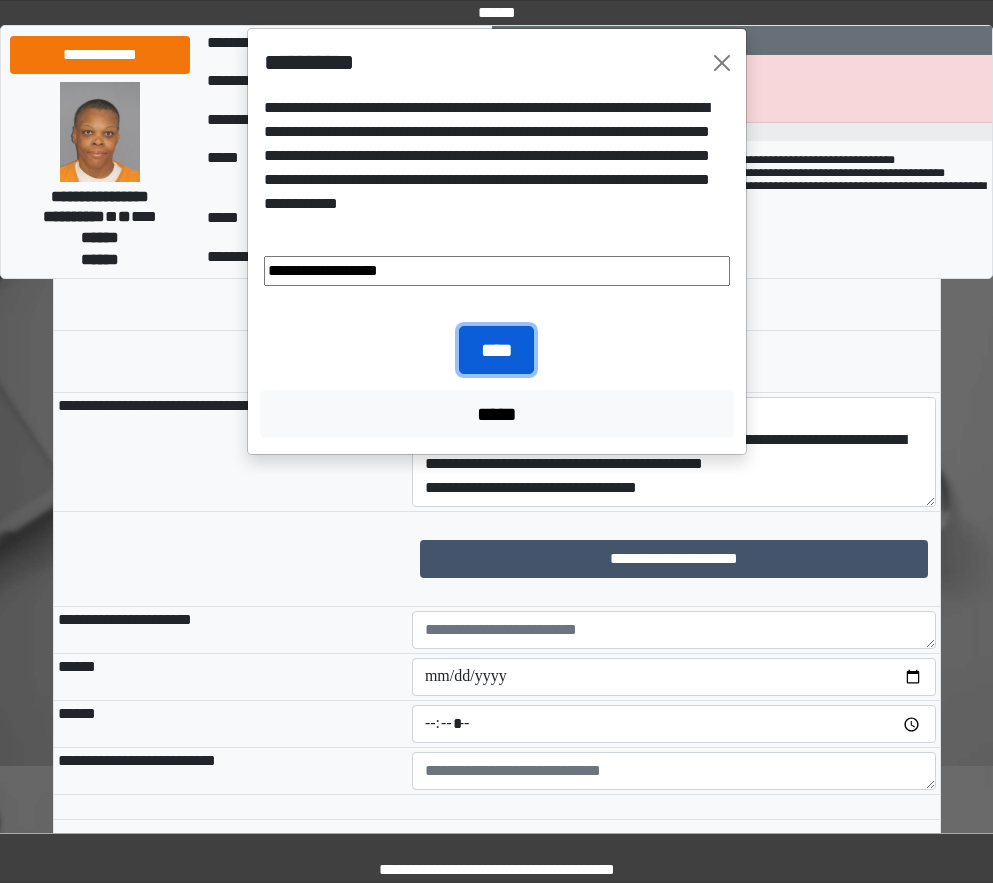 click on "****" at bounding box center (496, 350) 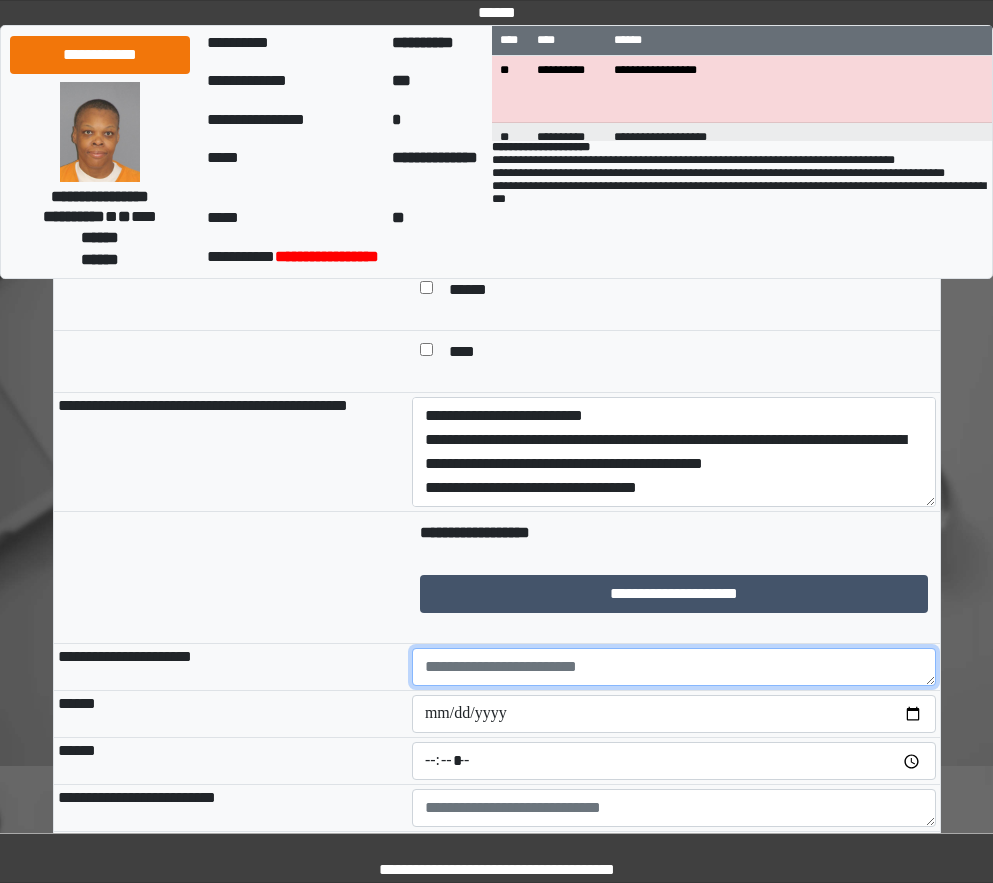 click at bounding box center [674, 667] 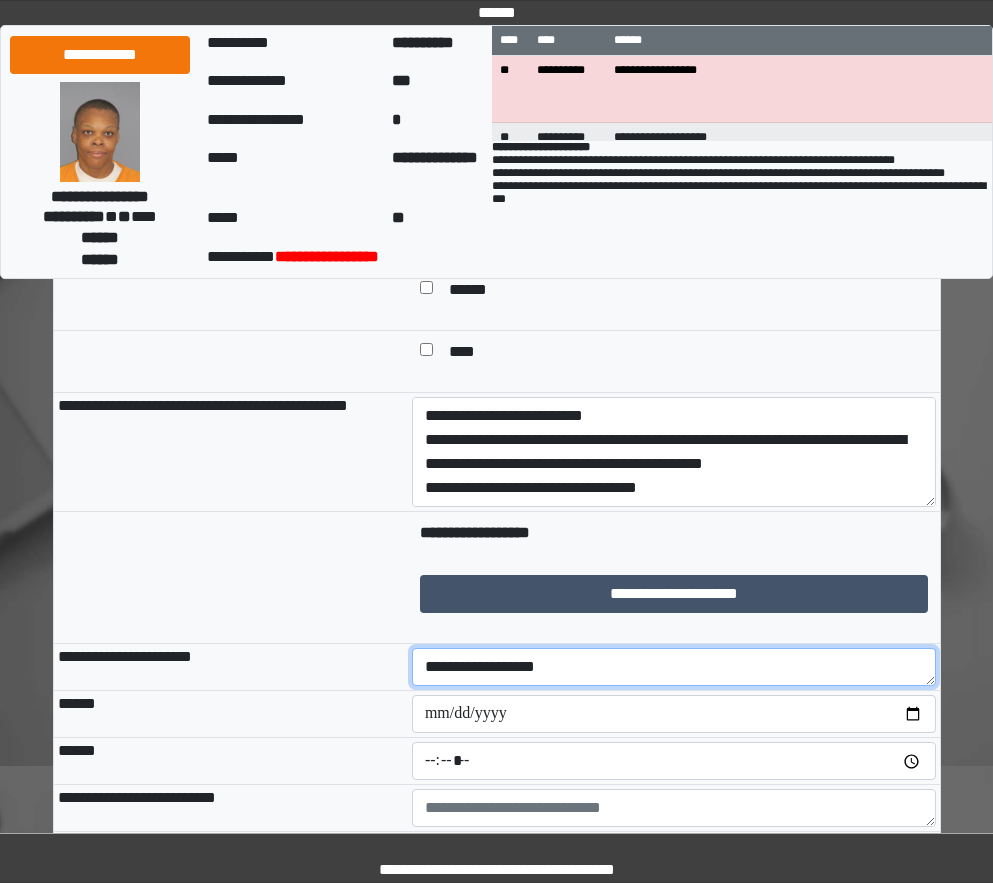 type on "**********" 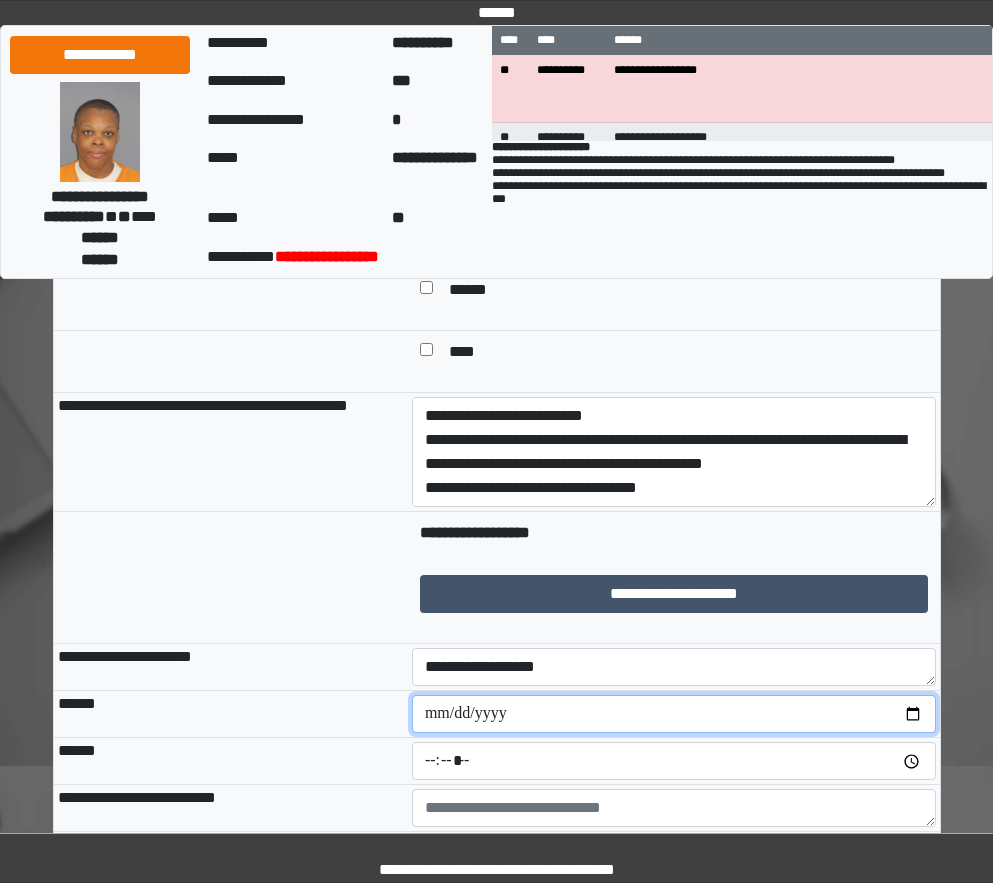 click at bounding box center [674, 714] 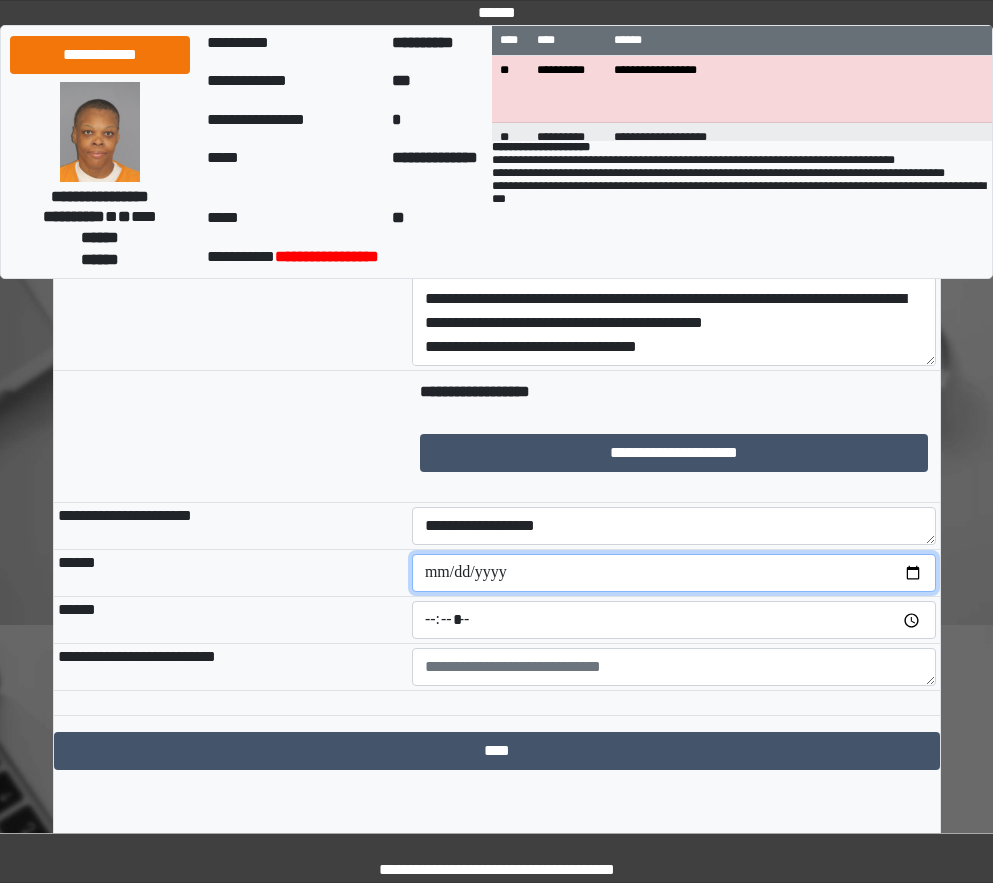 scroll, scrollTop: 1161, scrollLeft: 0, axis: vertical 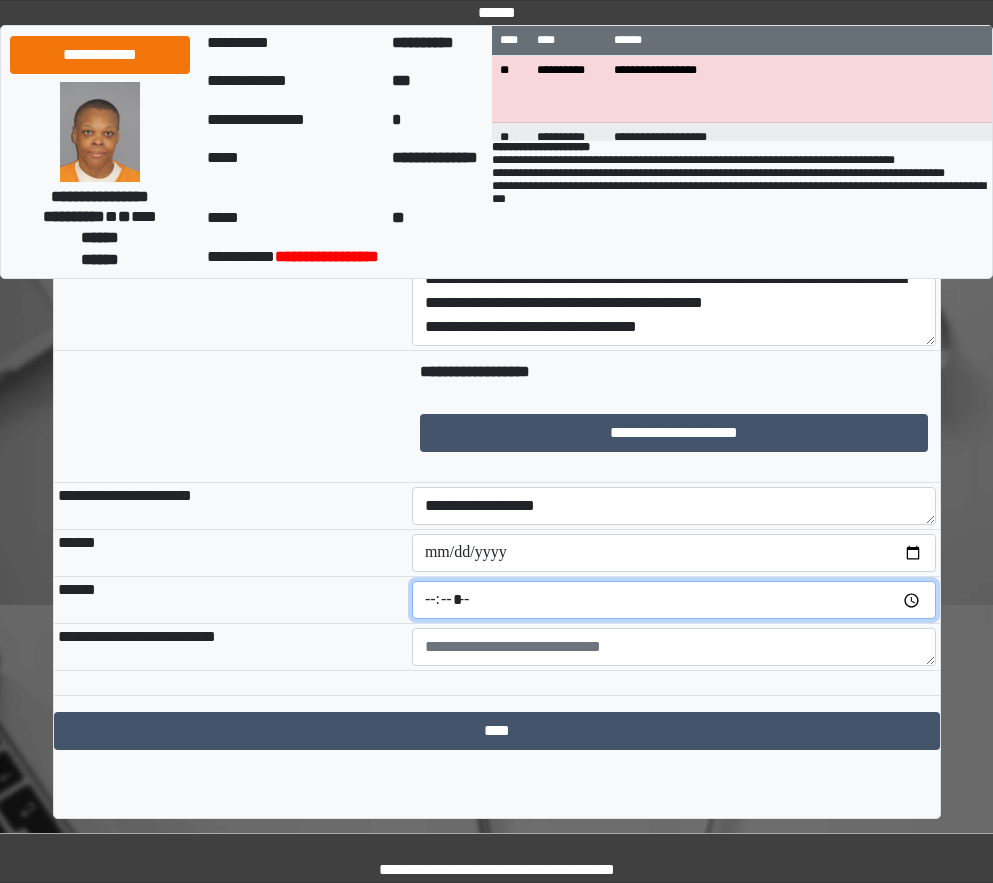 click at bounding box center (674, 600) 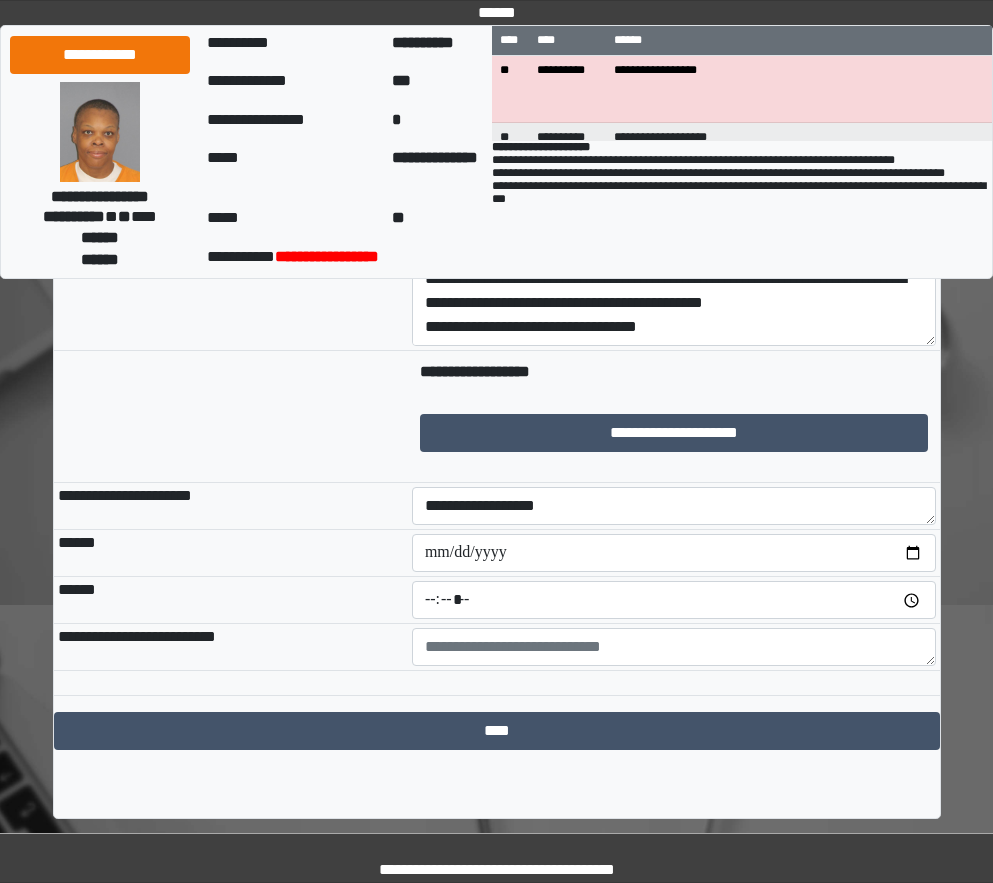 type on "*****" 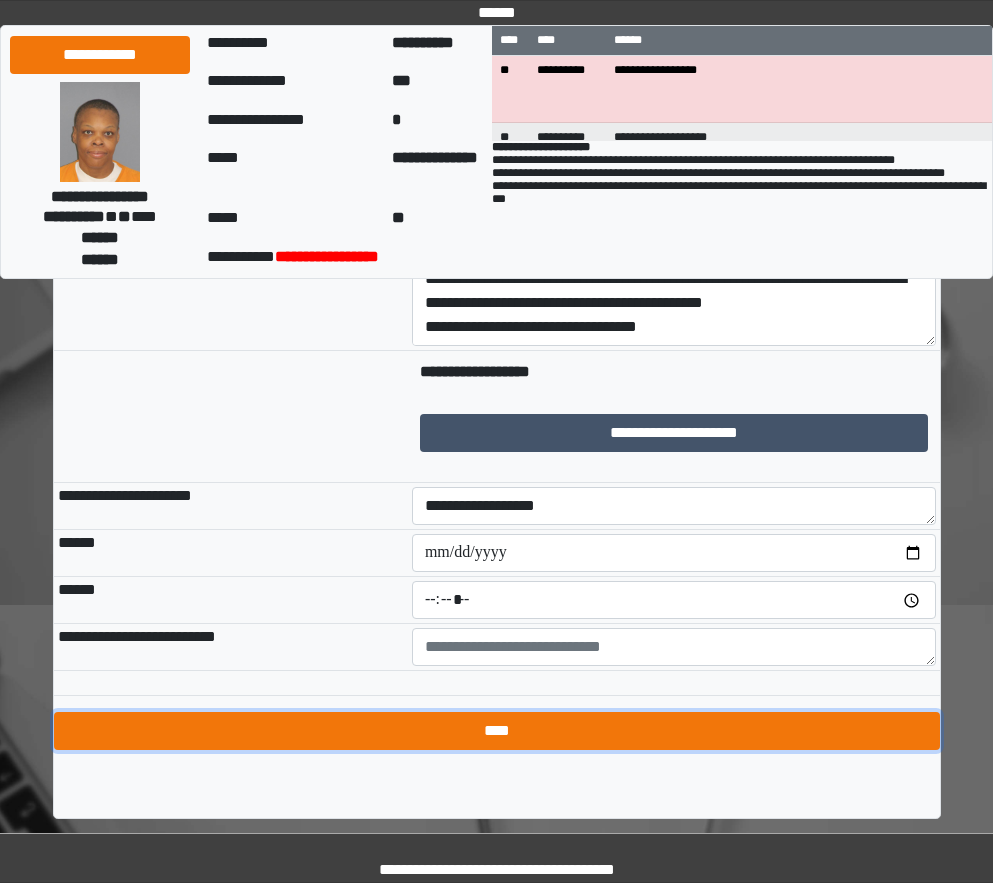 click on "****" at bounding box center [497, 731] 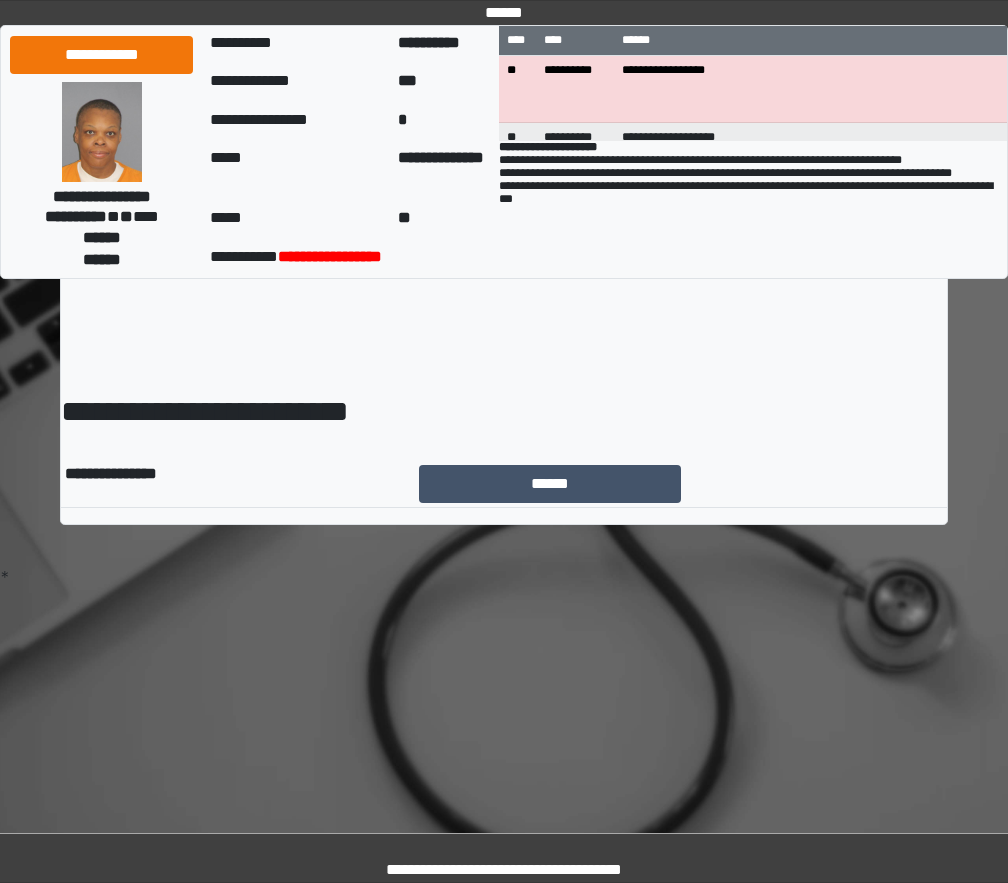 scroll, scrollTop: 0, scrollLeft: 0, axis: both 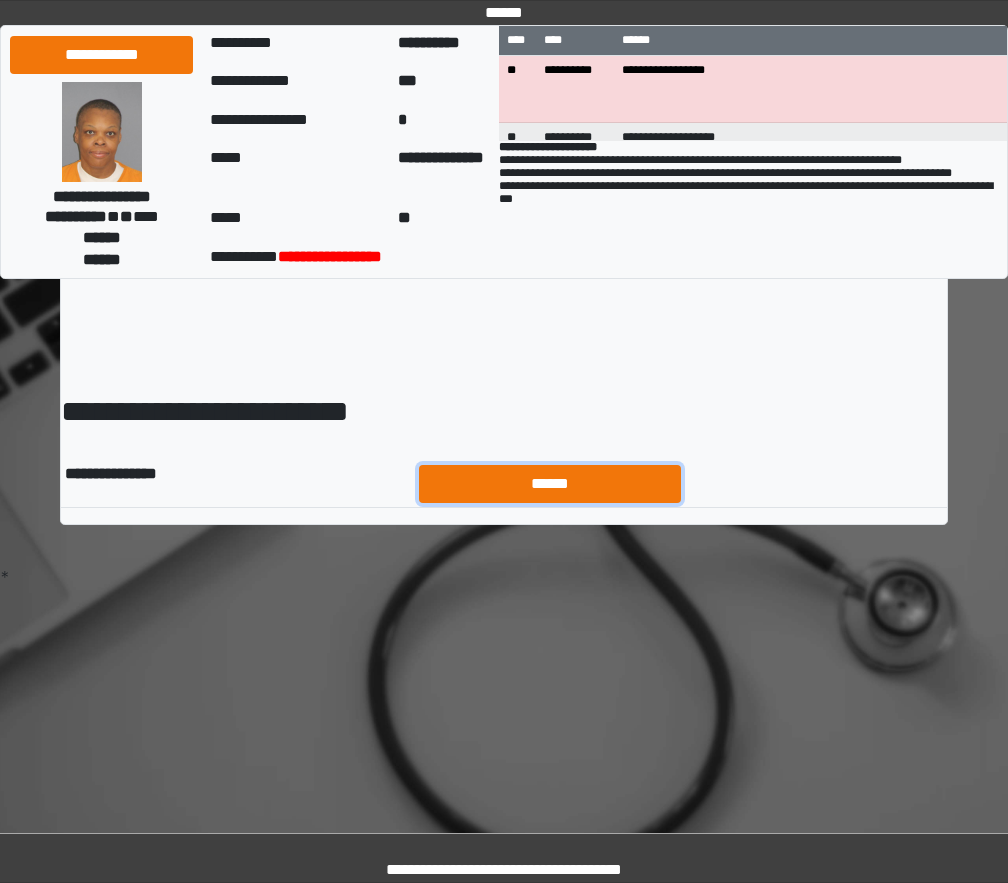 click on "******" at bounding box center (550, 484) 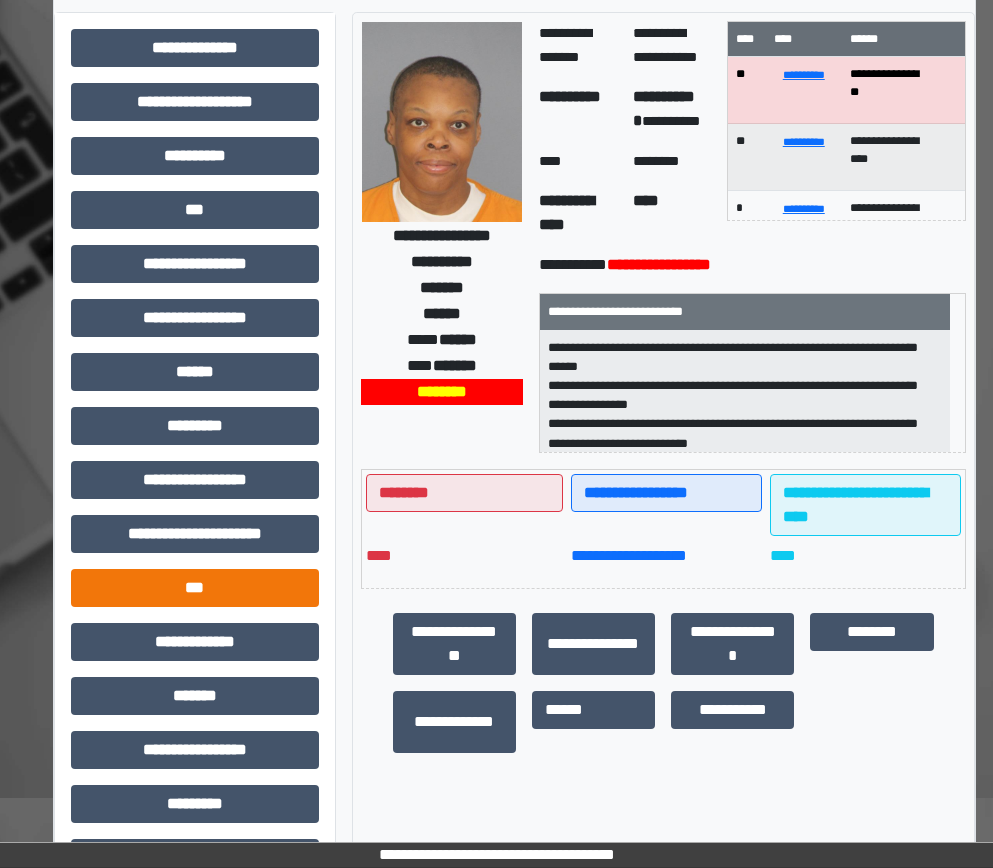 scroll, scrollTop: 200, scrollLeft: 0, axis: vertical 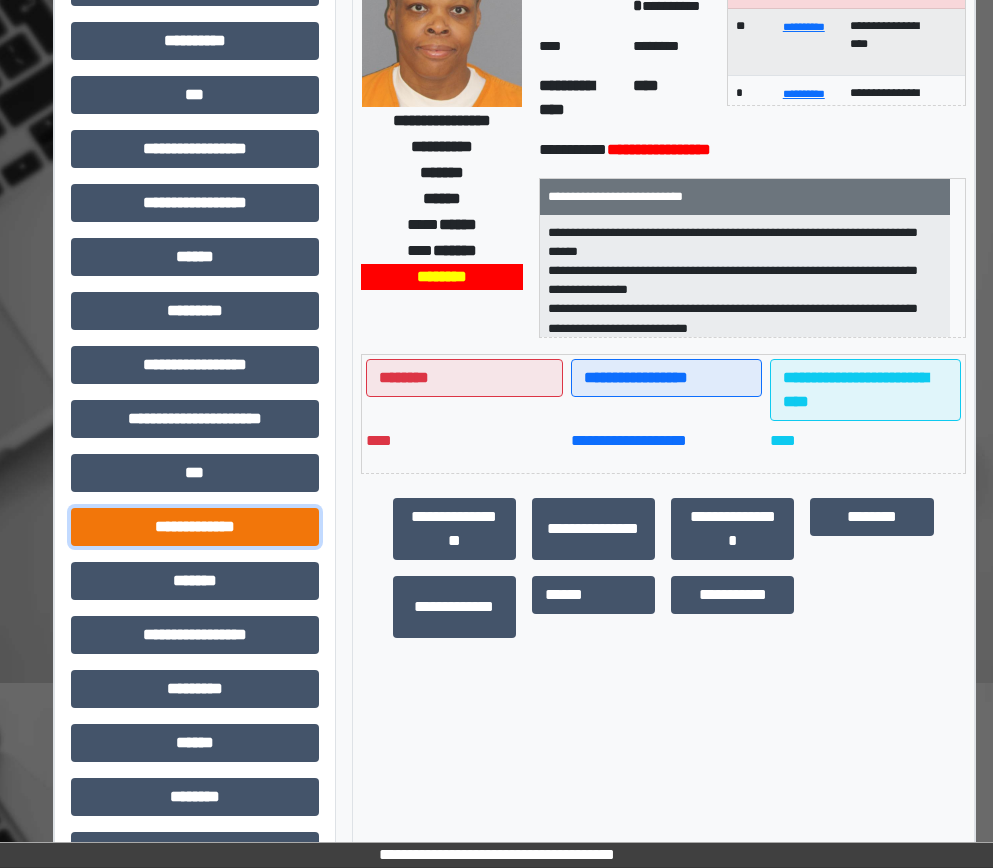 click on "**********" at bounding box center (195, 527) 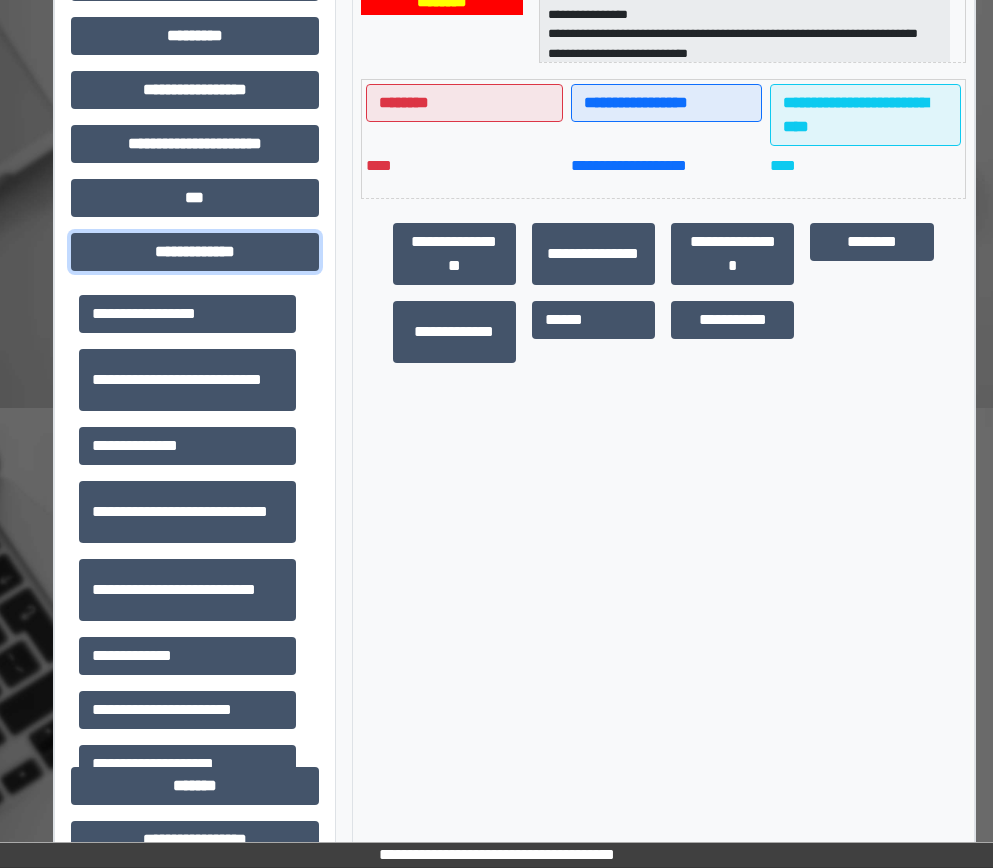 scroll, scrollTop: 500, scrollLeft: 0, axis: vertical 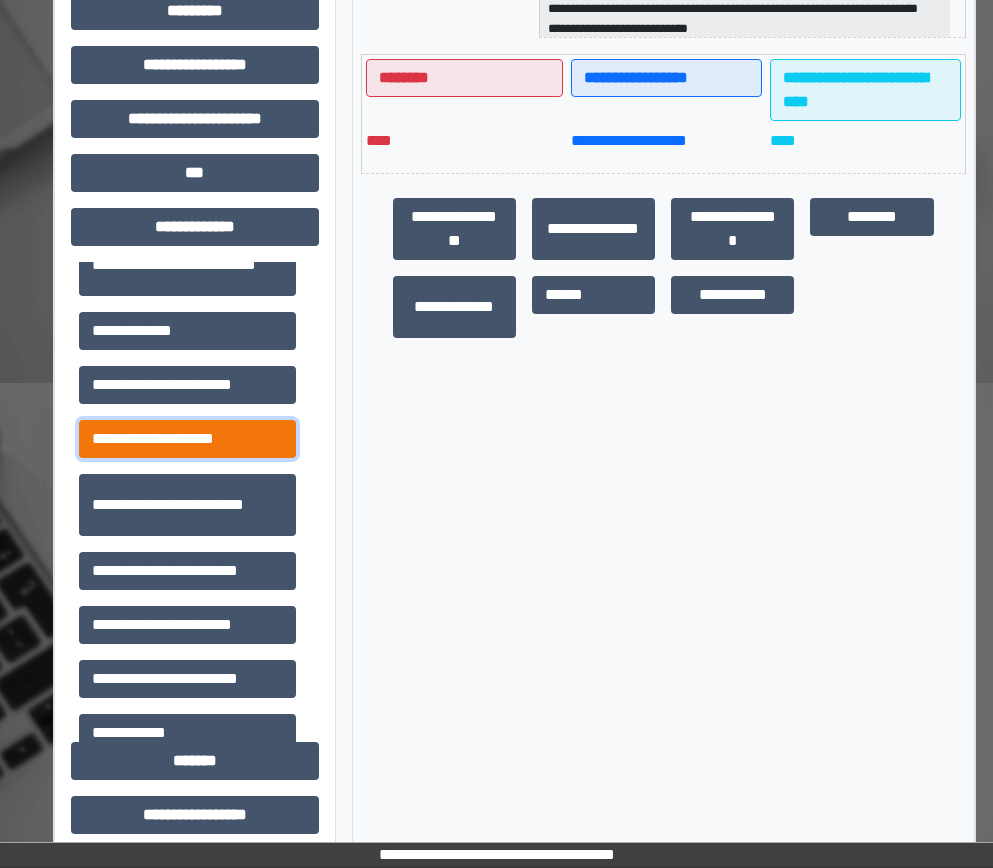 click on "**********" at bounding box center (187, 439) 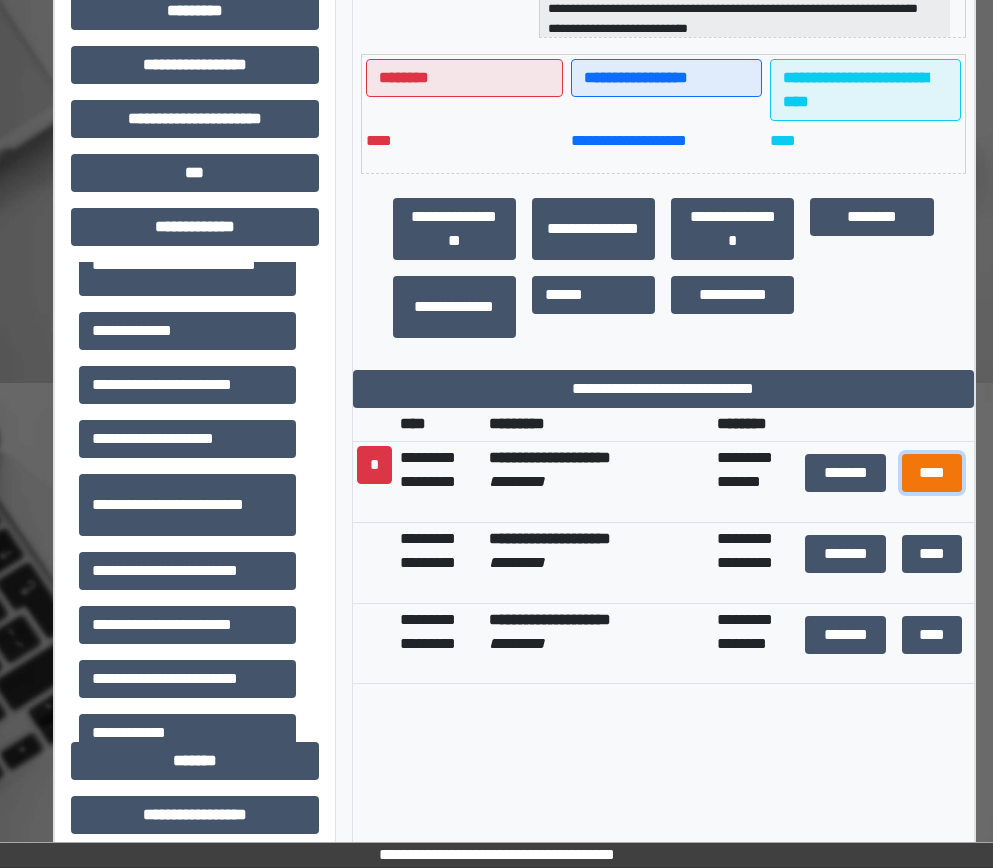 click on "****" at bounding box center [932, 473] 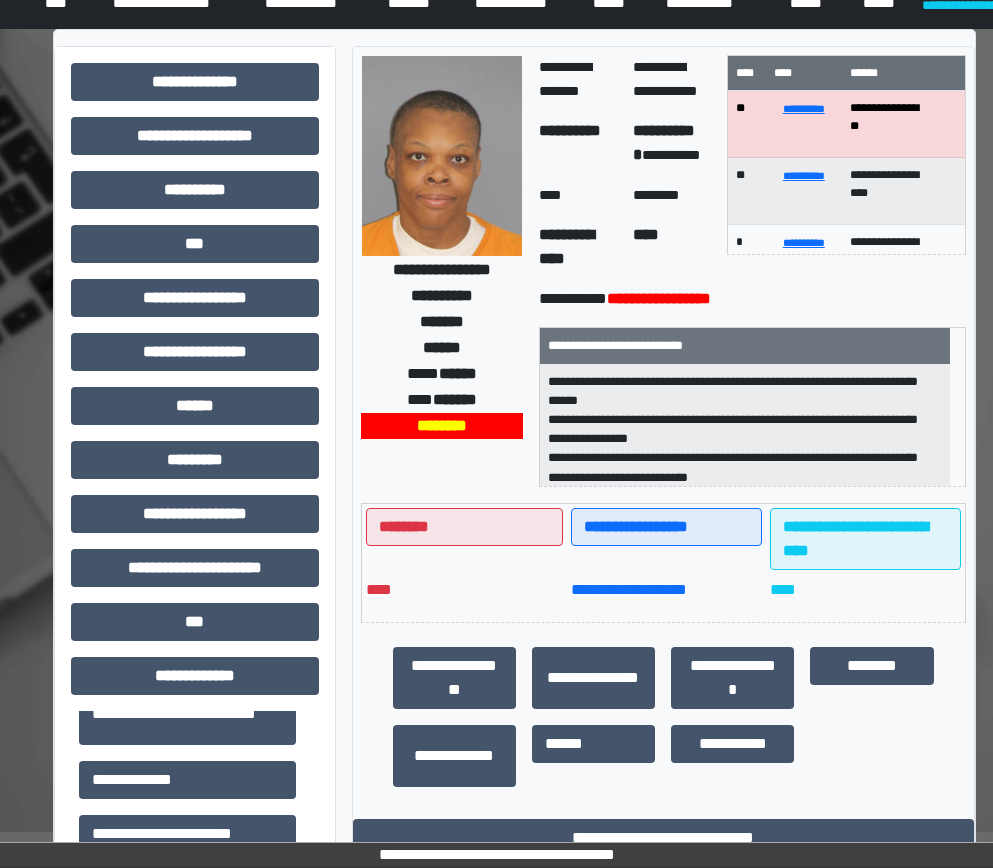 scroll, scrollTop: 0, scrollLeft: 0, axis: both 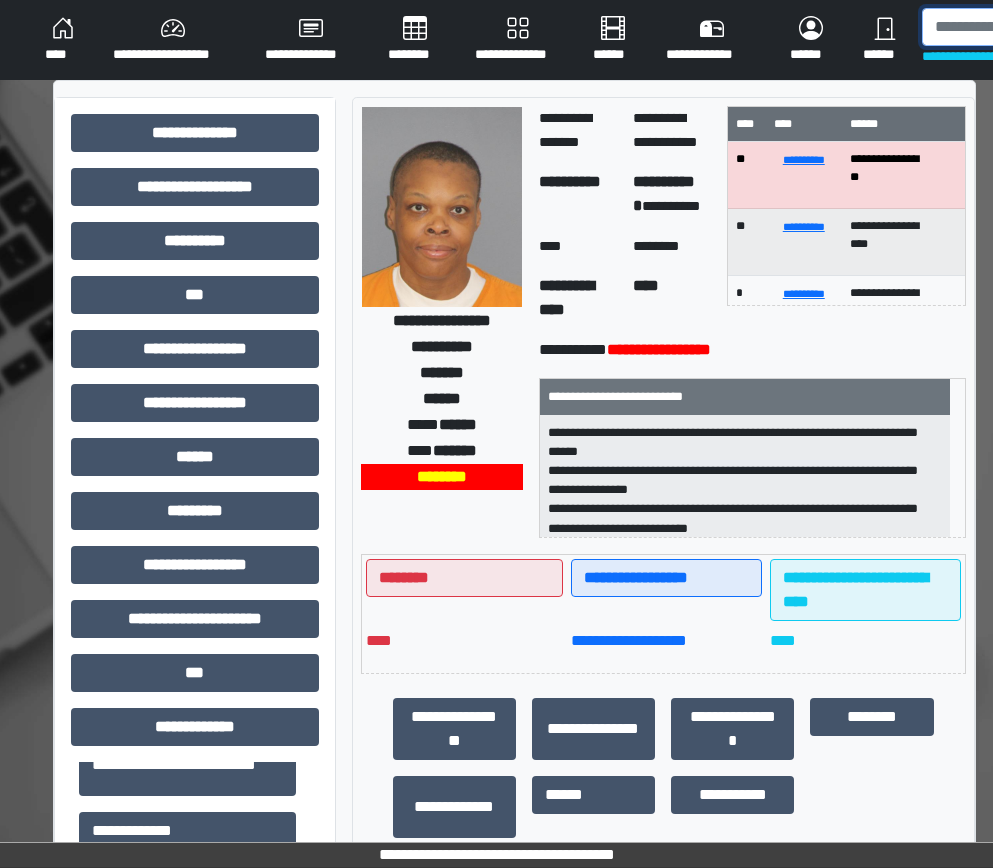 click at bounding box center [1025, 27] 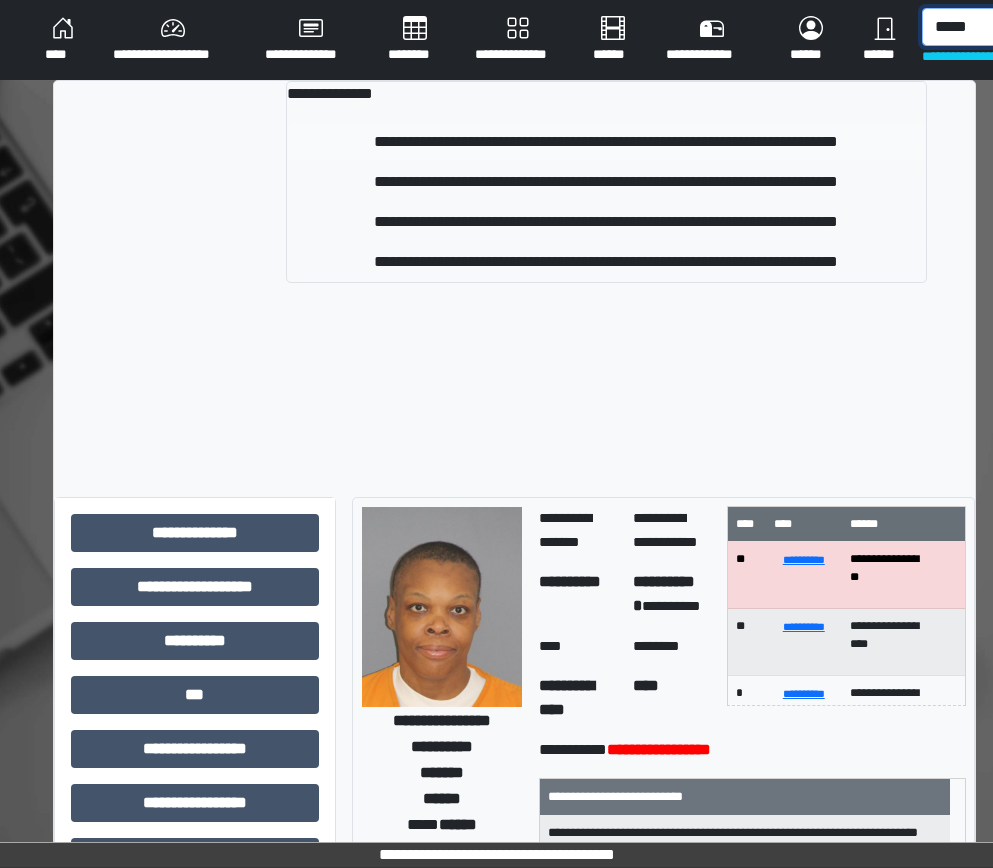 type on "*****" 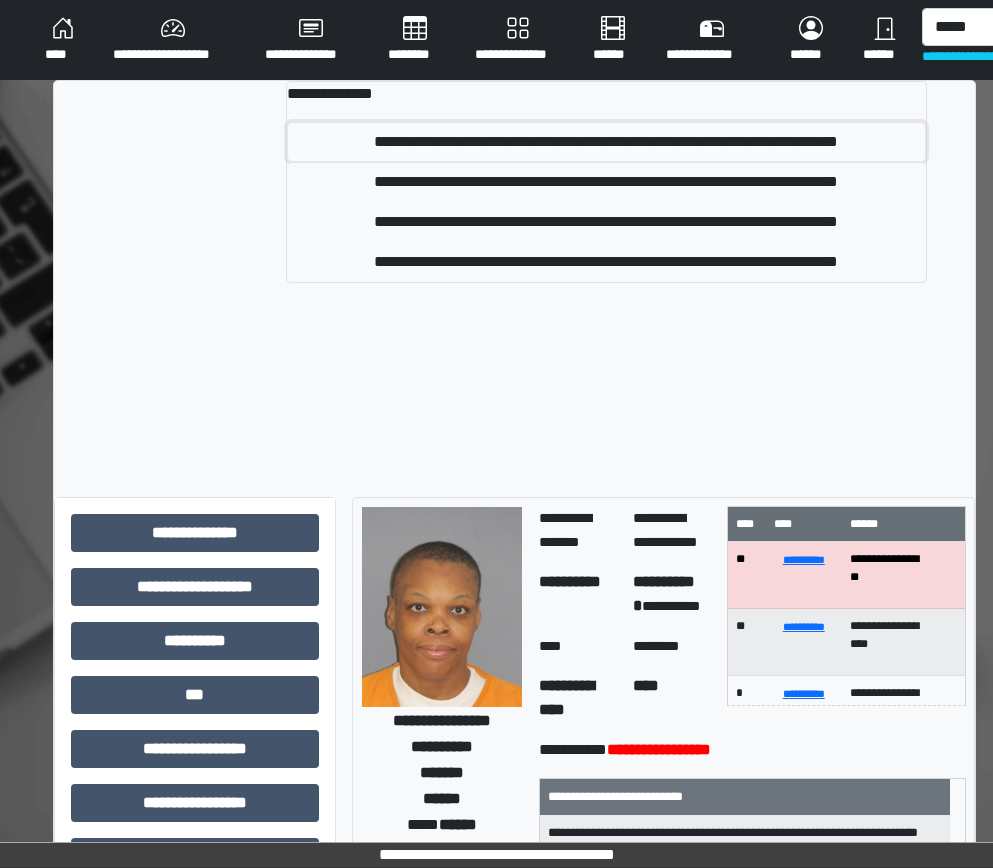 click on "**********" at bounding box center (606, 142) 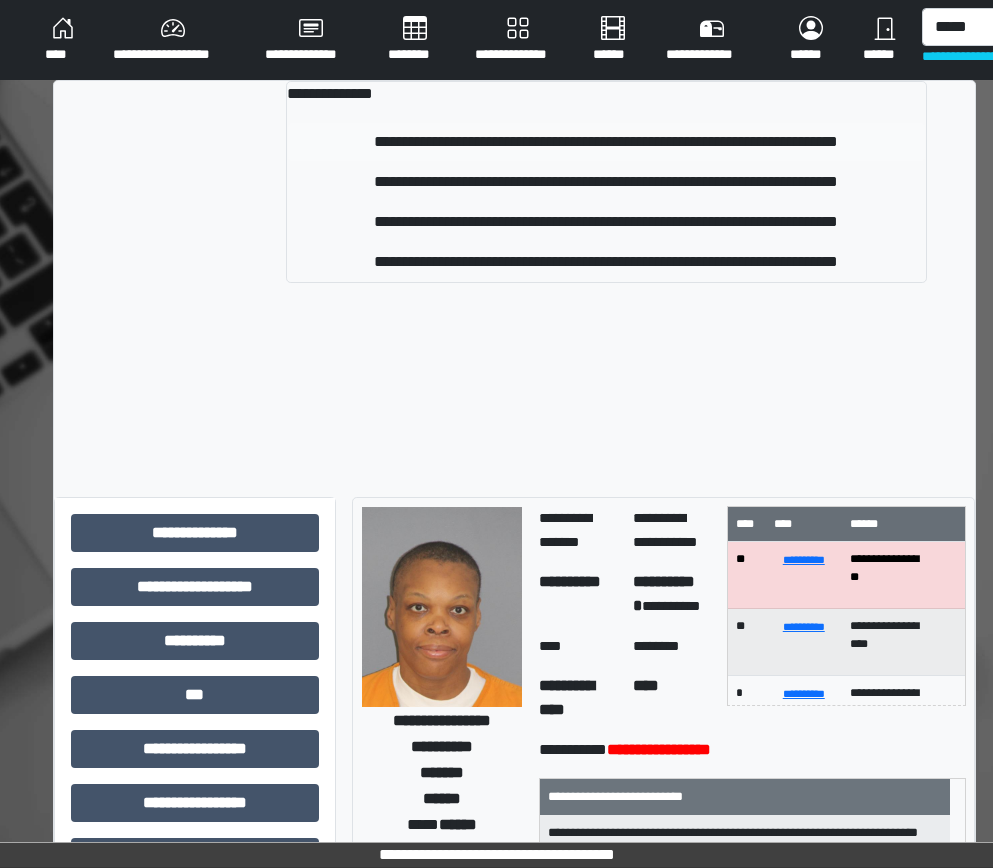type 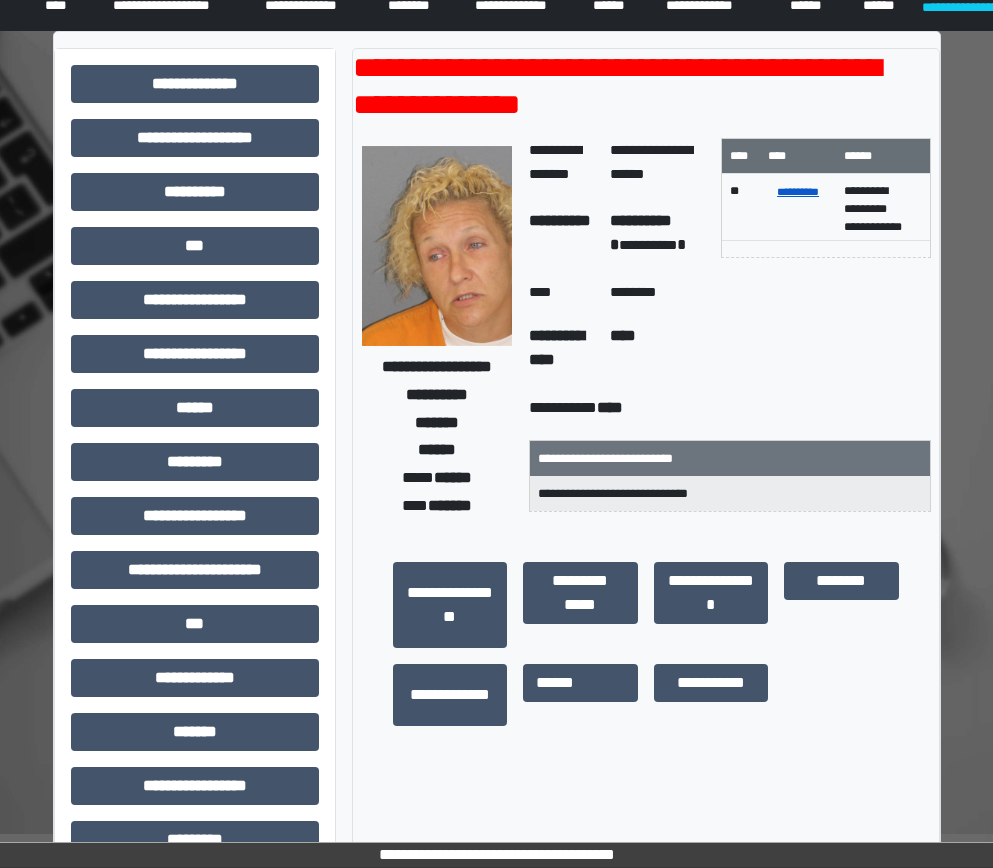 scroll, scrollTop: 0, scrollLeft: 0, axis: both 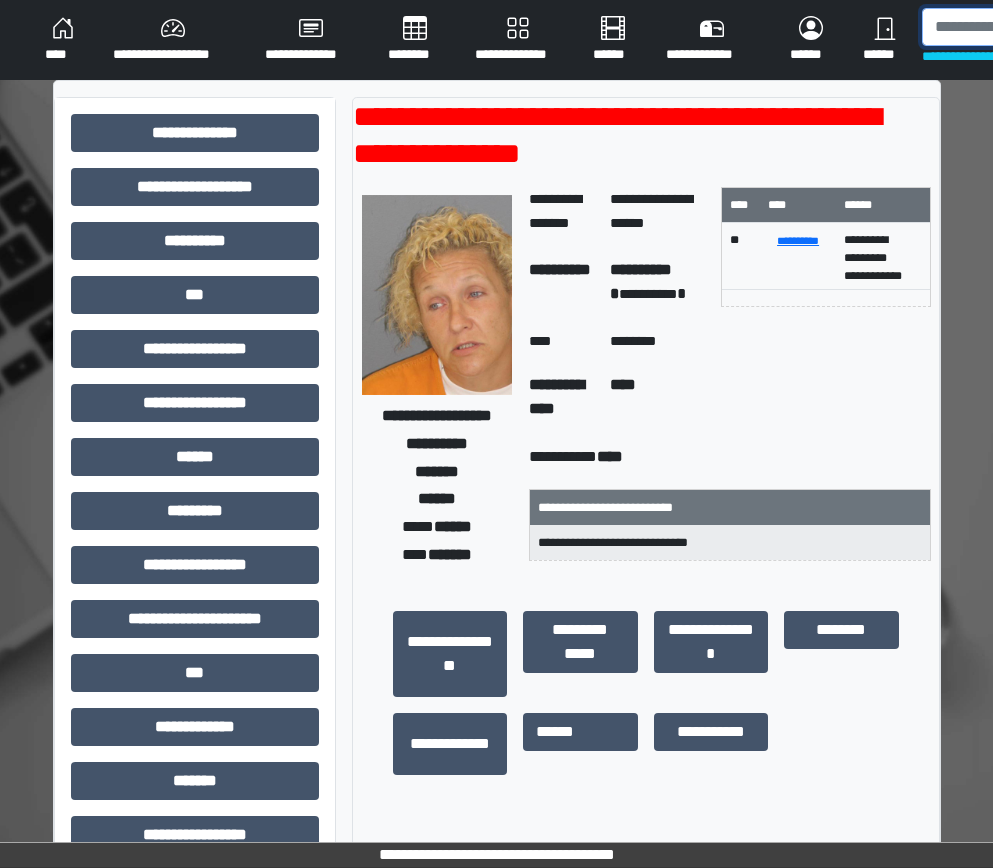 click at bounding box center [1025, 27] 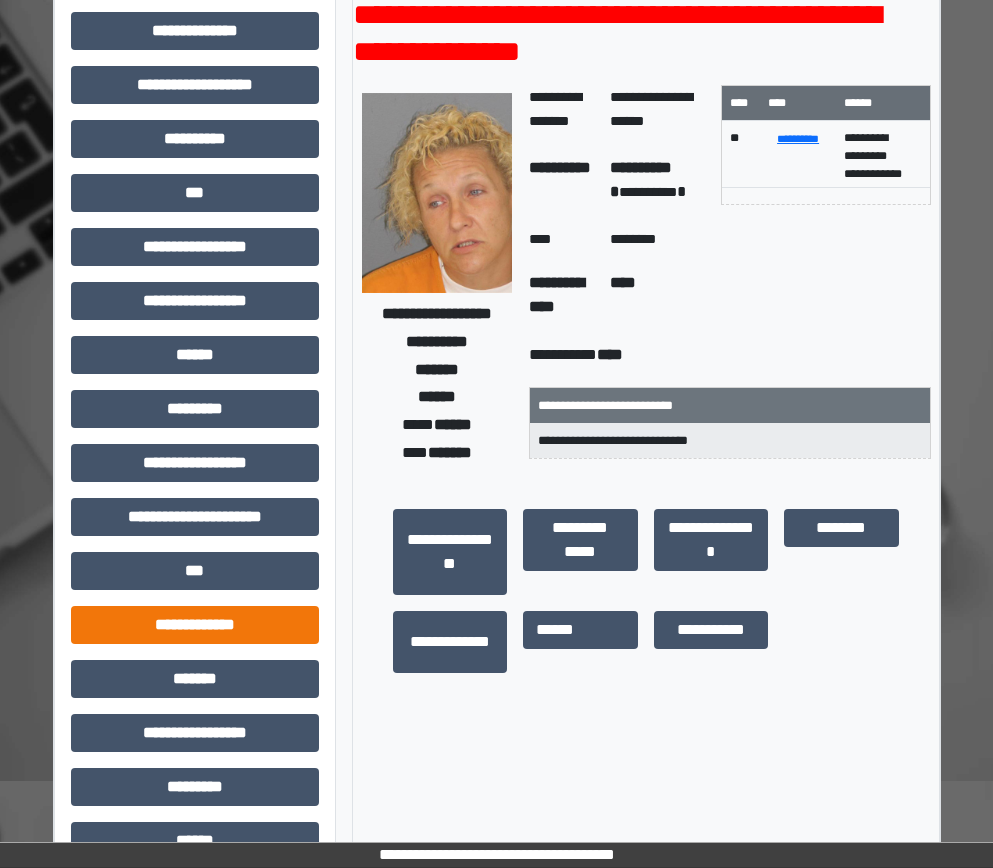 scroll, scrollTop: 200, scrollLeft: 0, axis: vertical 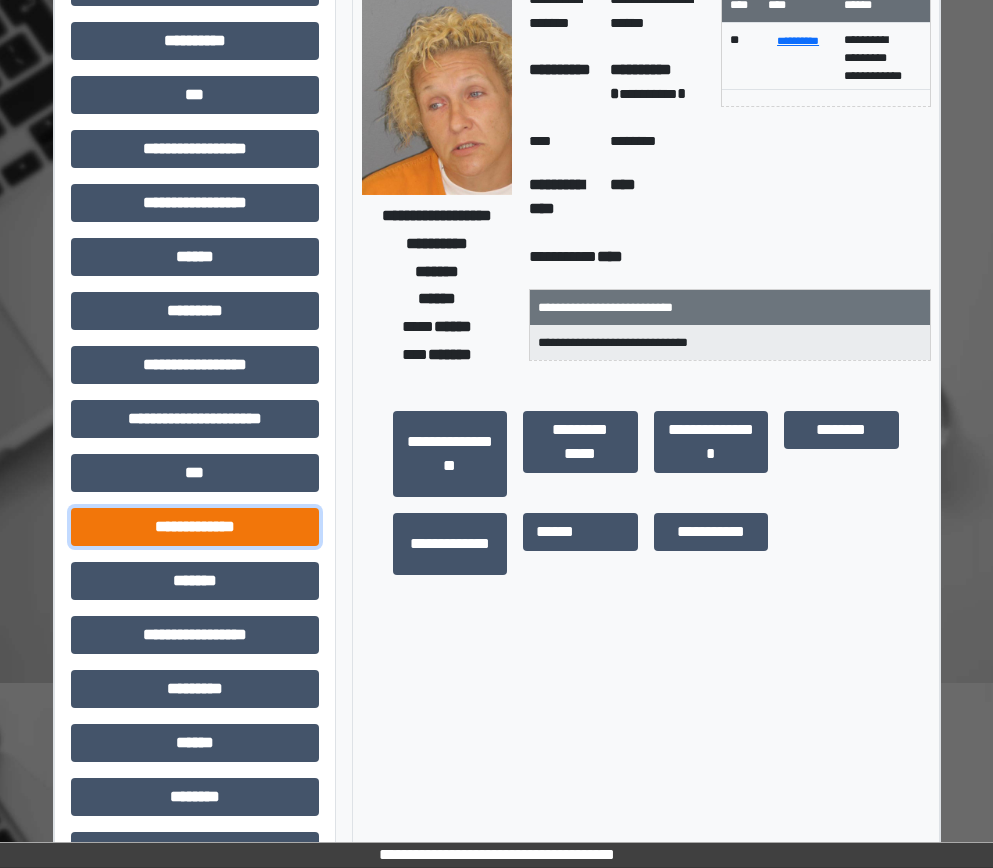 click on "**********" at bounding box center (195, 527) 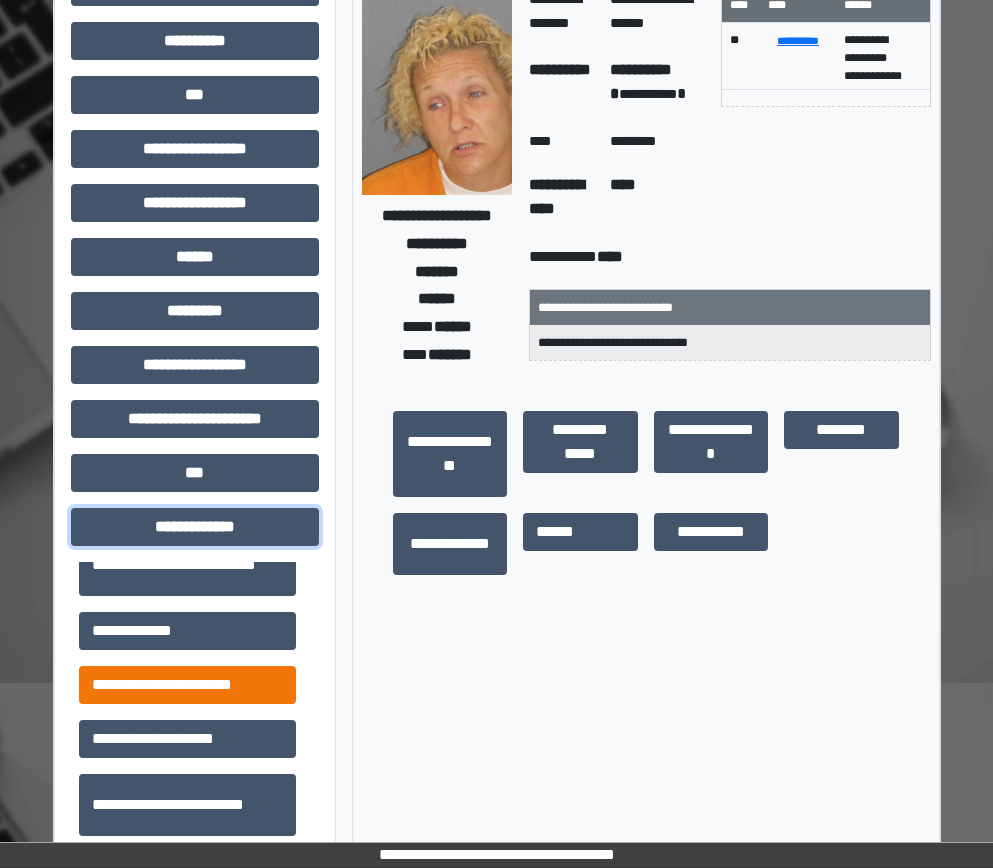 scroll, scrollTop: 400, scrollLeft: 0, axis: vertical 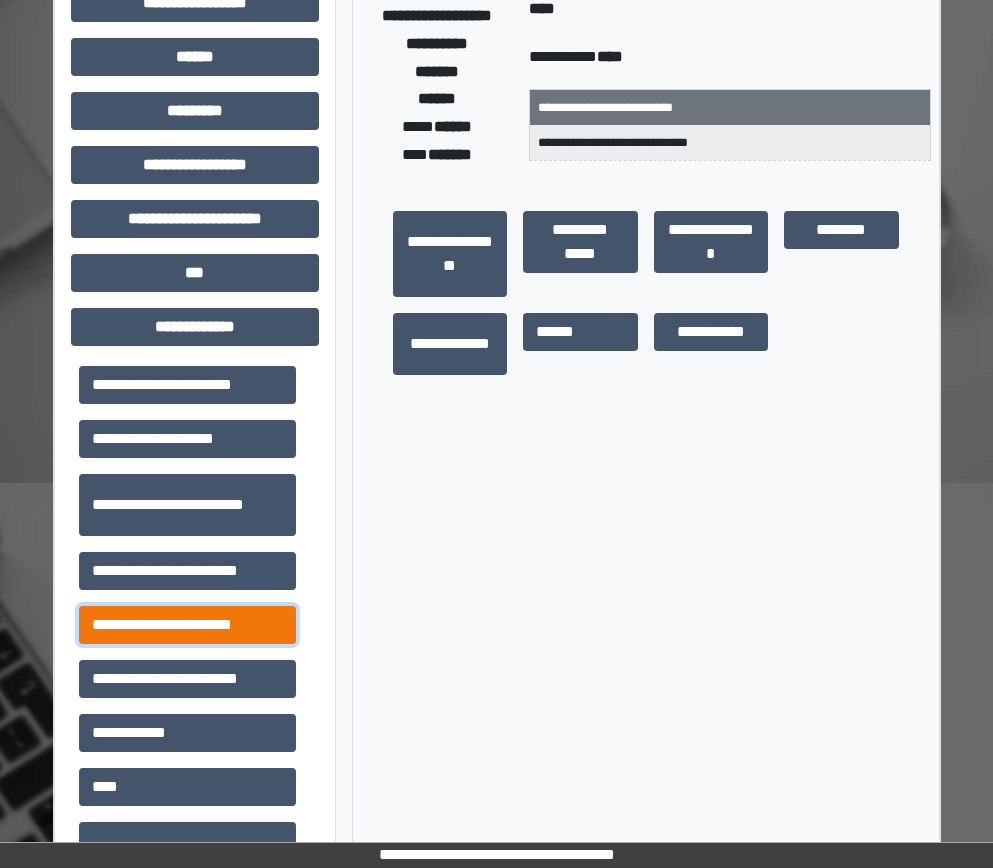 click on "**********" at bounding box center (187, 625) 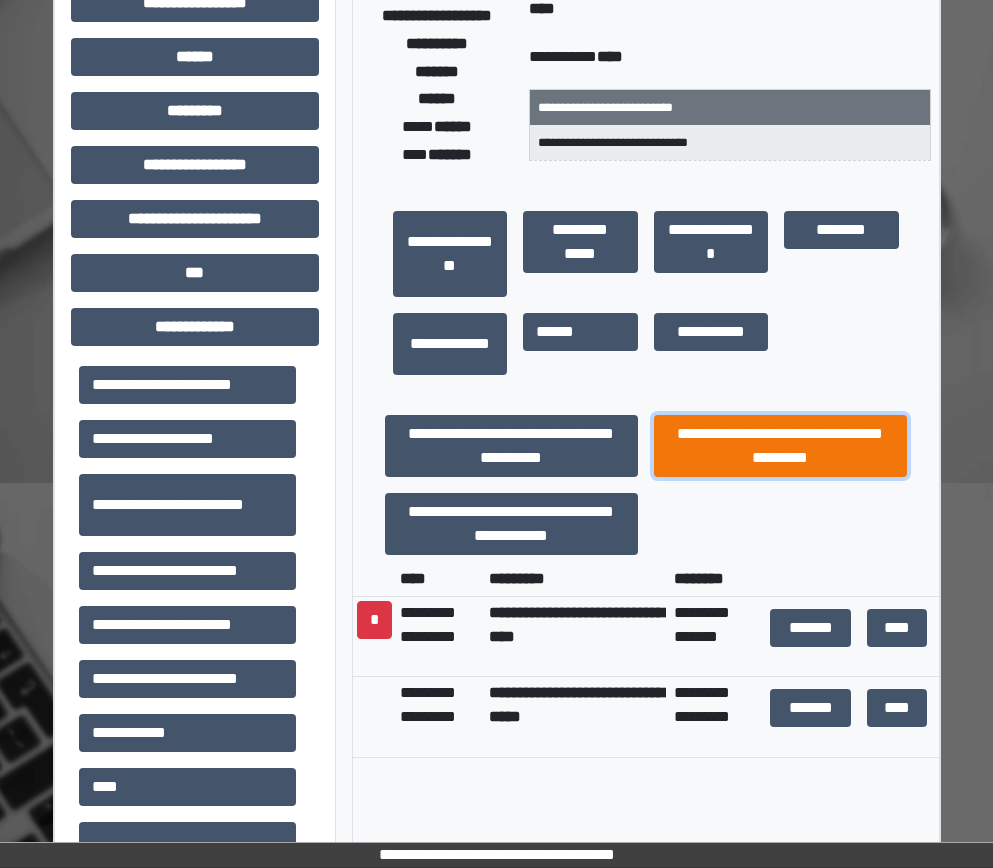 click on "**********" at bounding box center (780, 446) 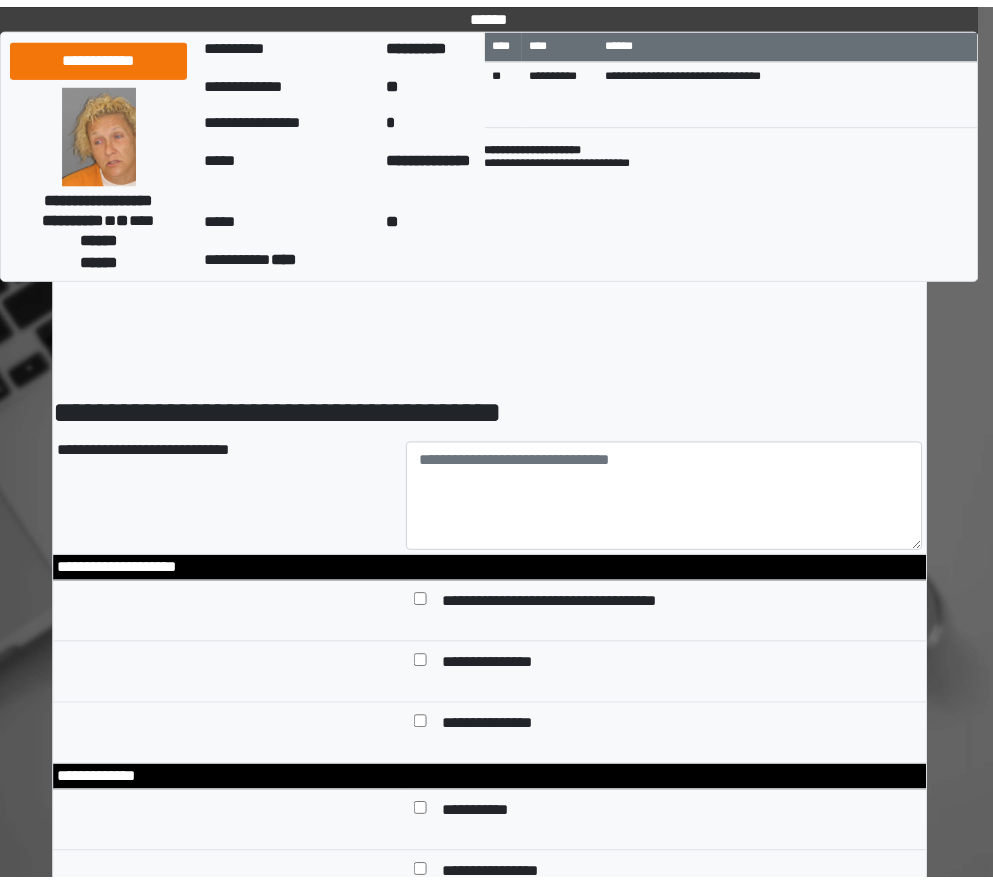 scroll, scrollTop: 0, scrollLeft: 0, axis: both 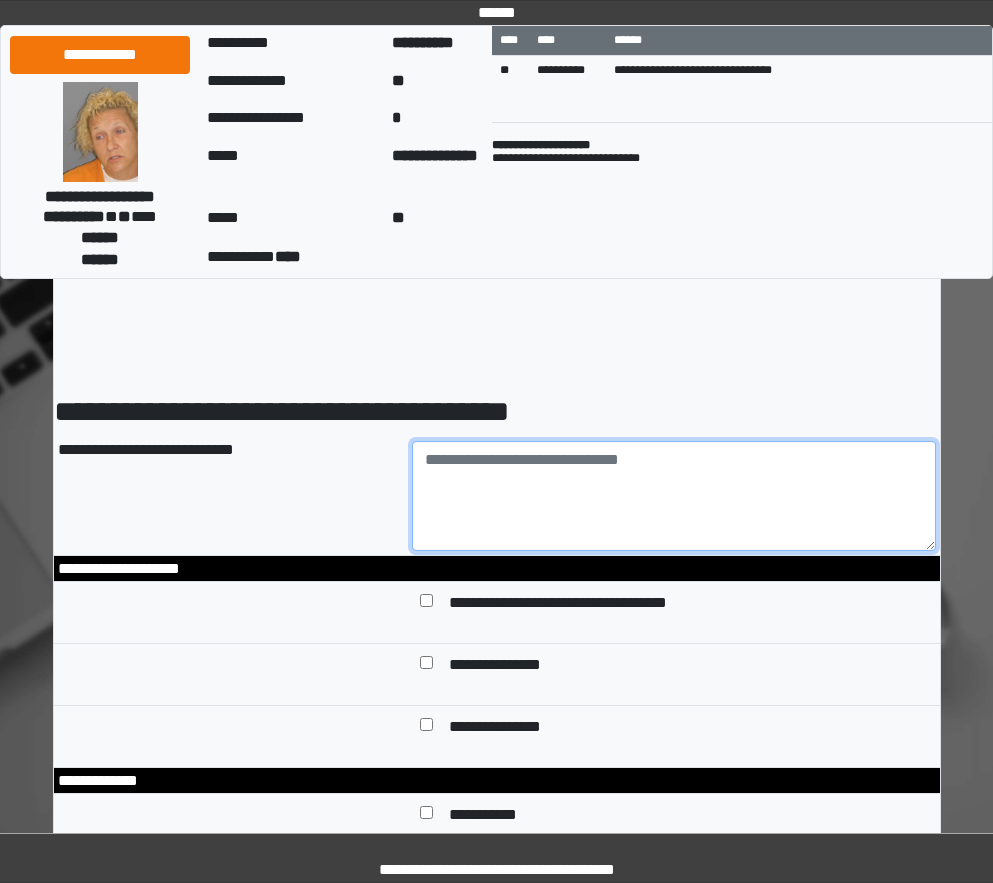 click at bounding box center [674, 496] 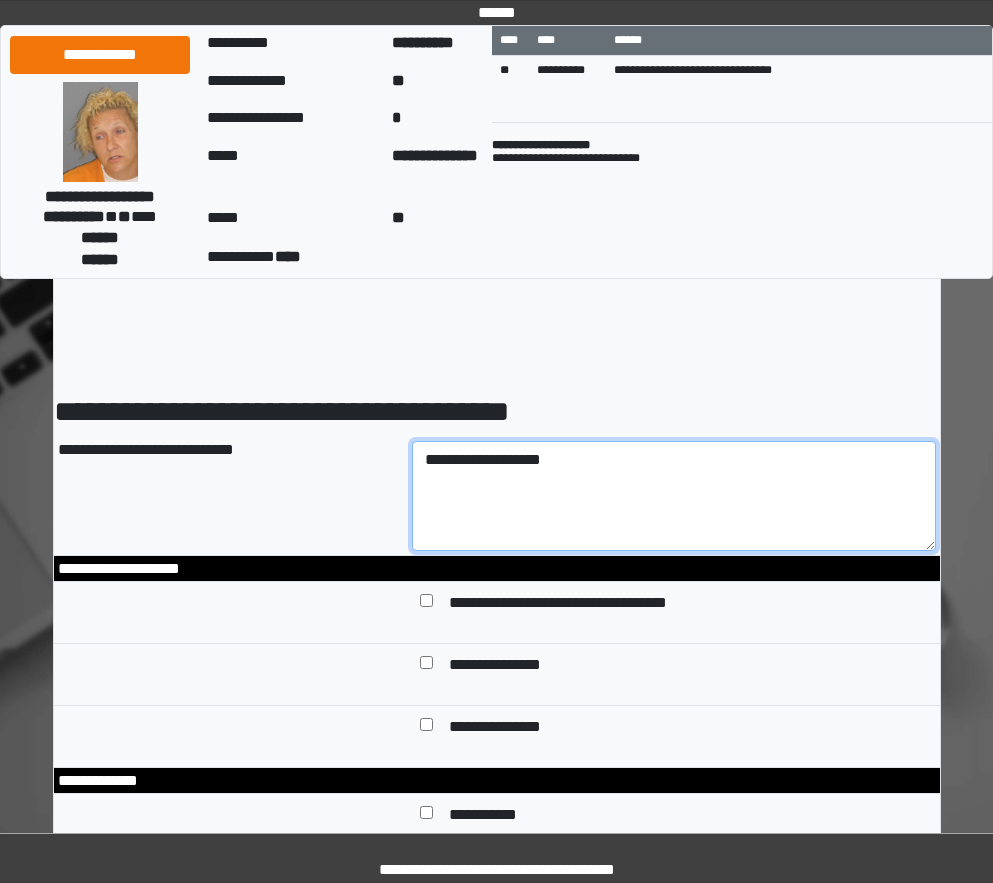 paste on "**********" 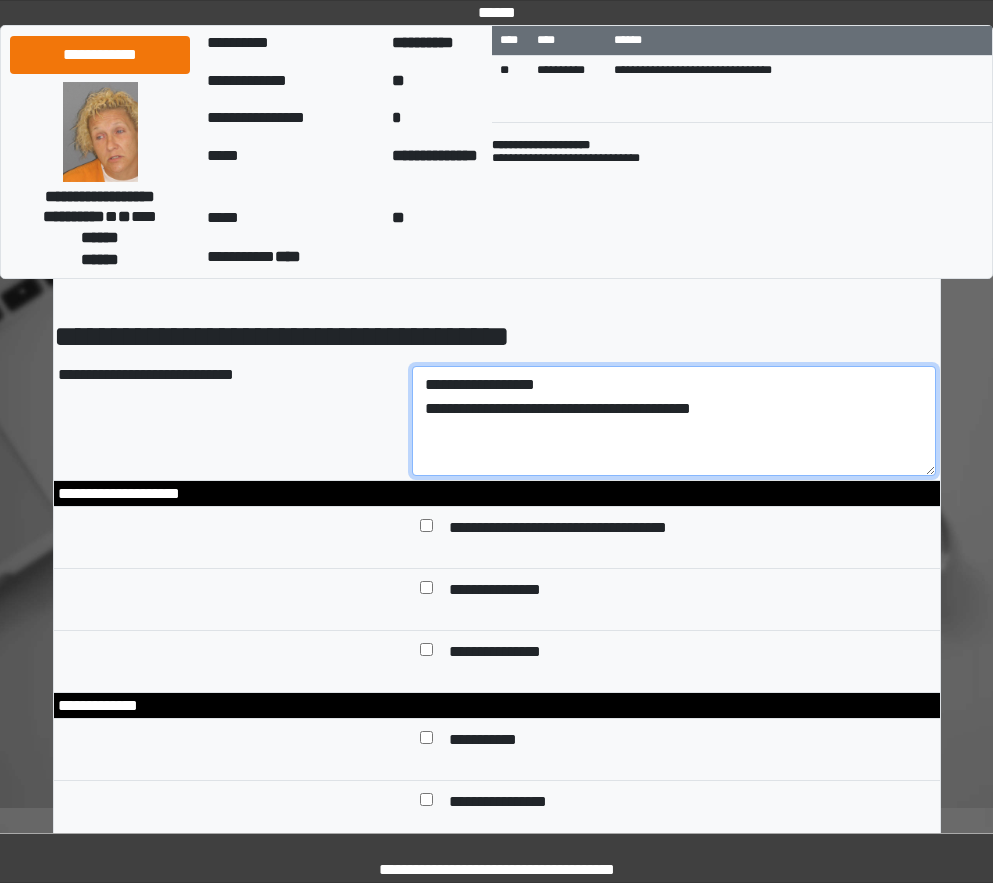scroll, scrollTop: 200, scrollLeft: 0, axis: vertical 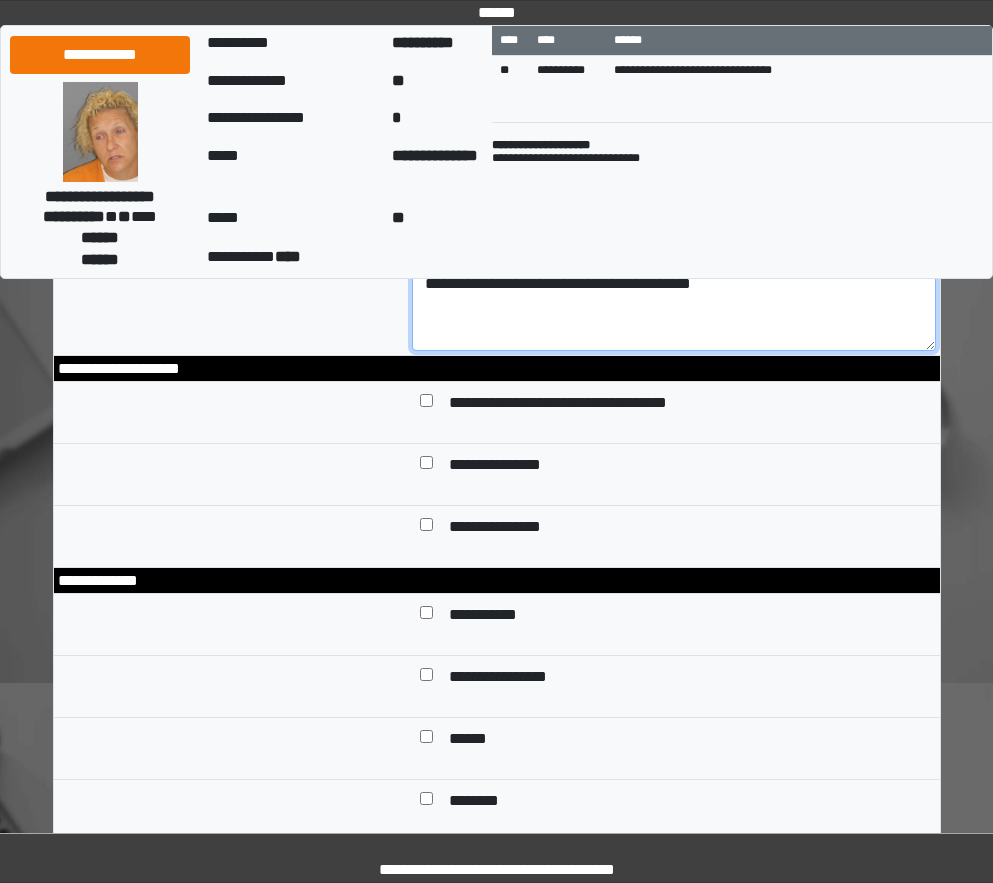 type on "**********" 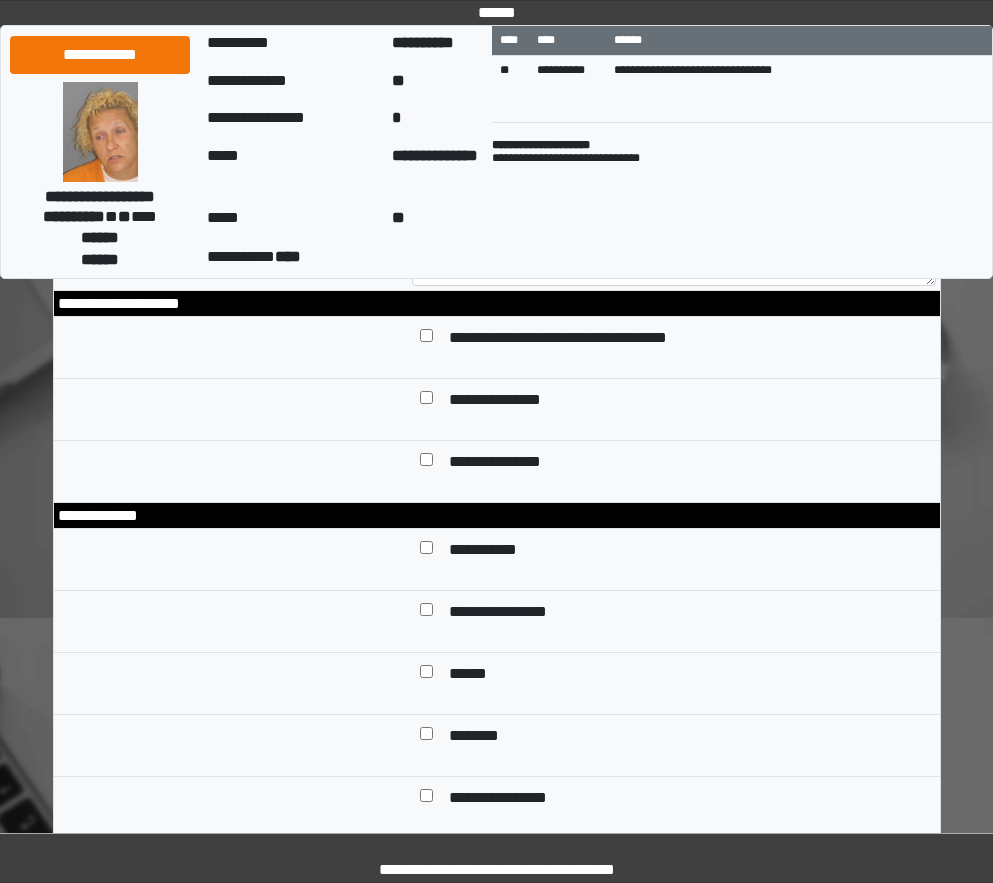 scroll, scrollTop: 300, scrollLeft: 0, axis: vertical 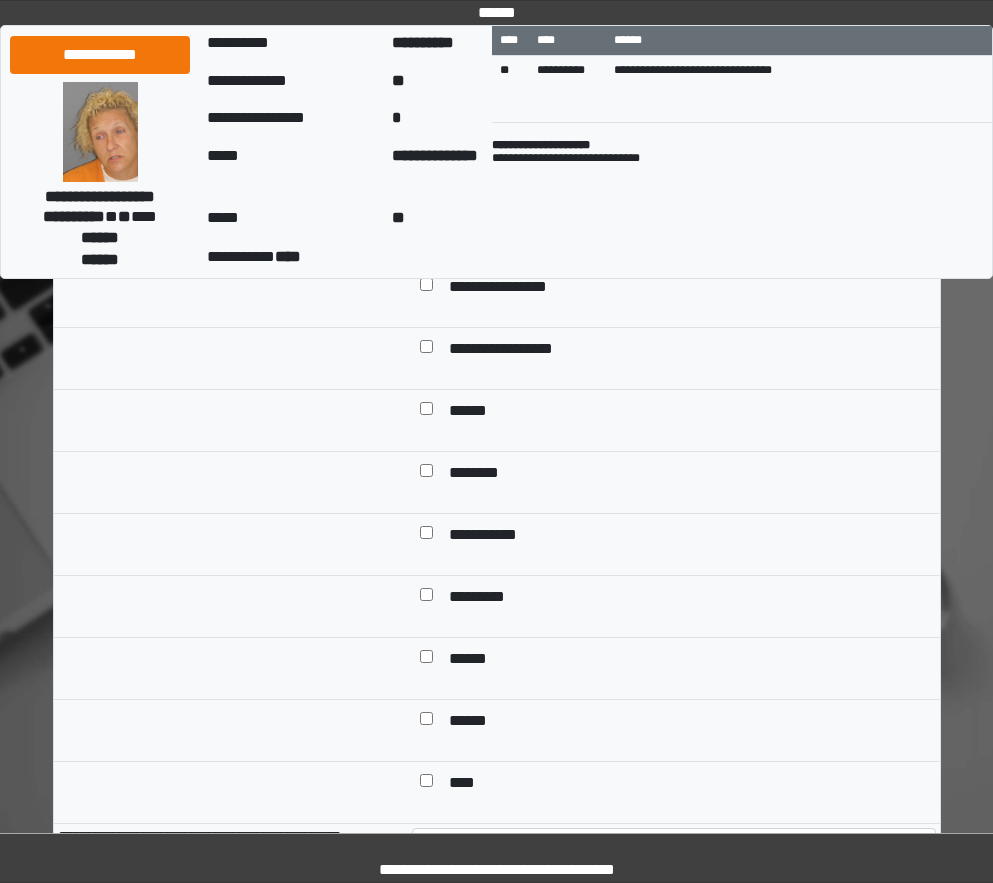 click at bounding box center (426, 660) 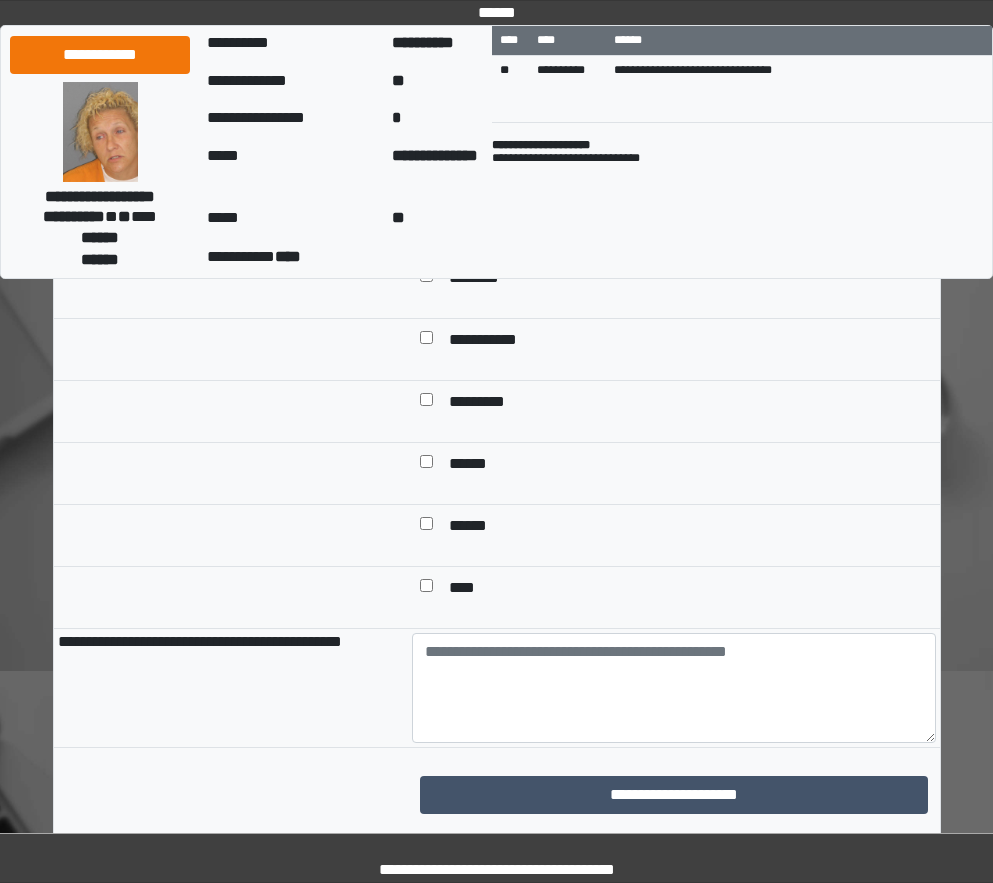 scroll, scrollTop: 1100, scrollLeft: 0, axis: vertical 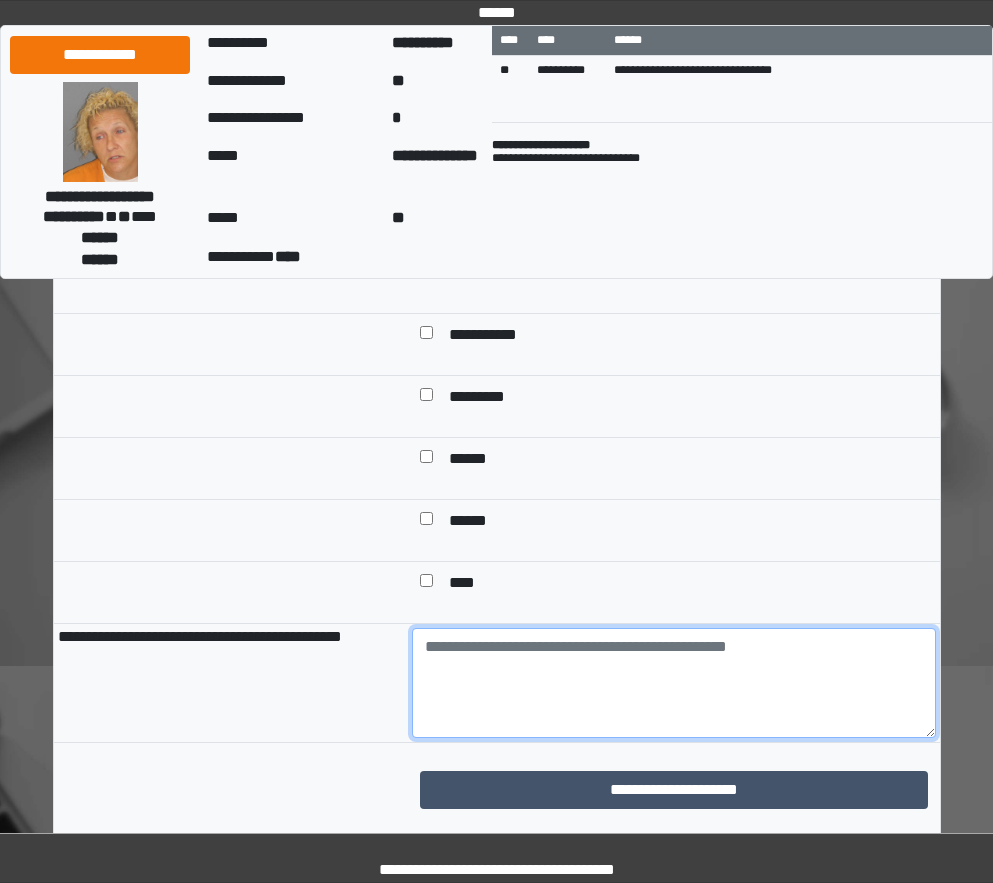 click at bounding box center (674, 683) 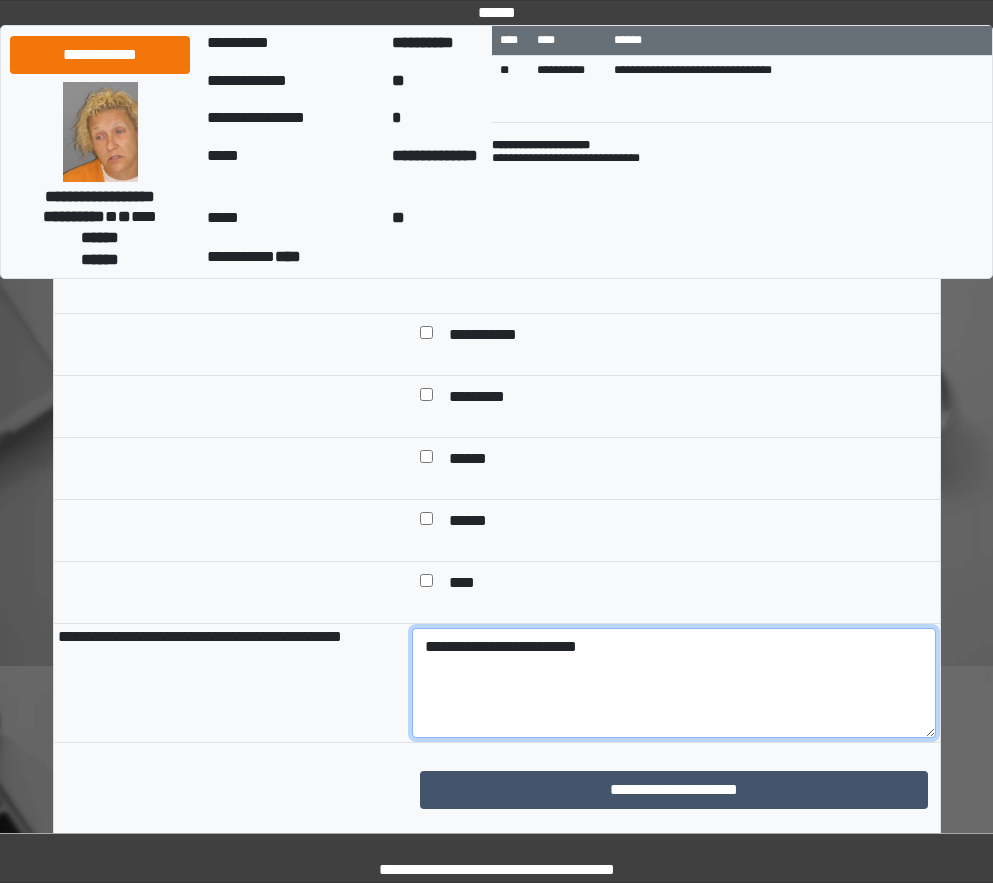 type on "**********" 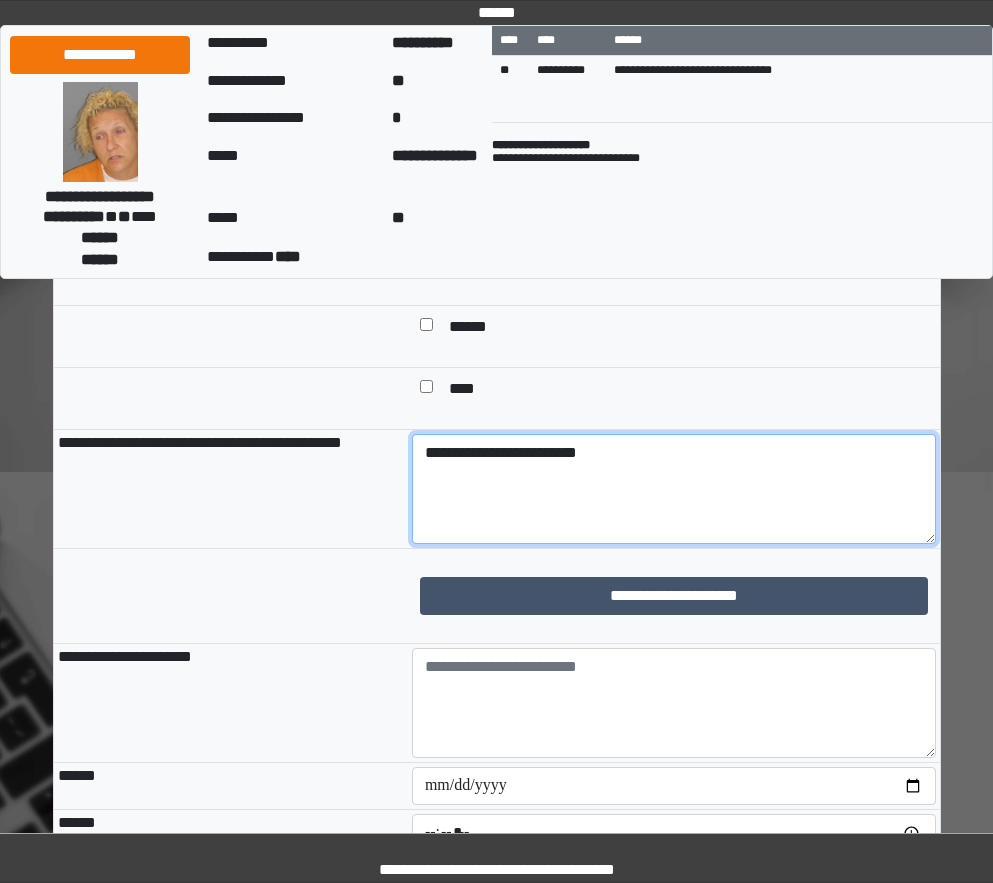 scroll, scrollTop: 1300, scrollLeft: 0, axis: vertical 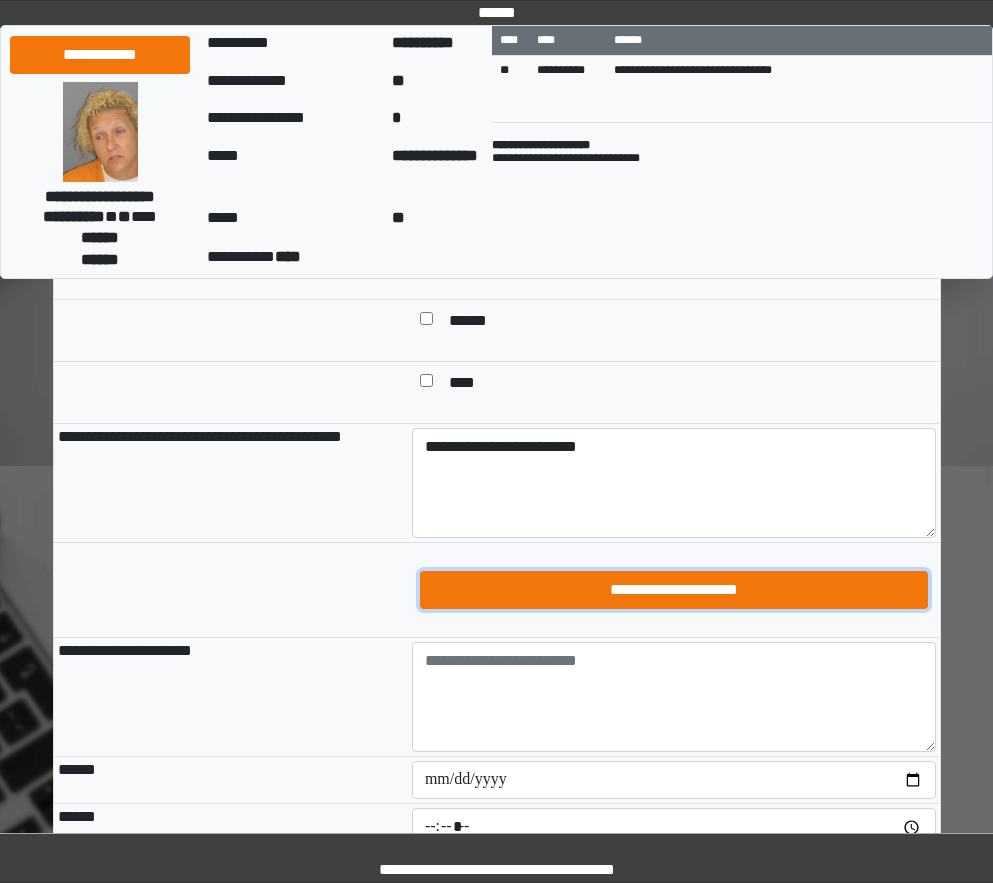 click on "**********" at bounding box center [674, 590] 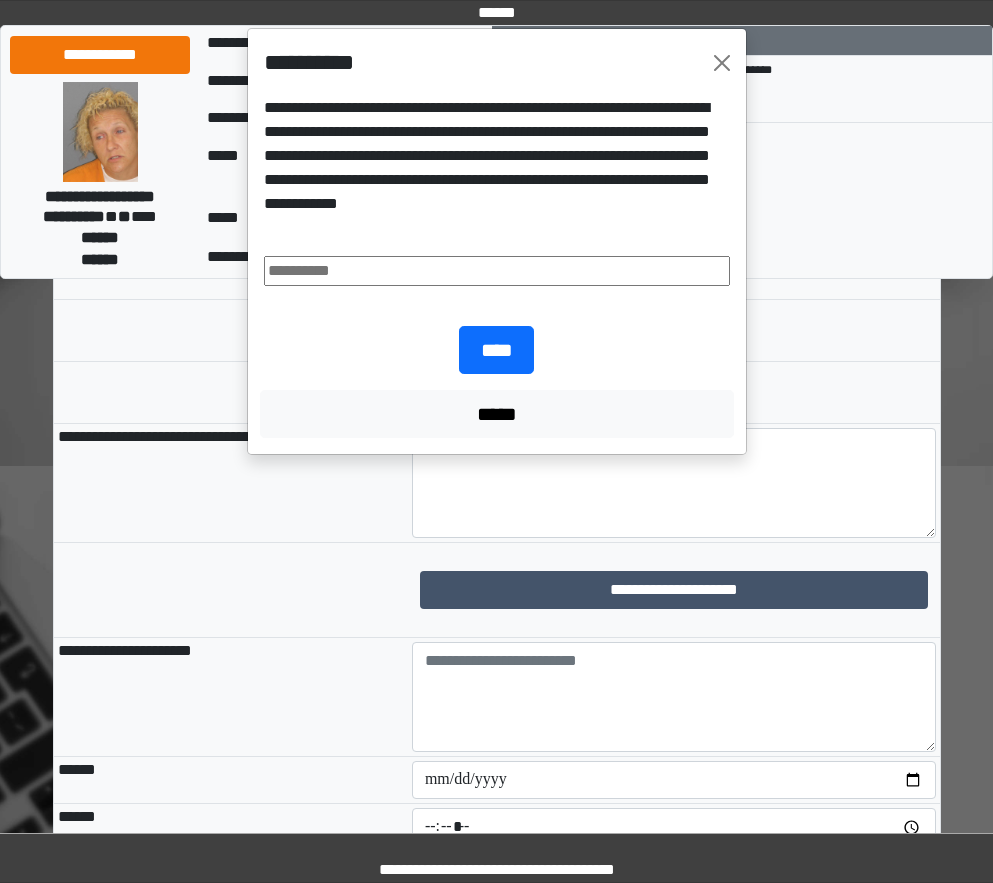 click at bounding box center (497, 271) 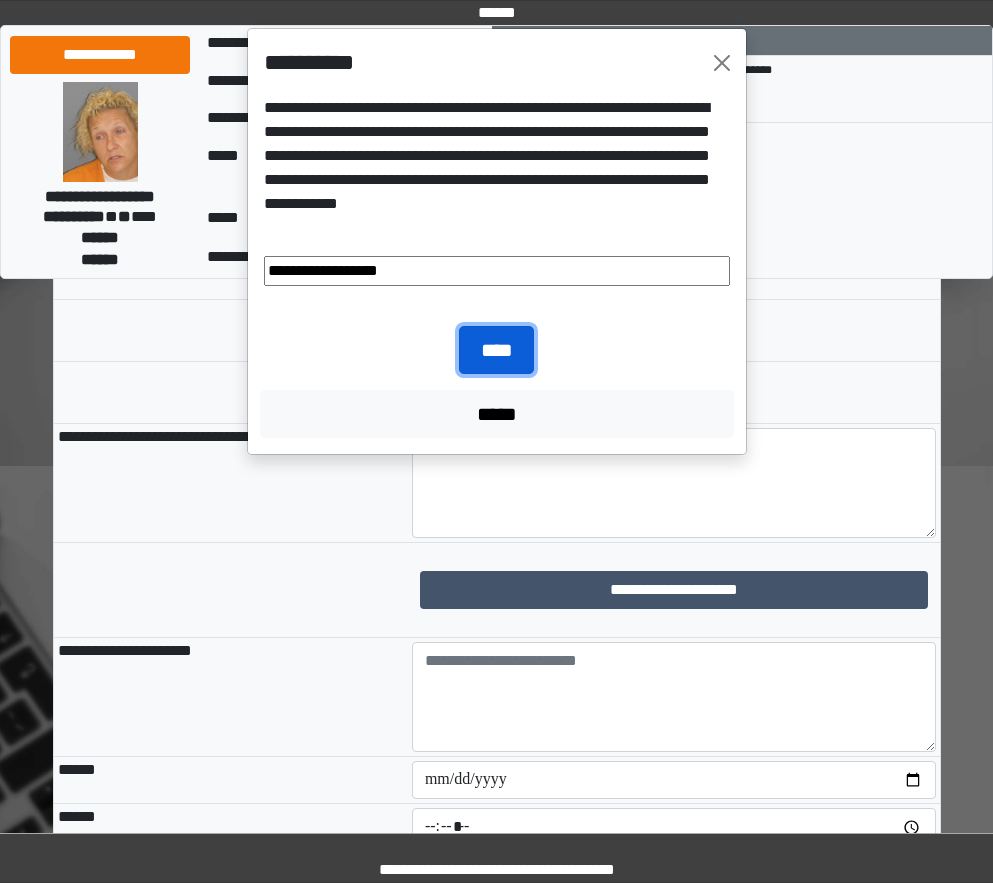 click on "****" at bounding box center (496, 350) 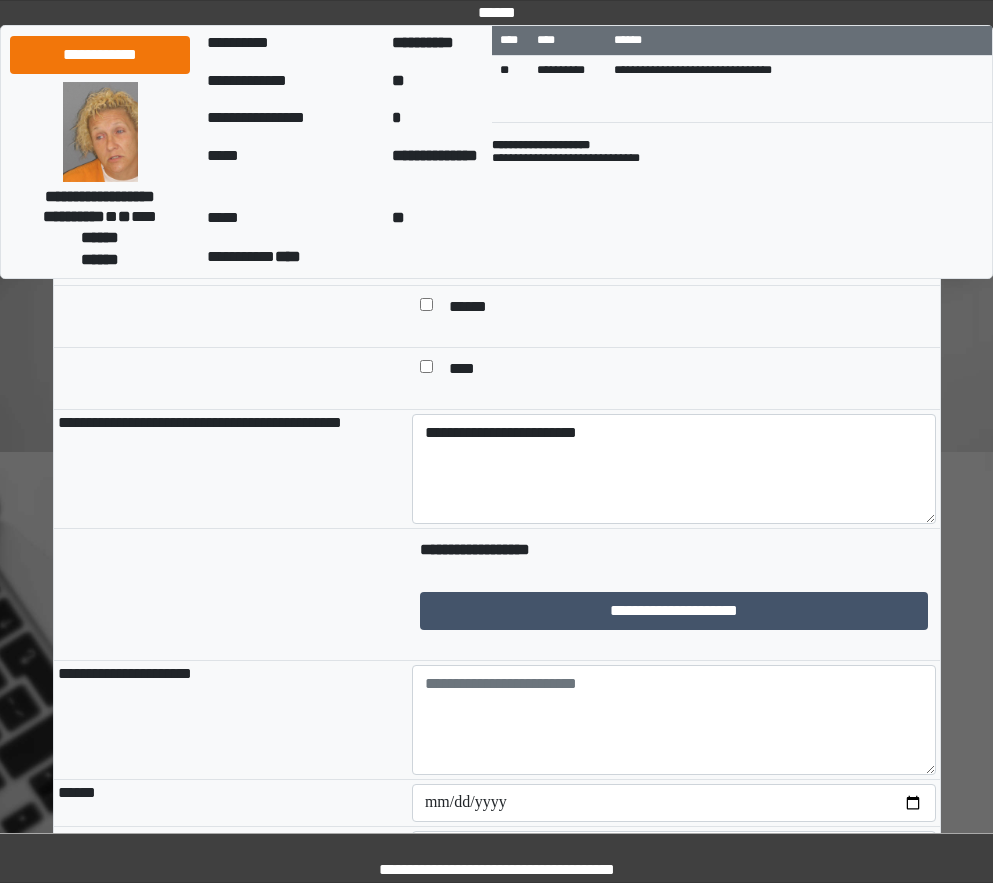 scroll, scrollTop: 1500, scrollLeft: 0, axis: vertical 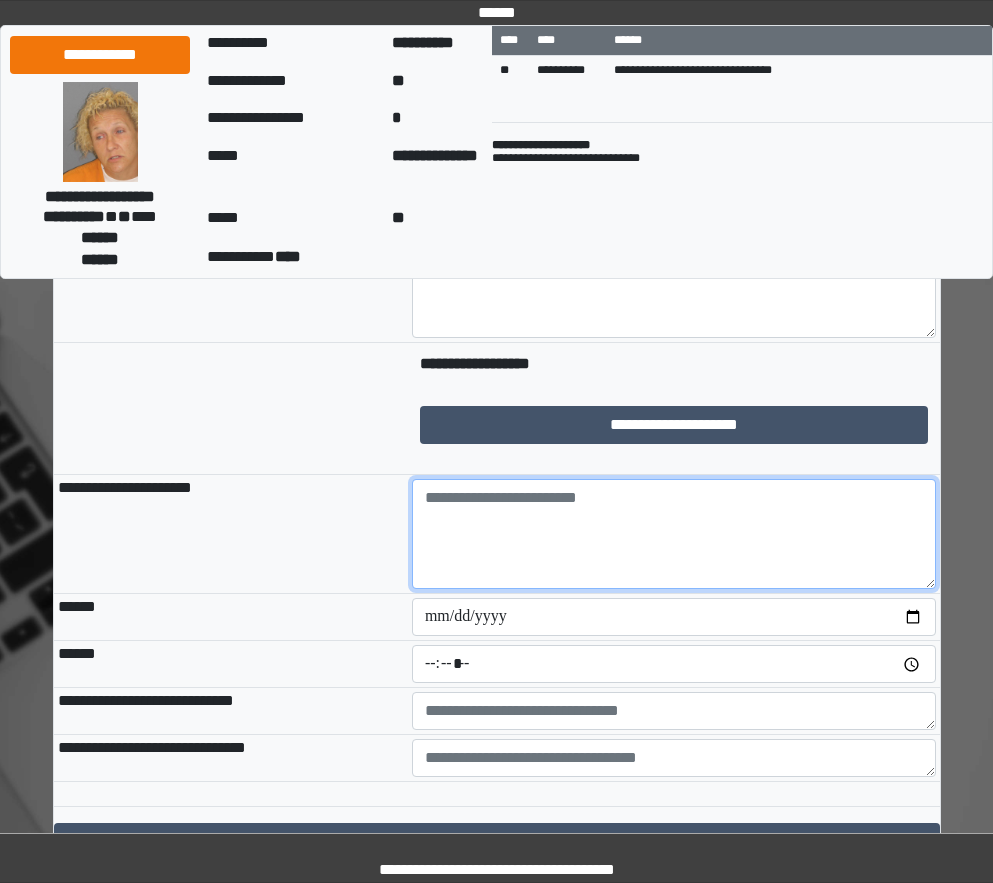click at bounding box center (674, 534) 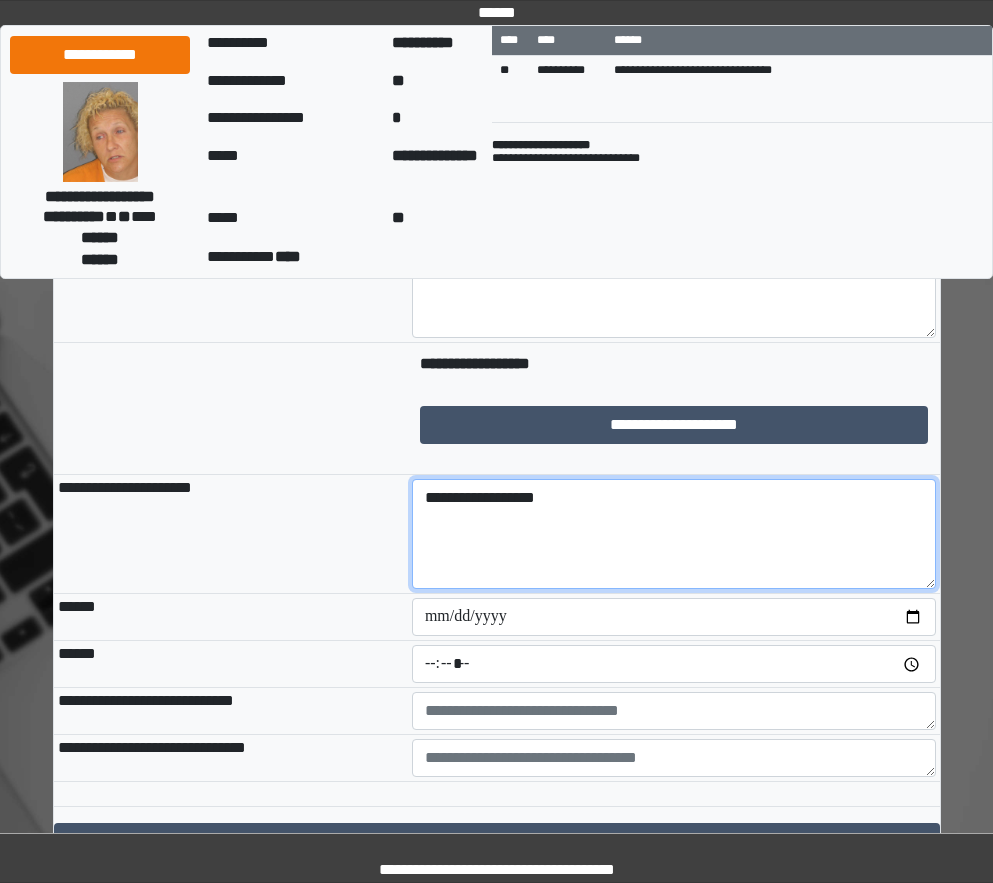 type on "**********" 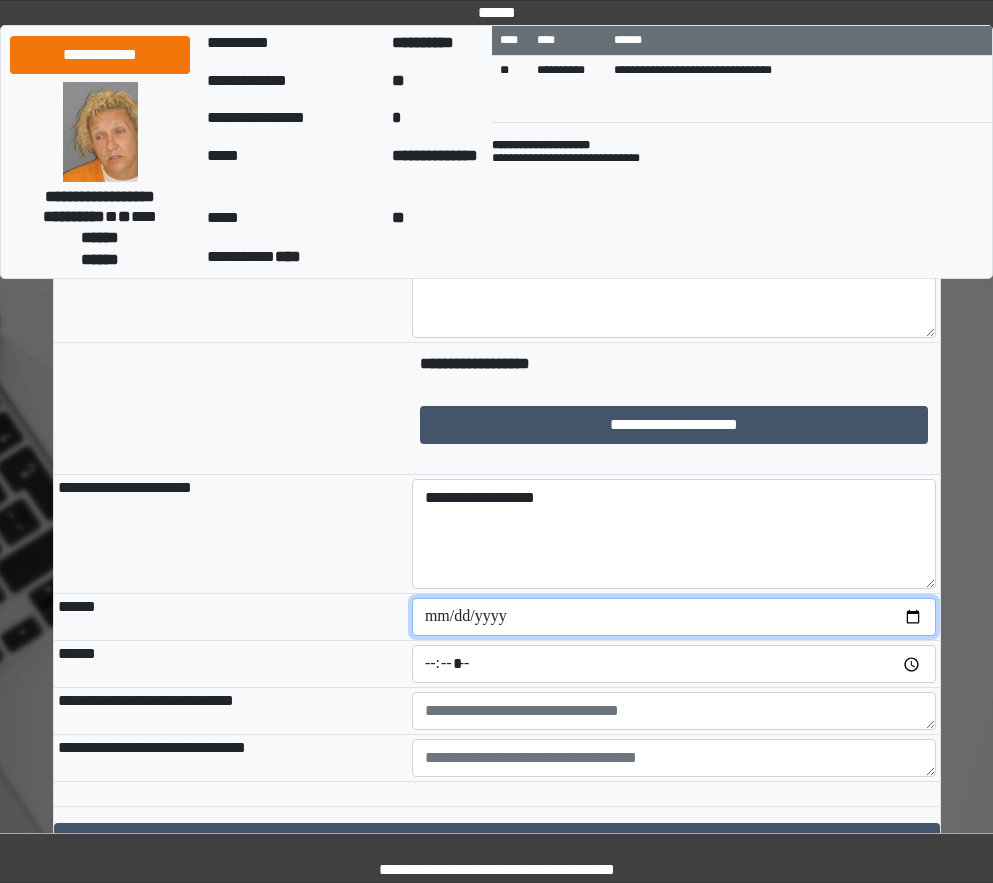 click at bounding box center [674, 617] 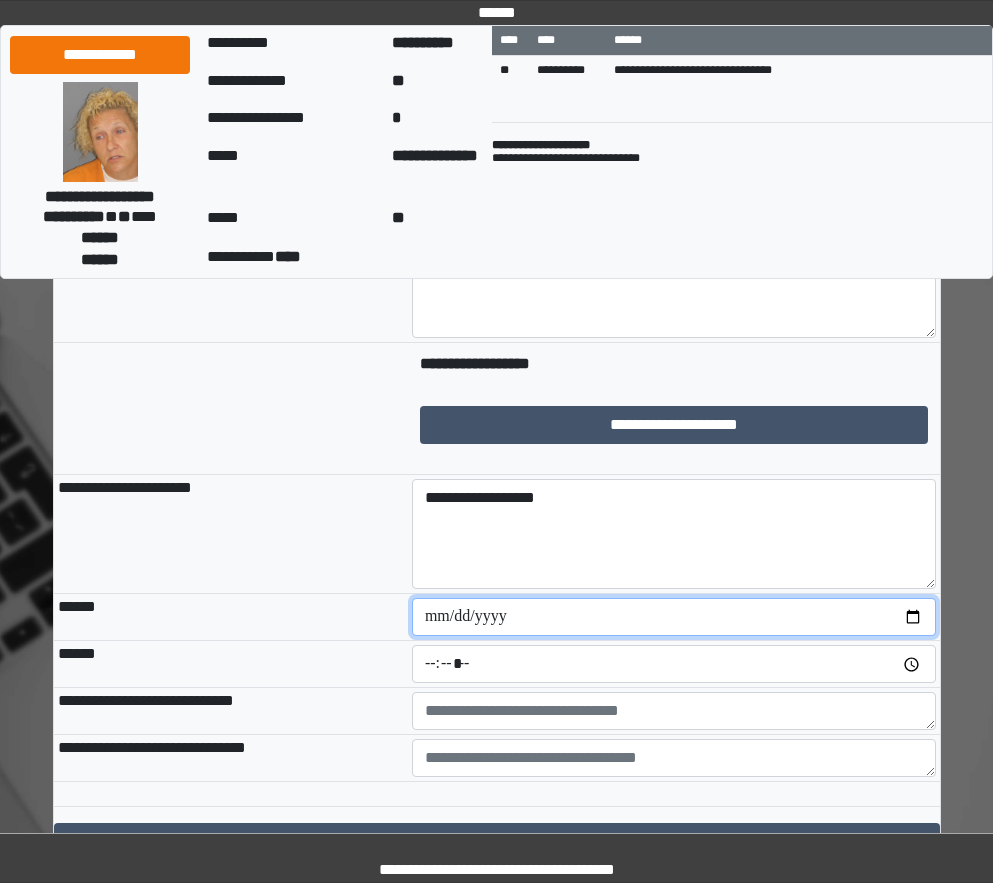 type on "**********" 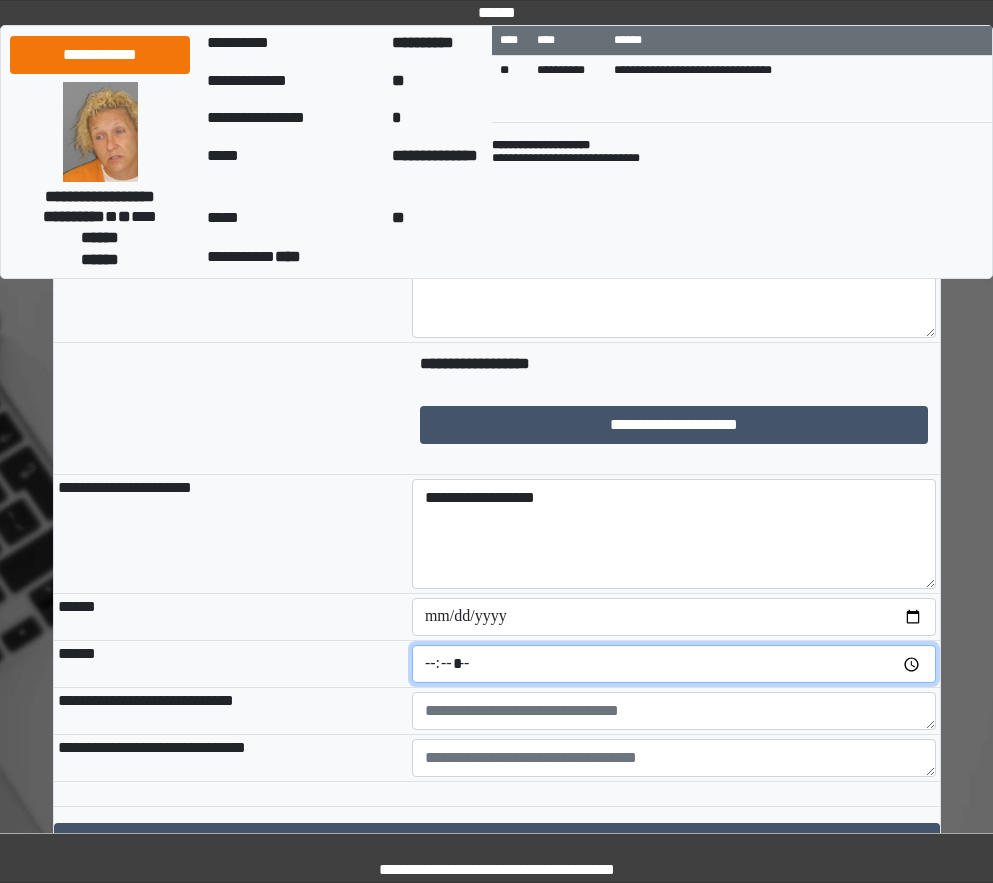 click at bounding box center [674, 664] 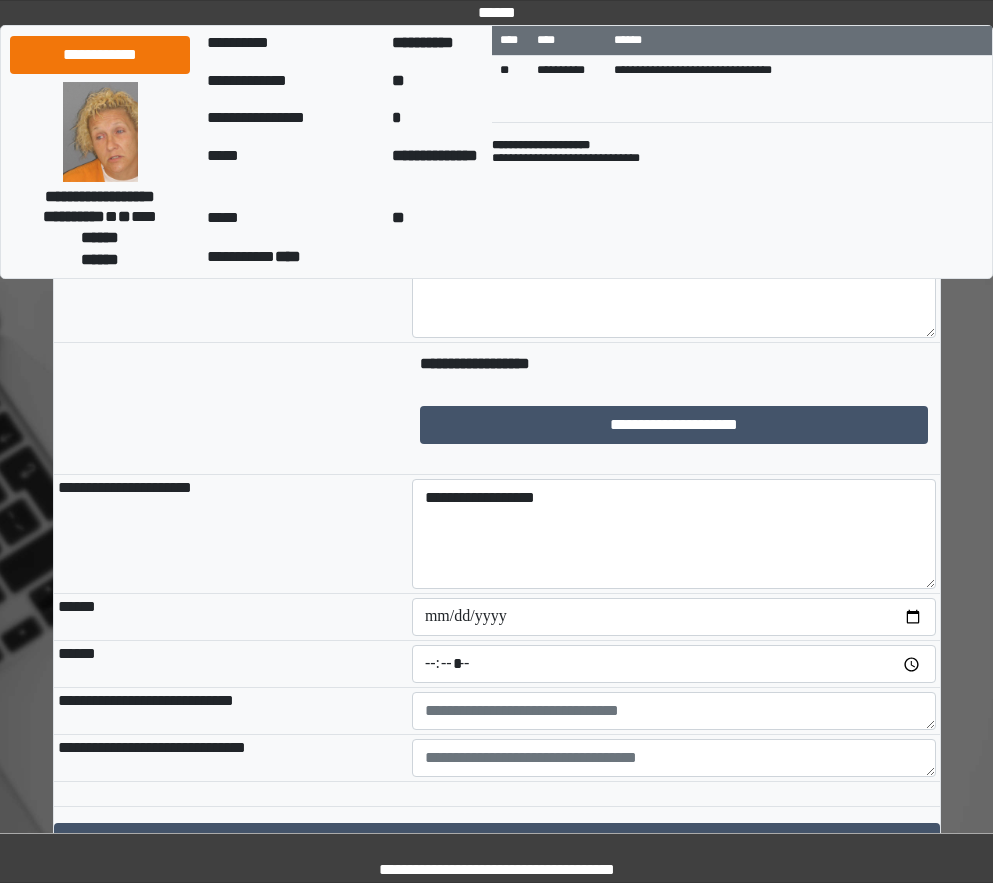 type on "*****" 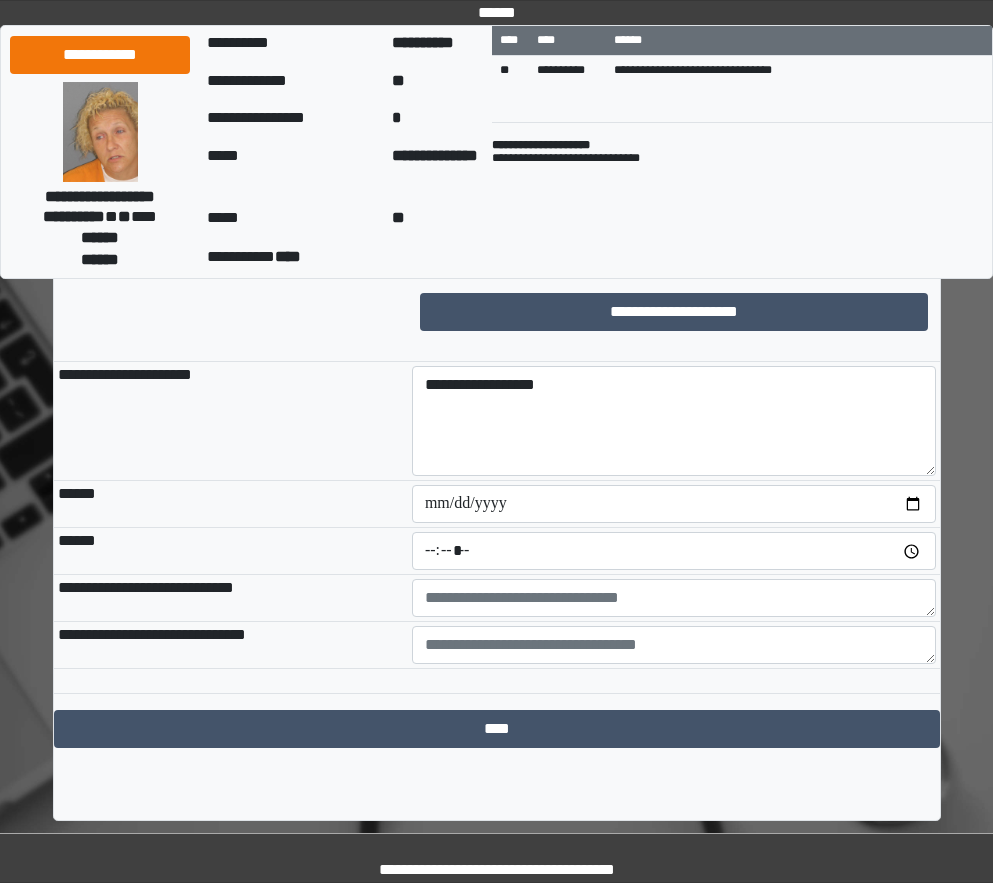 scroll, scrollTop: 1615, scrollLeft: 0, axis: vertical 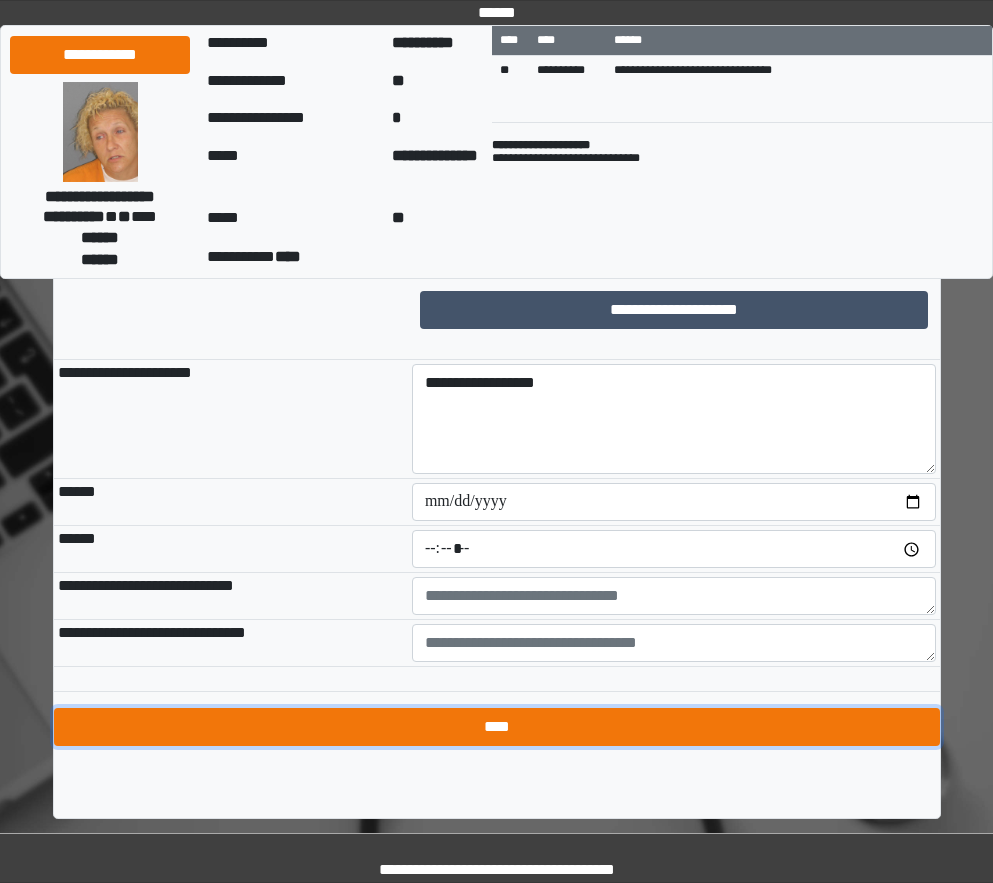 click on "****" at bounding box center [497, 727] 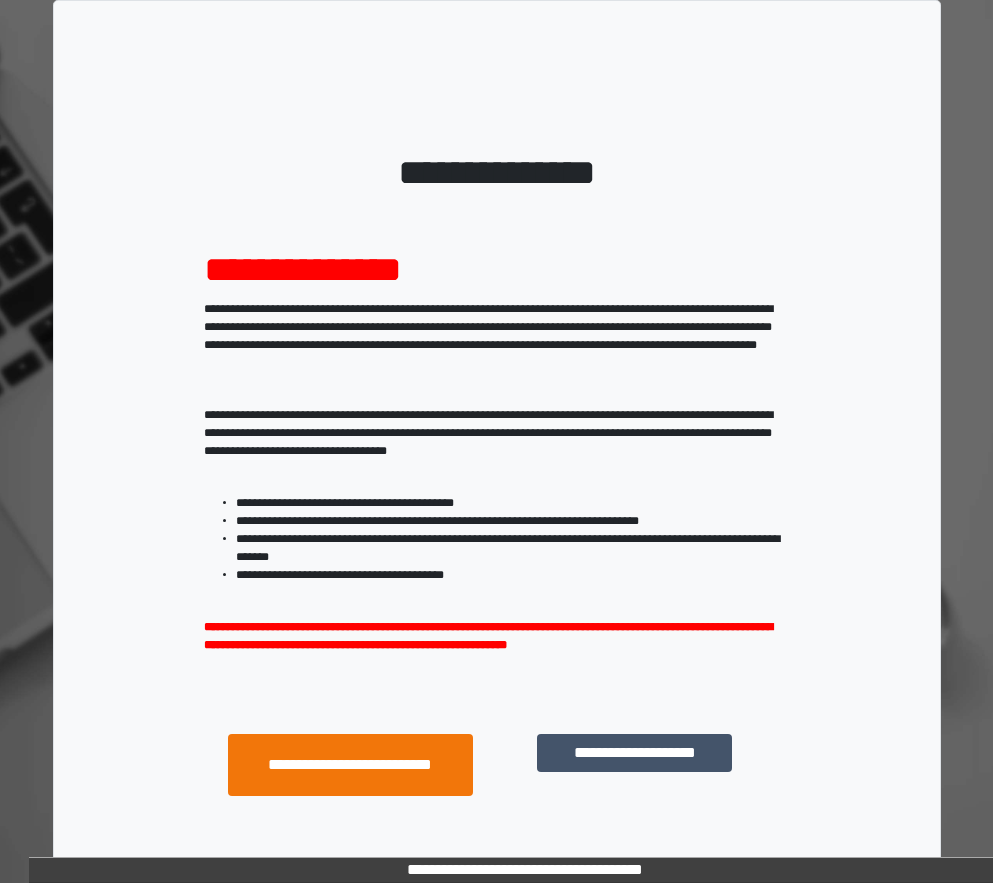 scroll, scrollTop: 0, scrollLeft: 0, axis: both 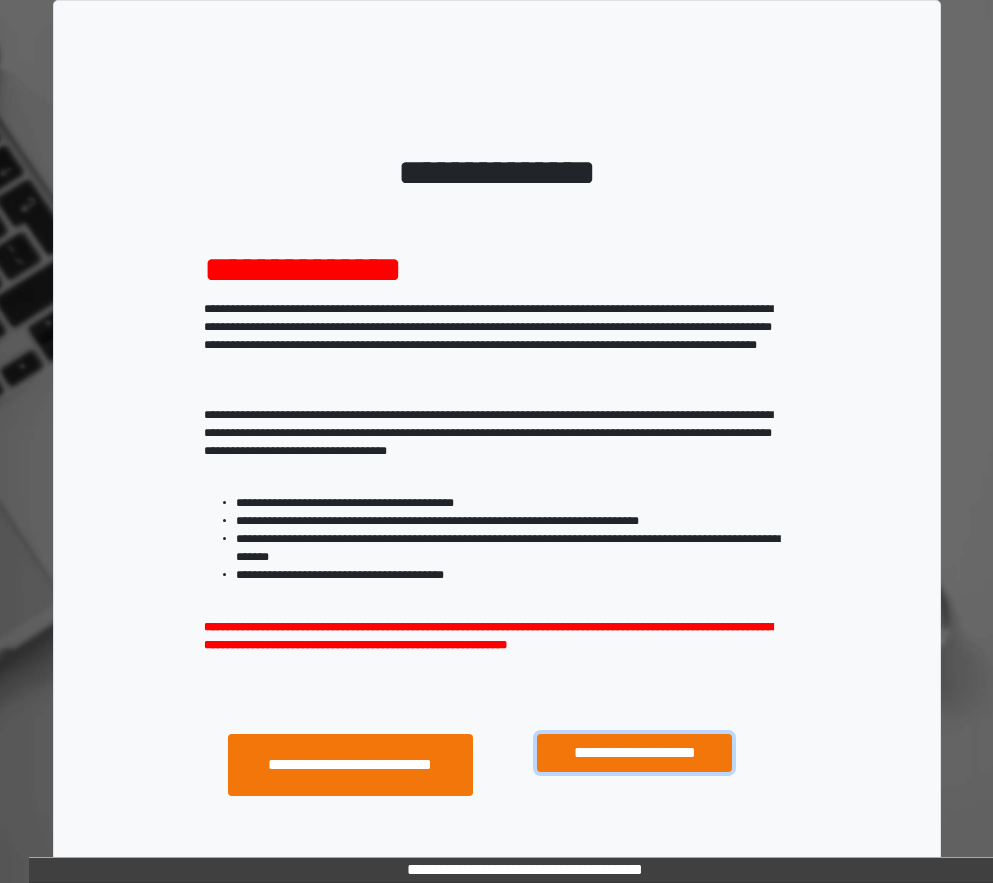 click on "**********" at bounding box center (634, 753) 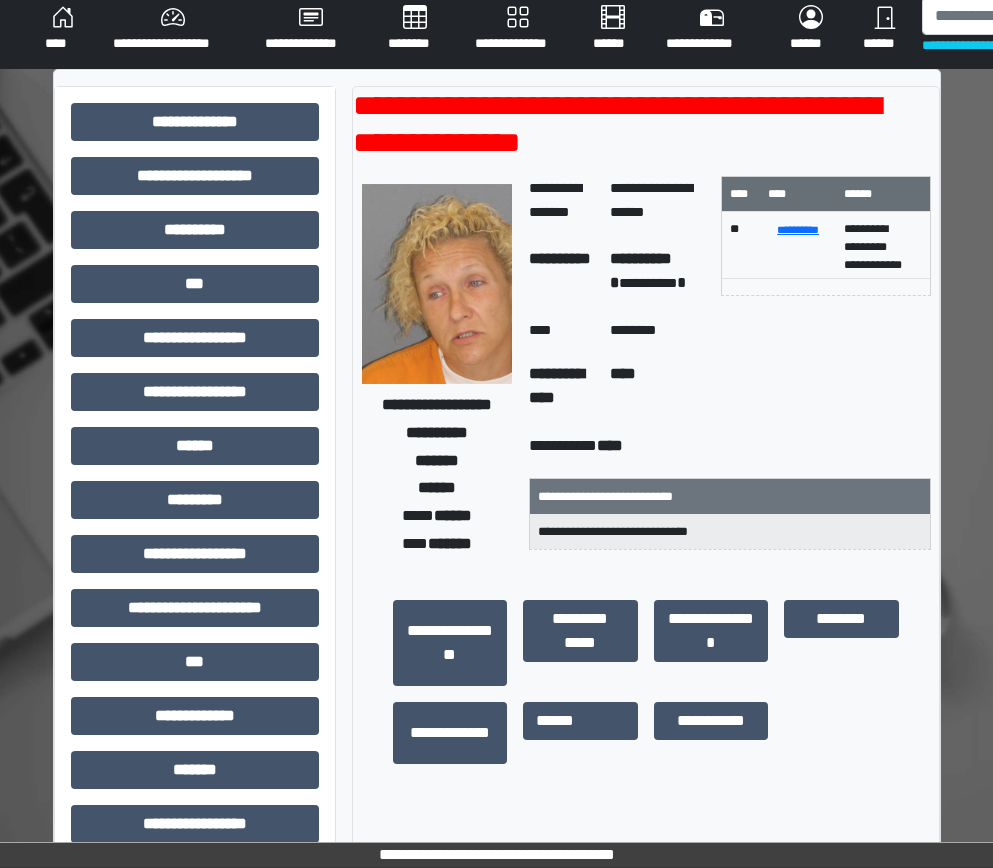 scroll, scrollTop: 0, scrollLeft: 0, axis: both 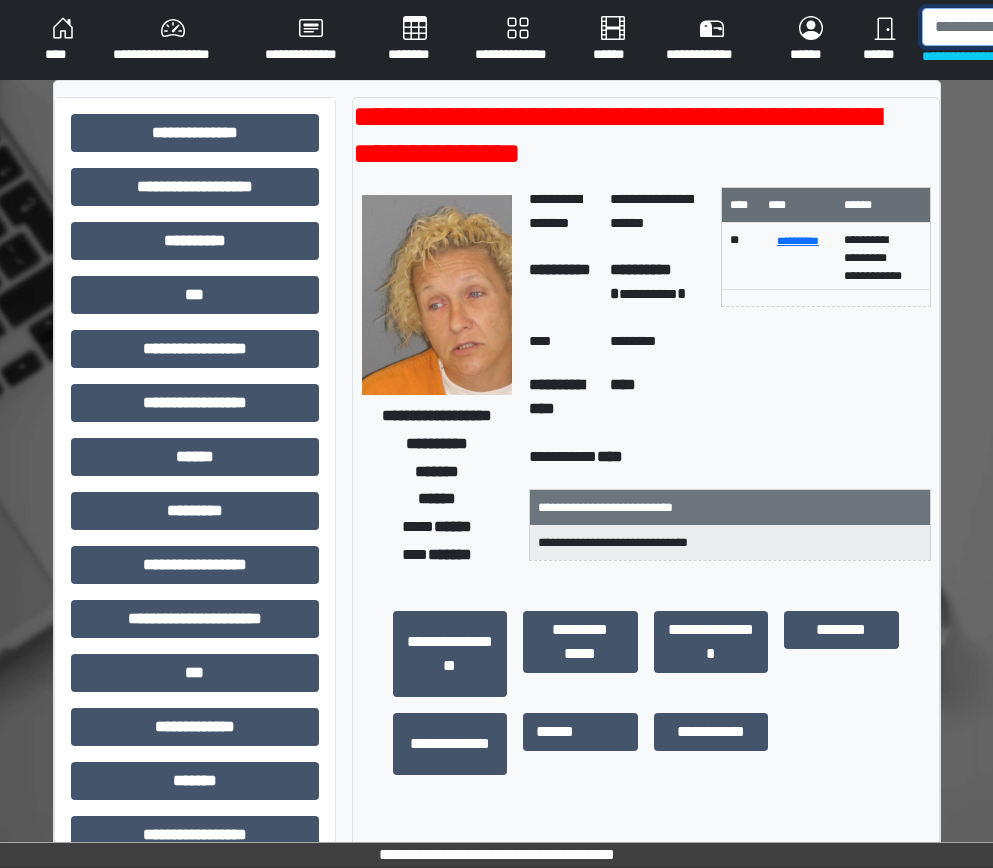 click at bounding box center (1025, 27) 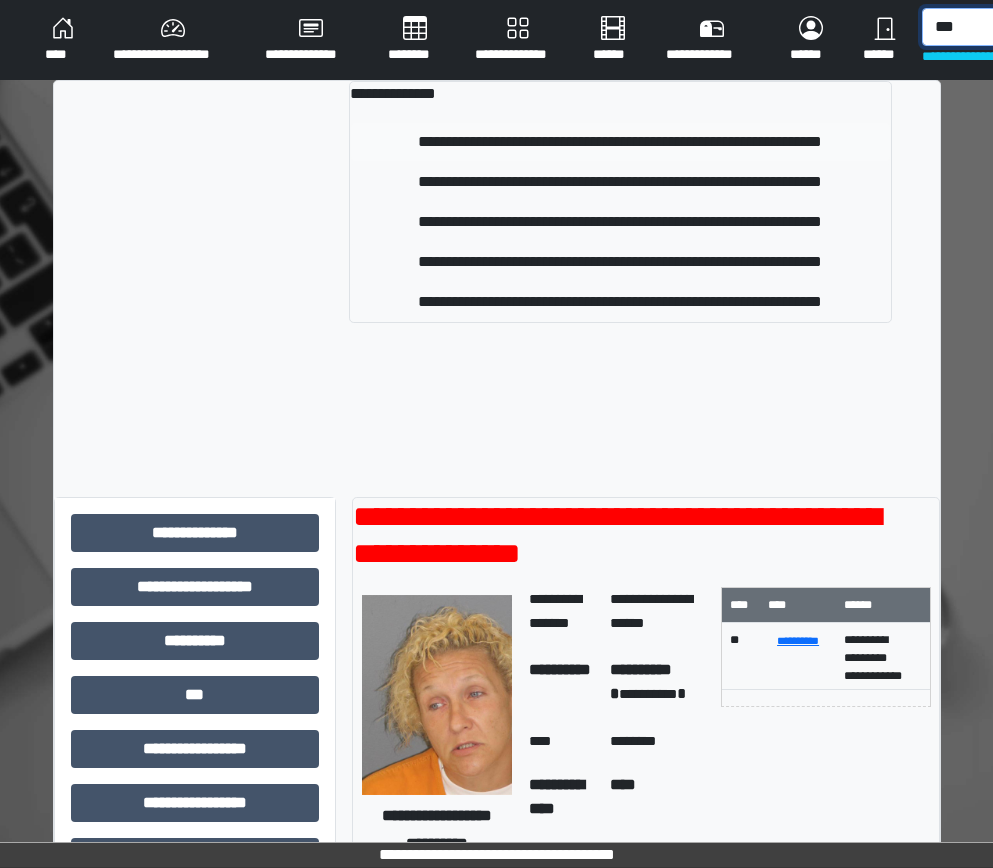type on "***" 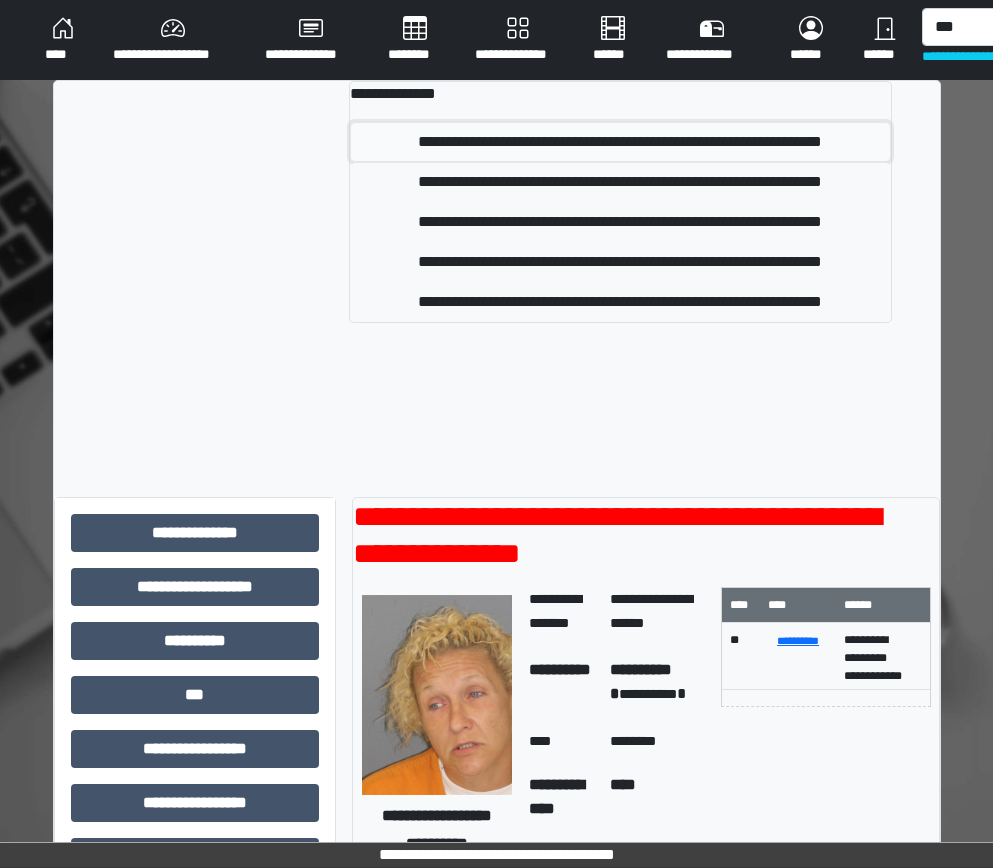 click on "**********" at bounding box center (620, 142) 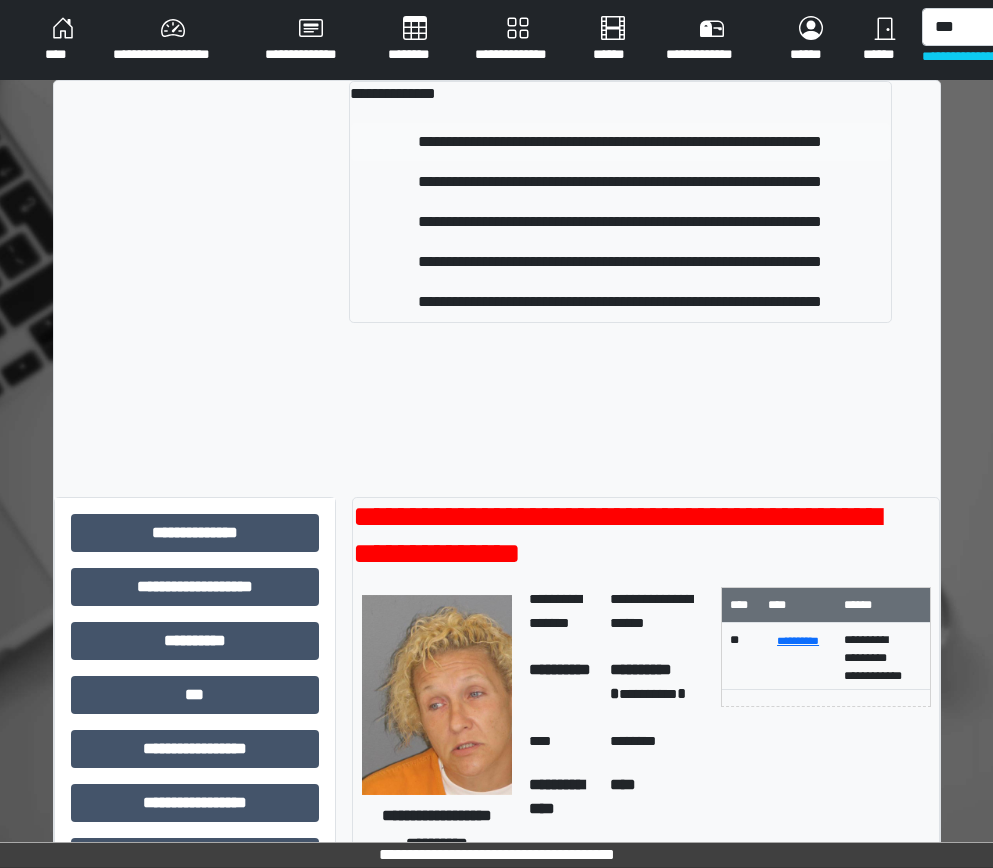 type 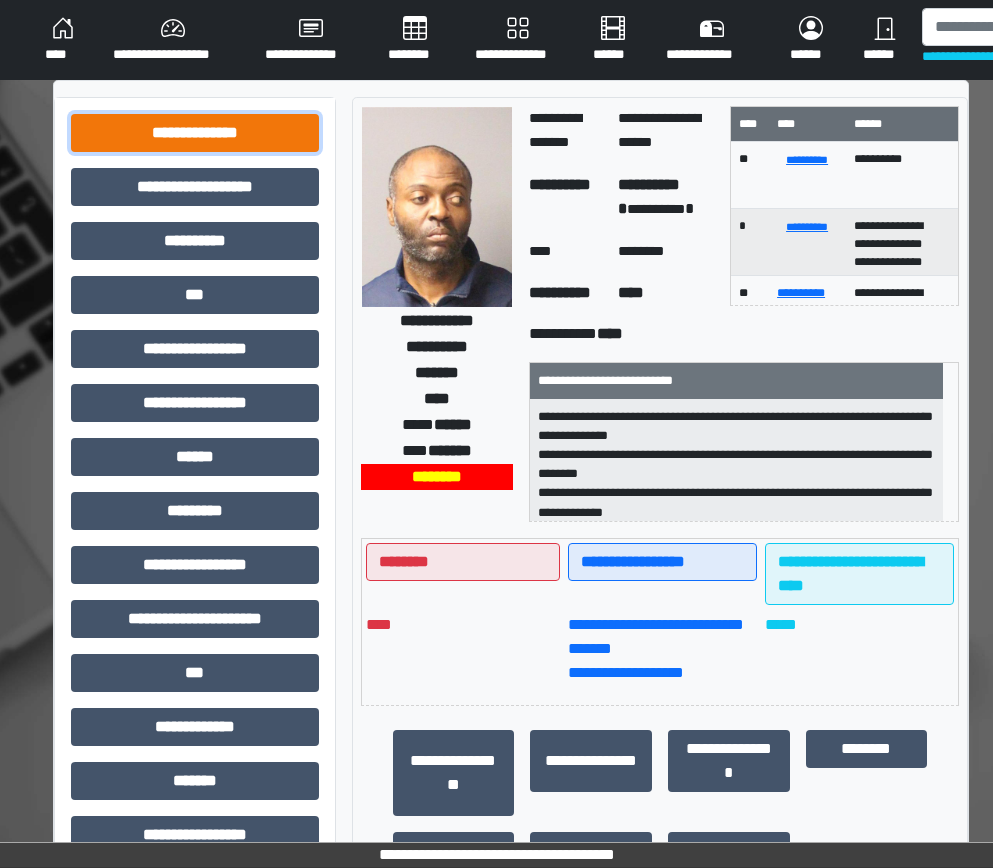 click on "**********" at bounding box center [195, 133] 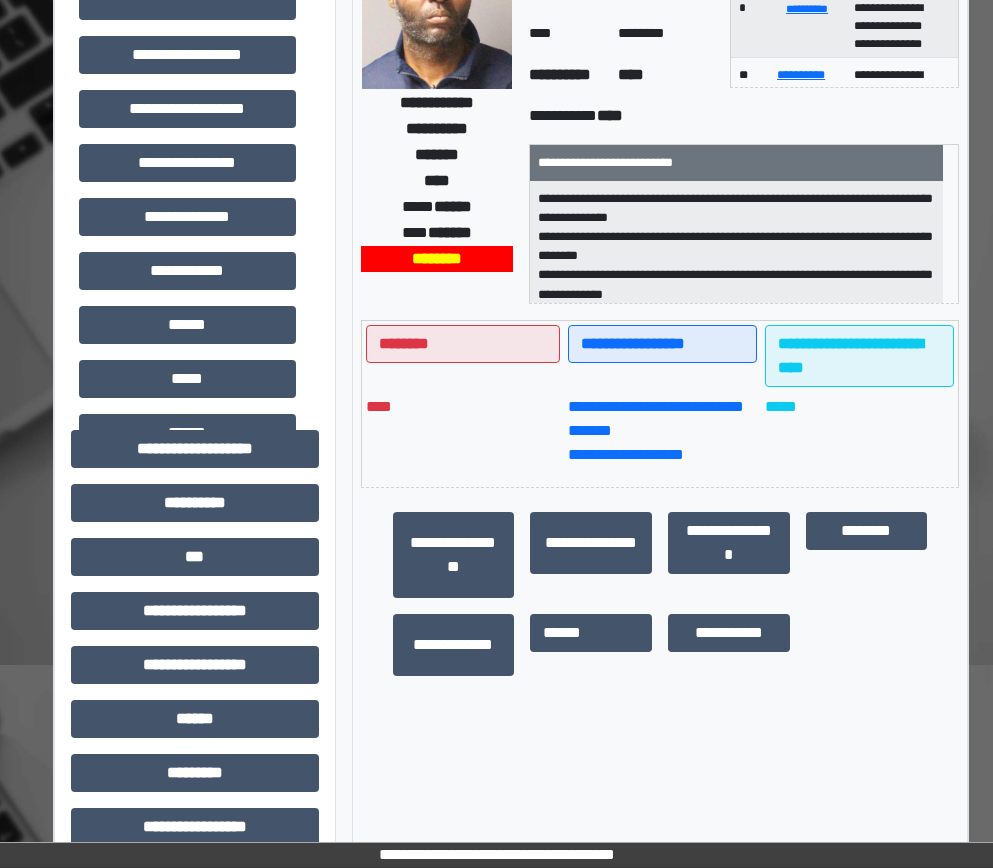 scroll, scrollTop: 500, scrollLeft: 0, axis: vertical 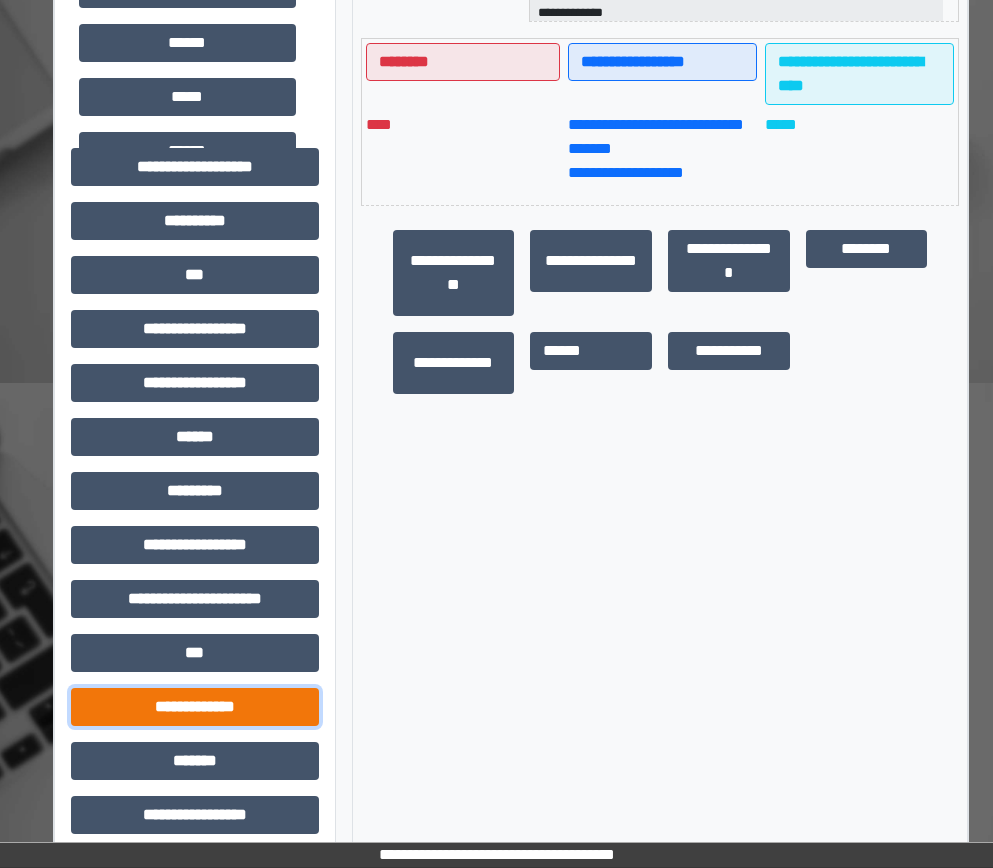 click on "**********" at bounding box center [195, 707] 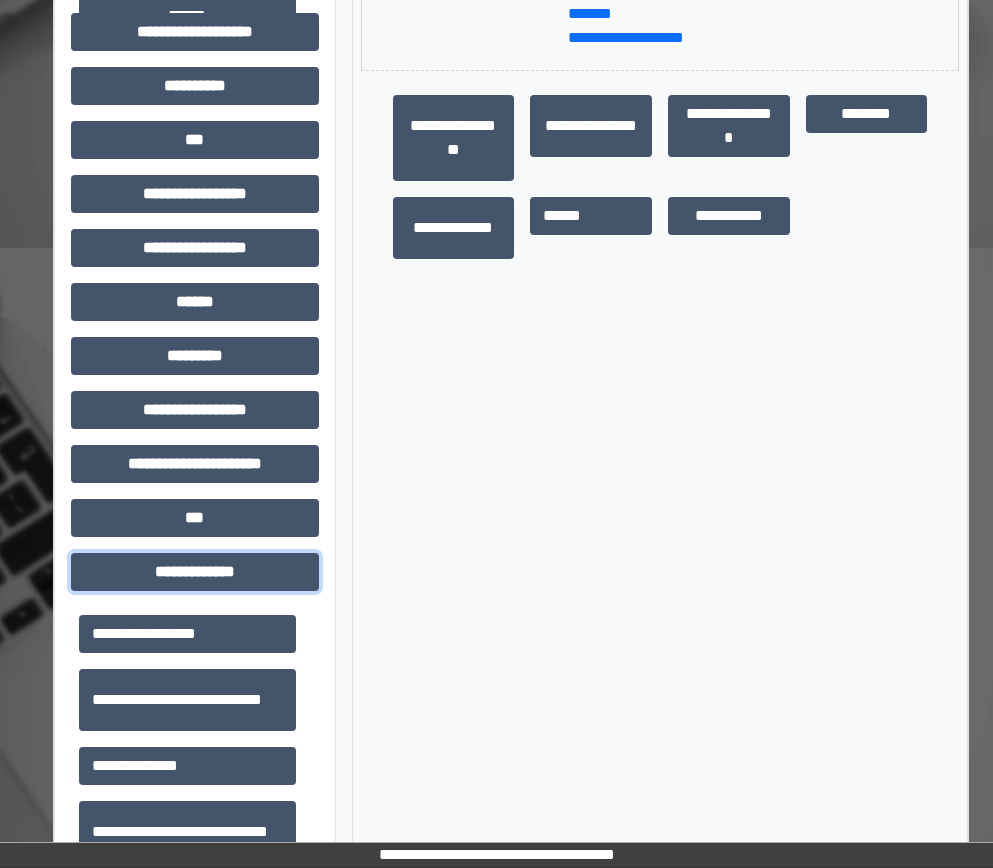 scroll, scrollTop: 900, scrollLeft: 0, axis: vertical 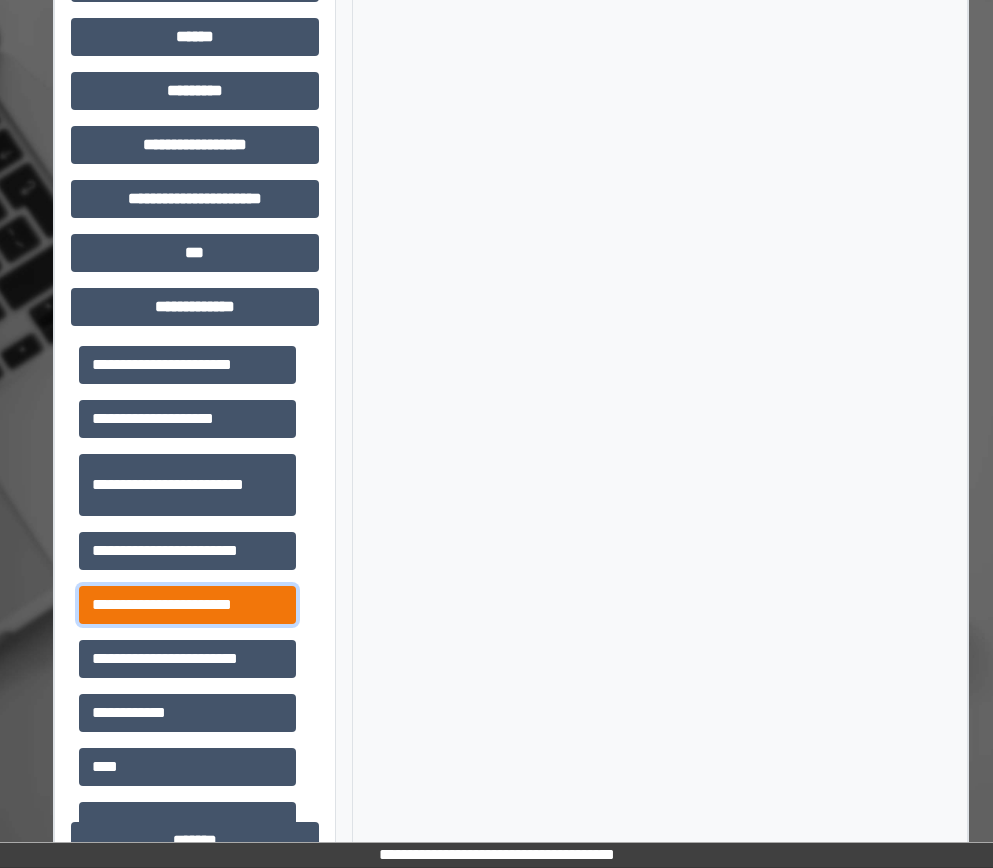 click on "**********" at bounding box center [187, 605] 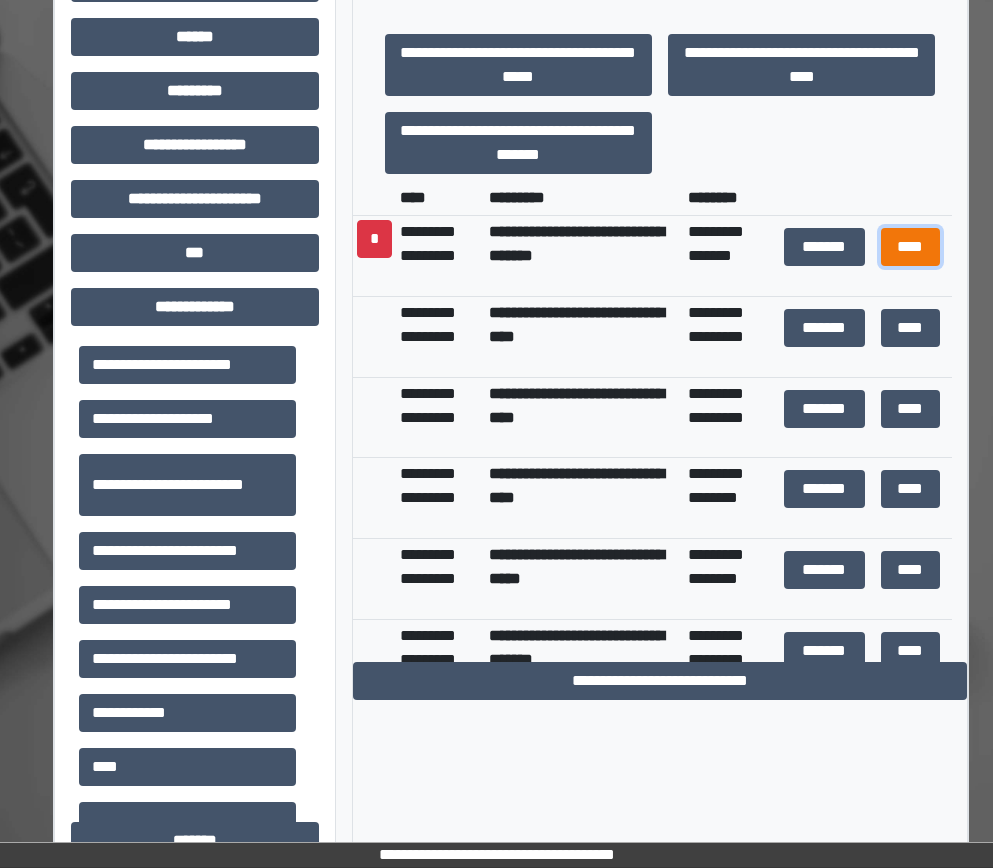 click on "****" at bounding box center (911, 247) 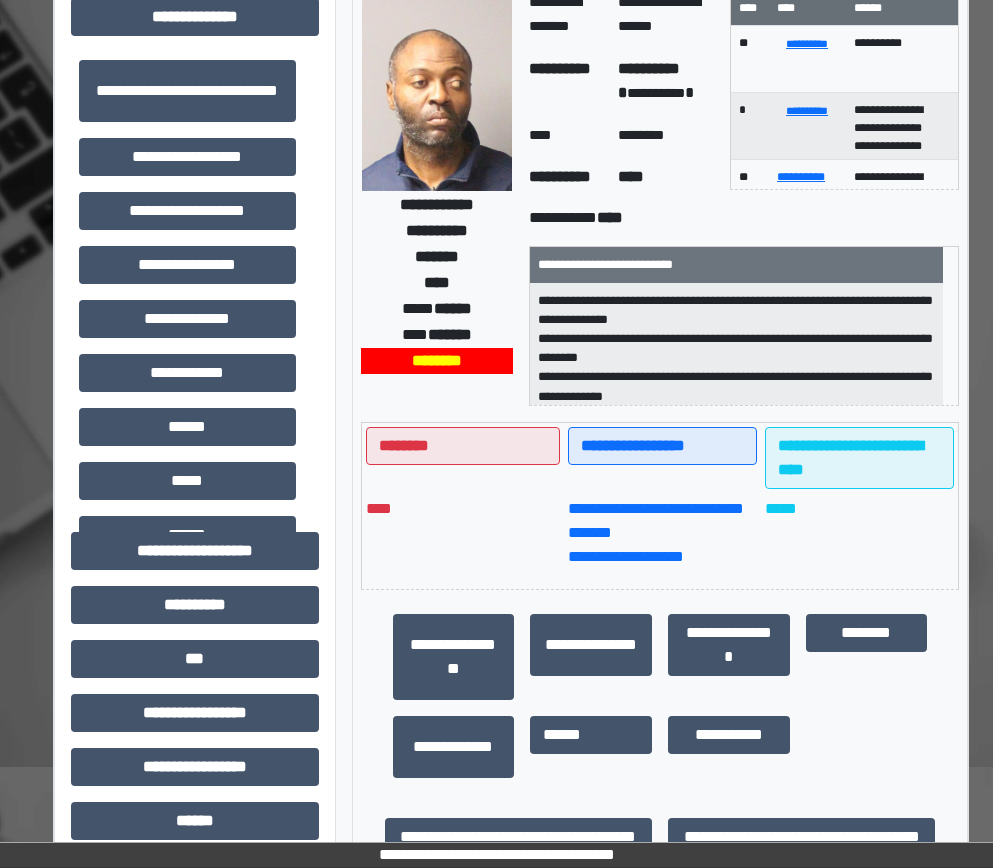 scroll, scrollTop: 0, scrollLeft: 0, axis: both 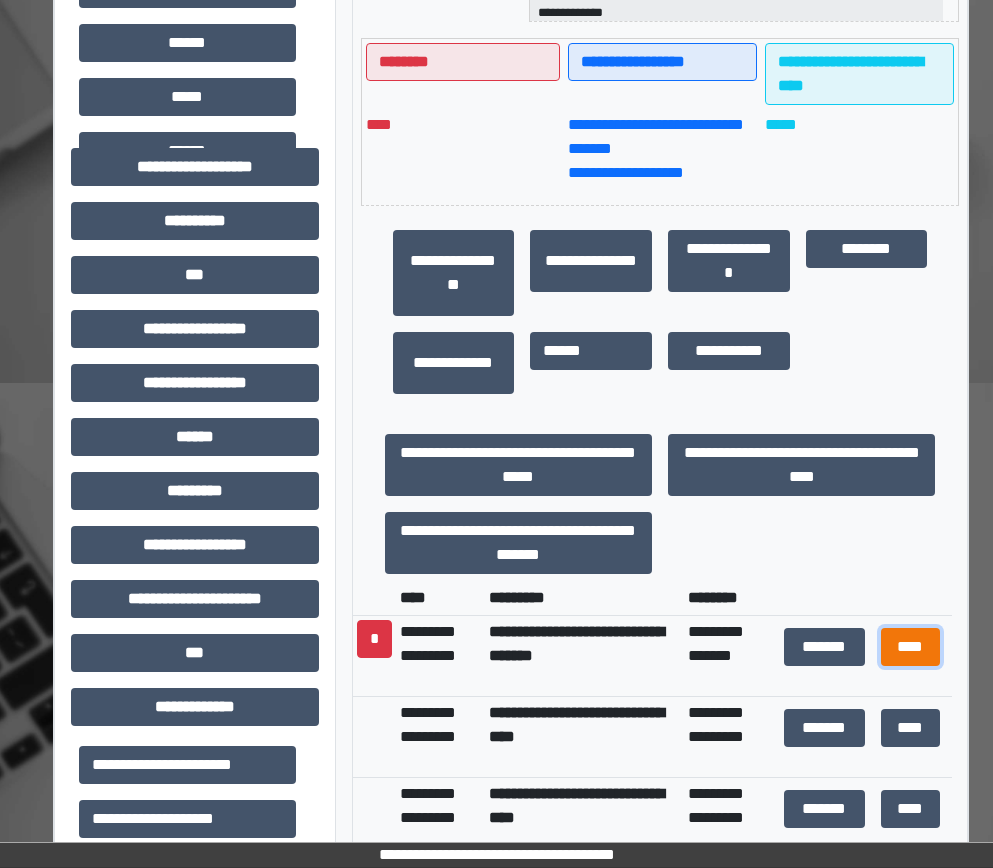 click on "****" at bounding box center [911, 647] 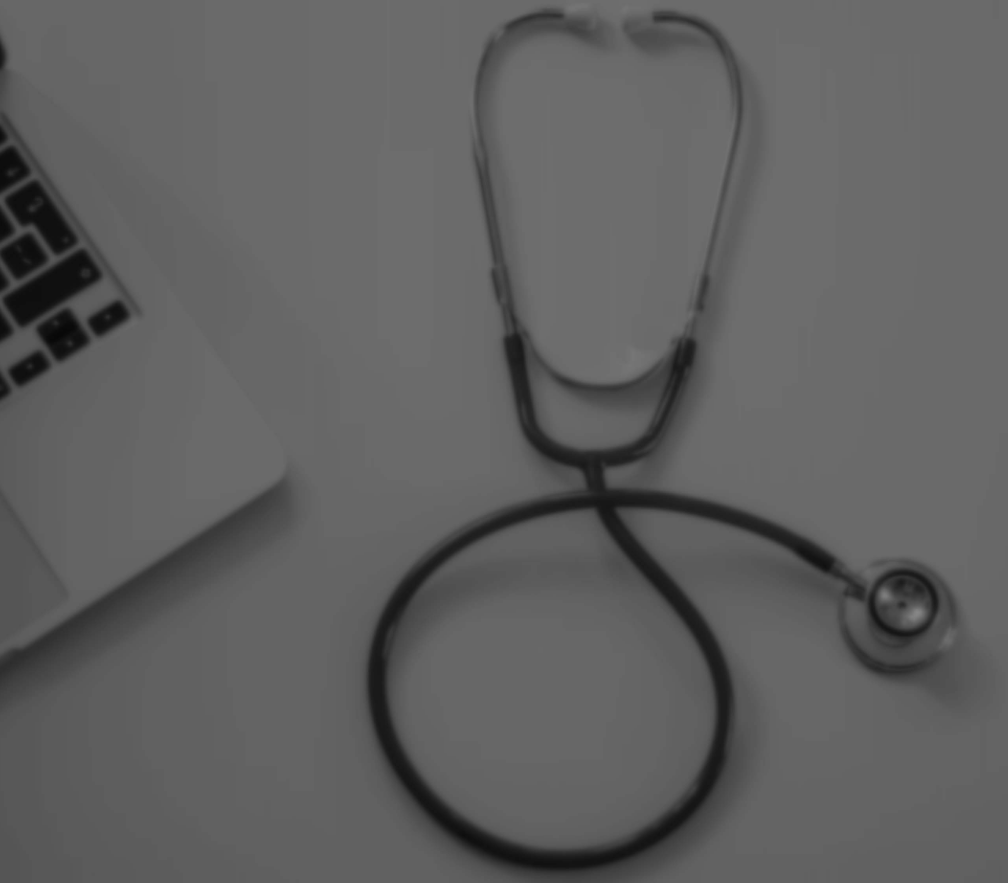 scroll, scrollTop: 0, scrollLeft: 0, axis: both 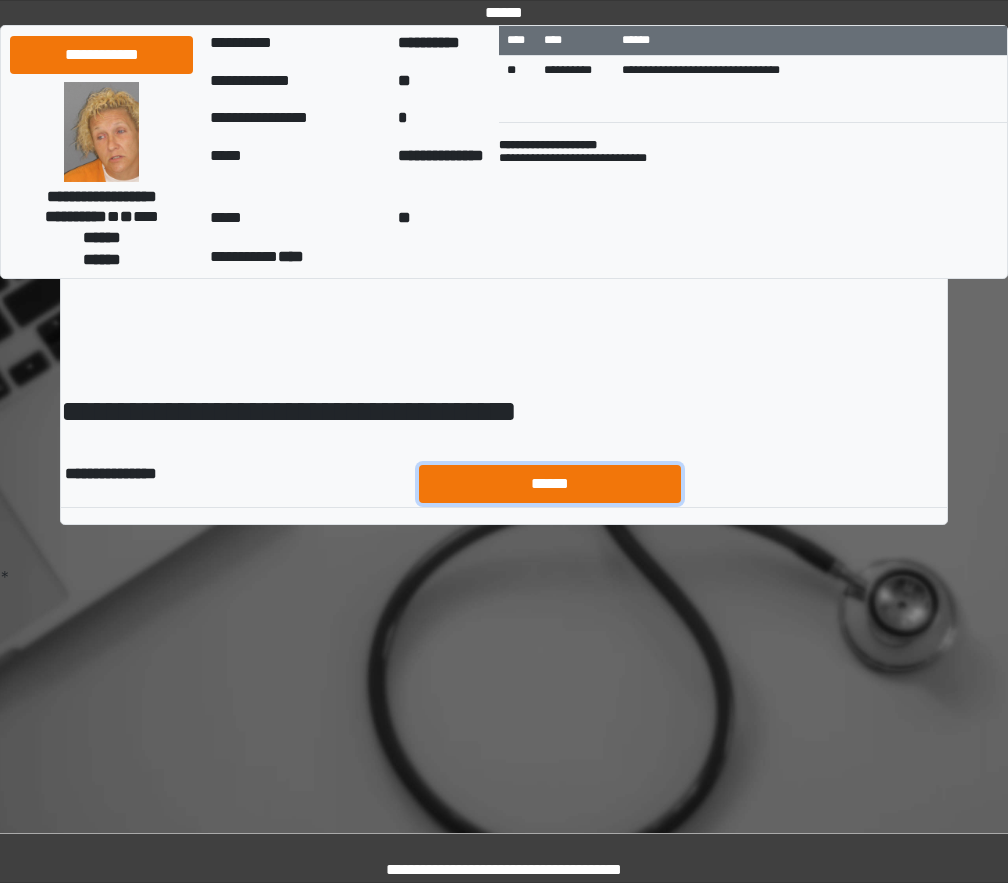 click on "******" at bounding box center [550, 484] 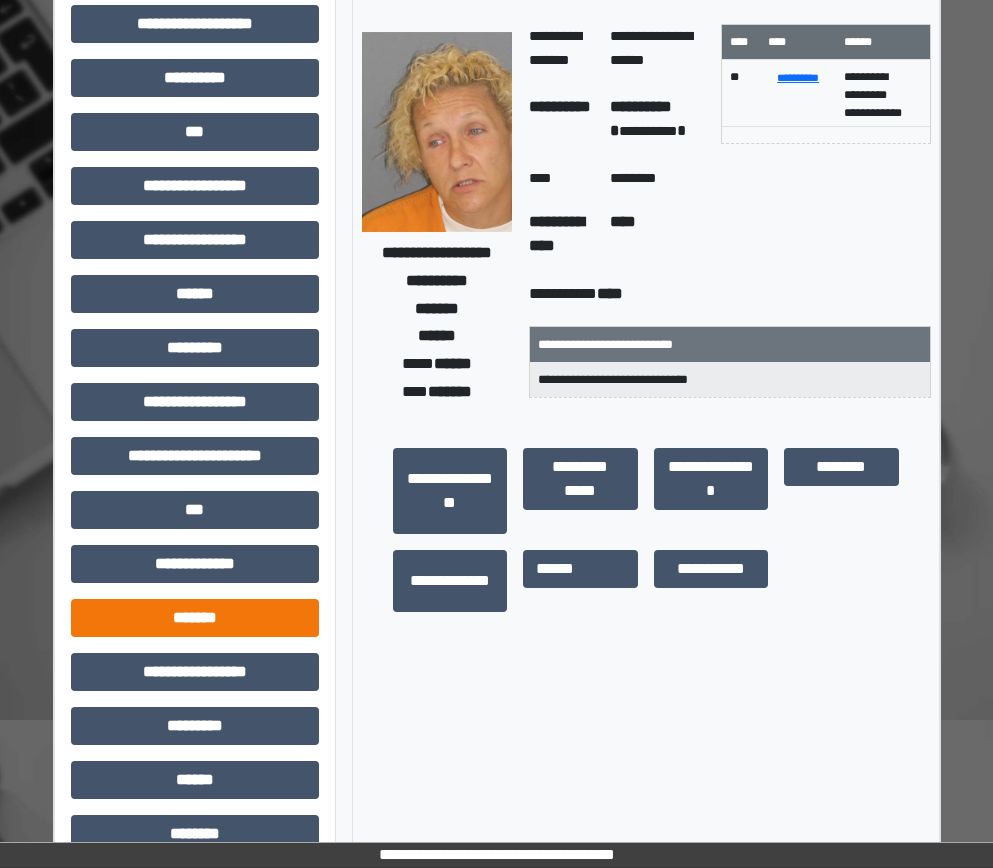 scroll, scrollTop: 306, scrollLeft: 0, axis: vertical 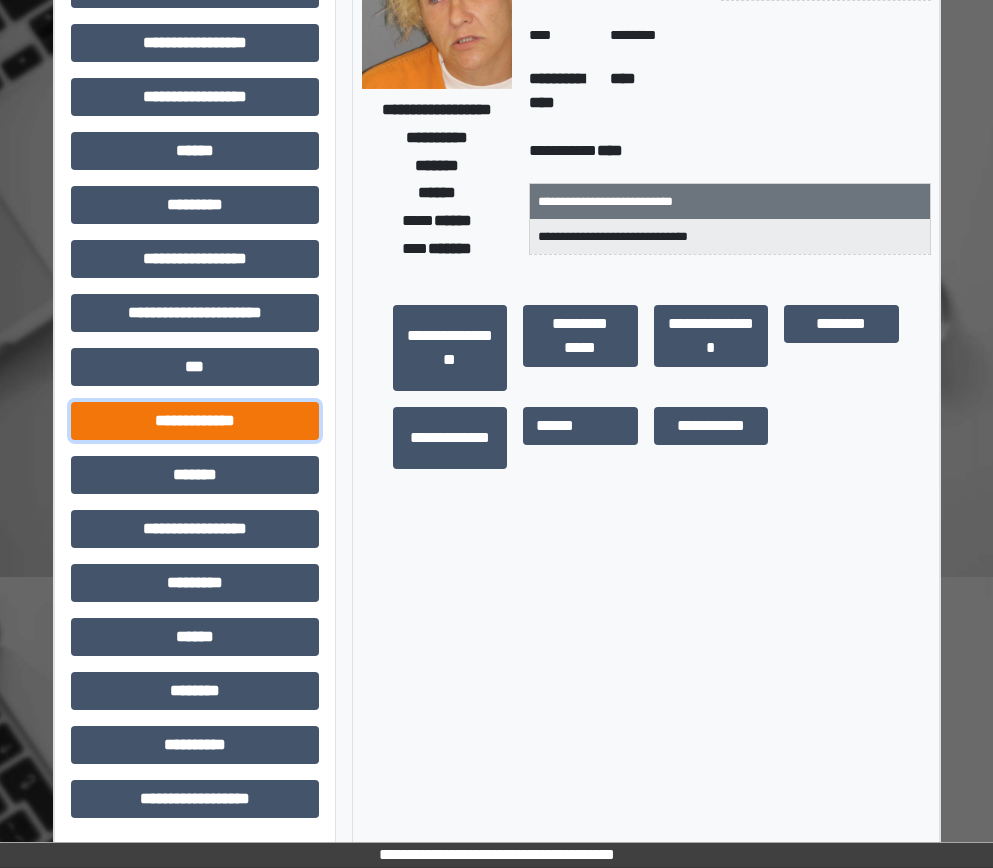 click on "**********" at bounding box center (195, 421) 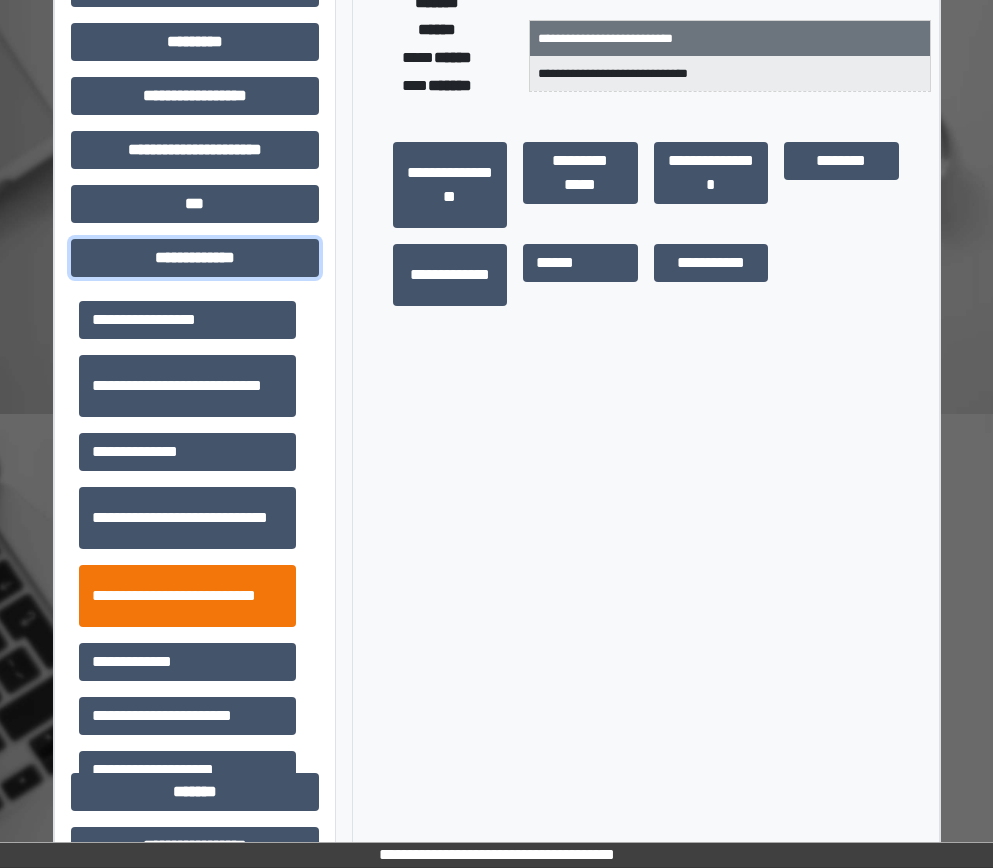 scroll, scrollTop: 706, scrollLeft: 0, axis: vertical 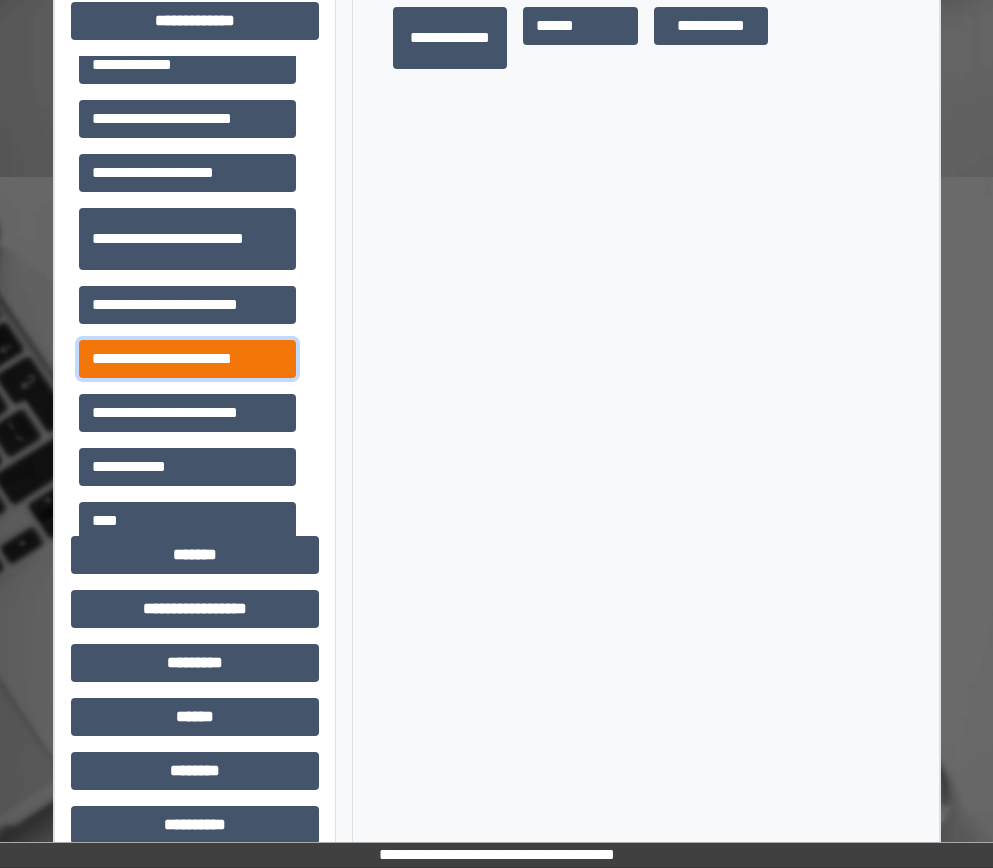 click on "**********" at bounding box center (187, 359) 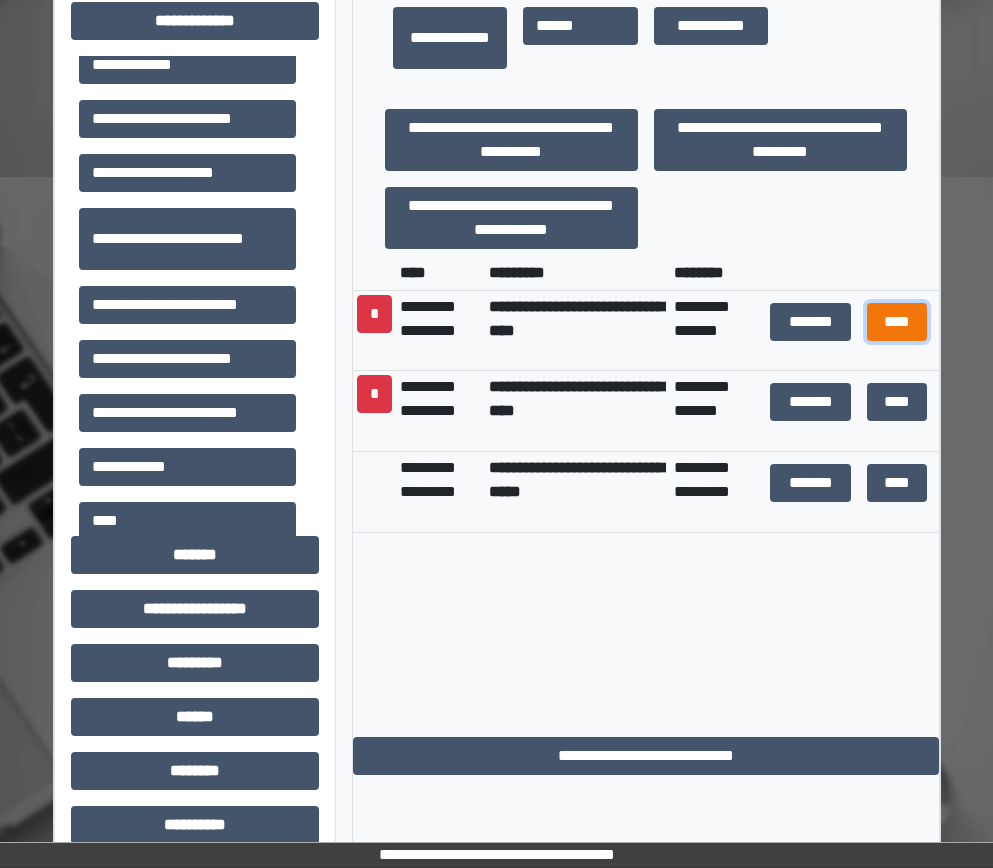 click on "****" at bounding box center [897, 322] 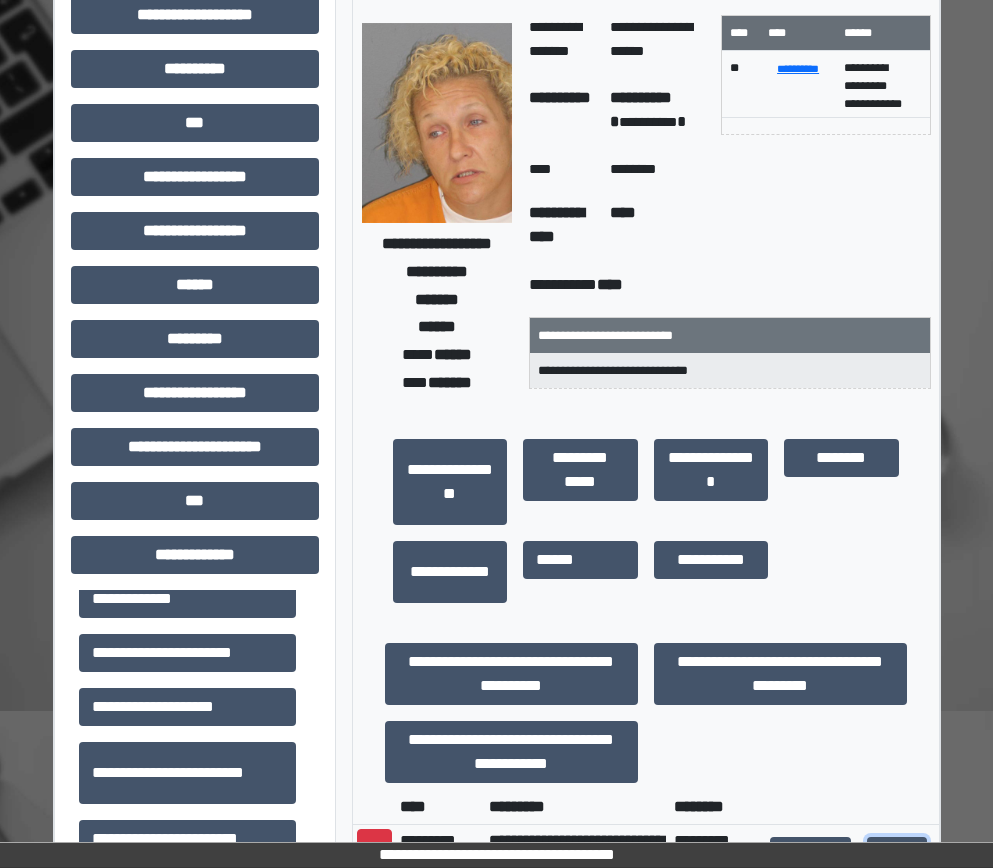 scroll, scrollTop: 0, scrollLeft: 0, axis: both 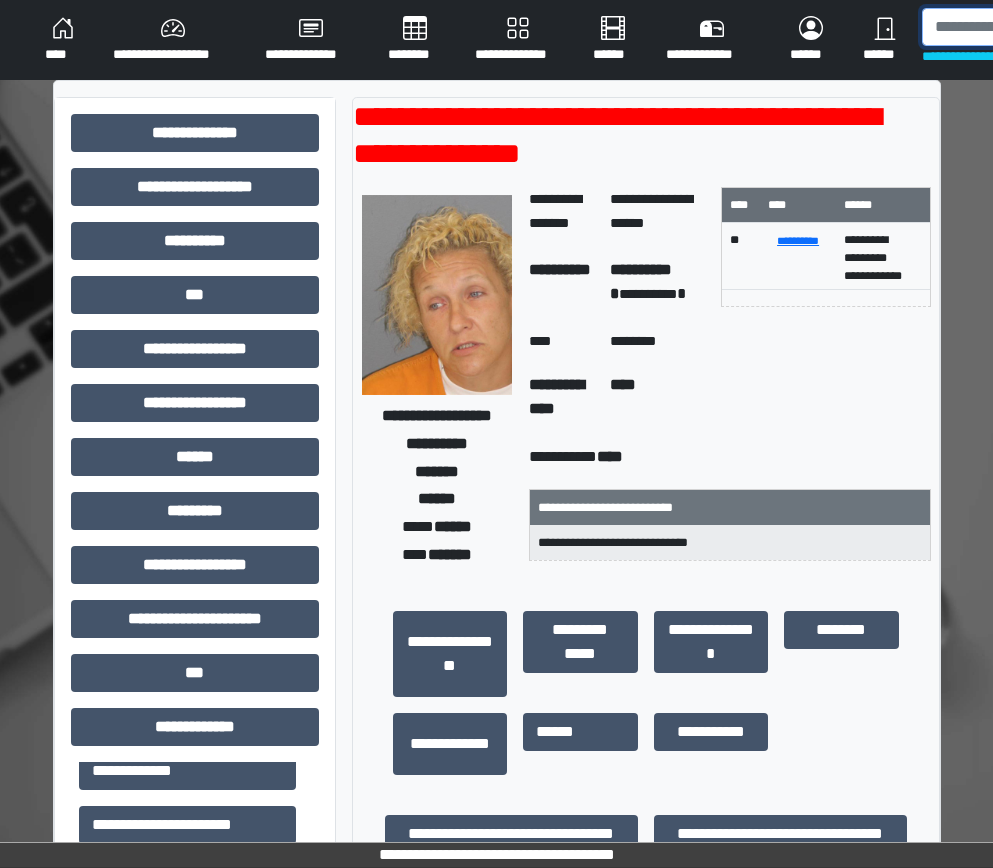 click at bounding box center [1025, 27] 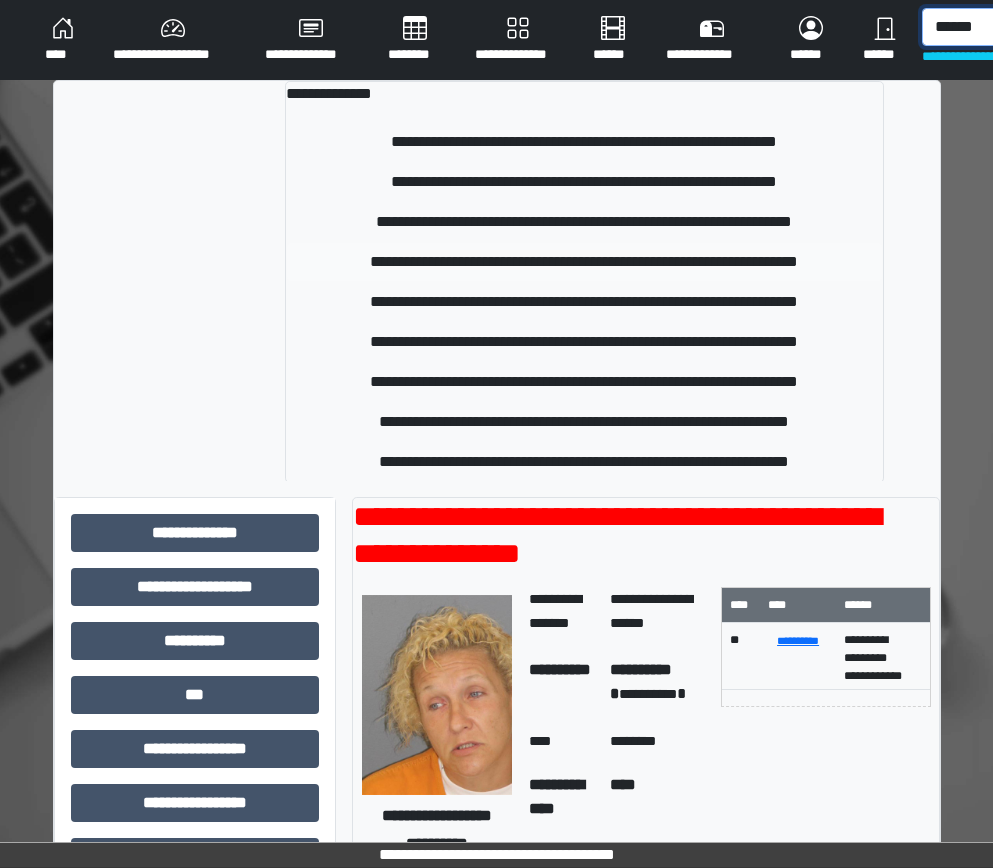 type on "******" 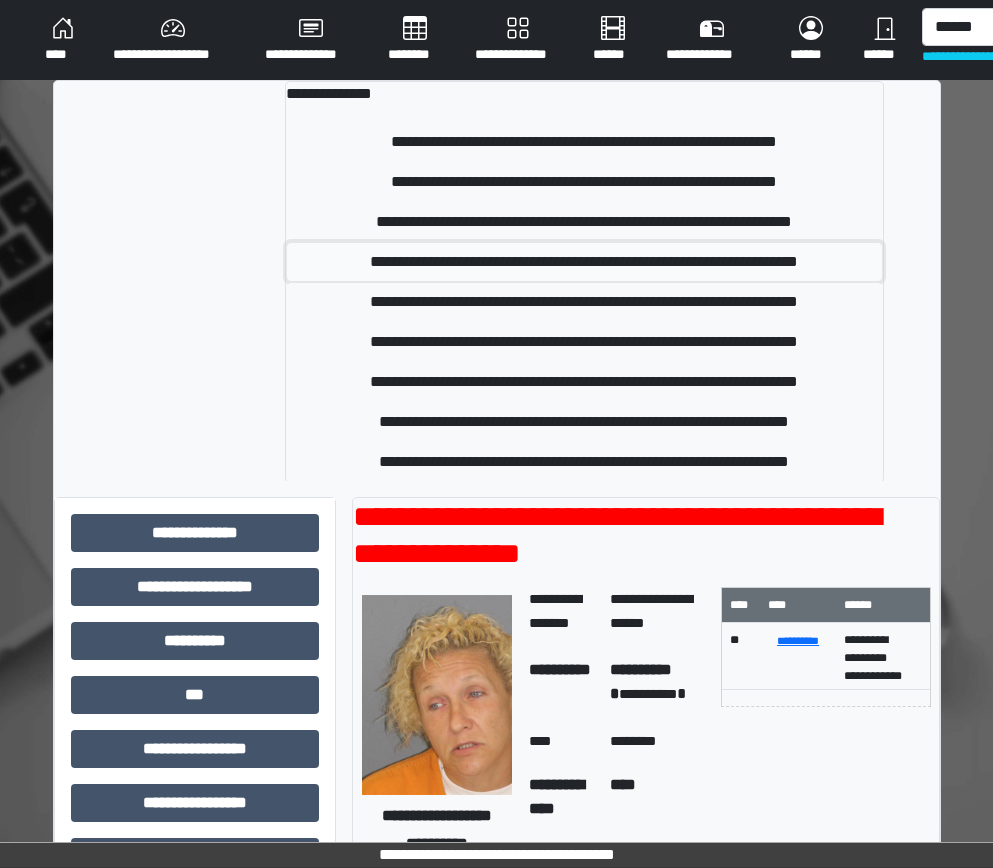 click on "**********" at bounding box center [584, 262] 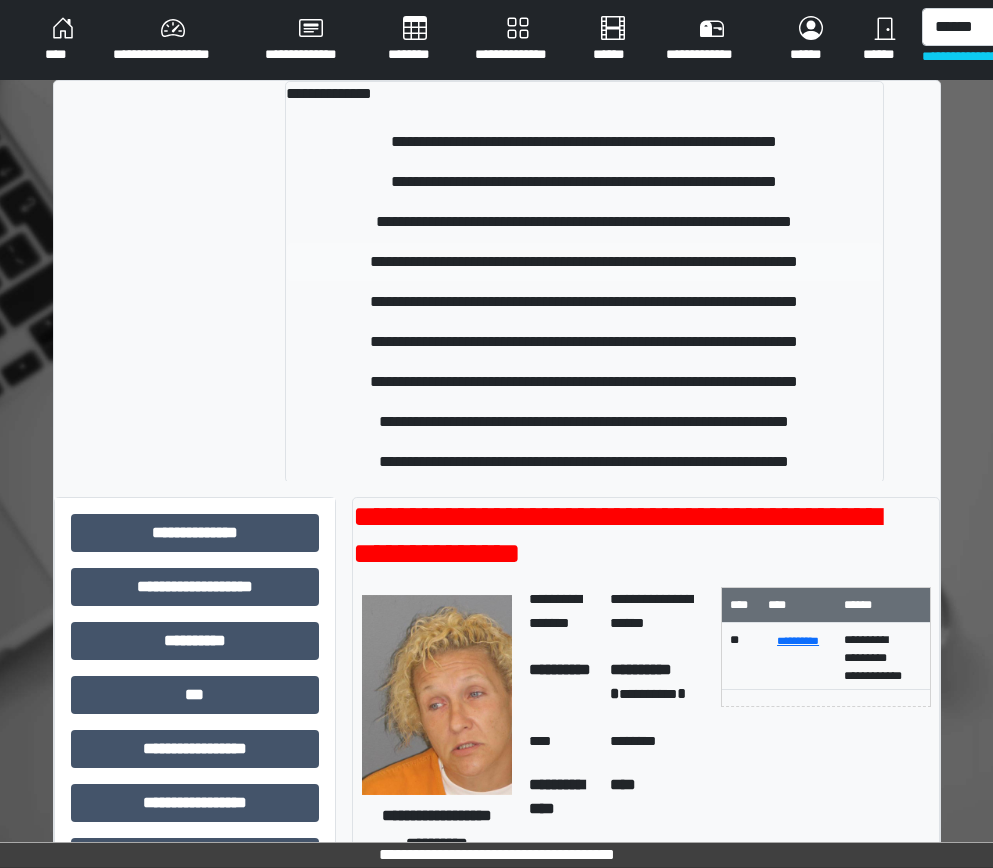type 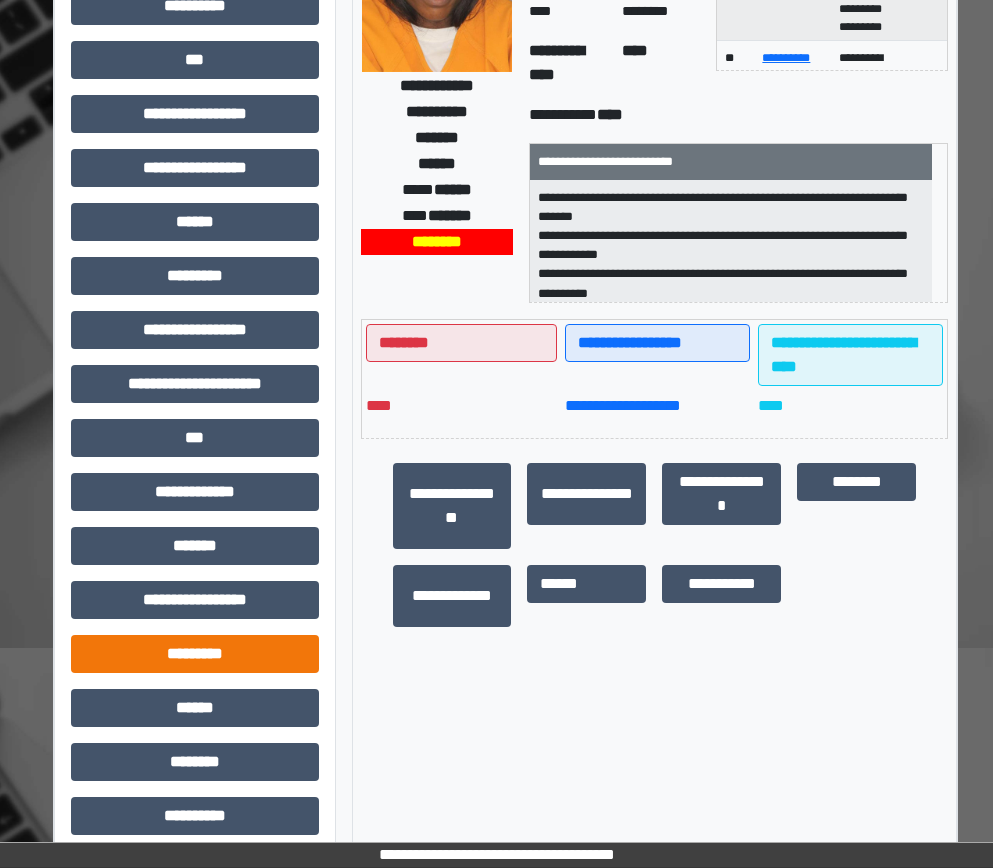 scroll, scrollTop: 300, scrollLeft: 0, axis: vertical 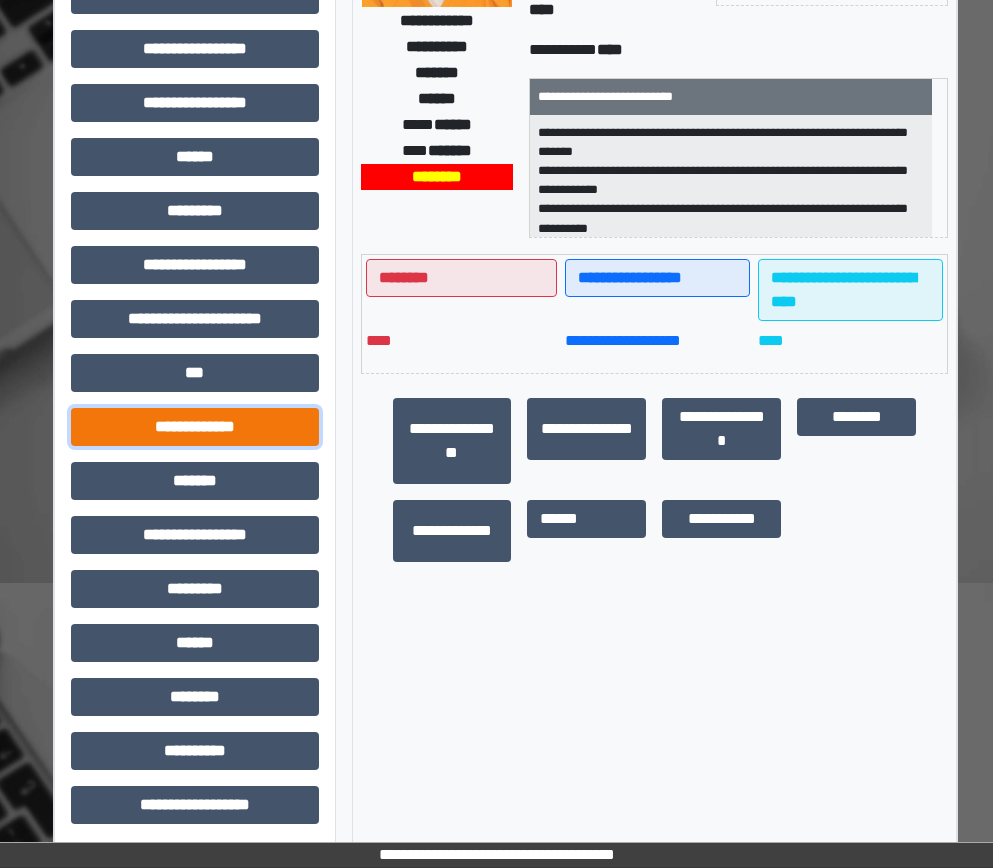 click on "**********" at bounding box center [195, 427] 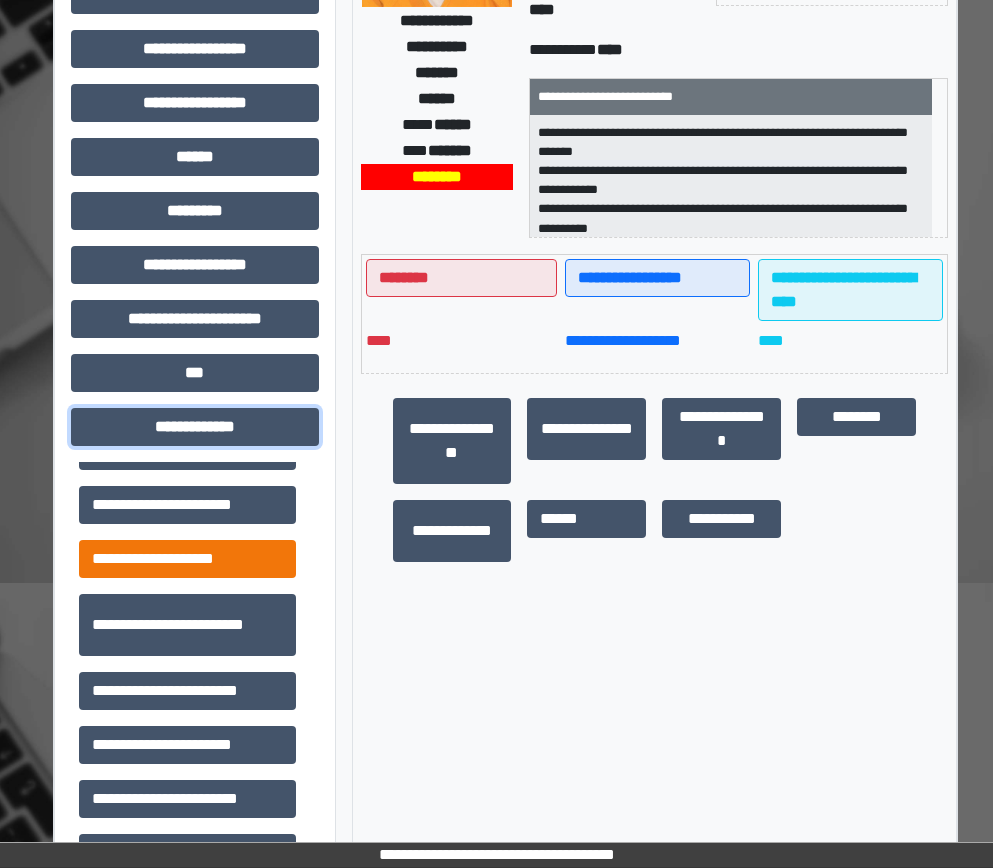 scroll, scrollTop: 400, scrollLeft: 0, axis: vertical 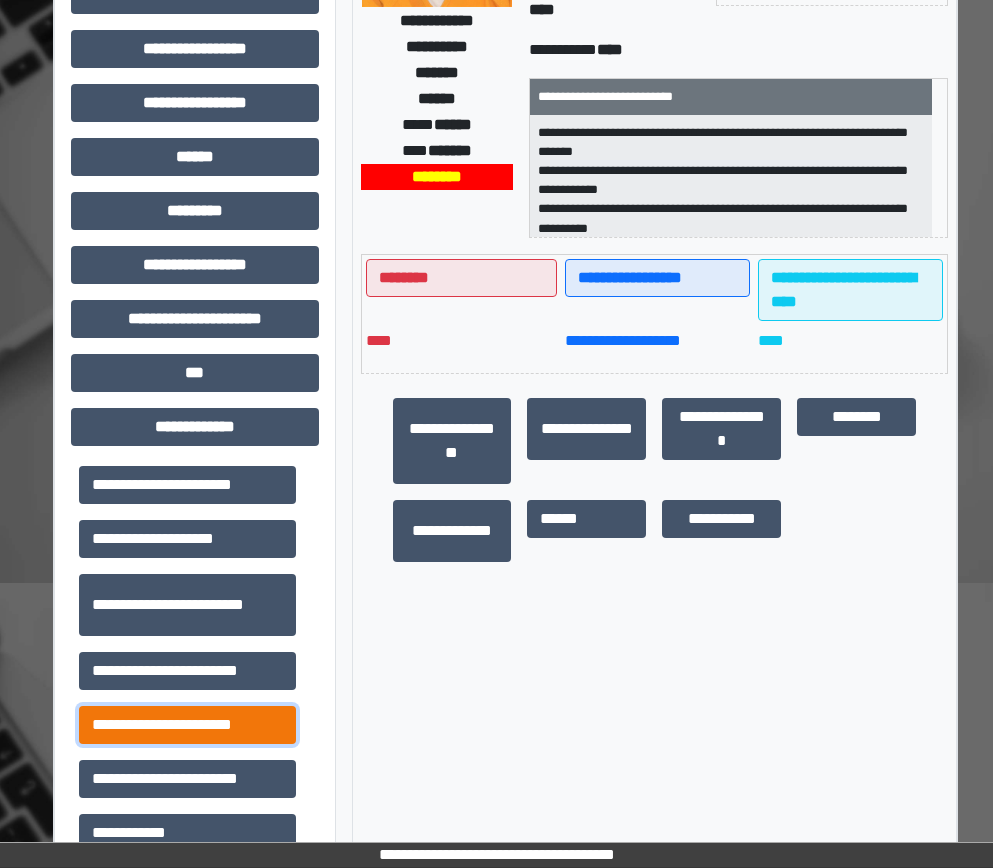 click on "**********" at bounding box center (187, 725) 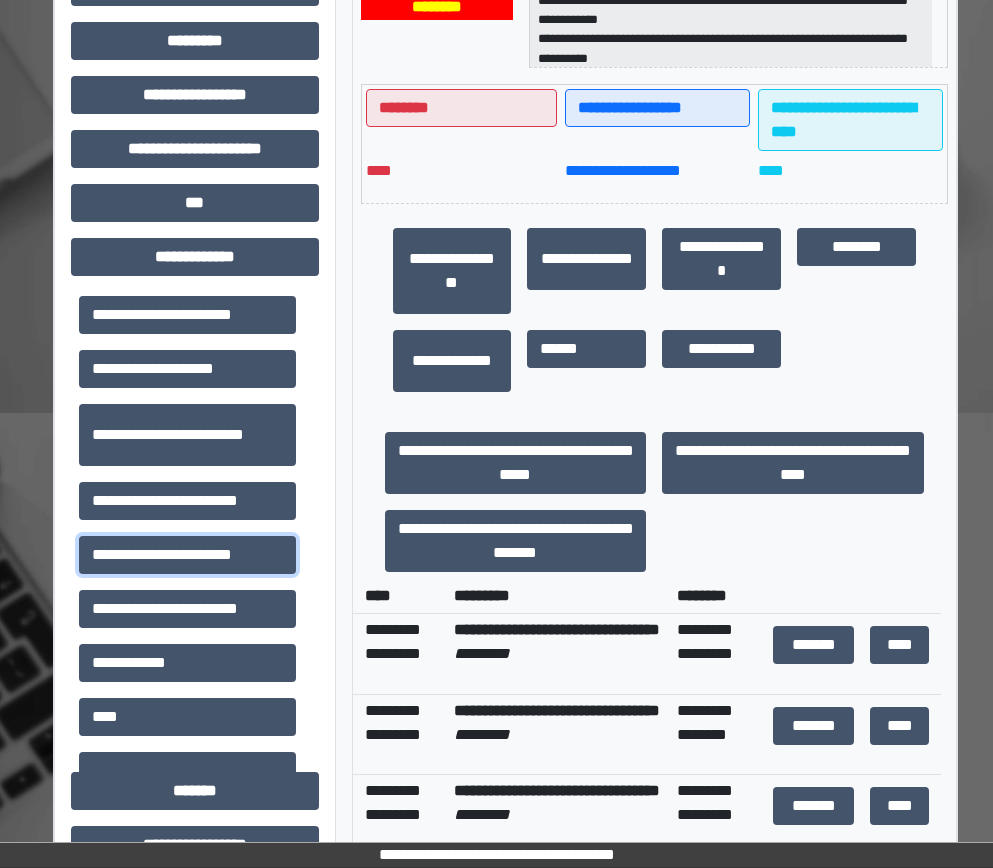scroll, scrollTop: 500, scrollLeft: 0, axis: vertical 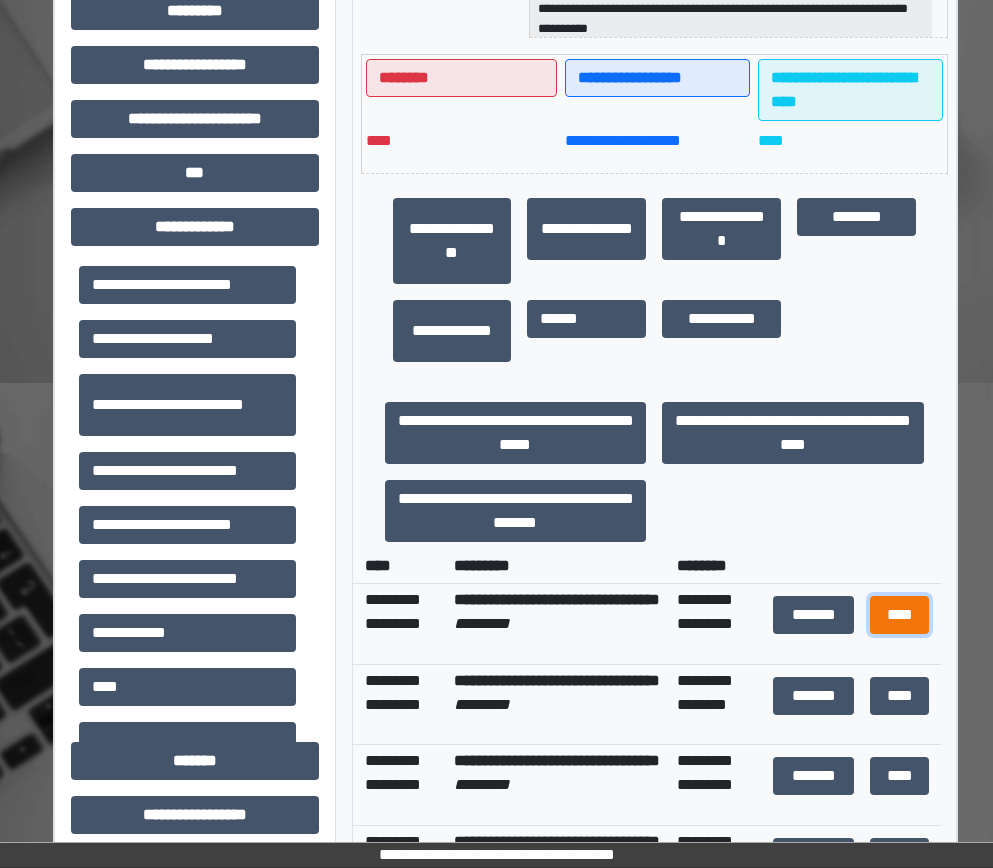 click on "****" at bounding box center (900, 615) 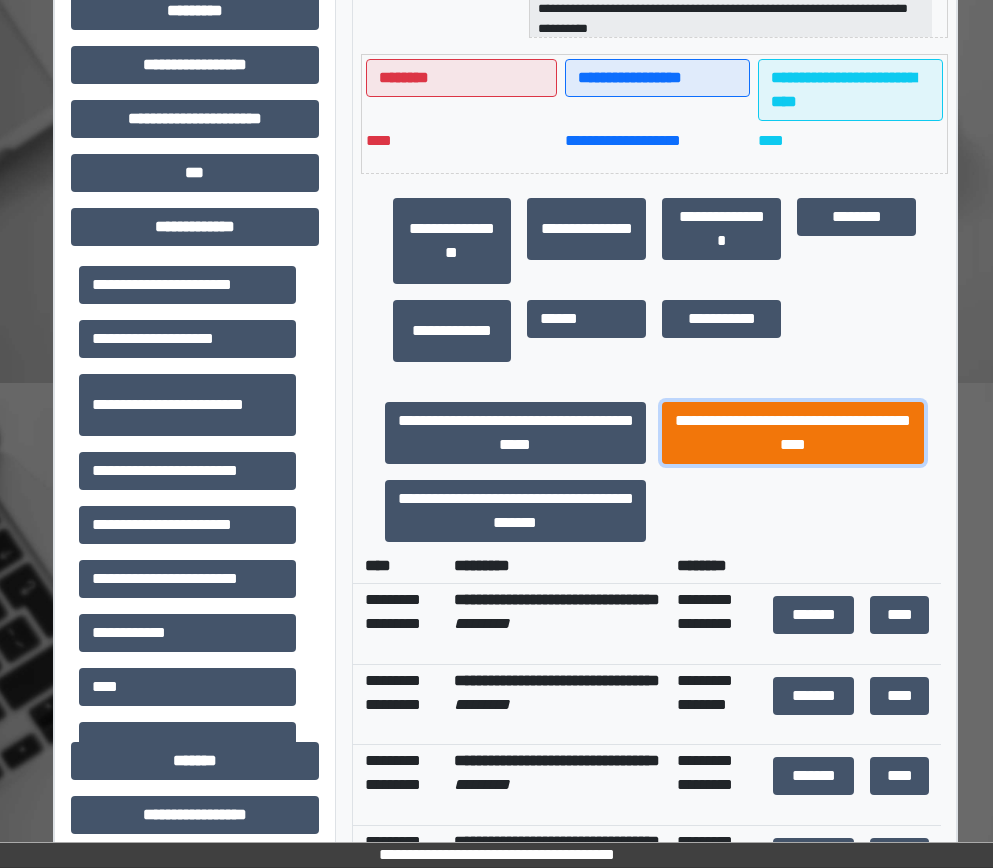 click on "**********" at bounding box center (793, 433) 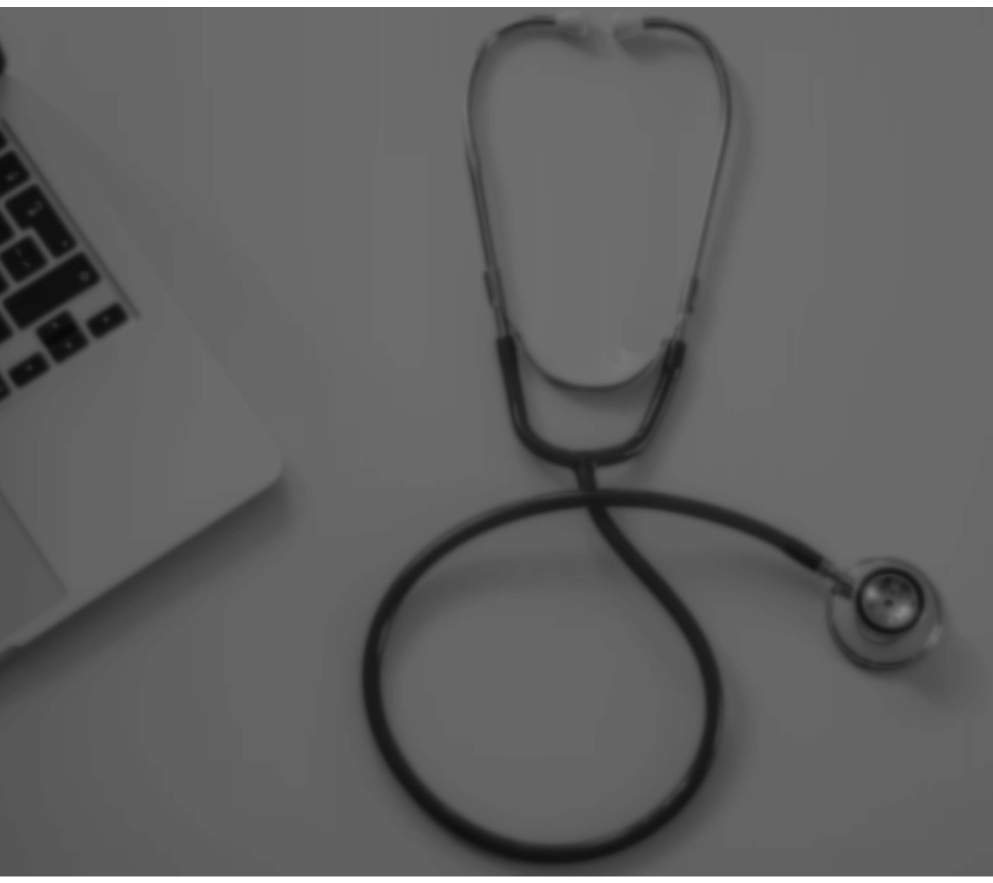 scroll, scrollTop: 0, scrollLeft: 0, axis: both 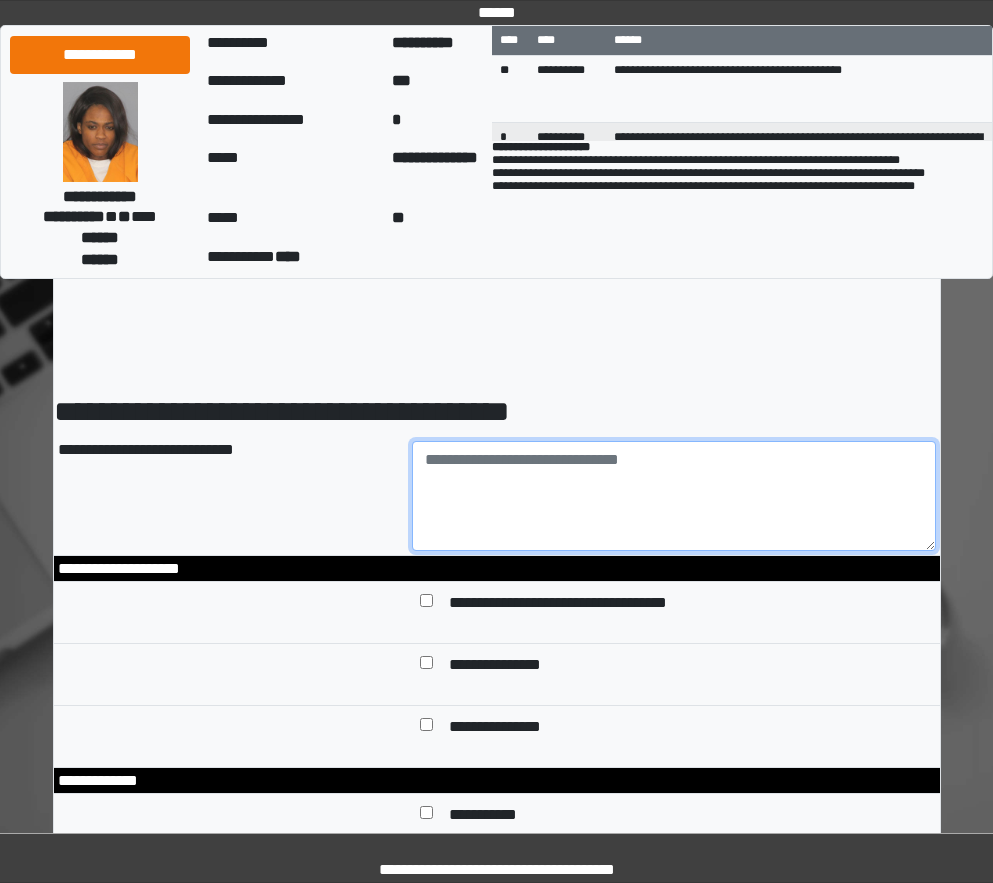 paste on "**********" 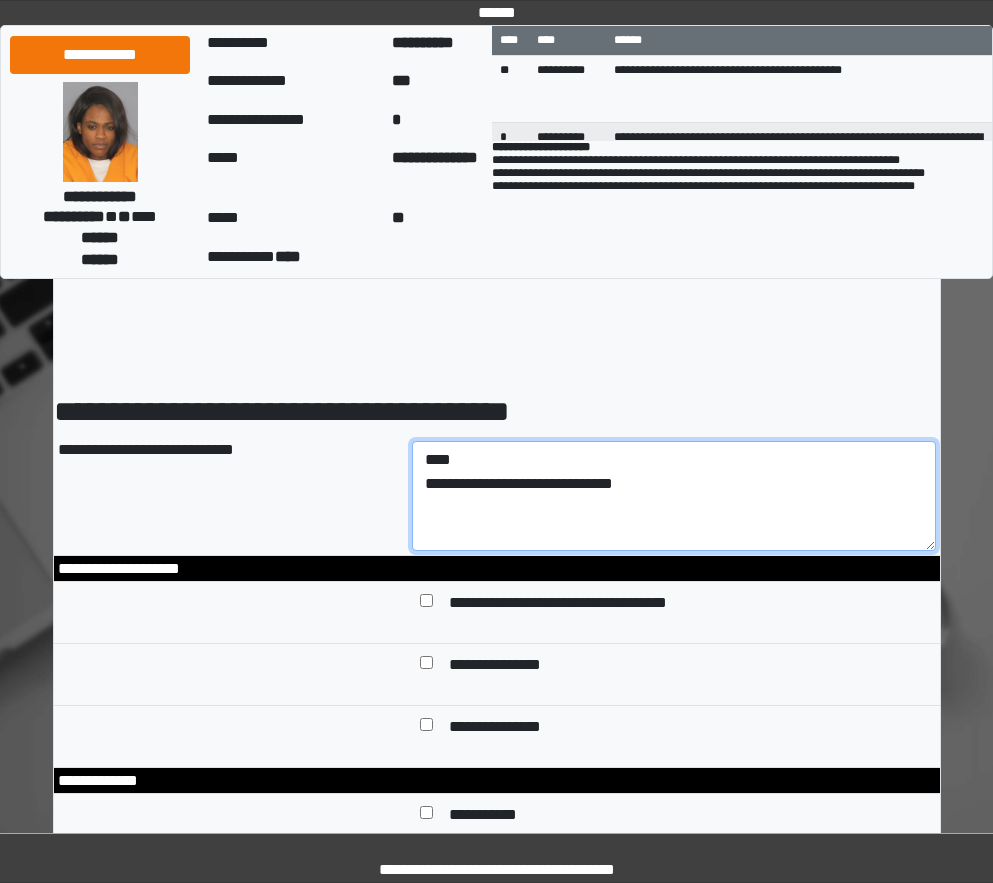 scroll, scrollTop: 200, scrollLeft: 0, axis: vertical 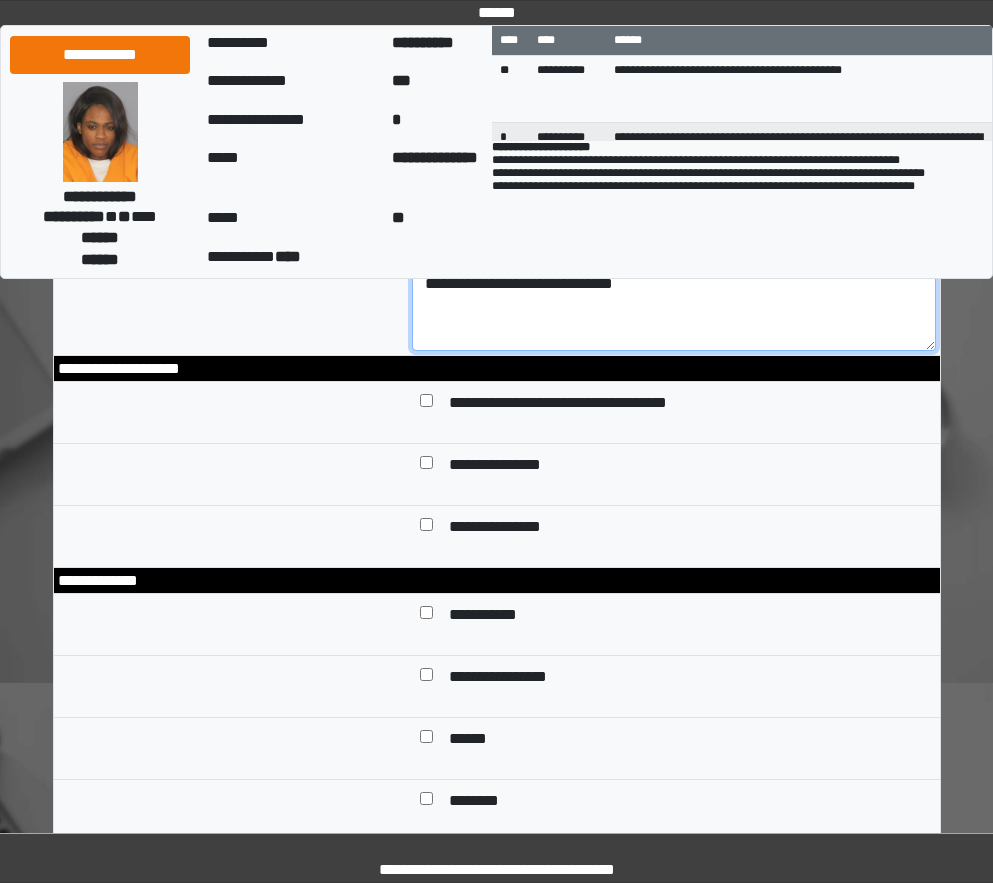 type on "**********" 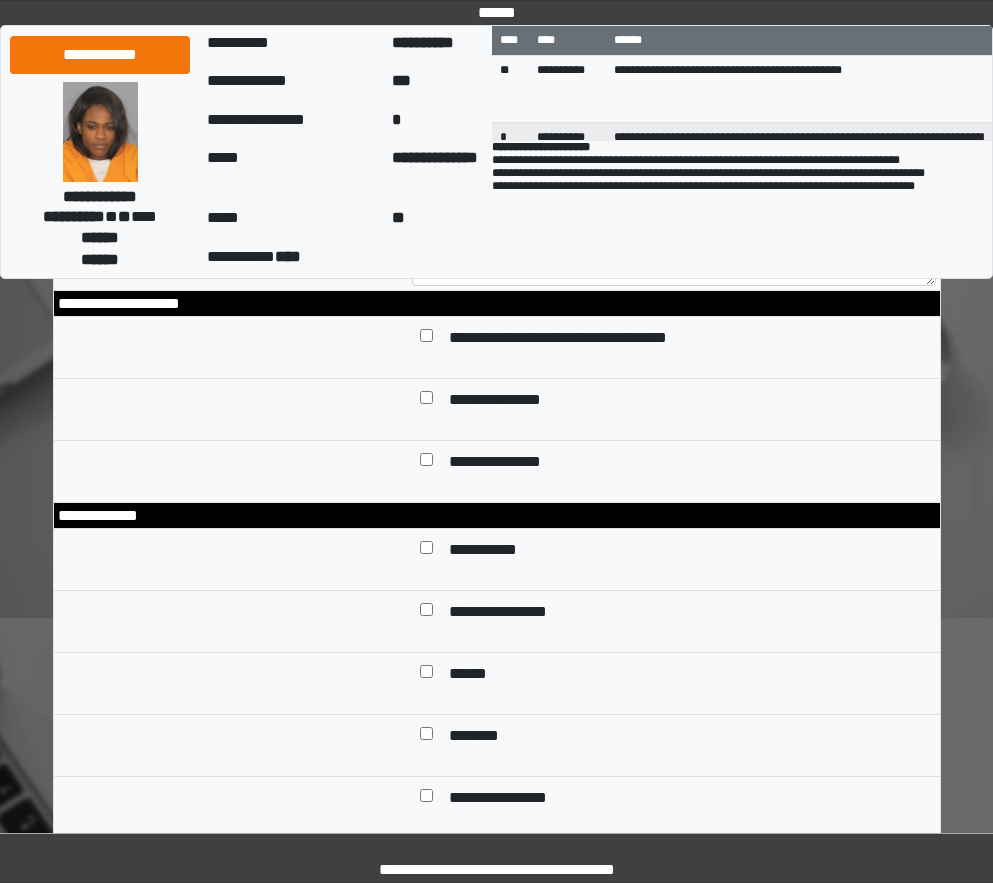 scroll, scrollTop: 300, scrollLeft: 0, axis: vertical 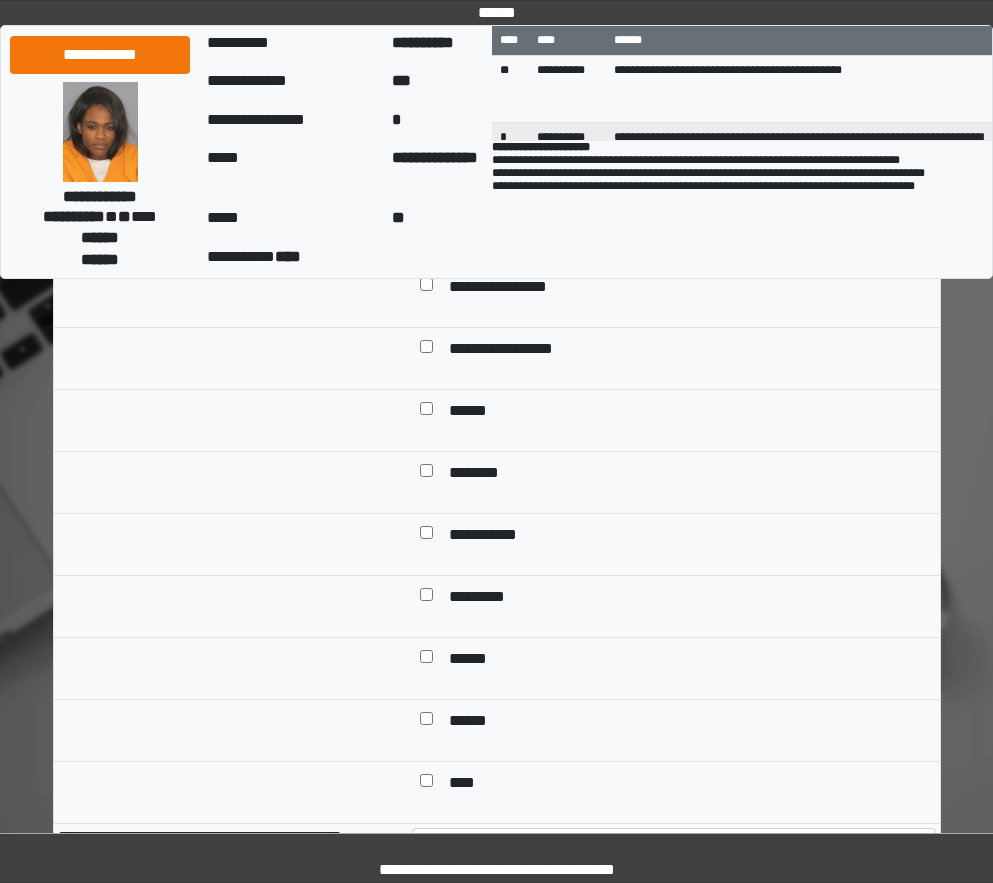 click at bounding box center (426, 722) 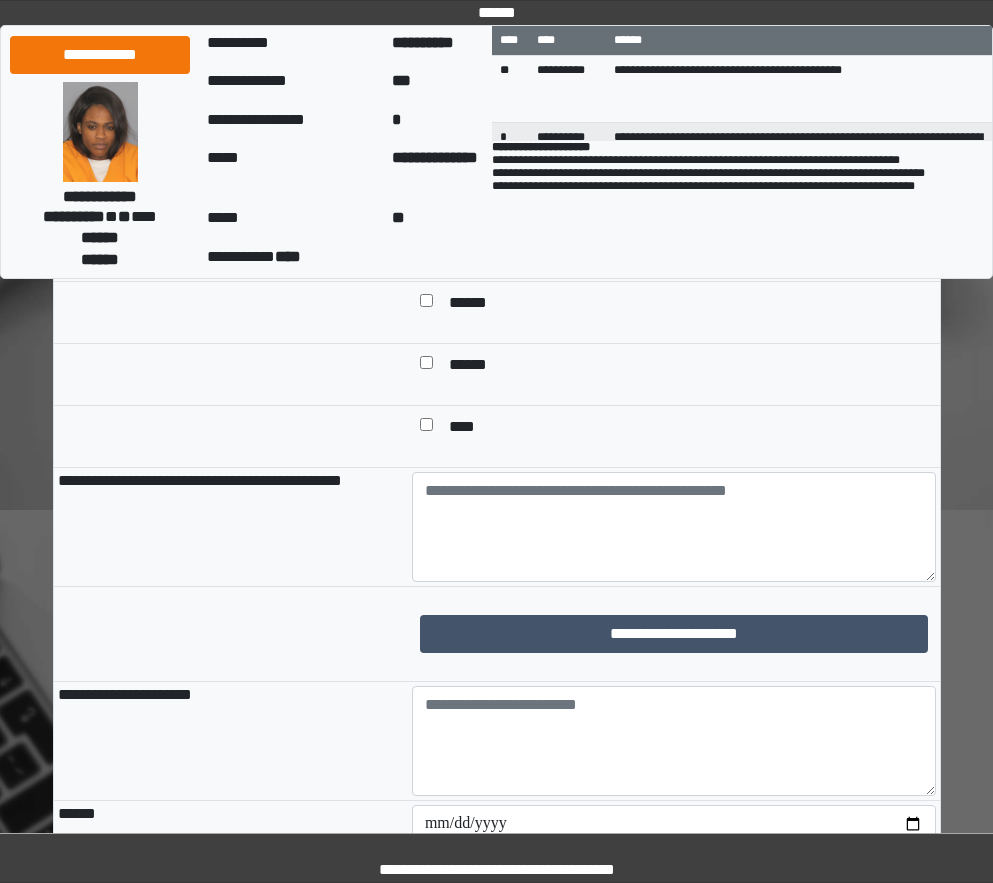 scroll, scrollTop: 1300, scrollLeft: 0, axis: vertical 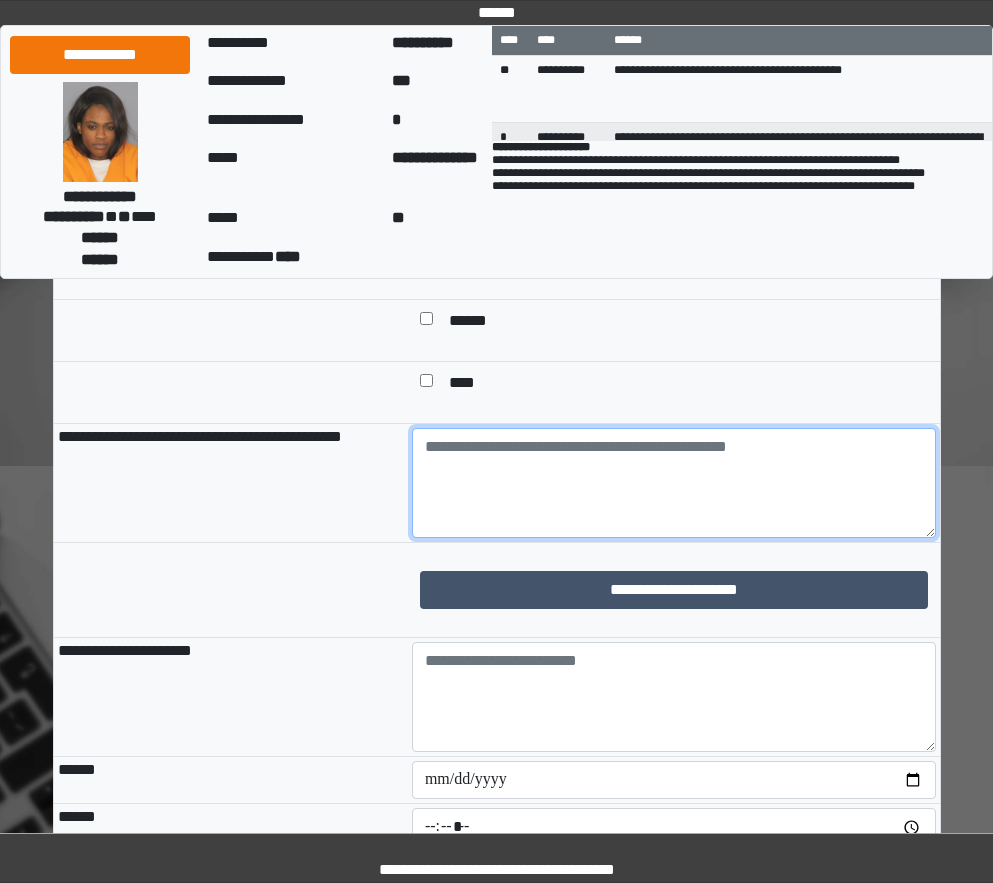 click at bounding box center [674, 483] 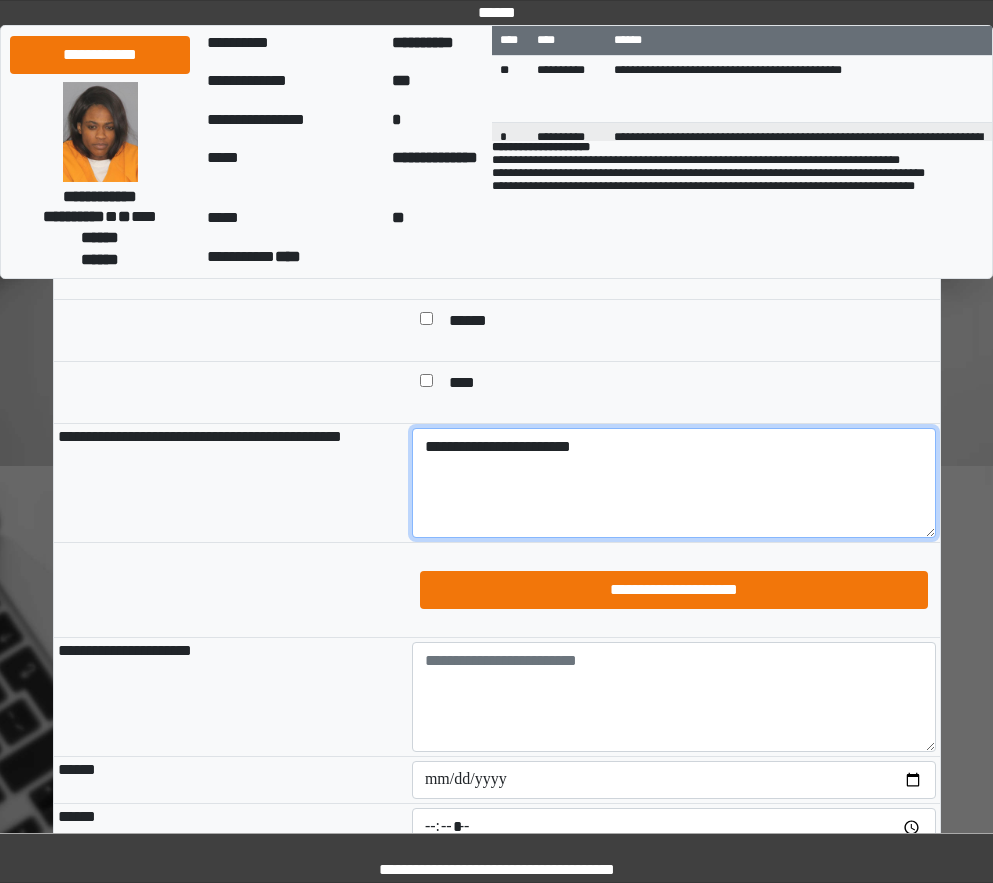 type on "**********" 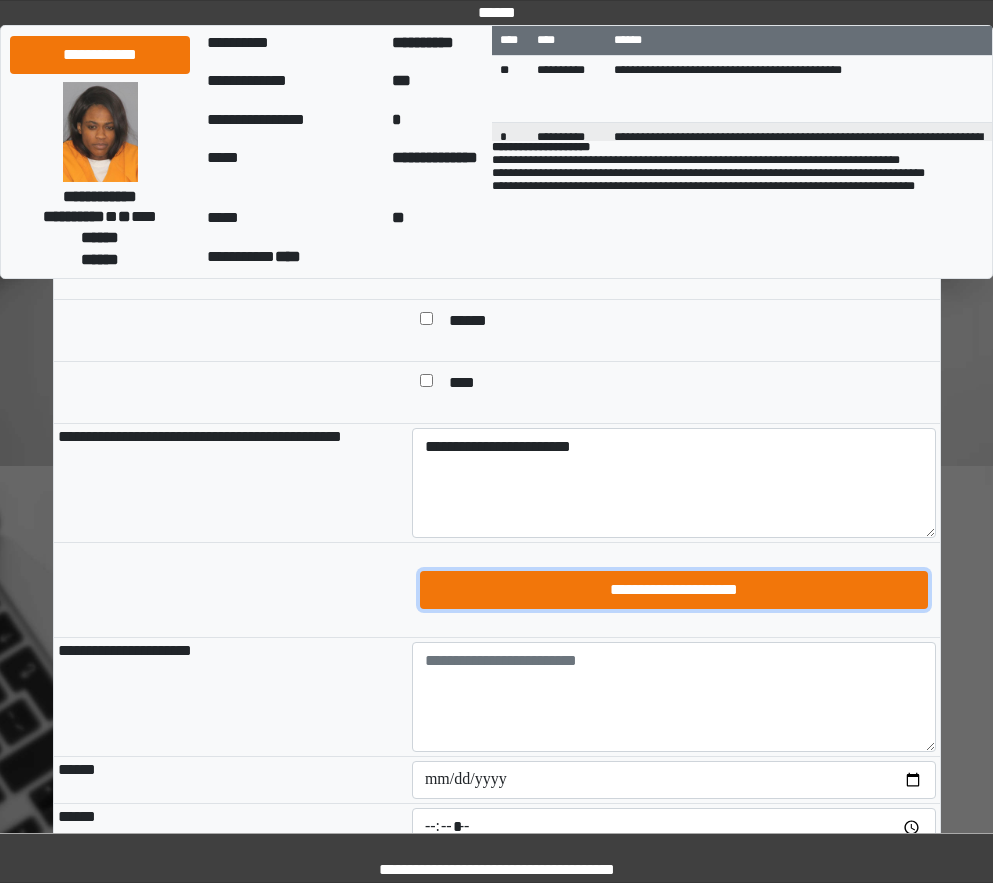 click on "**********" at bounding box center [674, 590] 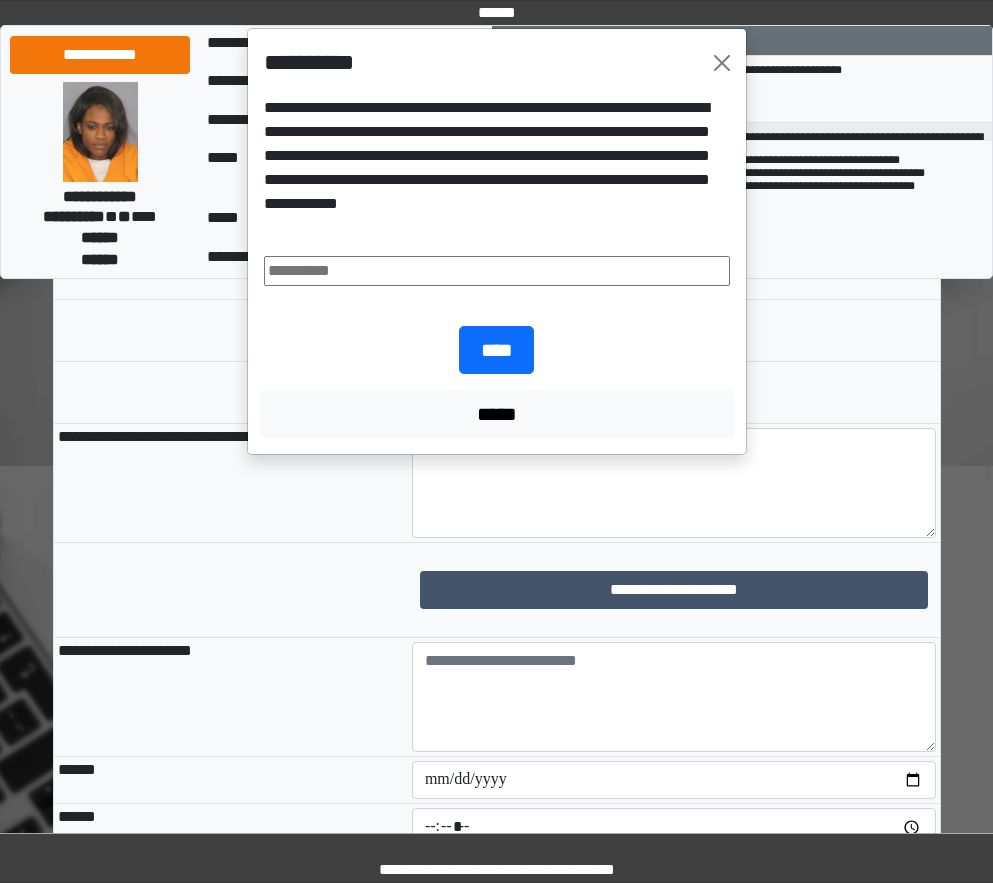 click at bounding box center (497, 271) 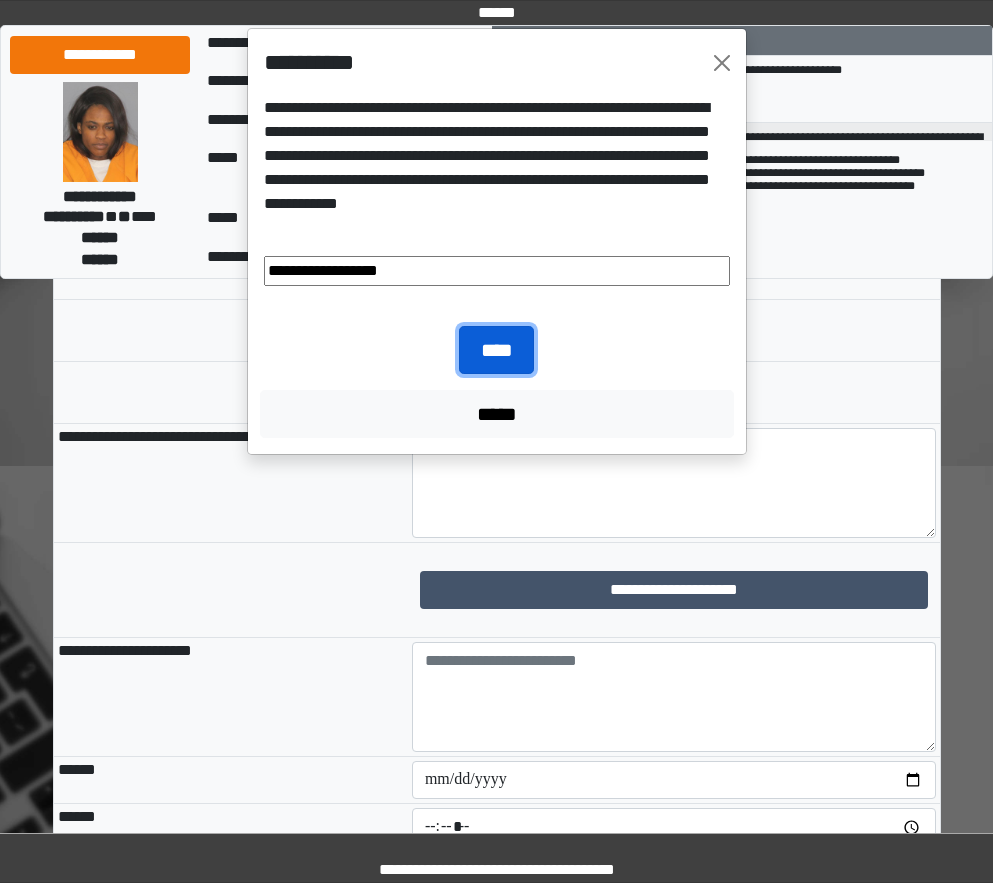 click on "****" at bounding box center (496, 350) 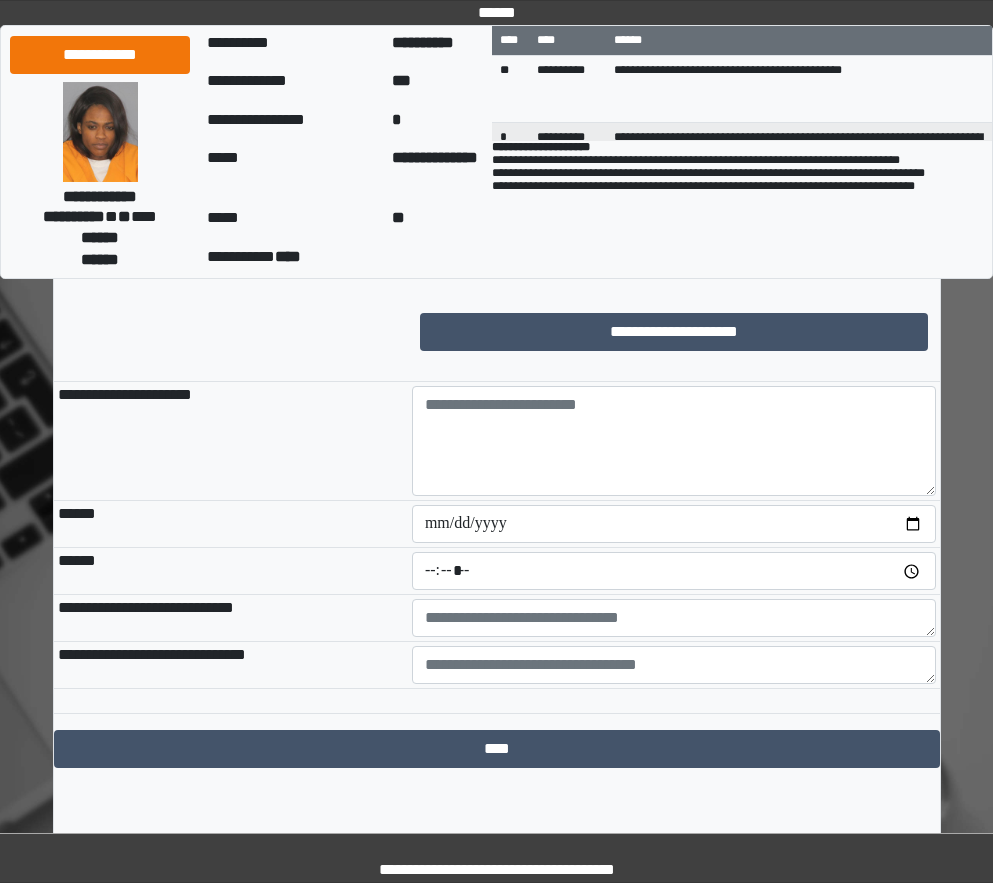 scroll, scrollTop: 1600, scrollLeft: 0, axis: vertical 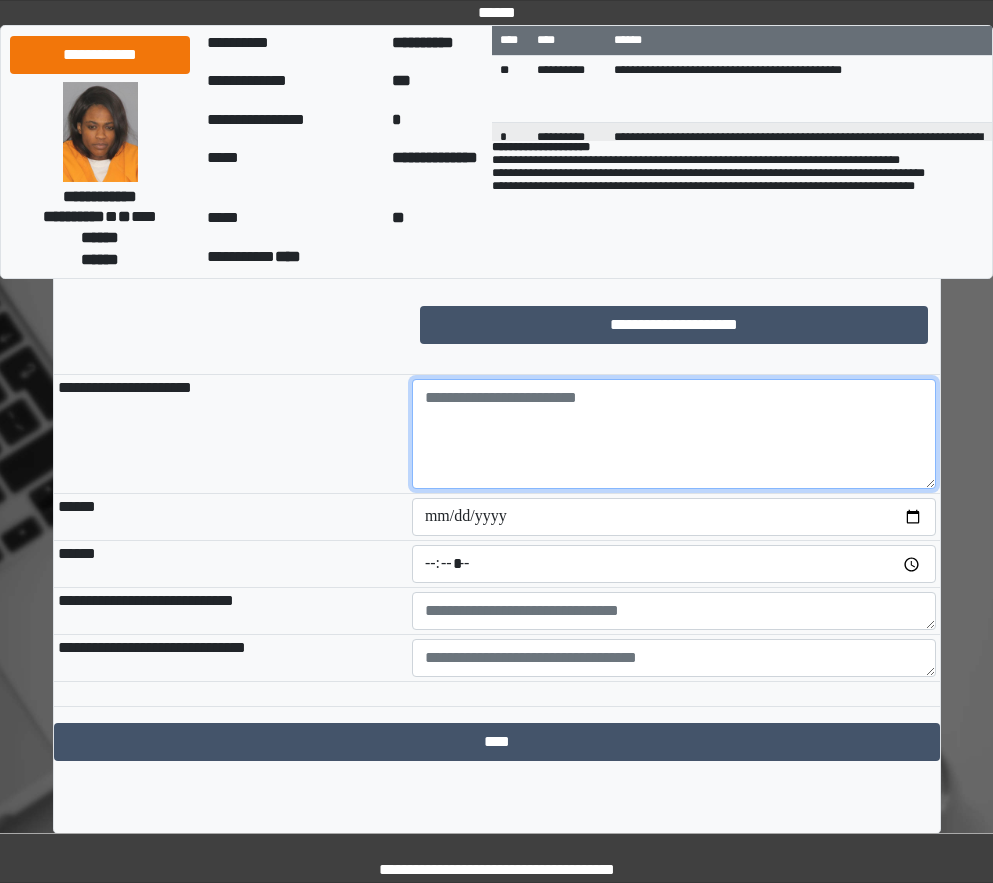 click at bounding box center [674, 434] 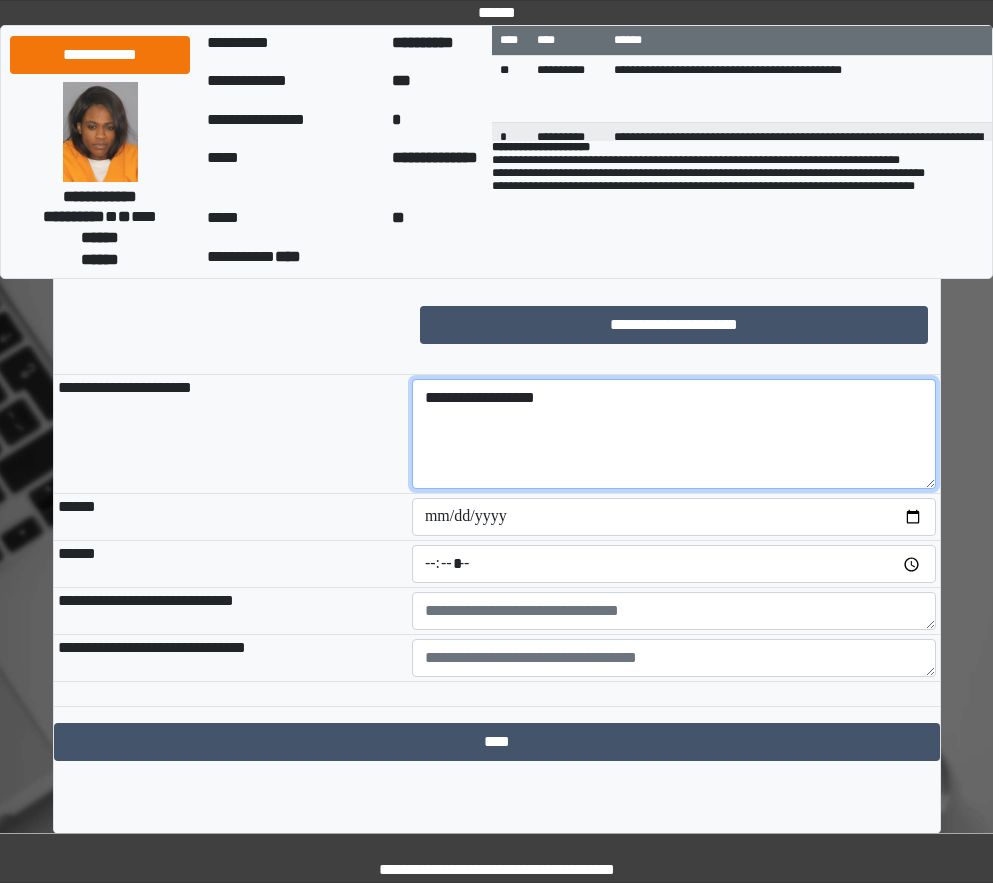 type on "**********" 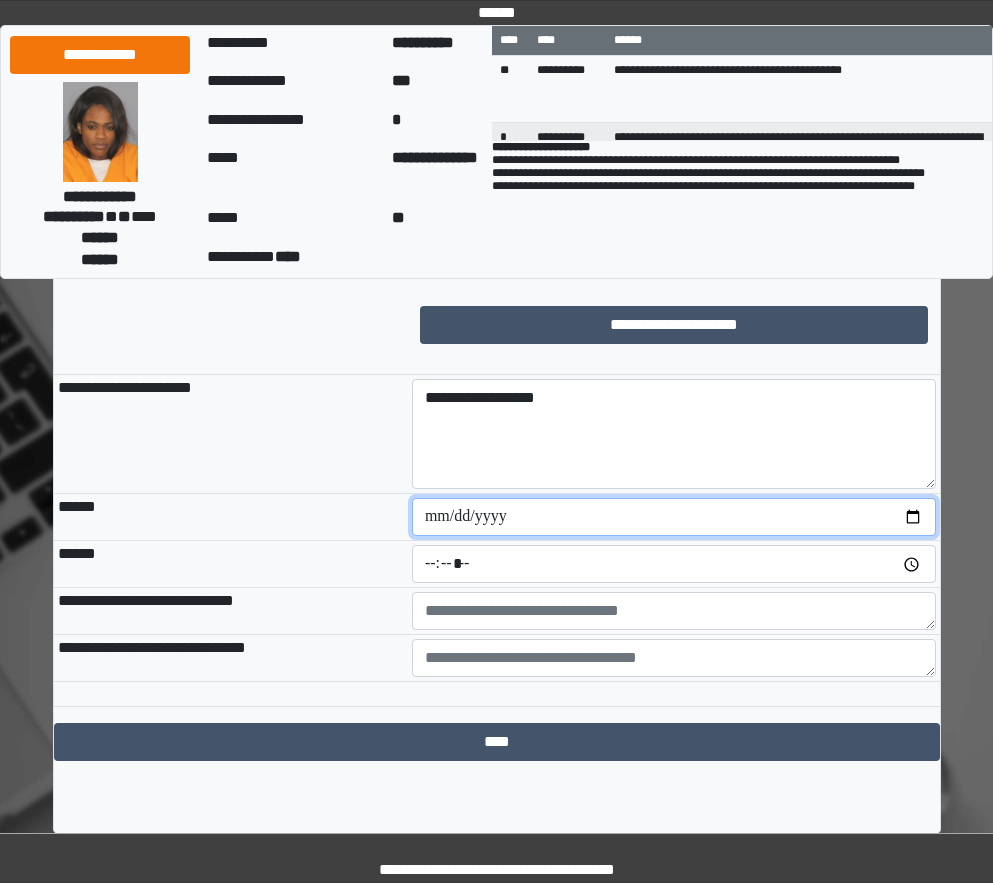 click at bounding box center [674, 517] 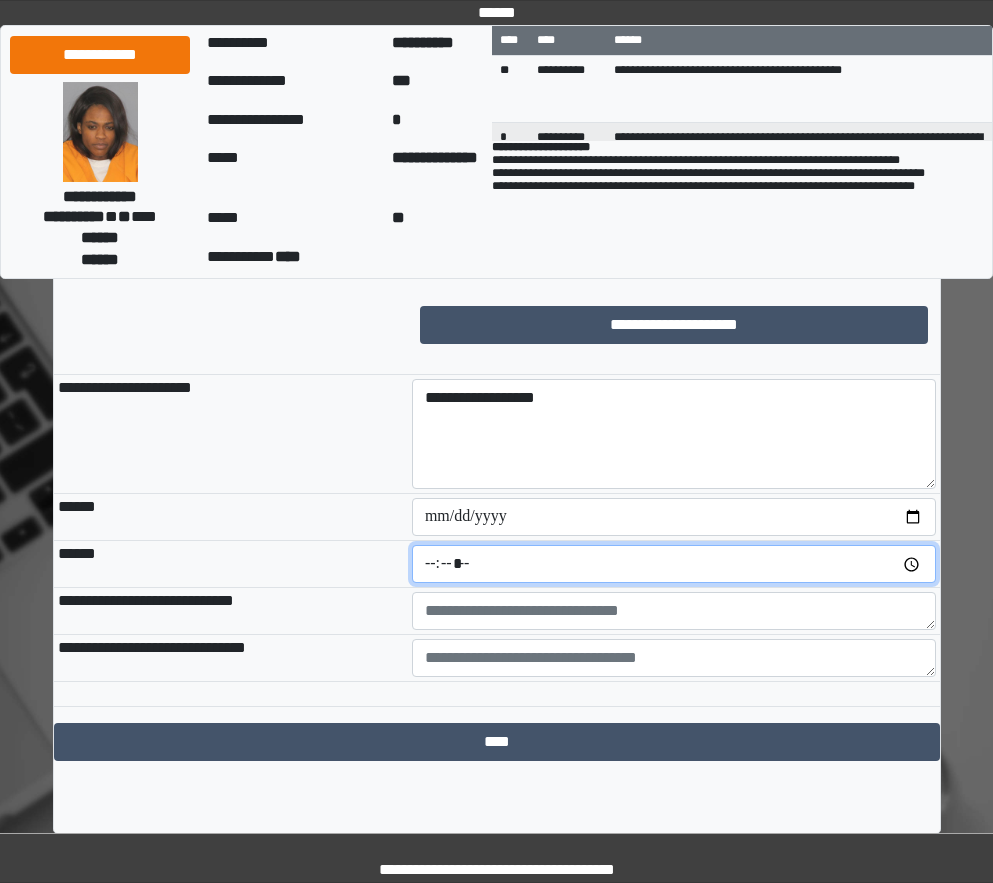 click at bounding box center [674, 564] 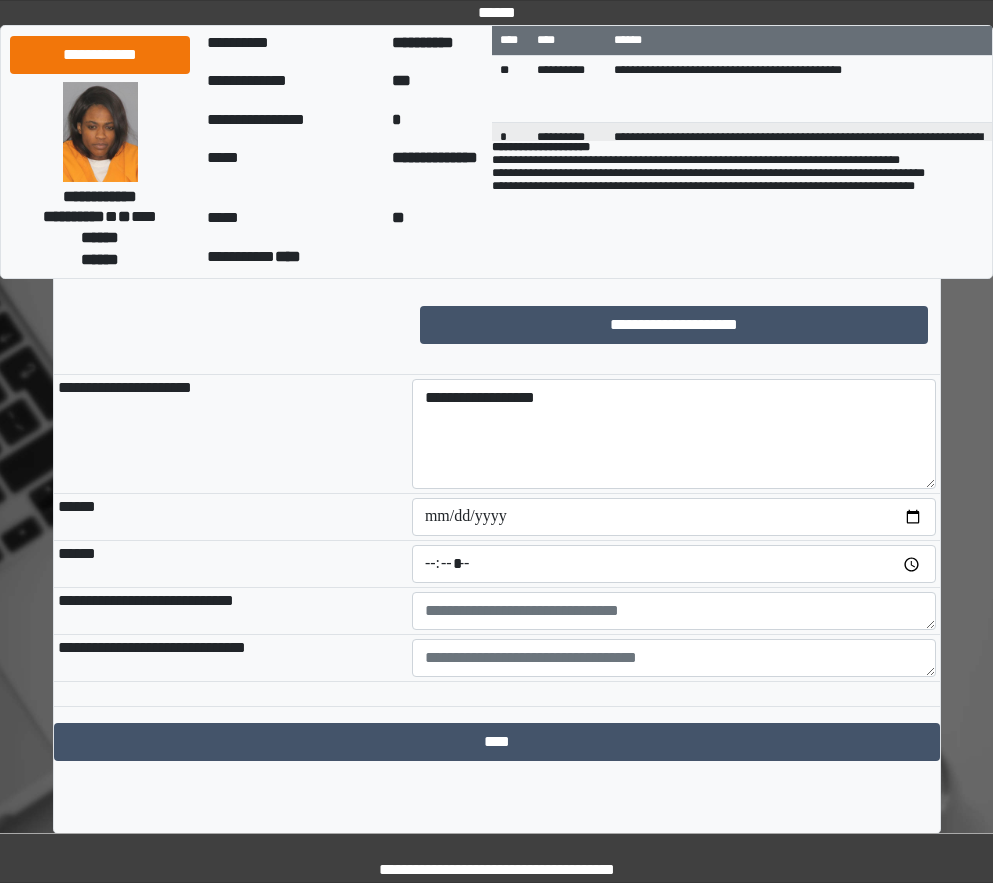 type on "*****" 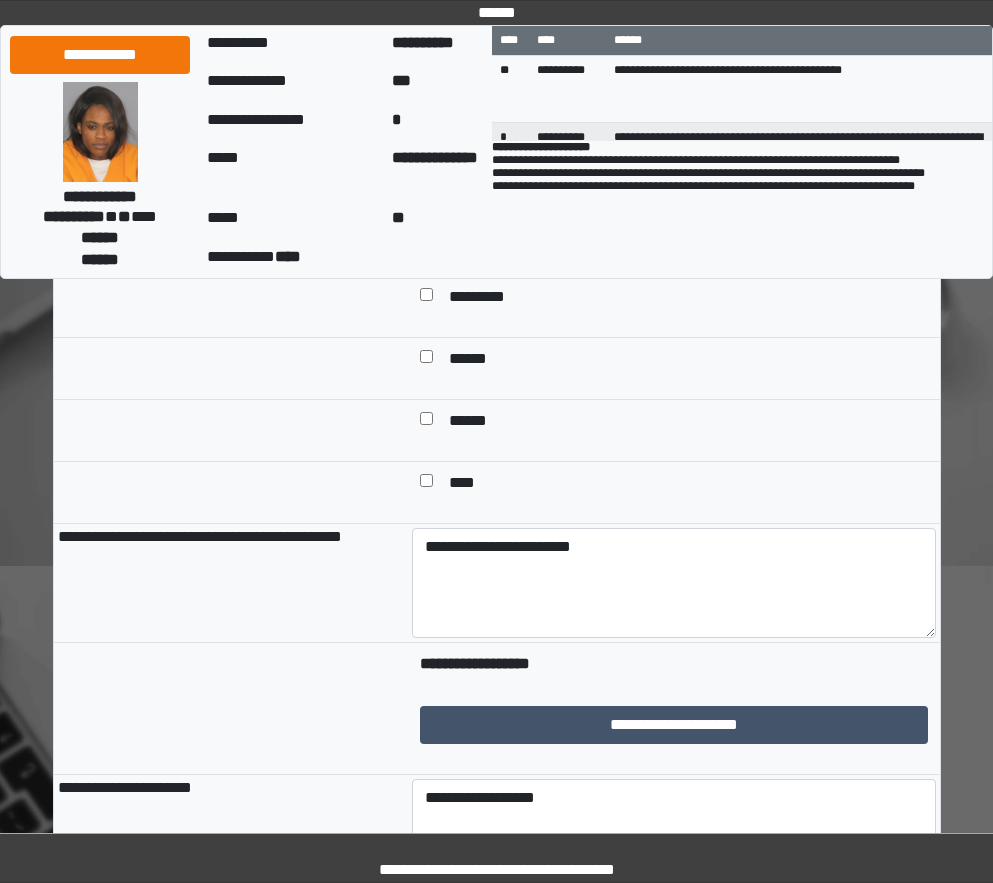 drag, startPoint x: 322, startPoint y: 454, endPoint x: 253, endPoint y: 479, distance: 73.38937 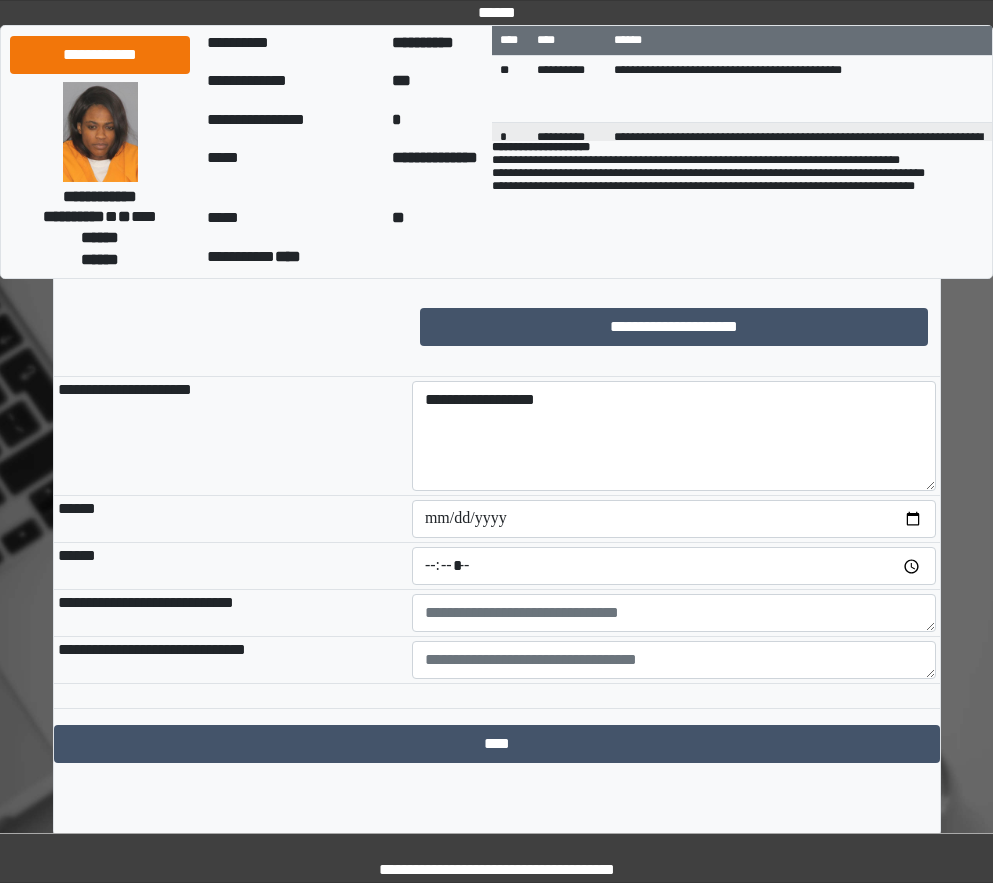 scroll, scrollTop: 1615, scrollLeft: 0, axis: vertical 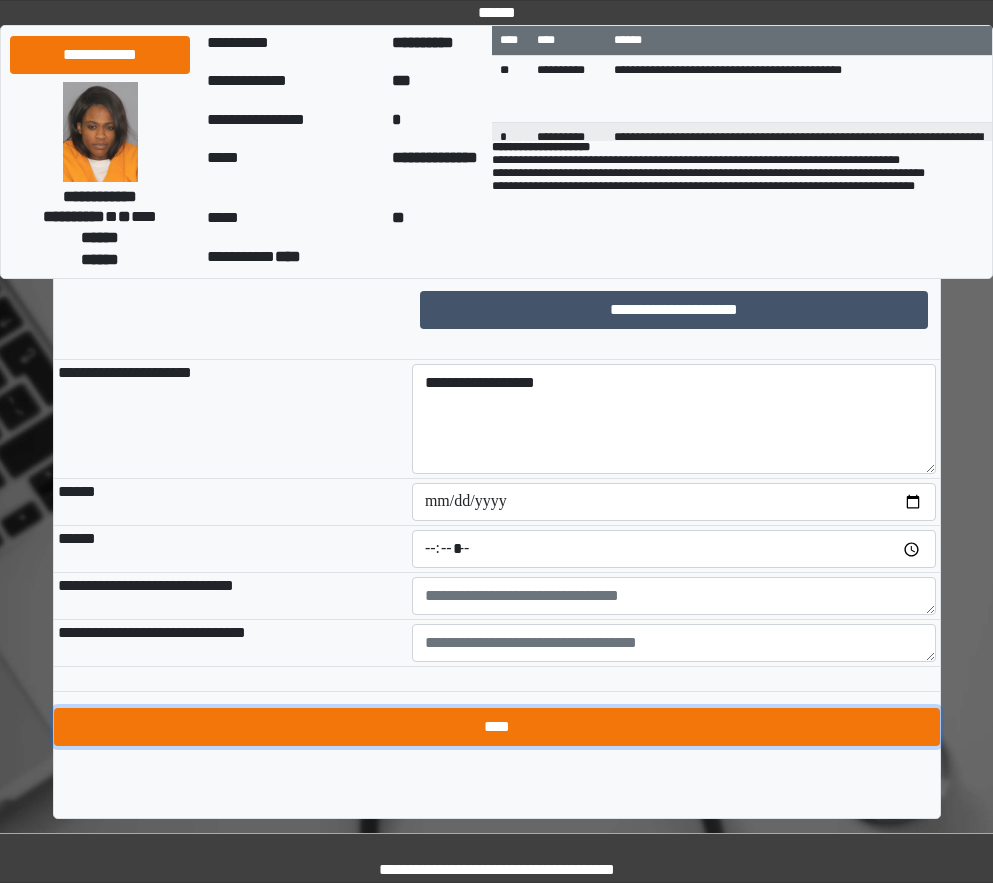 click on "****" at bounding box center (497, 727) 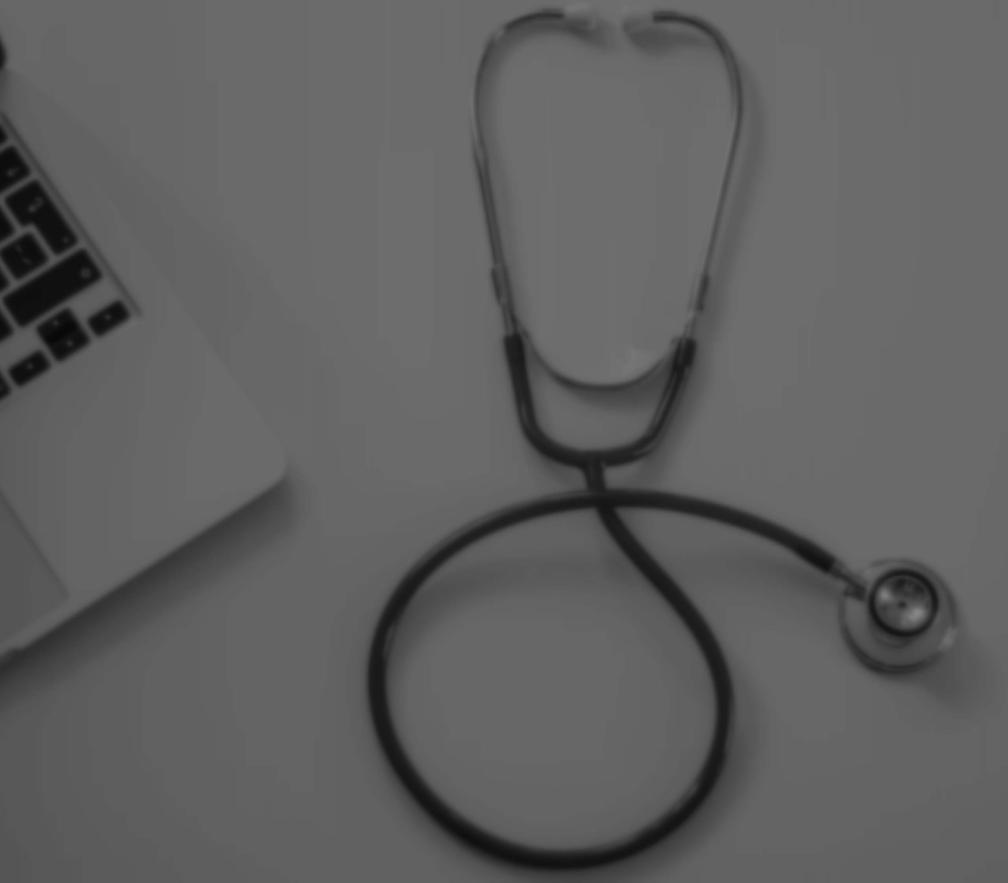 scroll, scrollTop: 0, scrollLeft: 0, axis: both 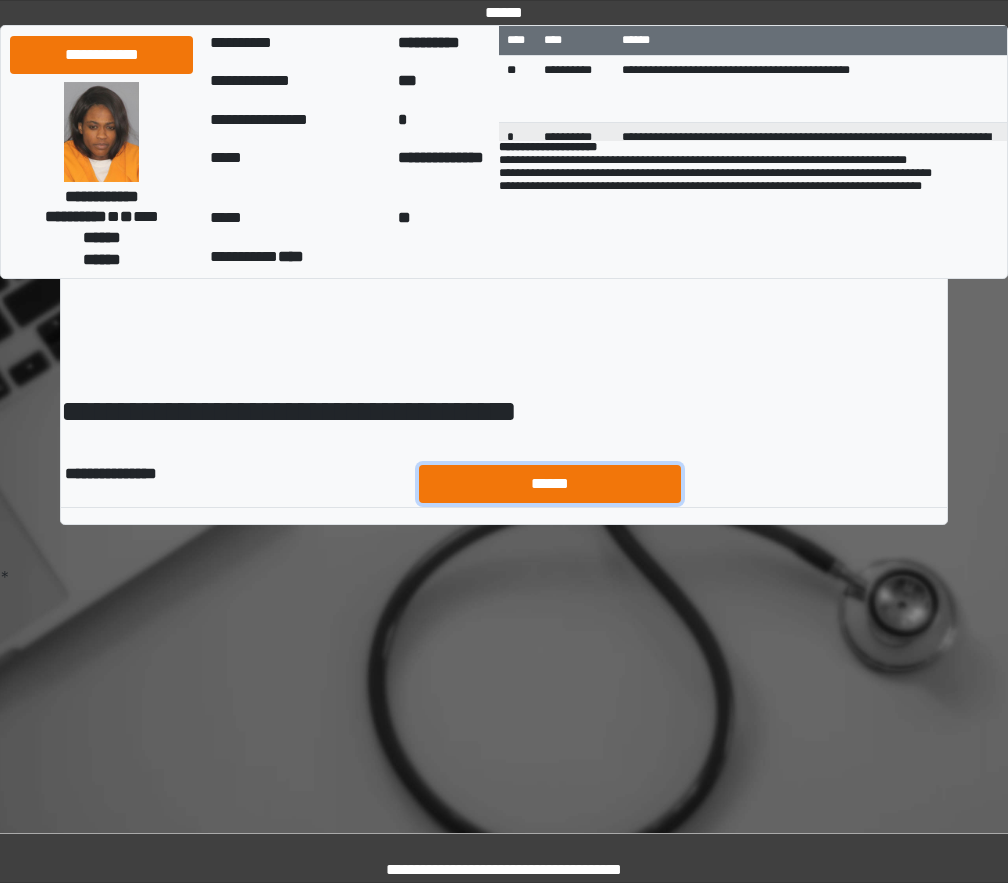 click on "******" at bounding box center (550, 484) 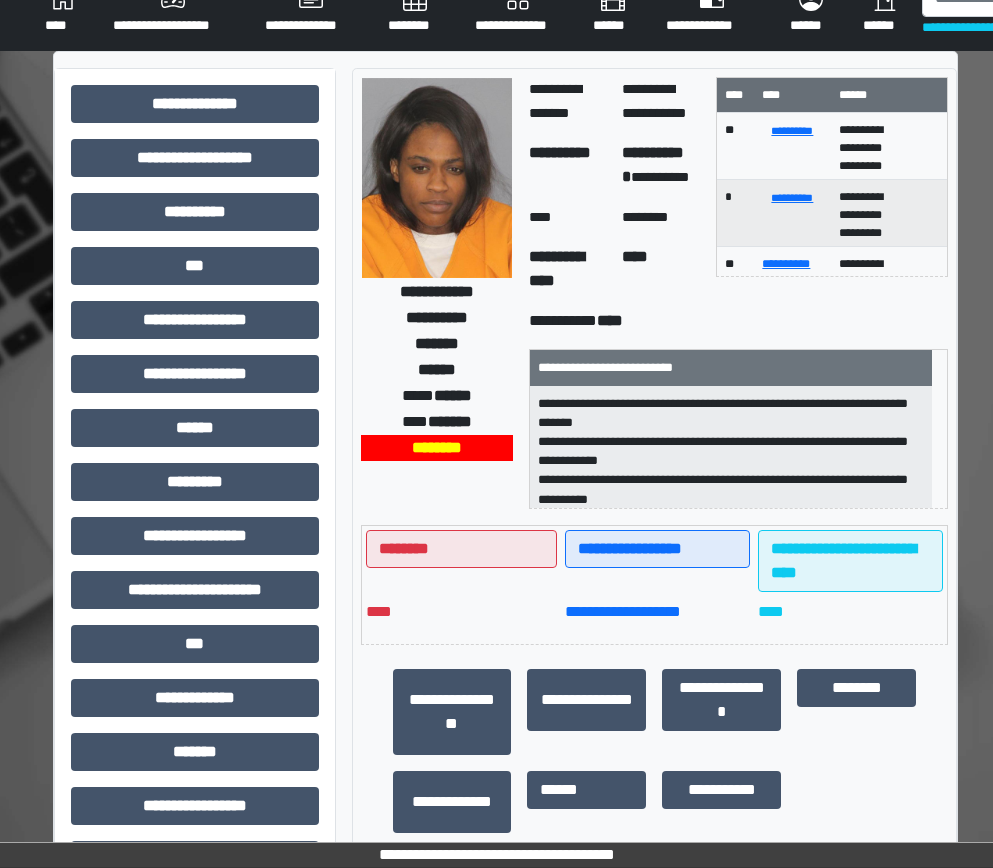 scroll, scrollTop: 306, scrollLeft: 0, axis: vertical 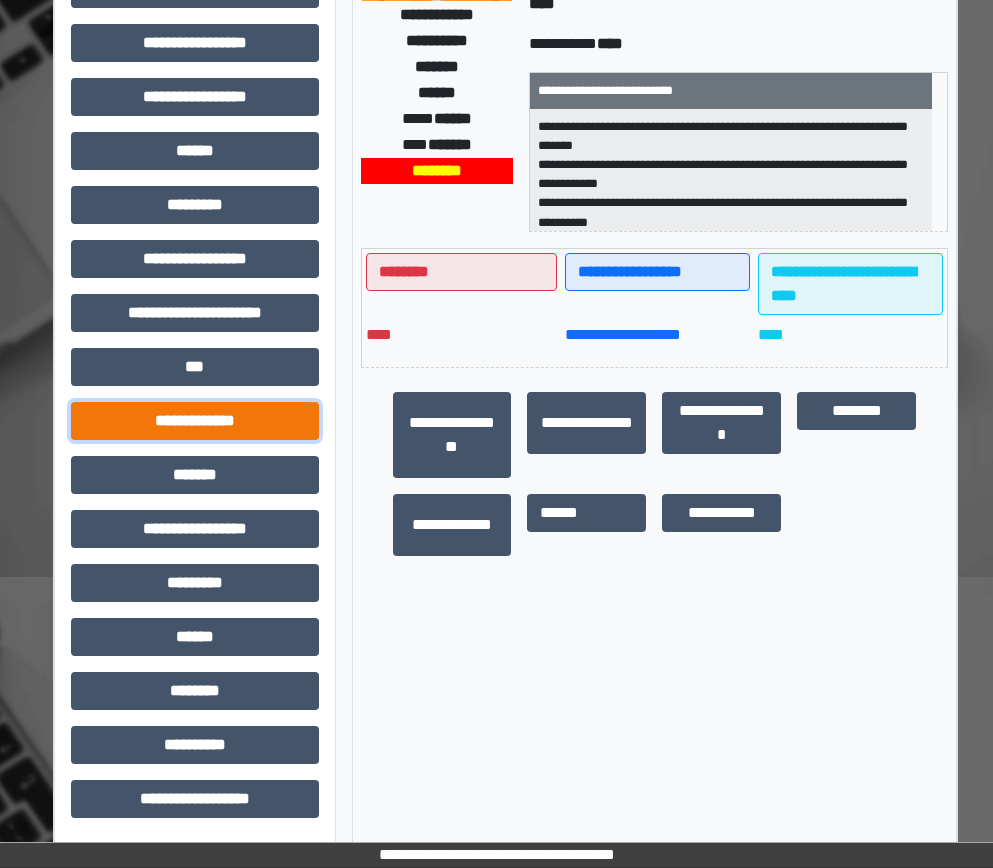 click on "**********" at bounding box center (195, 421) 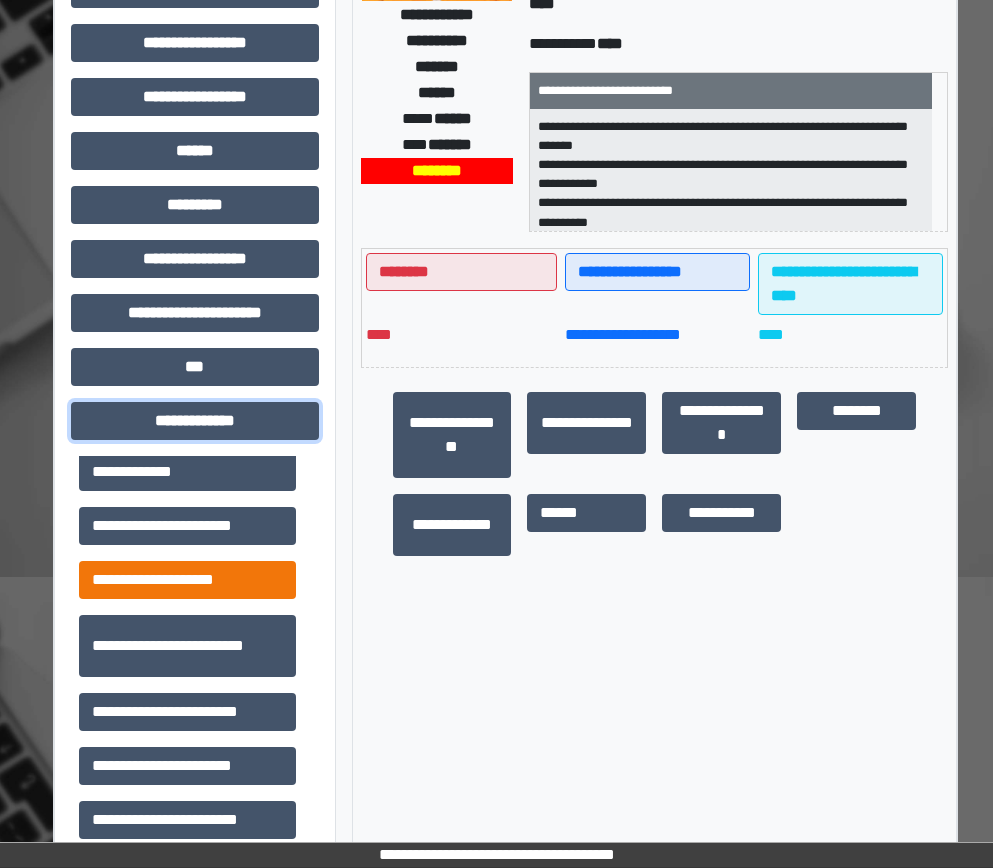 scroll, scrollTop: 400, scrollLeft: 0, axis: vertical 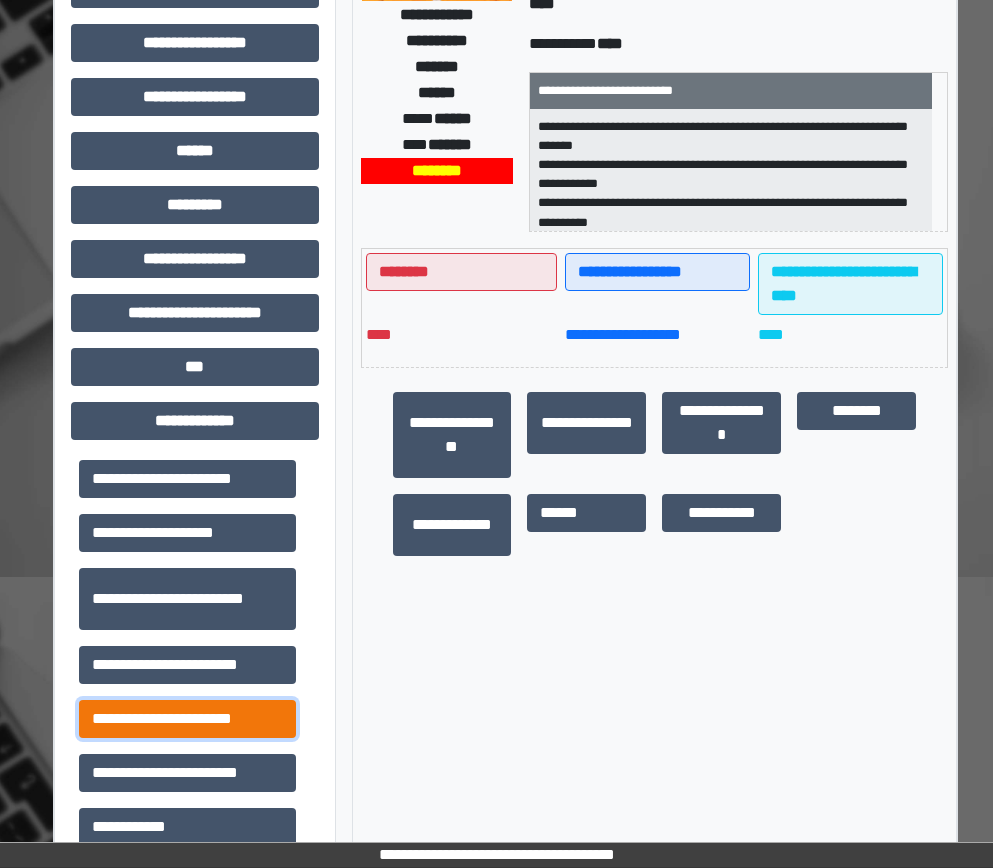 click on "**********" at bounding box center (187, 719) 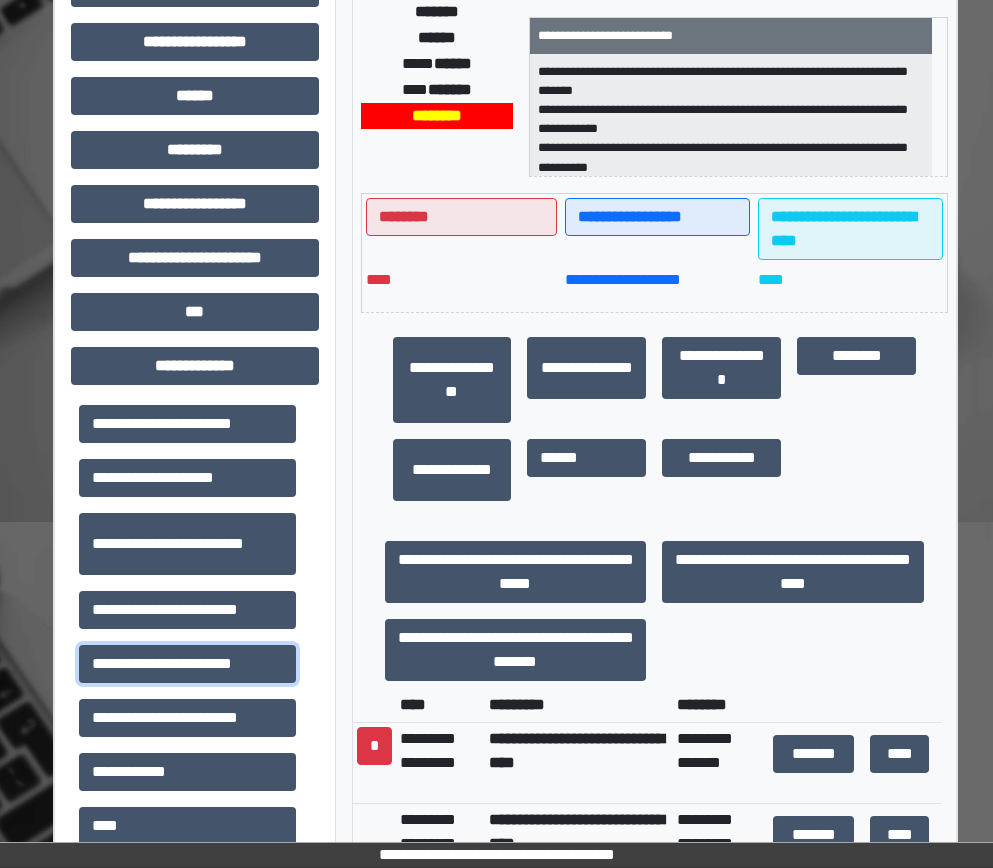 scroll, scrollTop: 506, scrollLeft: 0, axis: vertical 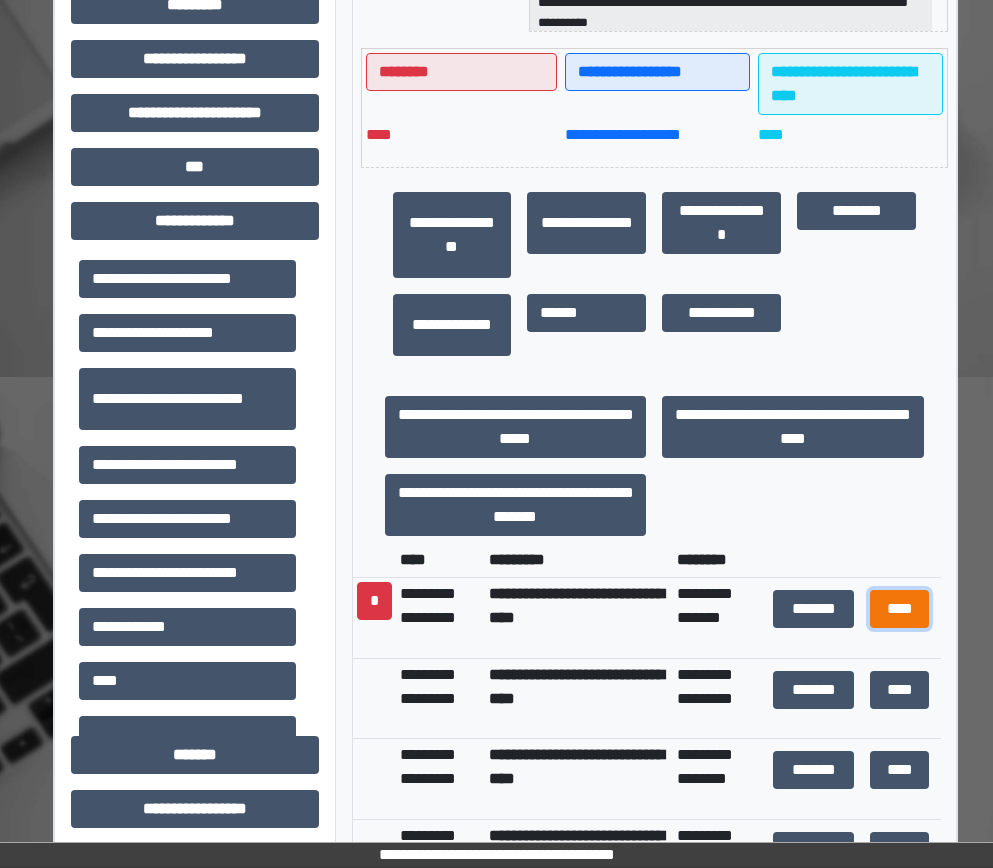 click on "****" at bounding box center (900, 609) 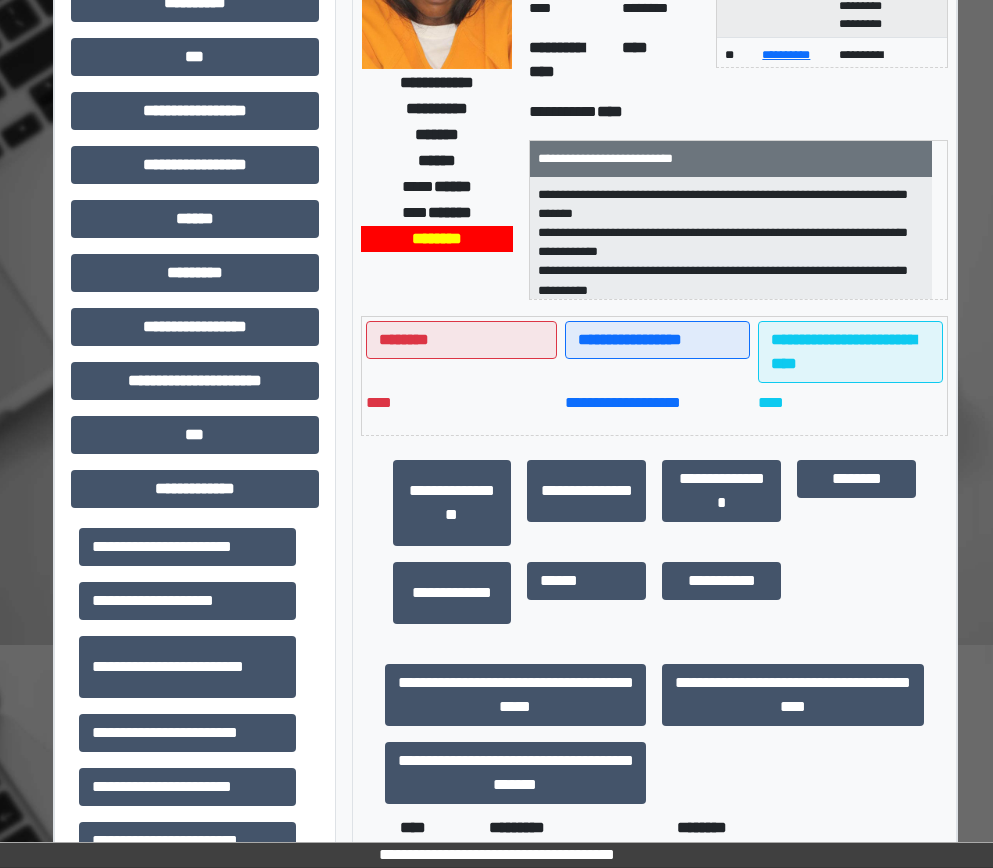 scroll, scrollTop: 0, scrollLeft: 0, axis: both 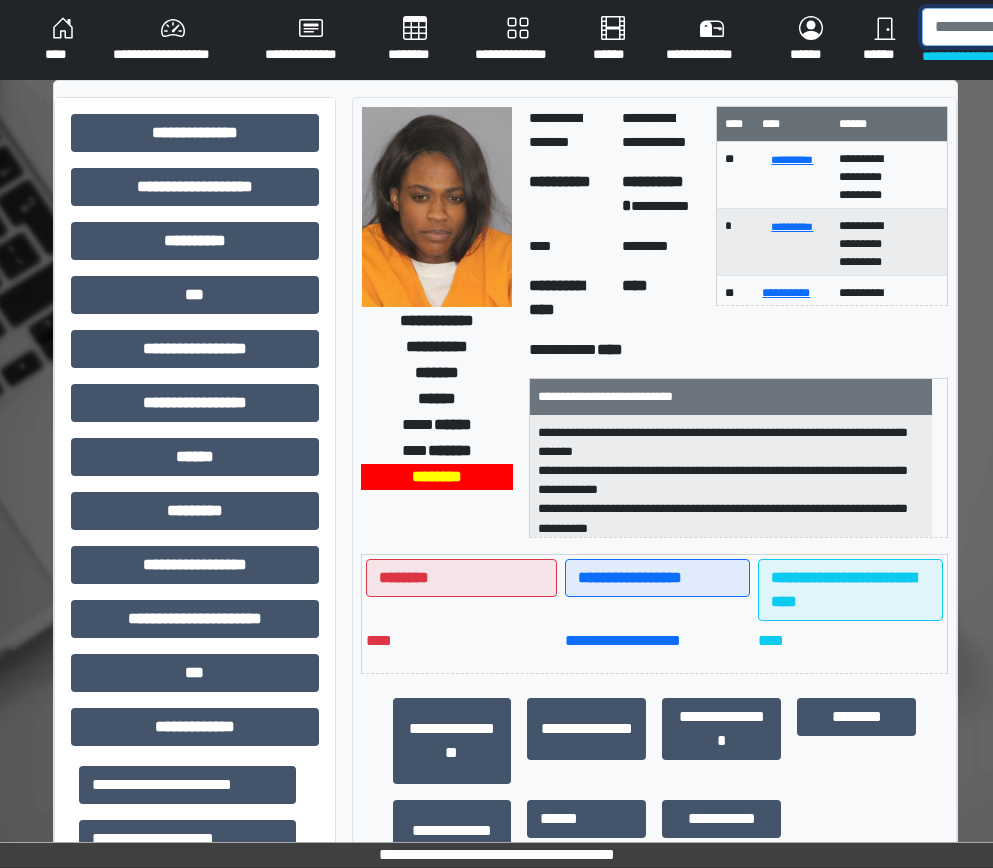 click at bounding box center (1025, 27) 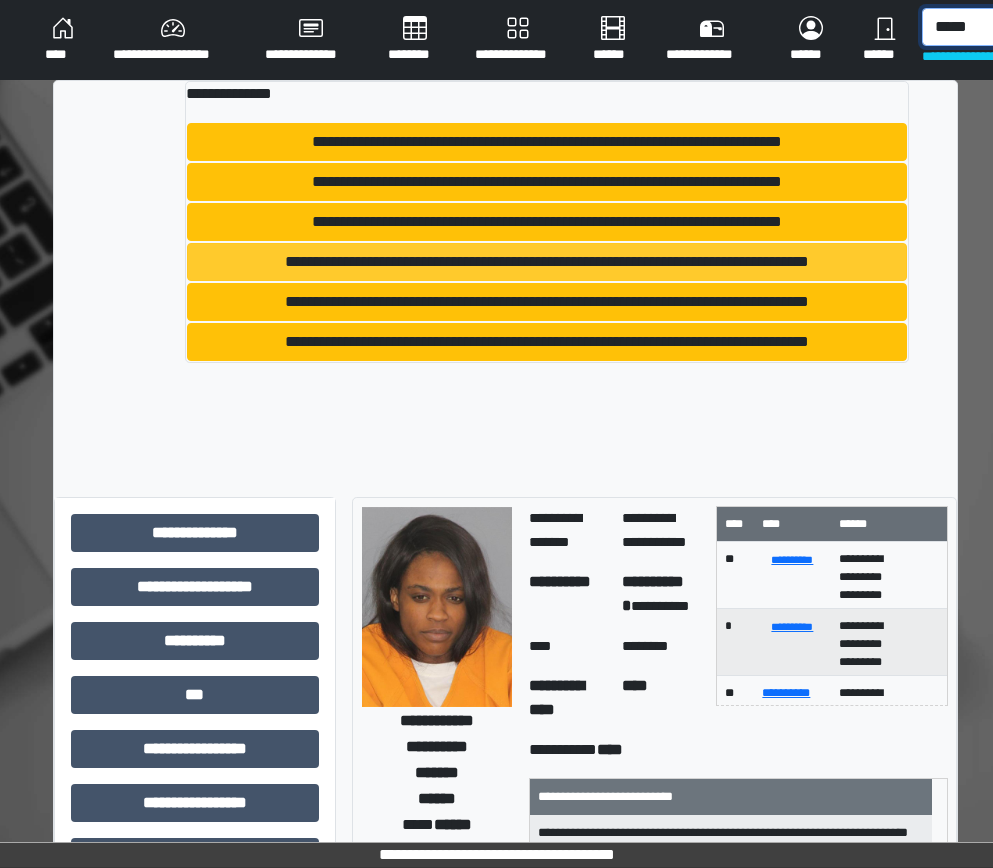 type on "*****" 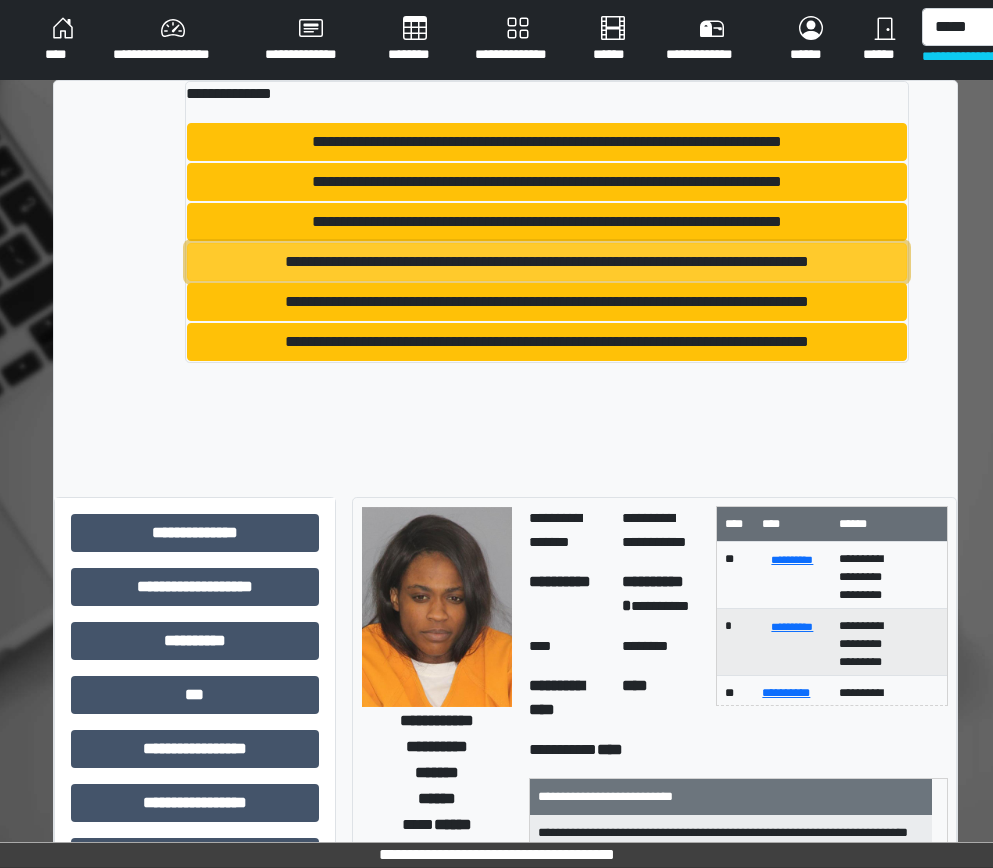 click on "**********" at bounding box center (547, 262) 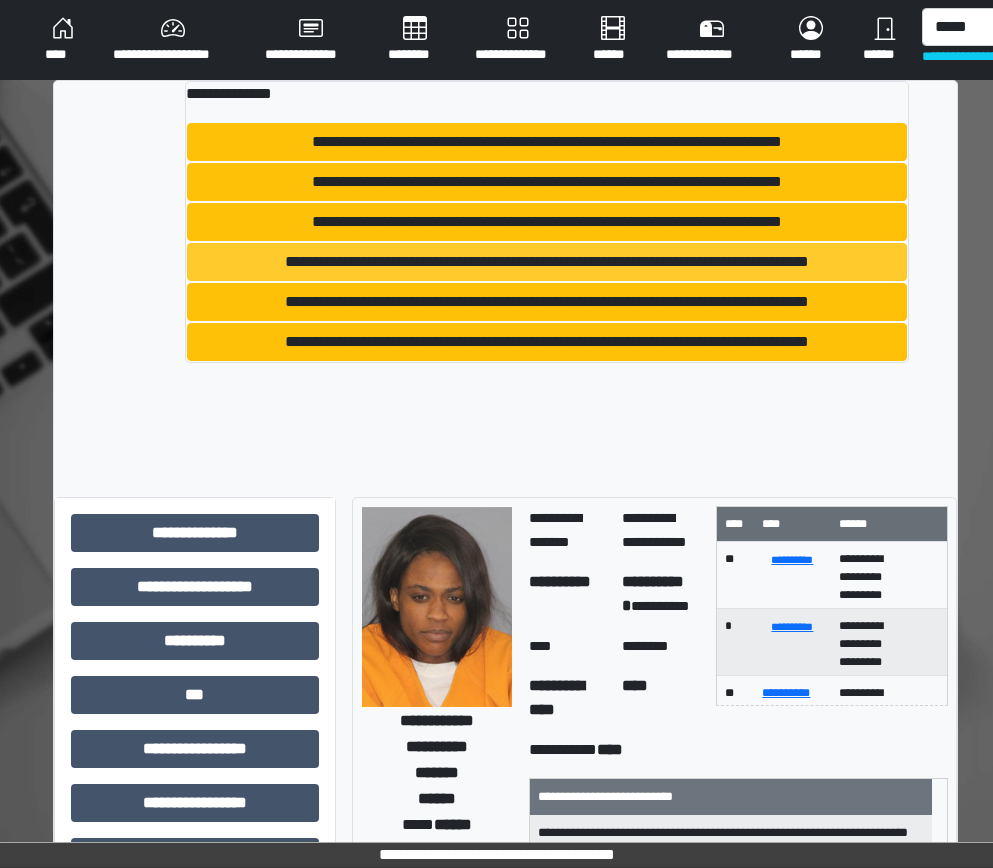type 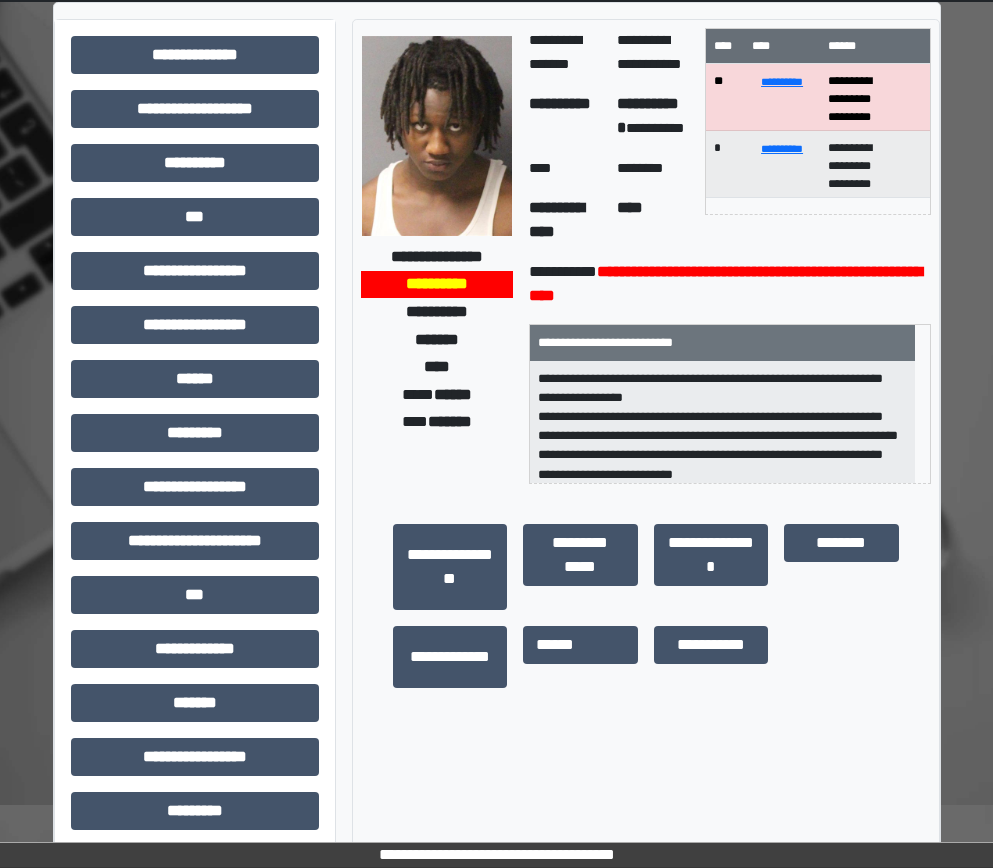 scroll, scrollTop: 200, scrollLeft: 0, axis: vertical 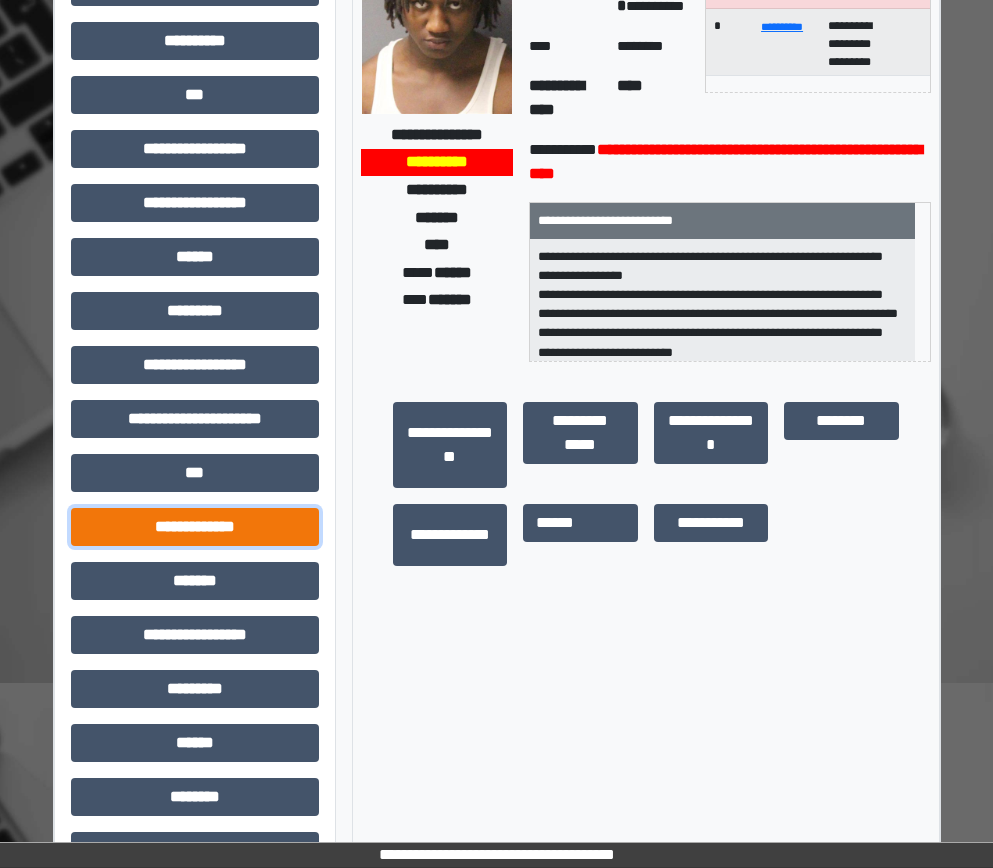 click on "**********" at bounding box center (195, 527) 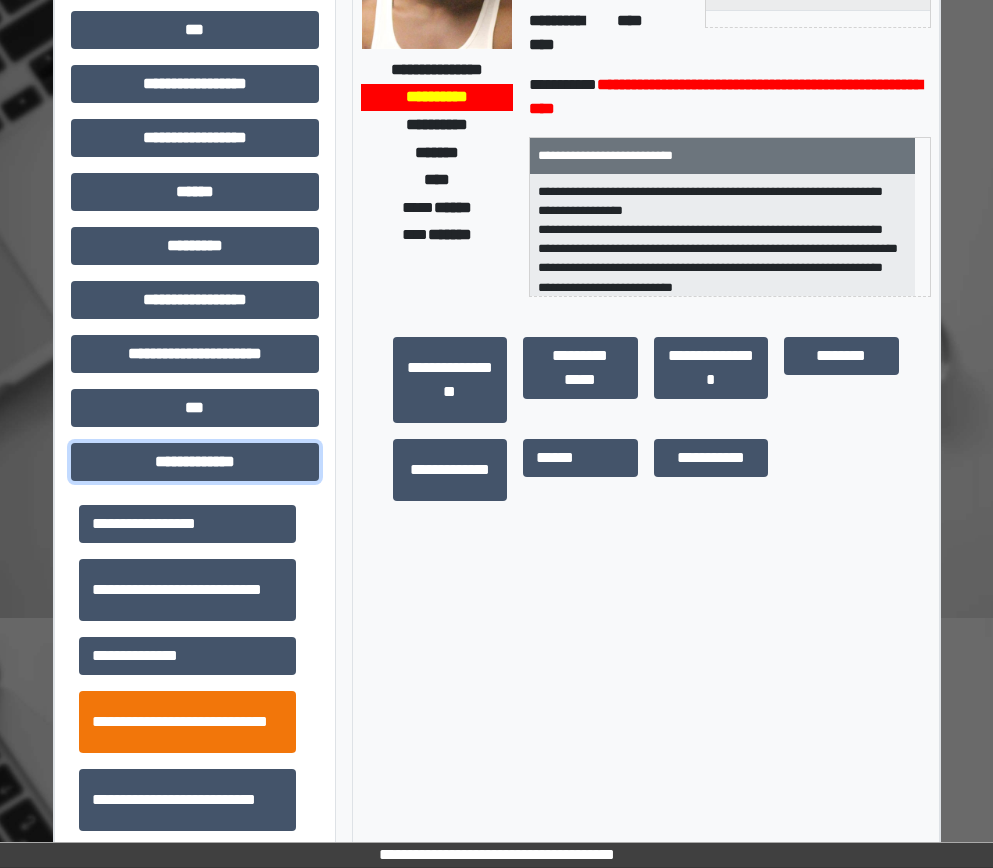 scroll, scrollTop: 300, scrollLeft: 0, axis: vertical 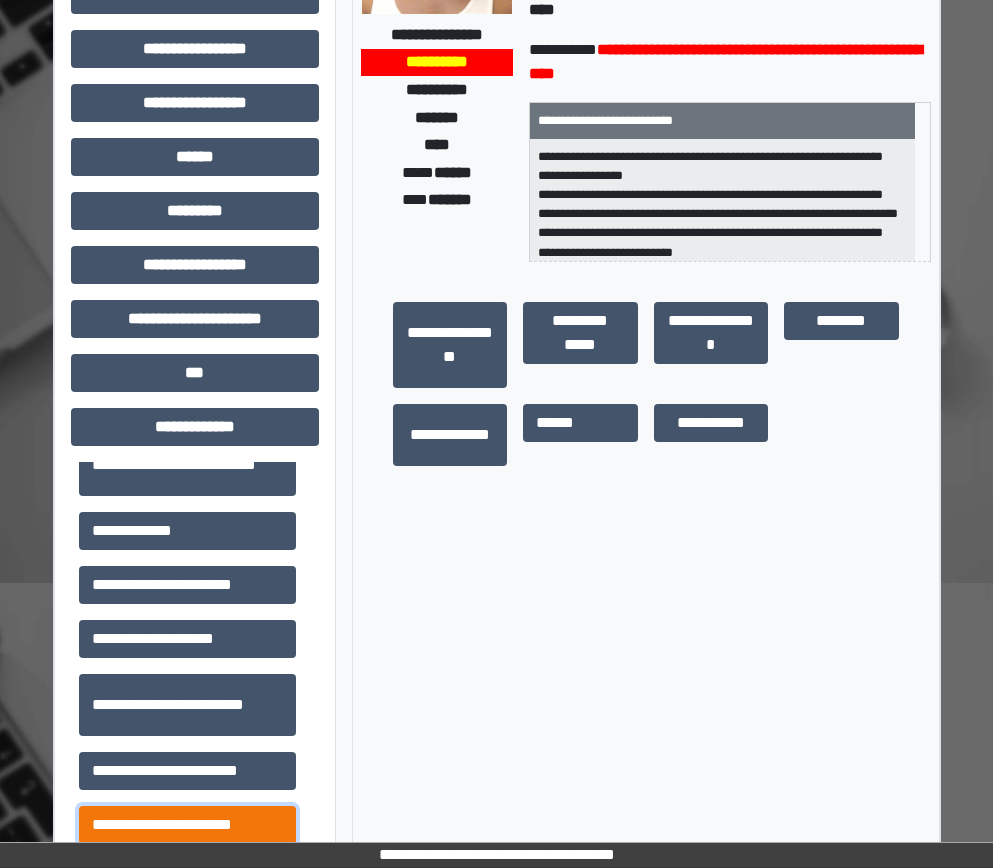 click on "**********" at bounding box center (187, 825) 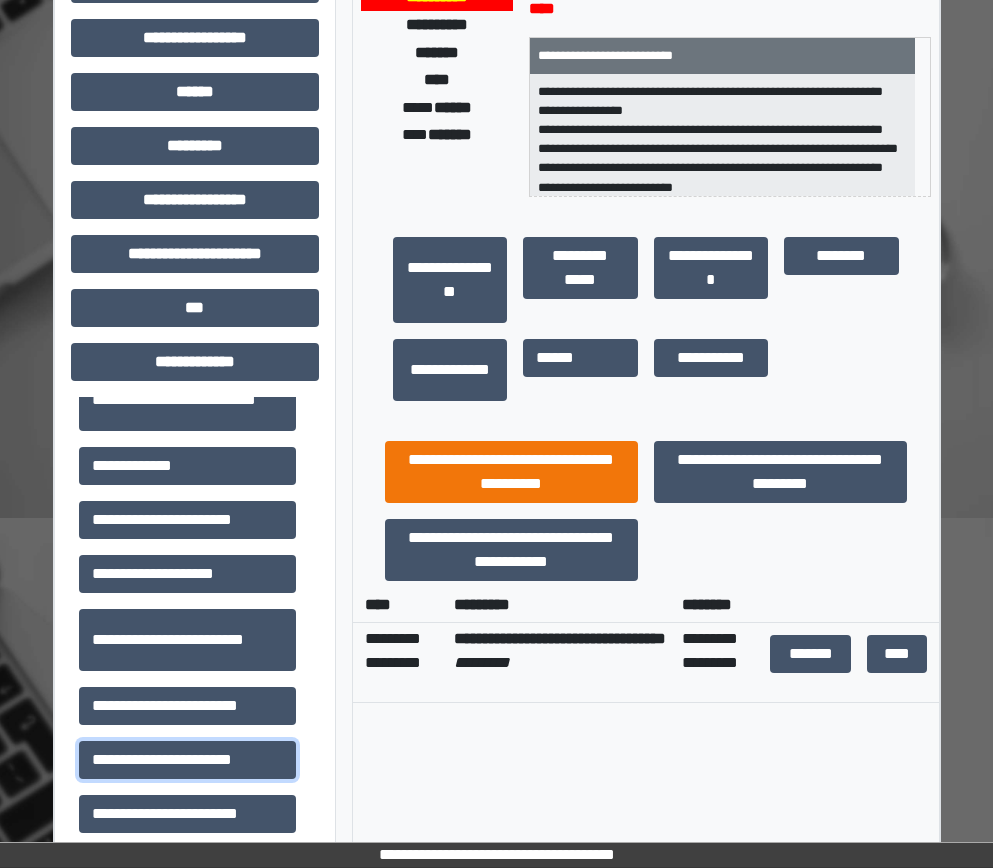 scroll, scrollTop: 400, scrollLeft: 0, axis: vertical 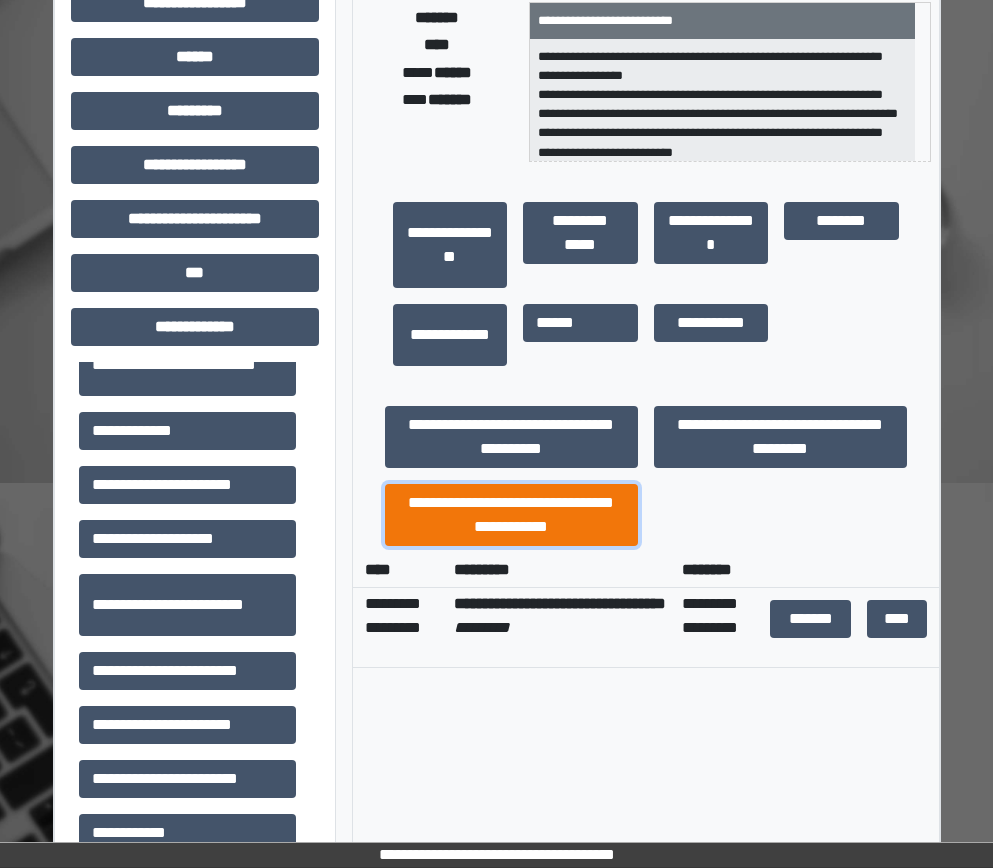 click on "**********" at bounding box center [511, 515] 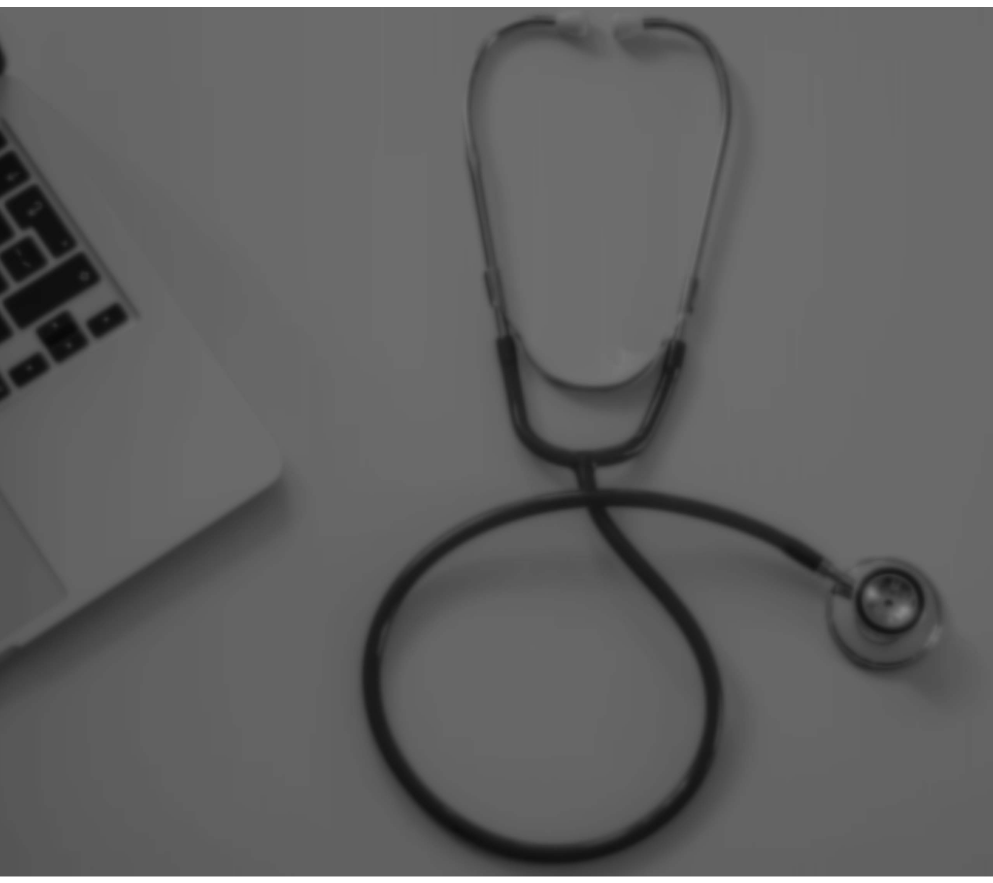 scroll, scrollTop: 0, scrollLeft: 0, axis: both 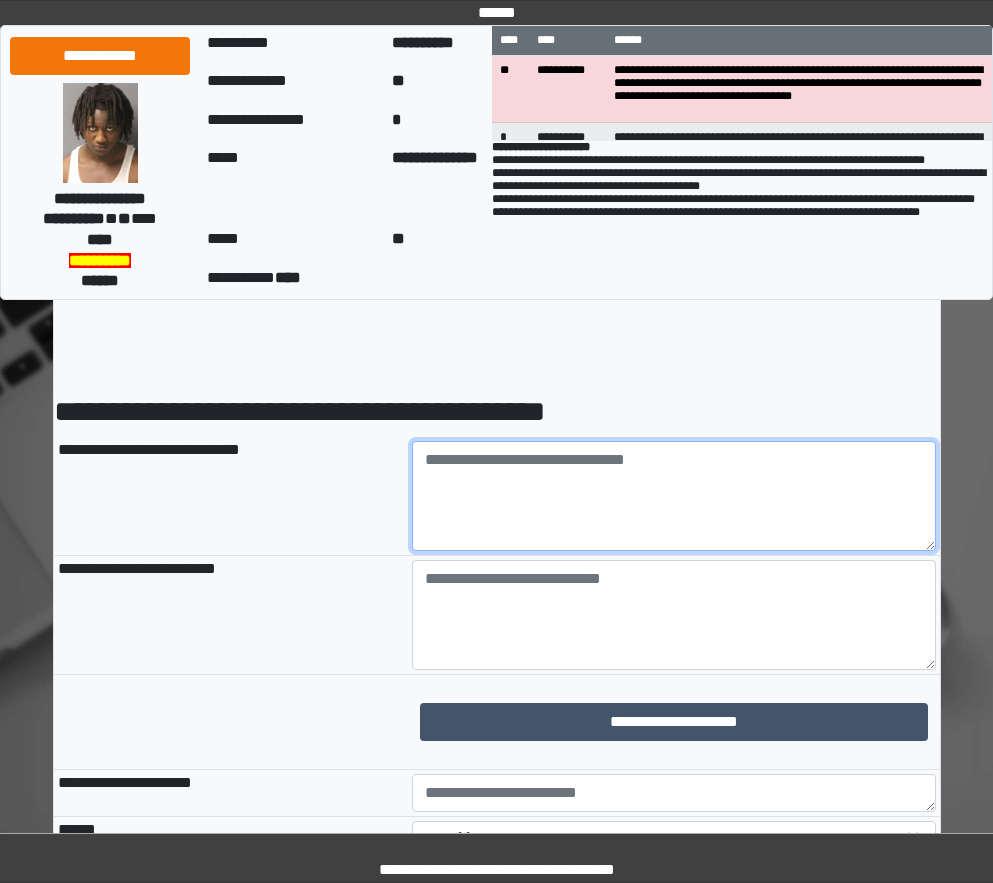 paste on "**********" 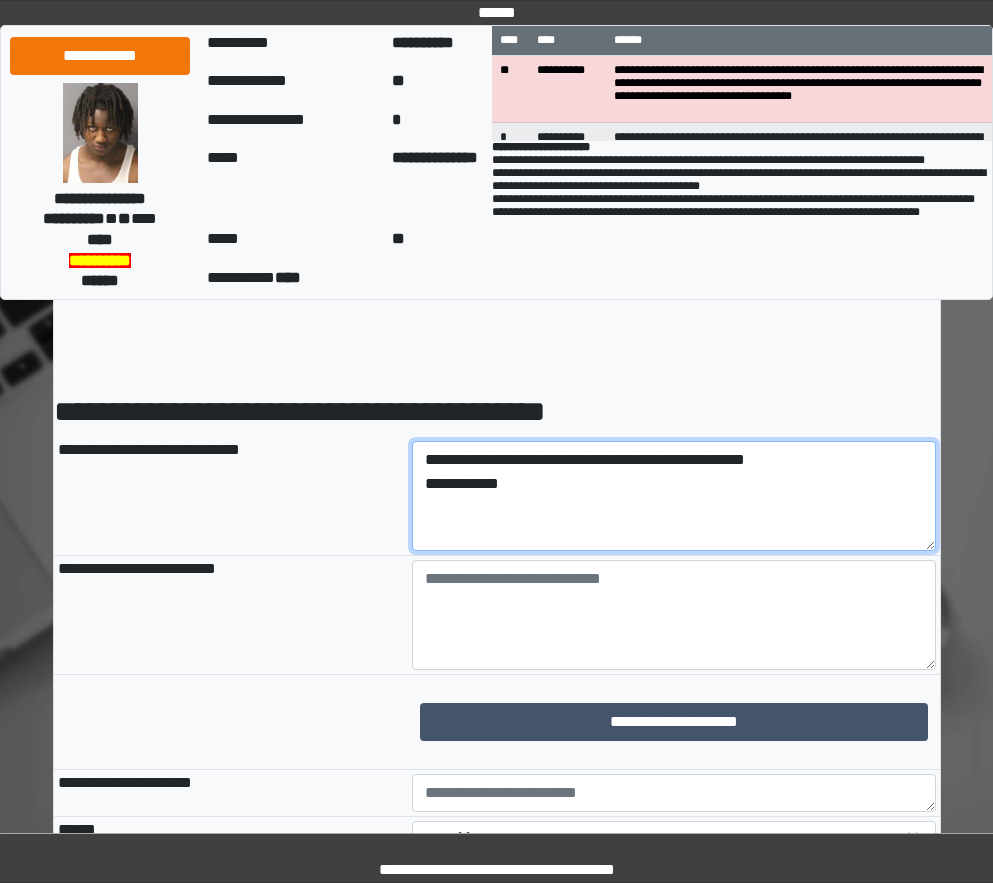 drag, startPoint x: 544, startPoint y: 485, endPoint x: 370, endPoint y: 454, distance: 176.73993 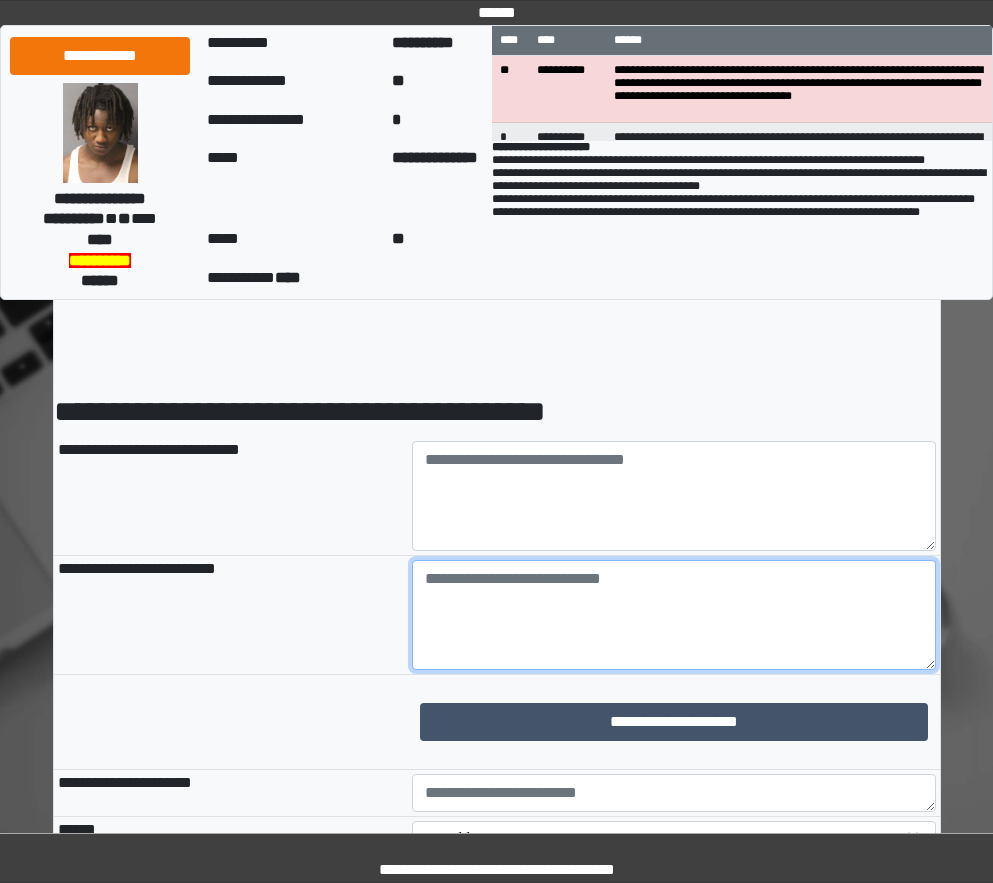 drag, startPoint x: 520, startPoint y: 570, endPoint x: 519, endPoint y: 588, distance: 18.027756 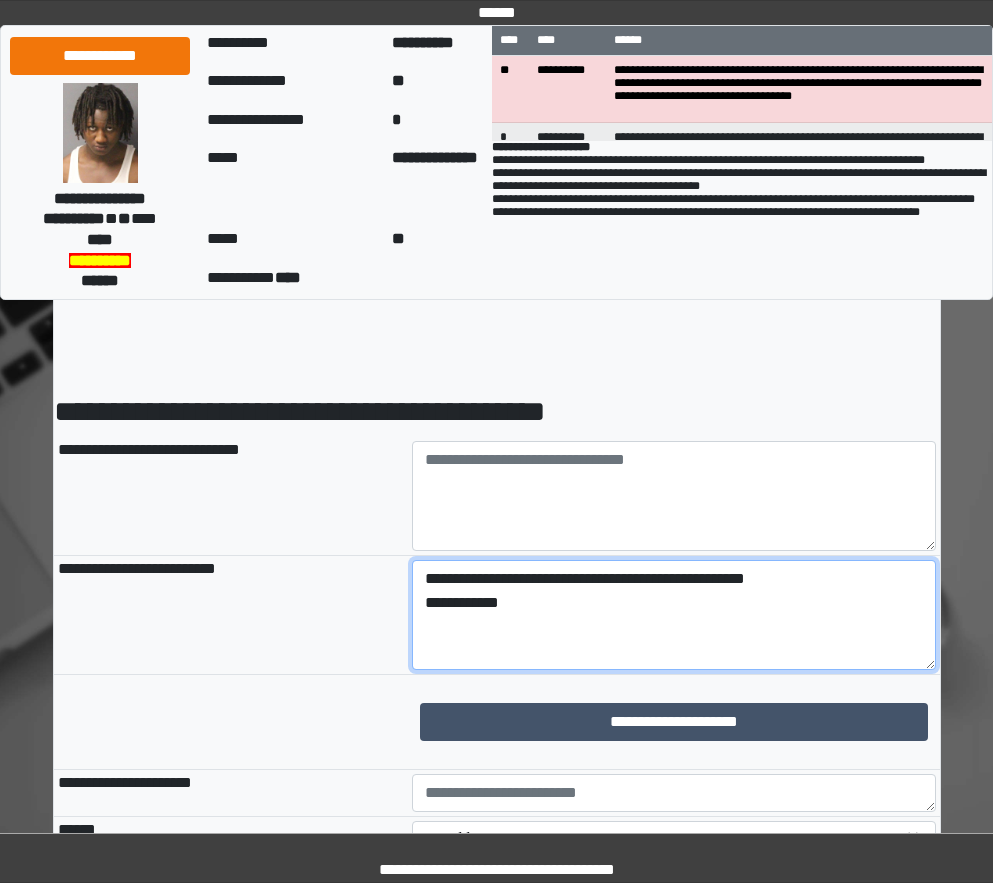 drag, startPoint x: 533, startPoint y: 603, endPoint x: 727, endPoint y: 579, distance: 195.4789 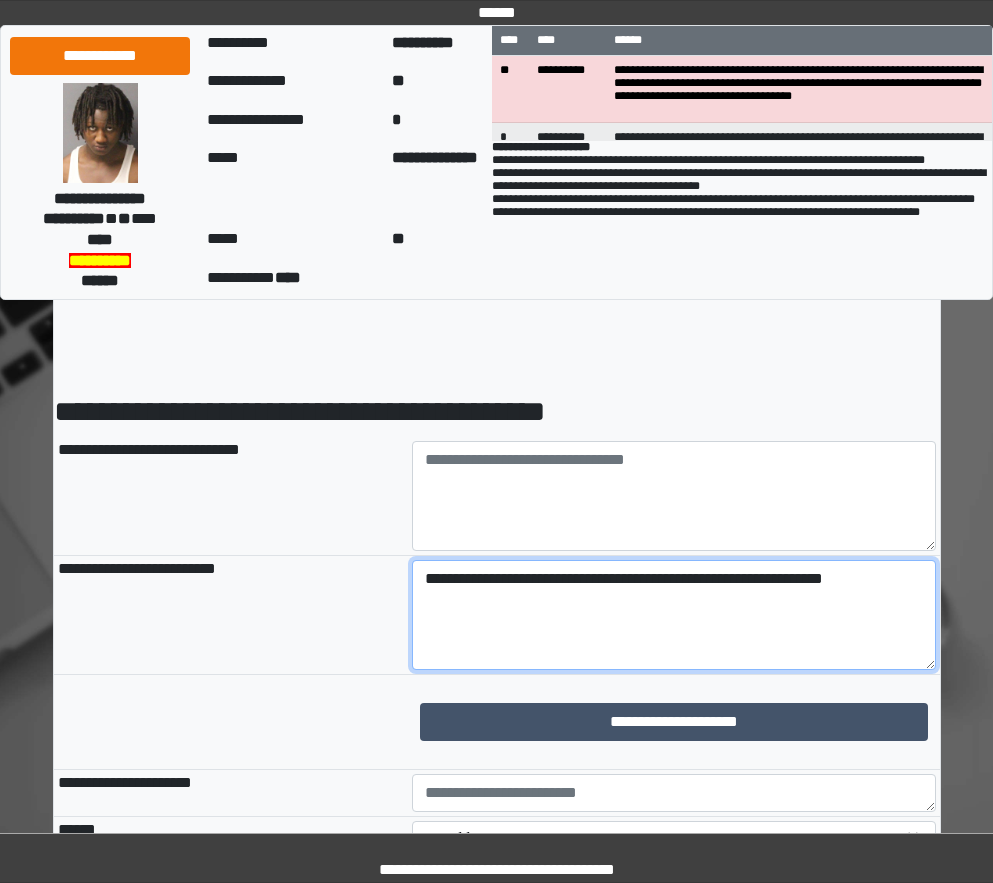 drag, startPoint x: 878, startPoint y: 585, endPoint x: 418, endPoint y: 582, distance: 460.0098 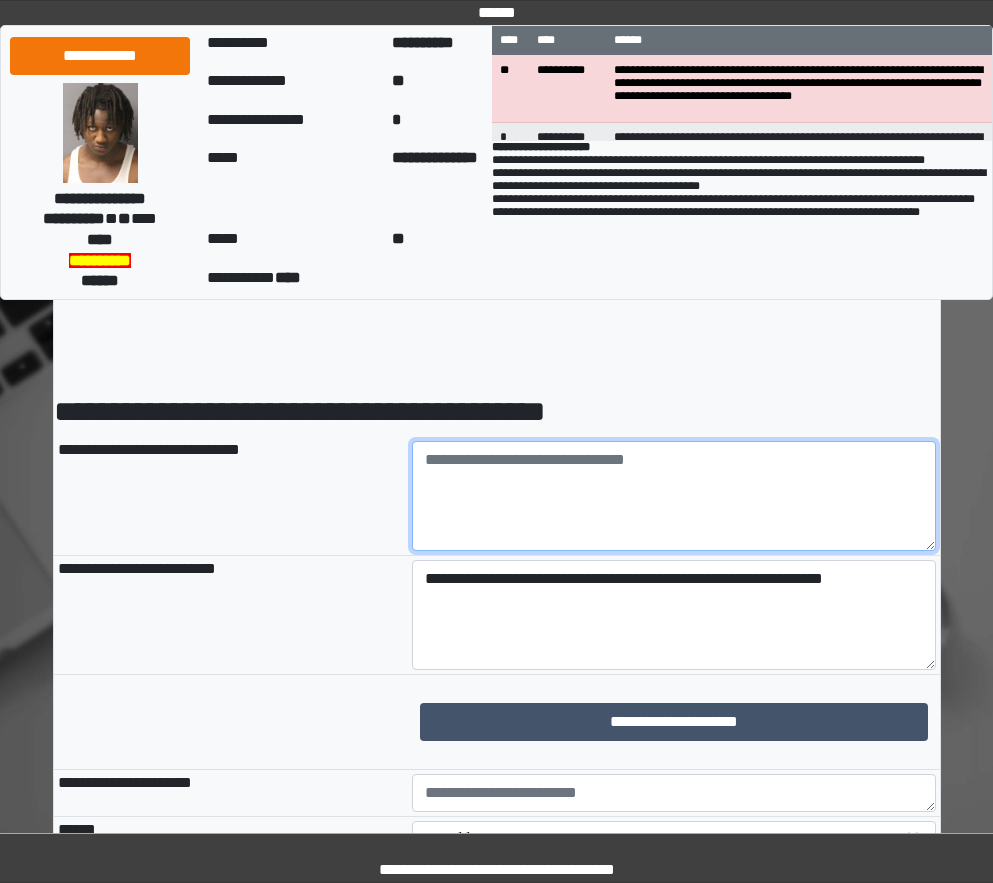 click at bounding box center (674, 496) 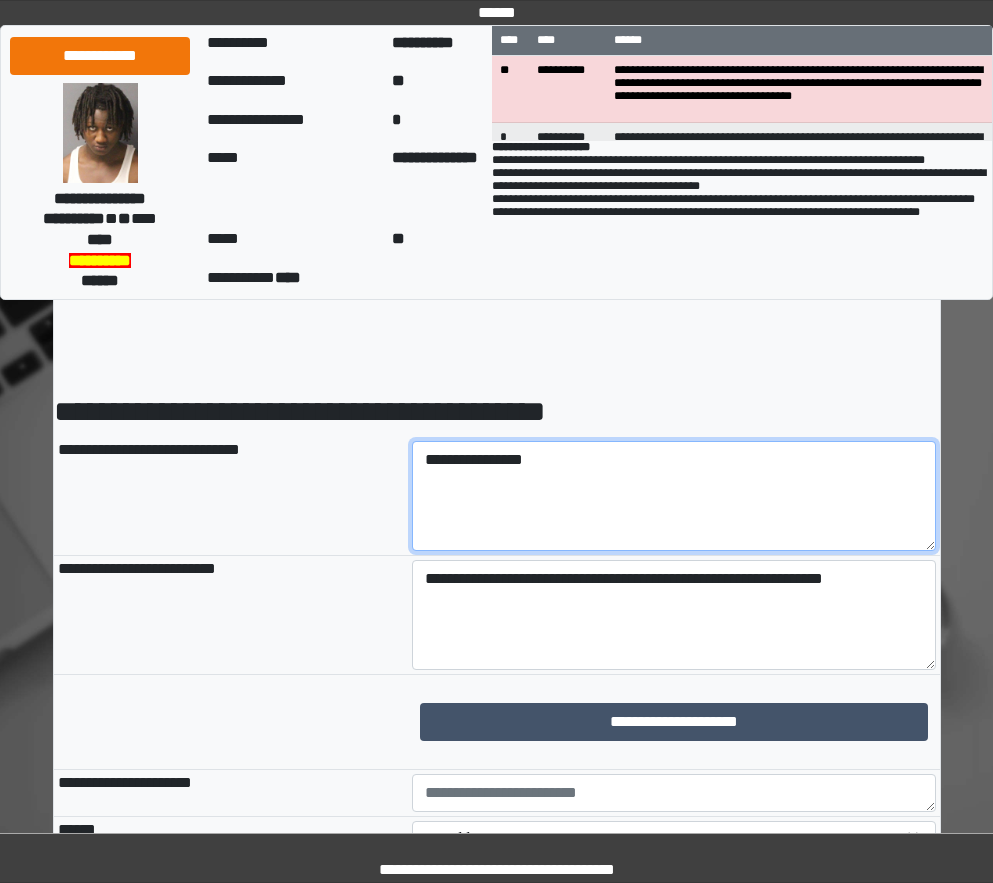 scroll, scrollTop: 200, scrollLeft: 0, axis: vertical 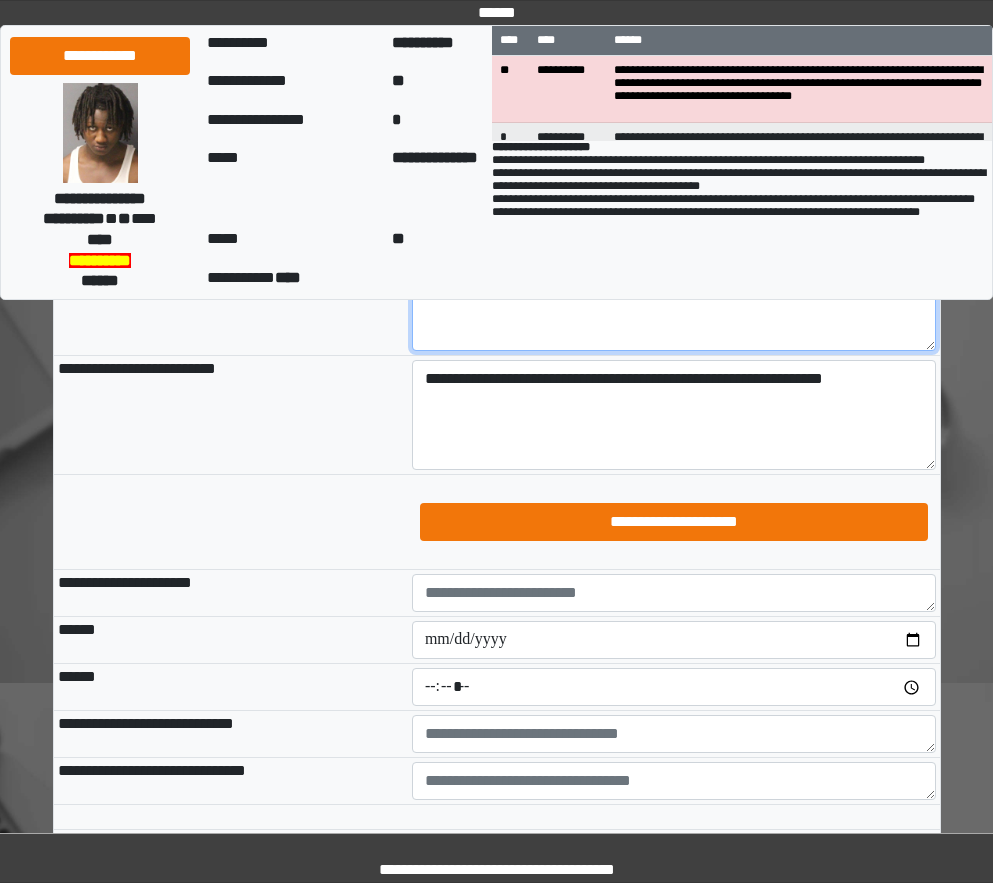 type on "**********" 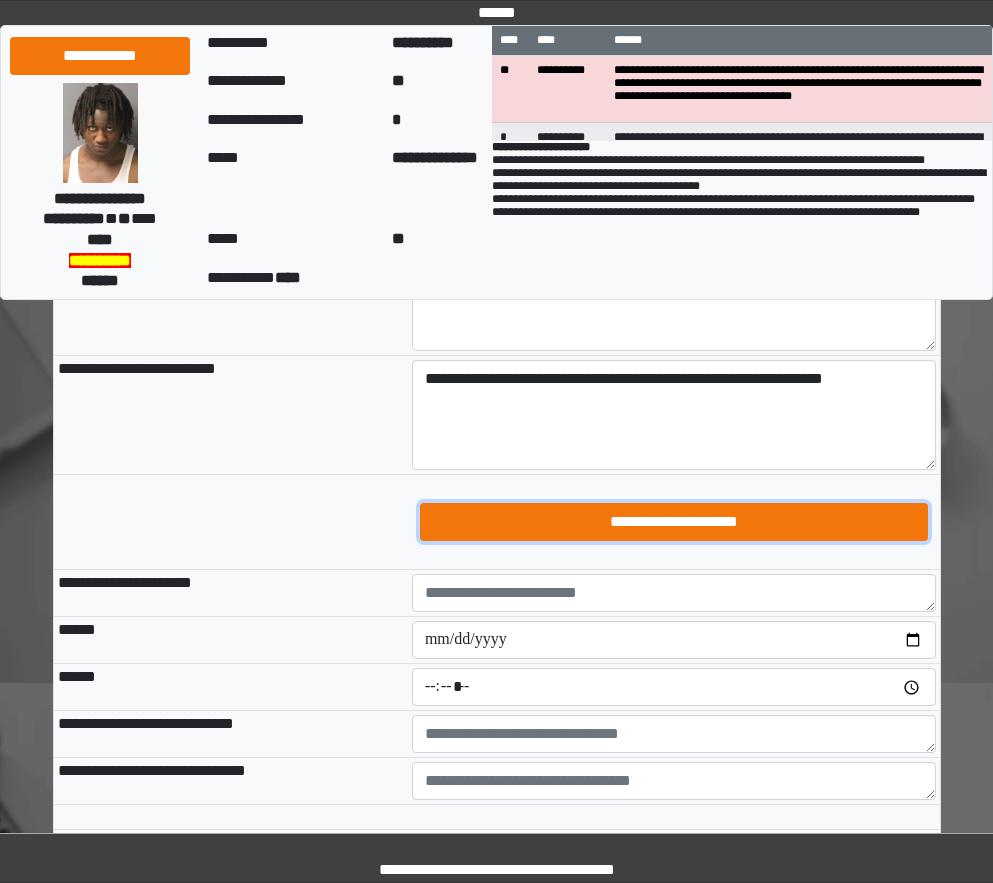 click on "**********" at bounding box center [674, 522] 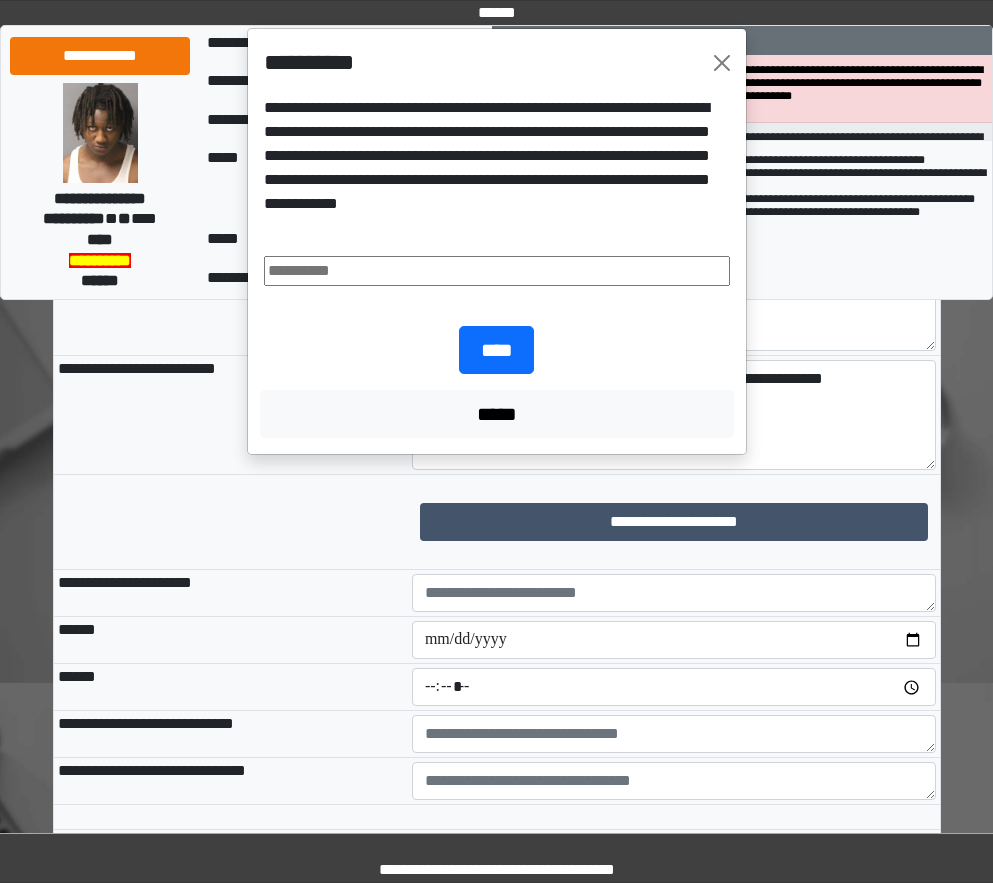 click at bounding box center [497, 271] 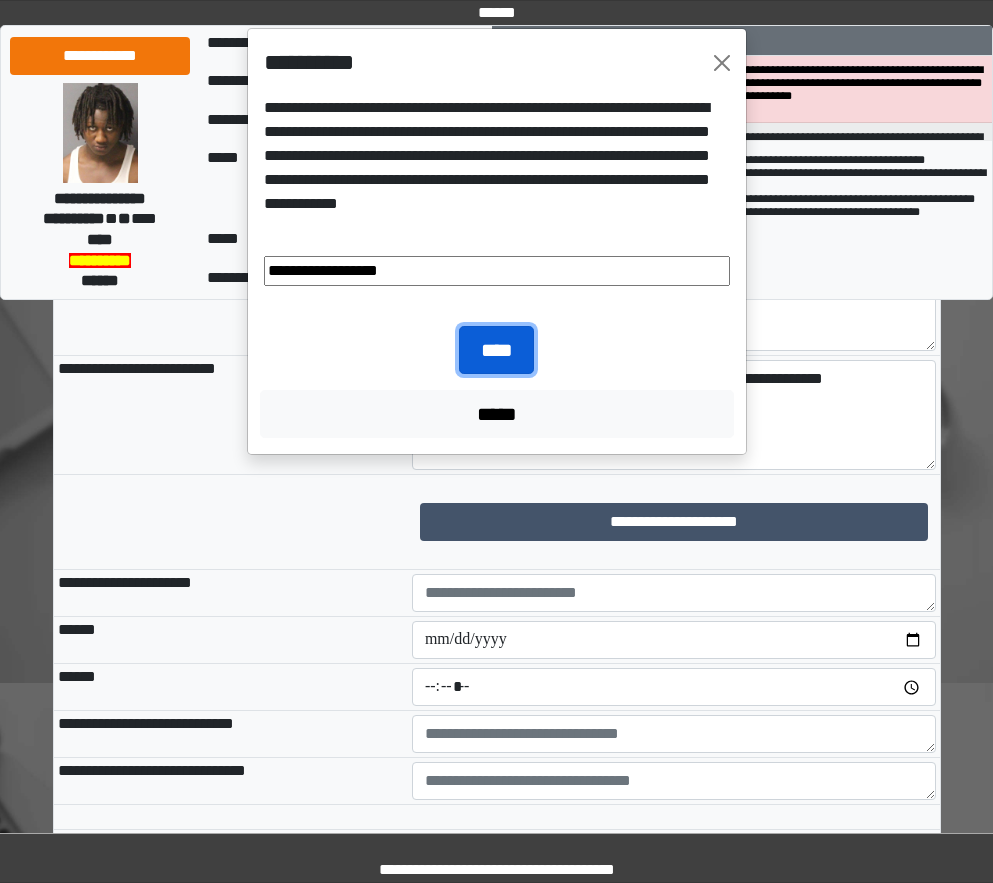 click on "****" at bounding box center [496, 350] 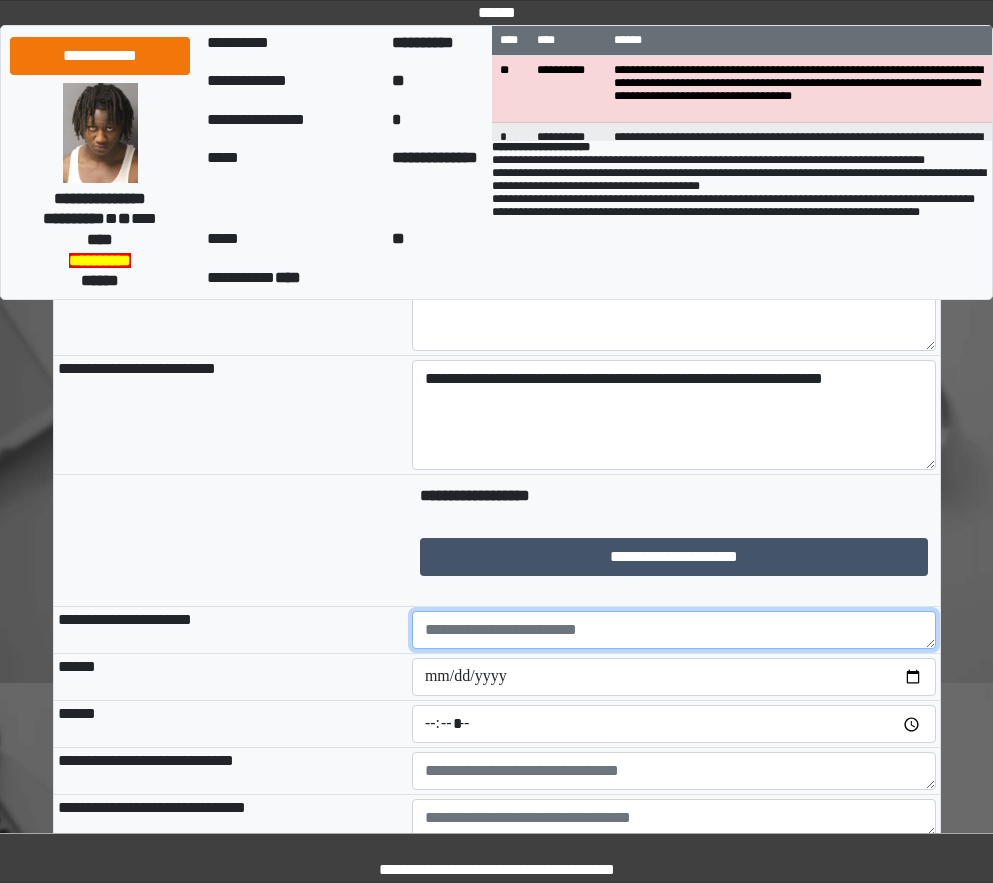 click at bounding box center (674, 630) 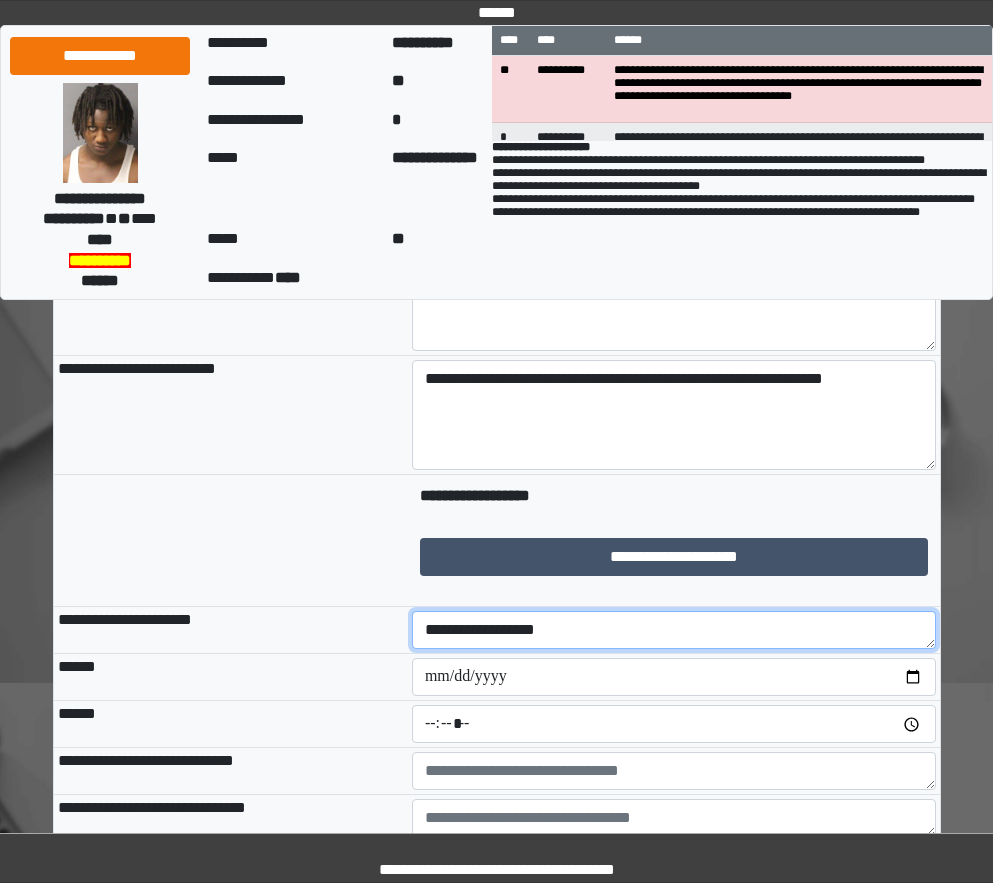 type on "**********" 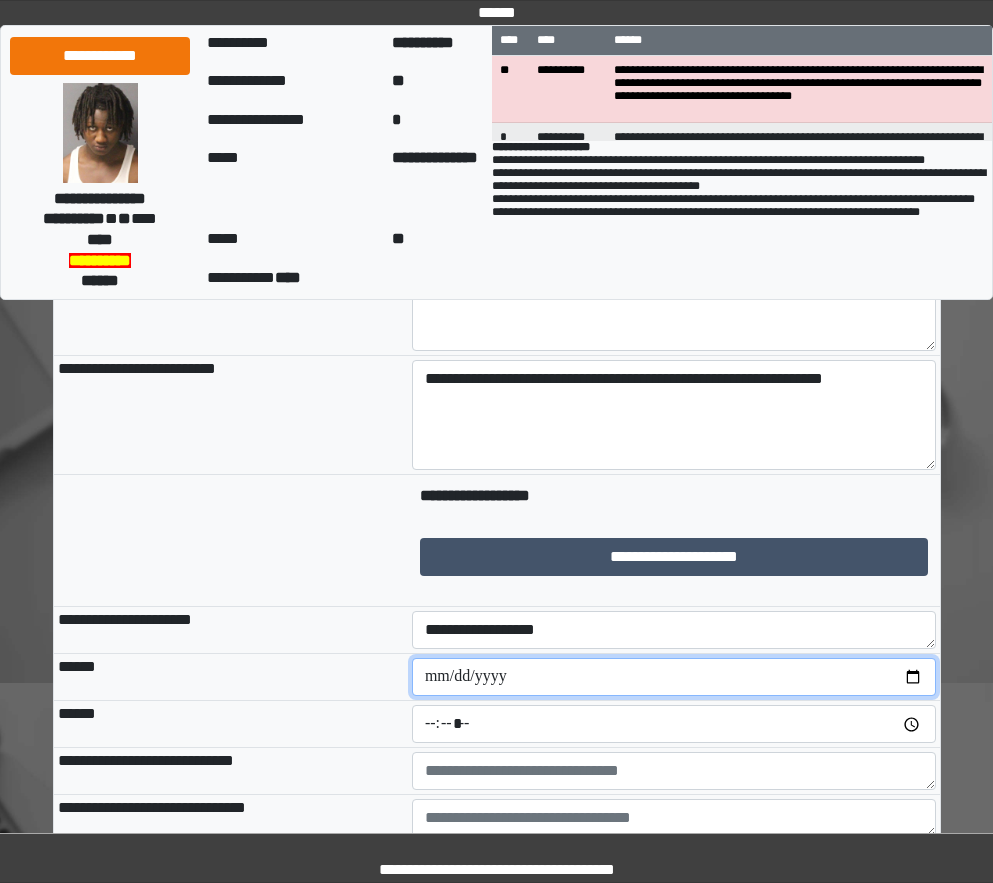 click at bounding box center [674, 677] 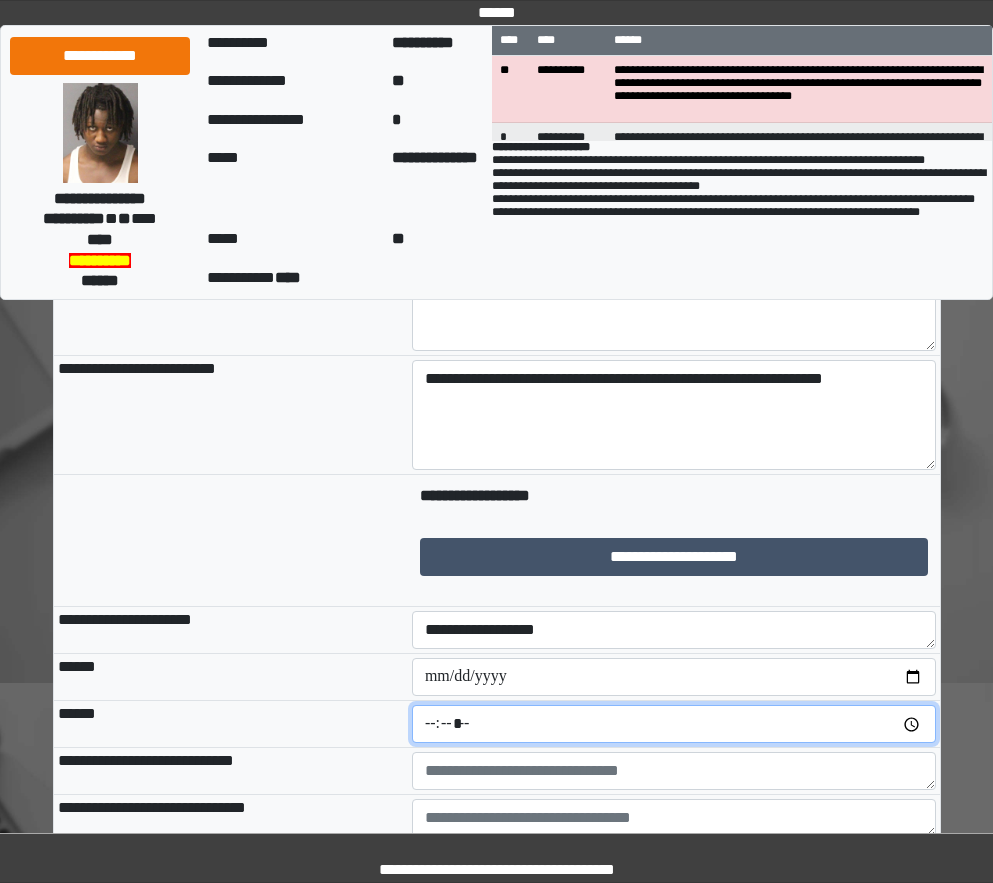 click at bounding box center [674, 724] 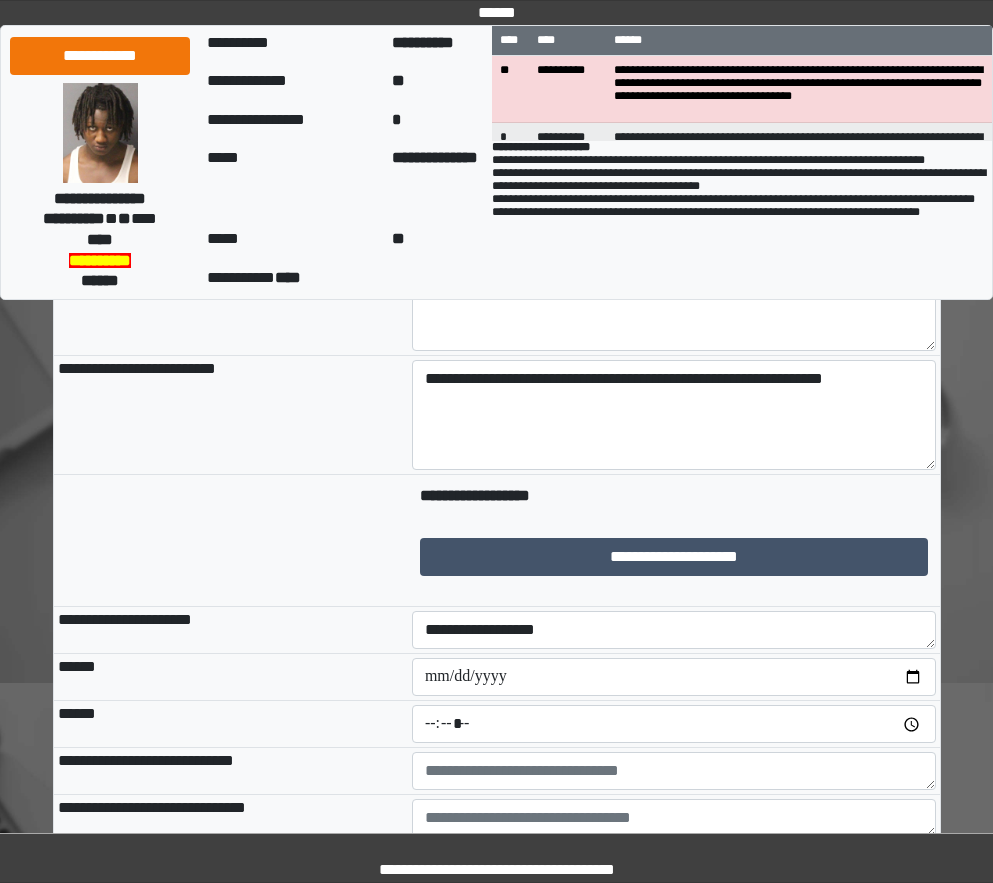 click at bounding box center (231, 541) 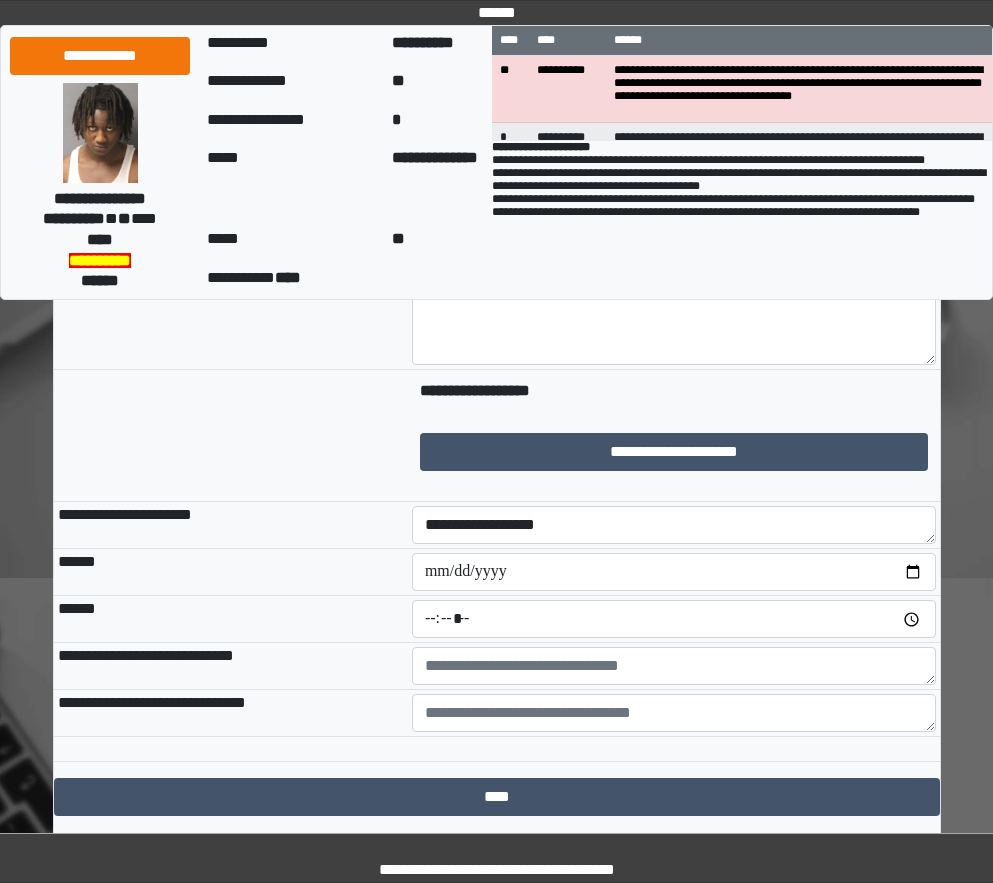 scroll, scrollTop: 367, scrollLeft: 0, axis: vertical 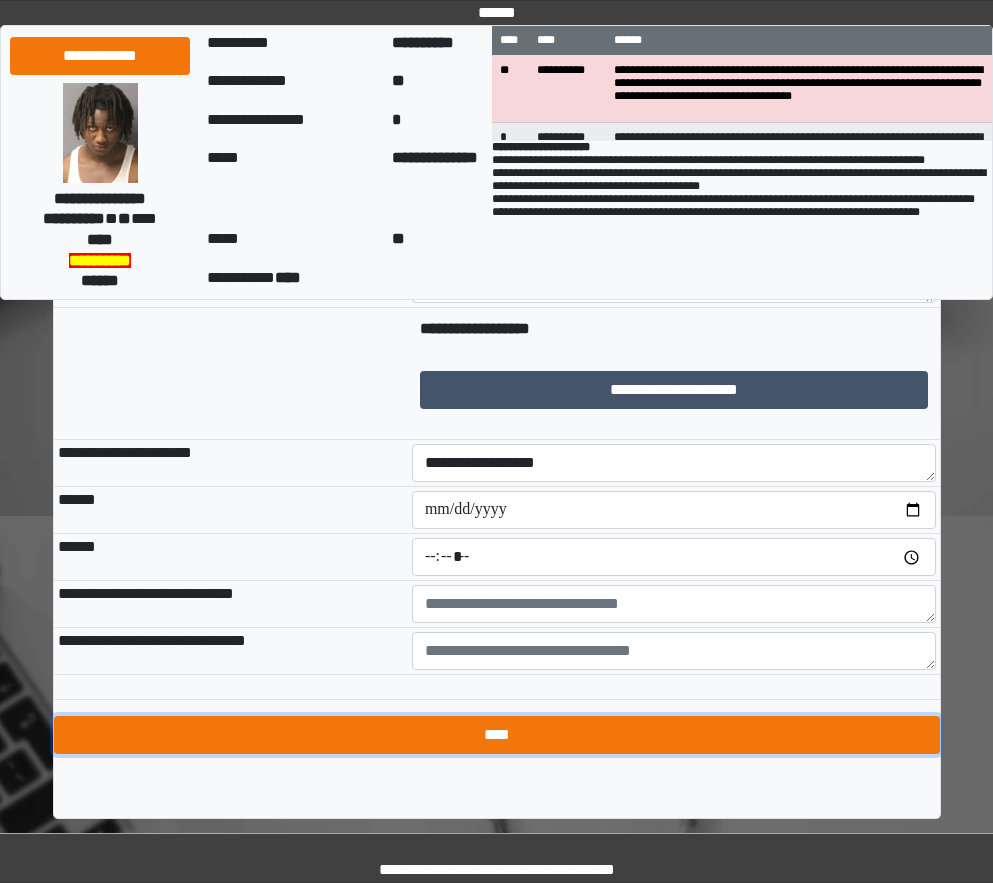 click on "****" at bounding box center (497, 735) 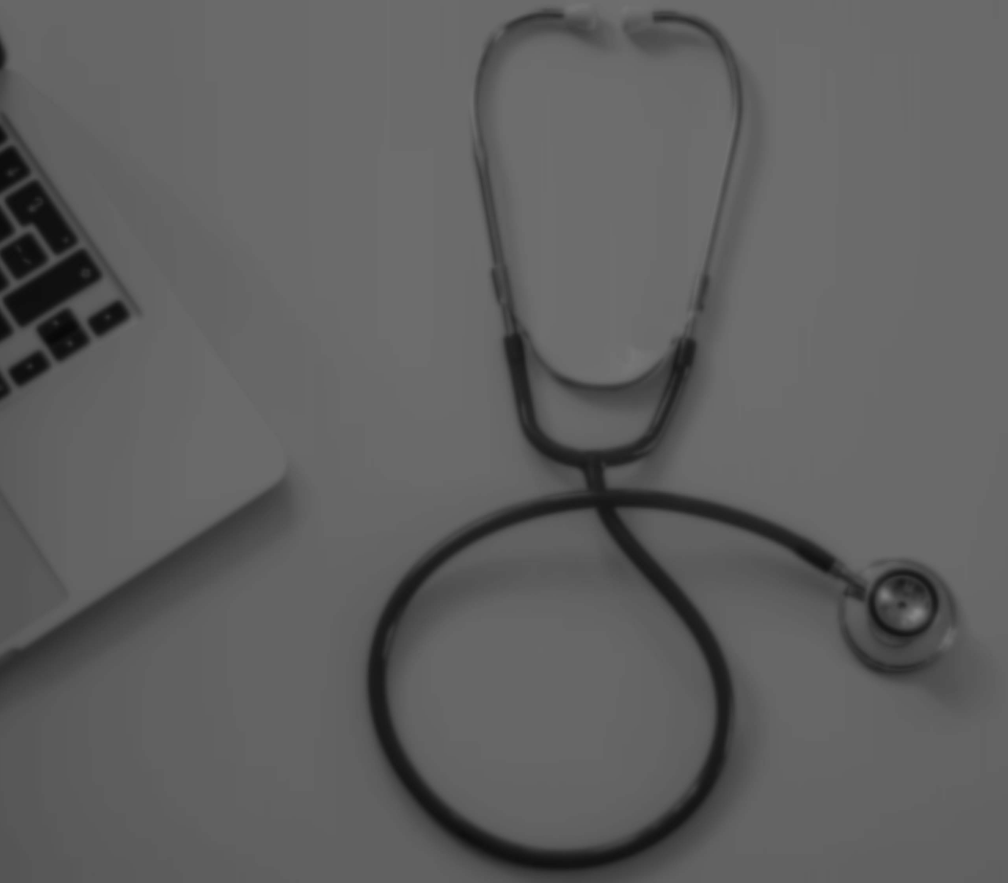 scroll, scrollTop: 0, scrollLeft: 0, axis: both 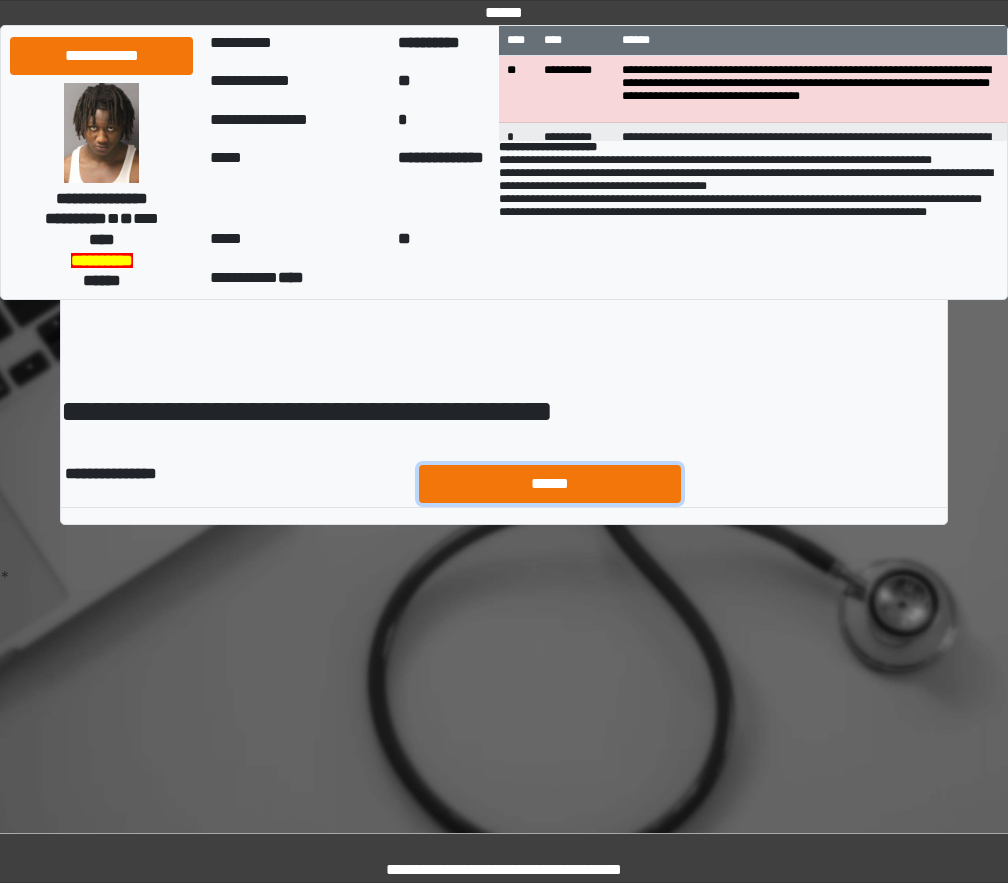 click on "******" at bounding box center [550, 484] 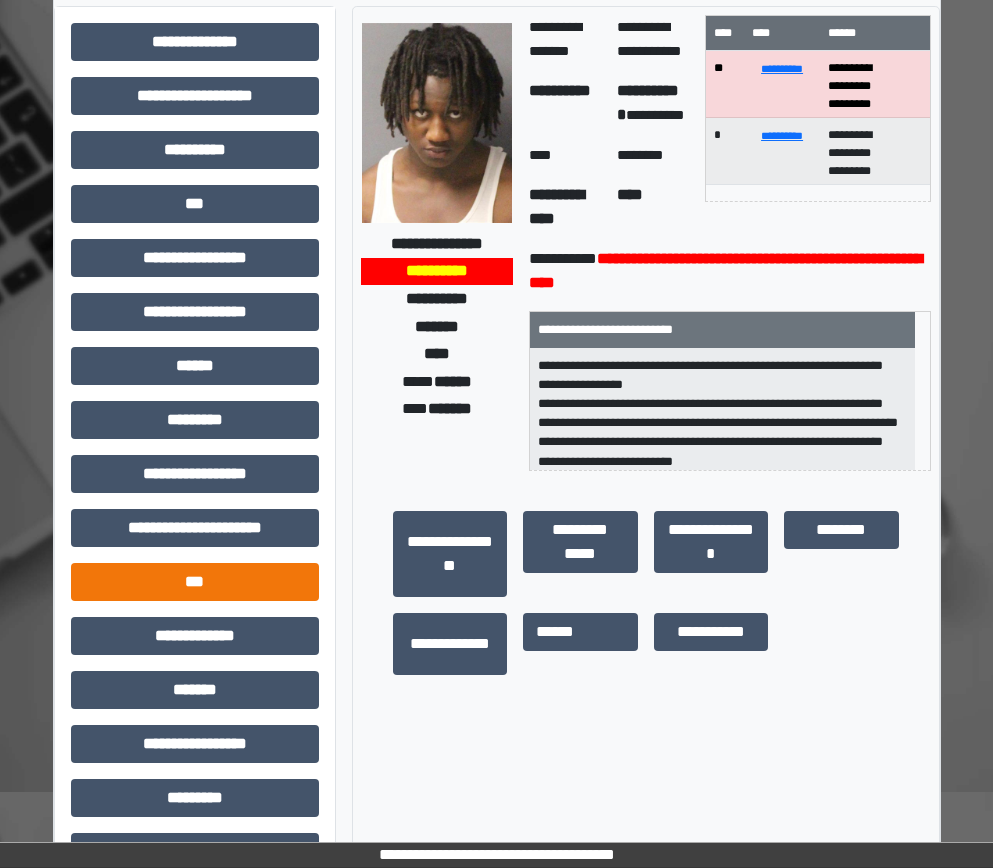 scroll, scrollTop: 306, scrollLeft: 0, axis: vertical 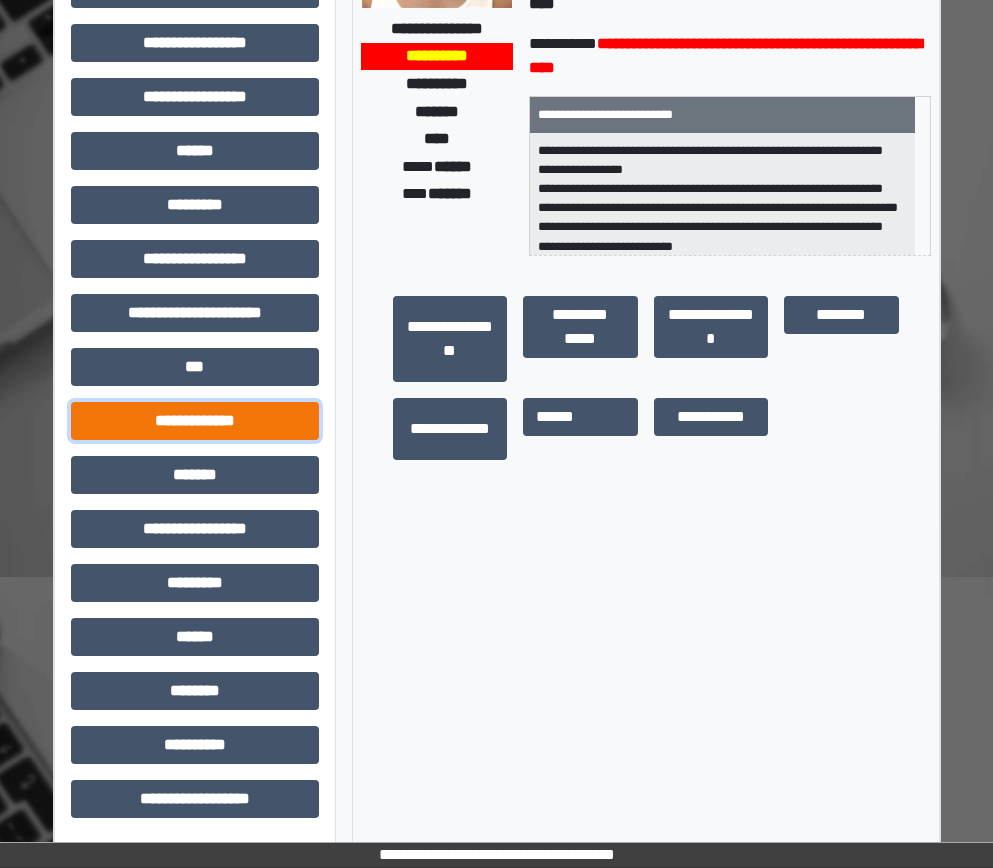 click on "**********" at bounding box center (195, 421) 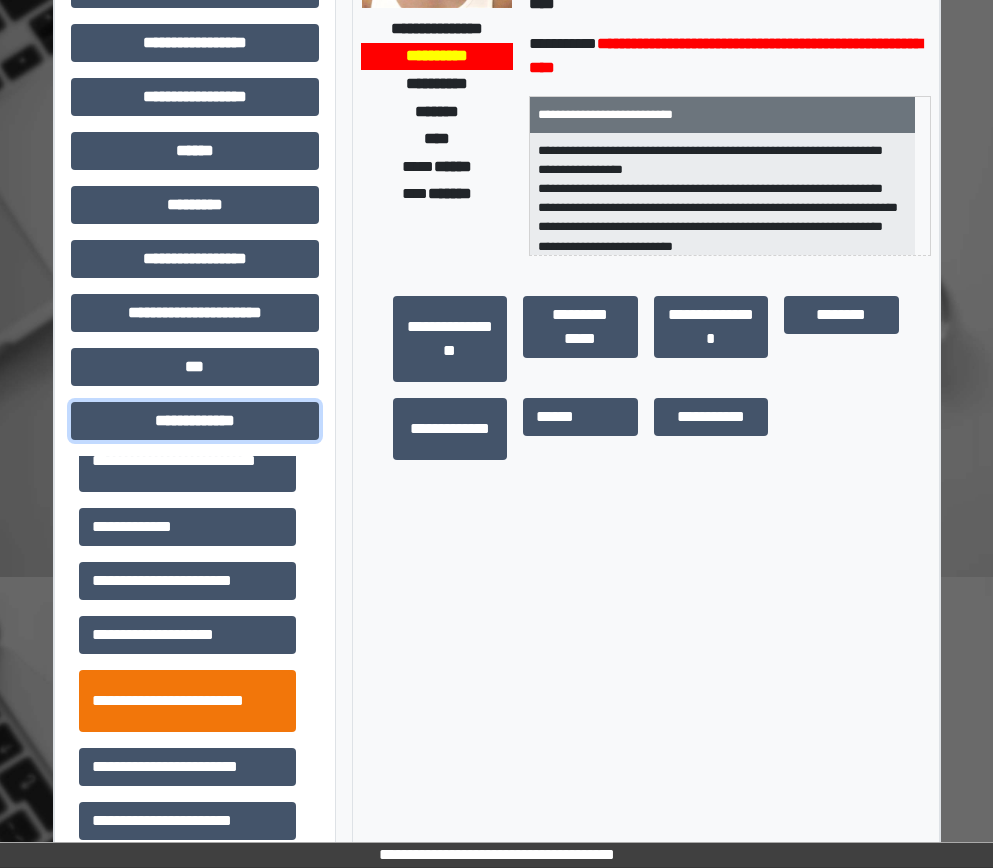 scroll, scrollTop: 300, scrollLeft: 0, axis: vertical 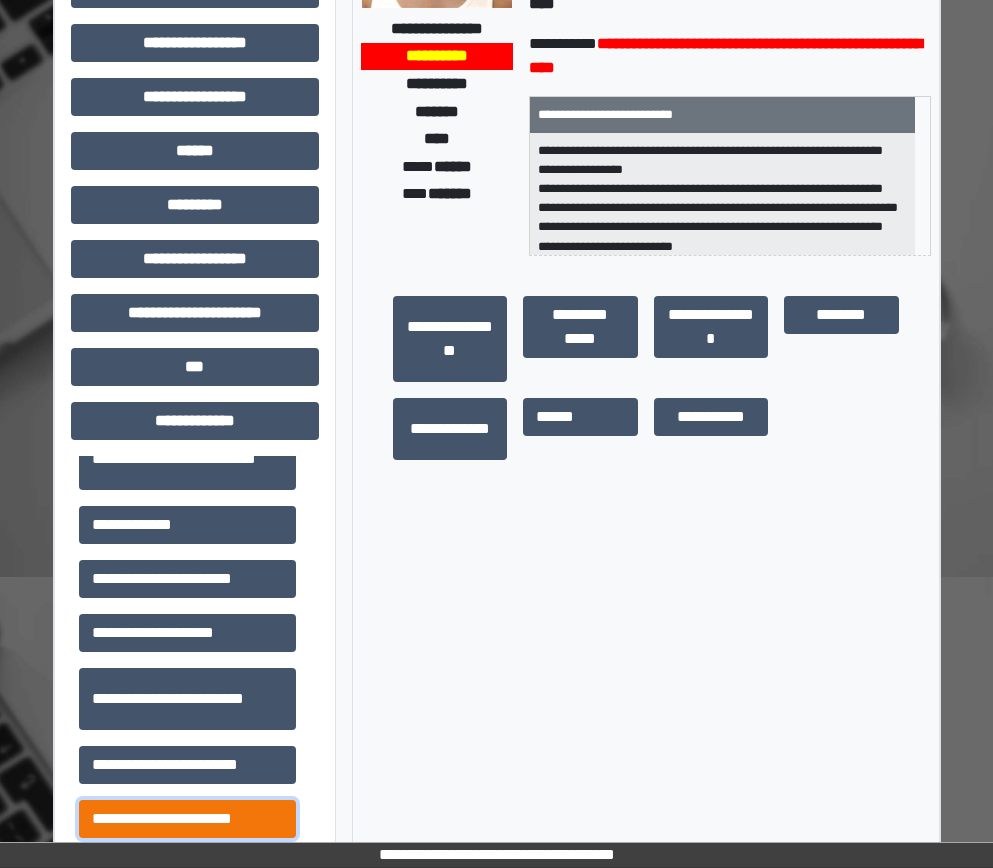 click on "**********" at bounding box center [187, 819] 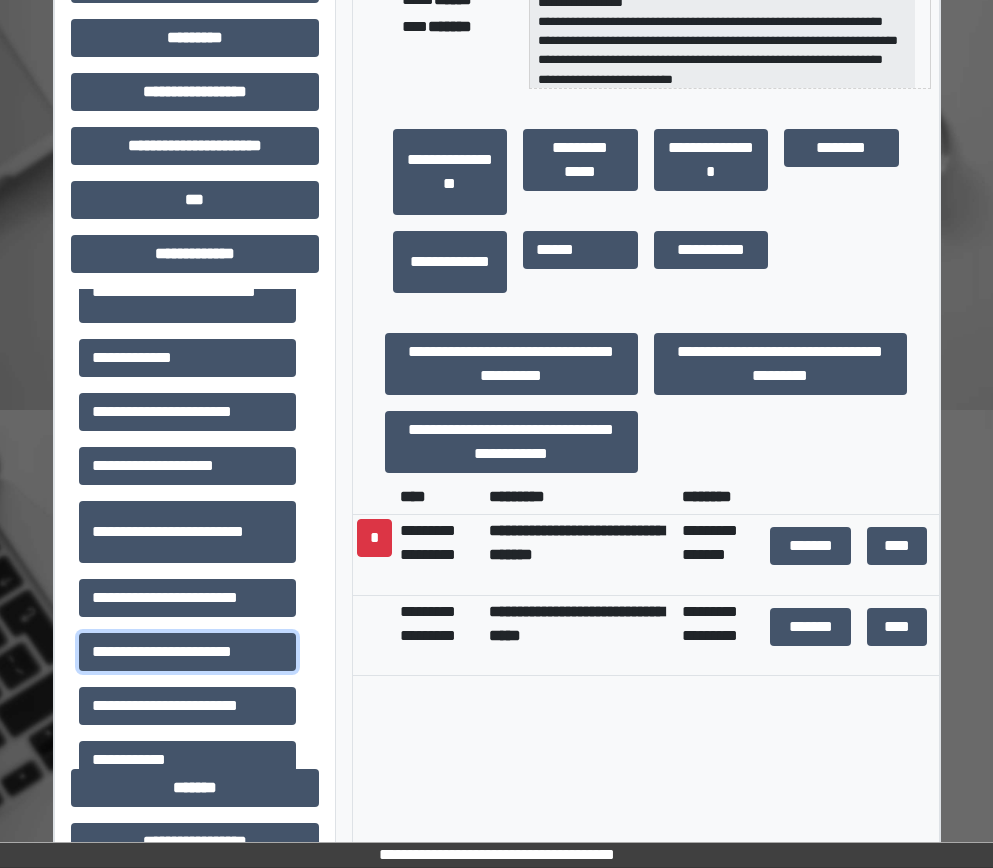 scroll, scrollTop: 506, scrollLeft: 0, axis: vertical 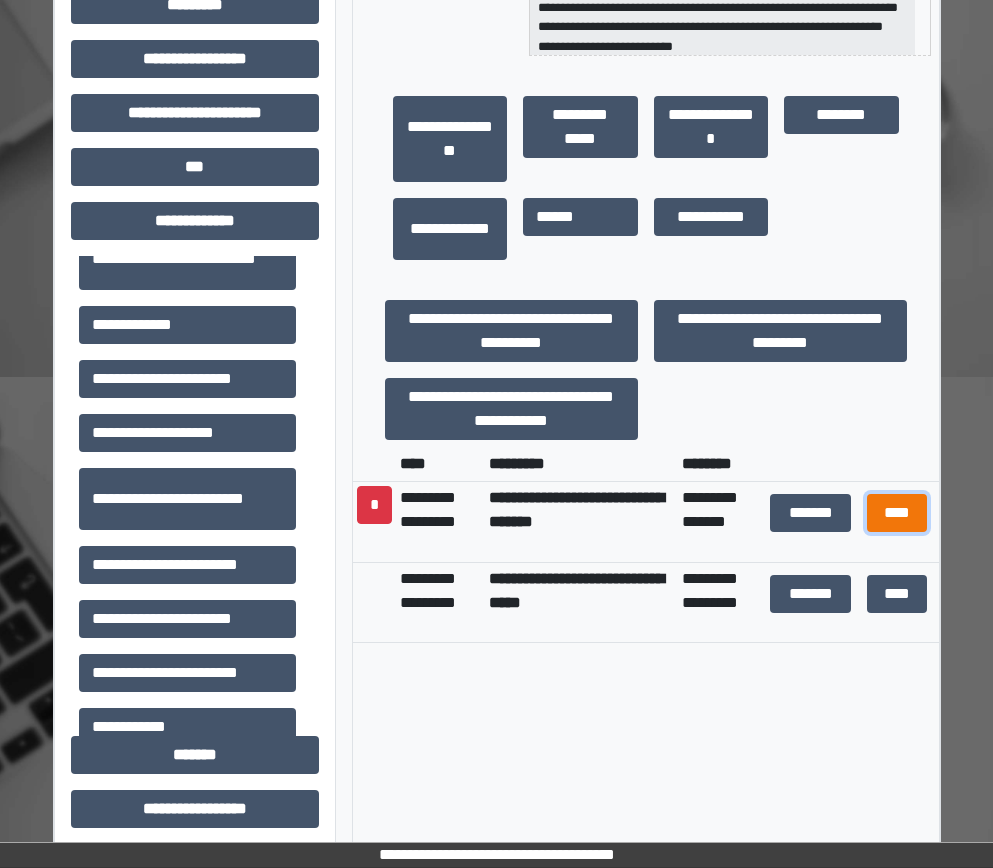 click on "****" at bounding box center [897, 513] 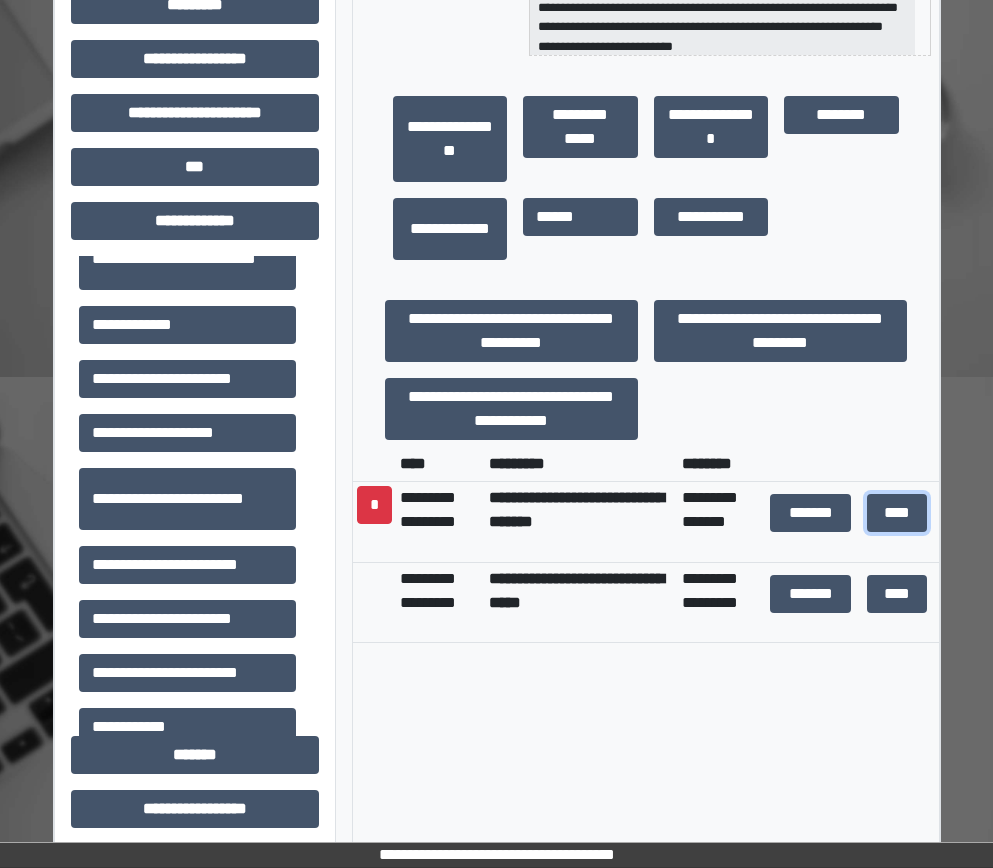 scroll, scrollTop: 0, scrollLeft: 0, axis: both 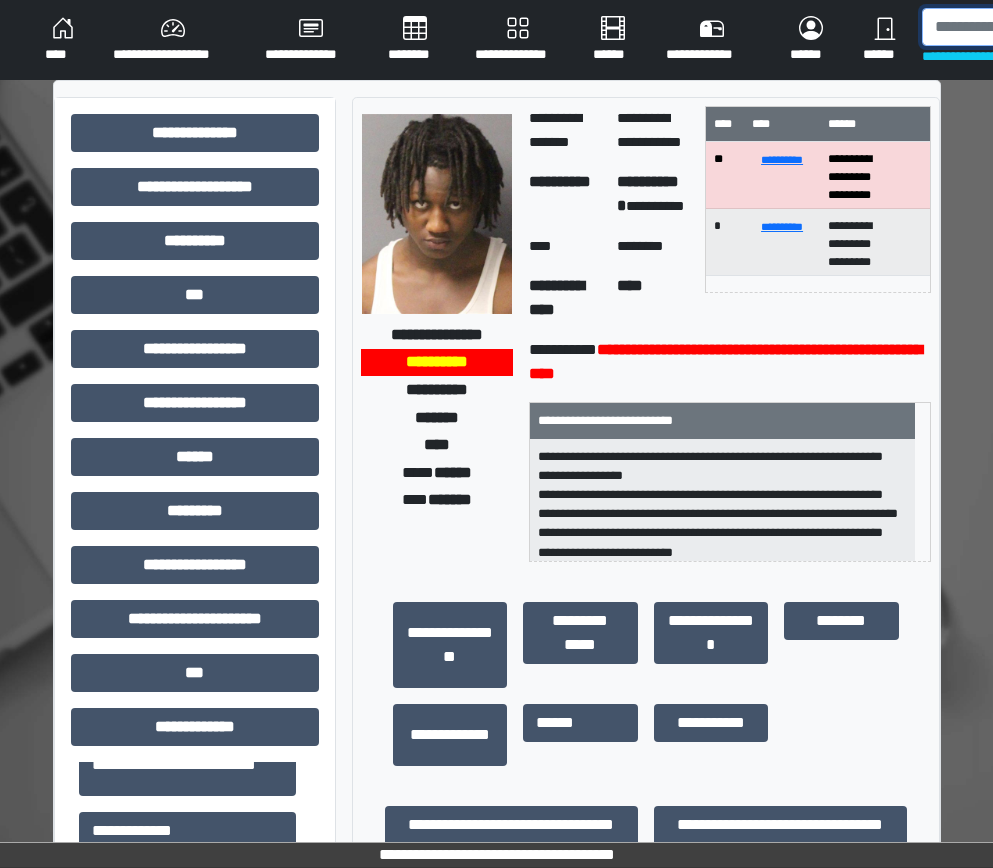 click at bounding box center (1025, 27) 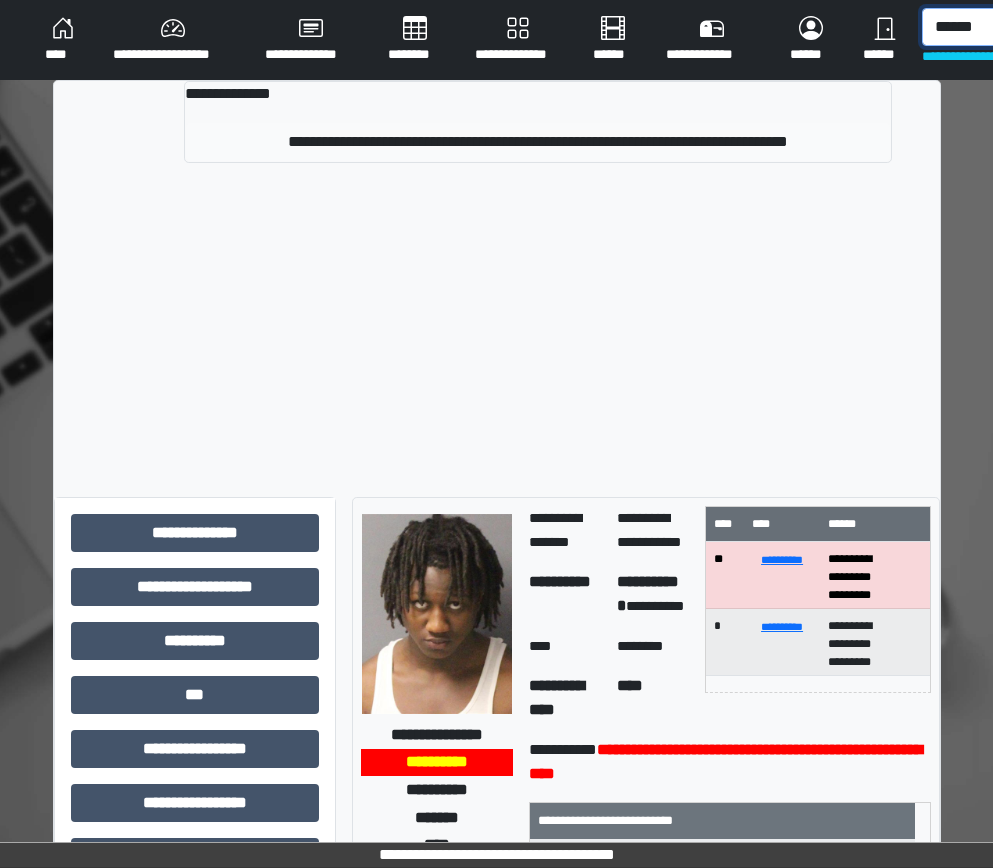 type on "******" 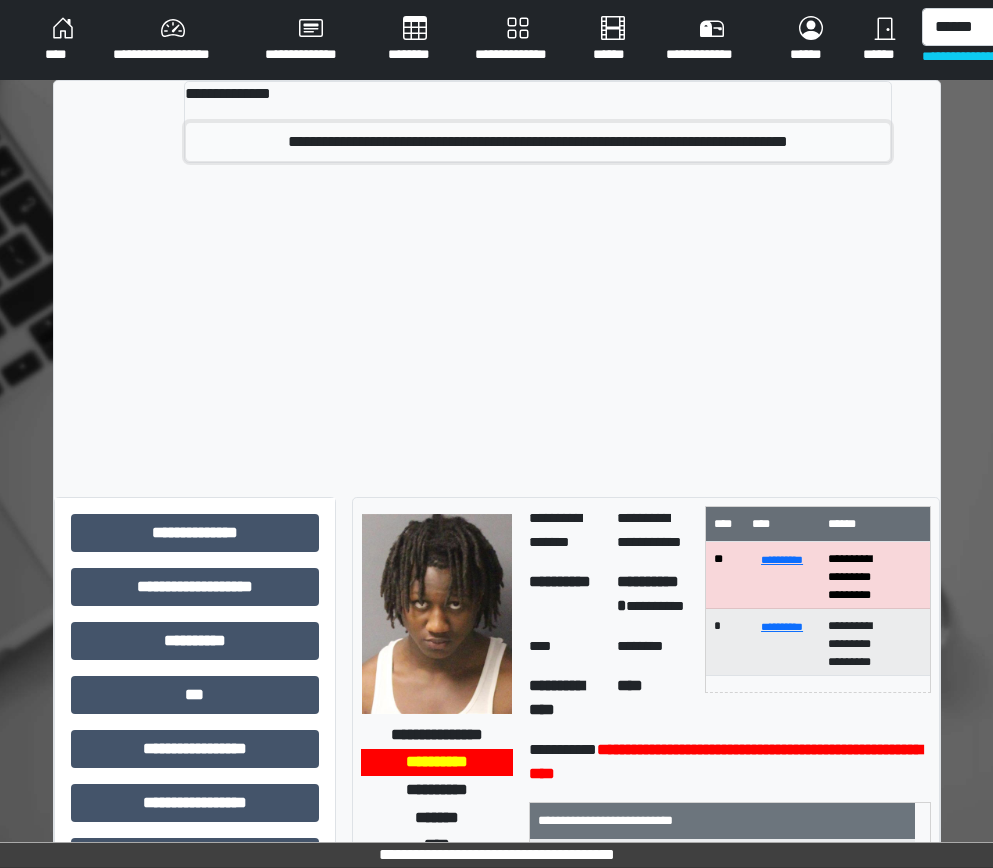 click on "**********" at bounding box center (537, 142) 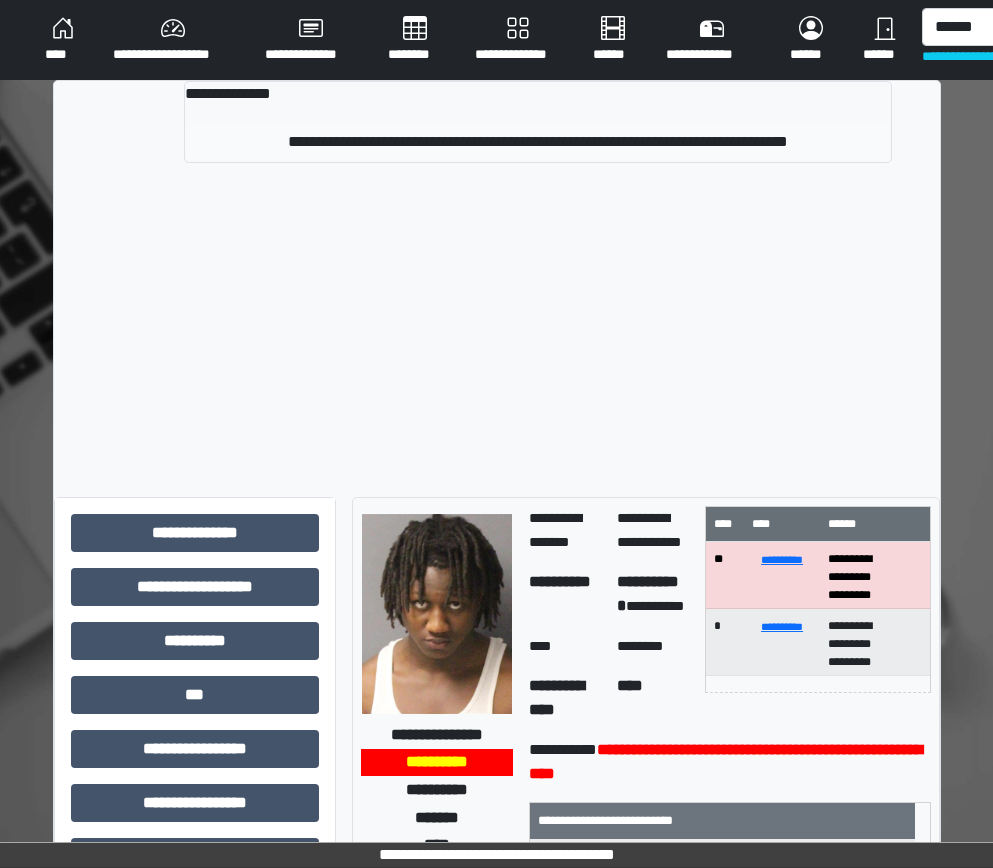 type 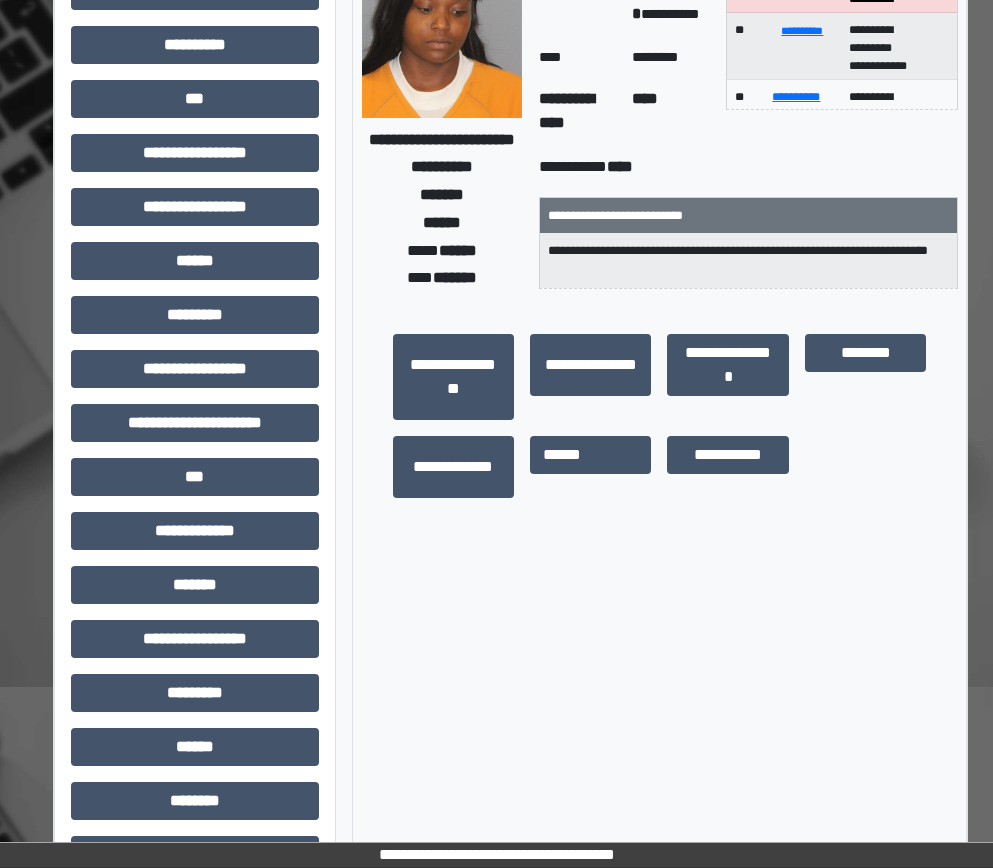 scroll, scrollTop: 200, scrollLeft: 0, axis: vertical 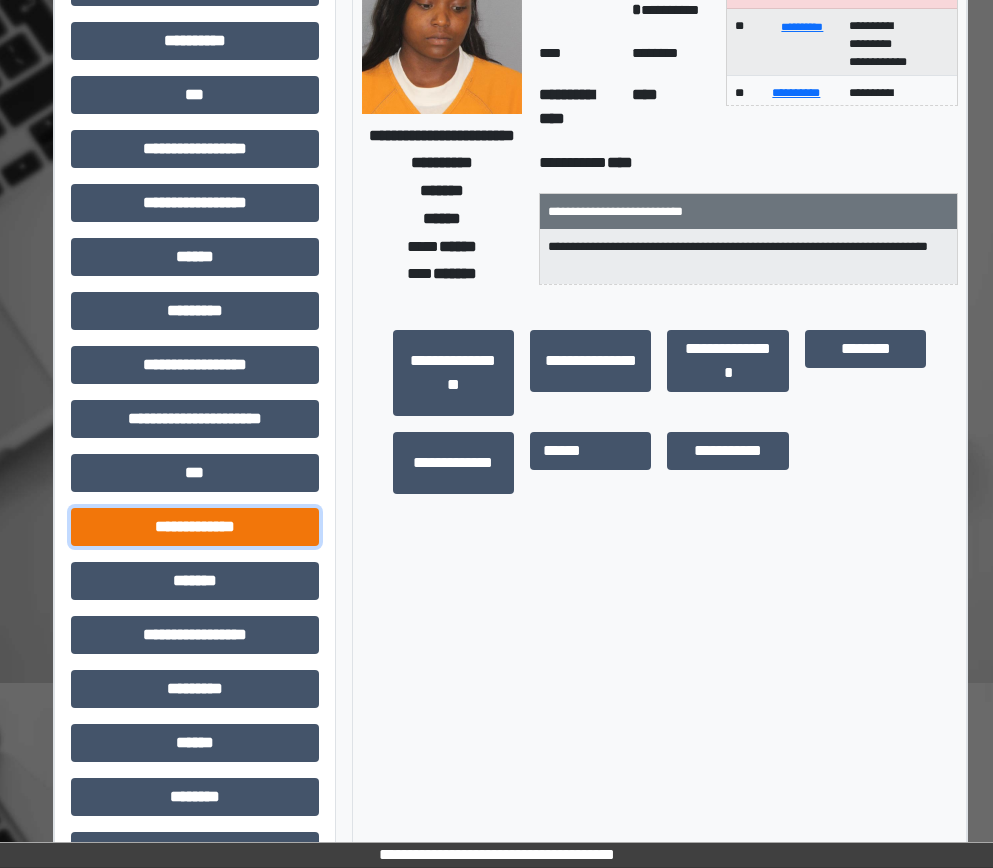 click on "**********" at bounding box center (195, 527) 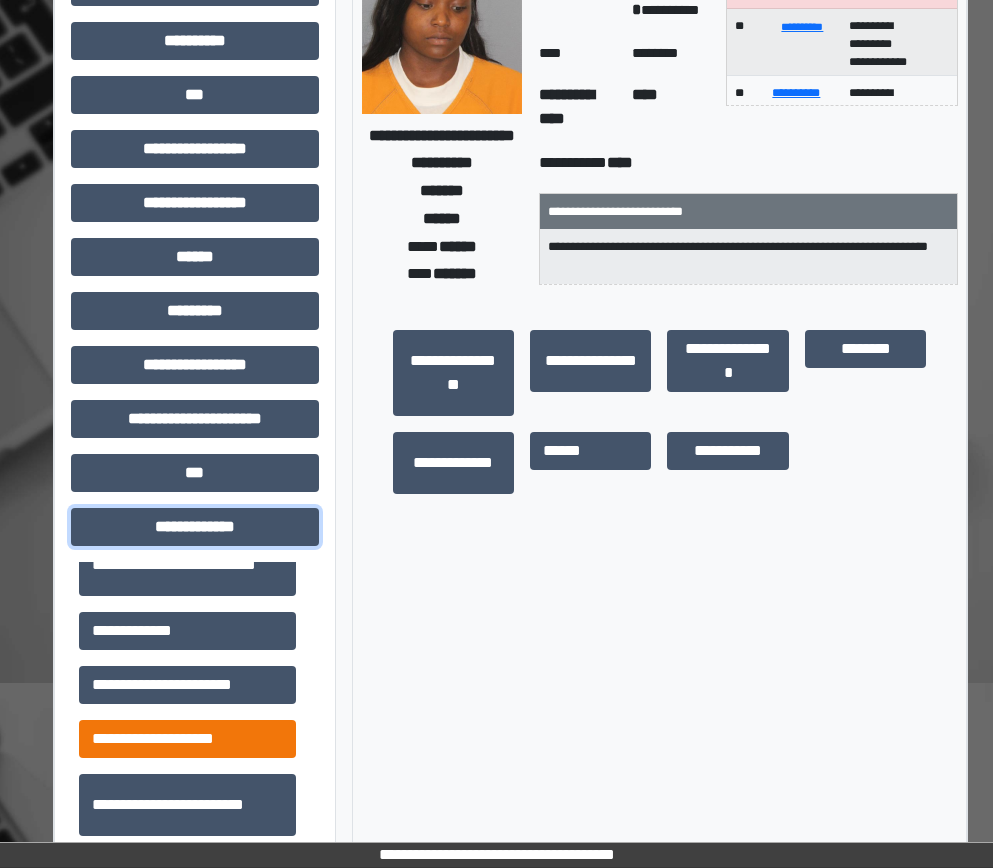 scroll, scrollTop: 400, scrollLeft: 0, axis: vertical 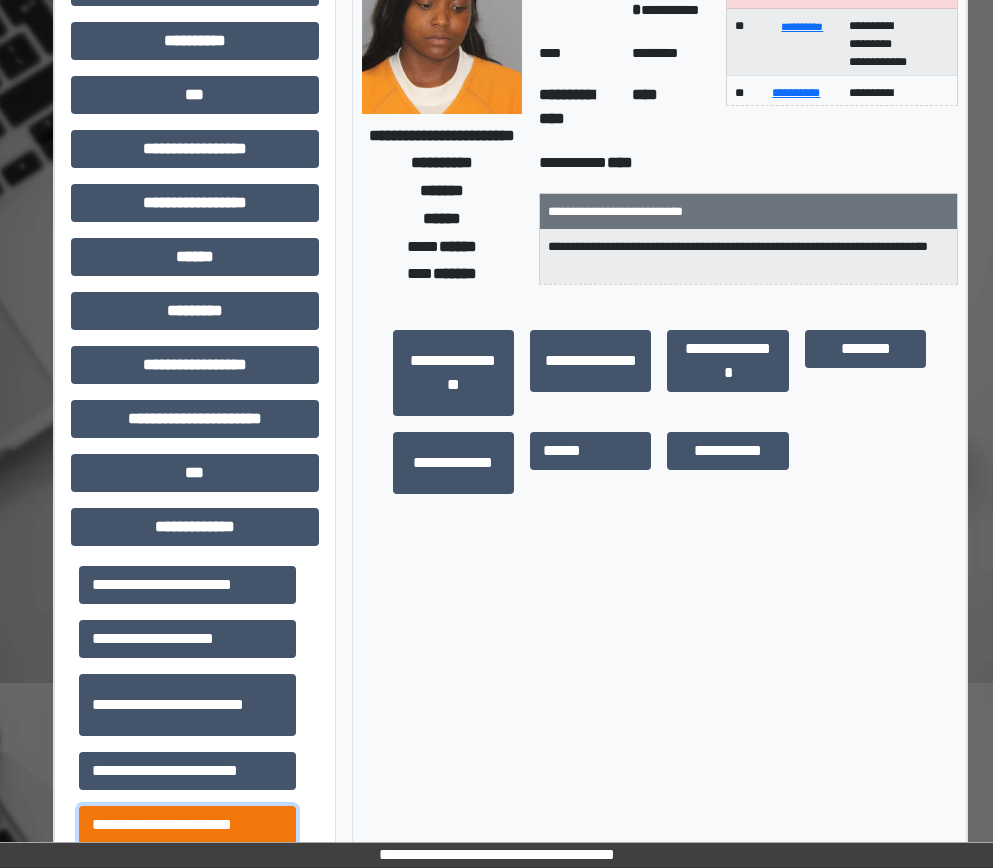 click on "**********" at bounding box center (187, 825) 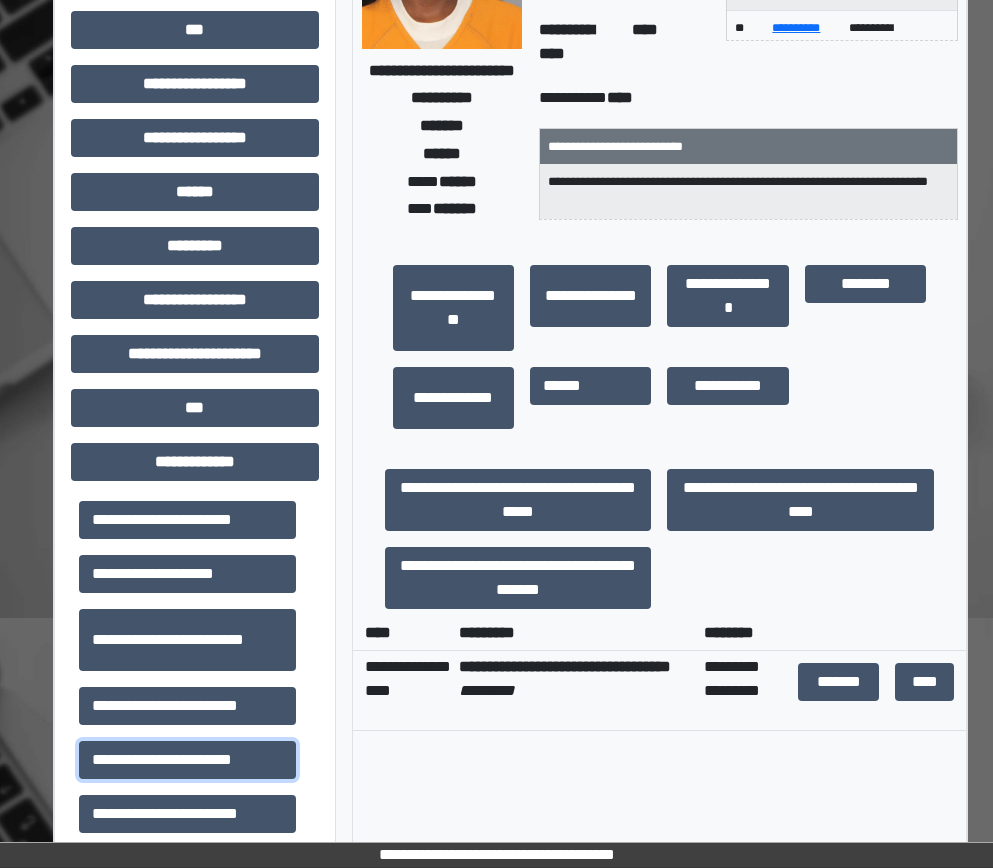 scroll, scrollTop: 300, scrollLeft: 0, axis: vertical 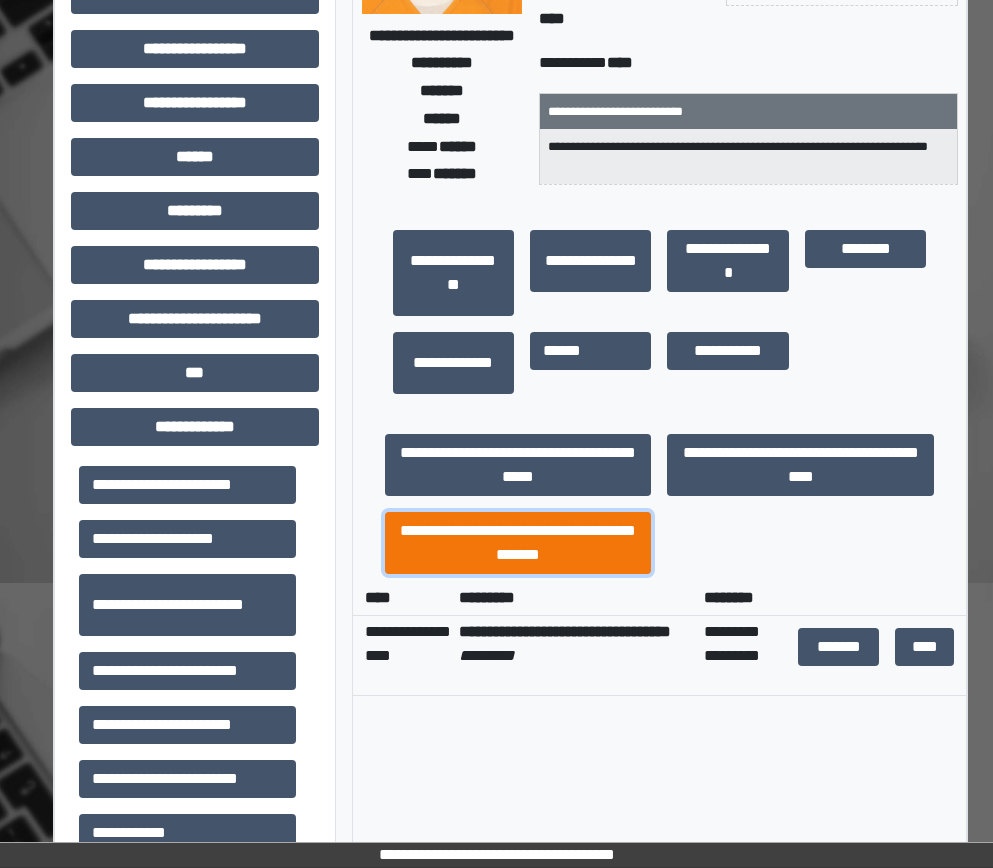 click on "**********" at bounding box center [518, 543] 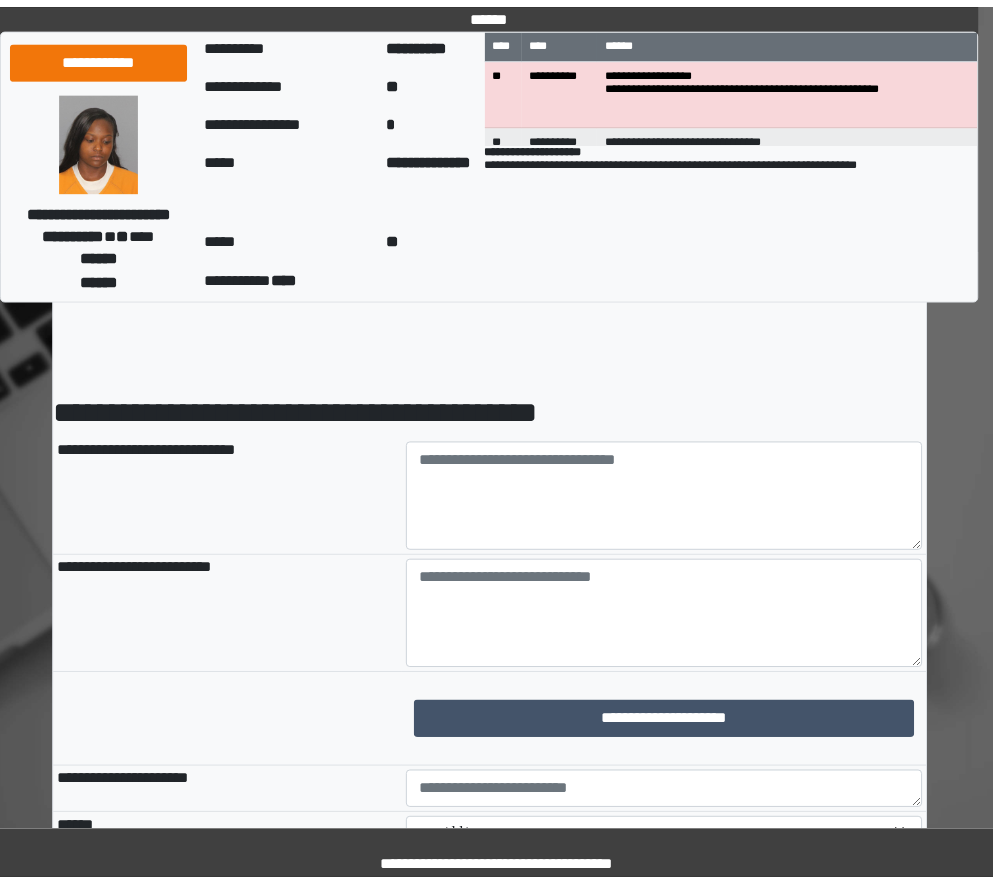 scroll, scrollTop: 0, scrollLeft: 0, axis: both 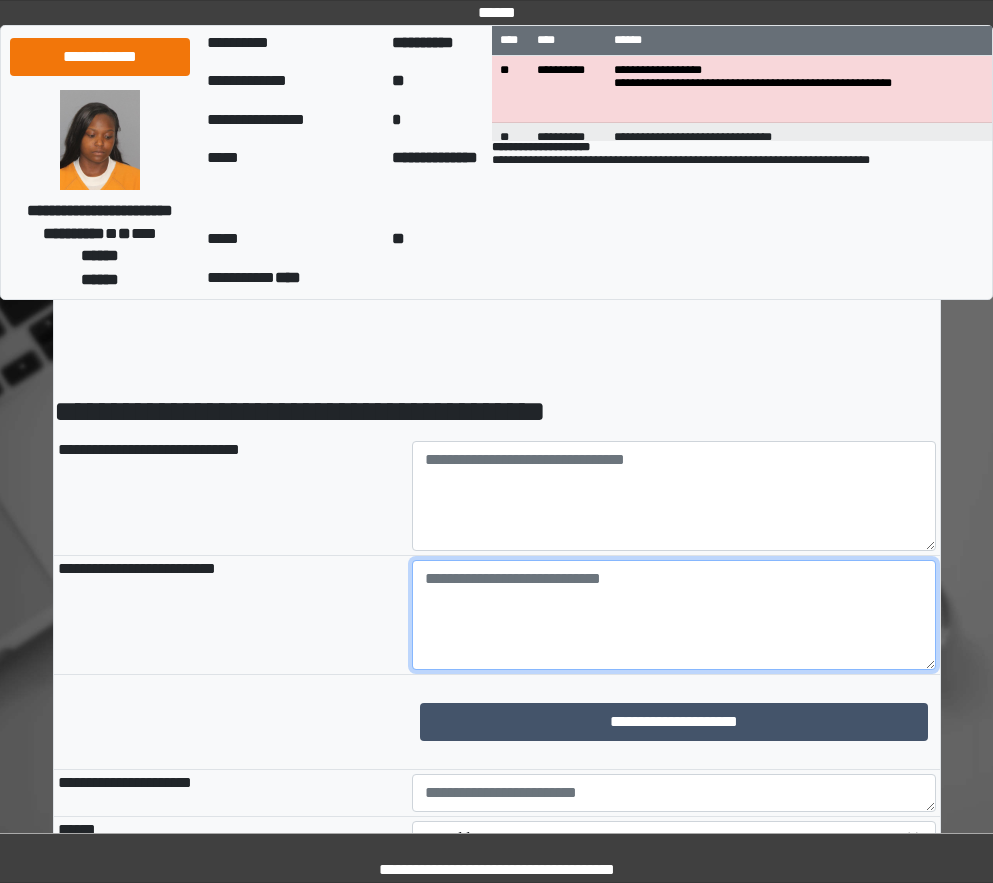 paste on "**********" 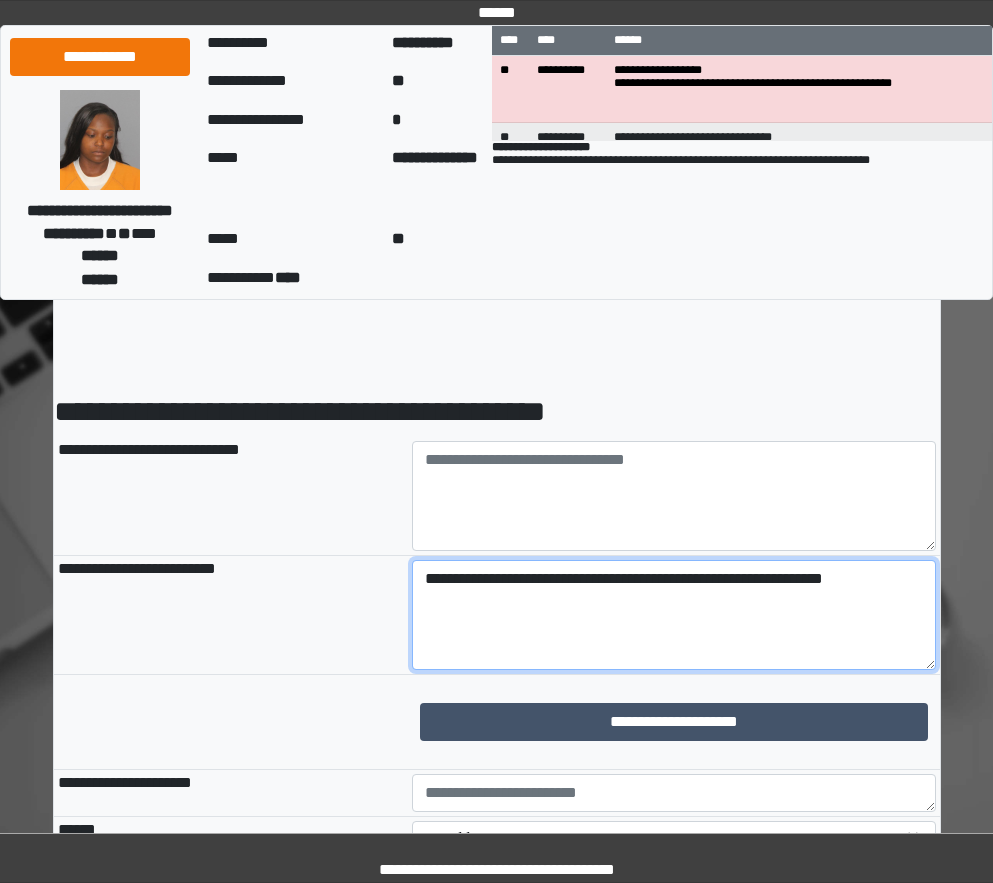 type on "**********" 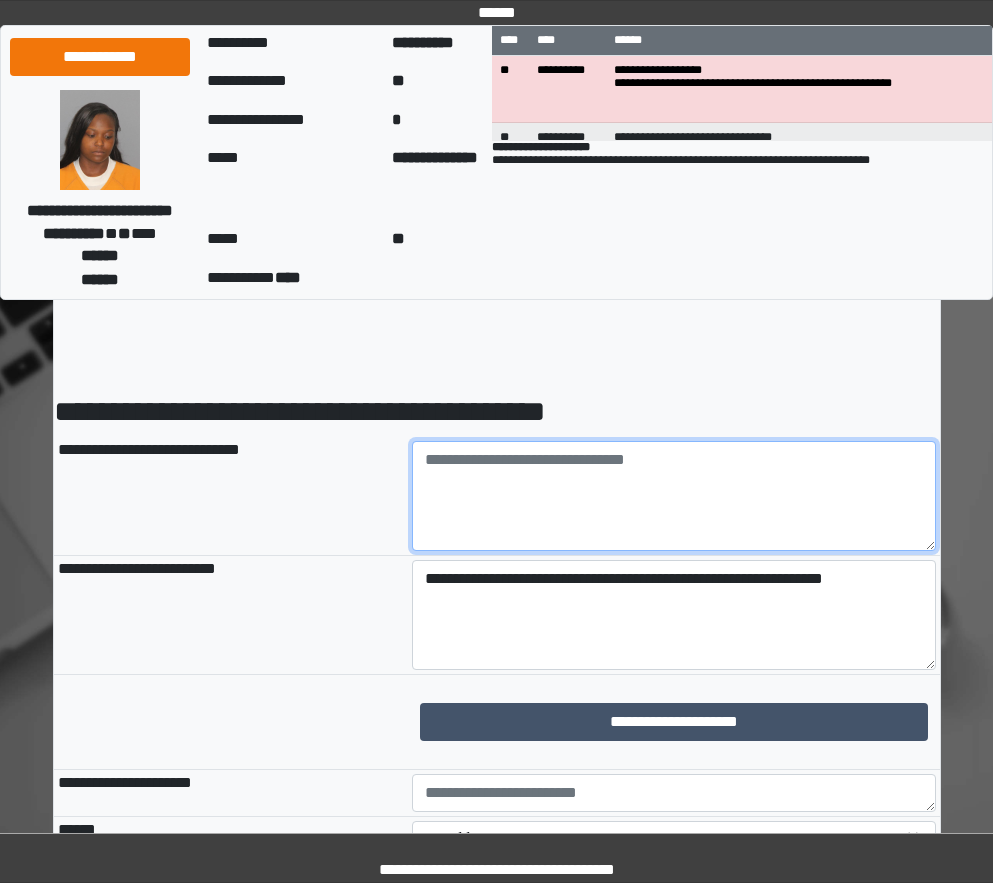 click at bounding box center [674, 496] 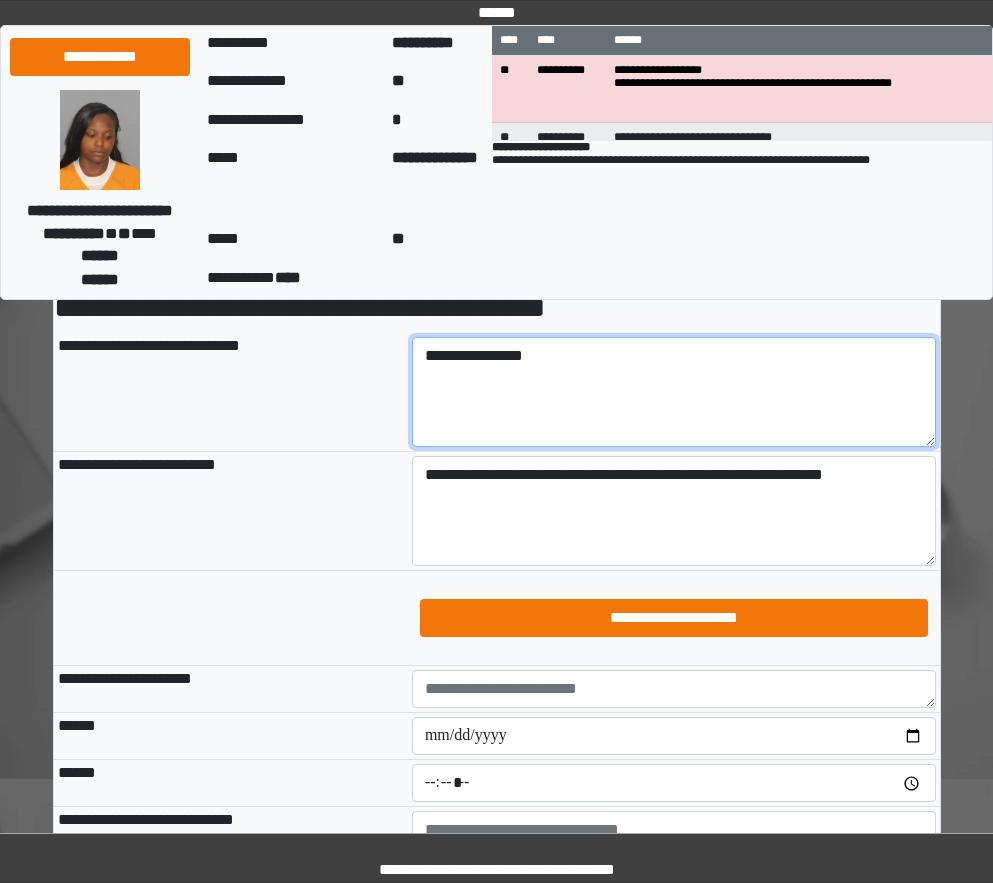 scroll, scrollTop: 200, scrollLeft: 0, axis: vertical 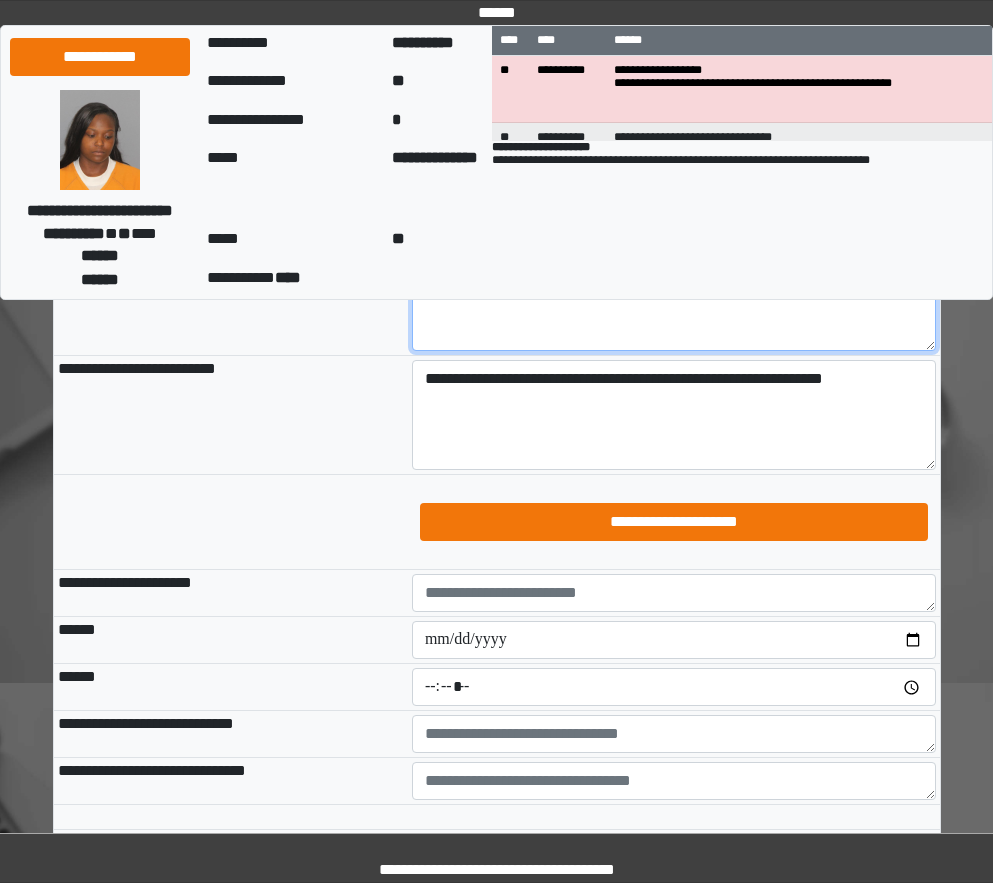 type on "**********" 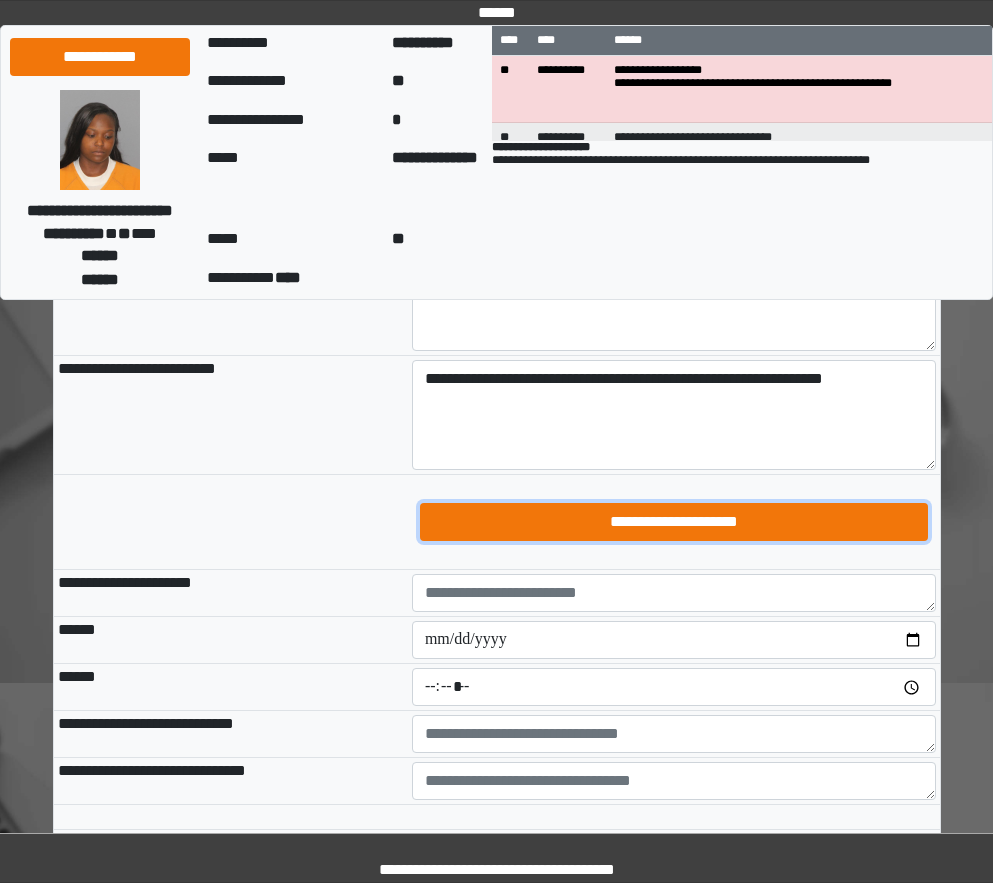 click on "**********" at bounding box center (674, 522) 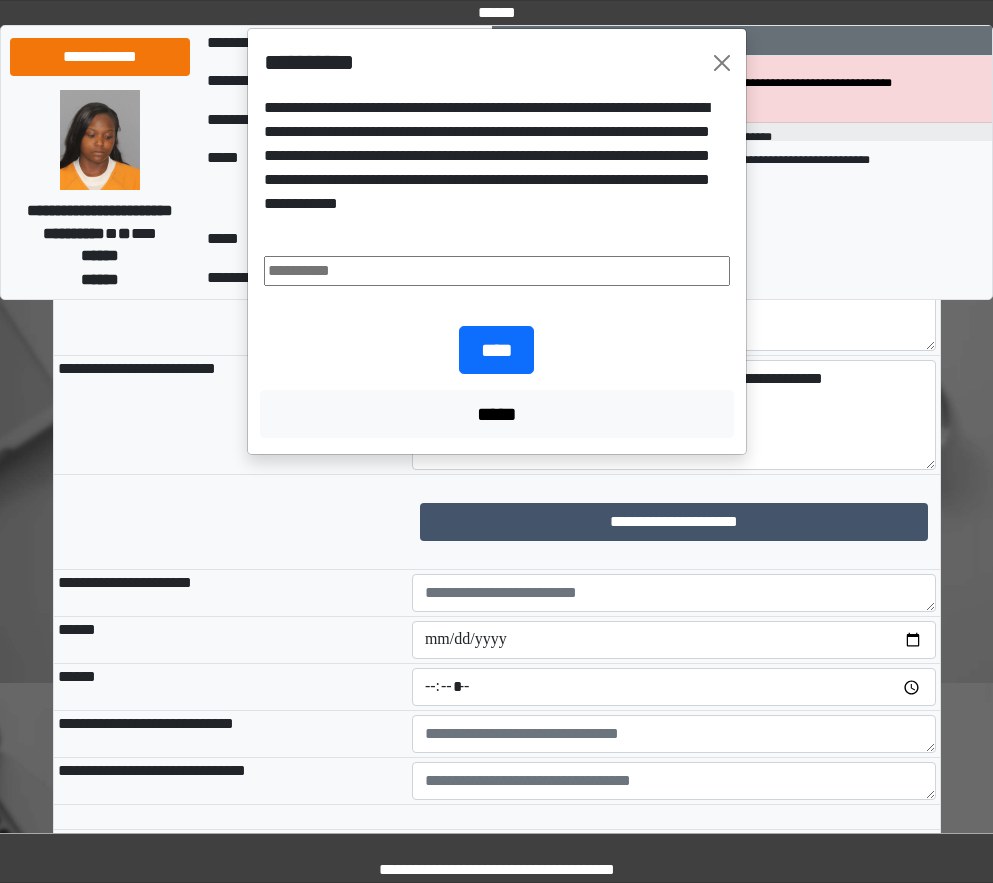 click at bounding box center [497, 271] 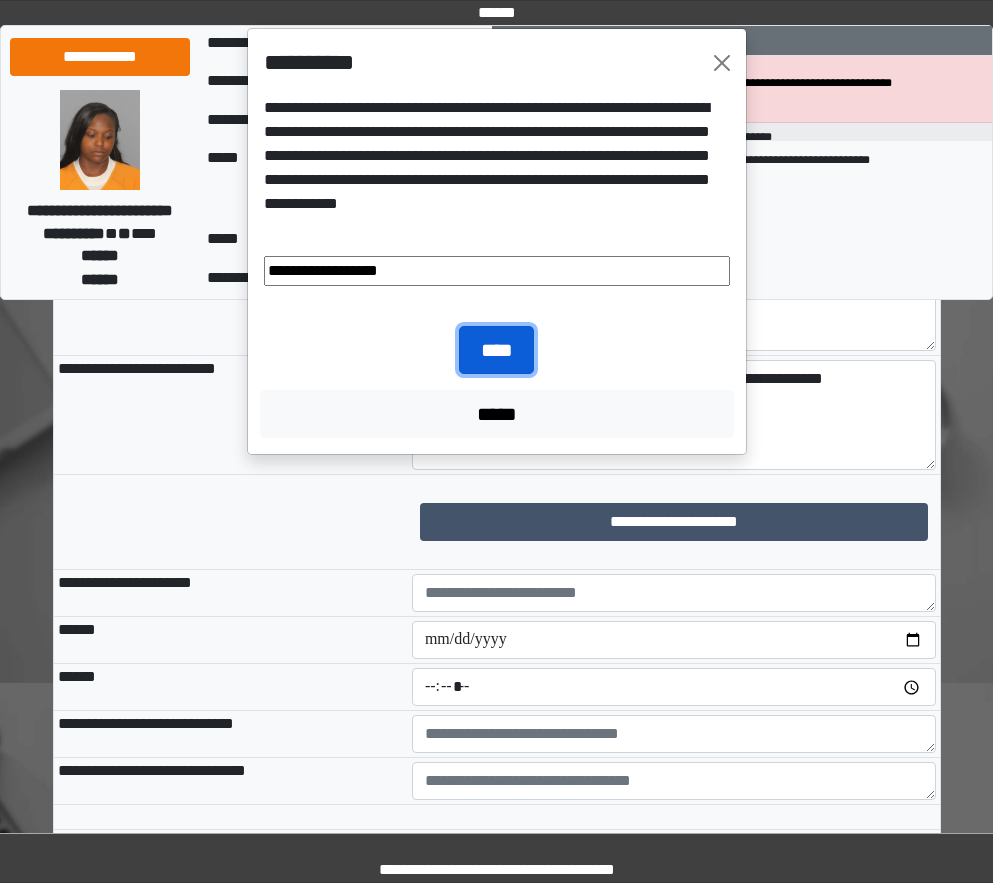 click on "****" at bounding box center (496, 350) 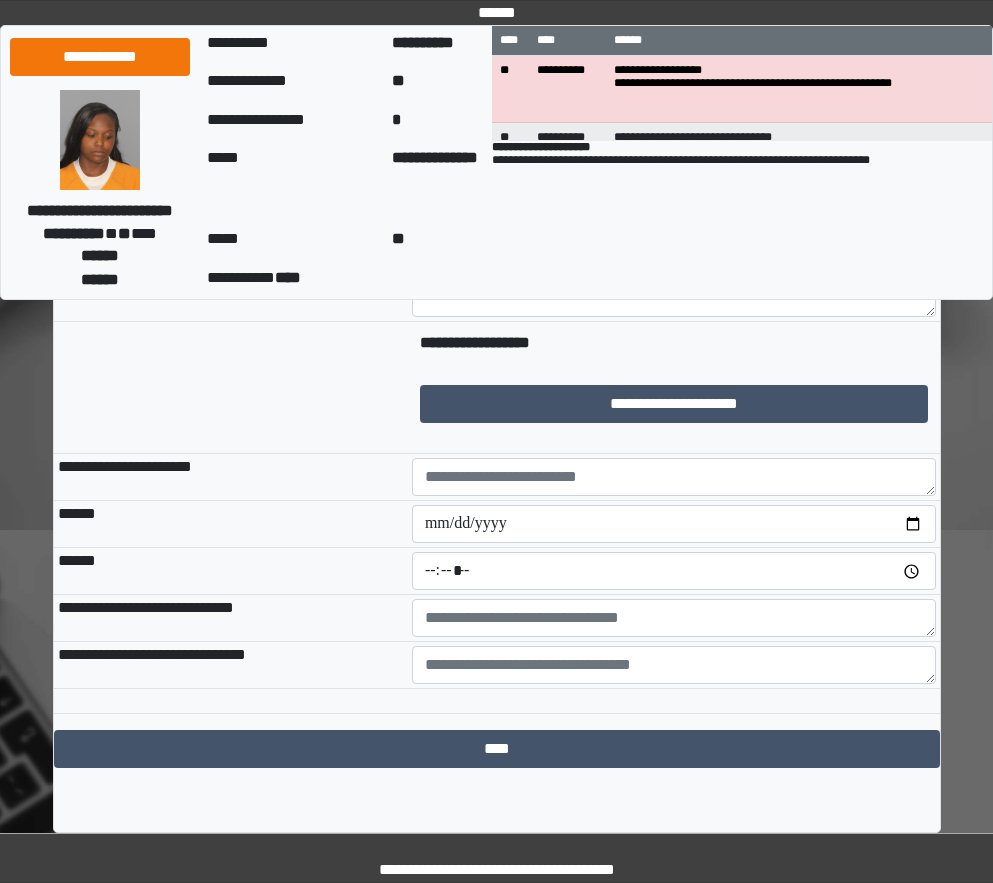 scroll, scrollTop: 367, scrollLeft: 0, axis: vertical 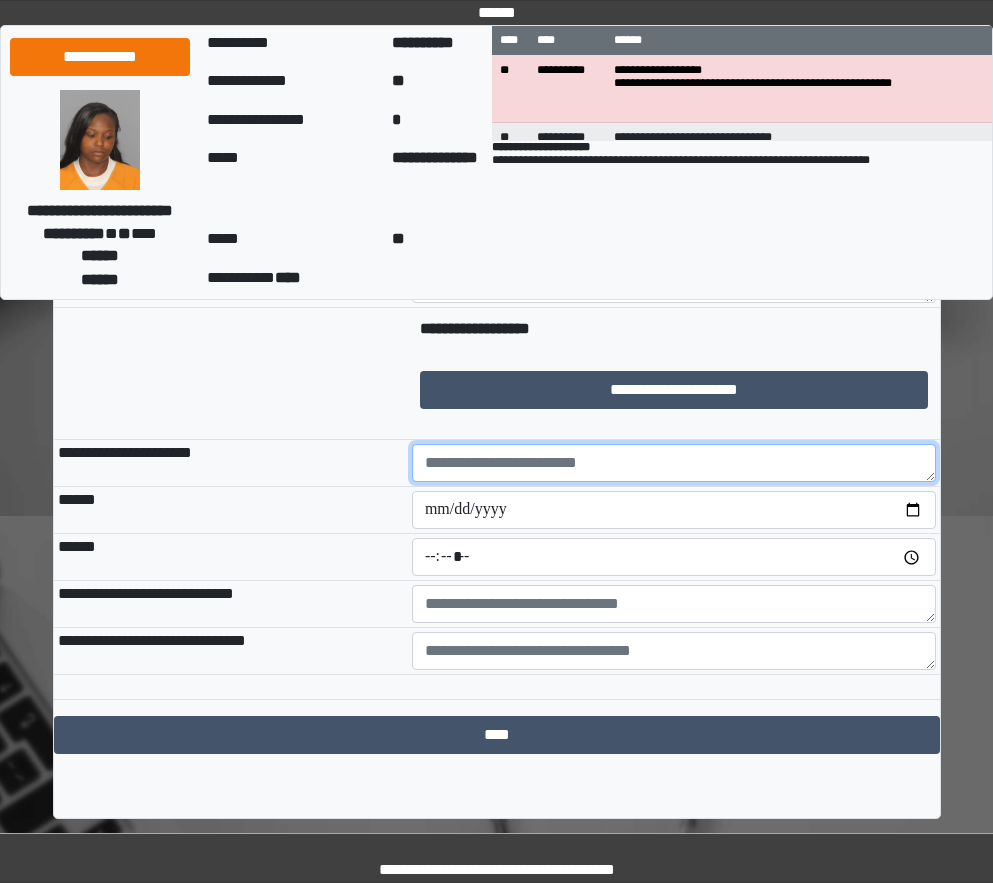 click at bounding box center [674, 463] 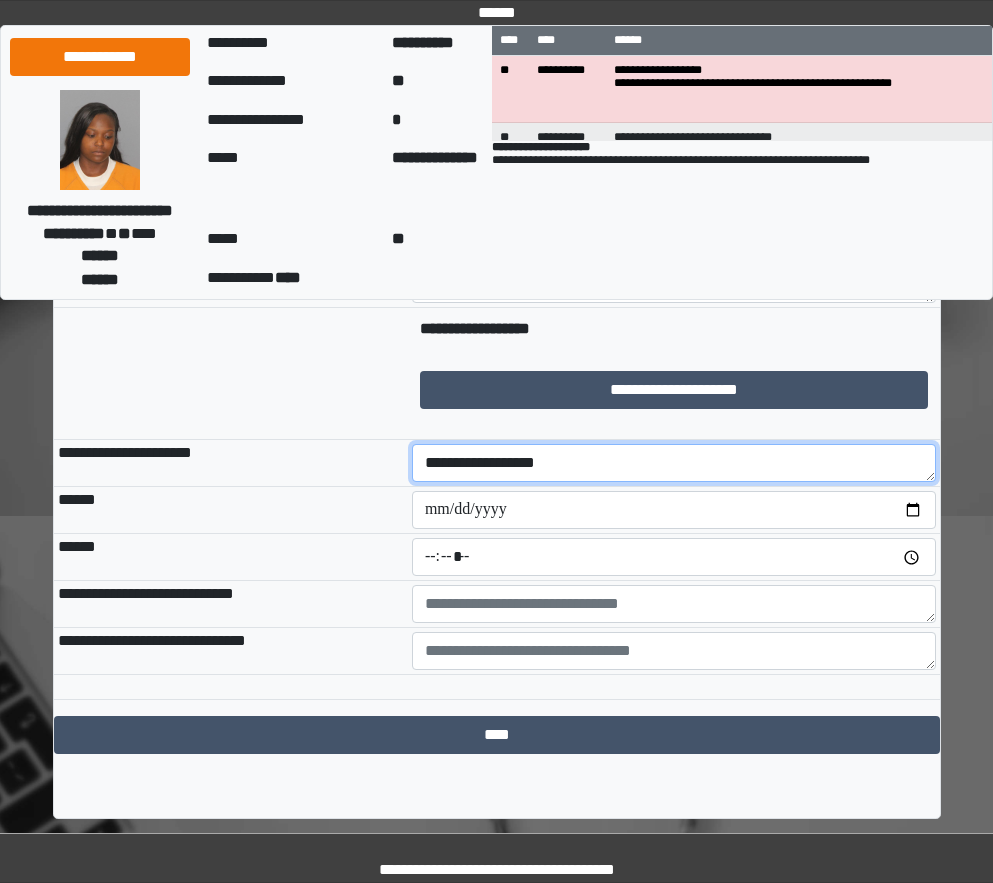 type on "**********" 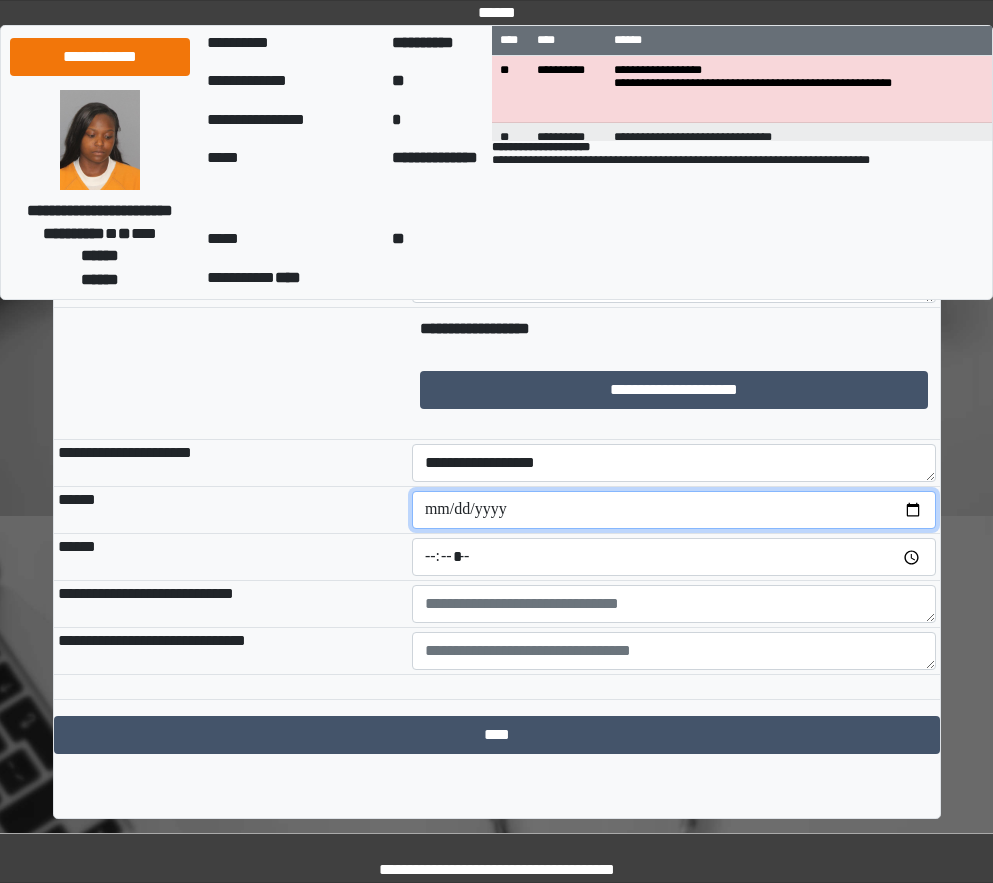 click at bounding box center (674, 510) 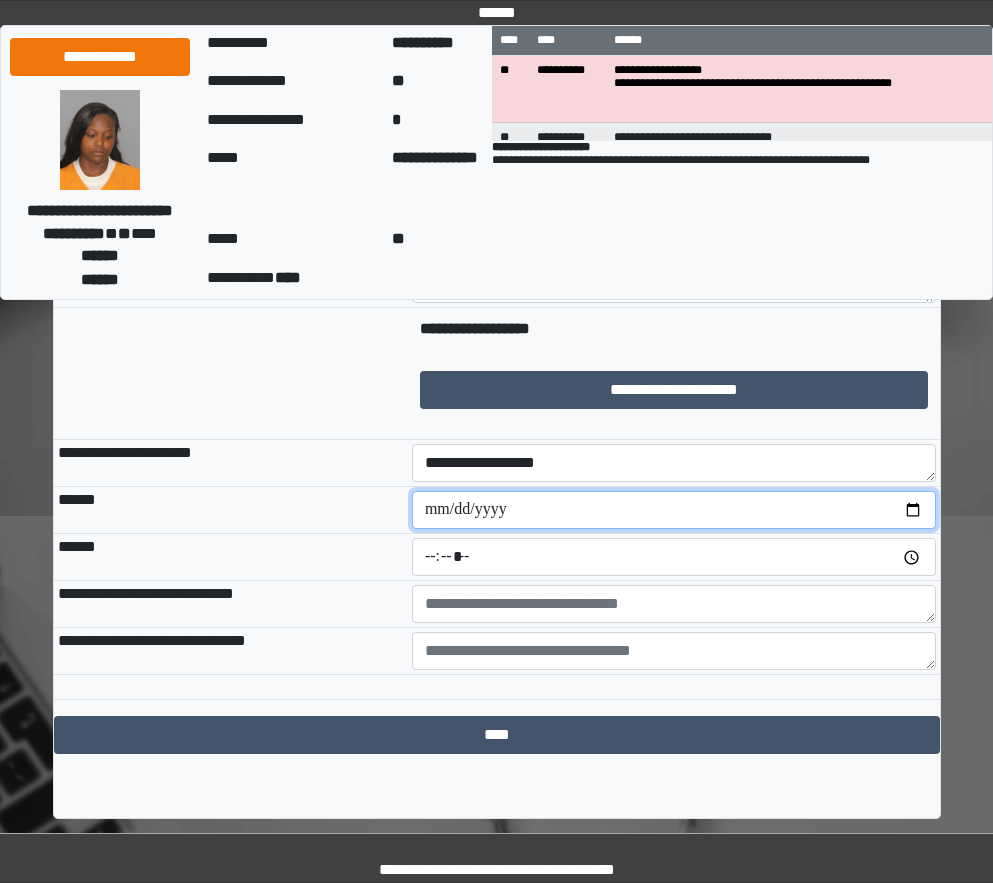 type on "**********" 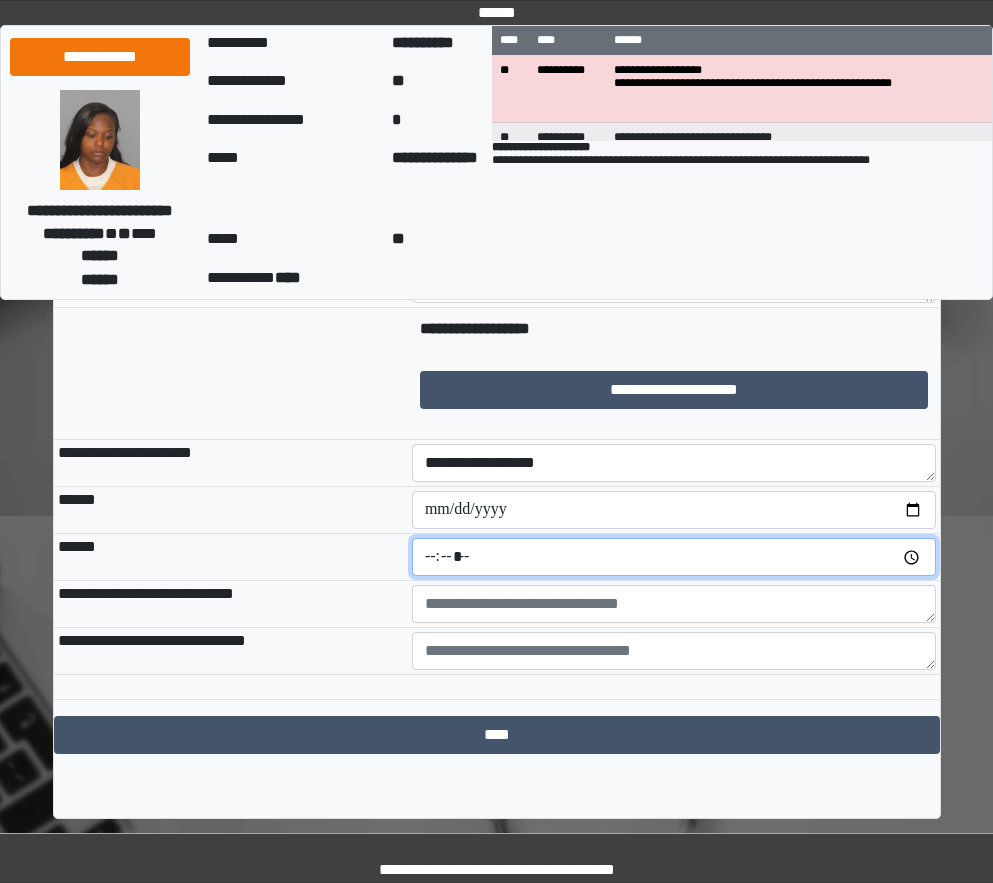 click at bounding box center (674, 557) 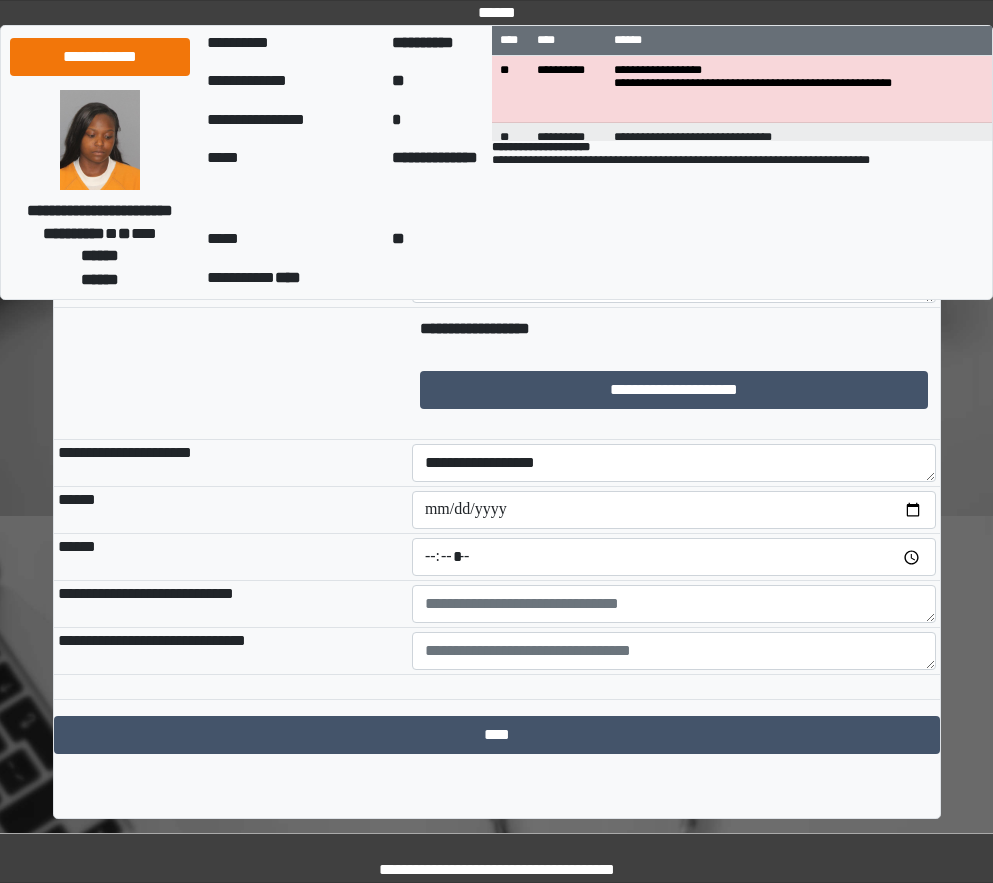 type on "*****" 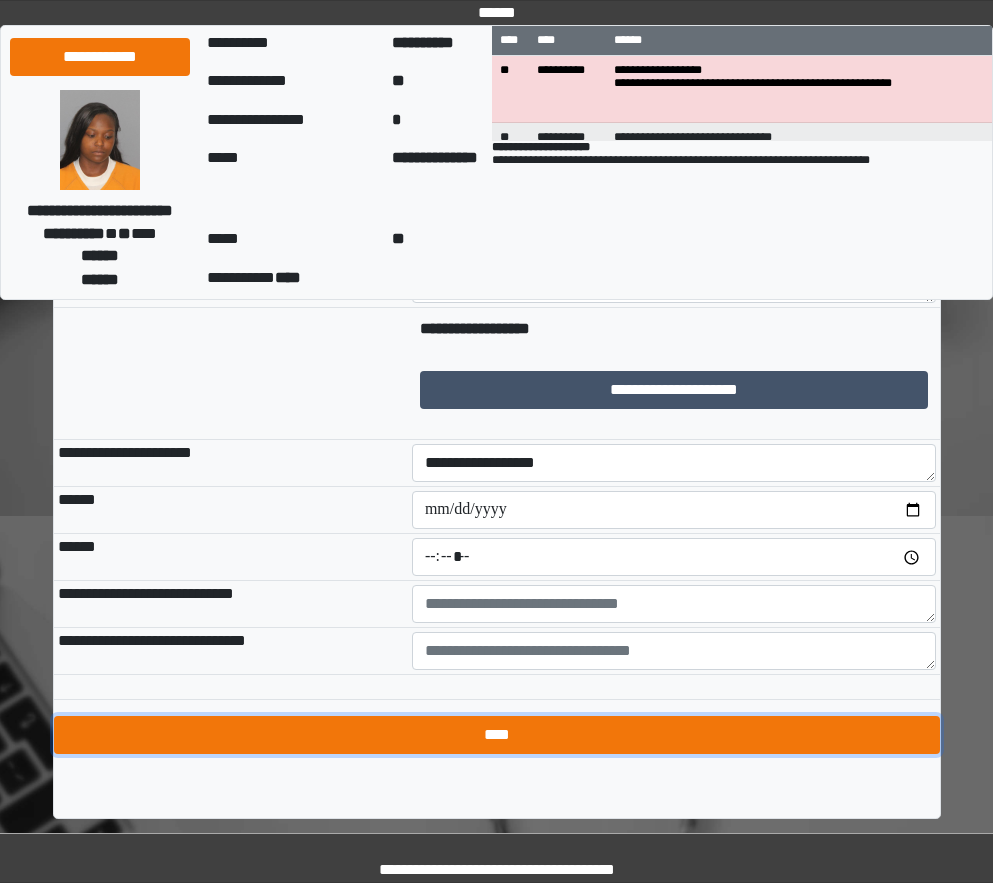 click on "****" at bounding box center (497, 735) 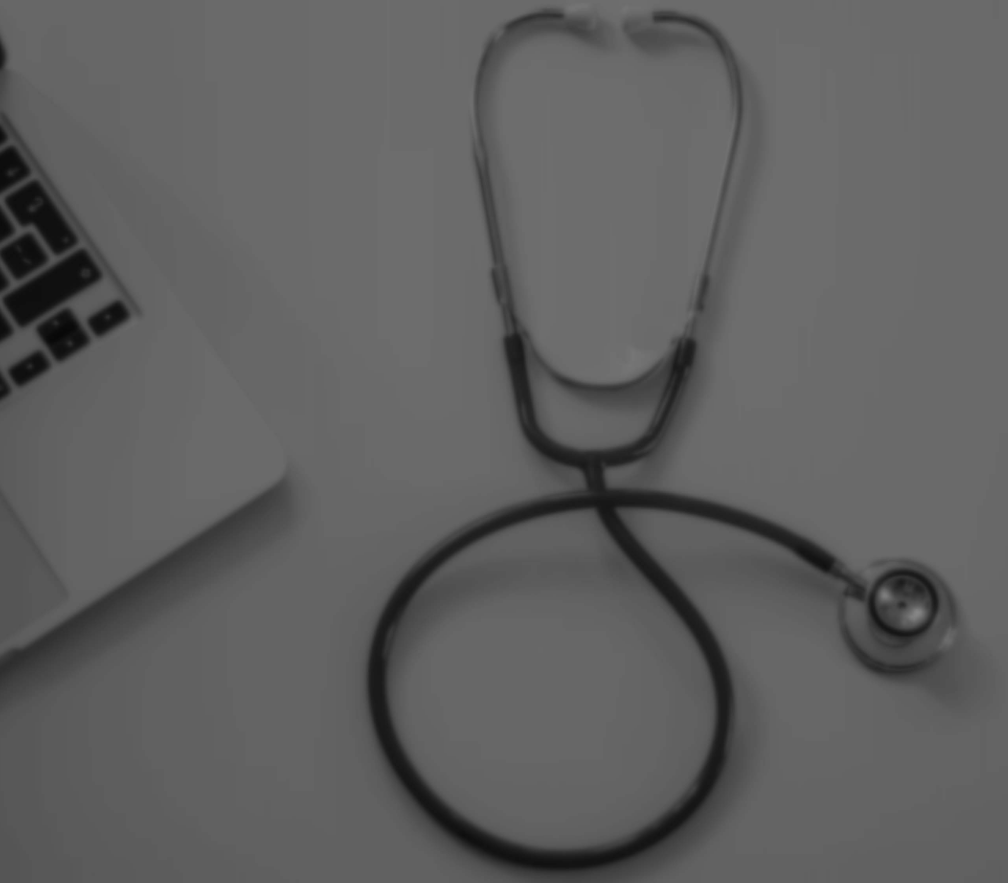 scroll, scrollTop: 0, scrollLeft: 0, axis: both 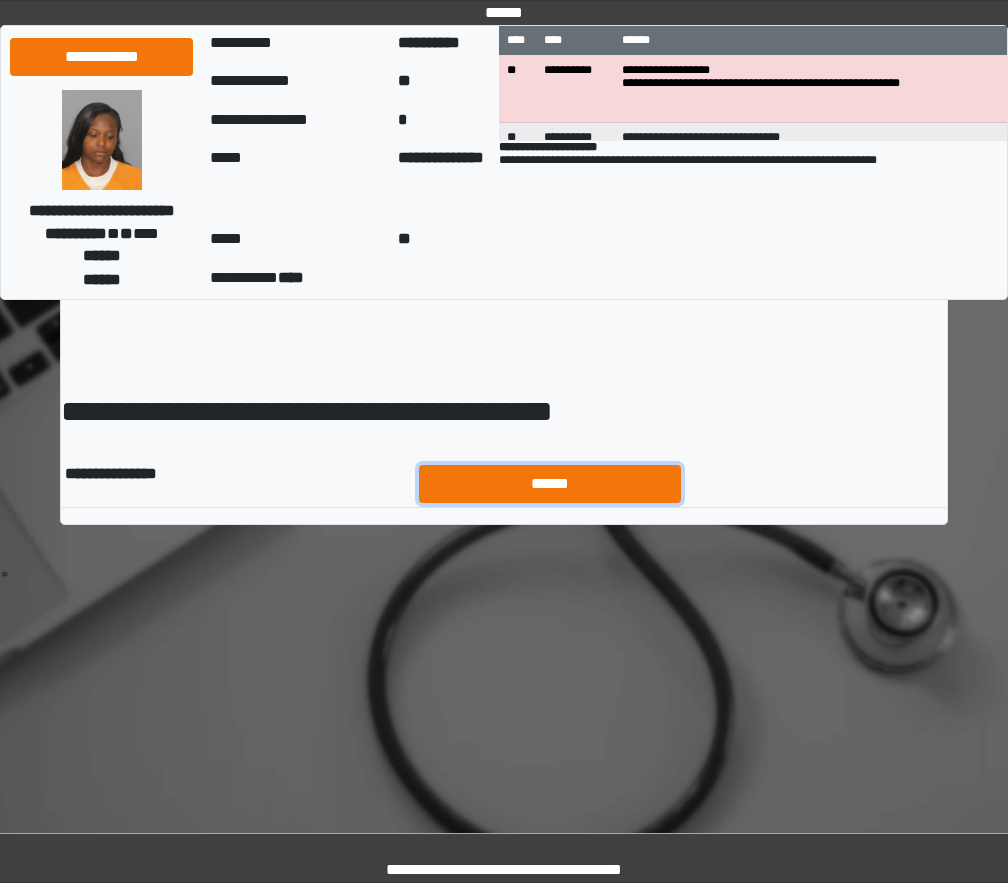 click on "******" at bounding box center [550, 484] 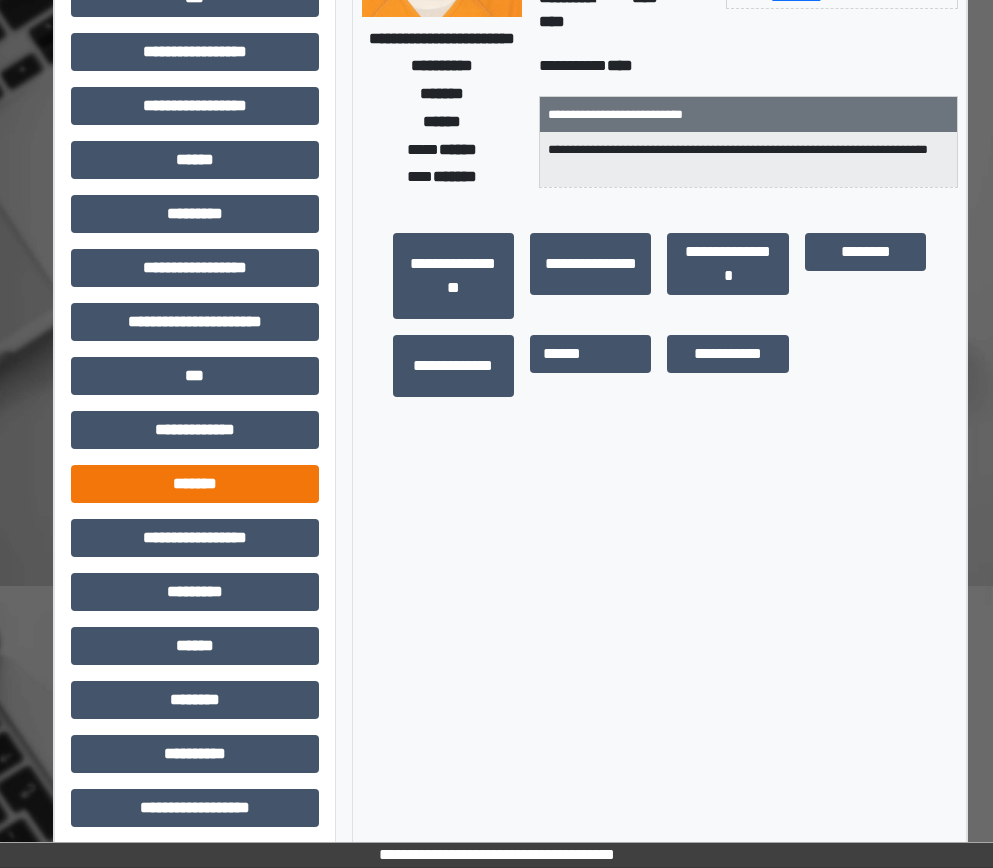 scroll, scrollTop: 306, scrollLeft: 0, axis: vertical 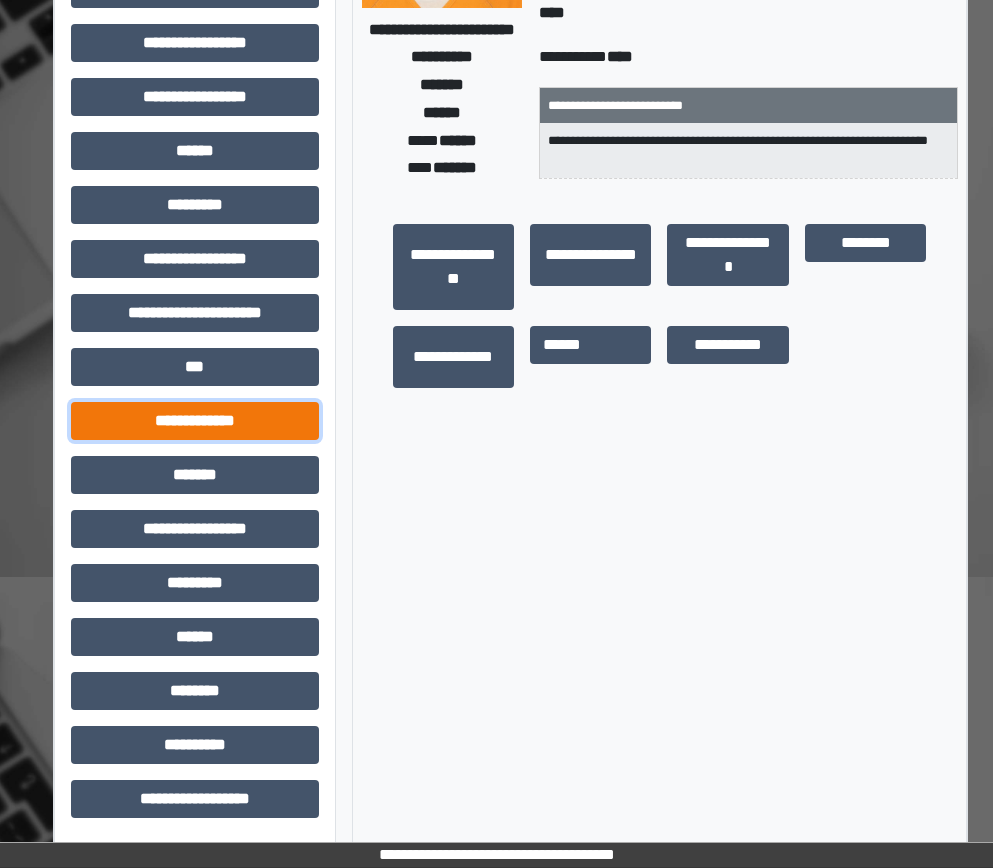 click on "**********" at bounding box center (195, 421) 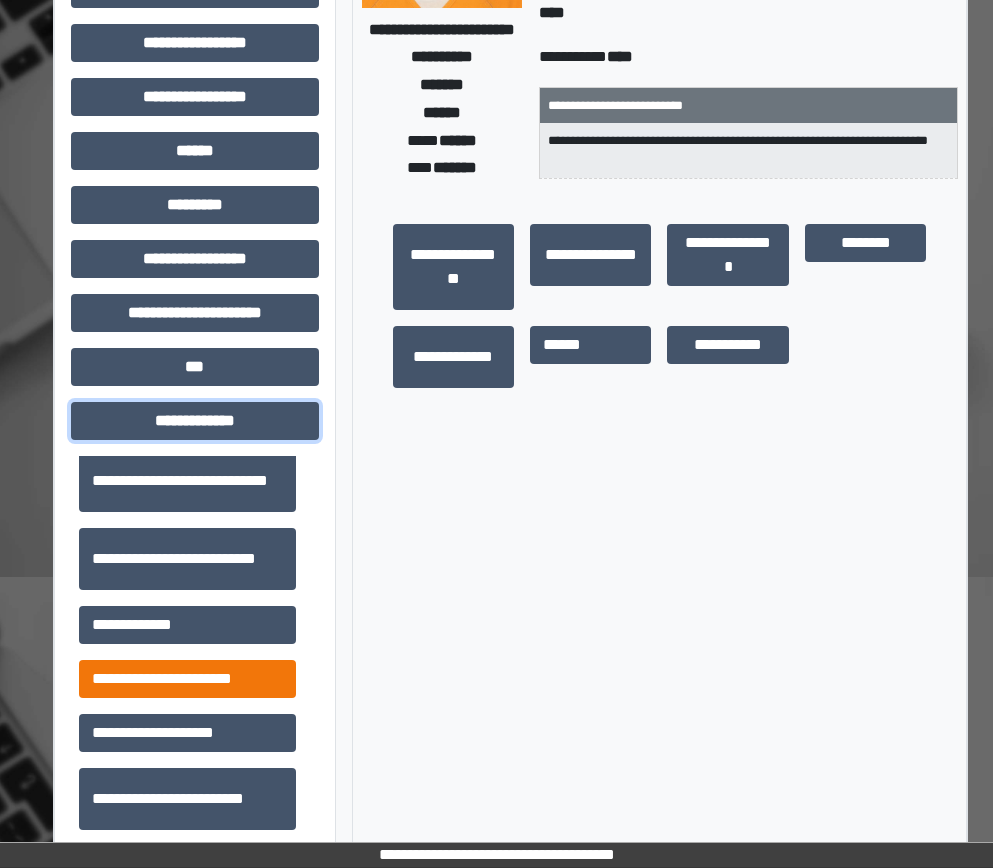 scroll, scrollTop: 300, scrollLeft: 0, axis: vertical 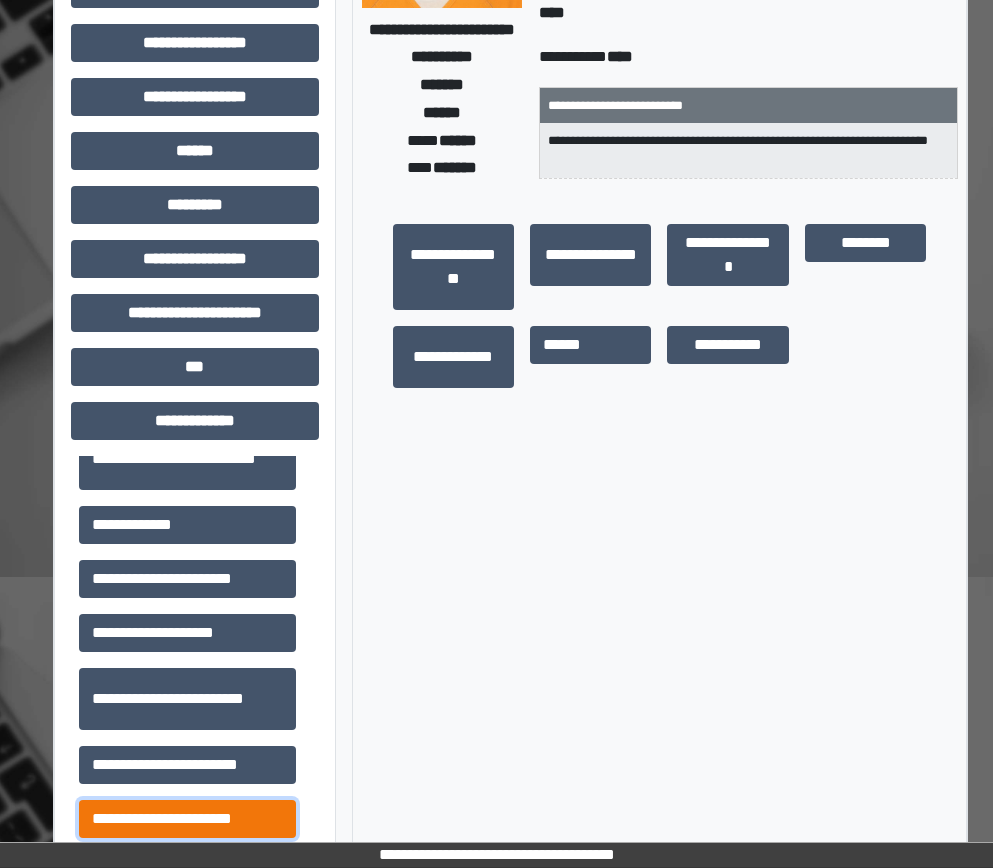 click on "**********" at bounding box center [187, 819] 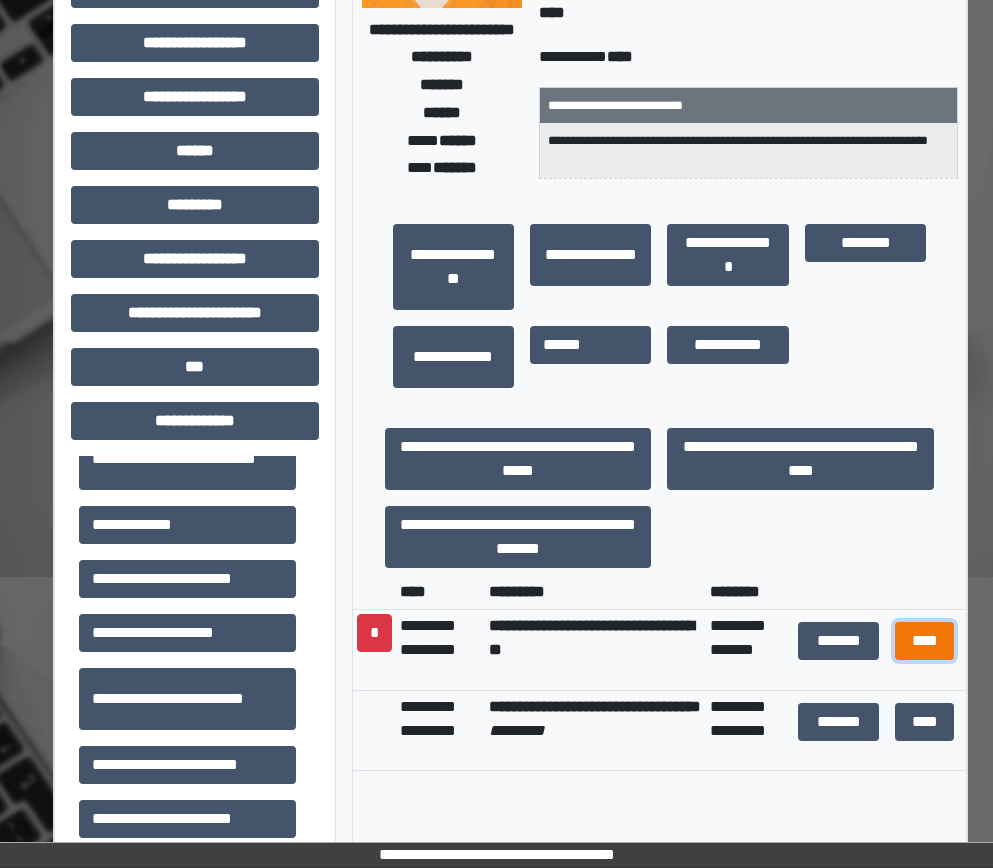 click on "****" at bounding box center (925, 641) 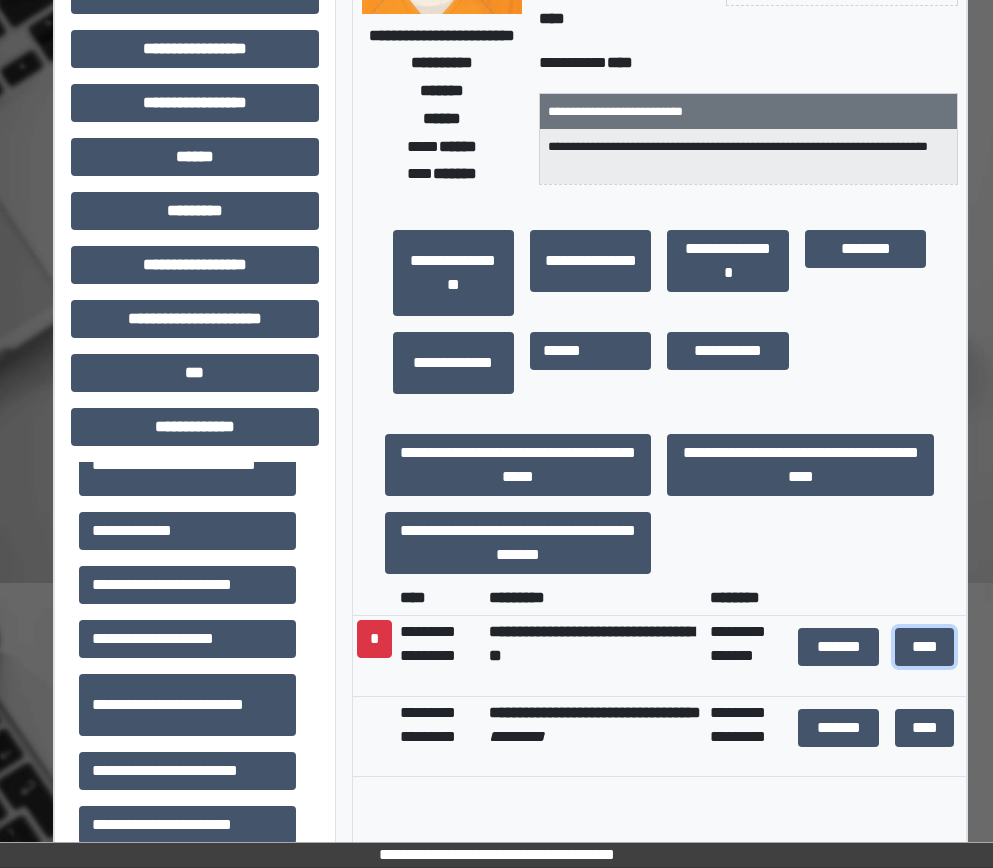 scroll, scrollTop: 0, scrollLeft: 0, axis: both 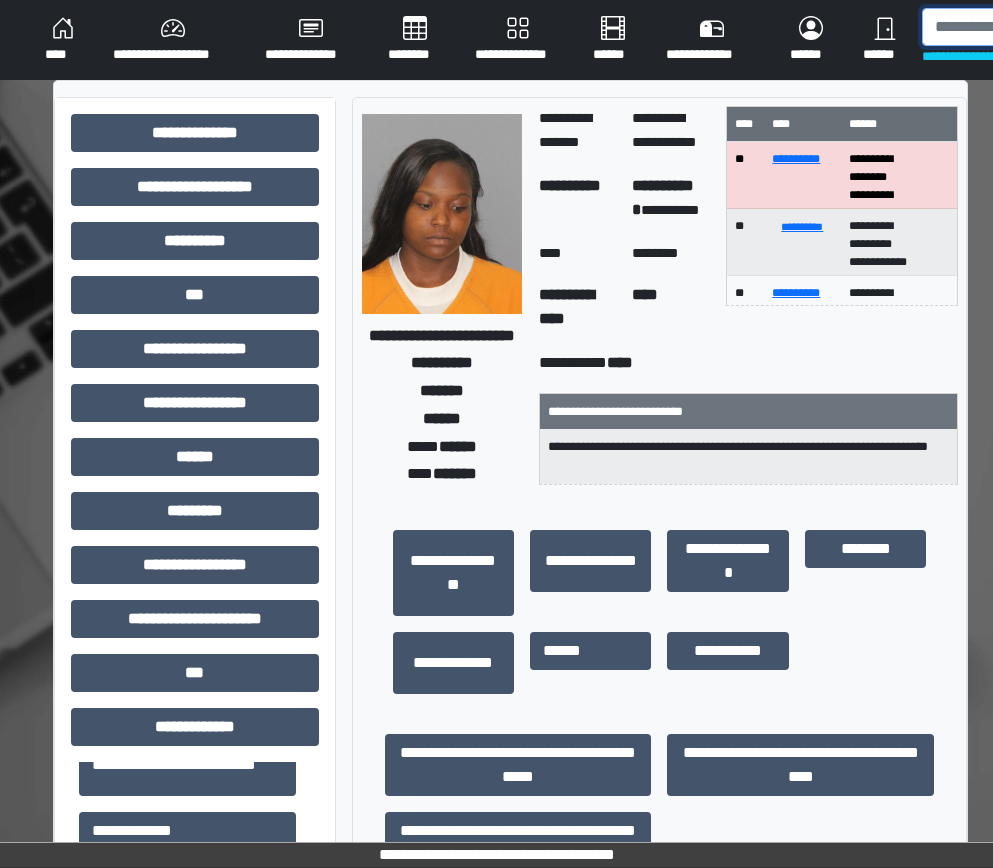 click at bounding box center (1025, 27) 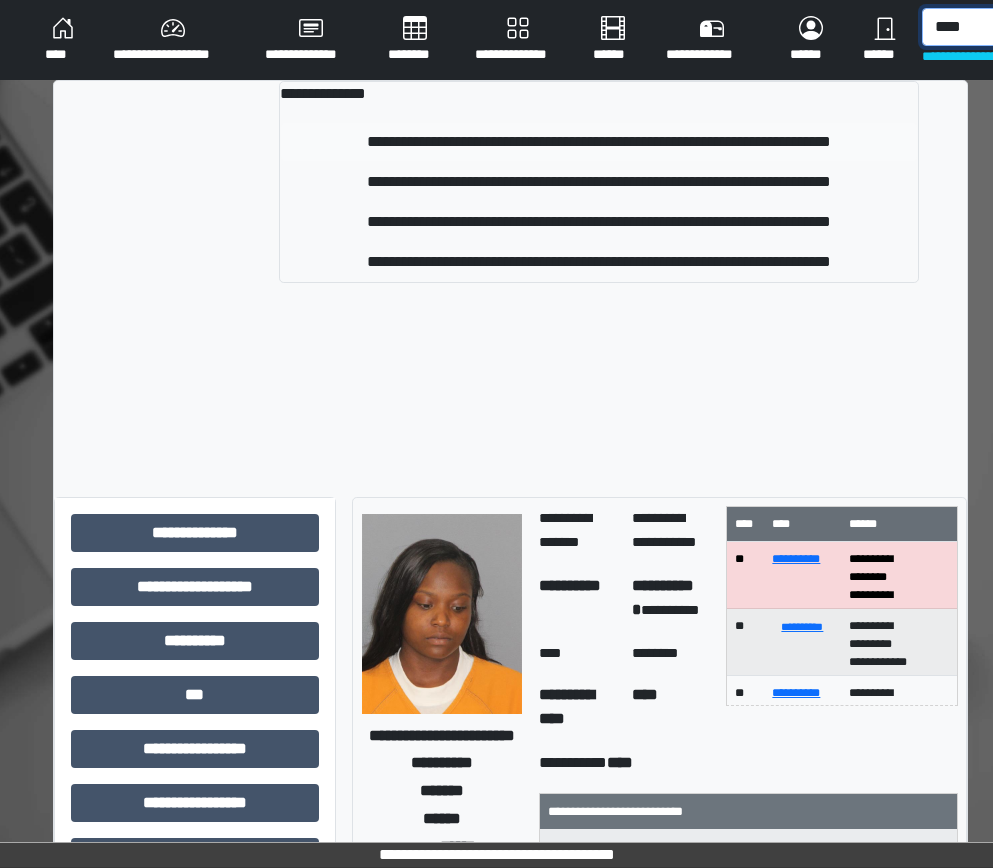 type on "****" 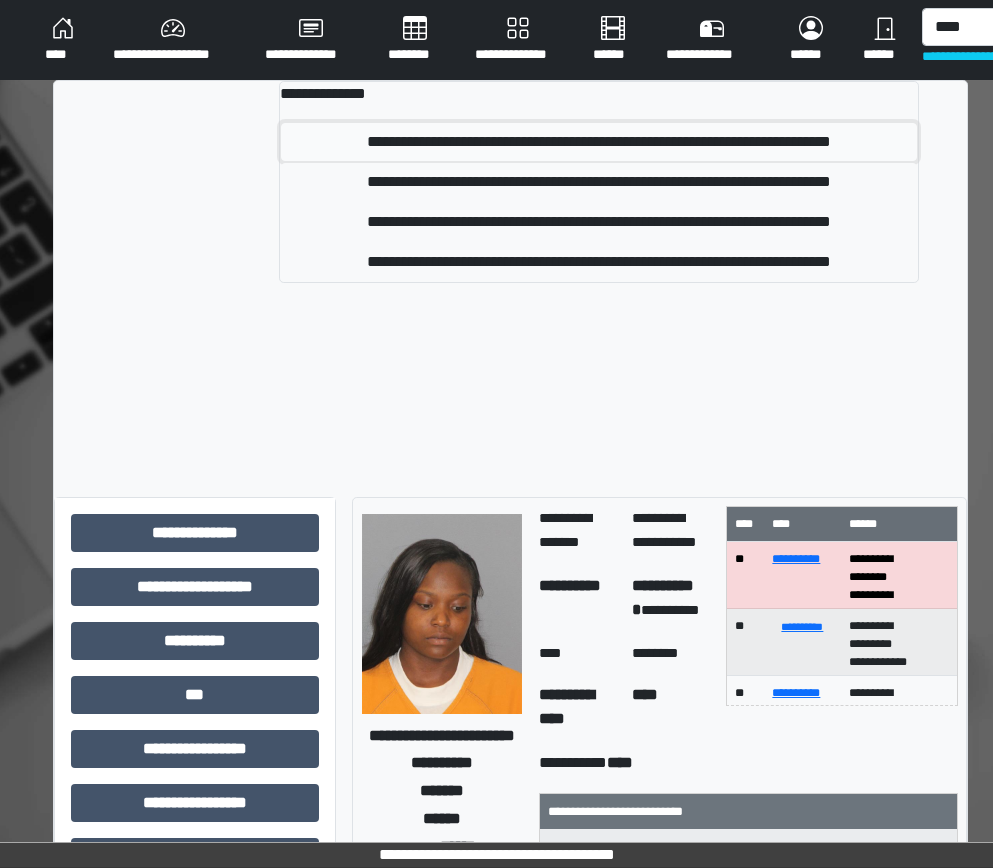 click on "**********" at bounding box center (599, 142) 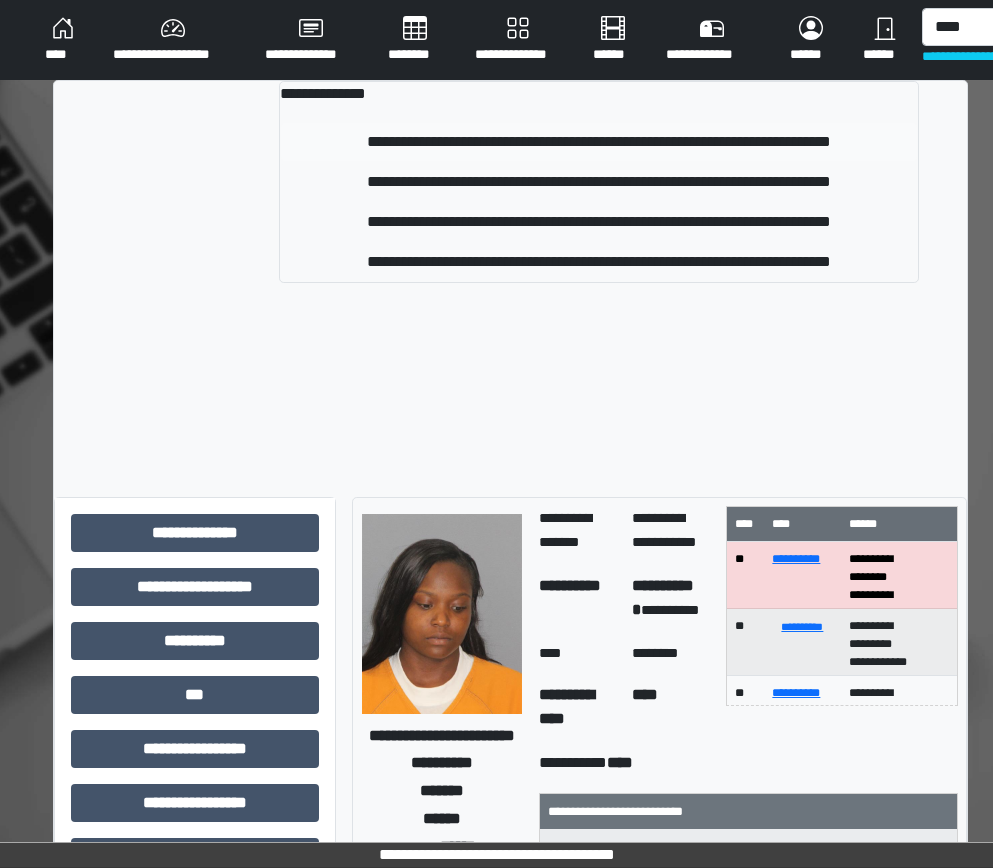 type 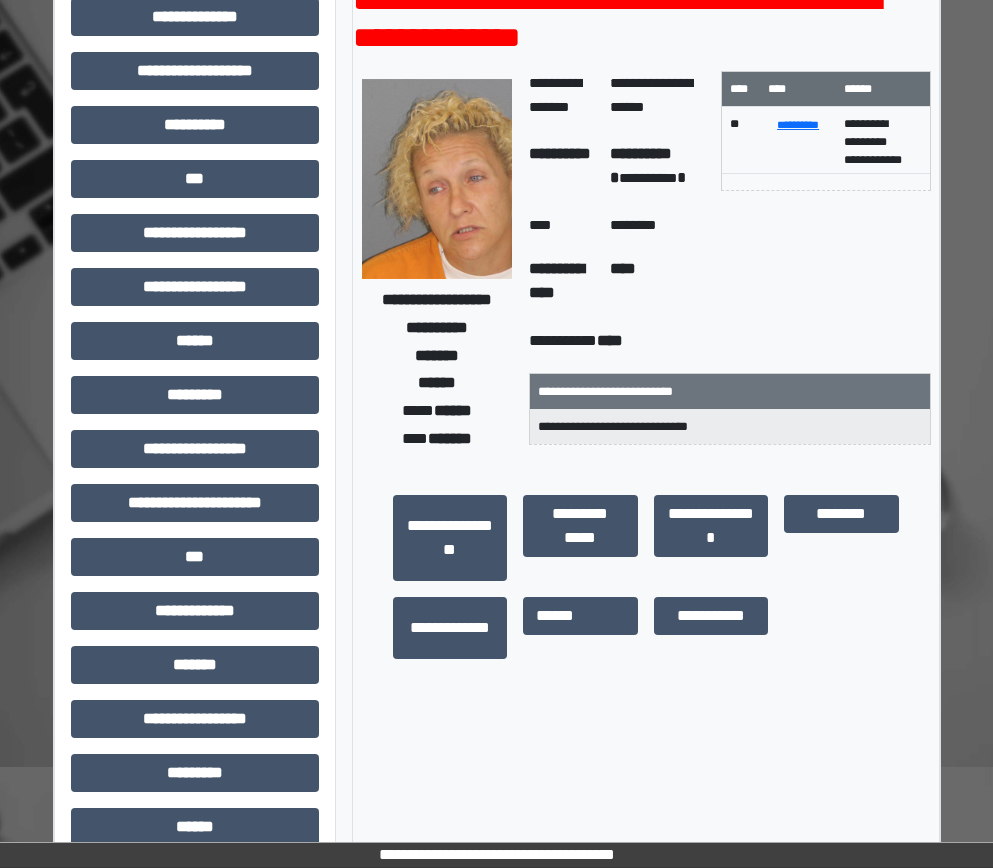 scroll, scrollTop: 0, scrollLeft: 0, axis: both 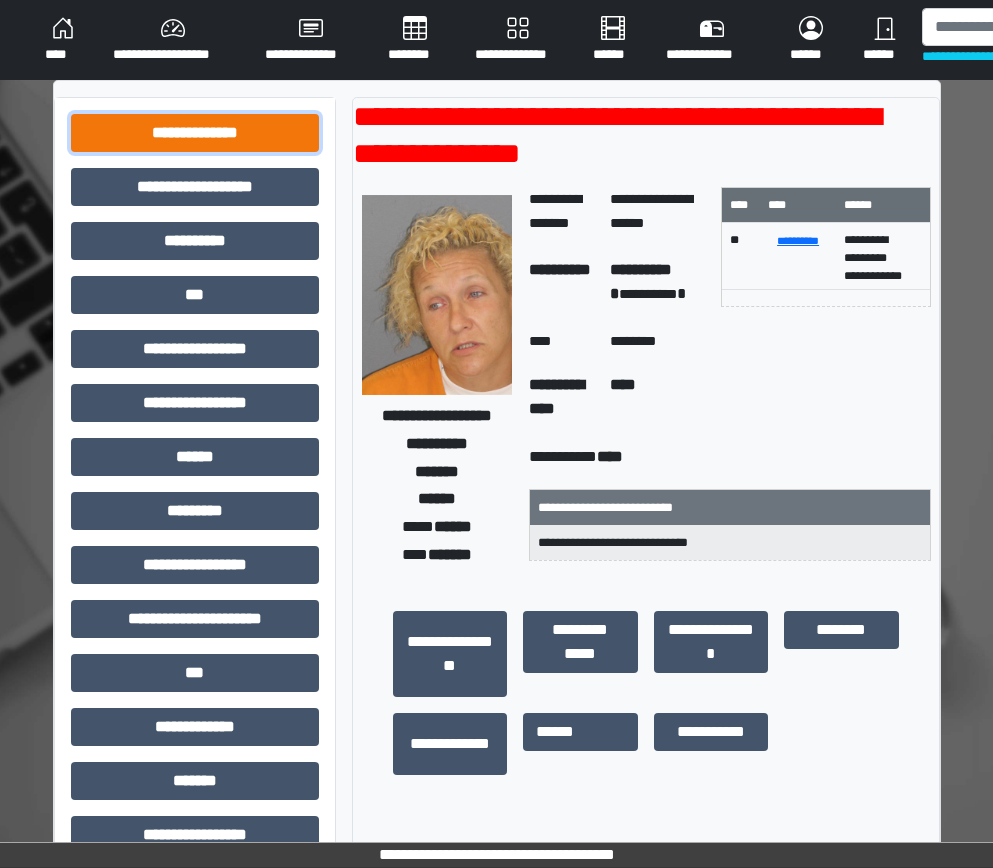 click on "**********" at bounding box center [195, 133] 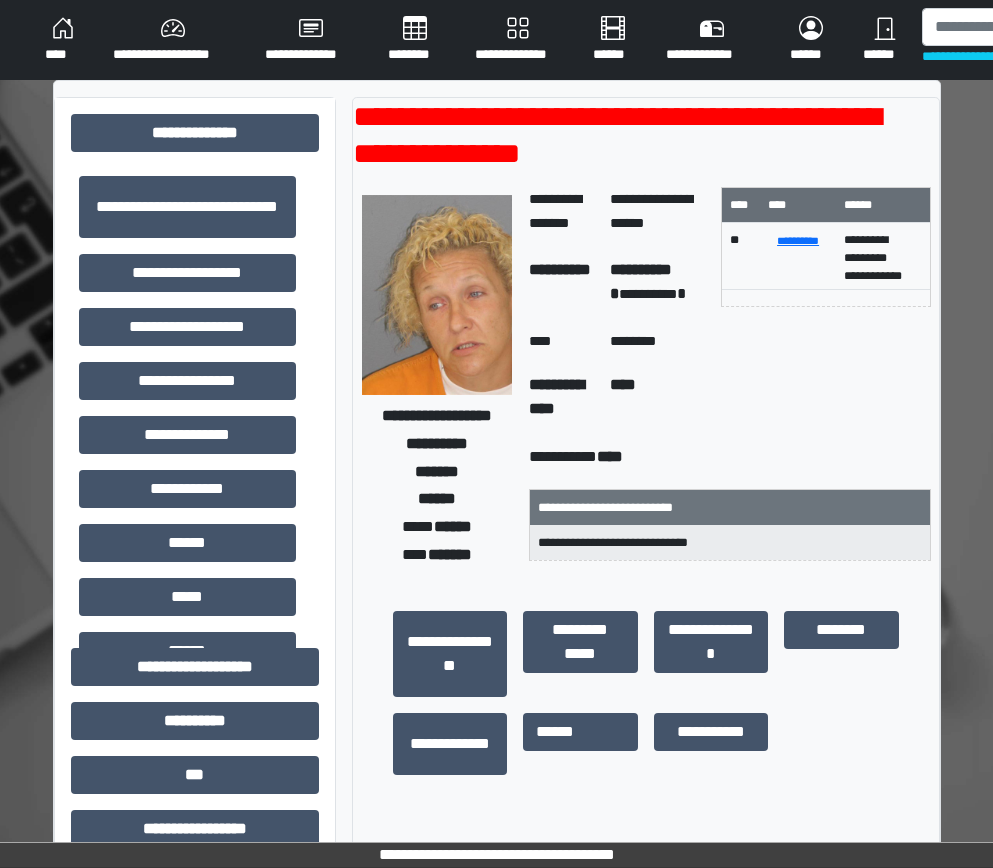 click on "**********" at bounding box center [187, 327] 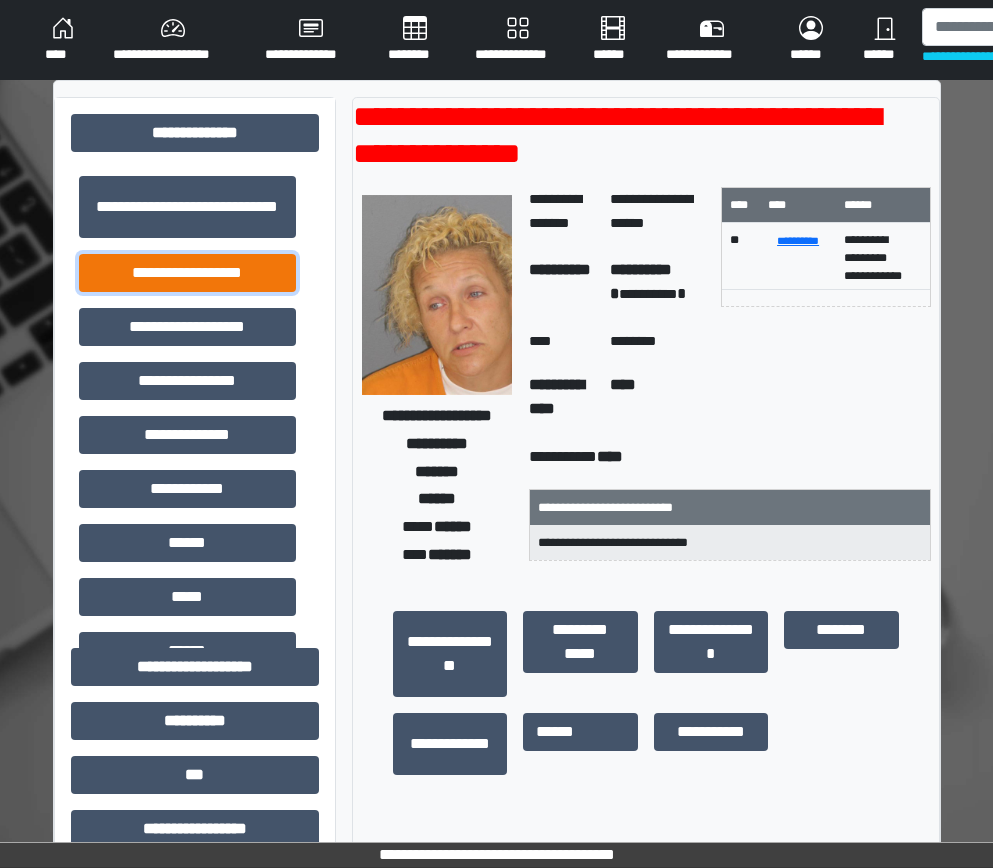 click on "**********" at bounding box center [187, 273] 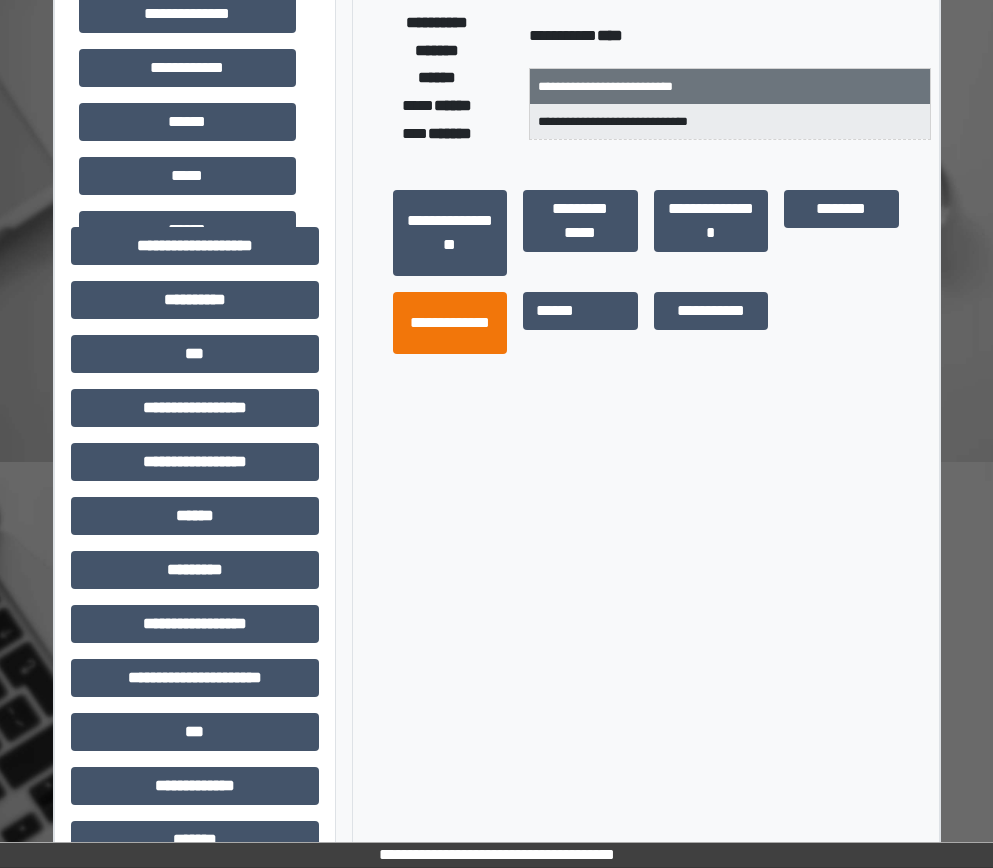 scroll, scrollTop: 500, scrollLeft: 0, axis: vertical 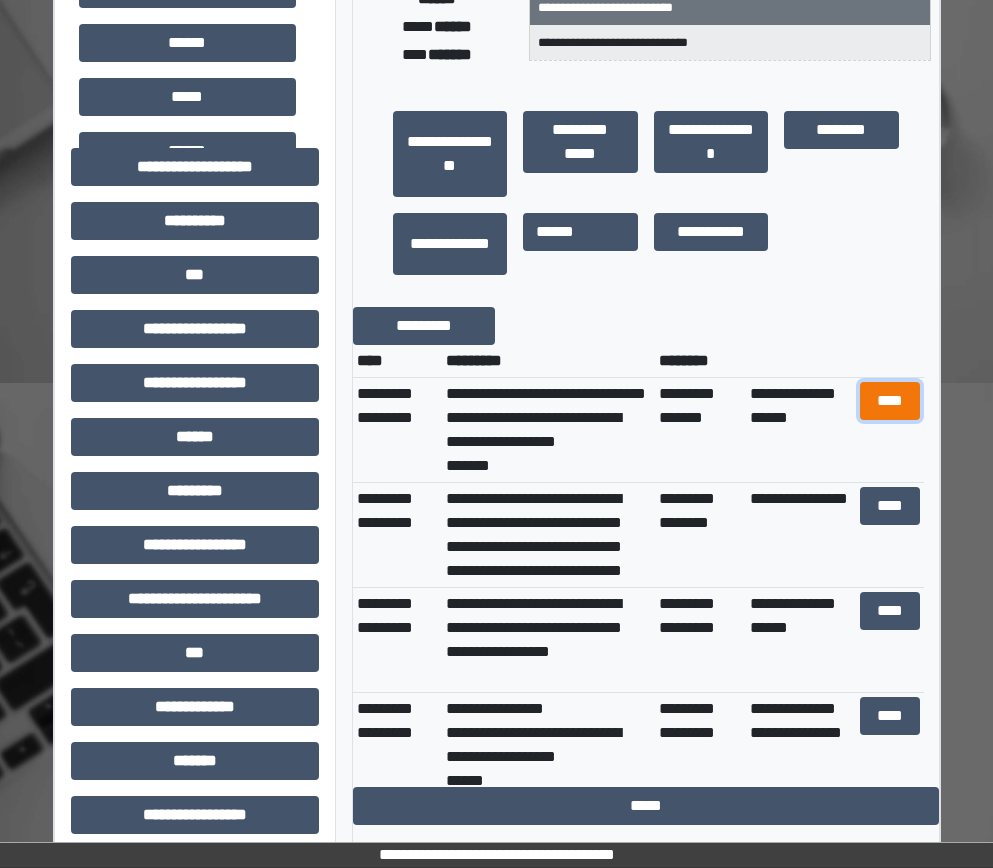 click on "****" at bounding box center [890, 401] 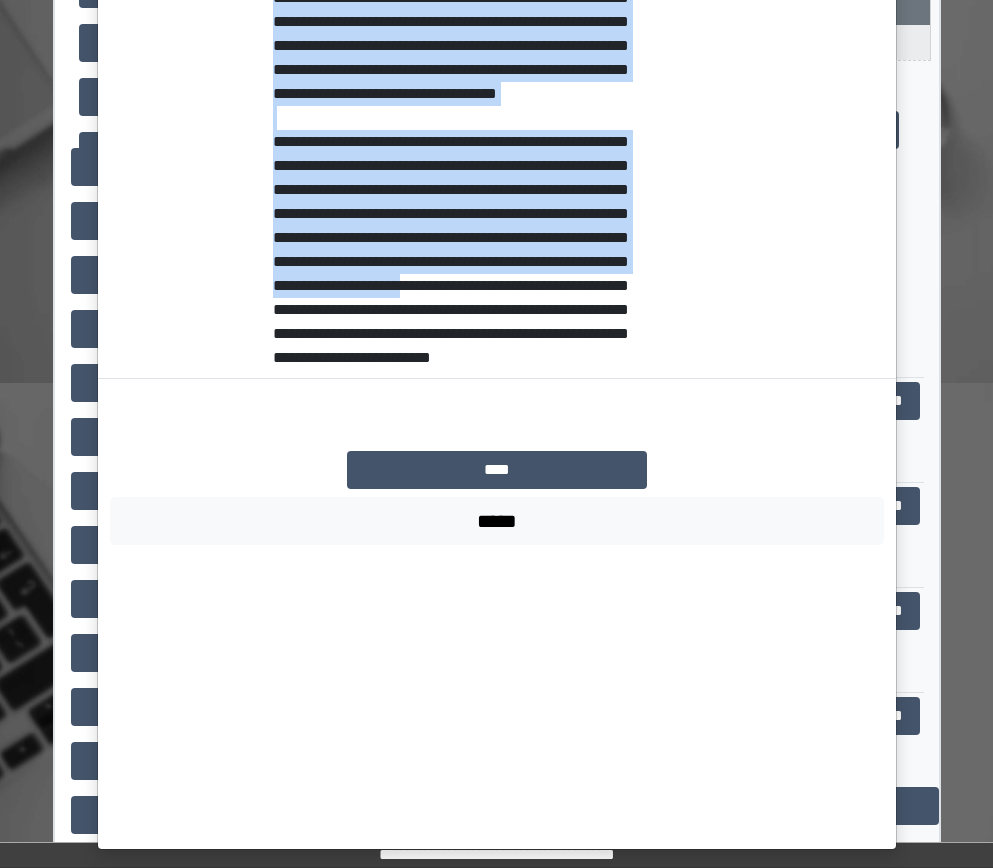 scroll, scrollTop: 1610, scrollLeft: 0, axis: vertical 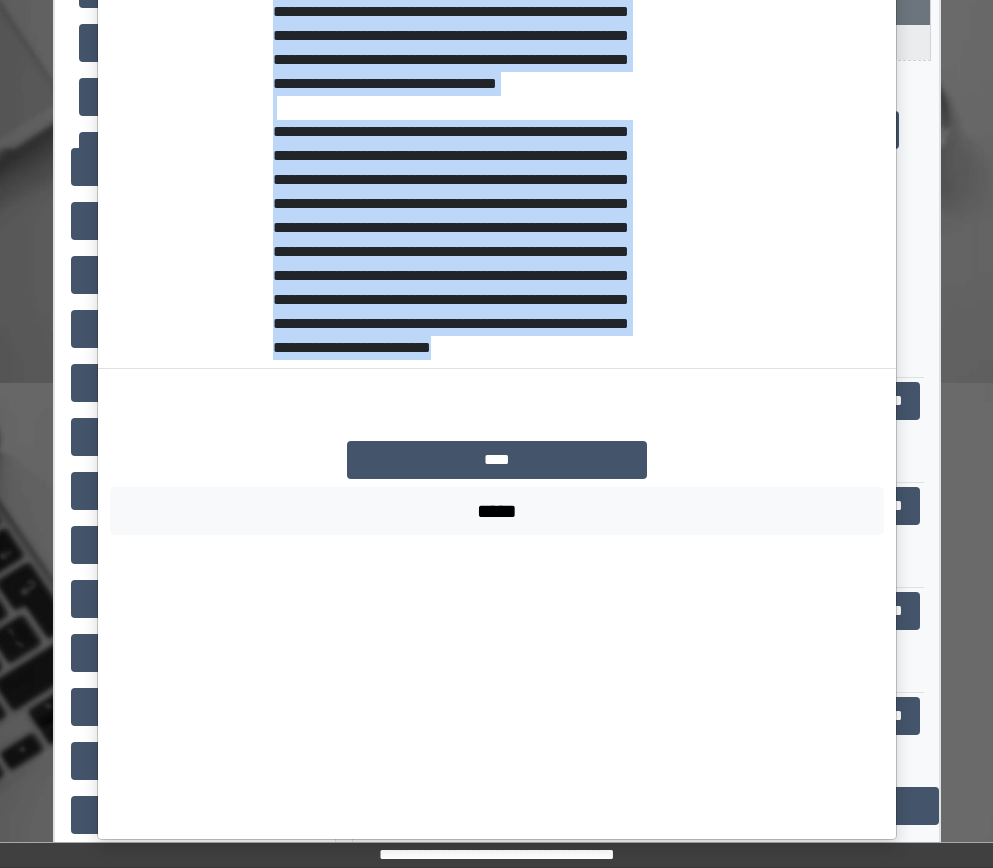 drag, startPoint x: 265, startPoint y: 471, endPoint x: 622, endPoint y: 637, distance: 393.70676 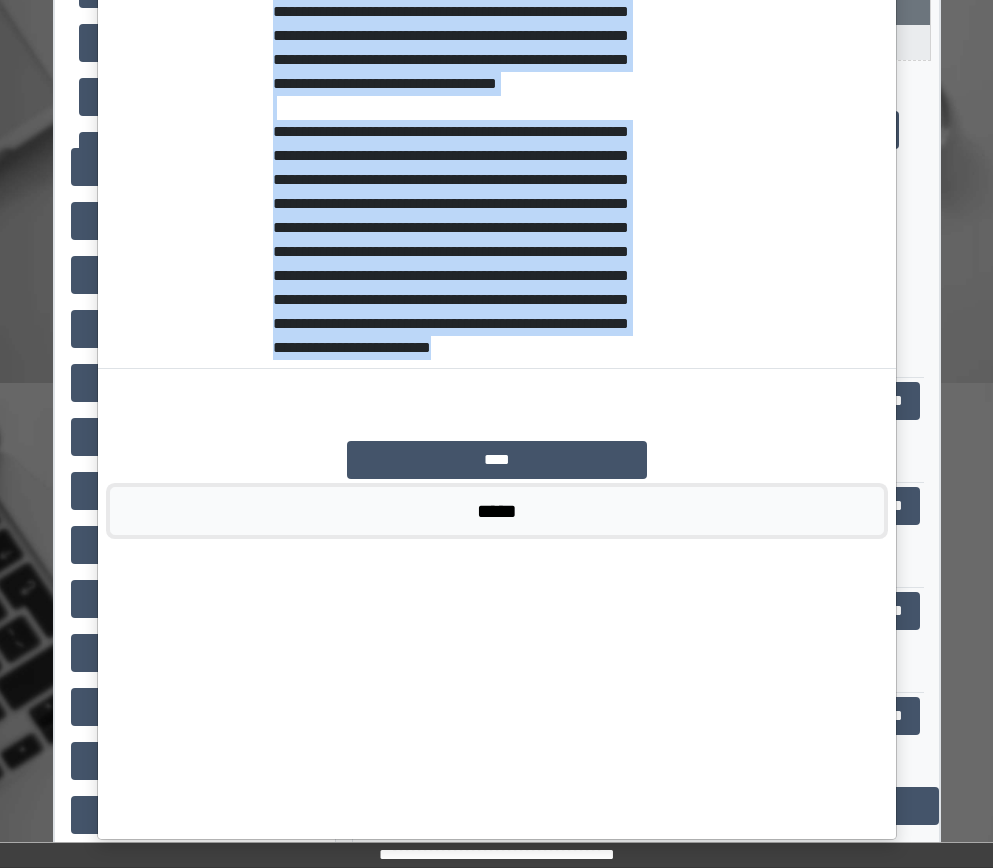 click on "*****" at bounding box center (497, 511) 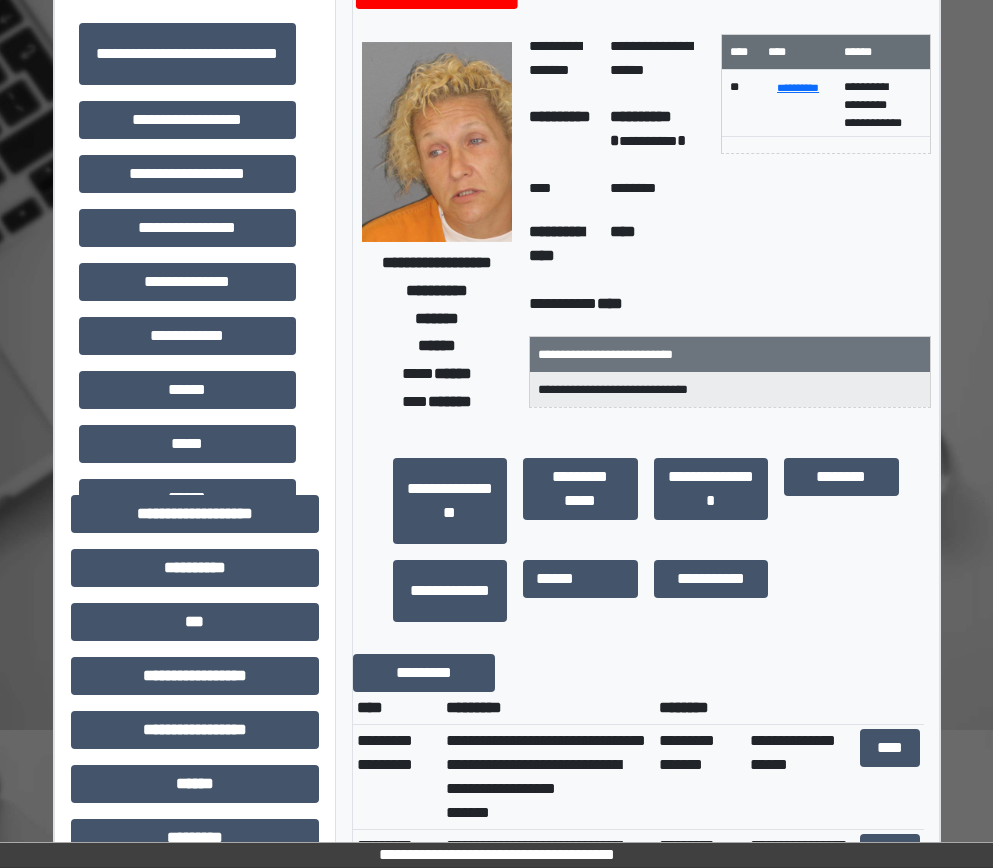 scroll, scrollTop: 300, scrollLeft: 0, axis: vertical 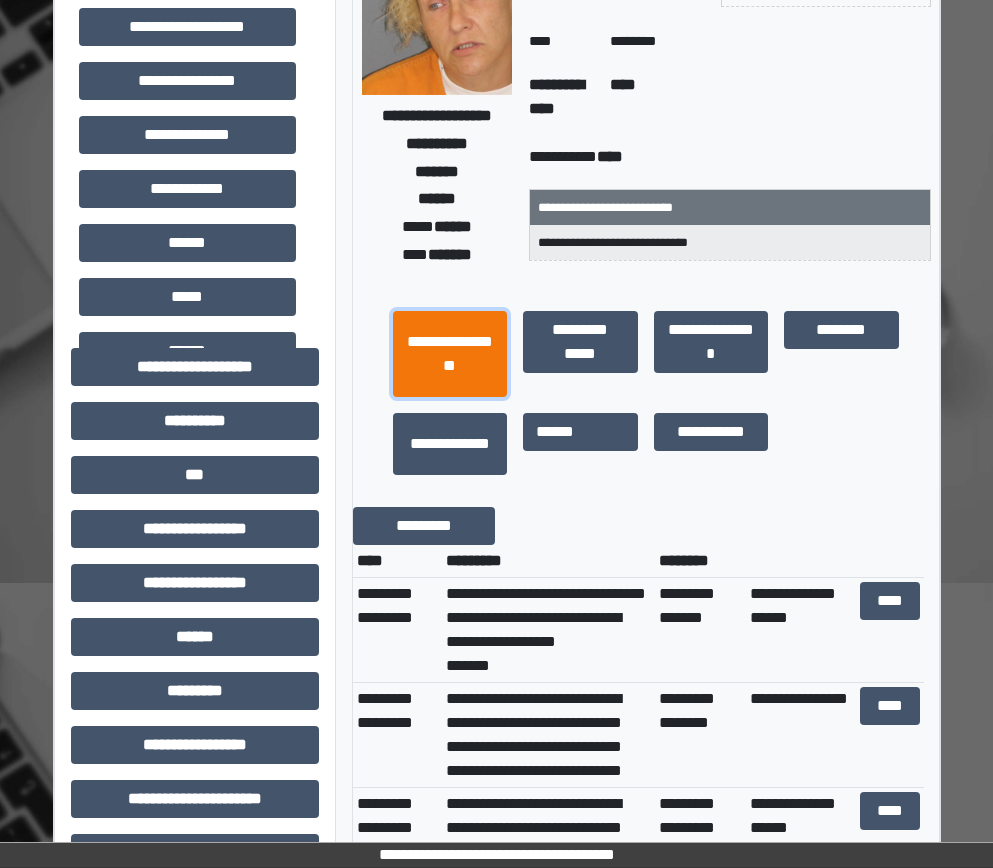 click on "**********" at bounding box center [450, 354] 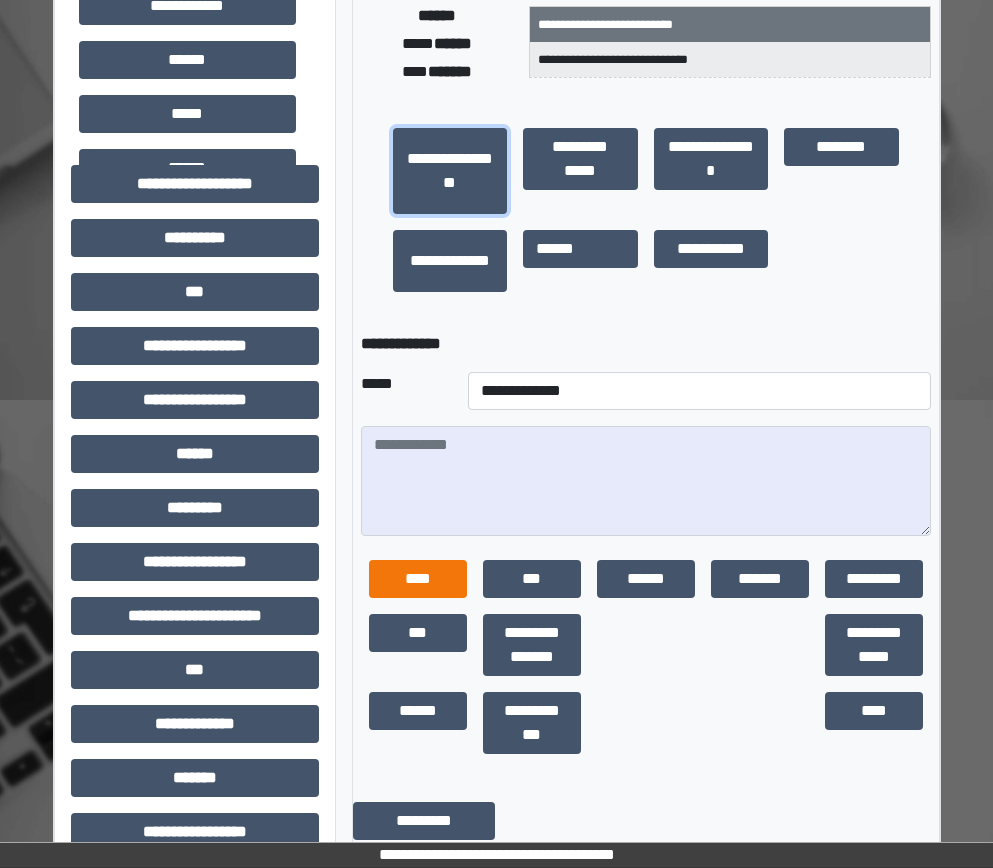 scroll, scrollTop: 700, scrollLeft: 0, axis: vertical 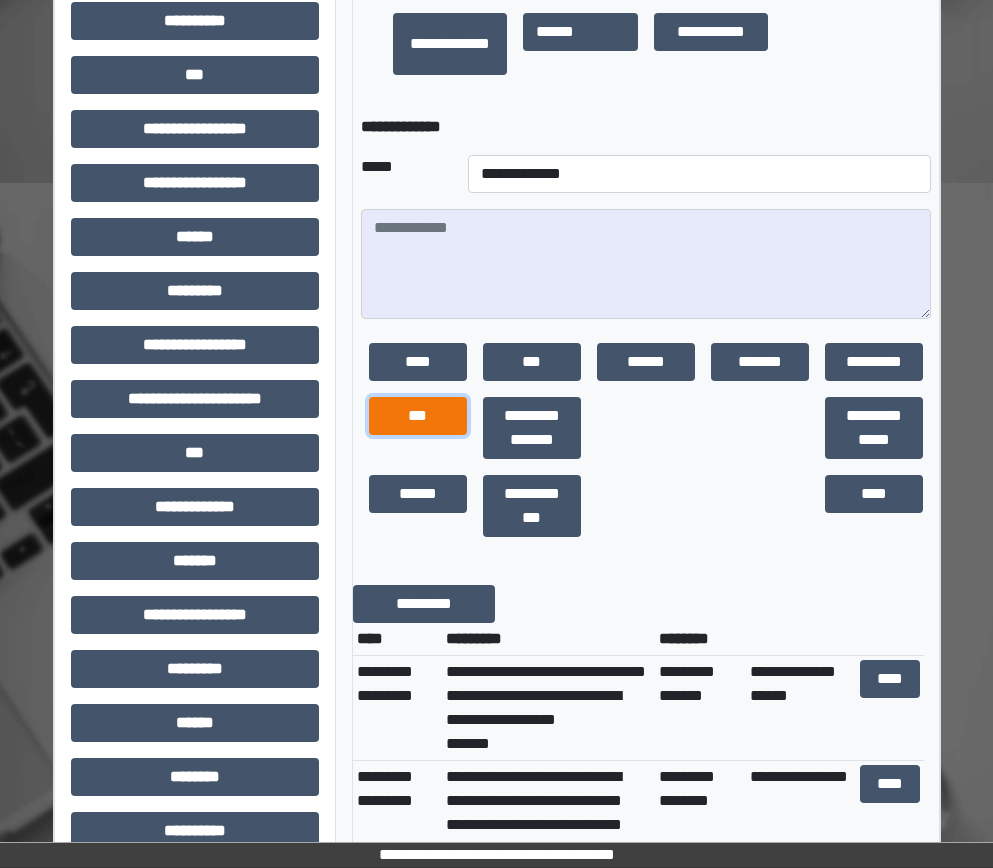 click on "***" at bounding box center (418, 416) 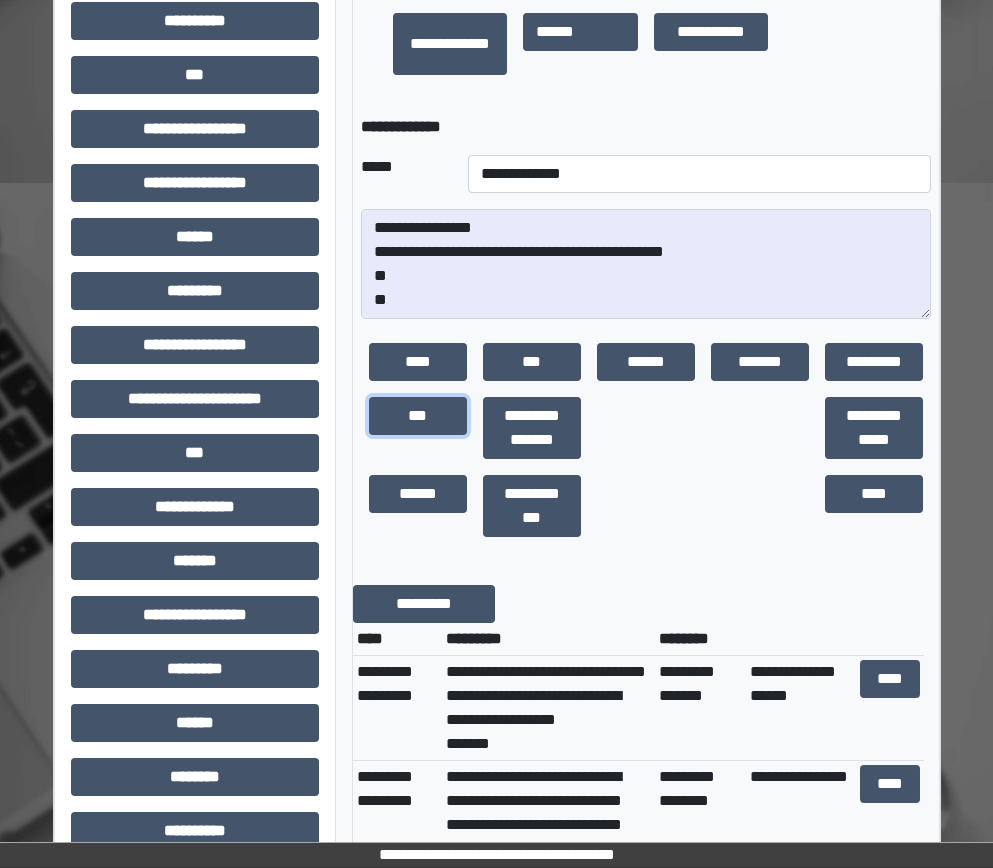 scroll, scrollTop: 24, scrollLeft: 0, axis: vertical 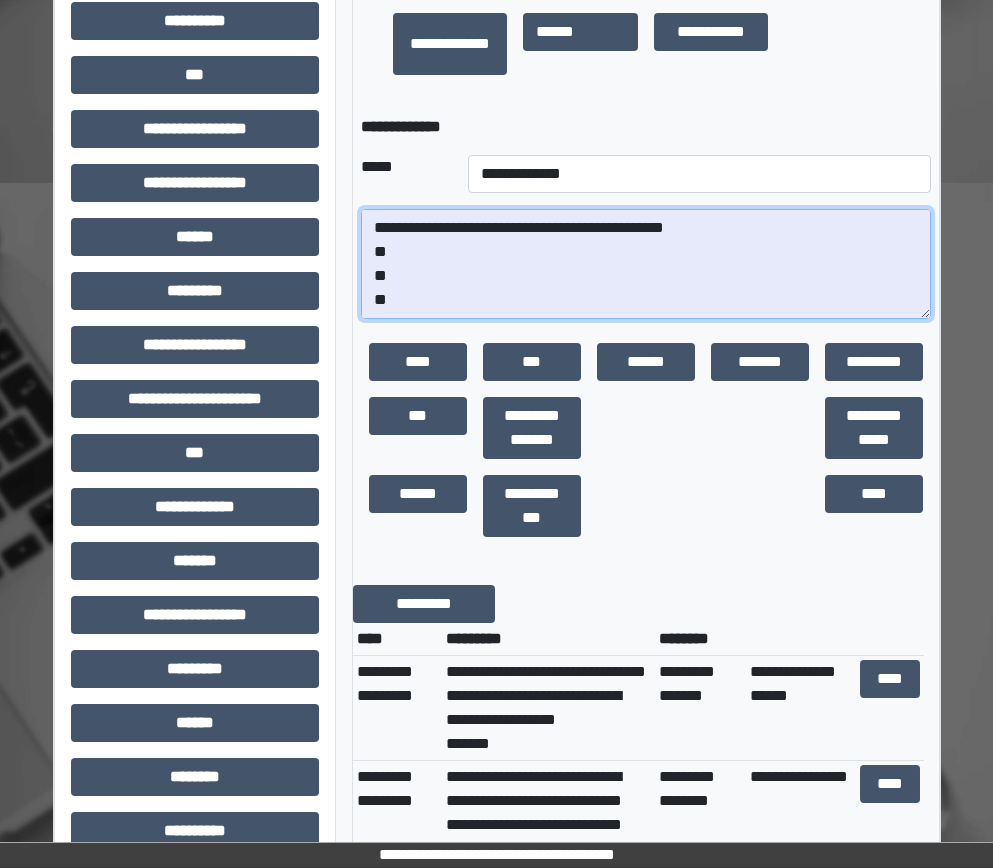 drag, startPoint x: 419, startPoint y: 307, endPoint x: 372, endPoint y: 259, distance: 67.17886 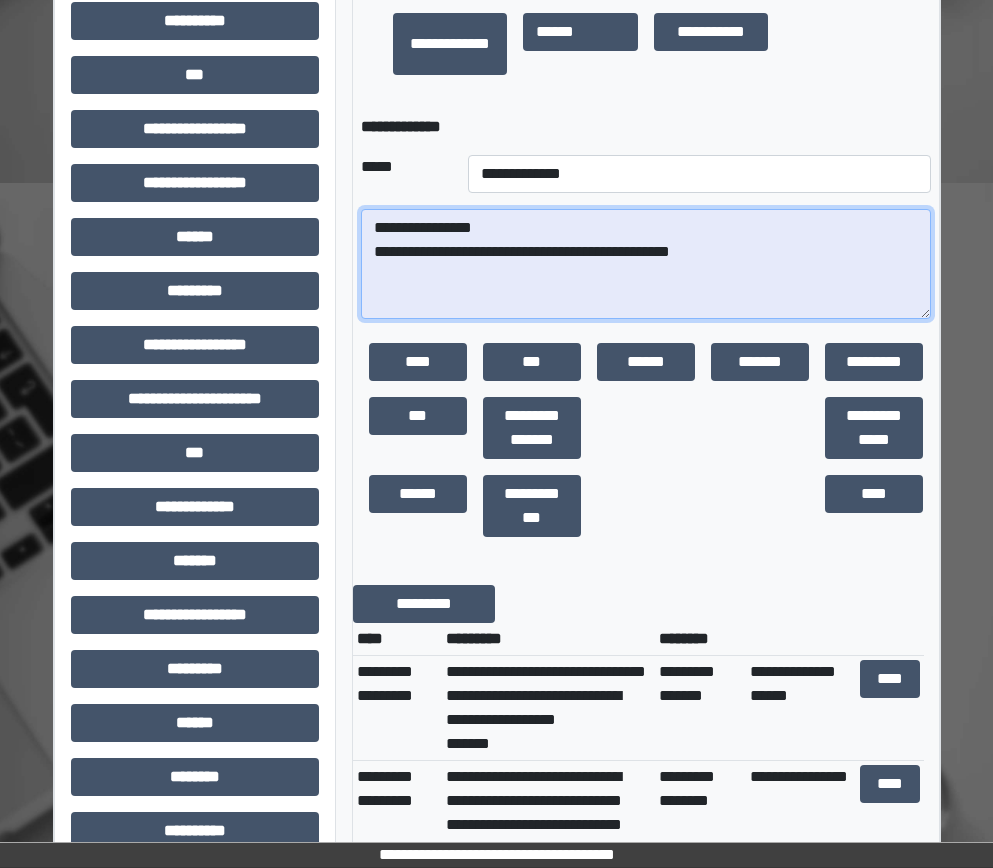 scroll, scrollTop: 0, scrollLeft: 0, axis: both 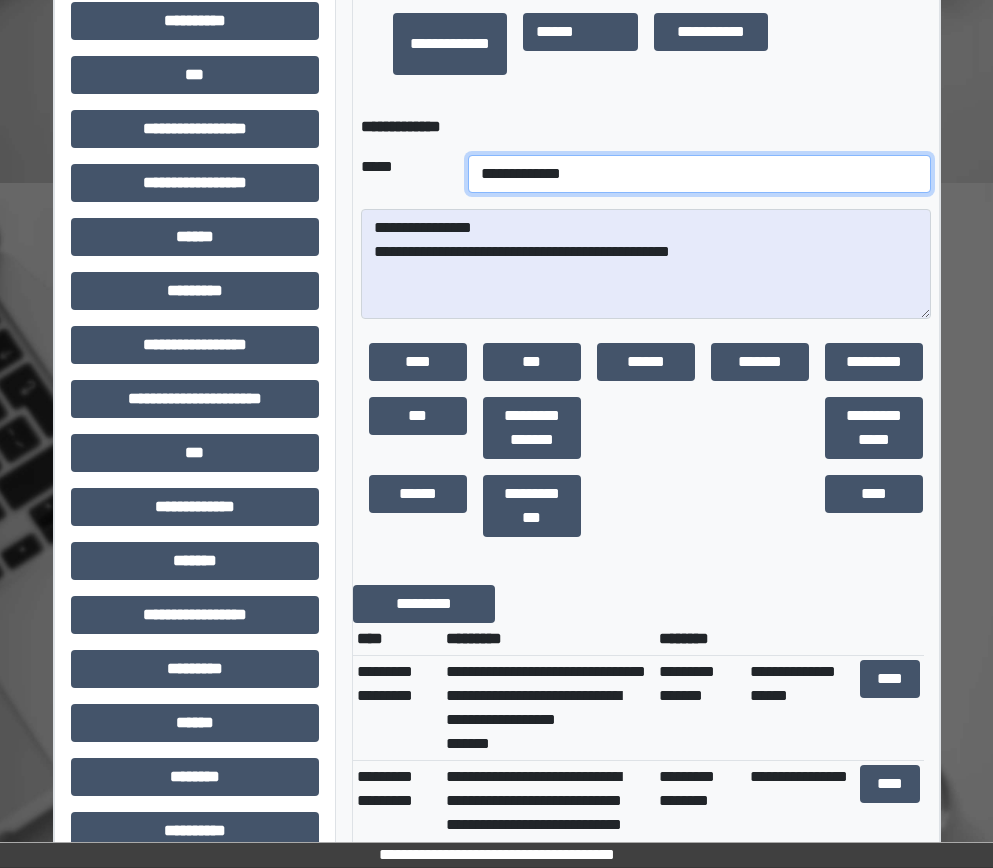 click on "**********" at bounding box center [699, 174] 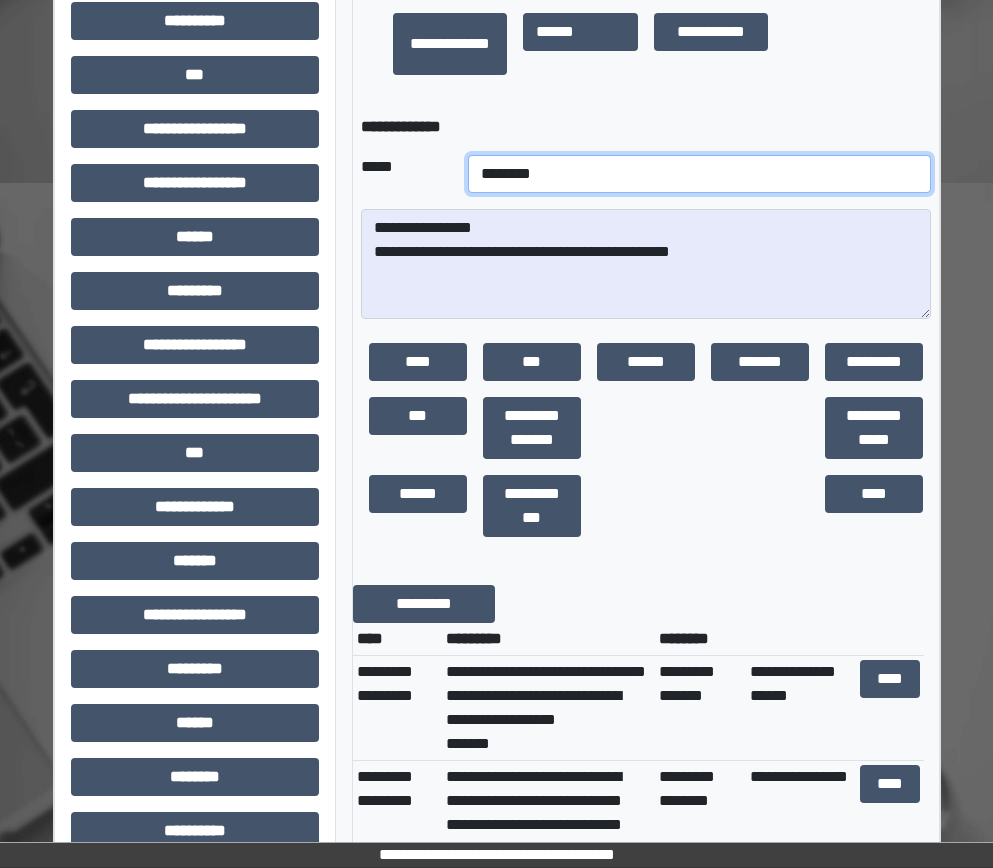 click on "**********" at bounding box center (699, 174) 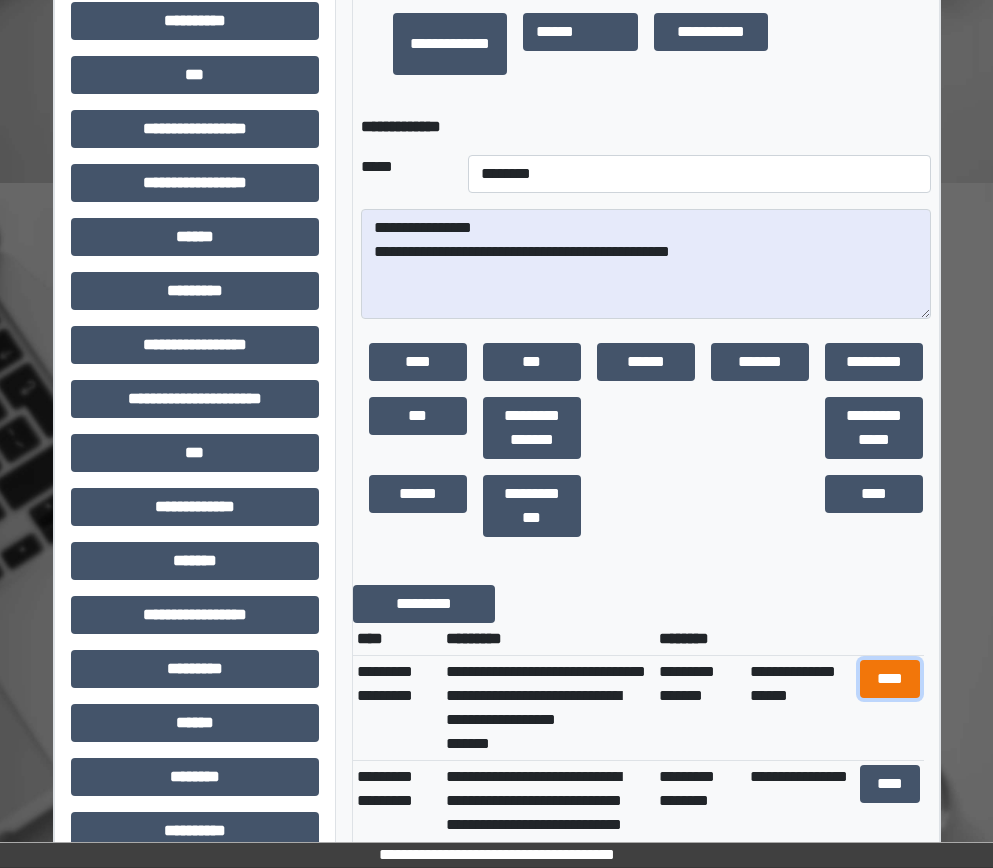 click on "****" at bounding box center (890, 679) 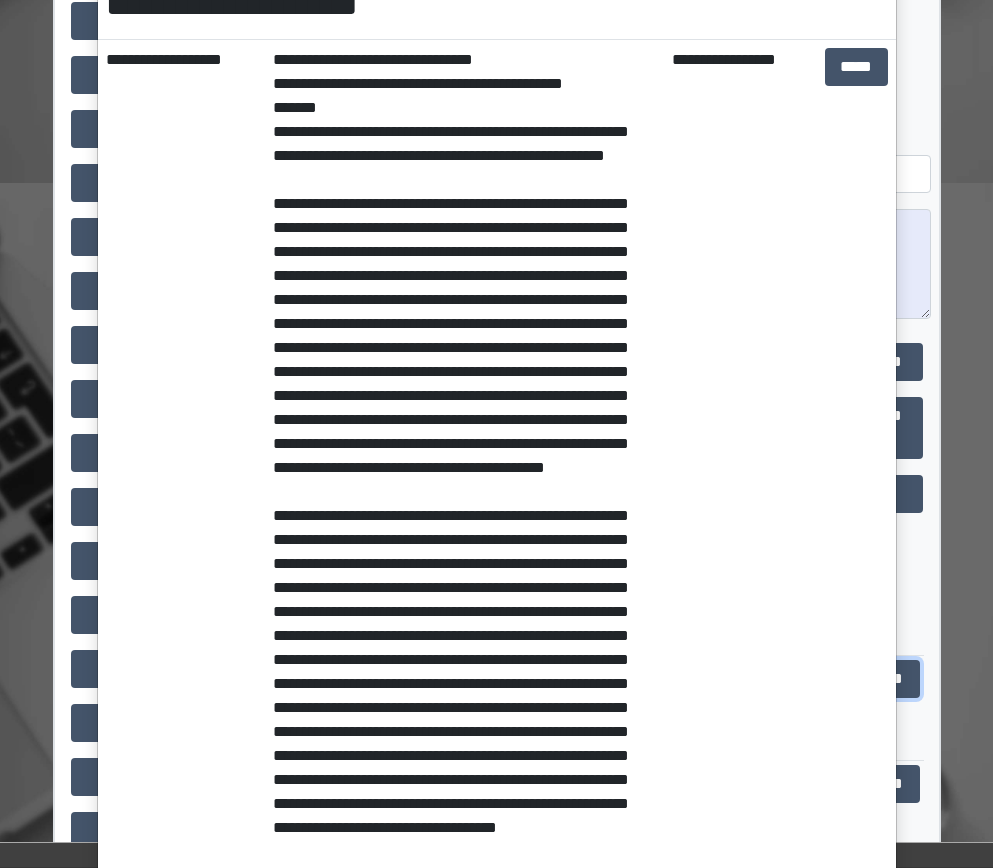 scroll, scrollTop: 310, scrollLeft: 0, axis: vertical 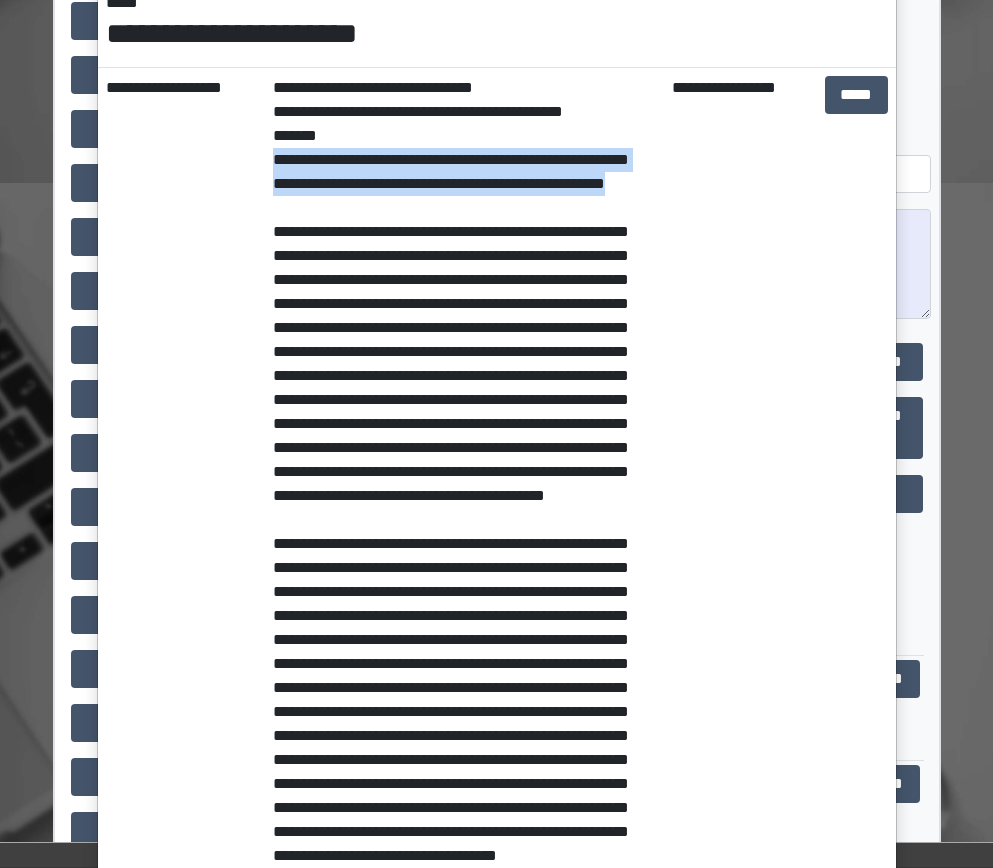 drag, startPoint x: 371, startPoint y: 235, endPoint x: 258, endPoint y: 194, distance: 120.20815 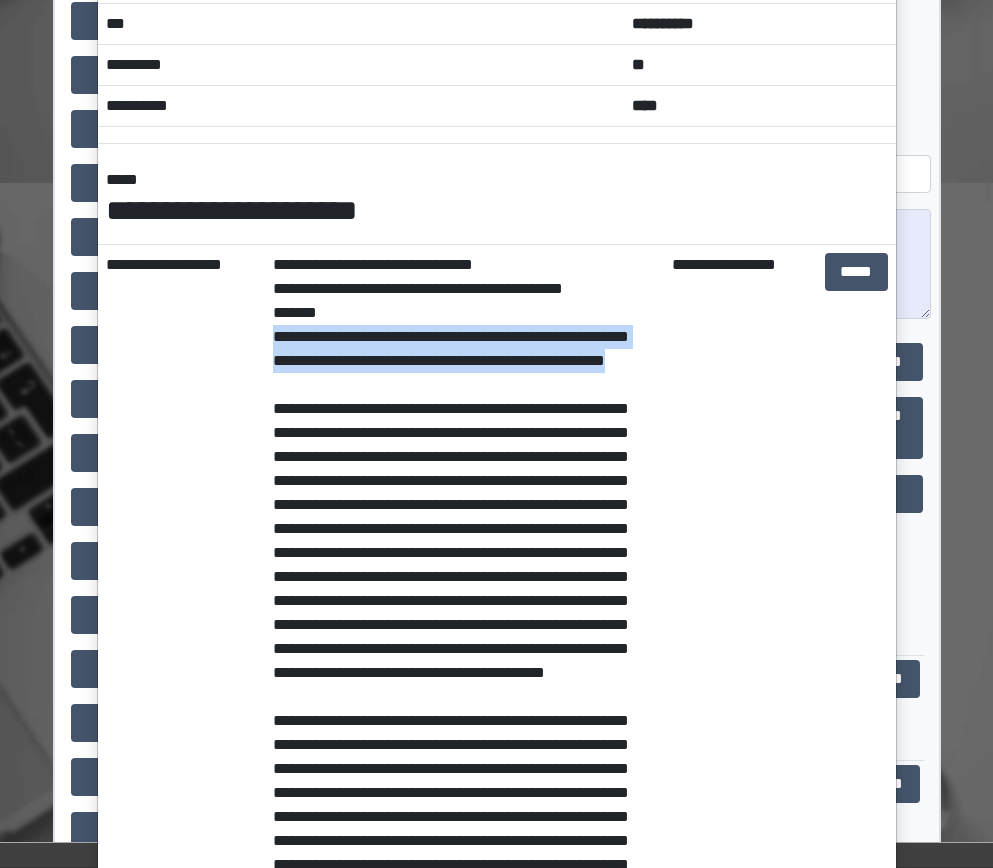 scroll, scrollTop: 0, scrollLeft: 0, axis: both 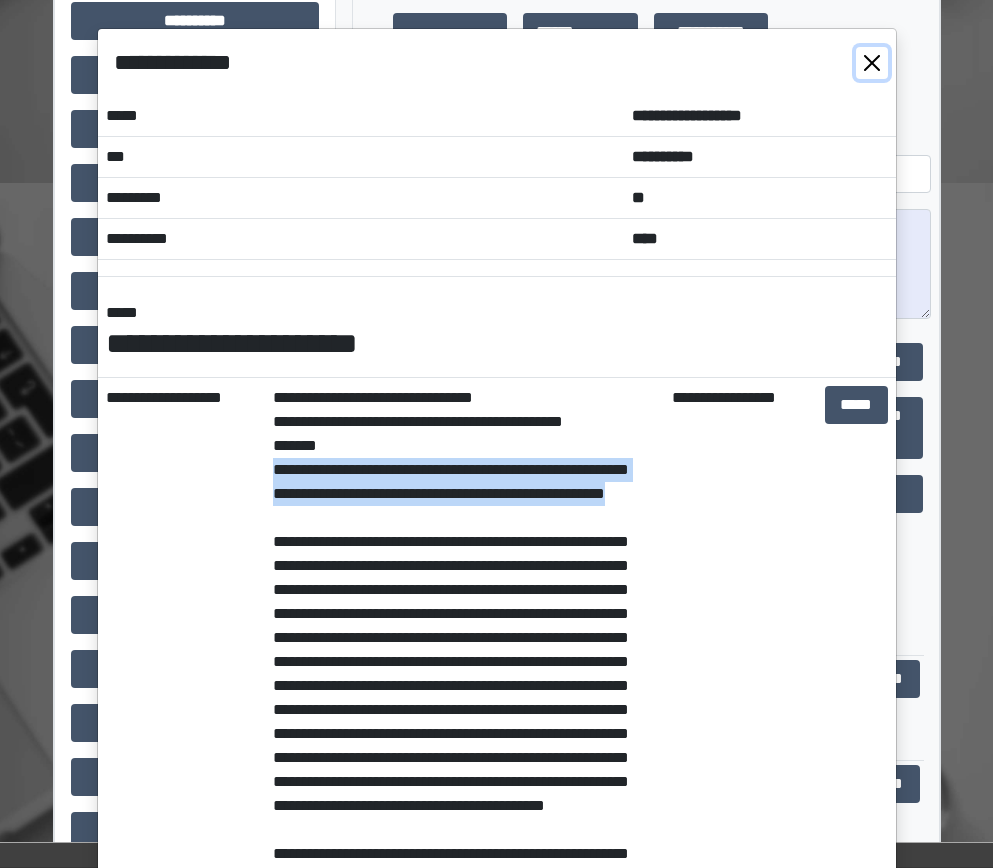 click at bounding box center [872, 63] 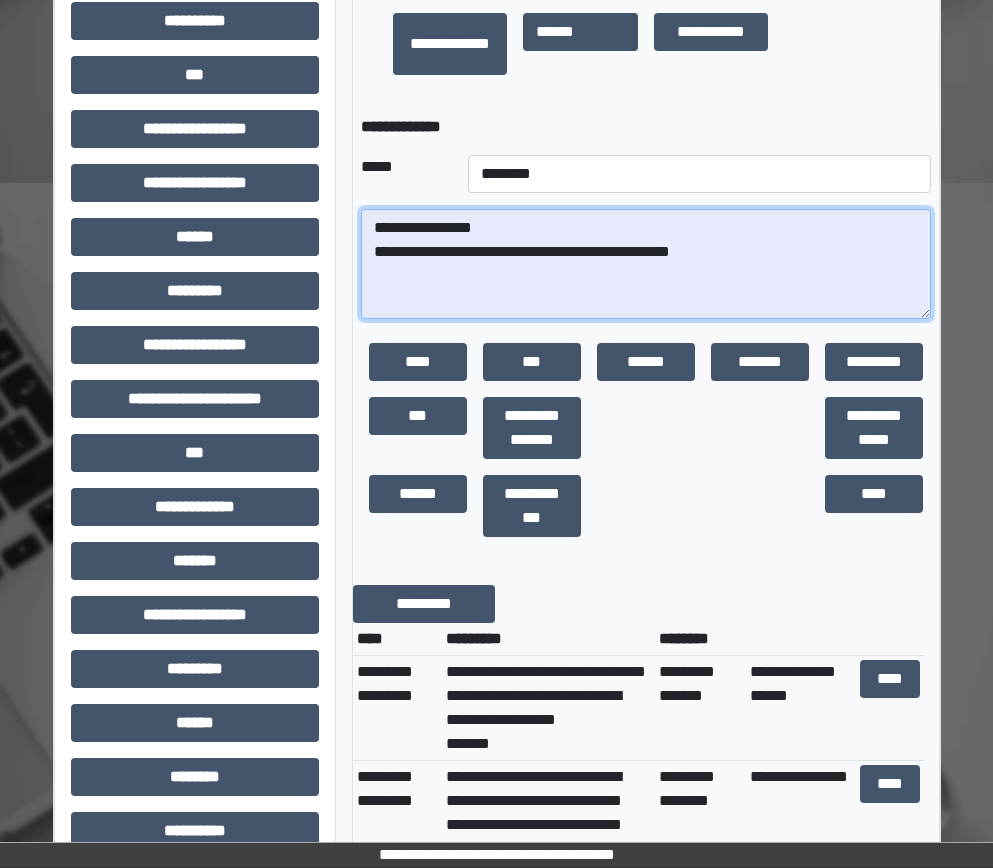 click on "**********" at bounding box center (646, 264) 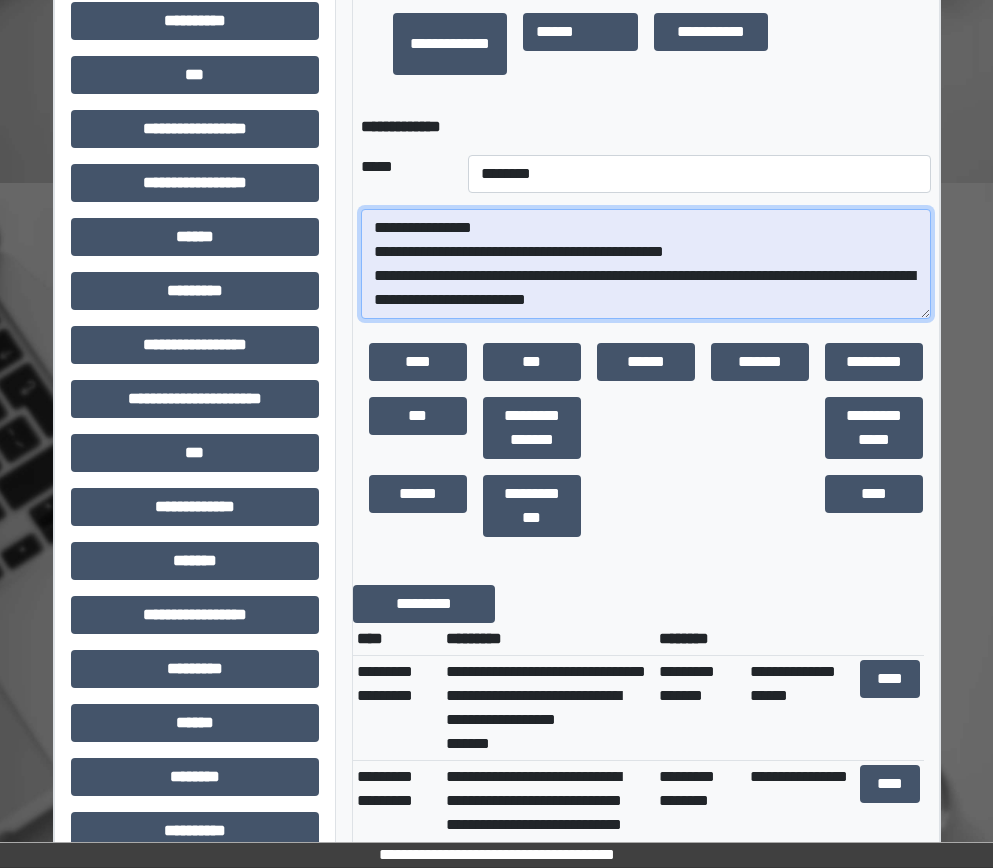 click on "**********" at bounding box center (646, 264) 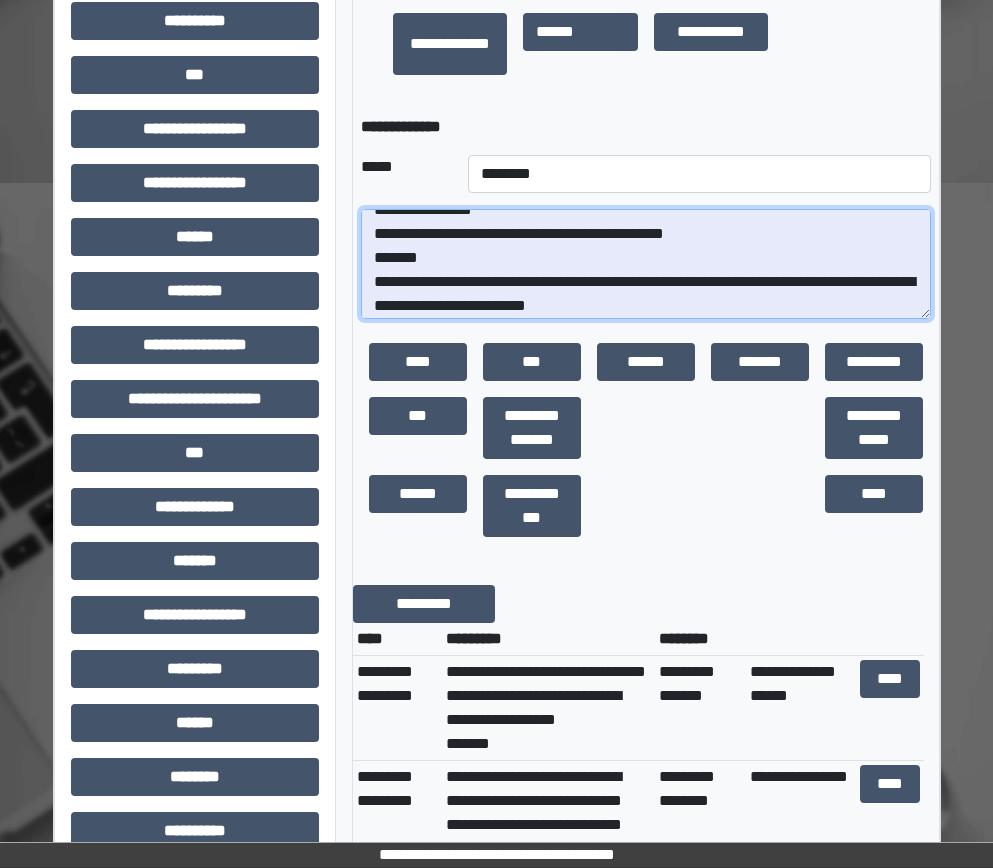 scroll, scrollTop: 24, scrollLeft: 0, axis: vertical 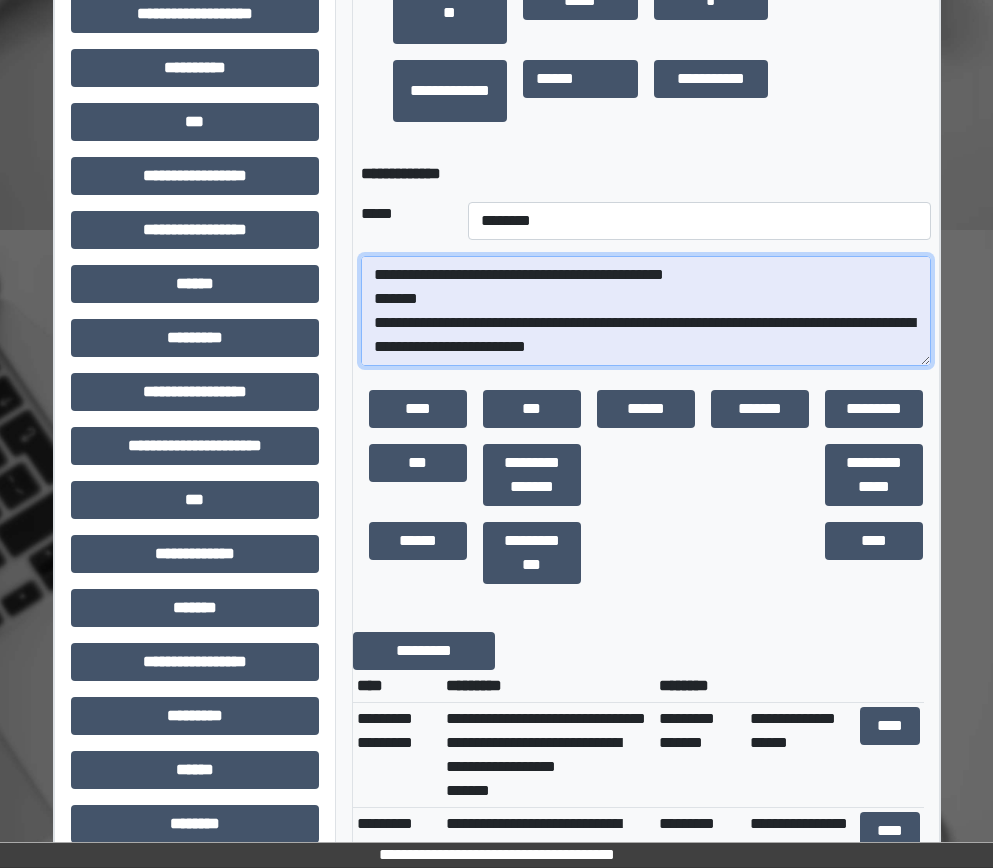 click on "**********" at bounding box center (646, 311) 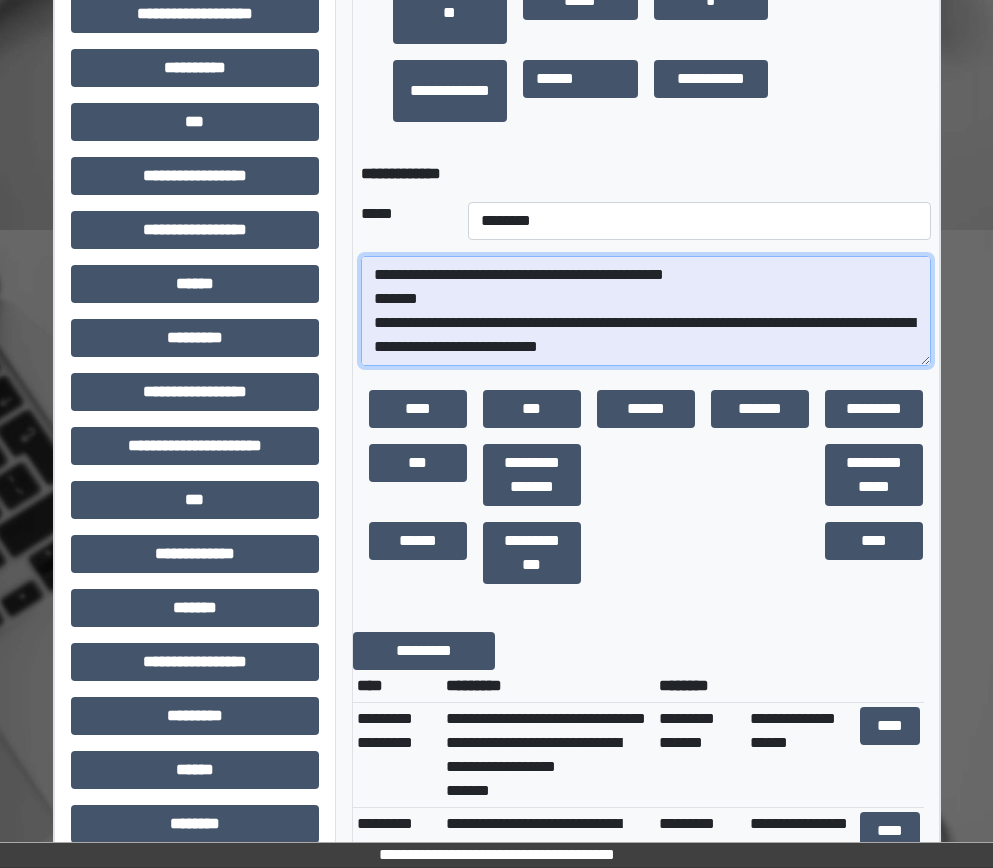 paste on "**********" 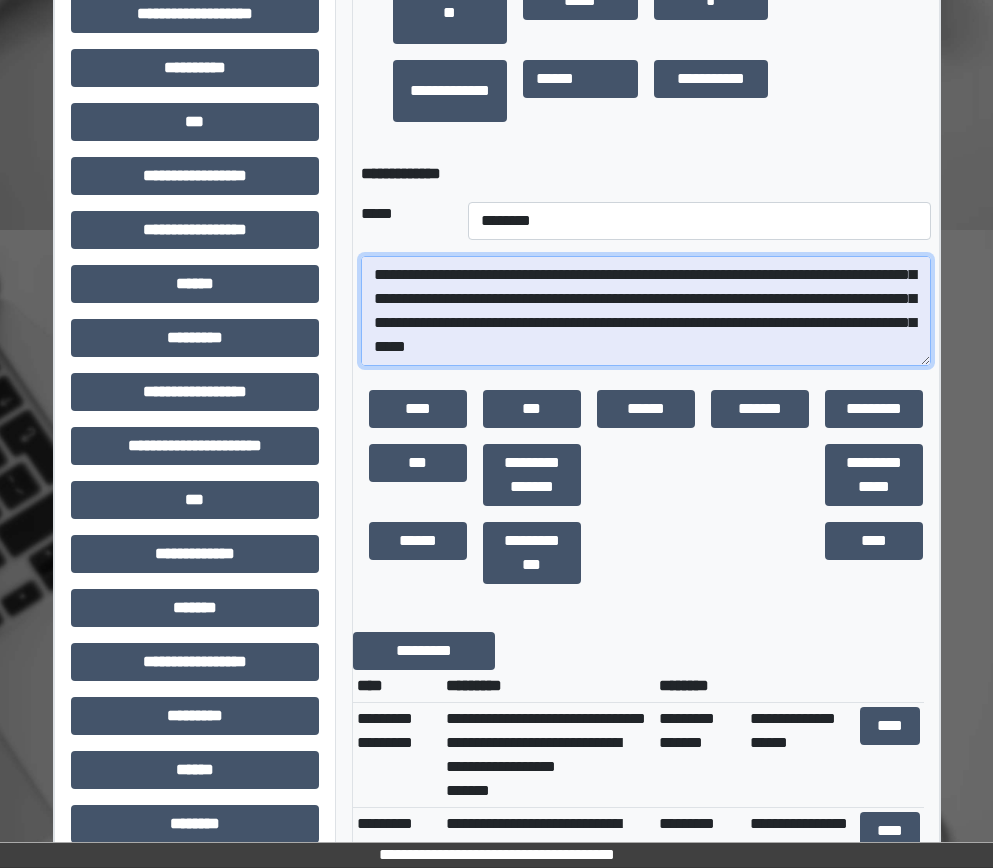 scroll, scrollTop: 1423, scrollLeft: 0, axis: vertical 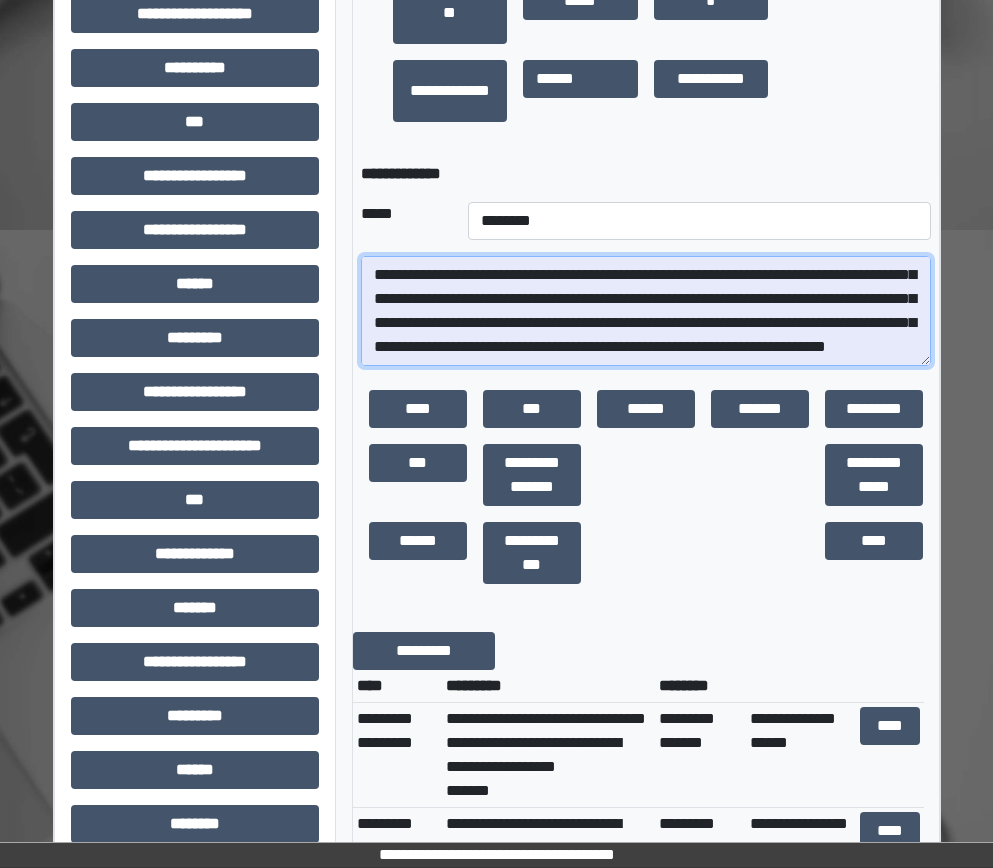 drag, startPoint x: 537, startPoint y: 359, endPoint x: 622, endPoint y: 341, distance: 86.88498 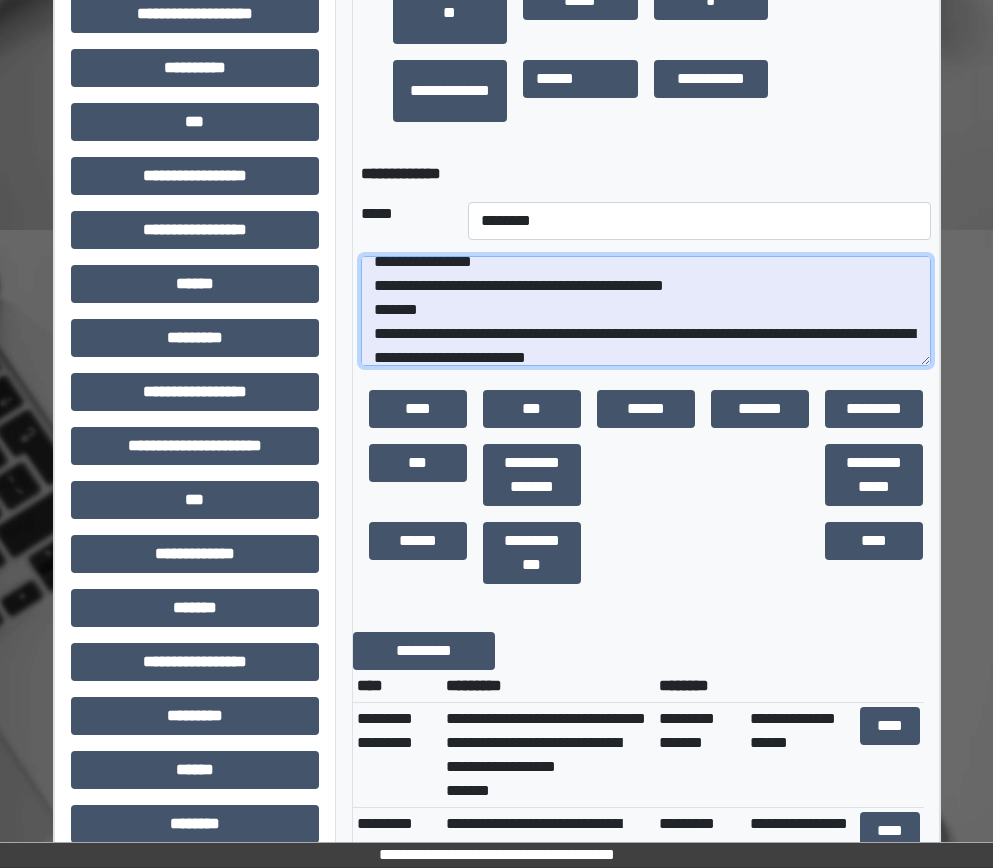 scroll, scrollTop: 0, scrollLeft: 0, axis: both 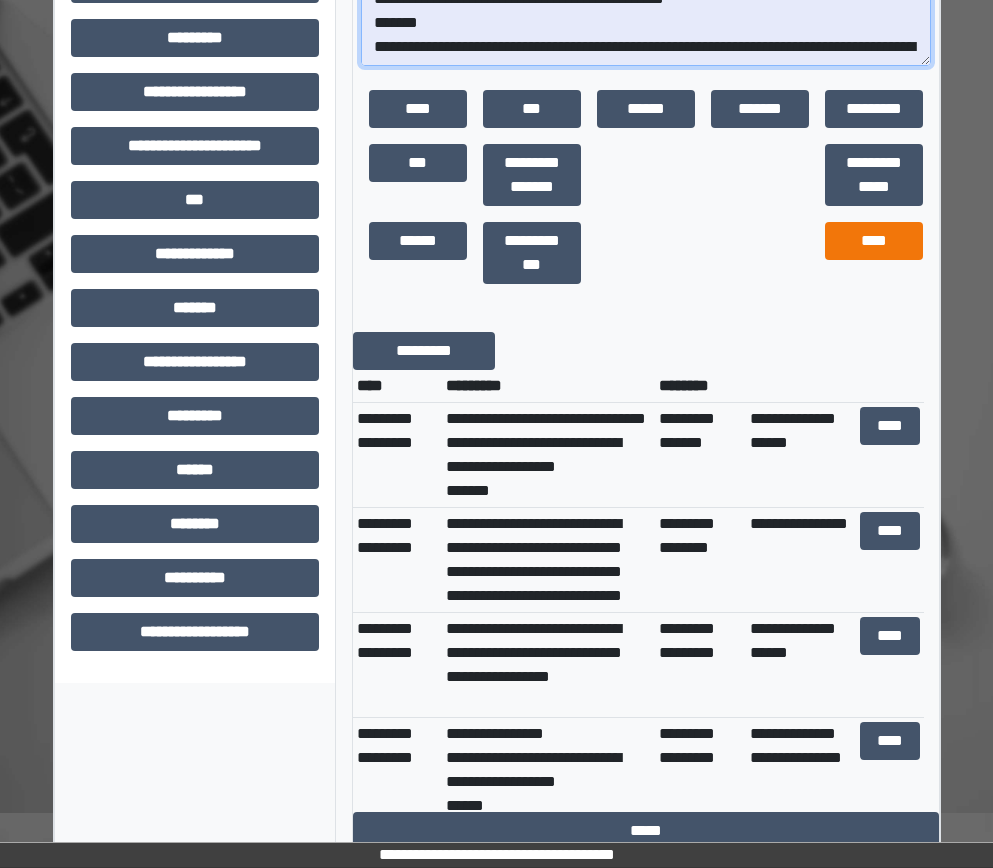 type on "**********" 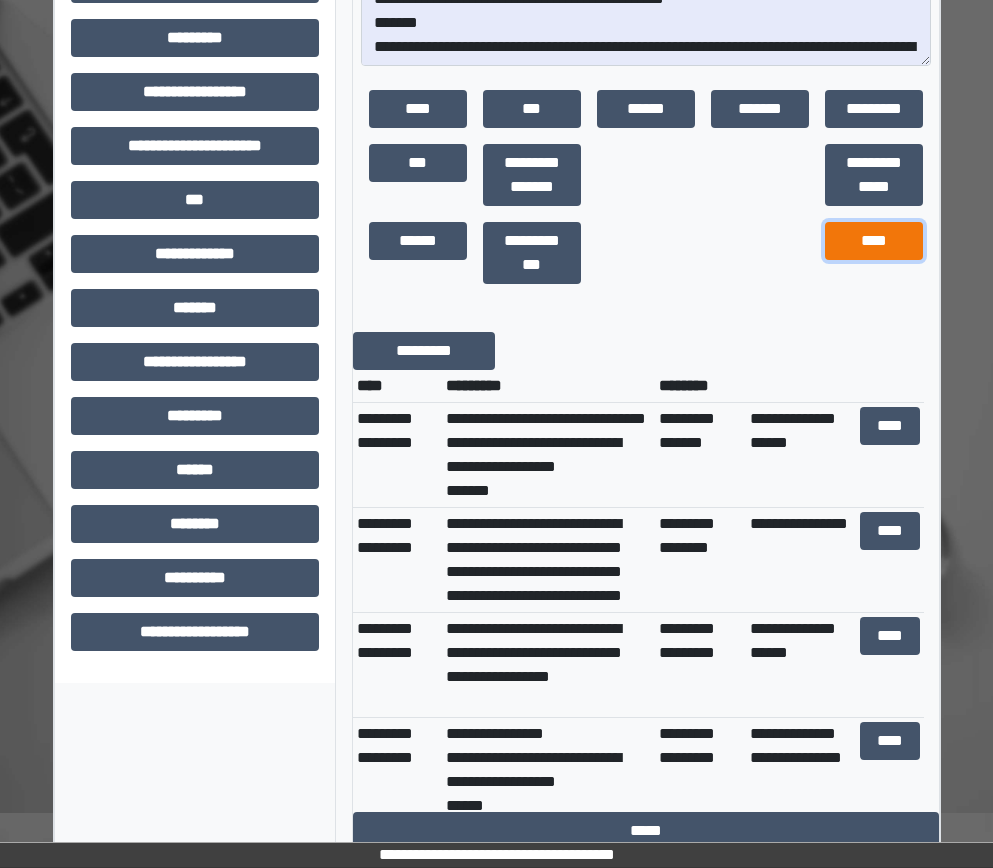 click on "****" at bounding box center [874, 241] 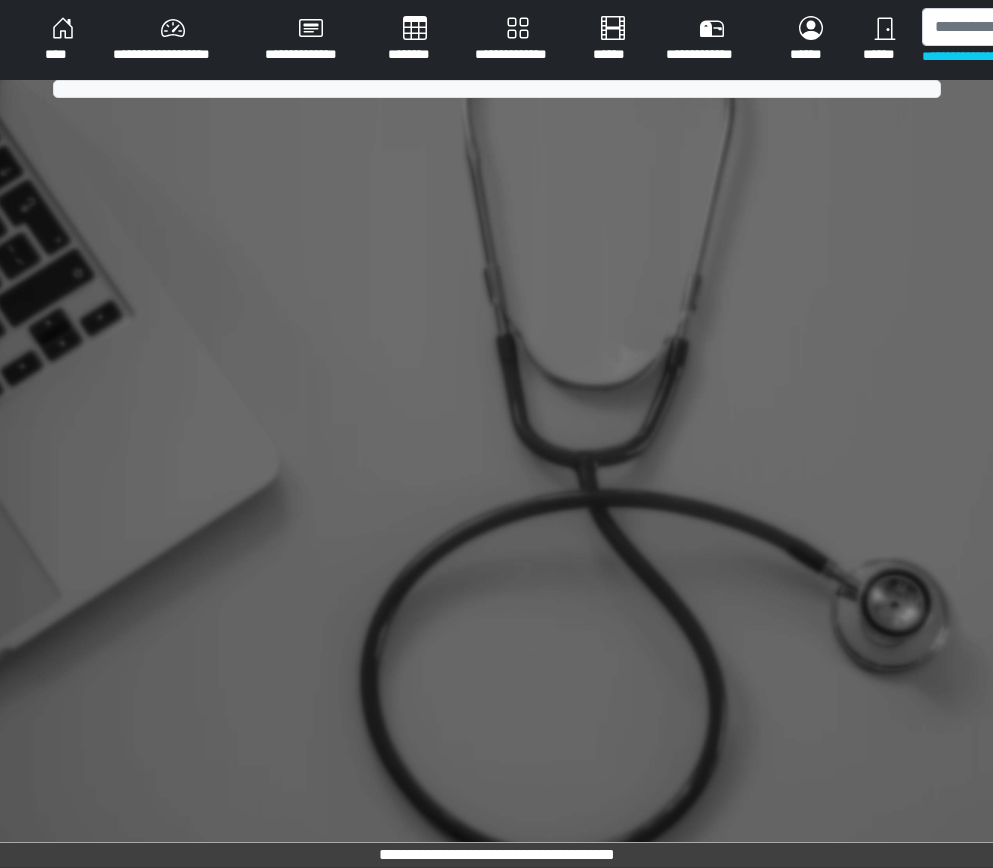 scroll, scrollTop: 0, scrollLeft: 0, axis: both 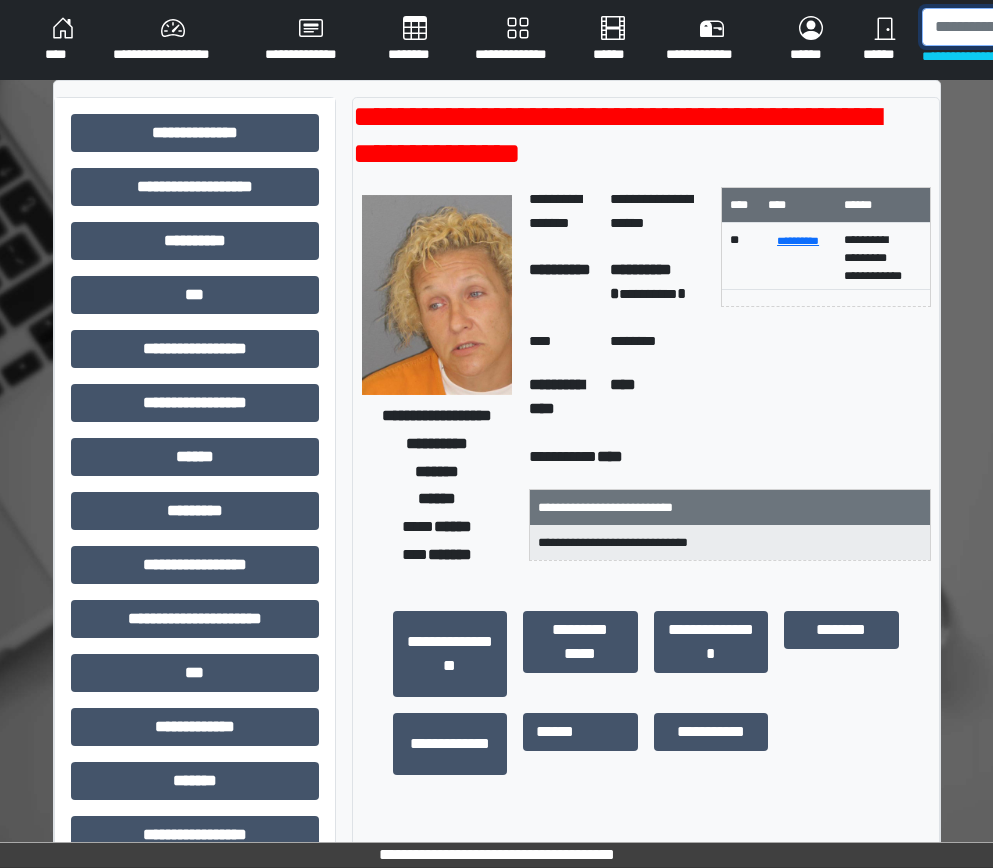 click at bounding box center [1025, 27] 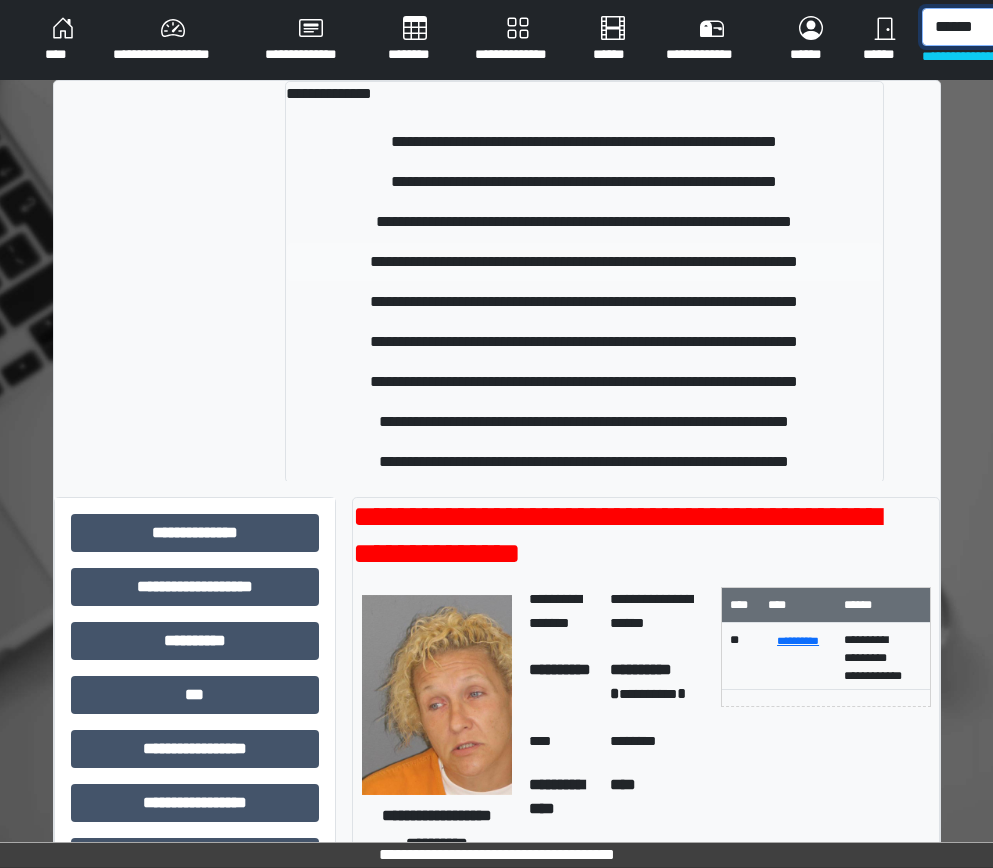 type on "******" 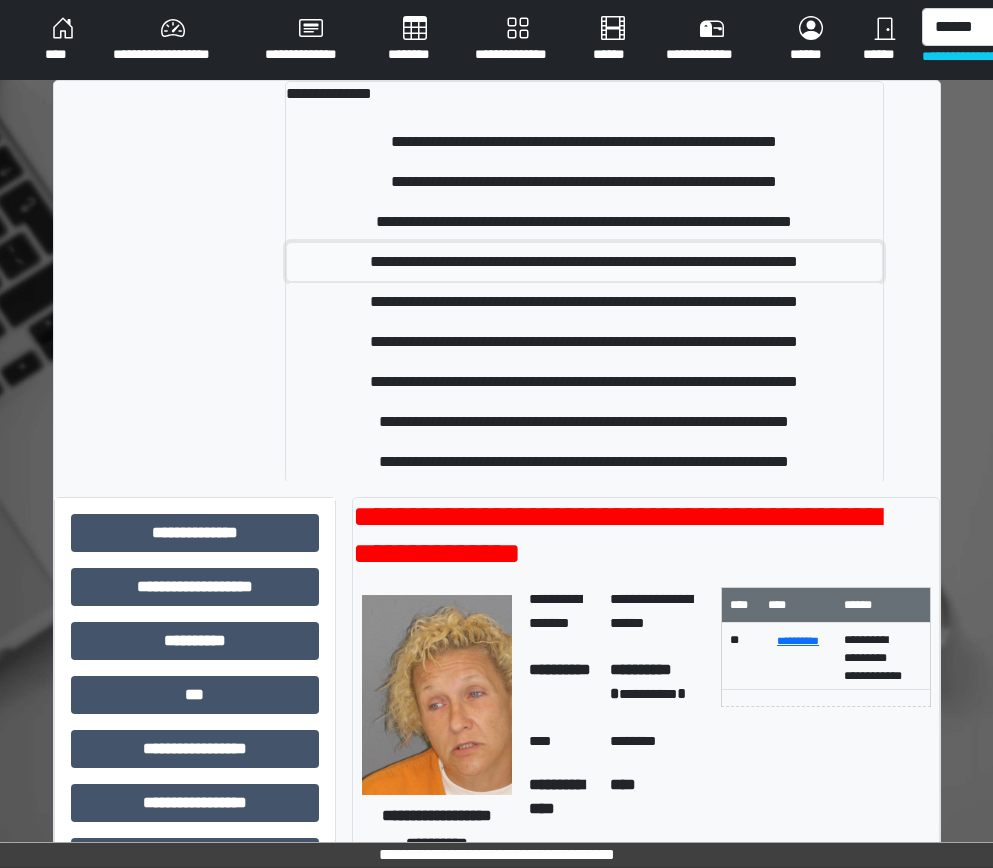 click on "**********" at bounding box center [584, 262] 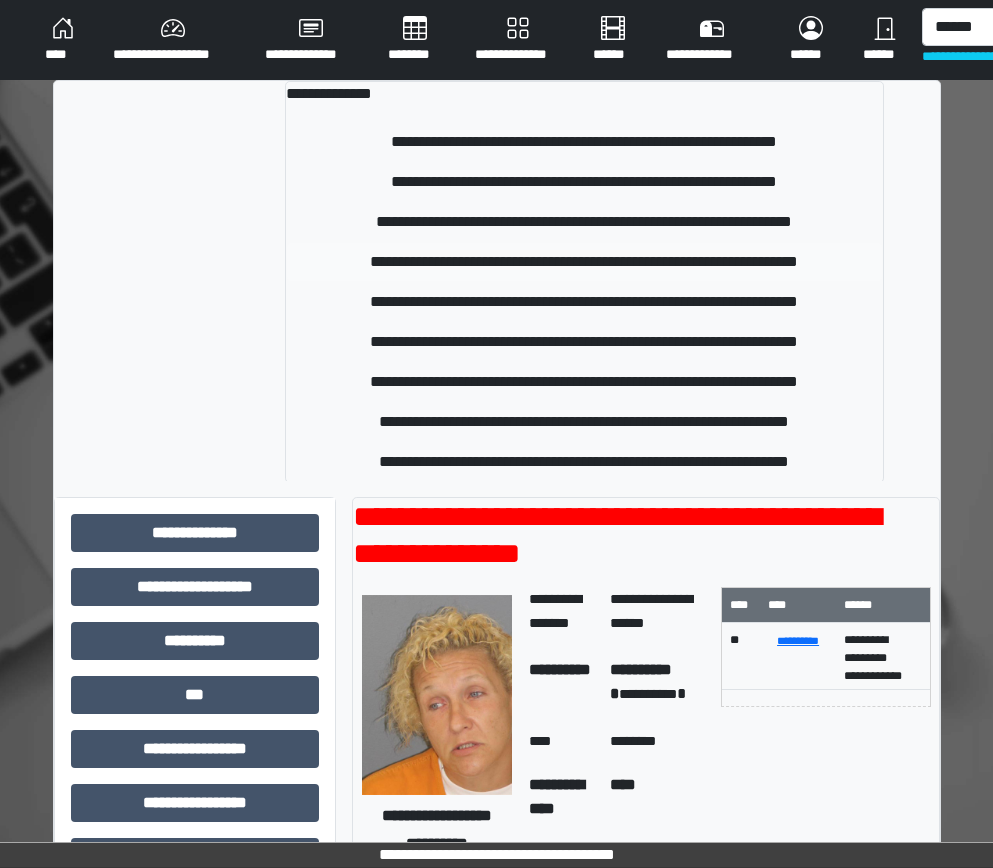 type 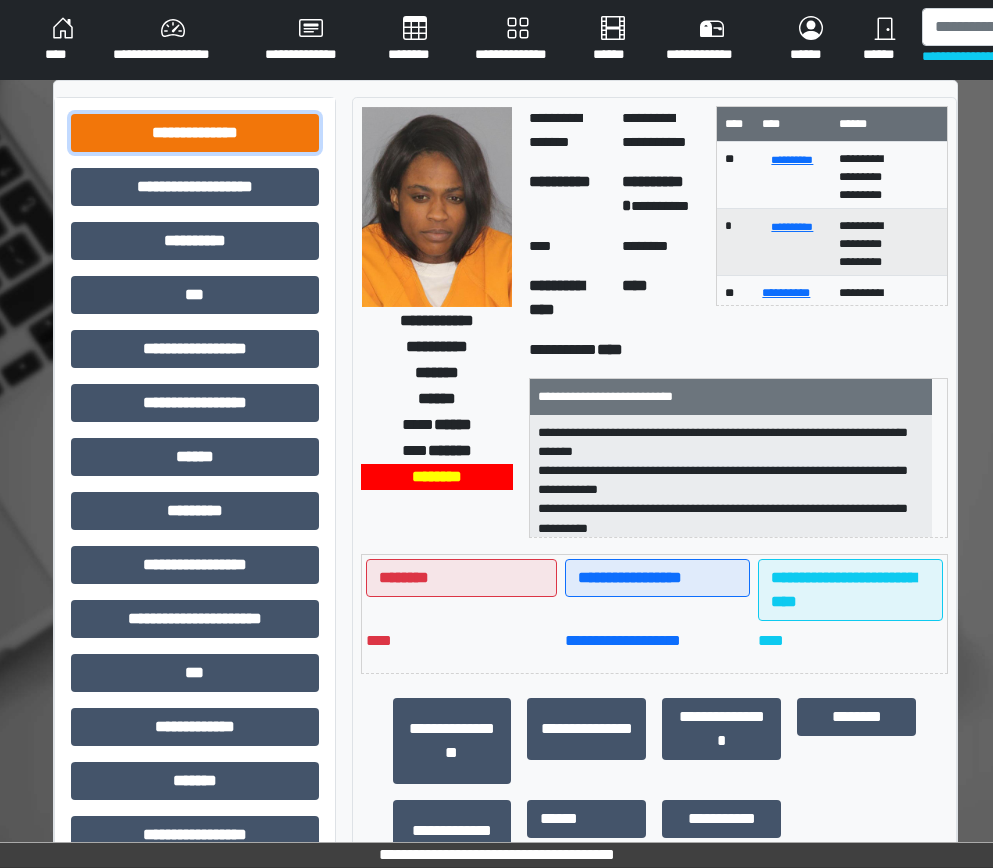 click on "**********" at bounding box center (195, 133) 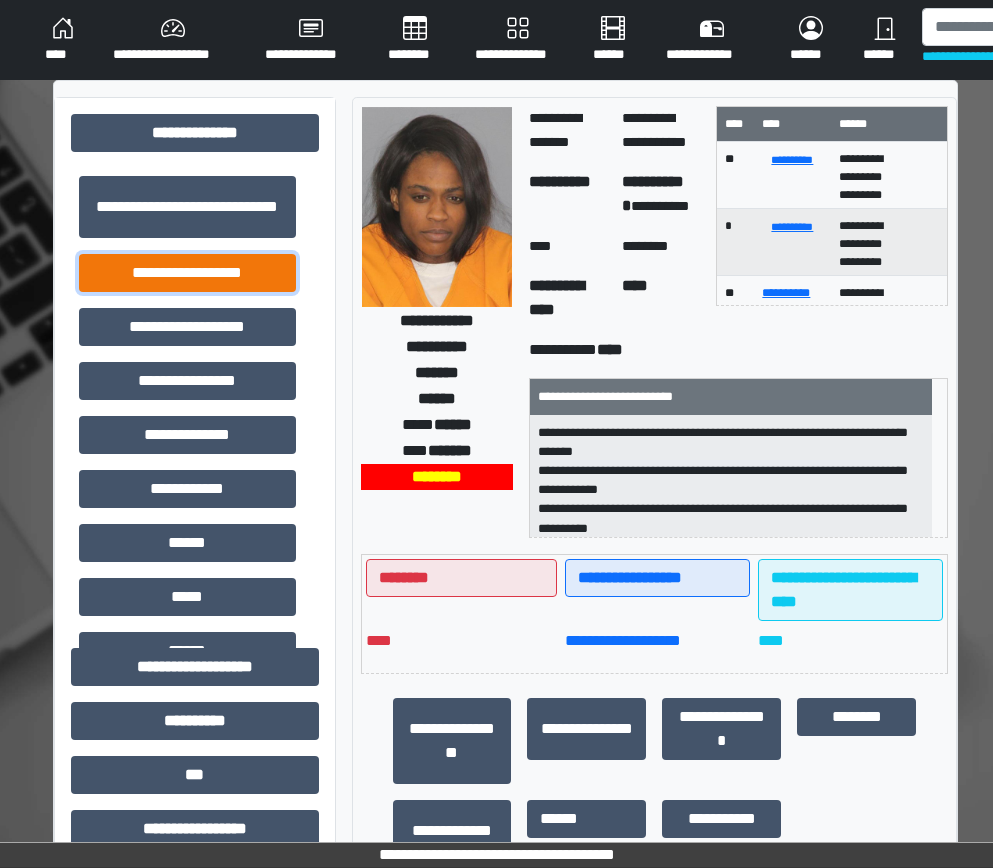 click on "**********" at bounding box center (187, 273) 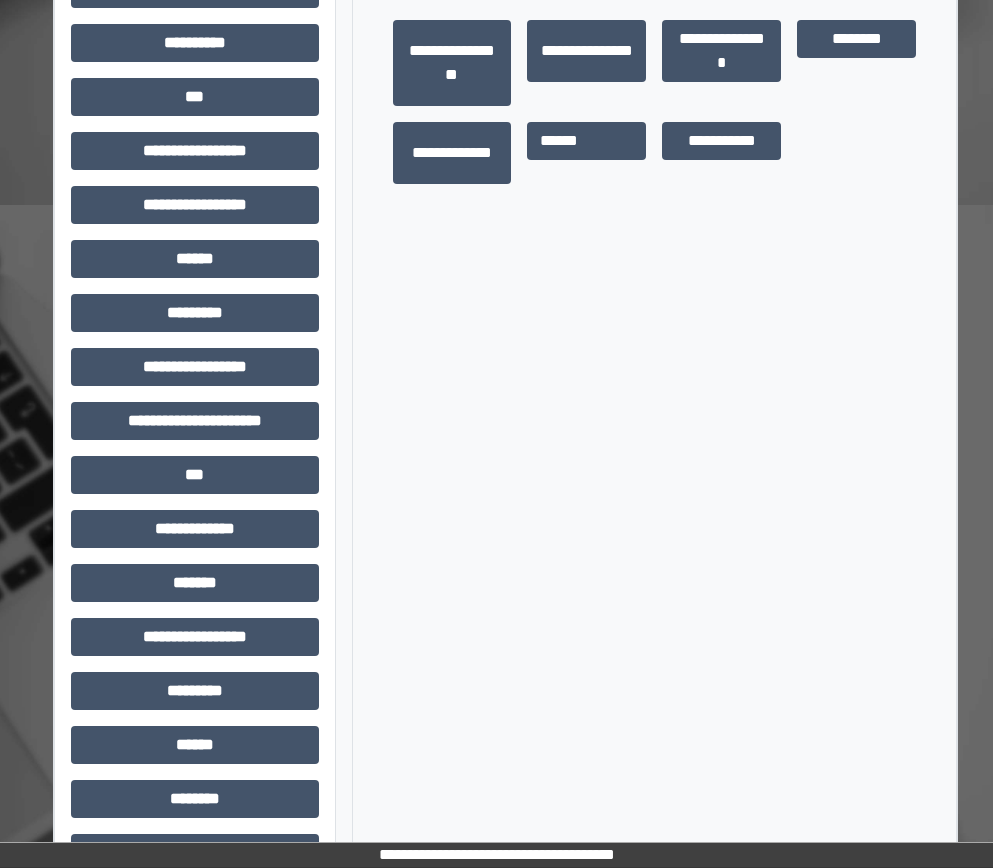 scroll, scrollTop: 700, scrollLeft: 0, axis: vertical 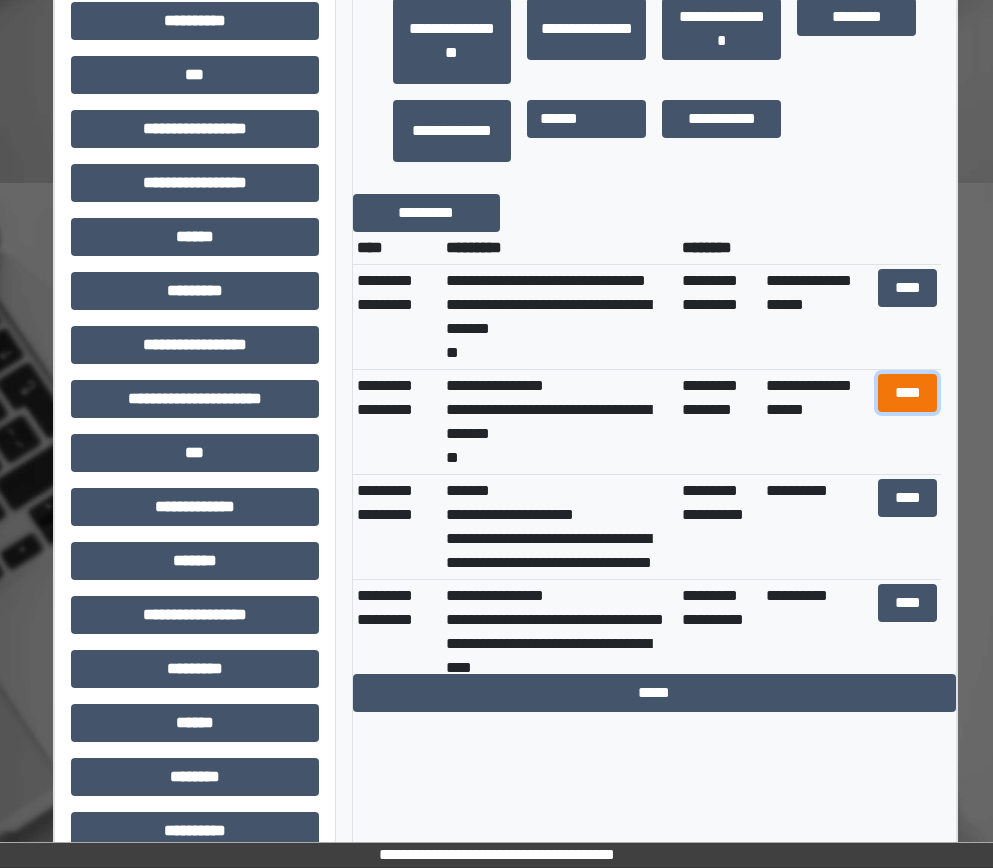 click on "****" at bounding box center (908, 393) 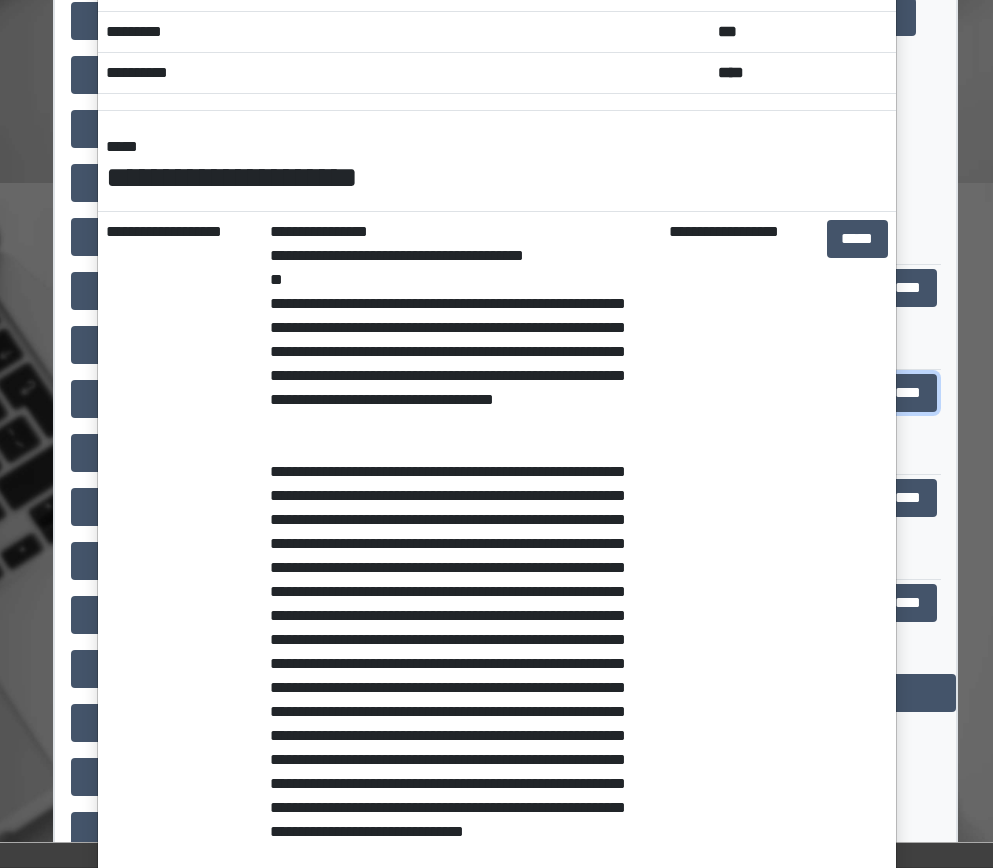 scroll, scrollTop: 200, scrollLeft: 0, axis: vertical 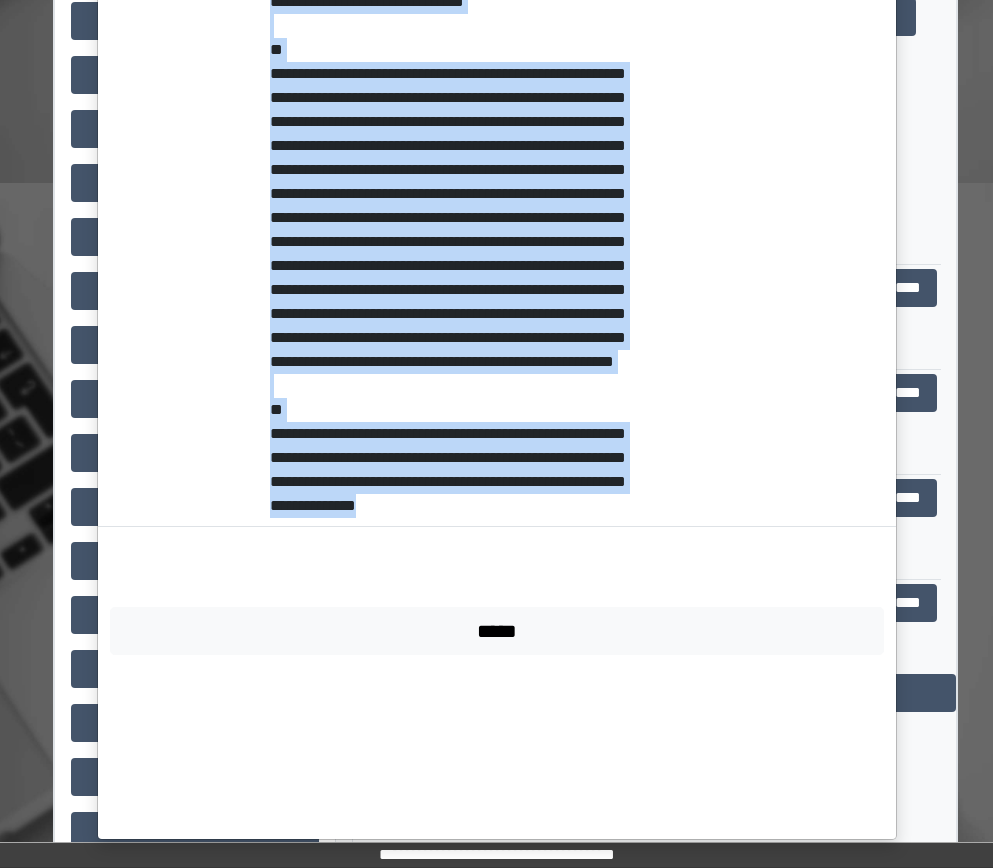 drag, startPoint x: 257, startPoint y: 462, endPoint x: 635, endPoint y: 683, distance: 437.86414 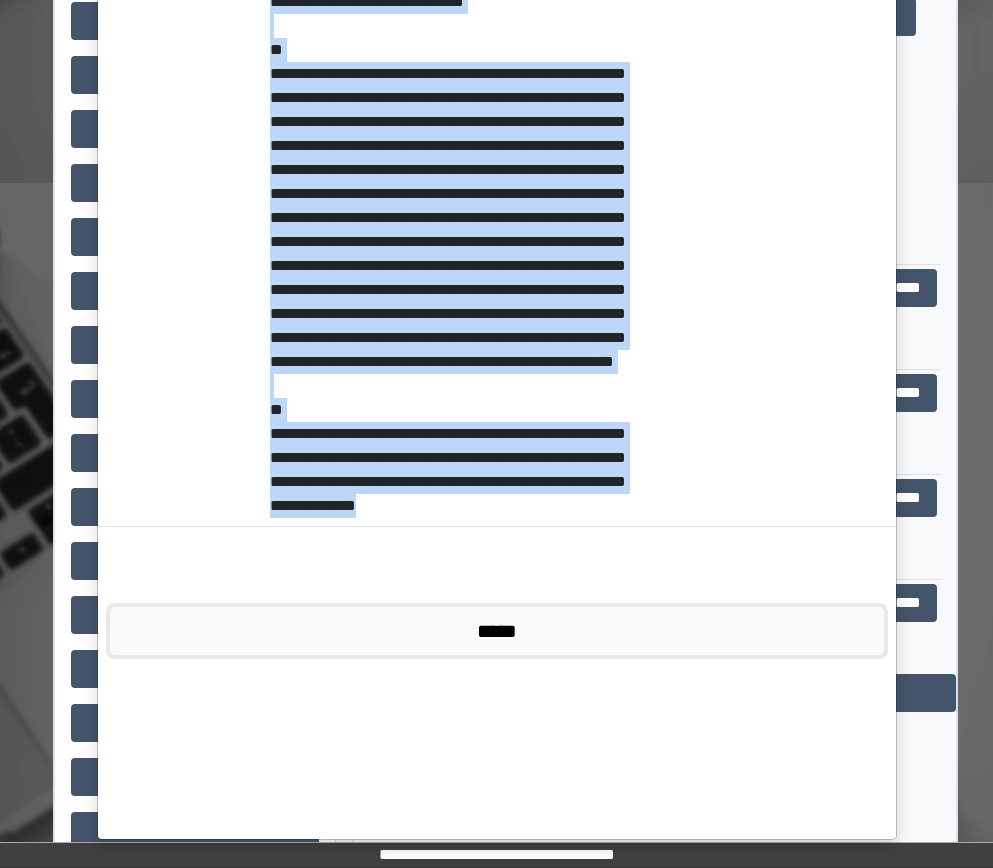 click on "*****" at bounding box center [497, 631] 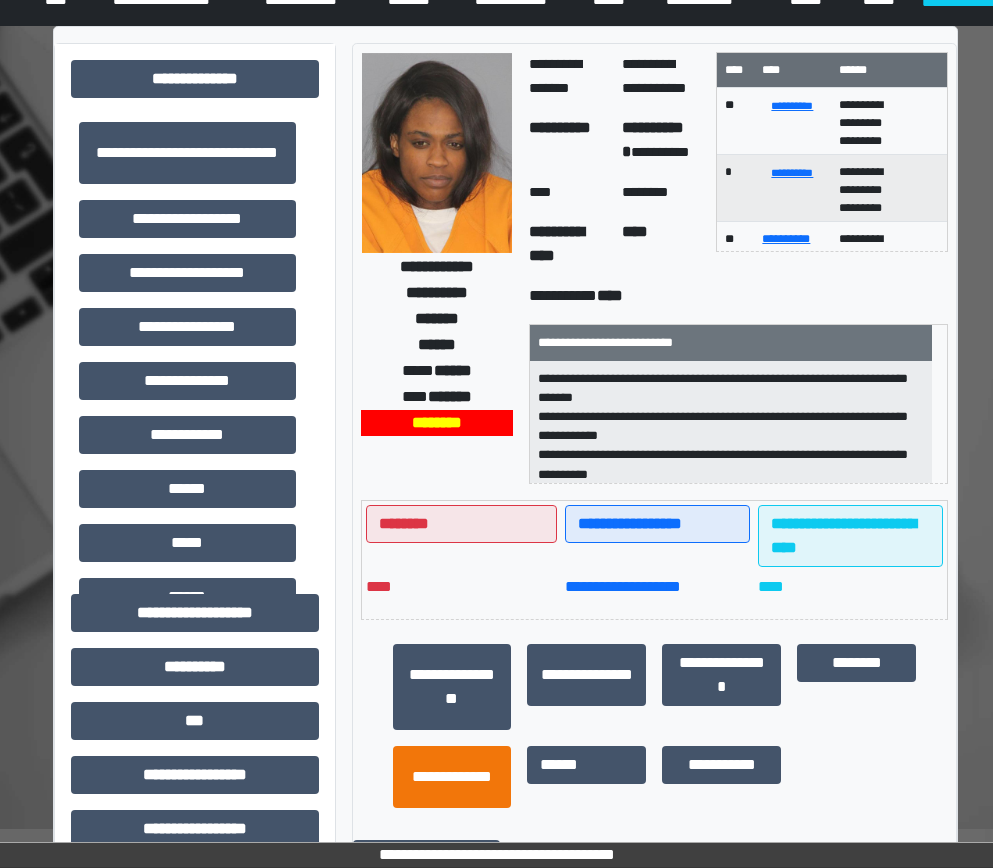 scroll, scrollTop: 200, scrollLeft: 0, axis: vertical 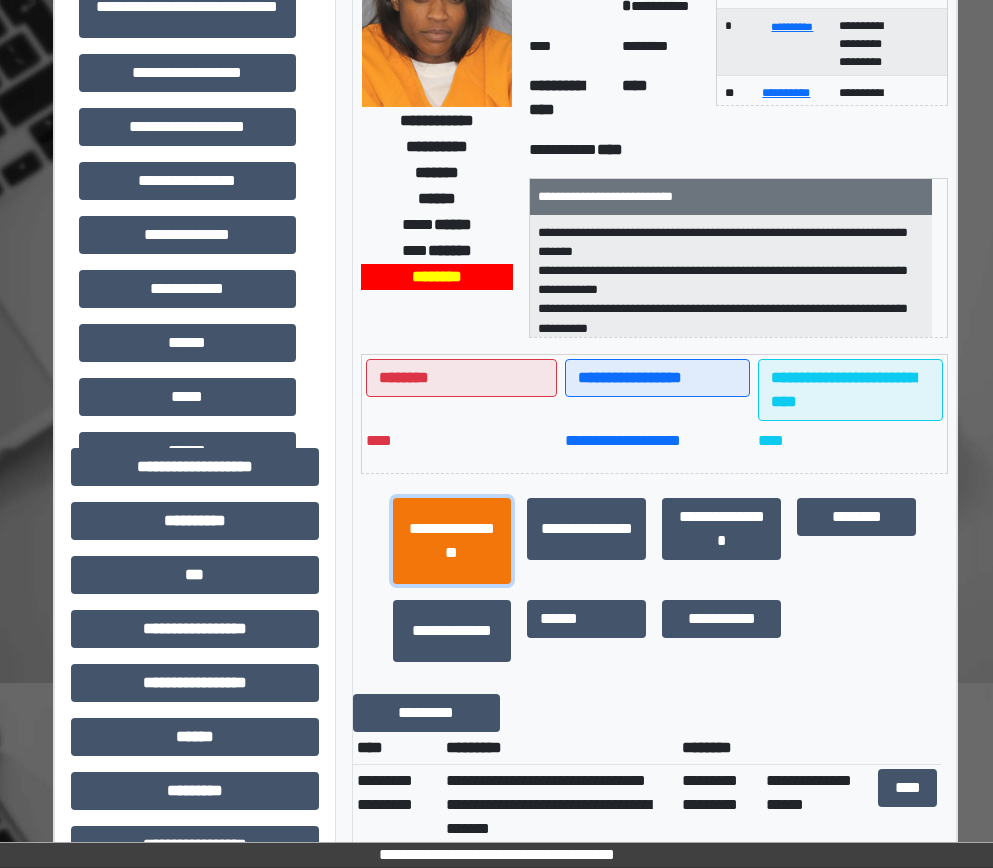 click on "**********" at bounding box center (452, 541) 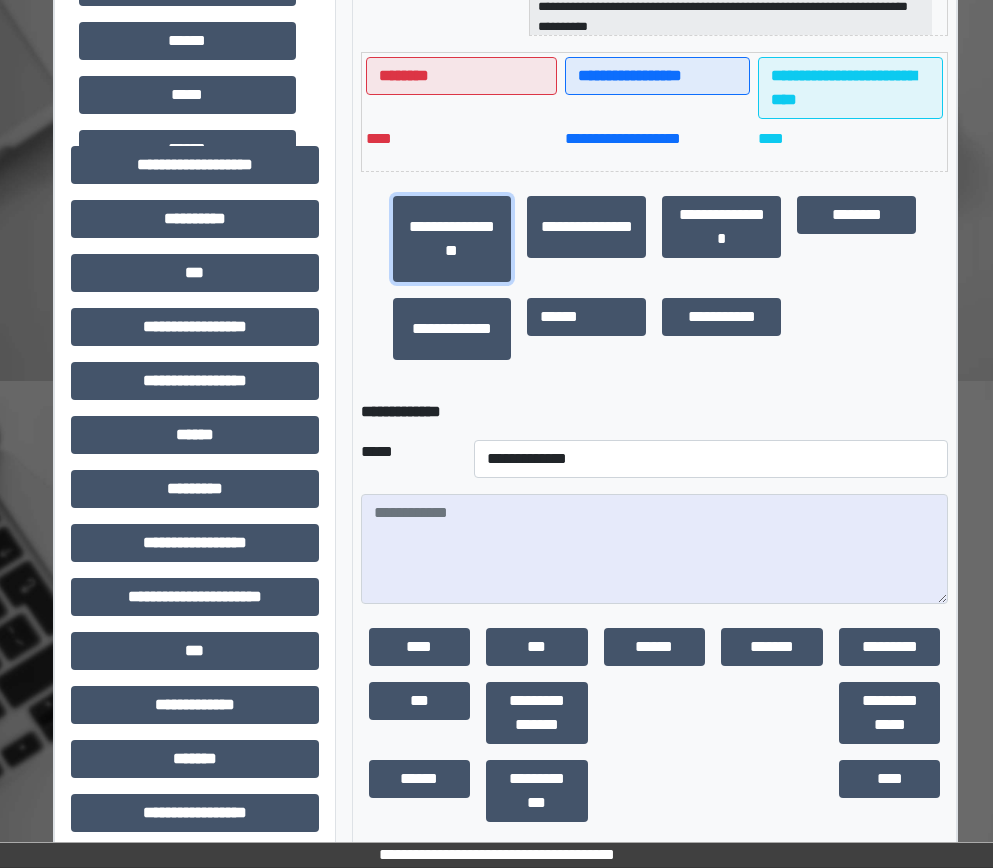 scroll, scrollTop: 600, scrollLeft: 0, axis: vertical 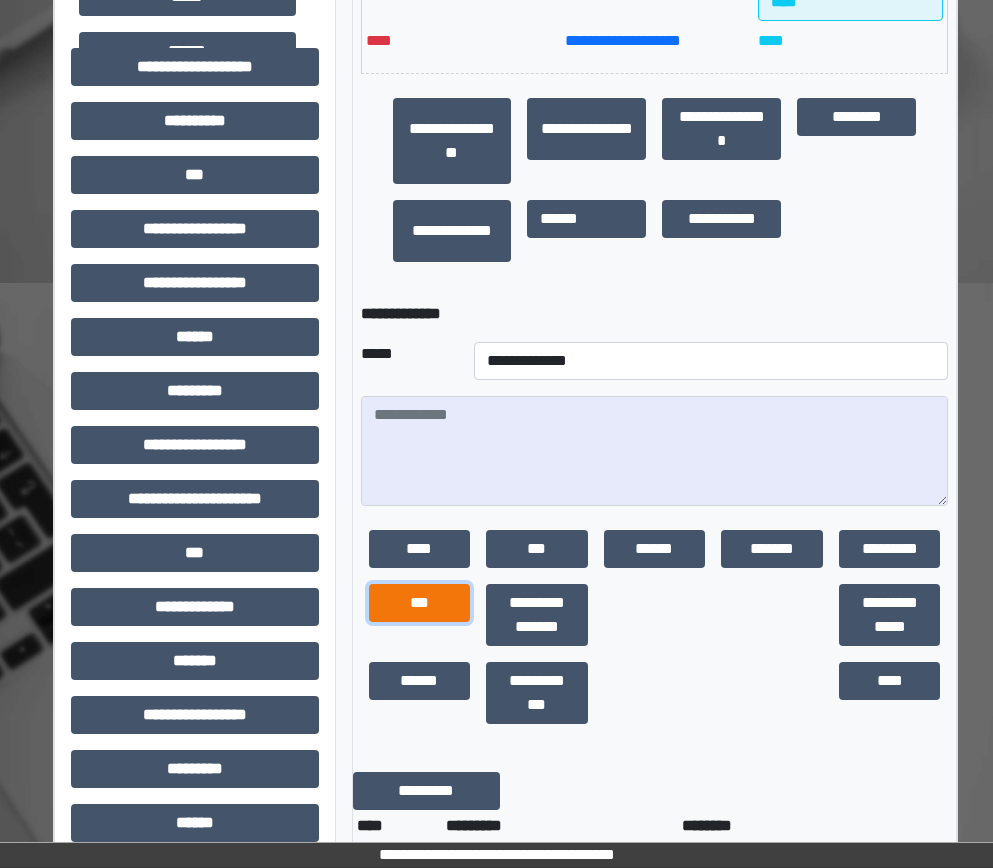 click on "***" at bounding box center (420, 603) 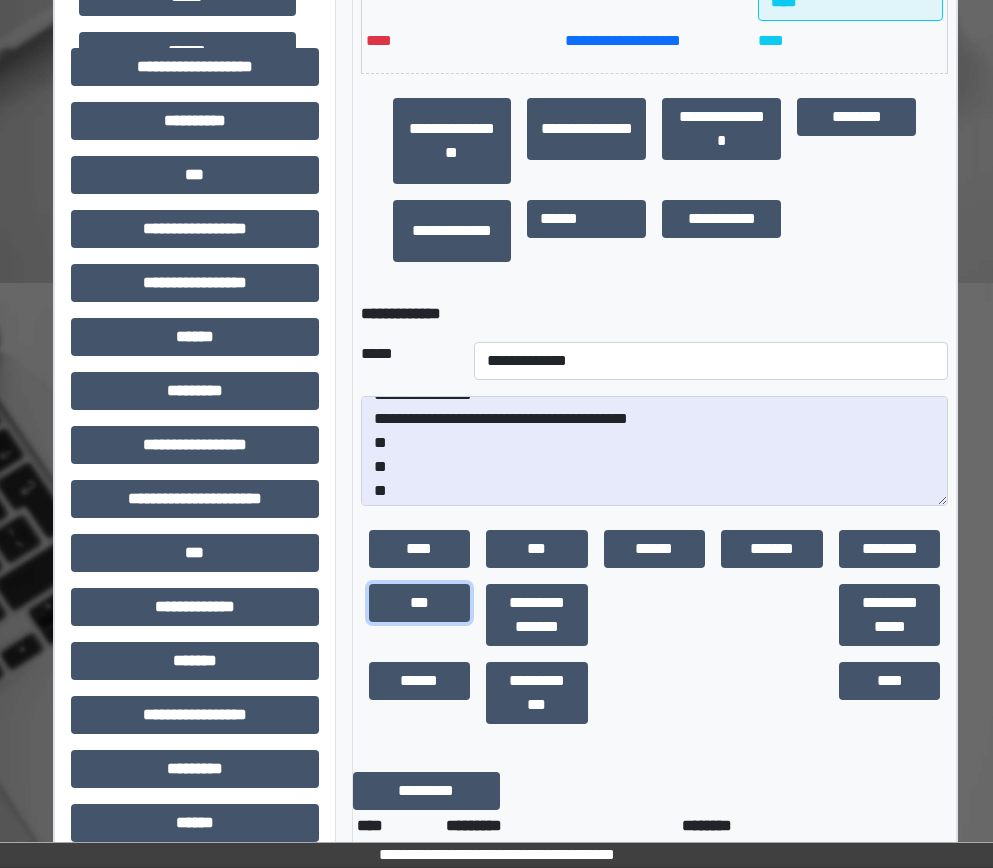 scroll, scrollTop: 24, scrollLeft: 0, axis: vertical 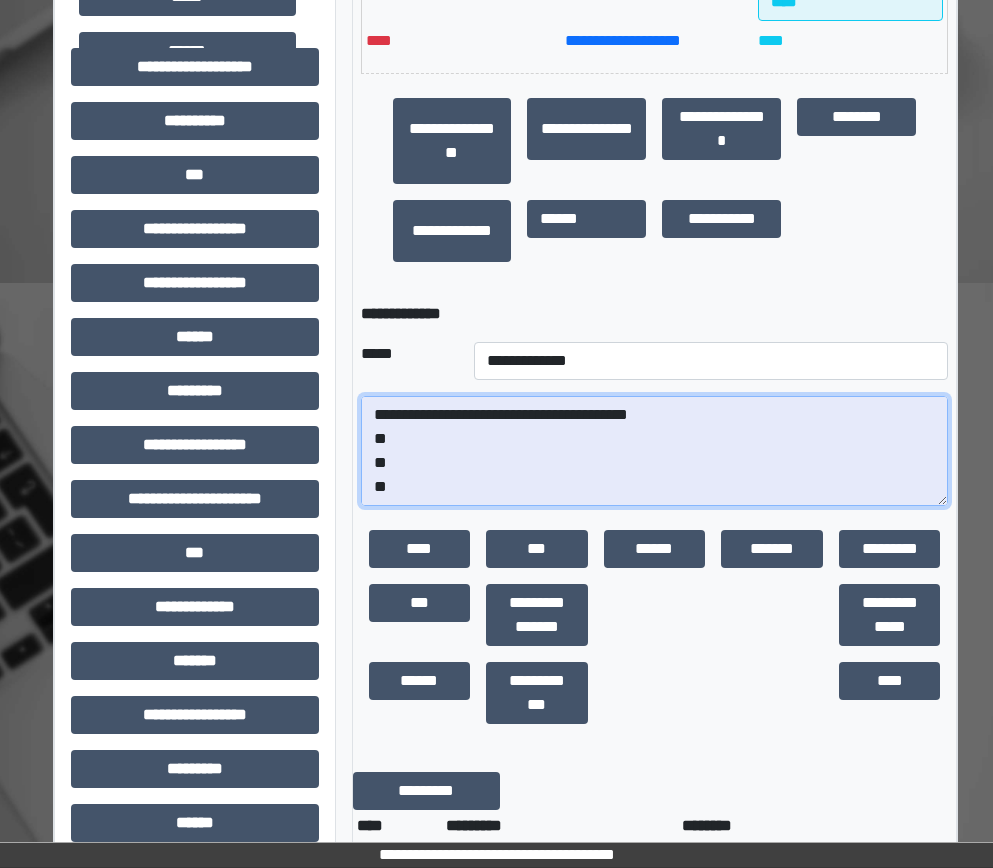 drag, startPoint x: 426, startPoint y: 491, endPoint x: 374, endPoint y: 448, distance: 67.47592 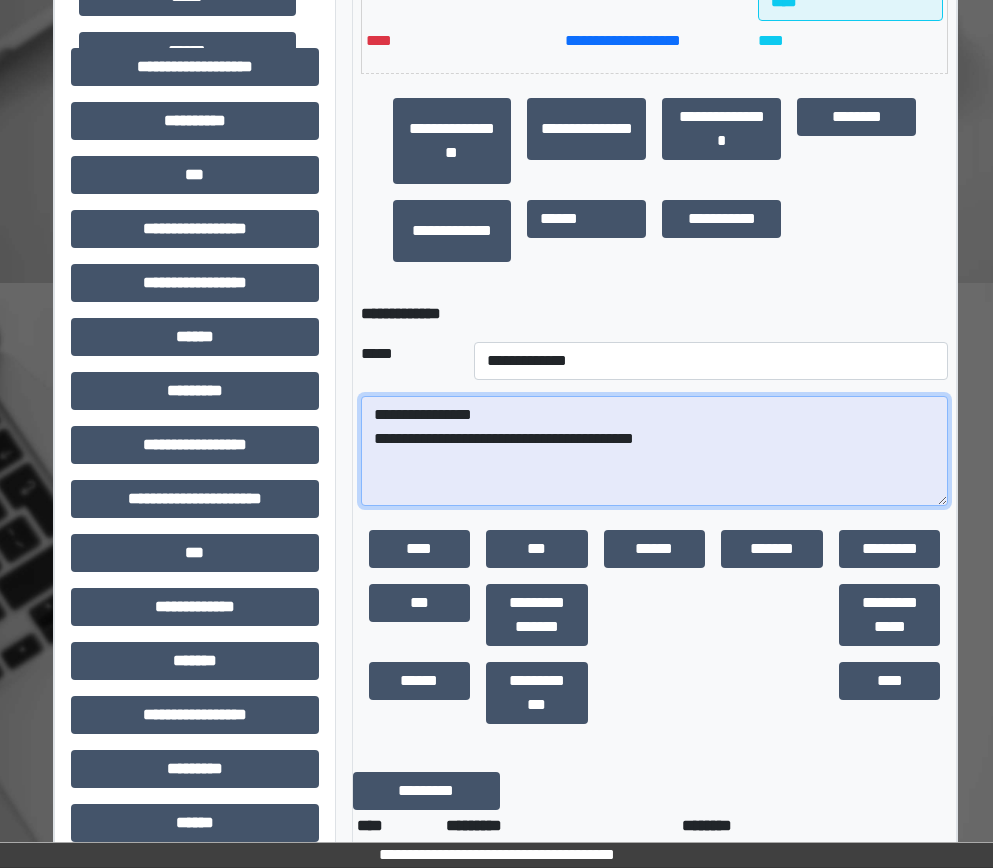 scroll, scrollTop: 0, scrollLeft: 0, axis: both 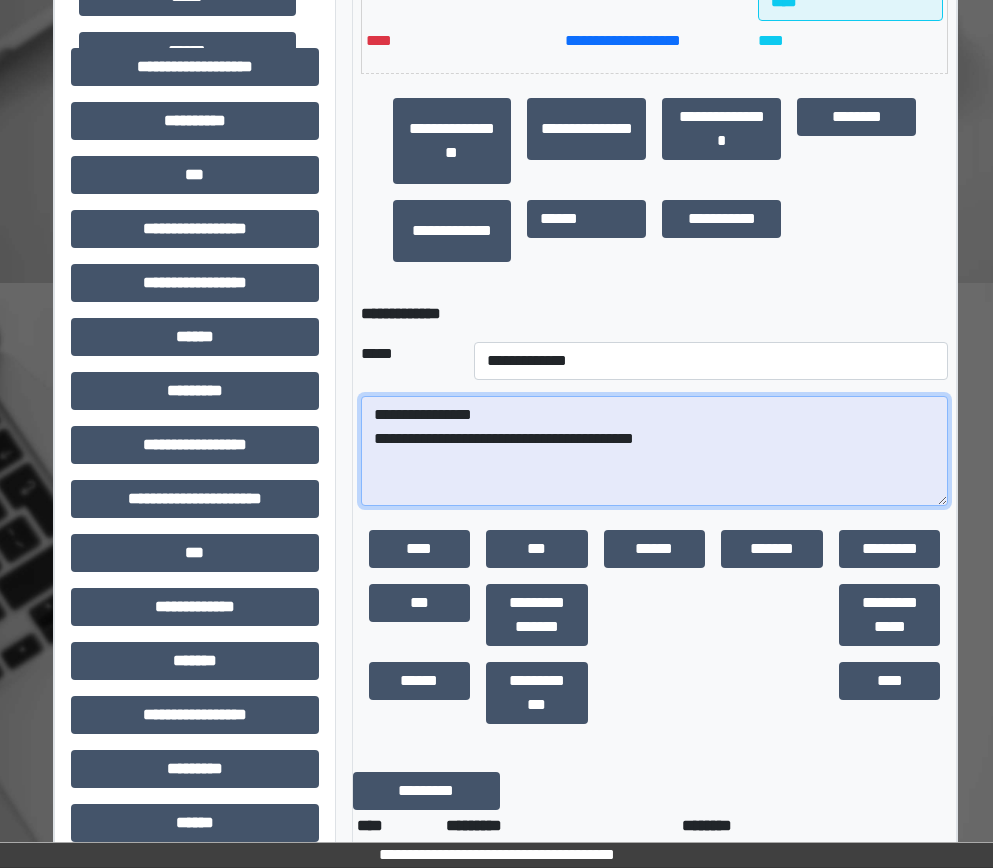 type on "**********" 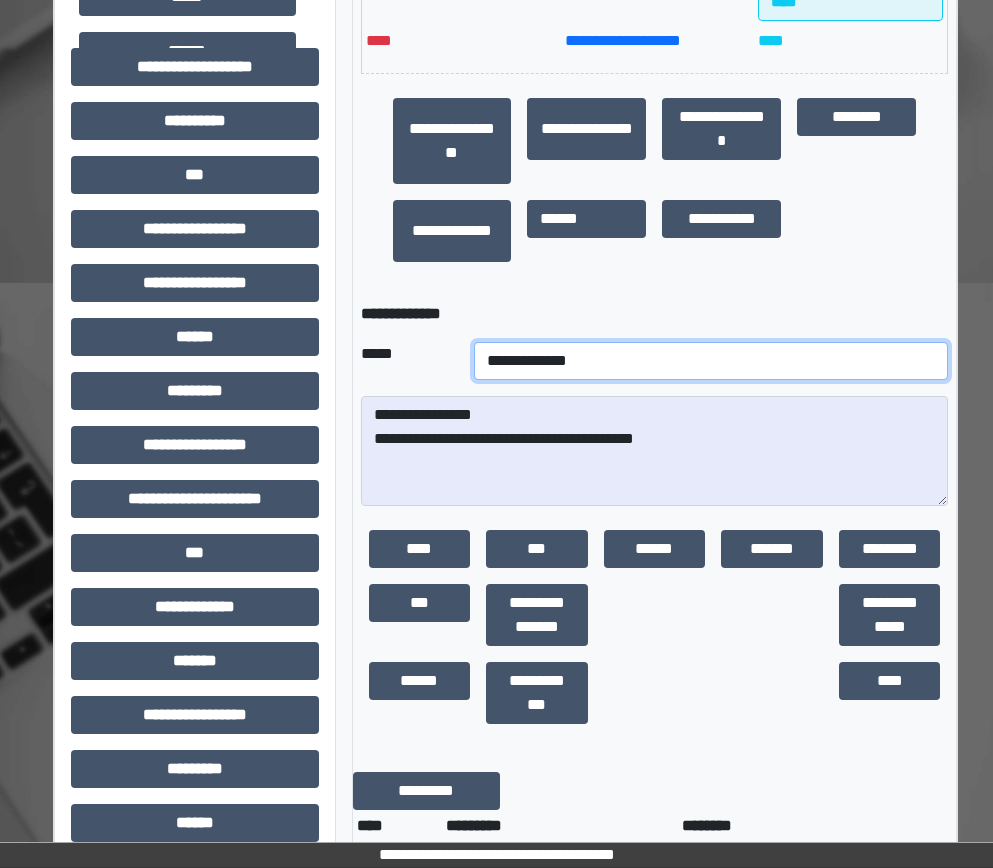 click on "**********" at bounding box center [711, 361] 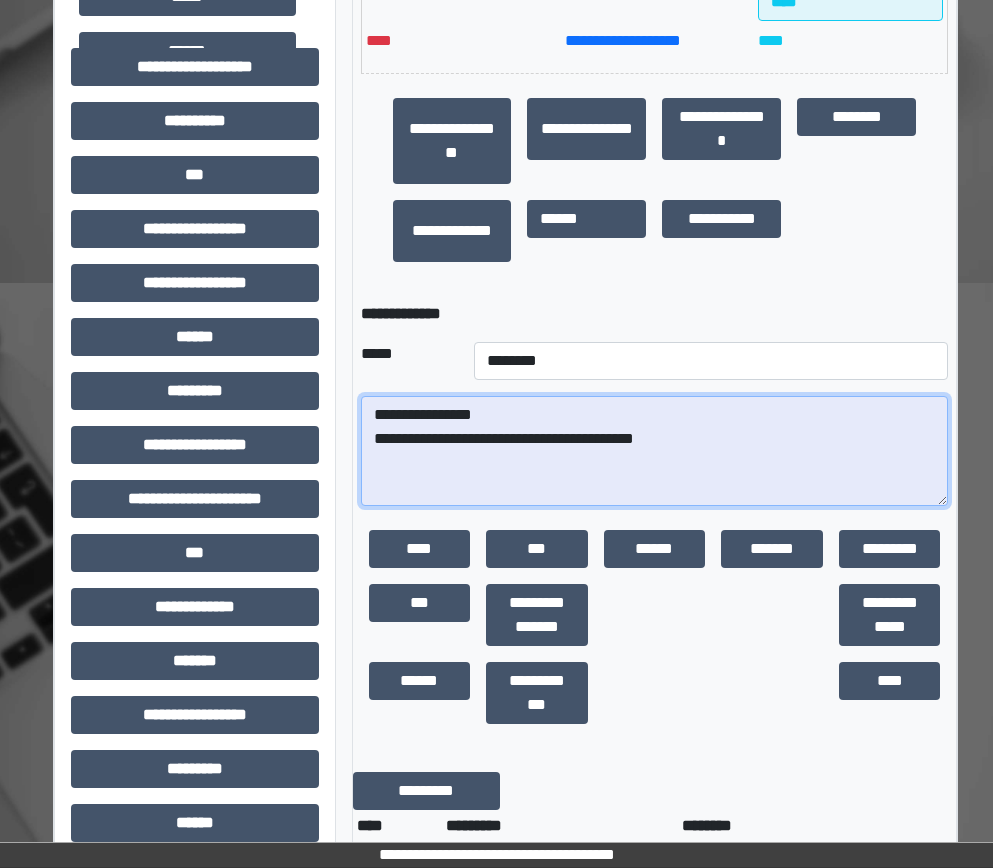 click on "**********" at bounding box center (655, 451) 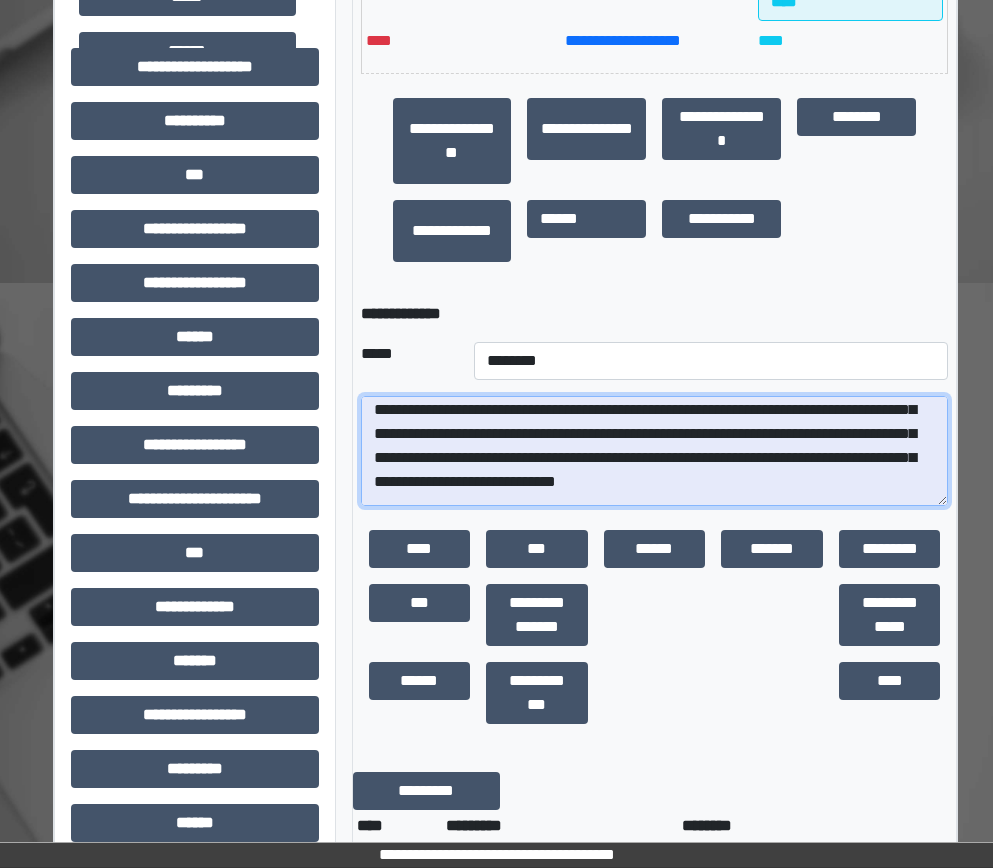 scroll, scrollTop: 800, scrollLeft: 0, axis: vertical 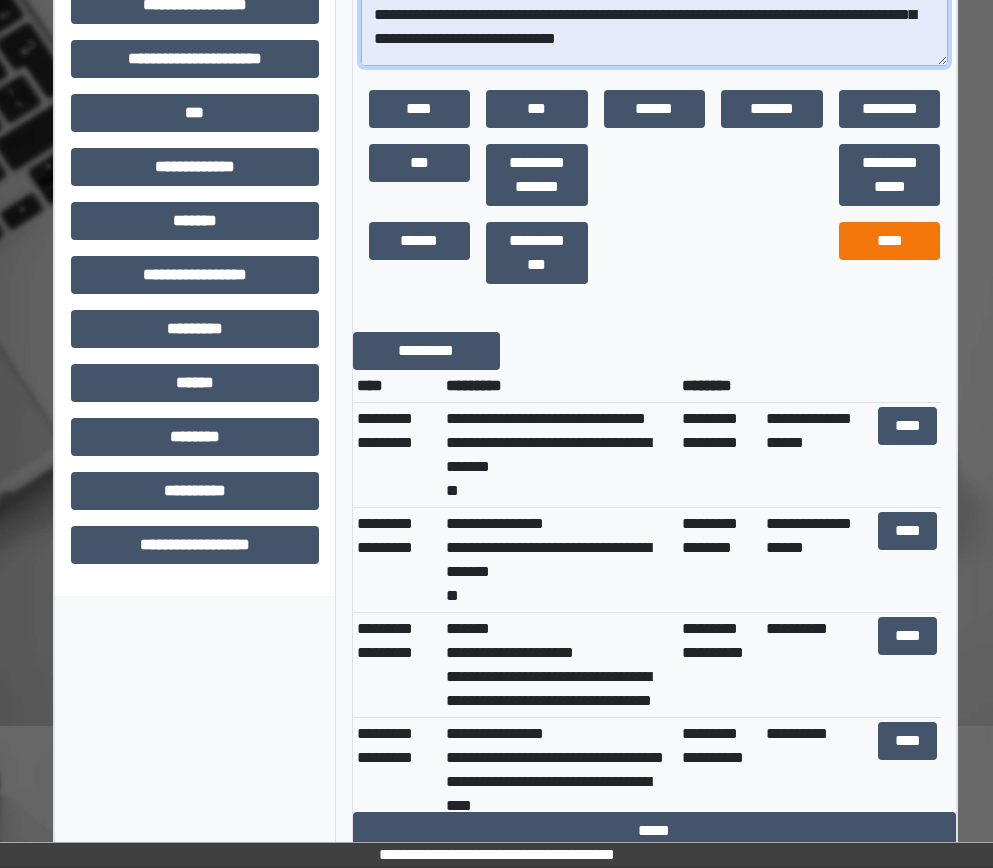 type on "**********" 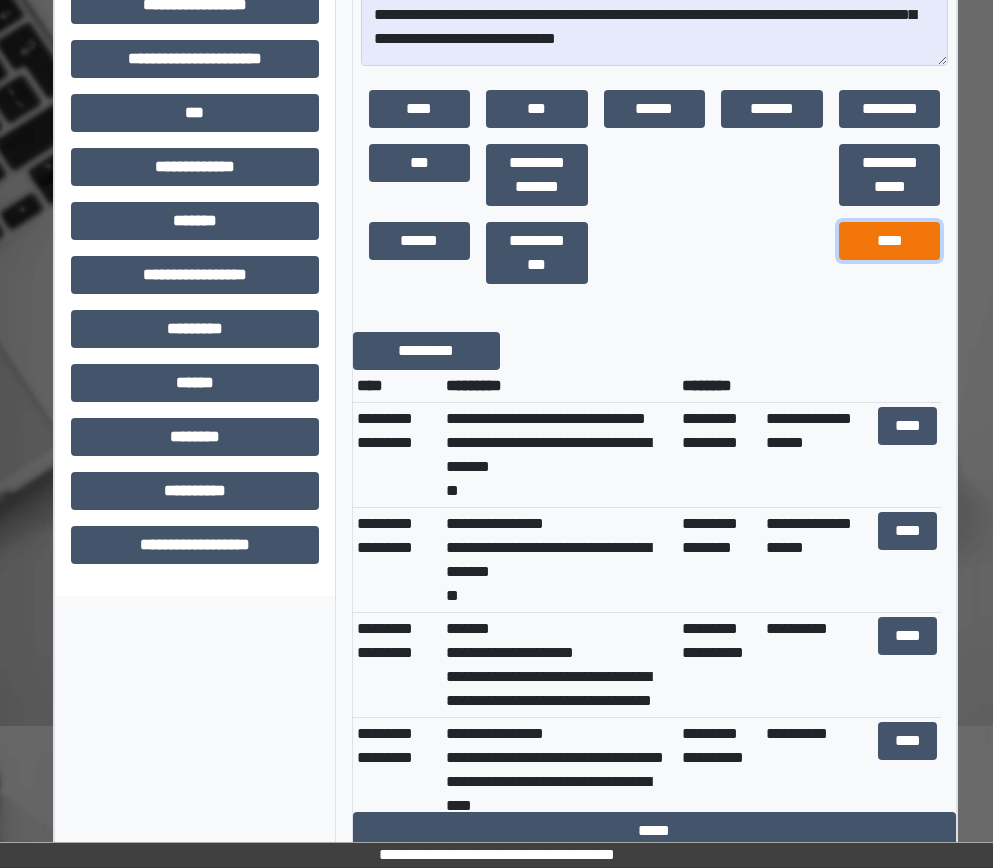 click on "****" at bounding box center (890, 241) 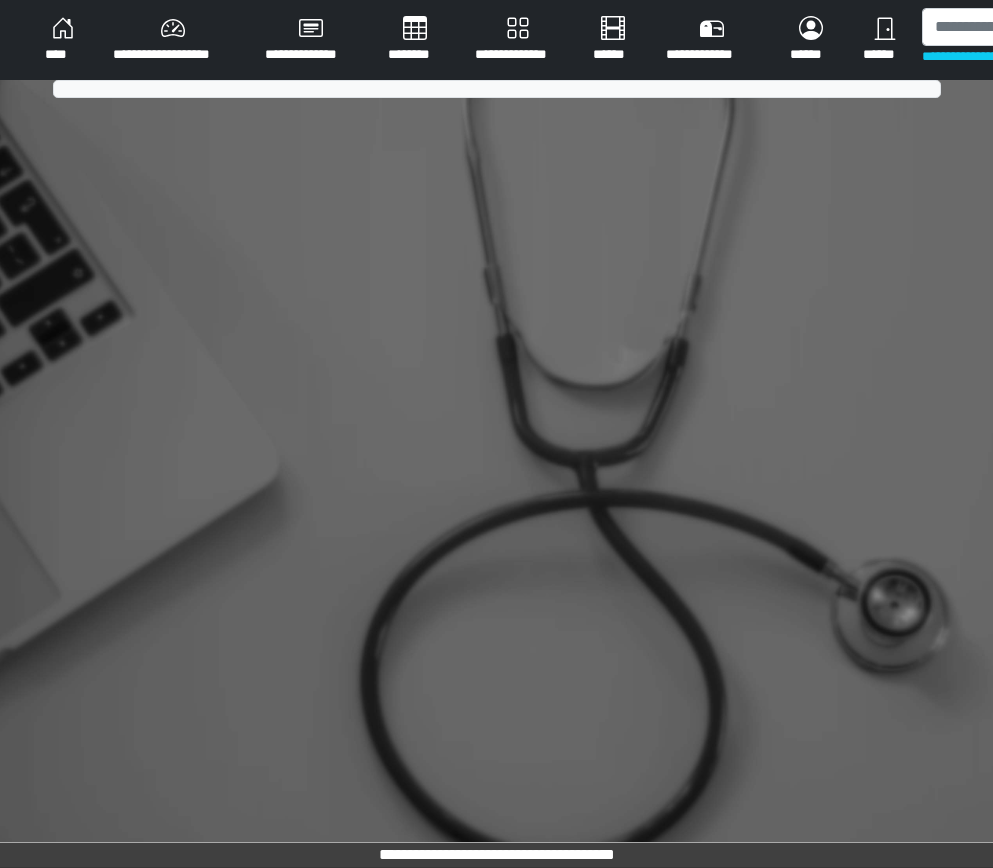 scroll, scrollTop: 0, scrollLeft: 0, axis: both 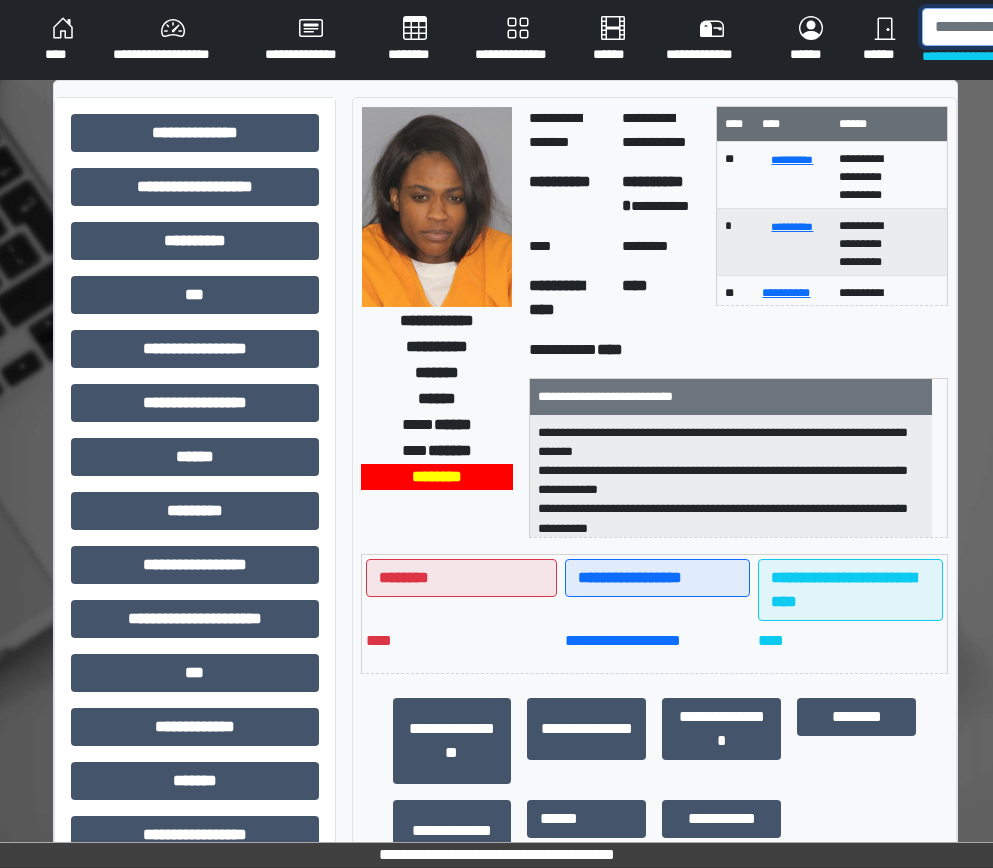 click at bounding box center (1025, 27) 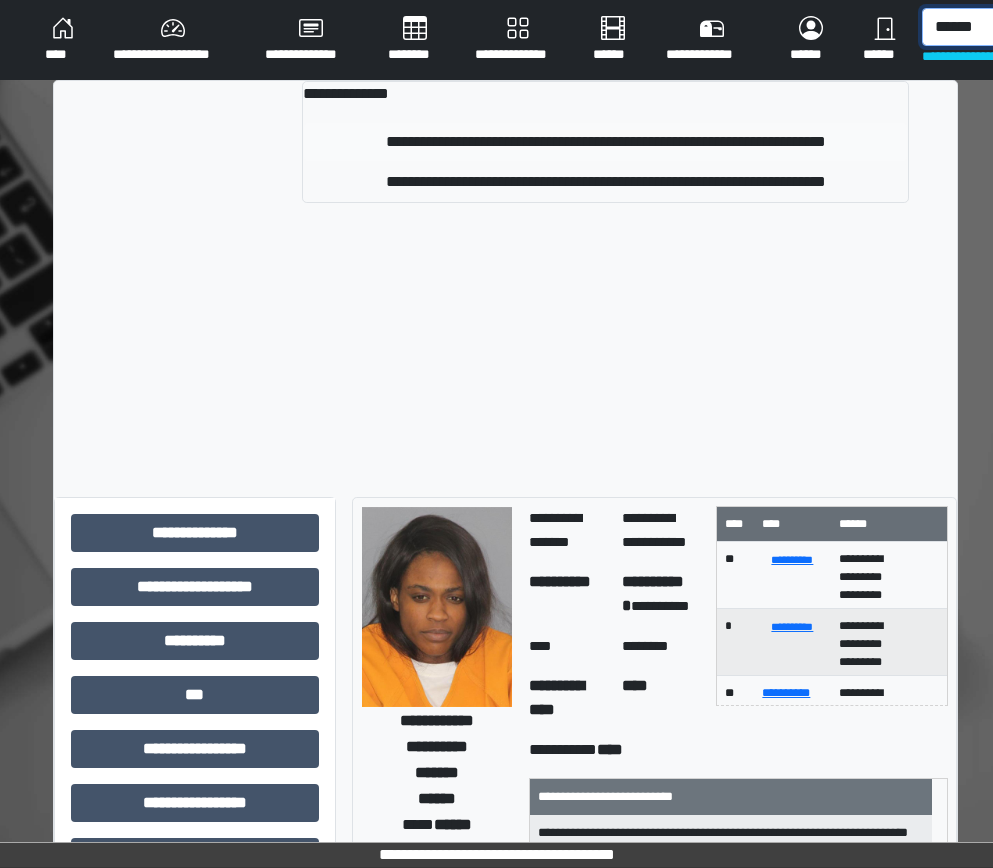 type on "******" 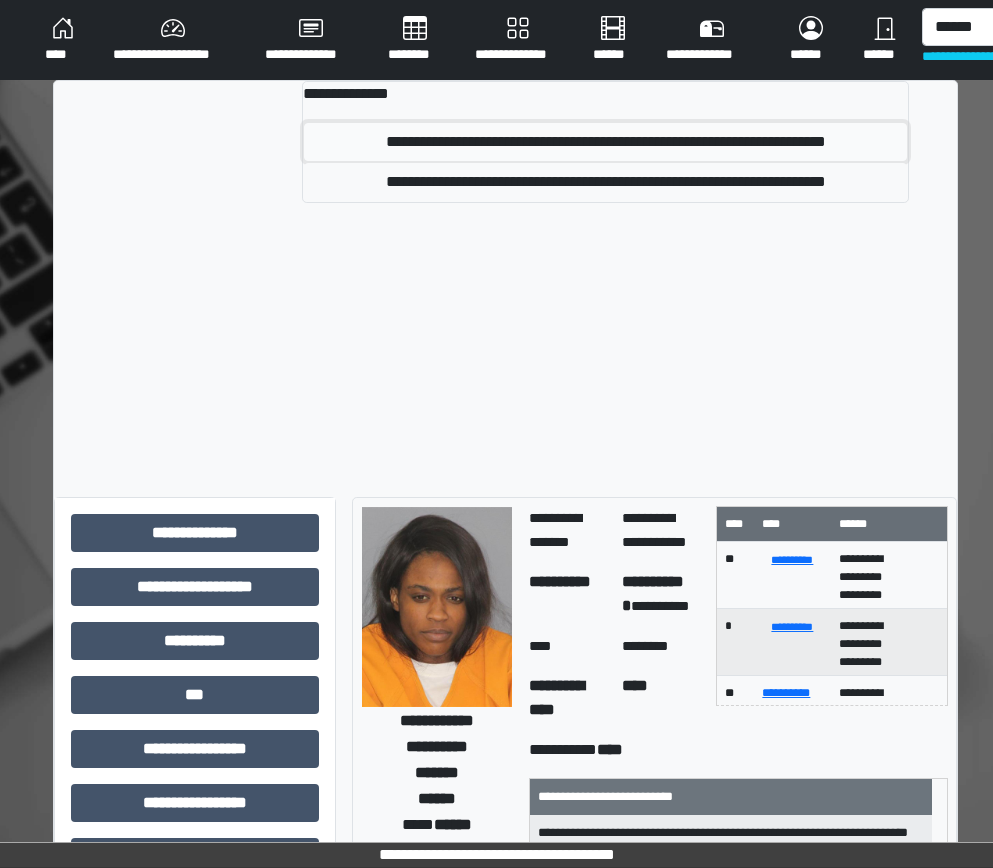 click on "**********" at bounding box center [605, 142] 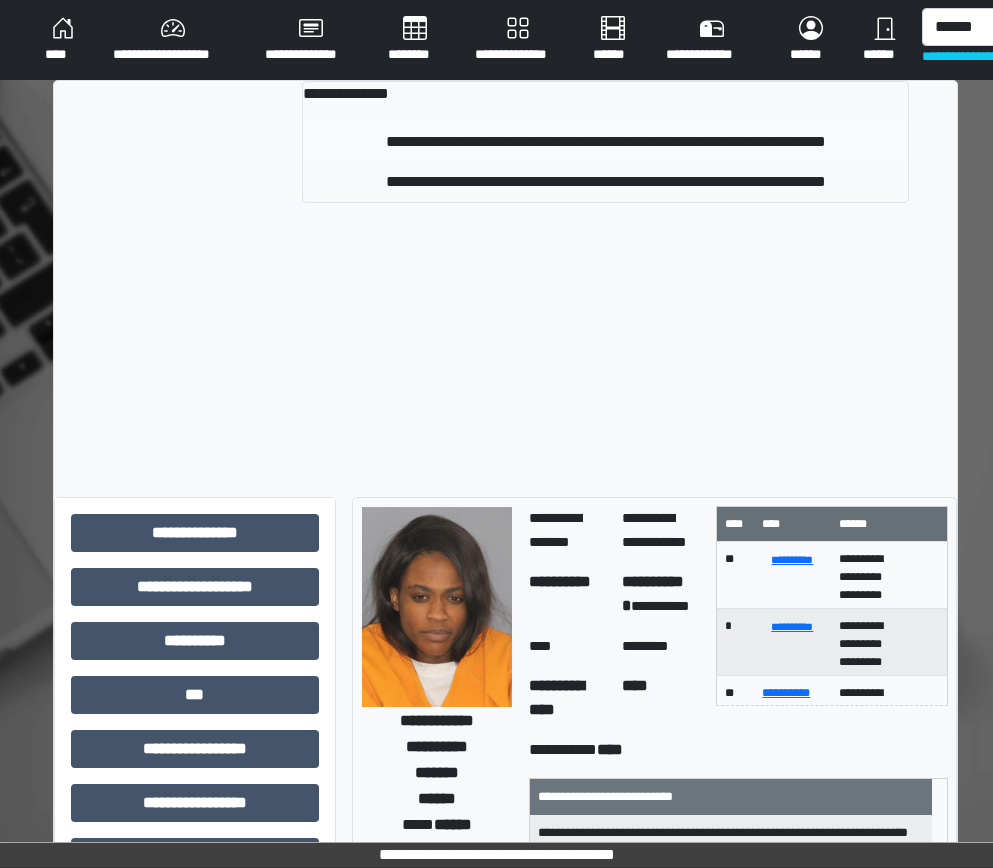 type 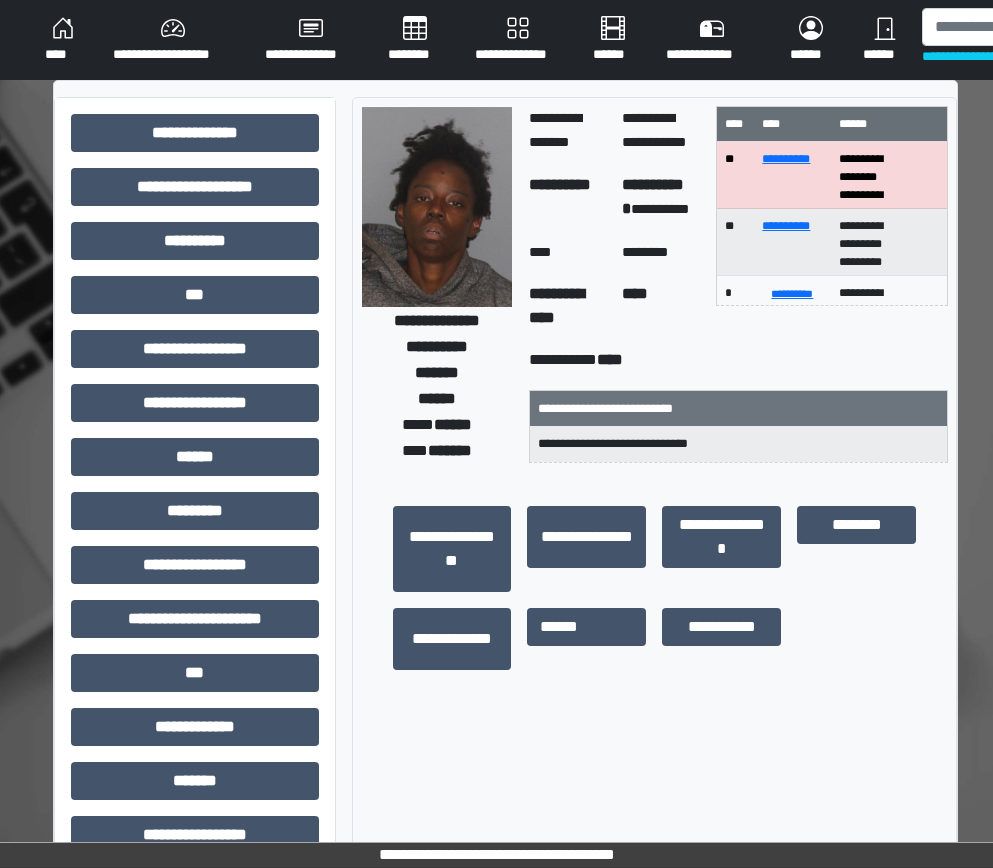 click on "**********" at bounding box center [195, 627] 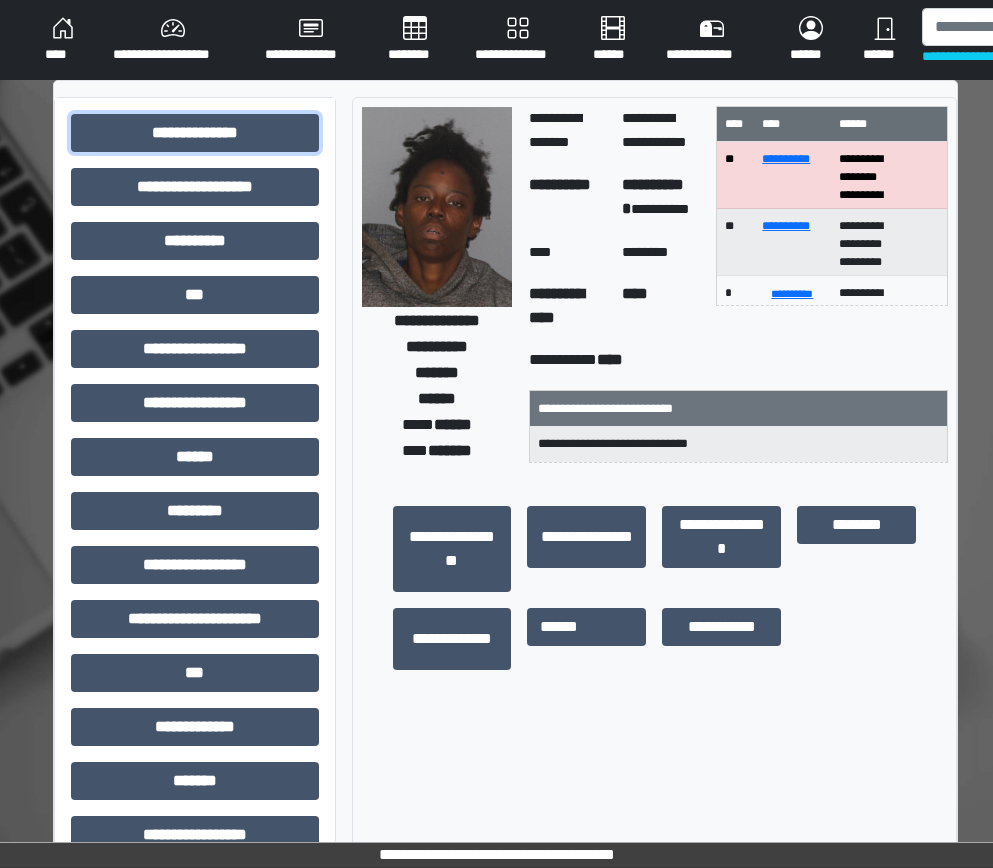 drag, startPoint x: 197, startPoint y: 144, endPoint x: 196, endPoint y: 158, distance: 14.035668 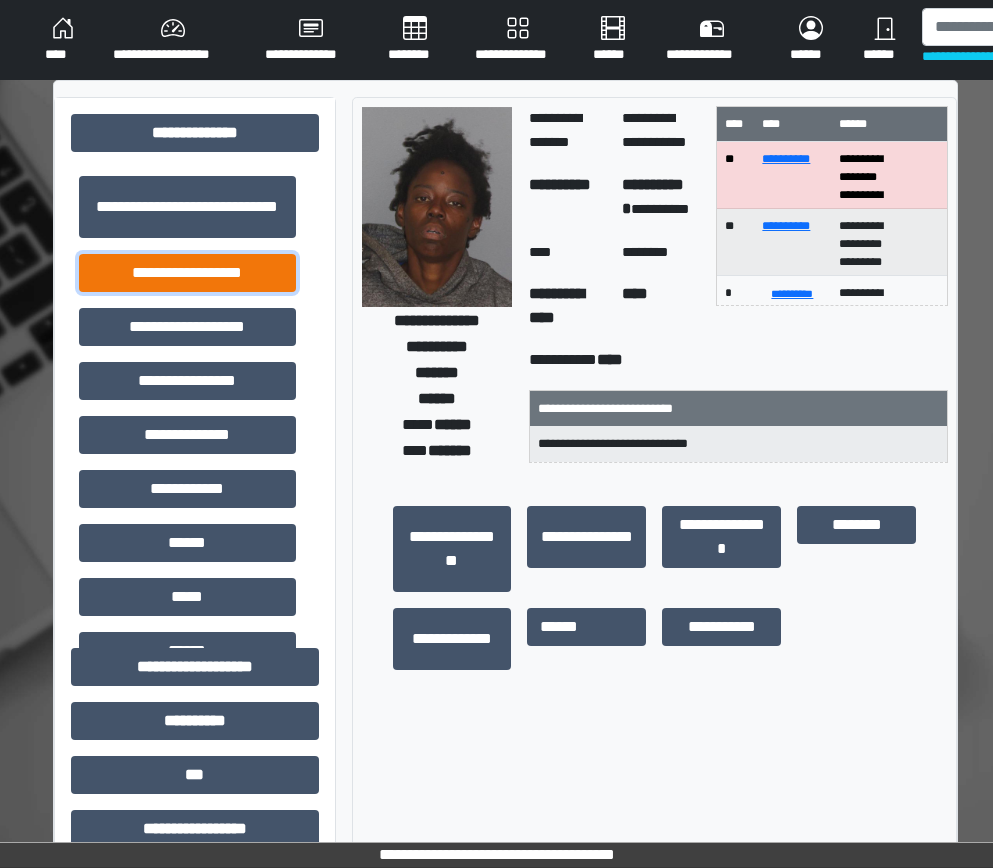 click on "**********" at bounding box center (187, 273) 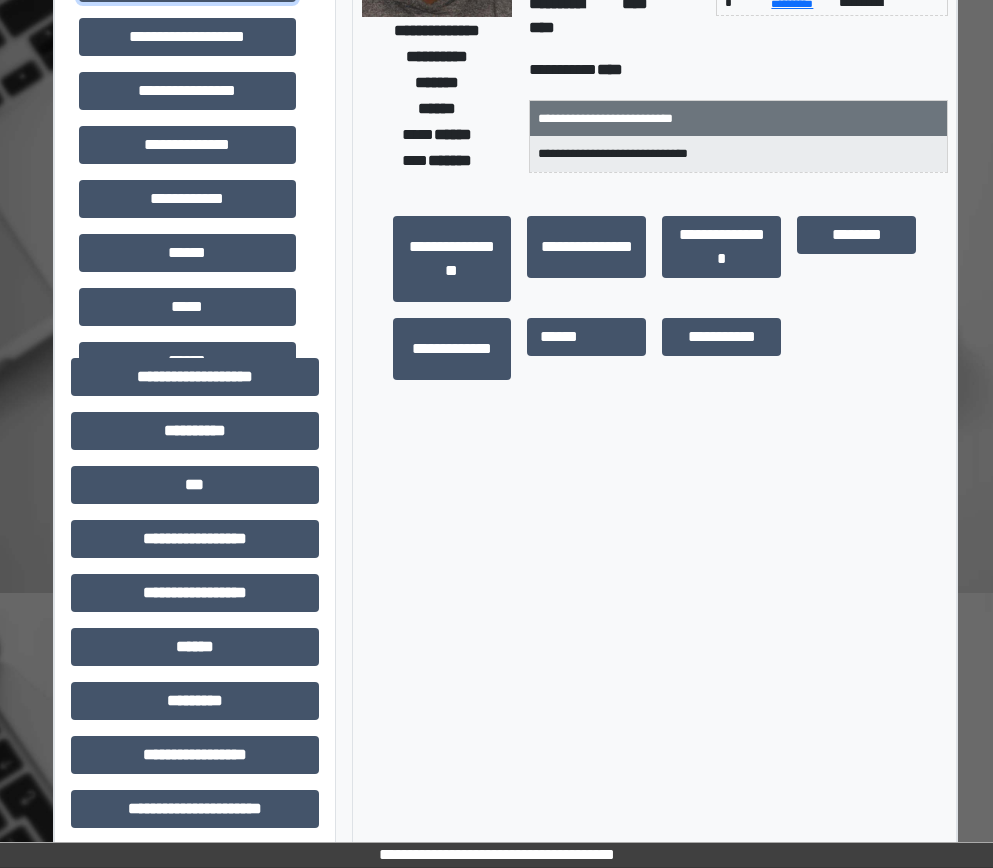 scroll, scrollTop: 300, scrollLeft: 0, axis: vertical 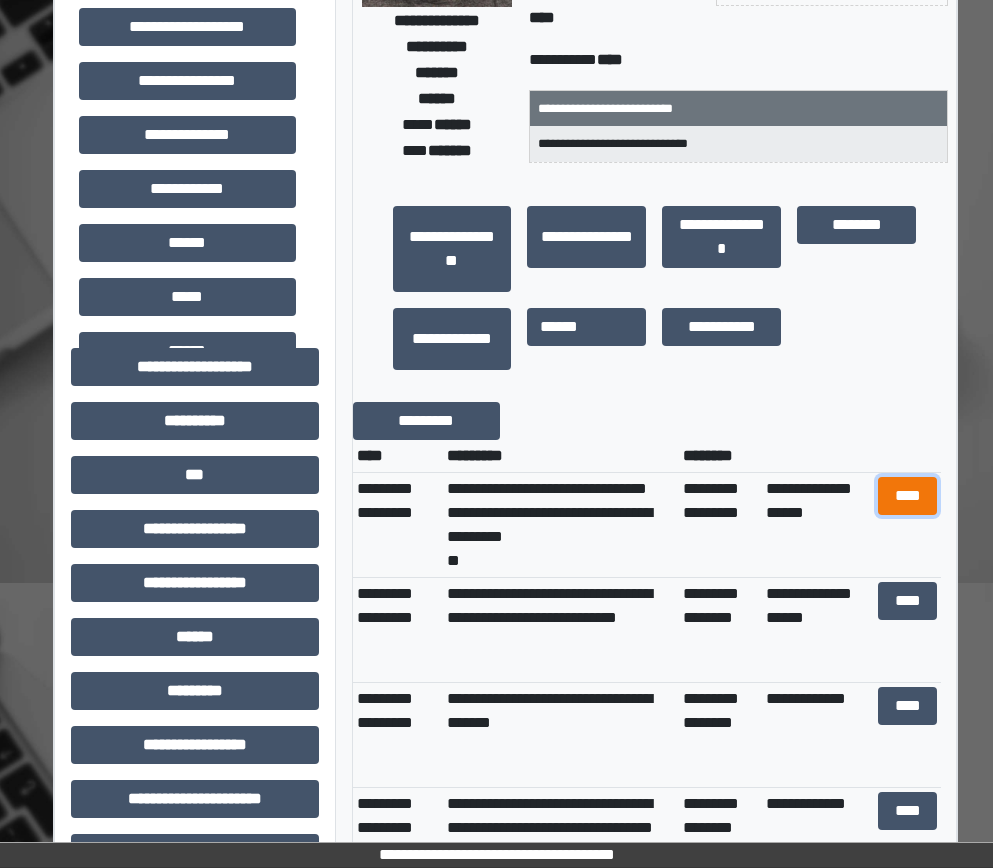 click on "****" at bounding box center [908, 496] 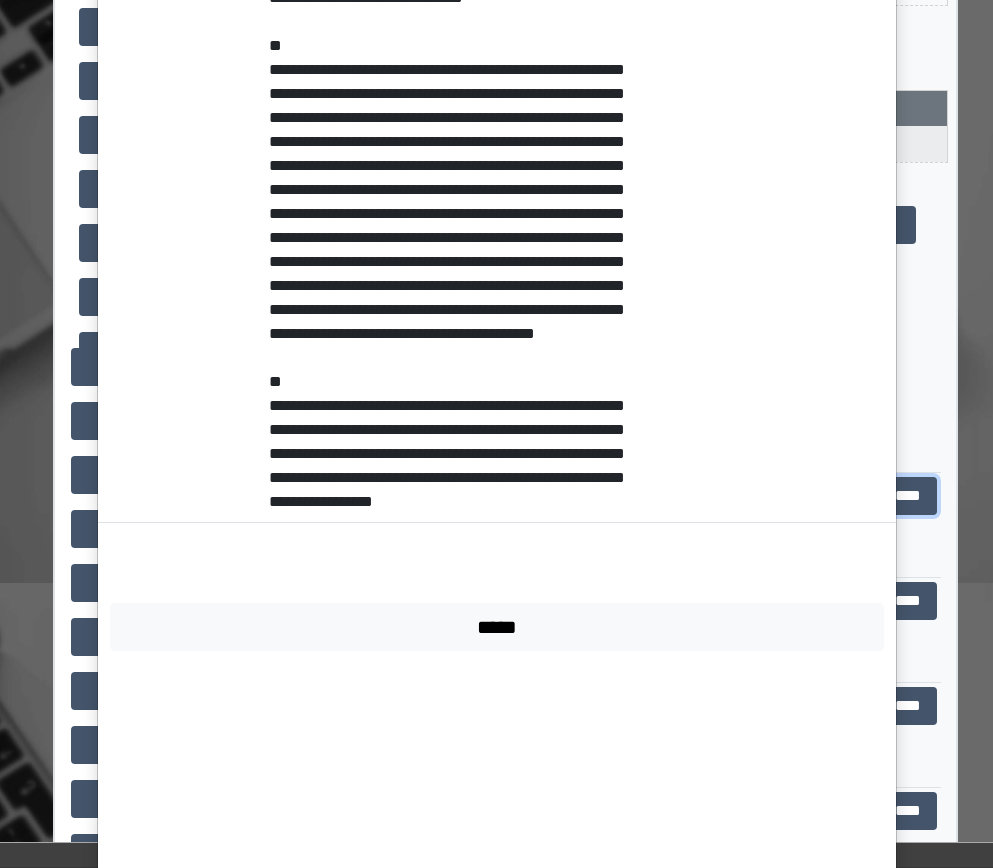 scroll, scrollTop: 1200, scrollLeft: 0, axis: vertical 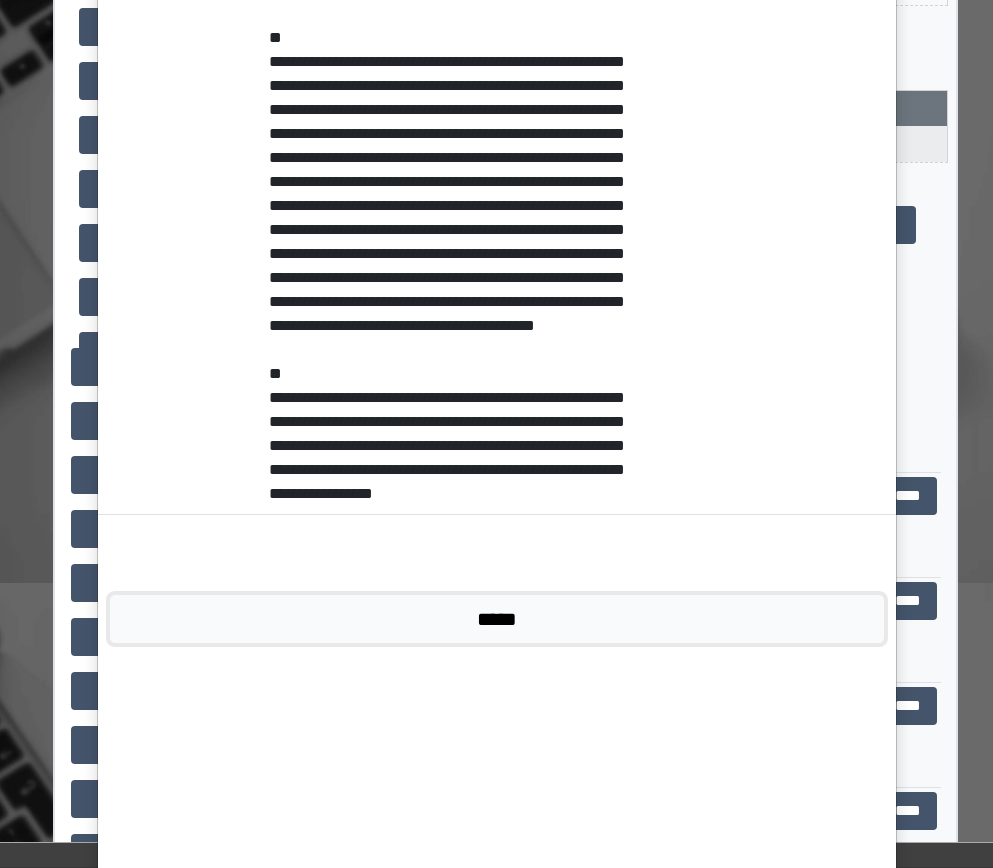 click on "*****" at bounding box center [497, 619] 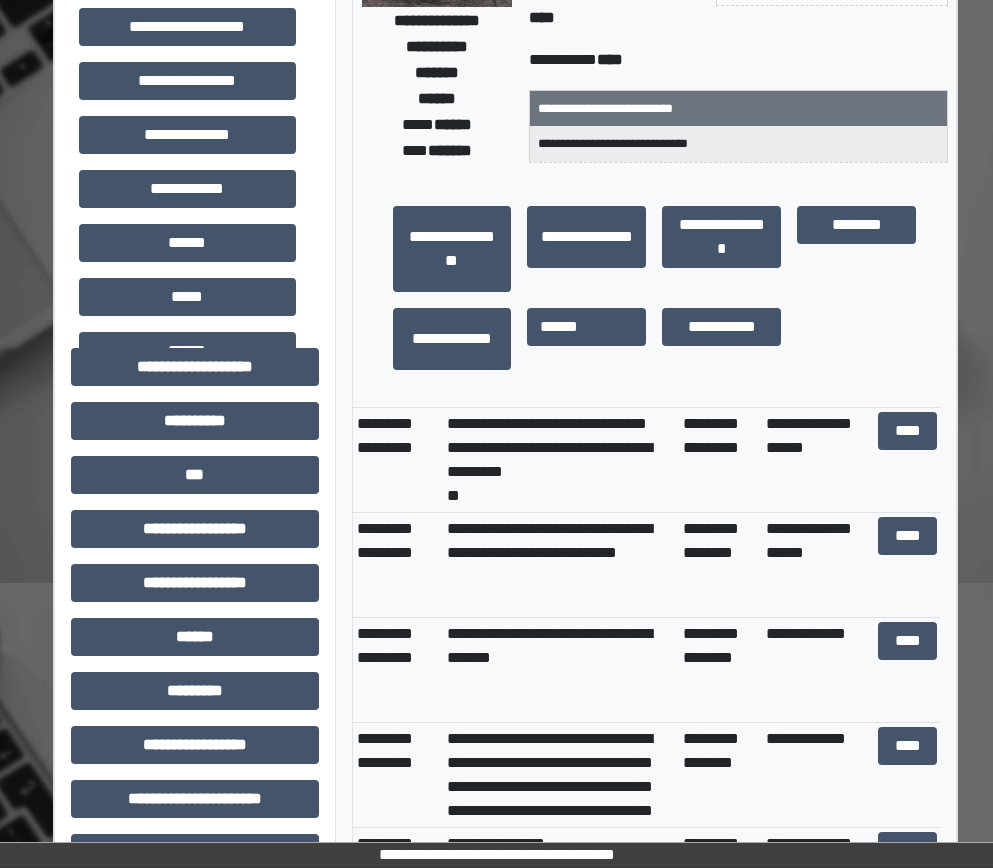 scroll, scrollTop: 100, scrollLeft: 0, axis: vertical 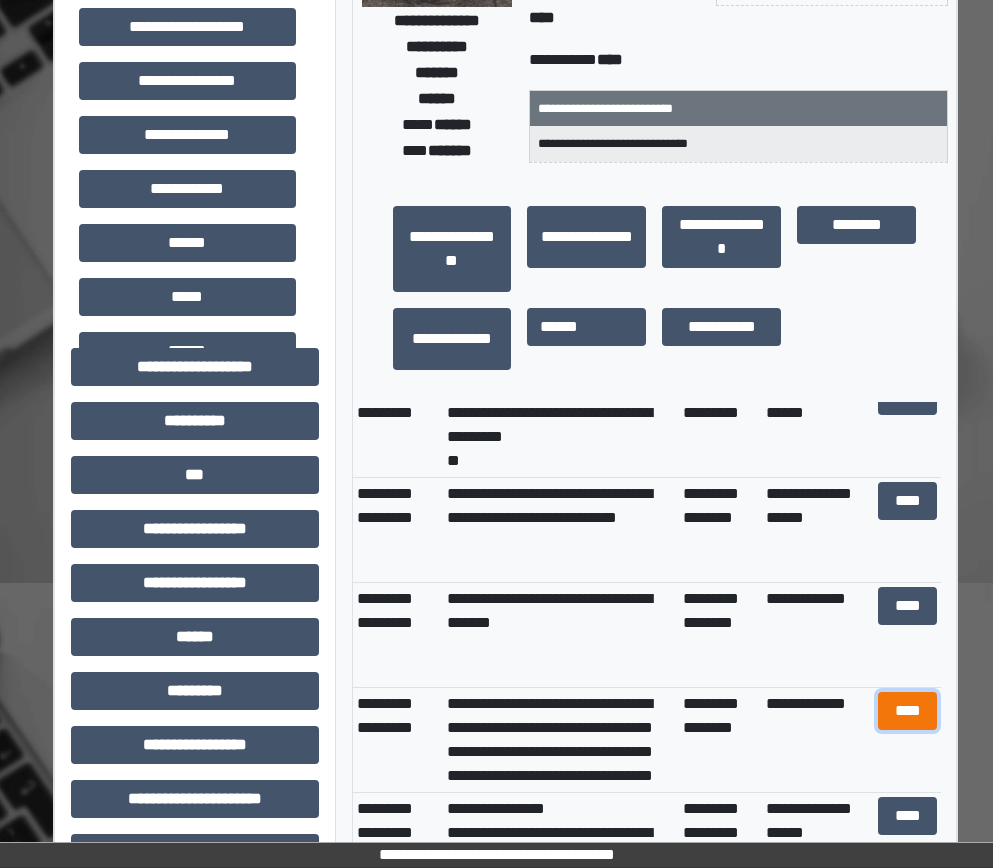 click on "****" at bounding box center (908, 711) 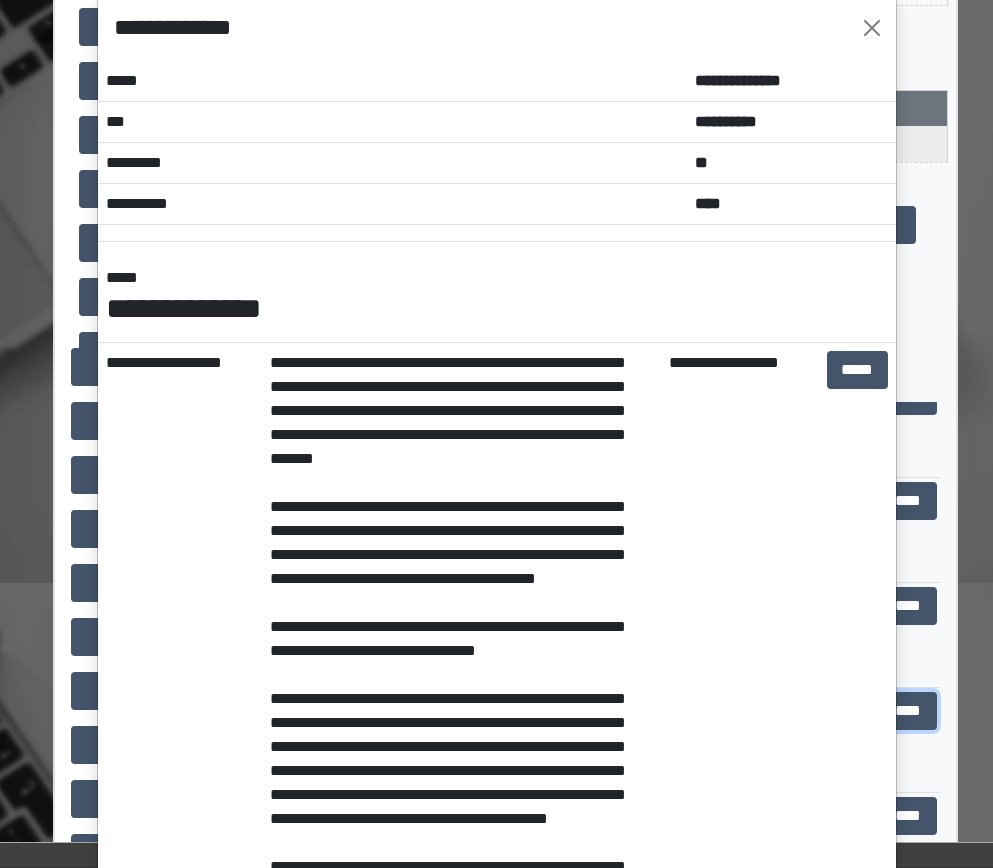 scroll, scrollTop: 0, scrollLeft: 0, axis: both 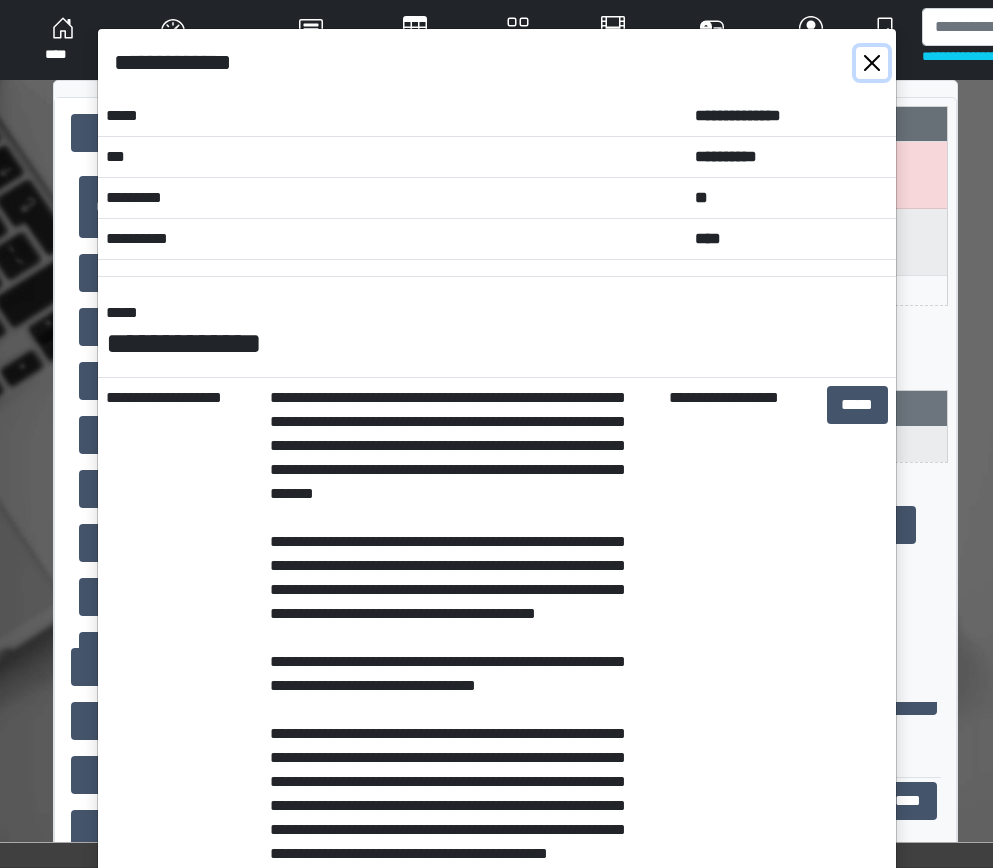 click at bounding box center [872, 63] 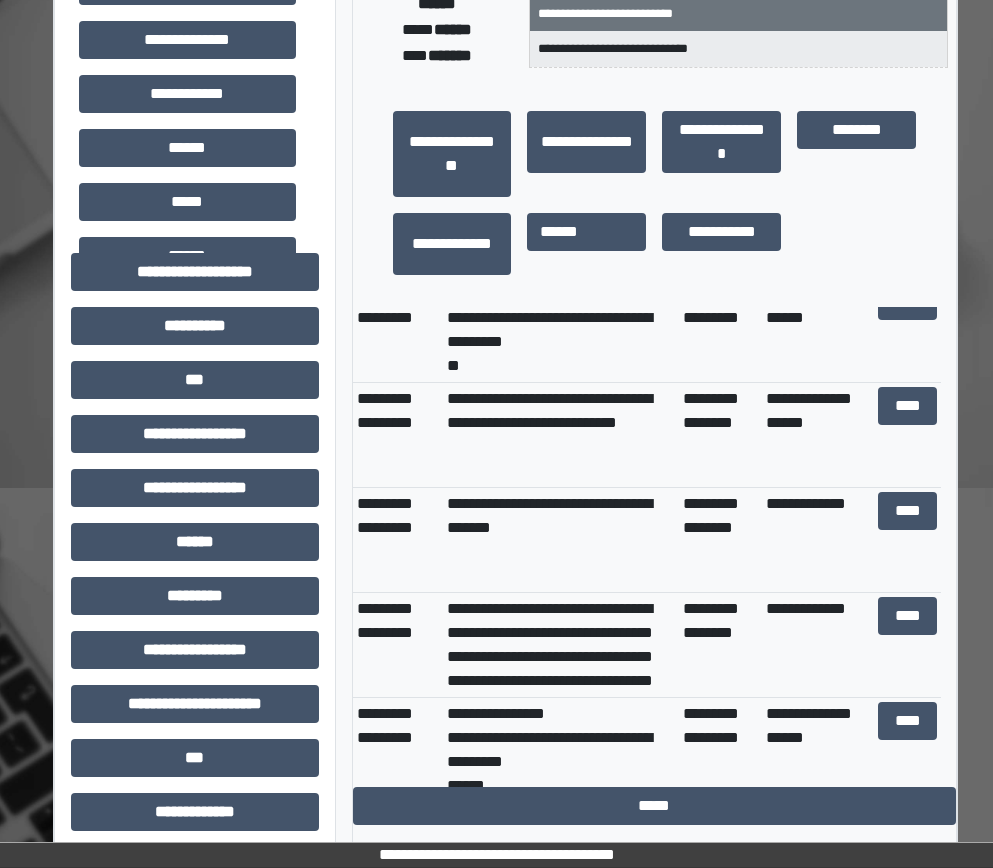 scroll, scrollTop: 400, scrollLeft: 0, axis: vertical 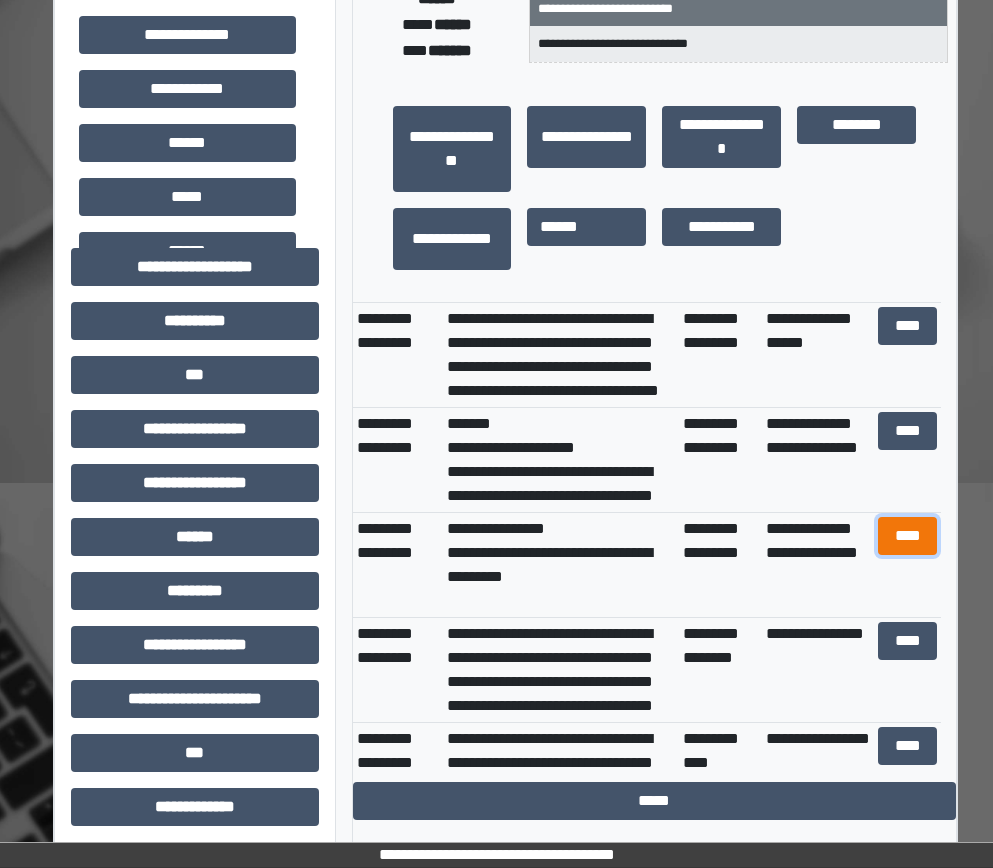 click on "****" at bounding box center [908, 536] 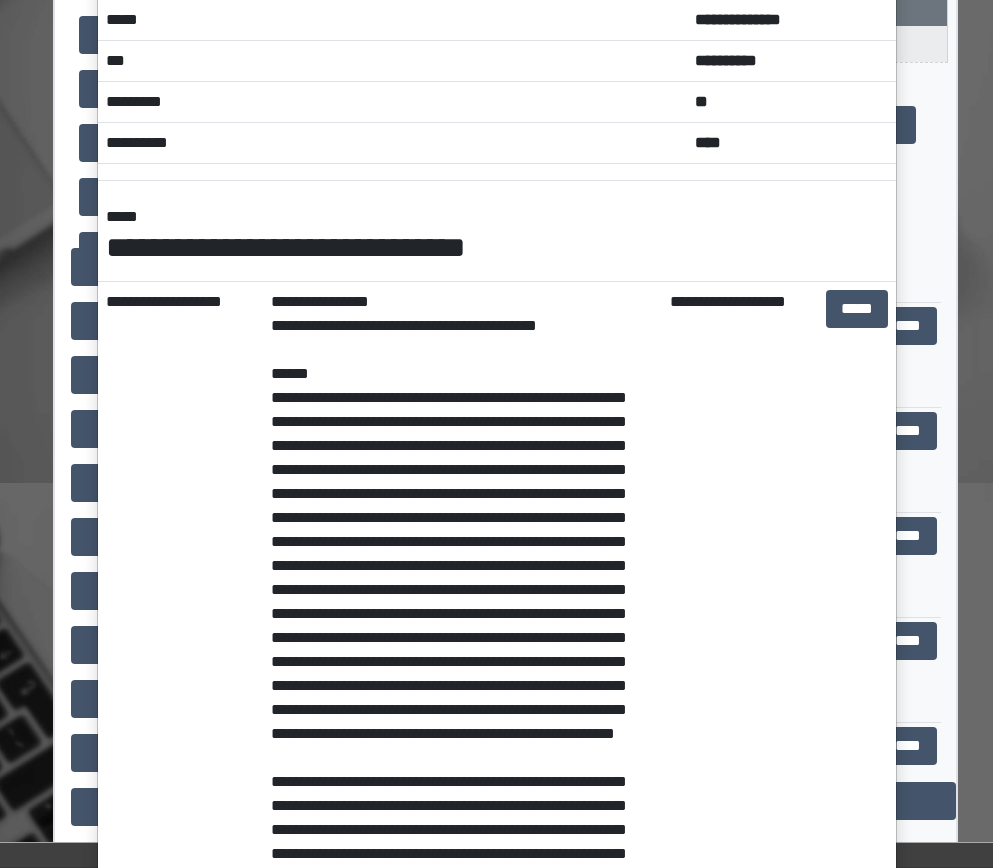 scroll, scrollTop: 0, scrollLeft: 0, axis: both 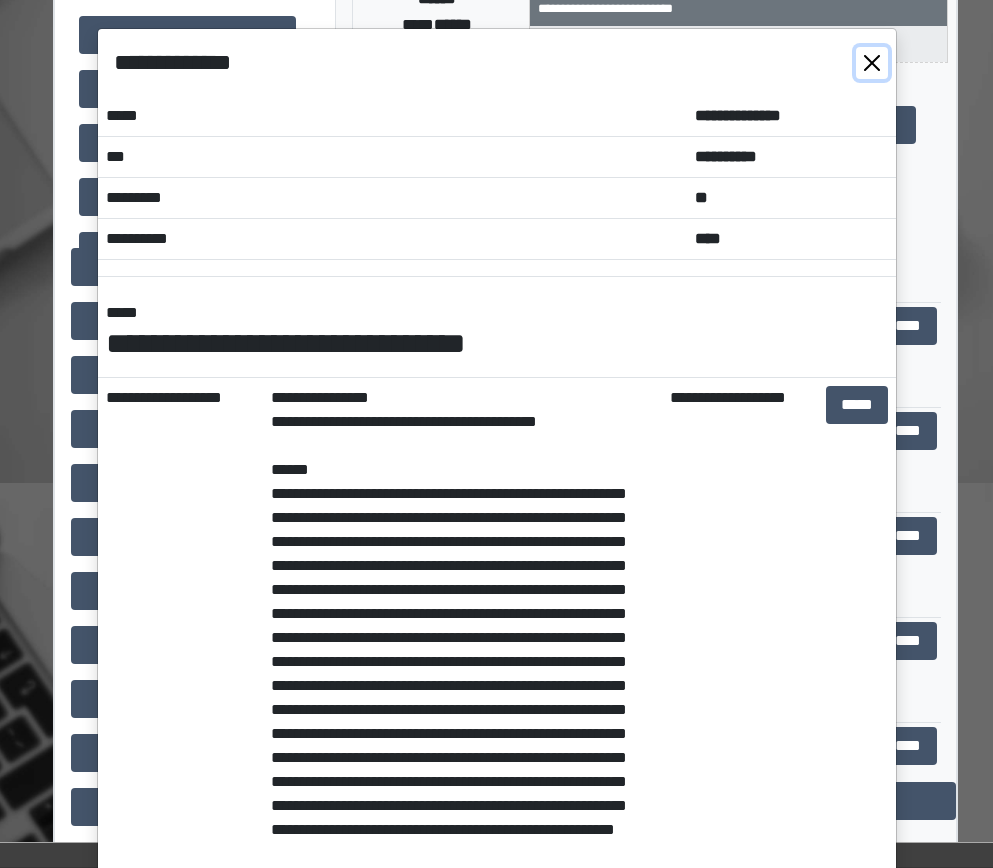 click at bounding box center (872, 63) 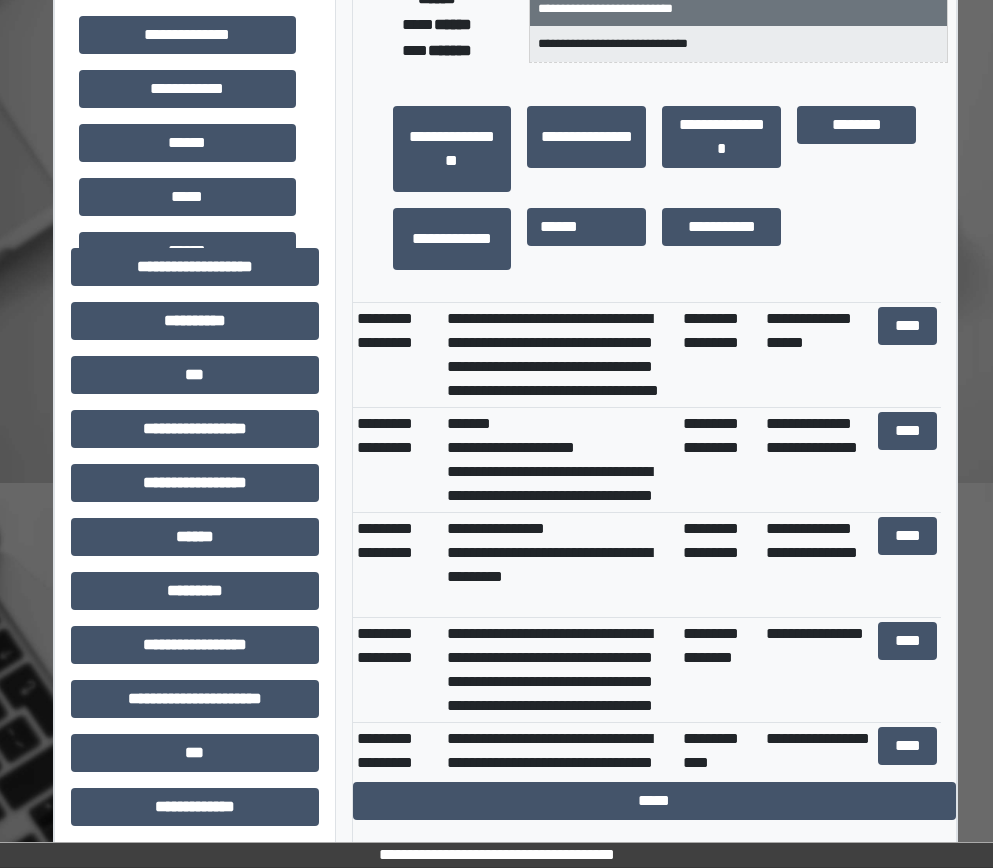 scroll, scrollTop: 0, scrollLeft: 0, axis: both 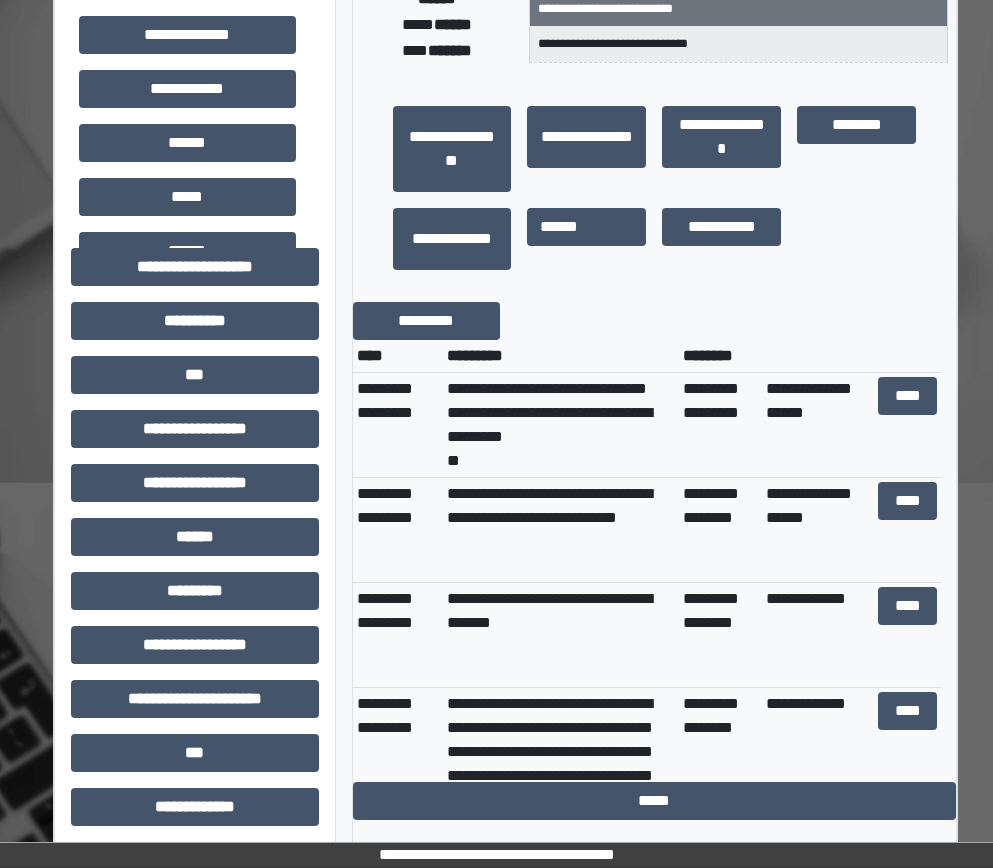 click on "****" at bounding box center [908, 425] 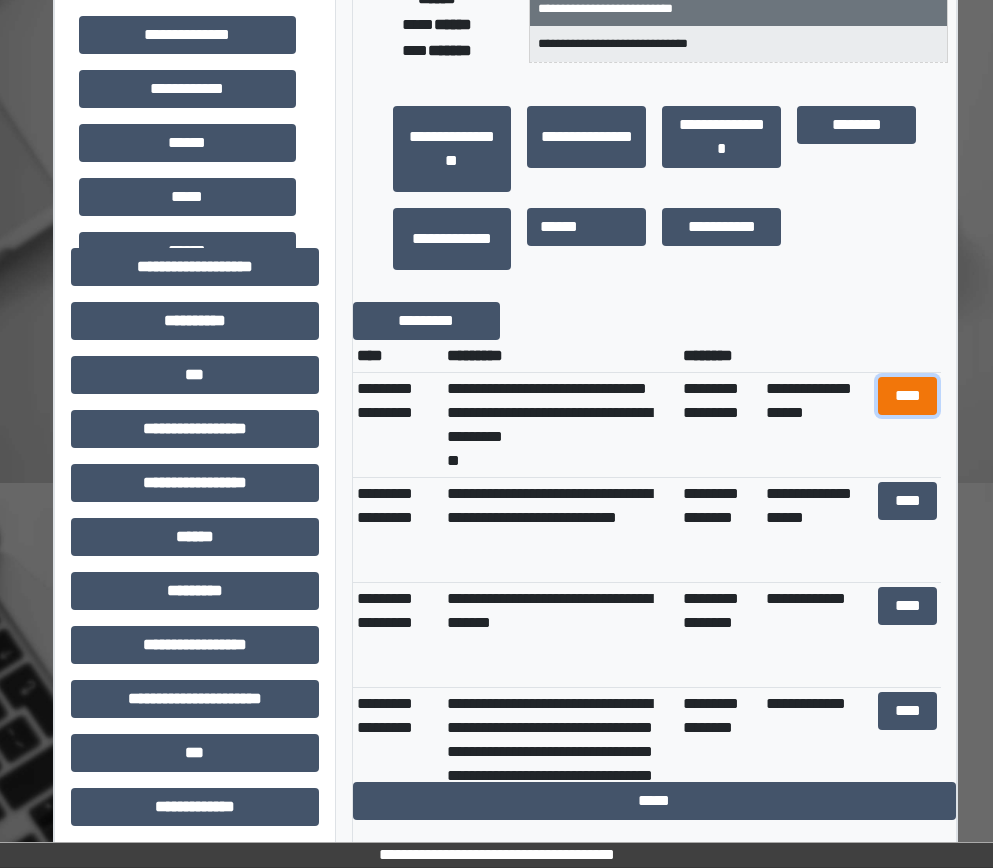 click on "****" at bounding box center (908, 396) 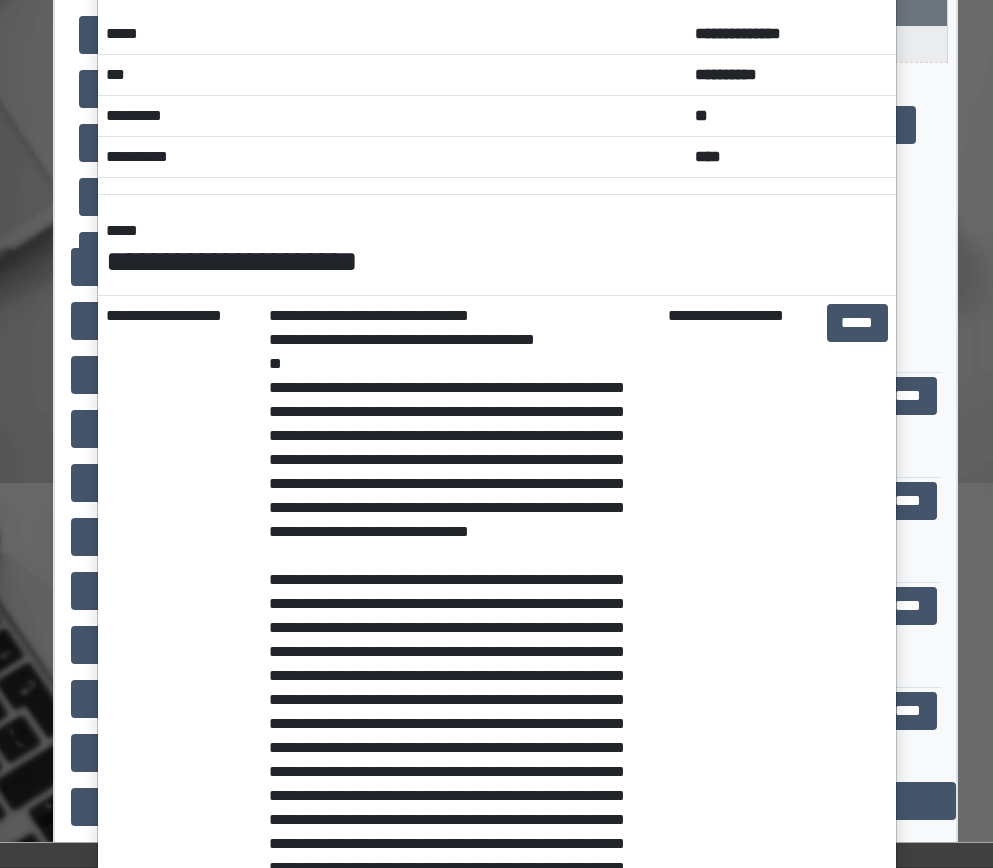 scroll, scrollTop: 0, scrollLeft: 0, axis: both 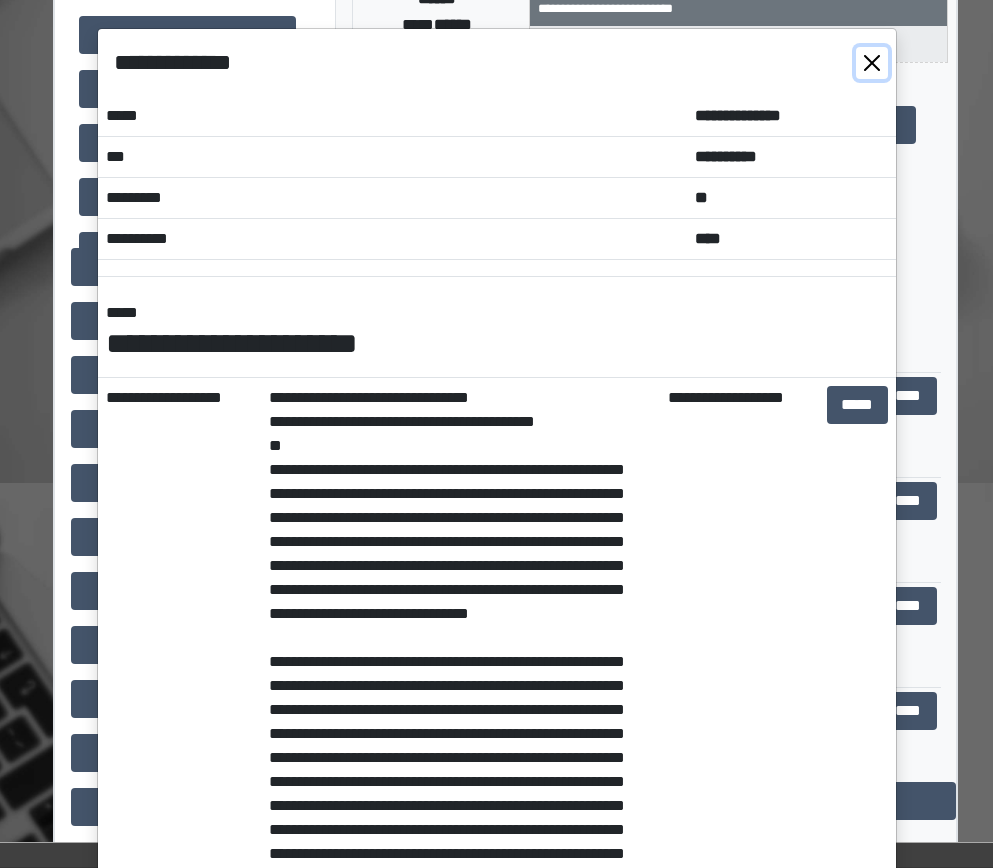 click at bounding box center [872, 63] 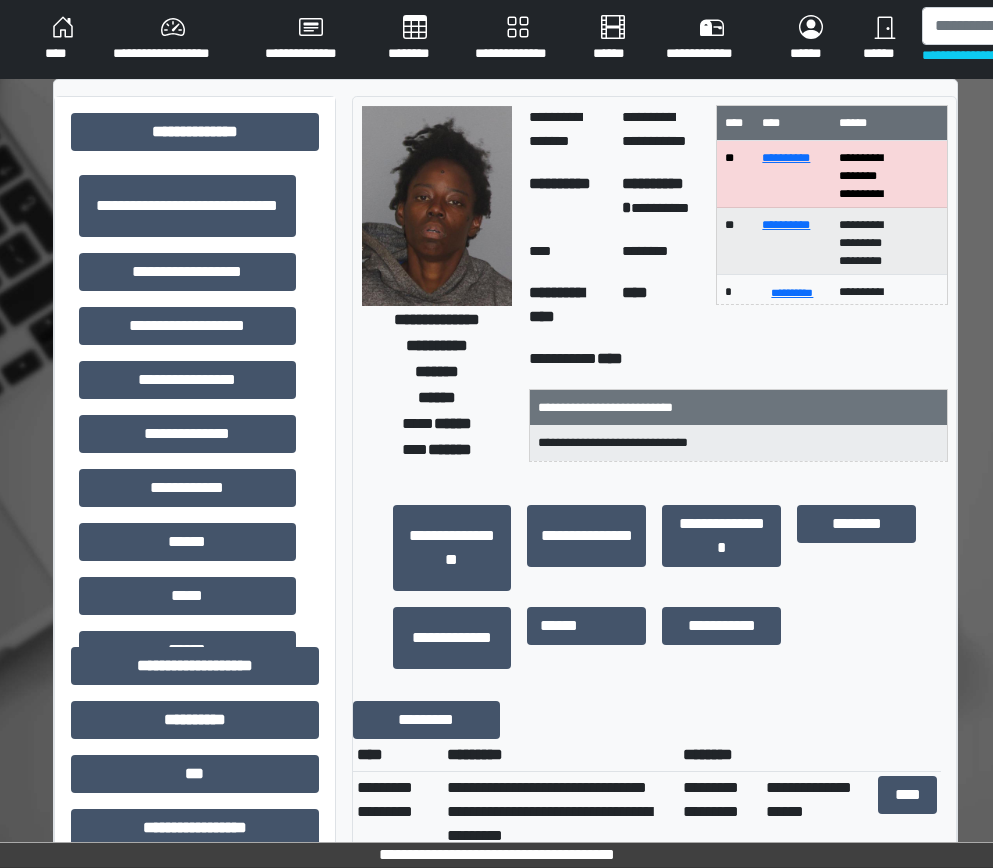 scroll, scrollTop: 0, scrollLeft: 0, axis: both 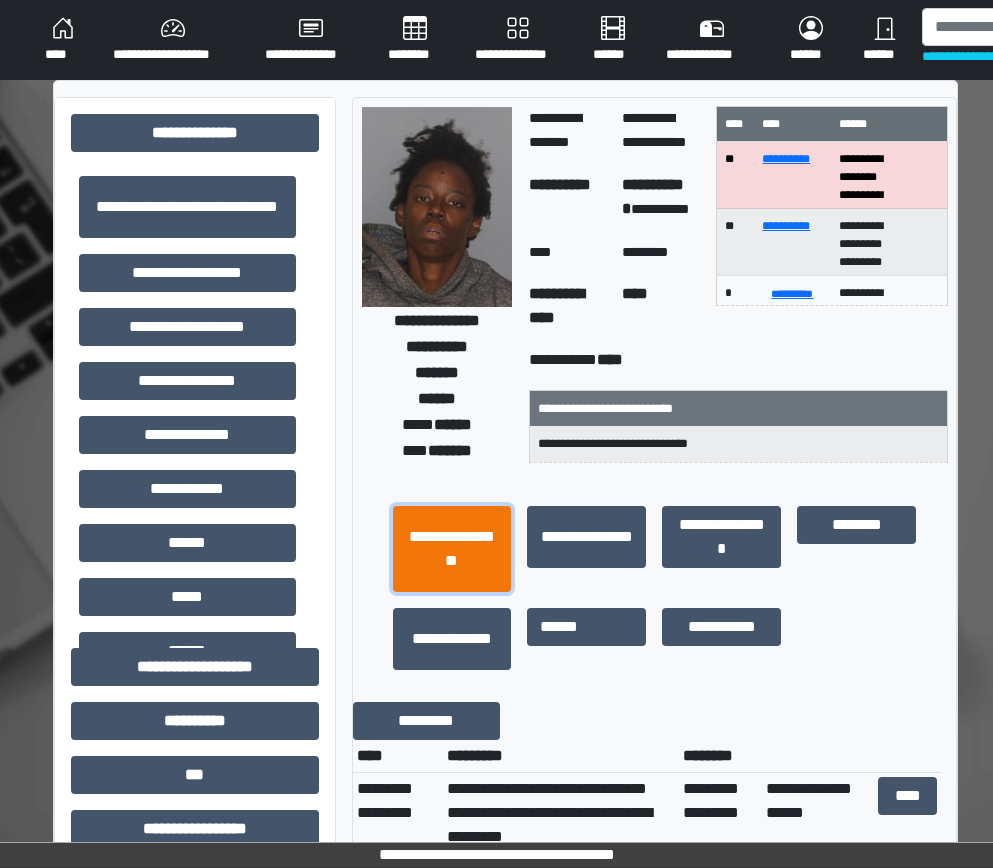 click on "**********" at bounding box center [452, 549] 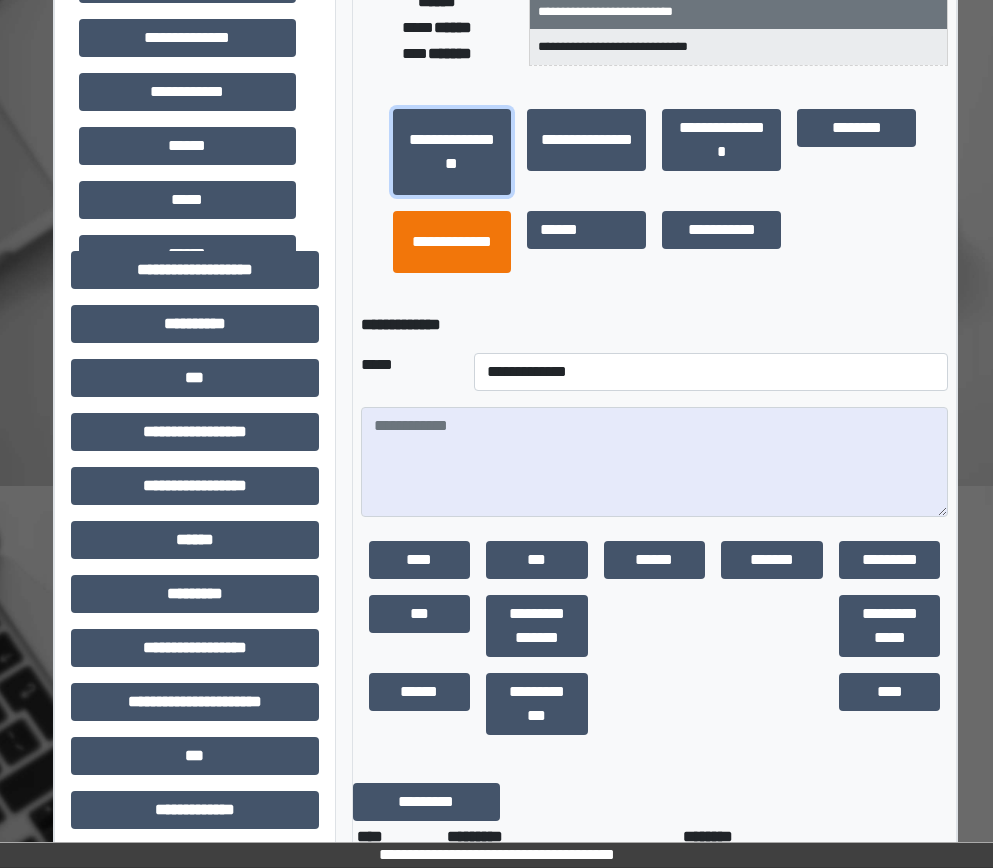 scroll, scrollTop: 400, scrollLeft: 0, axis: vertical 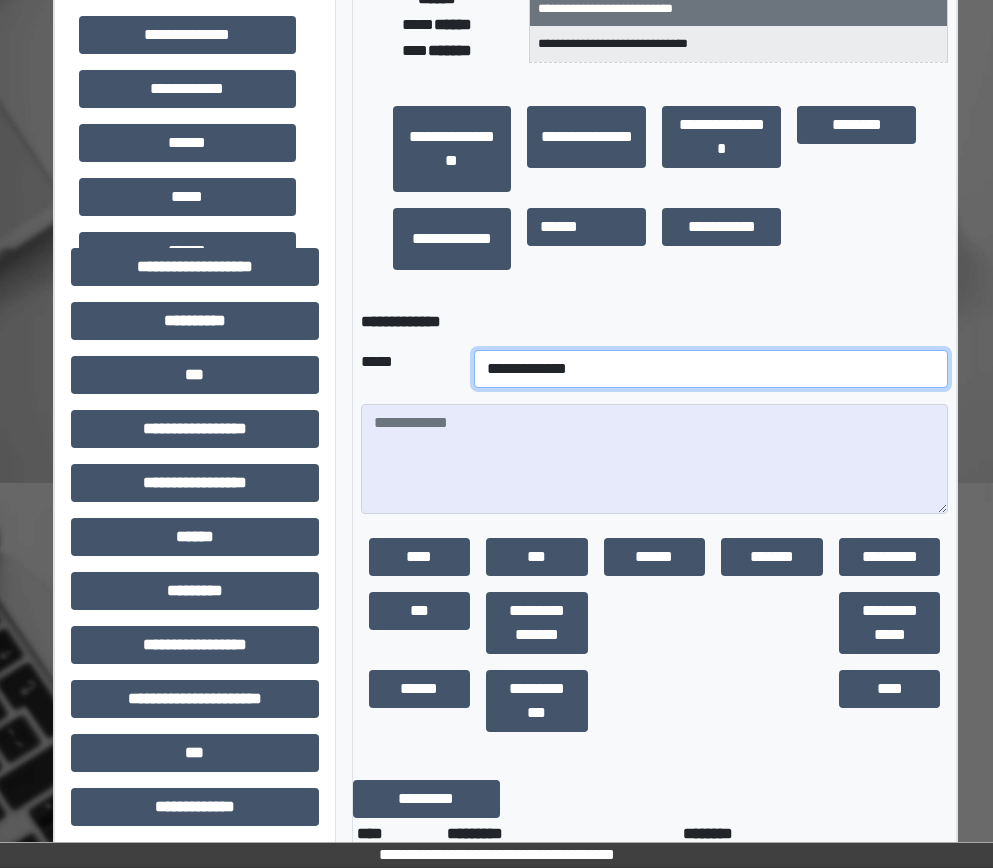 click on "**********" at bounding box center (711, 369) 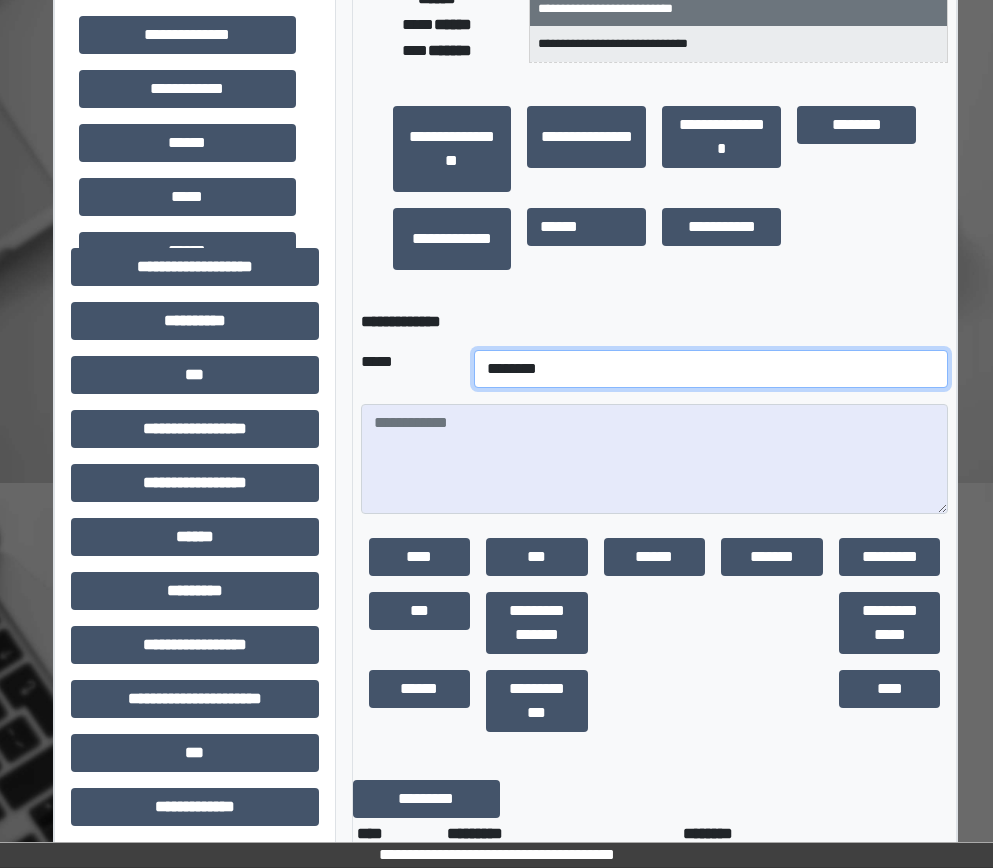 click on "**********" at bounding box center [711, 369] 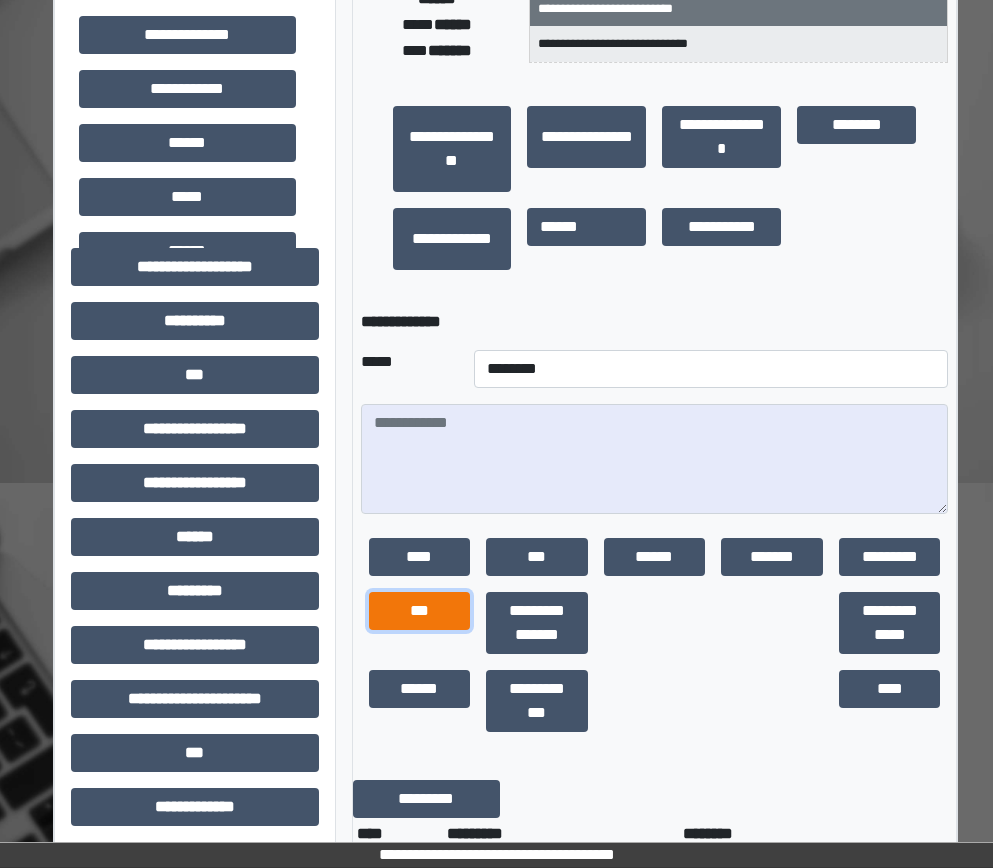 click on "***" at bounding box center [420, 611] 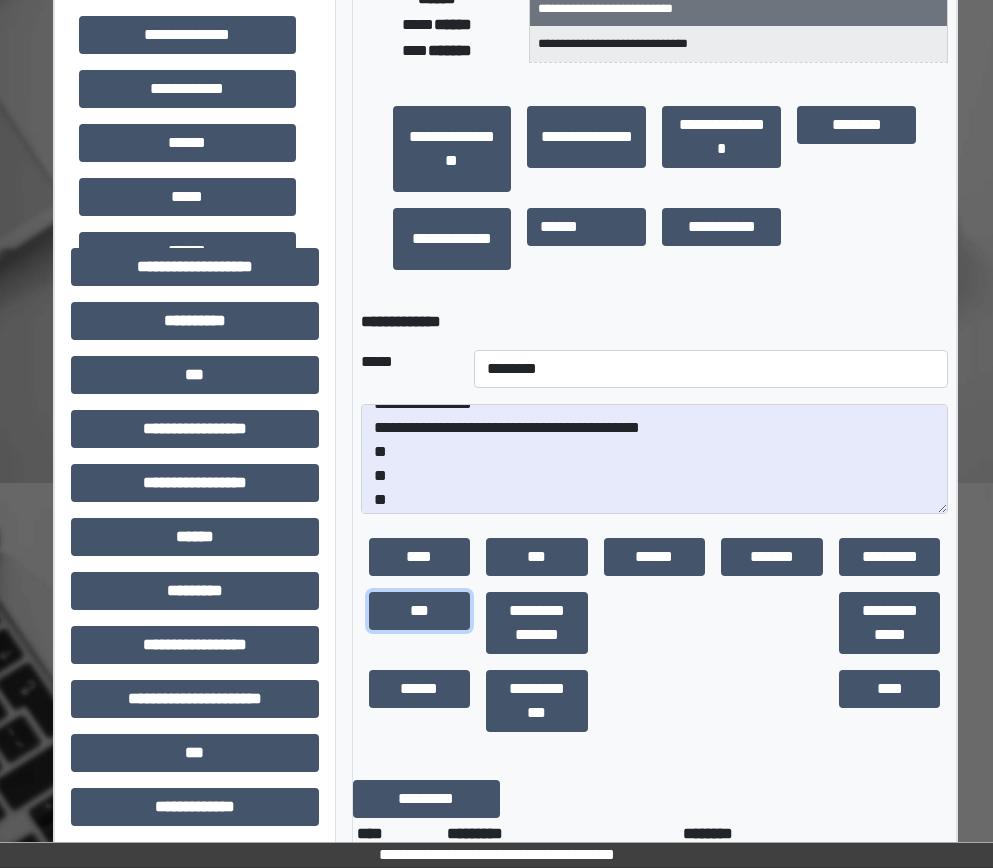 scroll, scrollTop: 24, scrollLeft: 0, axis: vertical 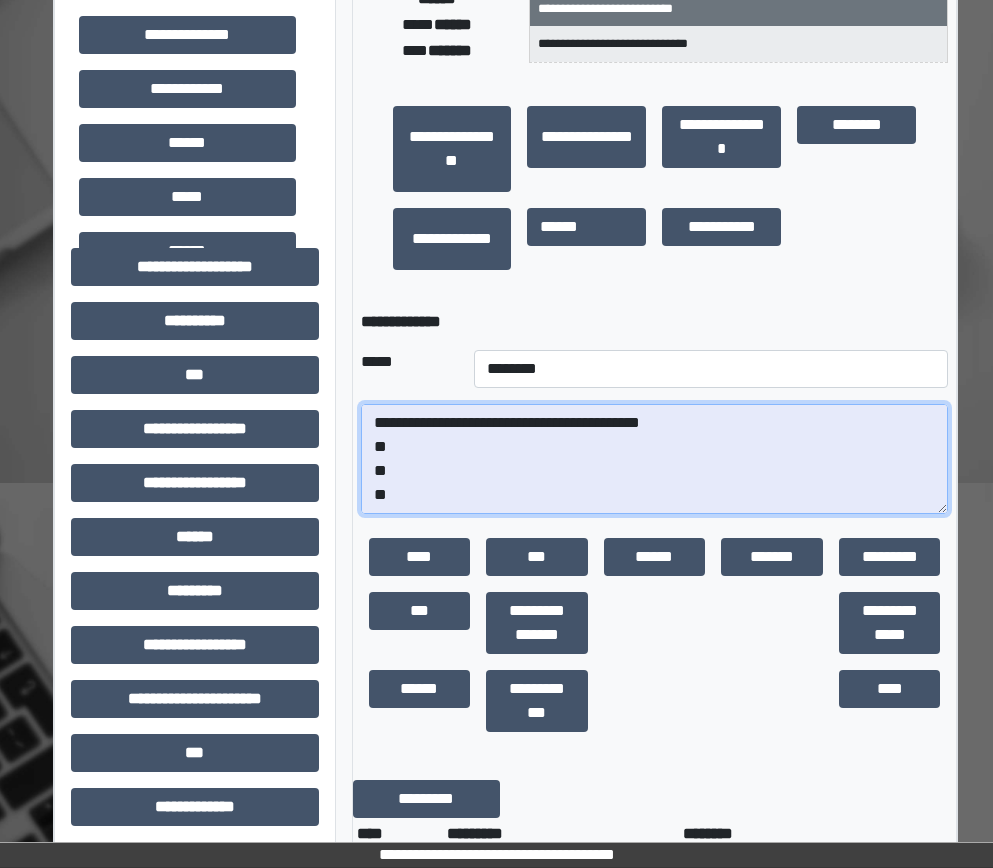 drag, startPoint x: 420, startPoint y: 505, endPoint x: 366, endPoint y: 455, distance: 73.593475 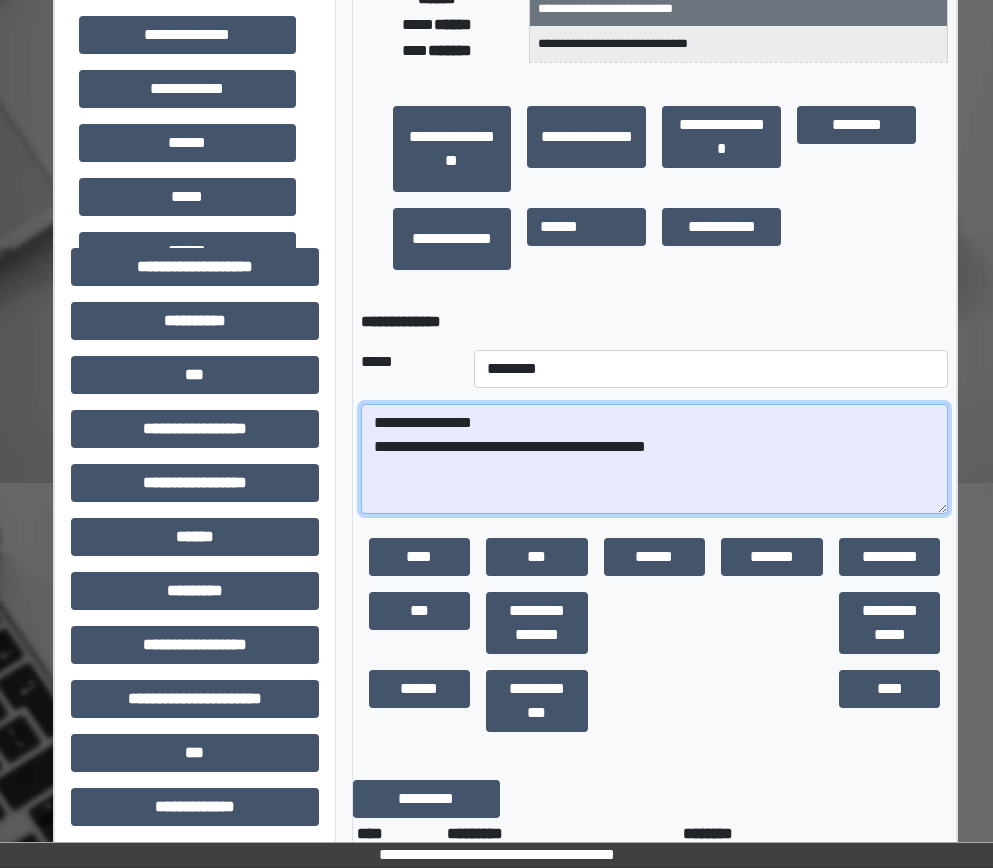 scroll, scrollTop: 0, scrollLeft: 0, axis: both 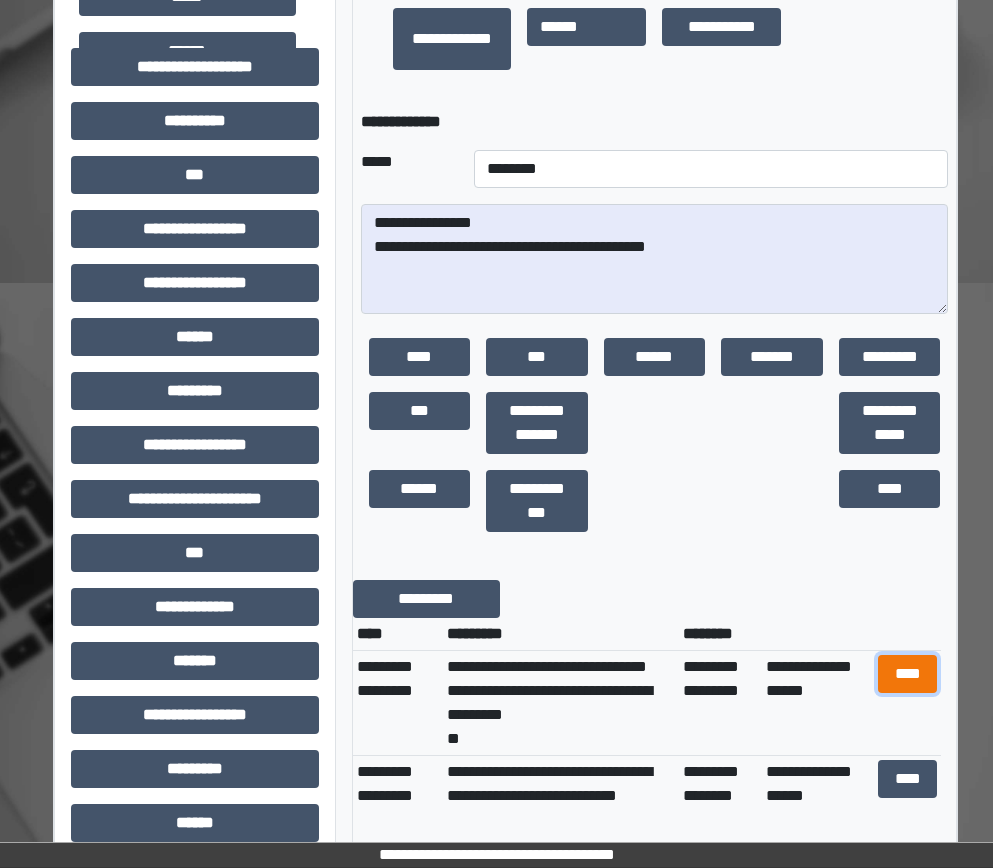 click on "****" at bounding box center [908, 674] 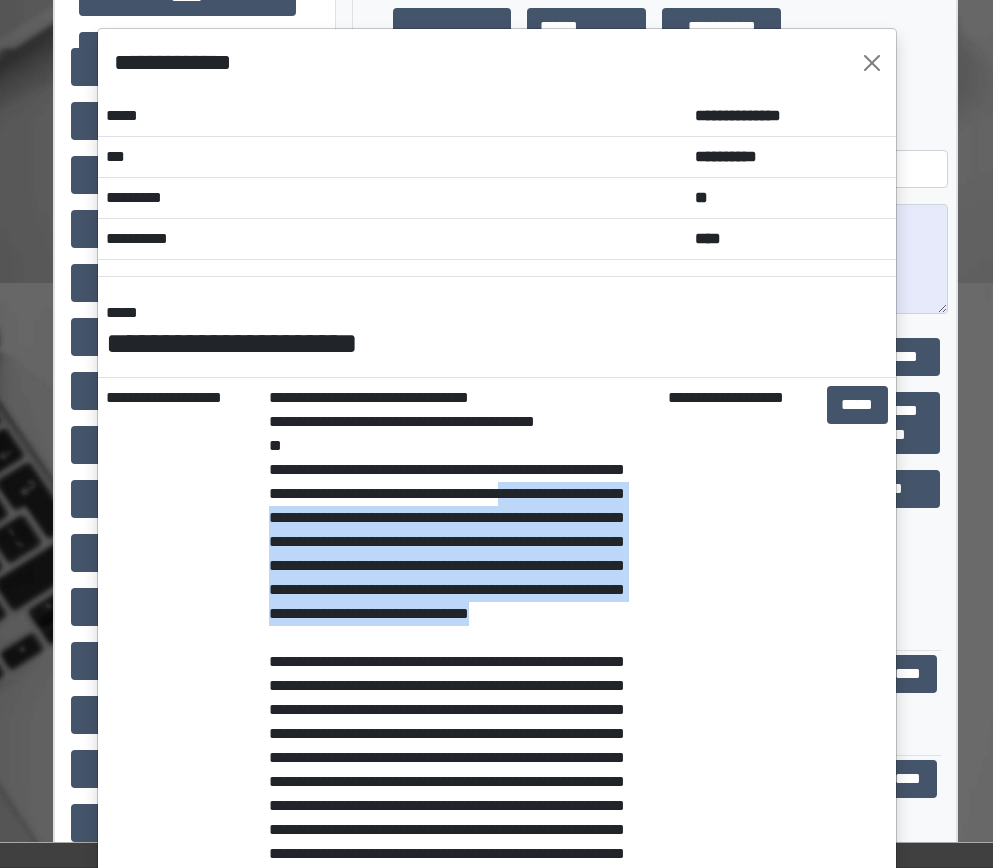 drag, startPoint x: 348, startPoint y: 518, endPoint x: 435, endPoint y: 661, distance: 167.38579 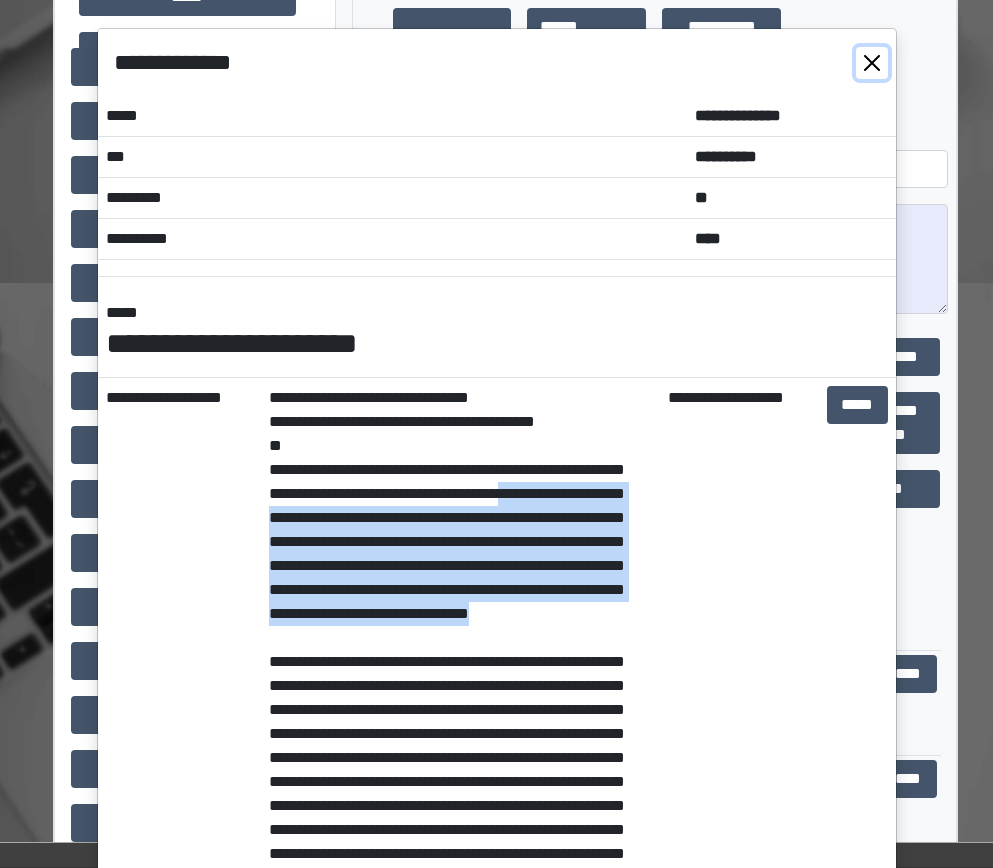 click at bounding box center [872, 63] 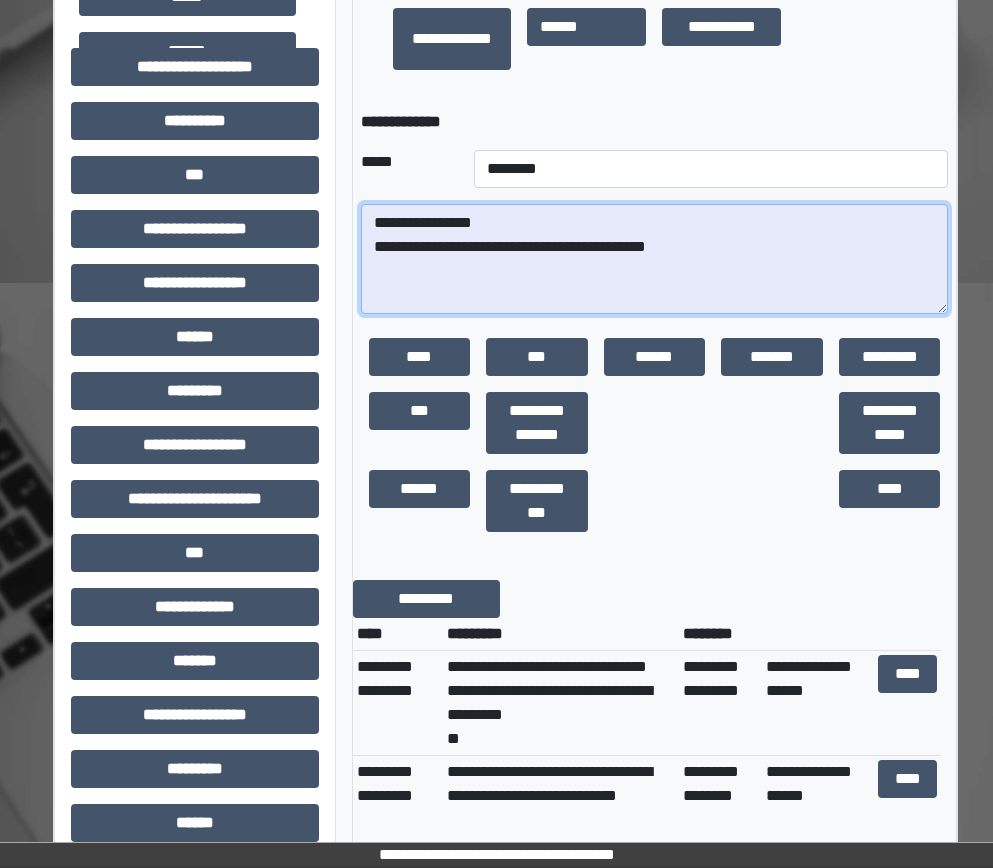 click on "**********" at bounding box center (655, 259) 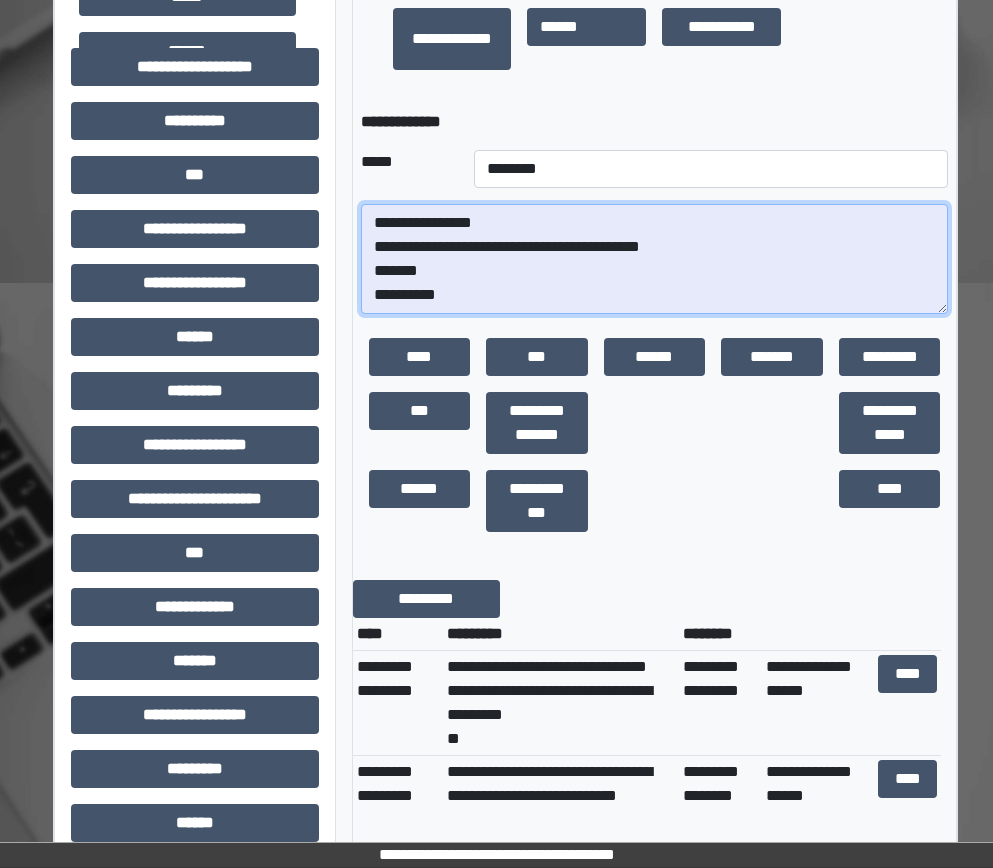 paste on "**********" 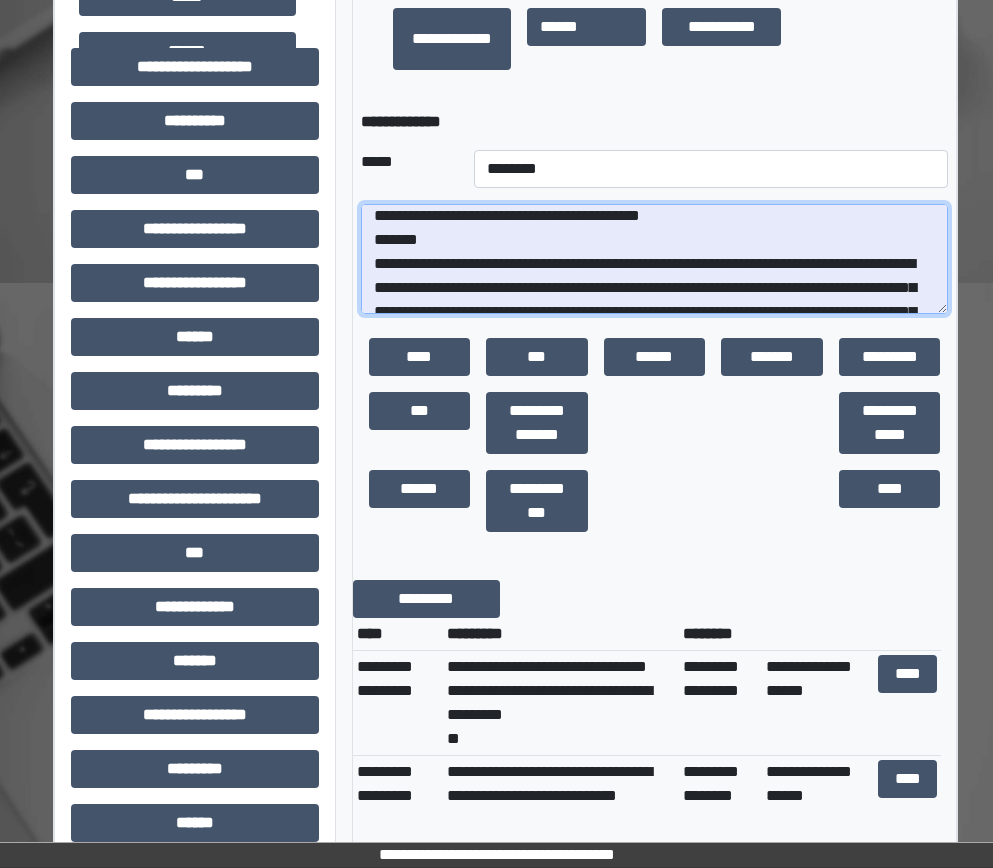 scroll, scrollTop: 0, scrollLeft: 0, axis: both 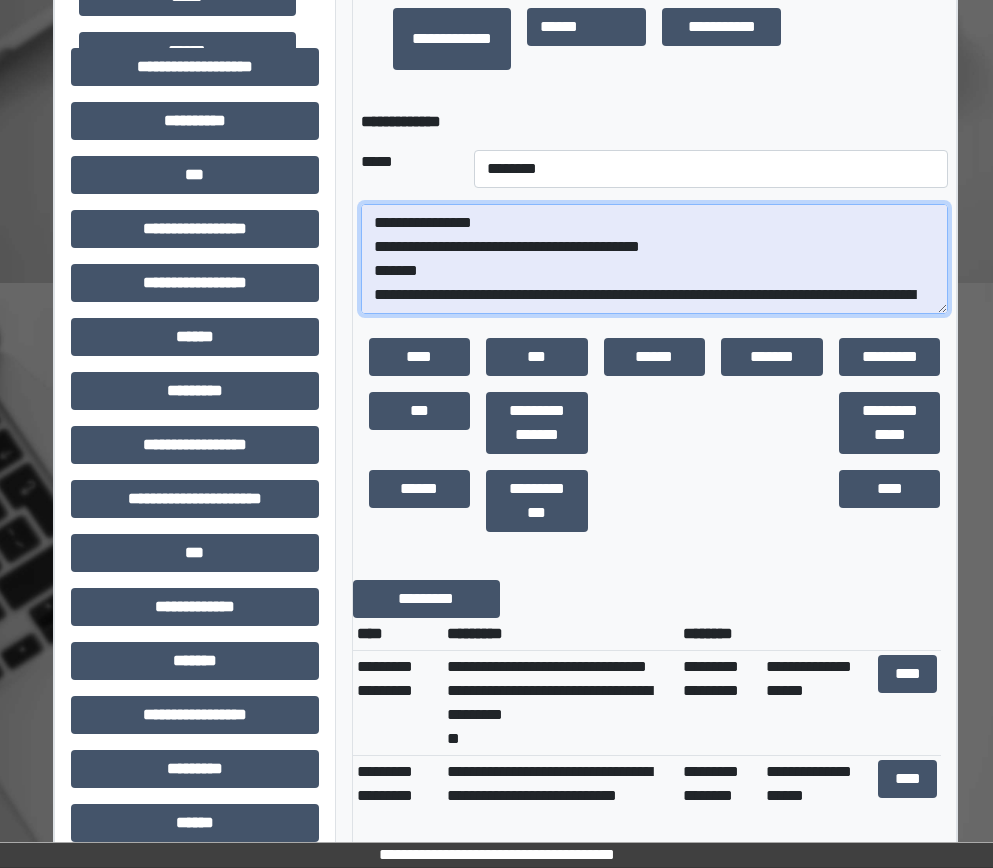 click on "**********" at bounding box center [655, 259] 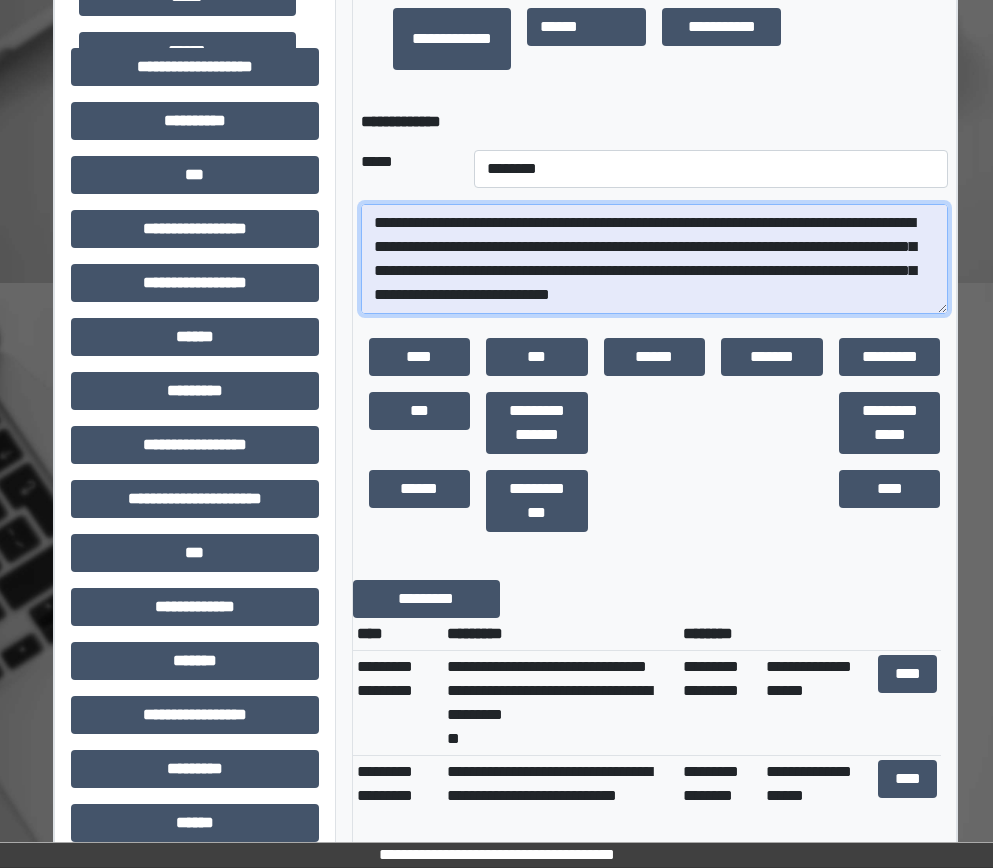 scroll, scrollTop: 113, scrollLeft: 0, axis: vertical 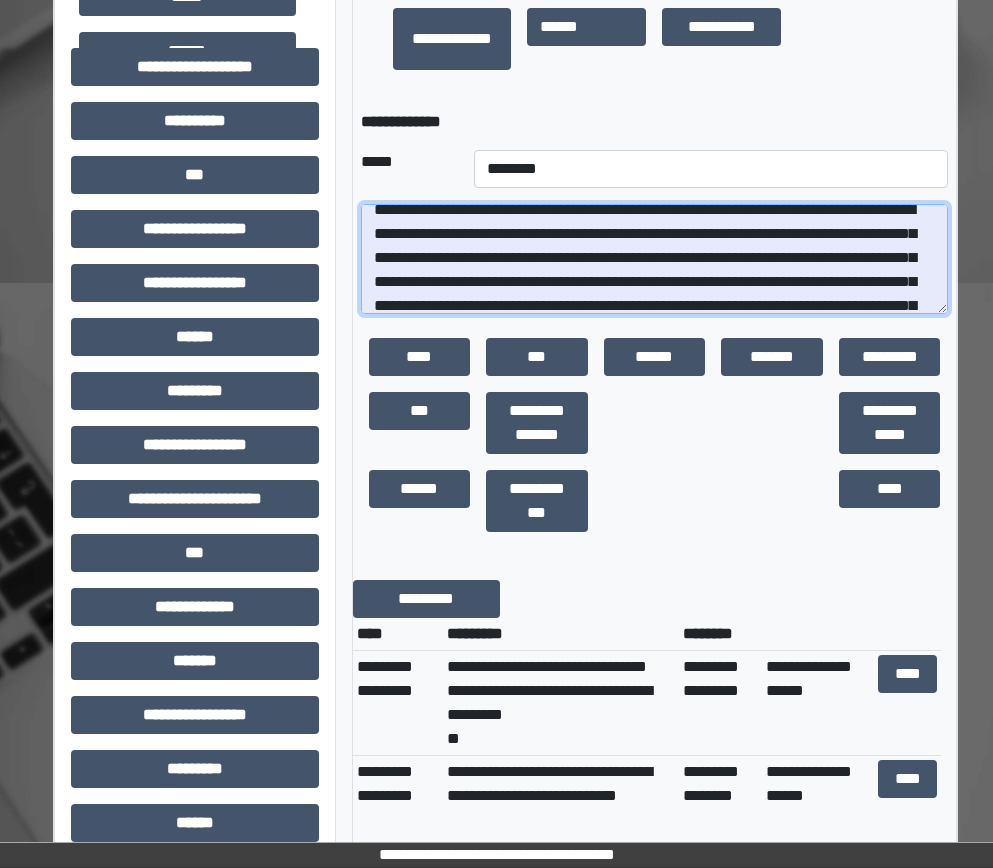 click at bounding box center (655, 259) 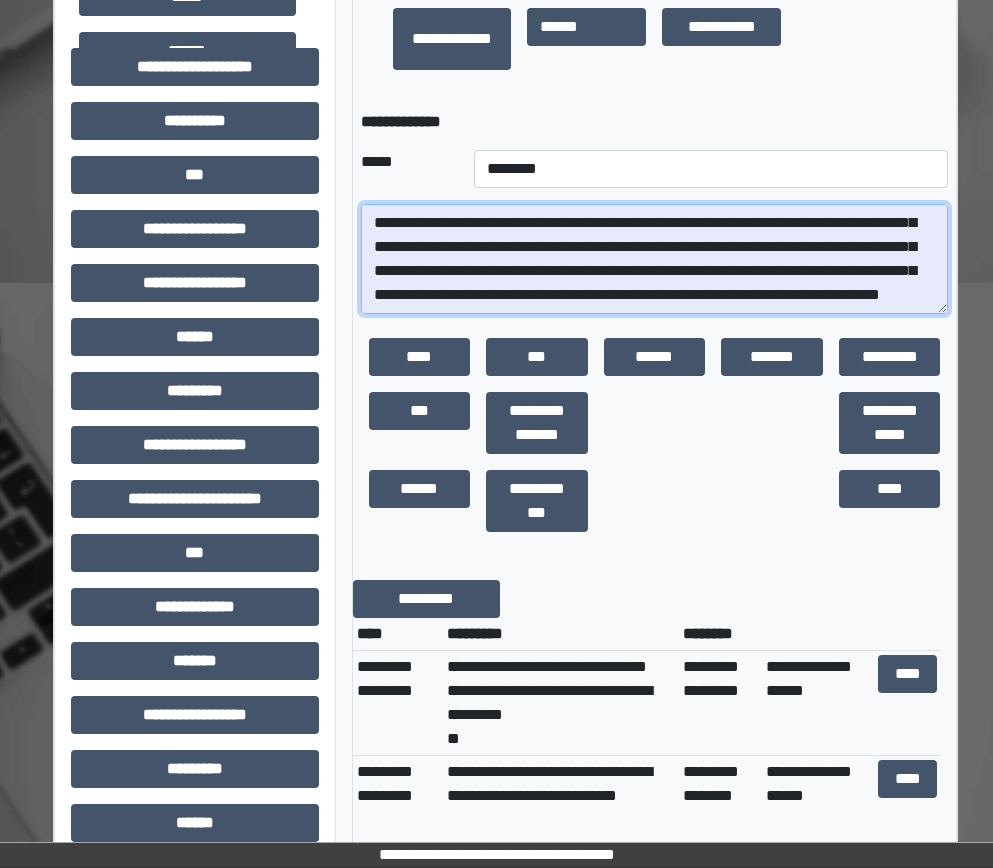scroll, scrollTop: 1104, scrollLeft: 0, axis: vertical 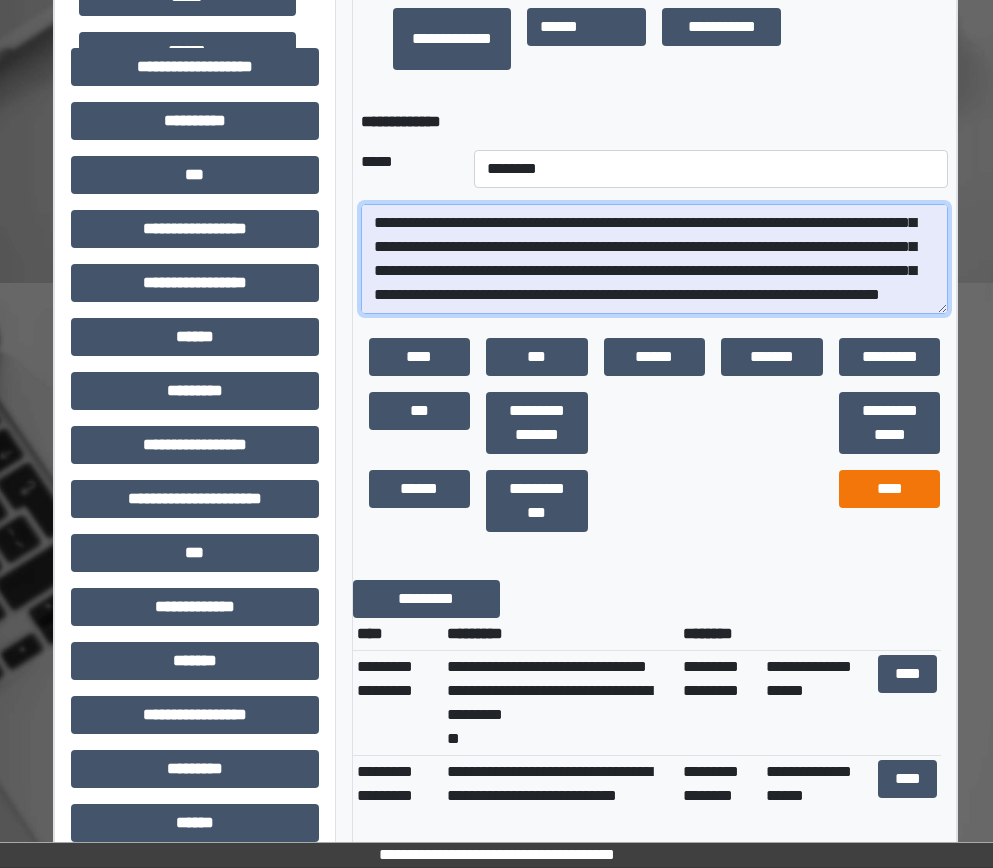 type on "**********" 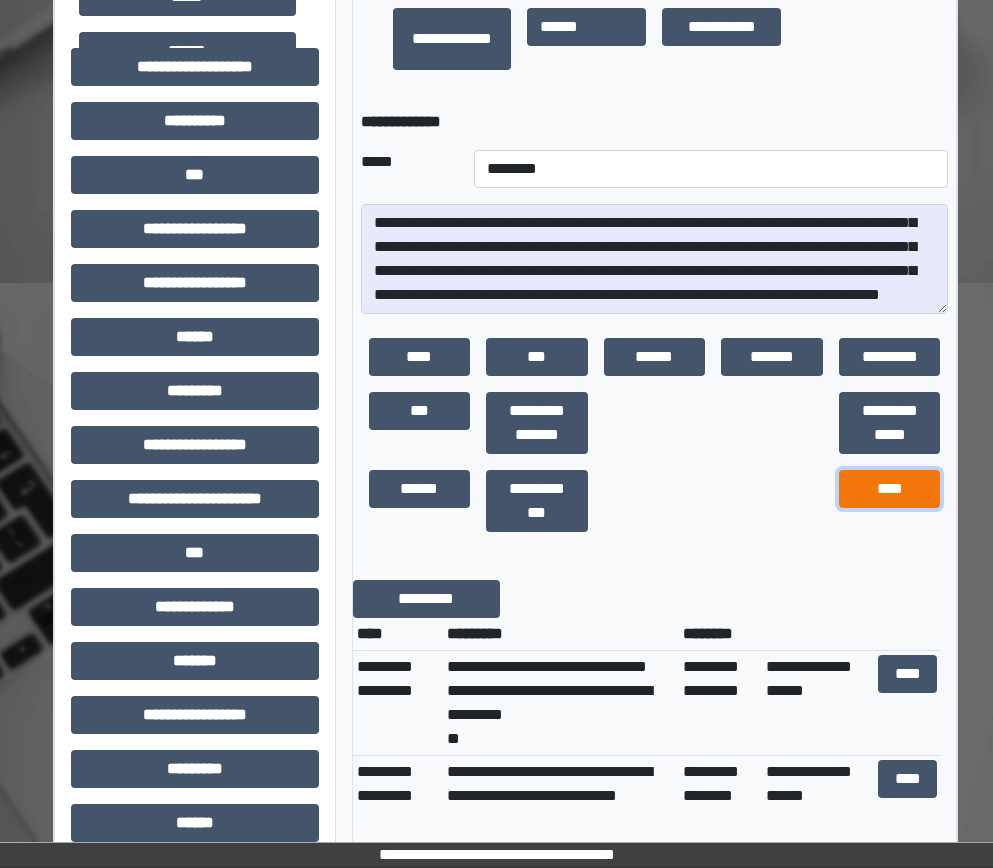 click on "****" at bounding box center (890, 489) 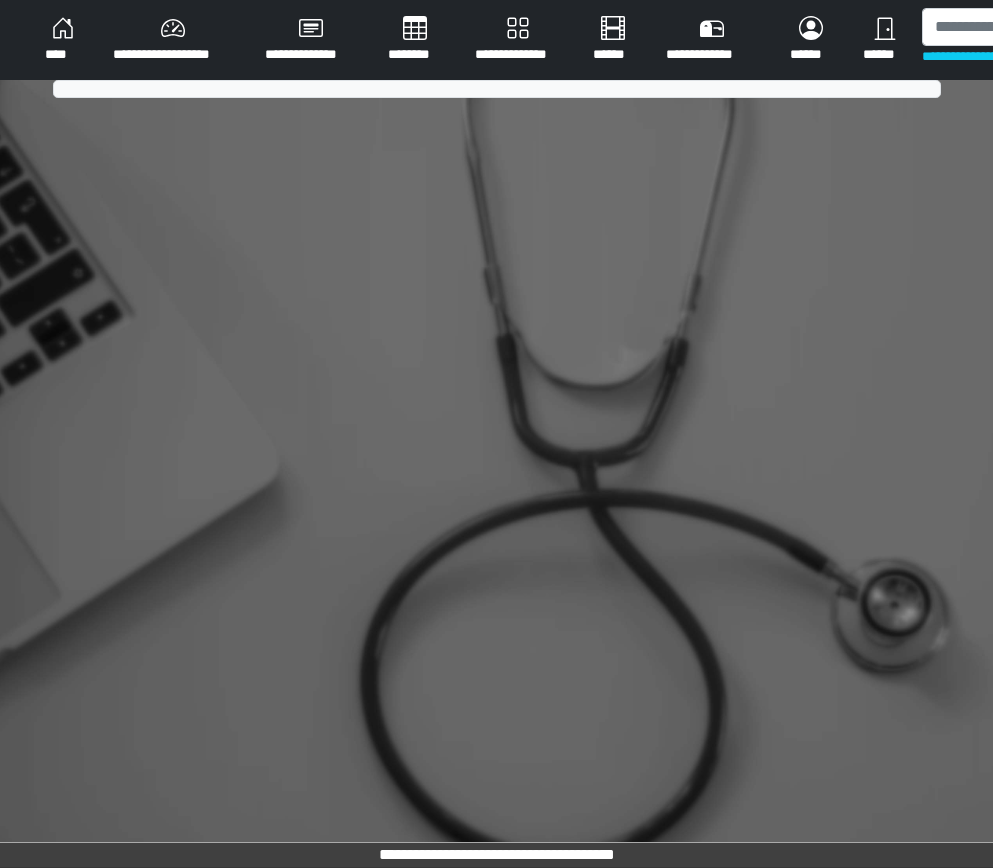 scroll, scrollTop: 0, scrollLeft: 0, axis: both 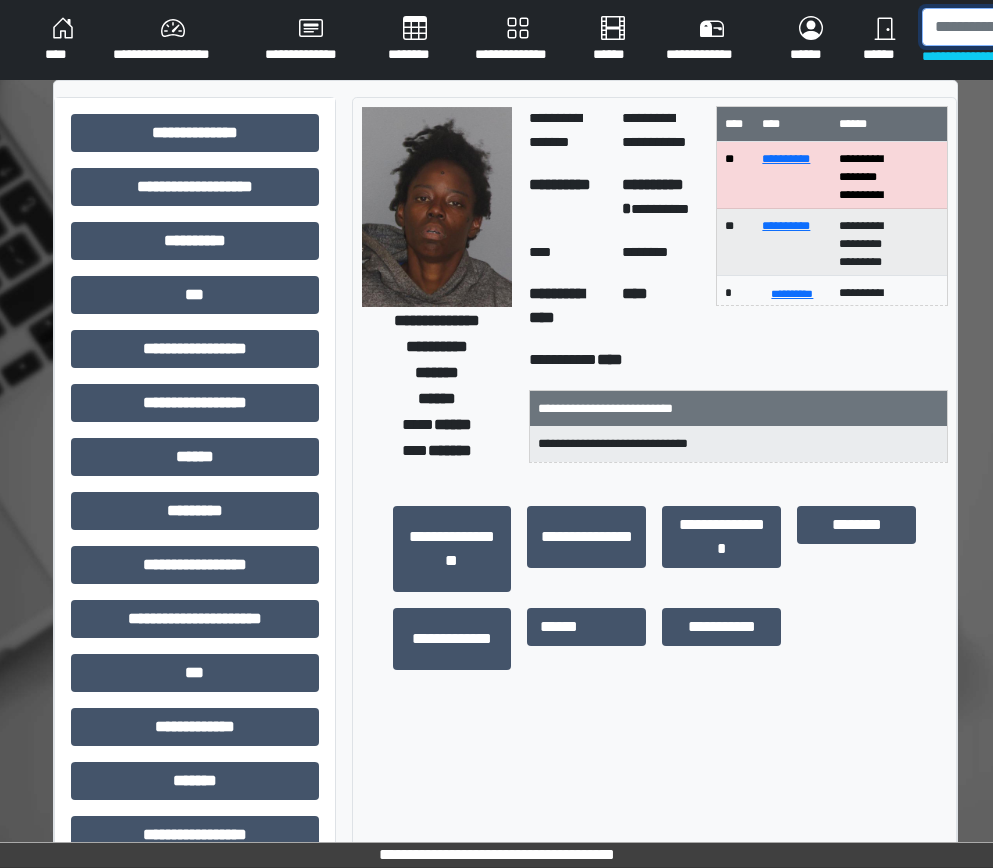 click at bounding box center (1025, 27) 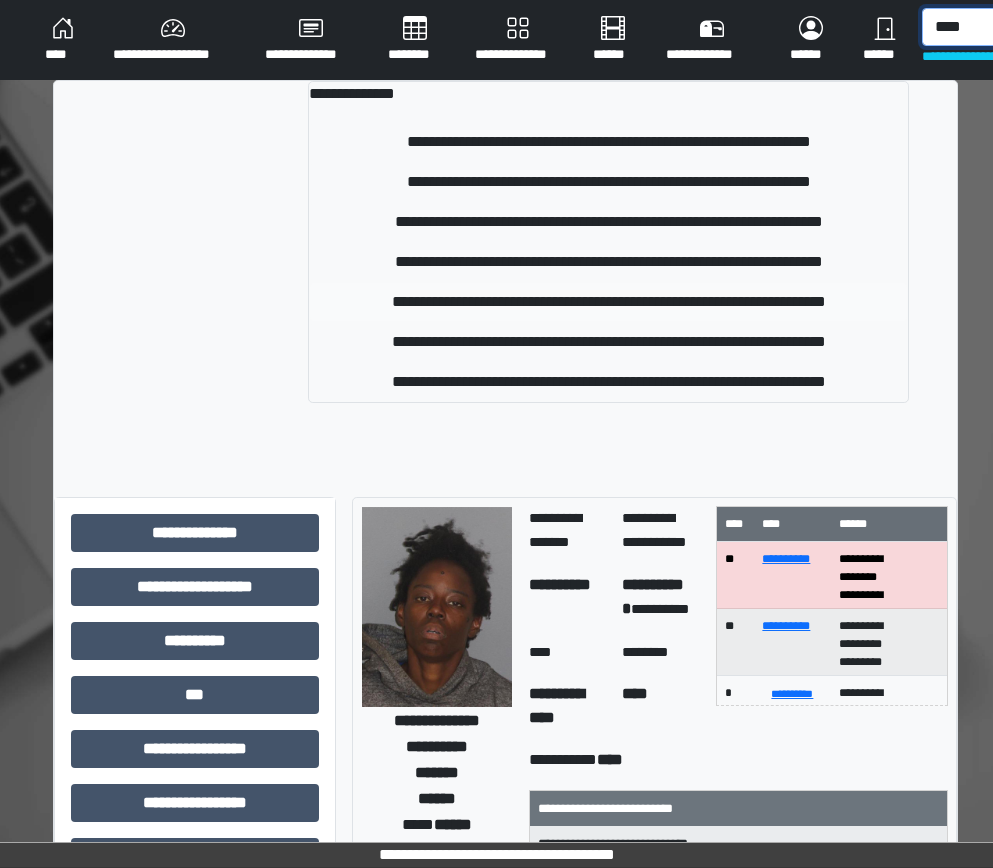 type on "****" 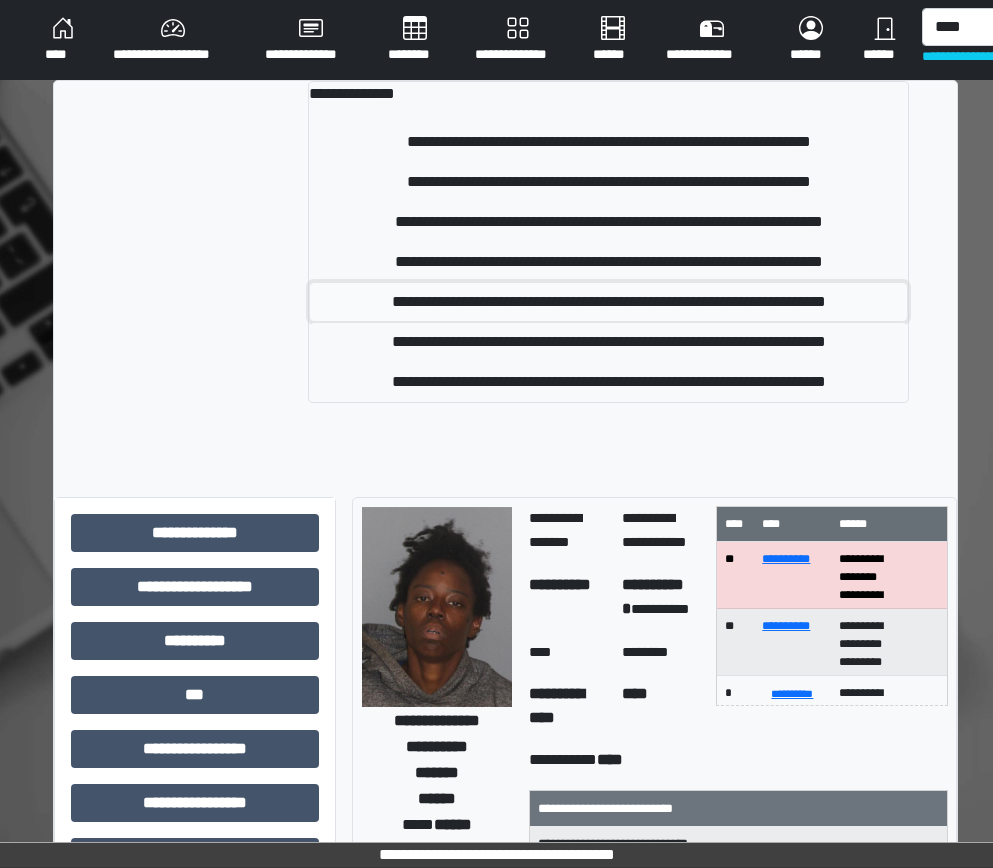 click on "**********" at bounding box center [608, 302] 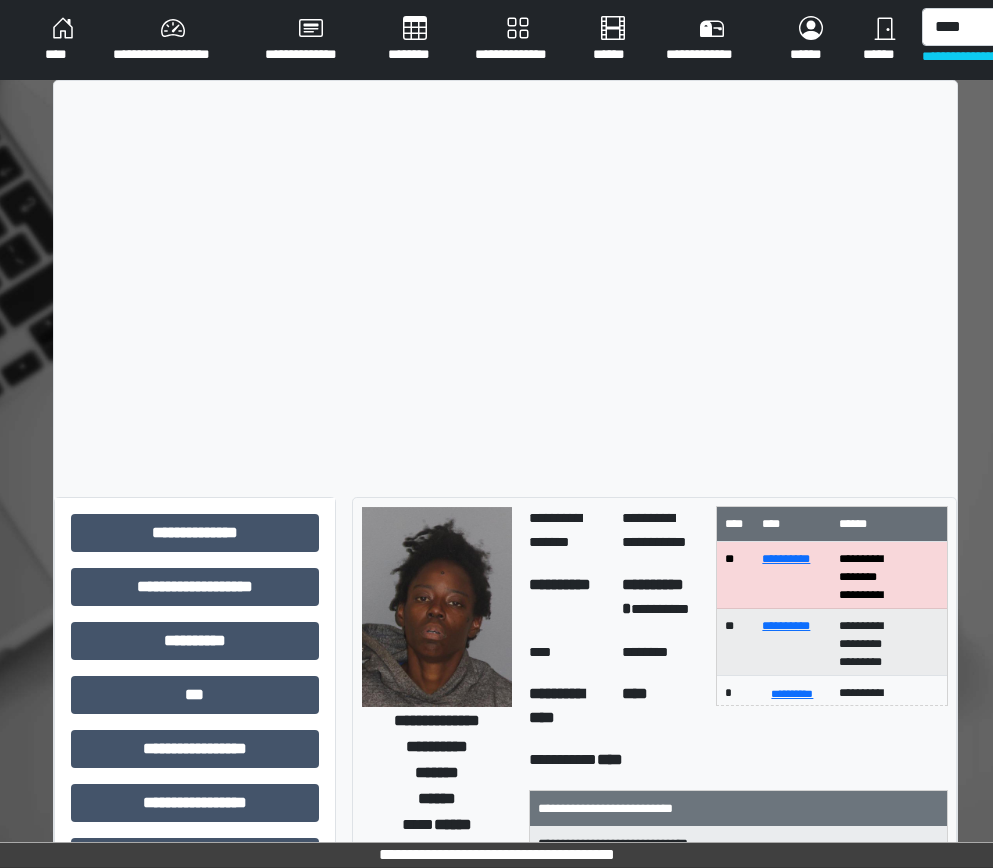 type 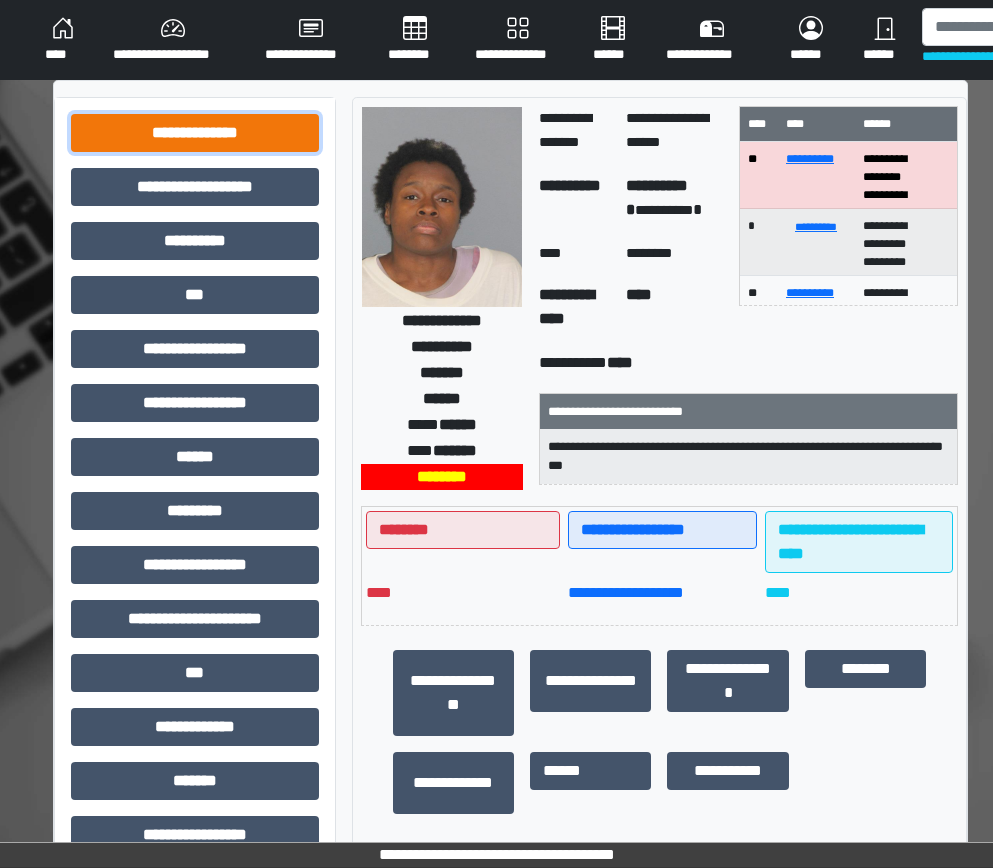 click on "**********" at bounding box center [195, 133] 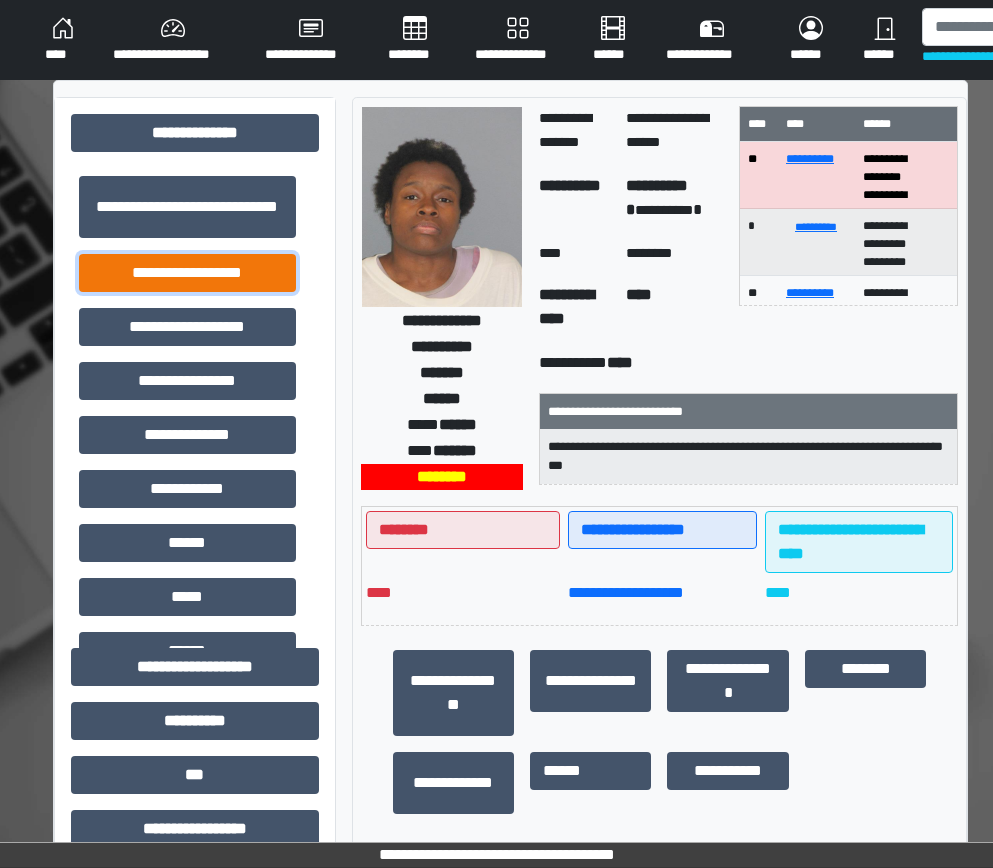 click on "**********" at bounding box center [187, 273] 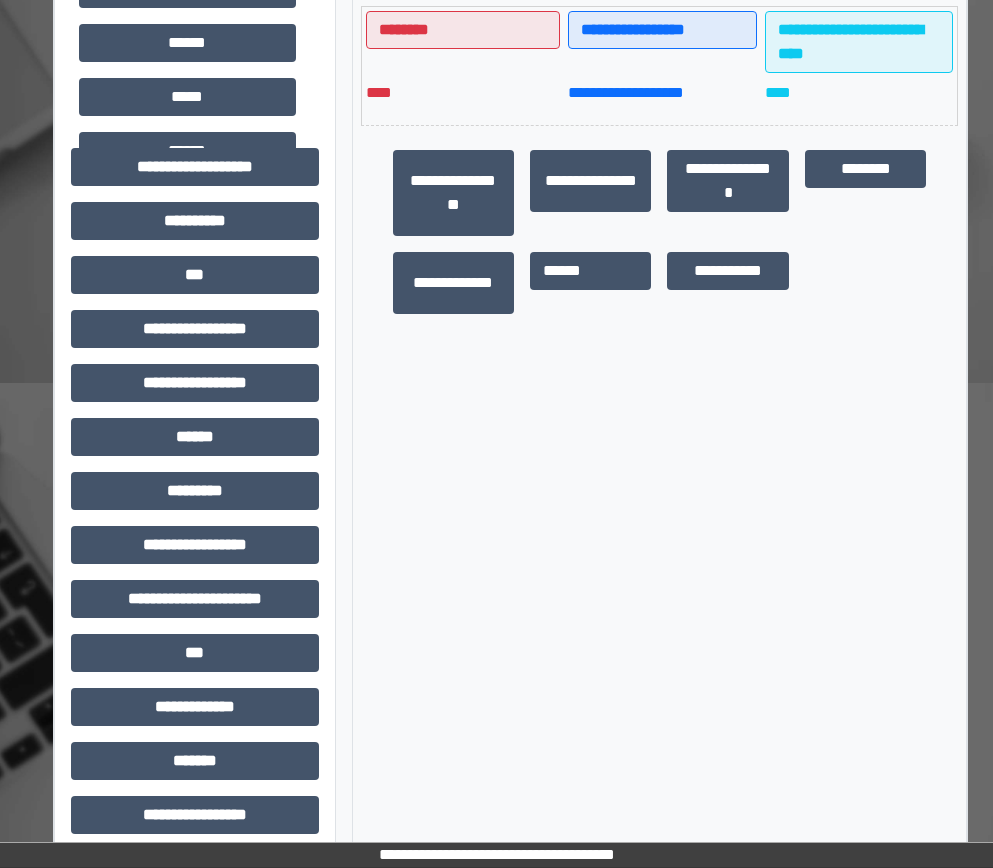 scroll, scrollTop: 600, scrollLeft: 0, axis: vertical 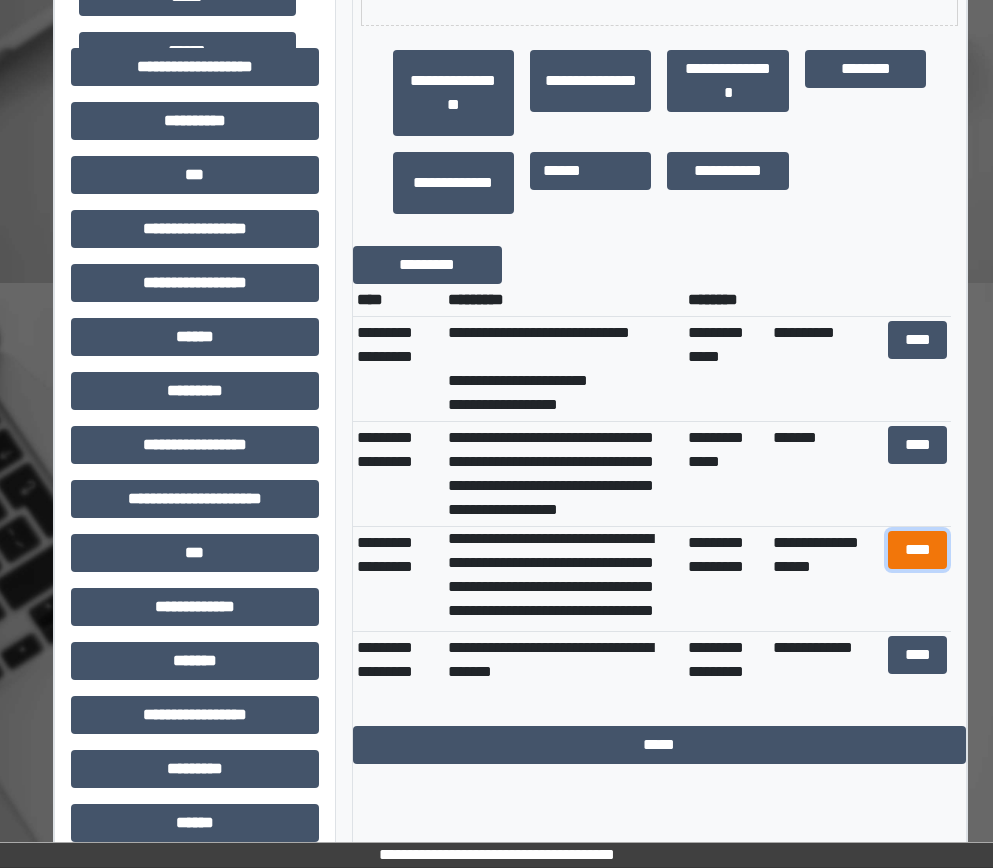 click on "****" at bounding box center (918, 550) 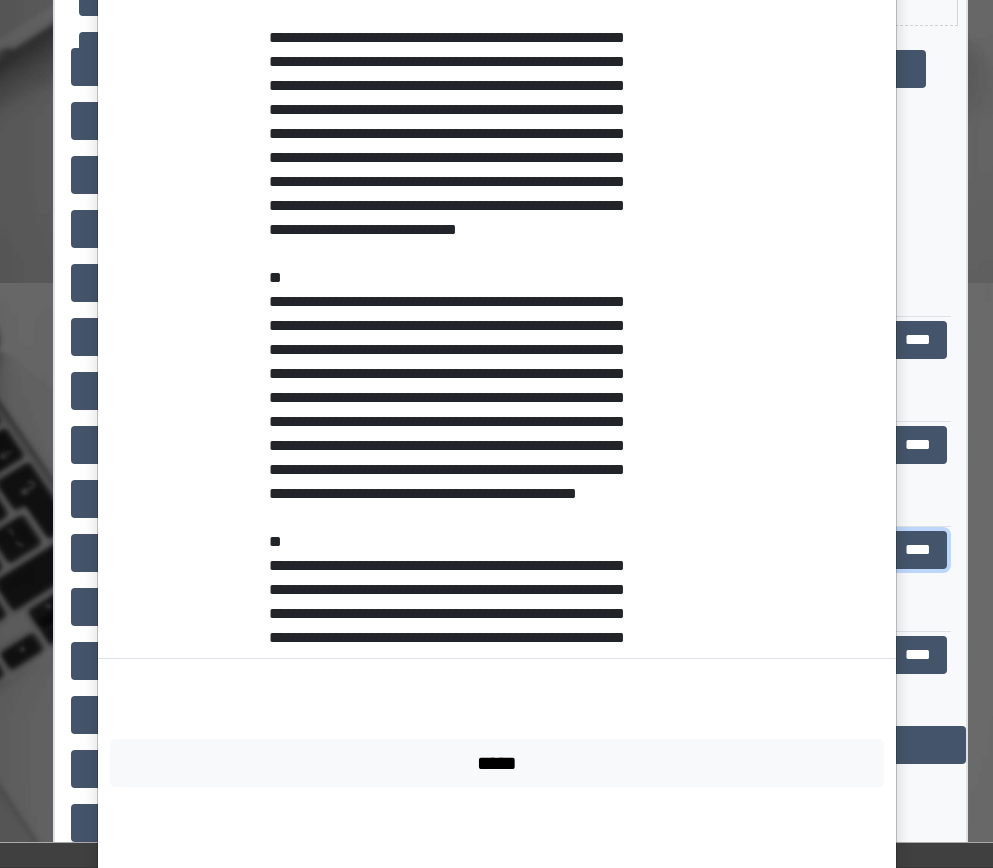 scroll, scrollTop: 684, scrollLeft: 0, axis: vertical 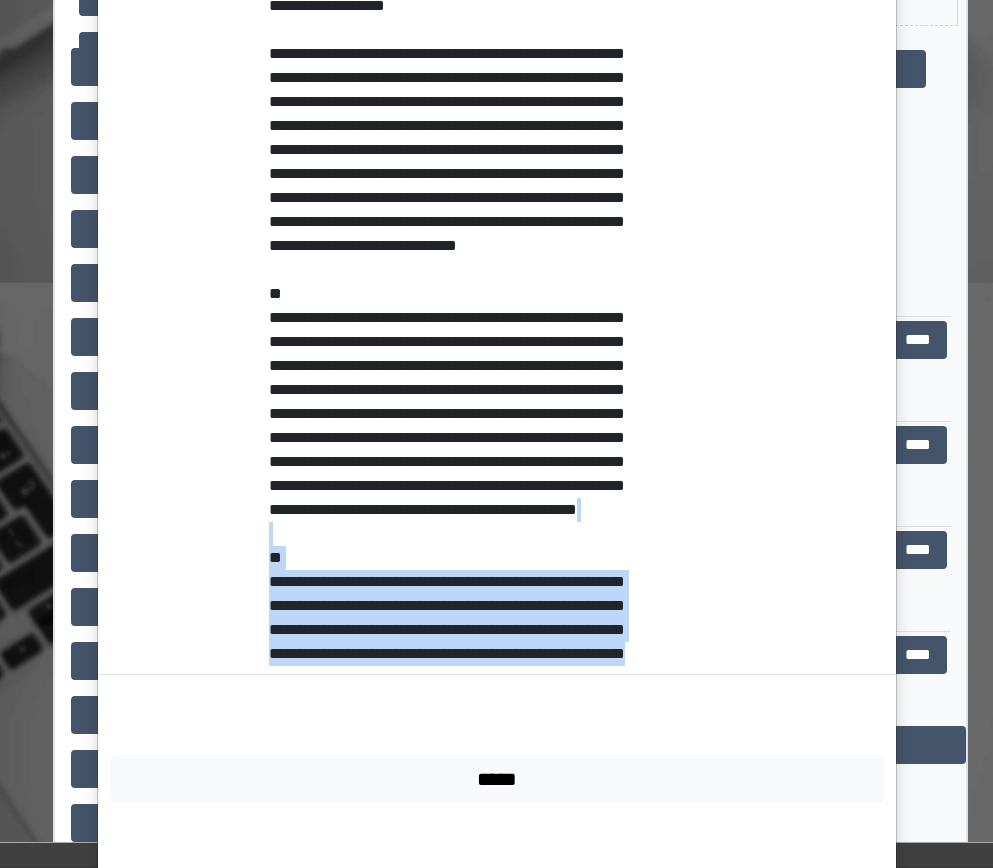 drag, startPoint x: 554, startPoint y: 679, endPoint x: 412, endPoint y: 623, distance: 152.64337 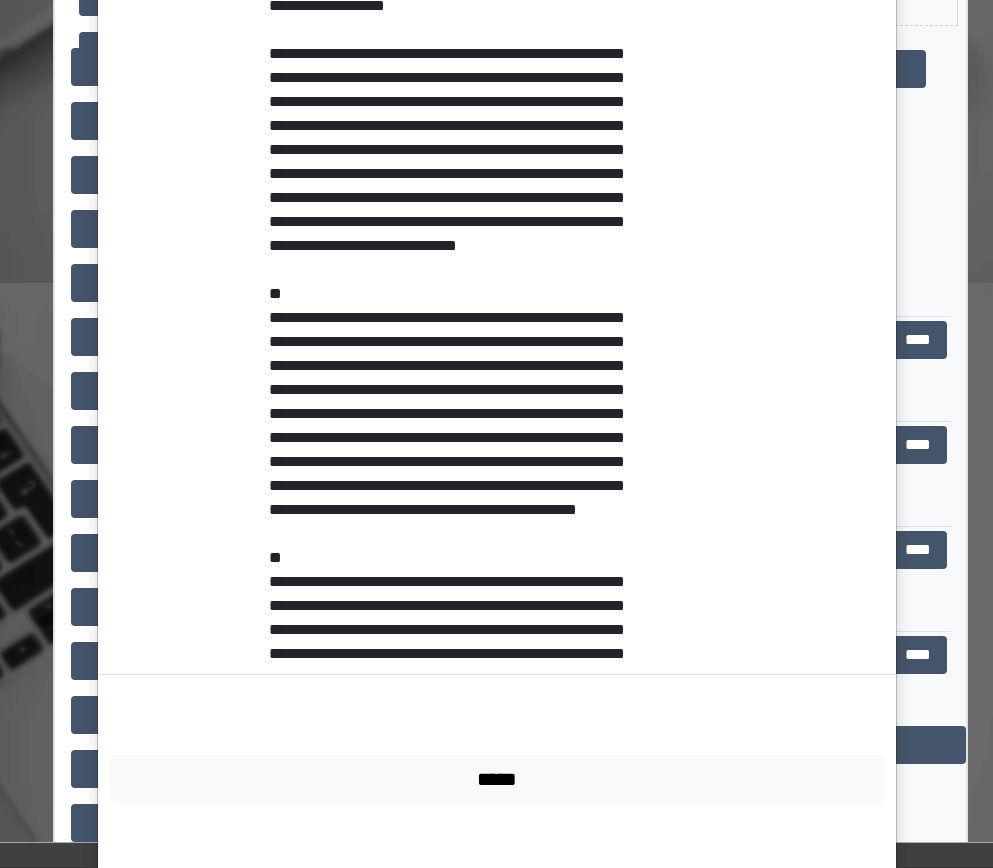 click on "**********" at bounding box center (460, 234) 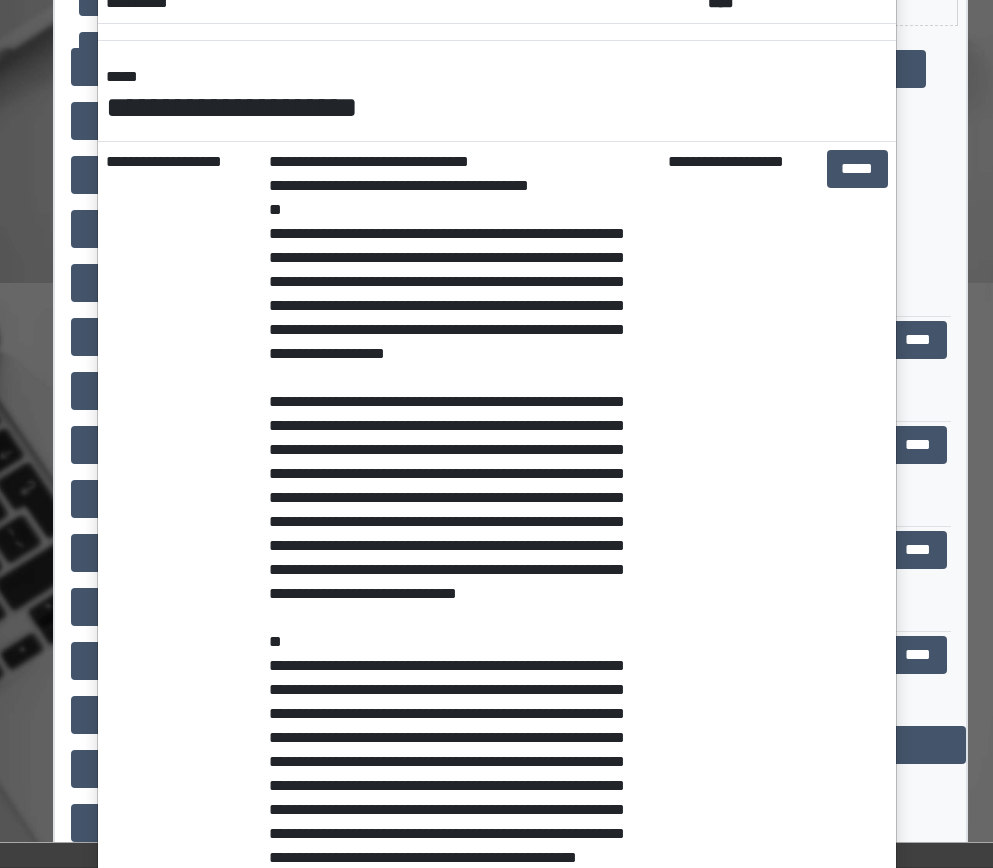 scroll, scrollTop: 0, scrollLeft: 0, axis: both 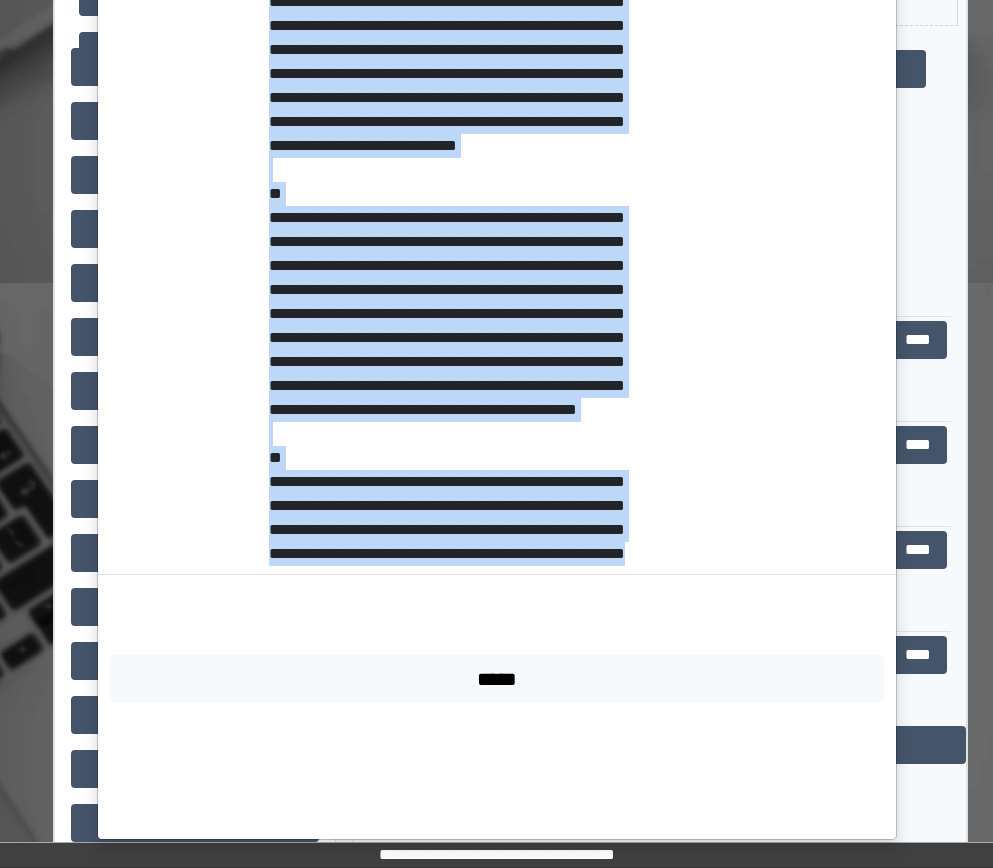 drag, startPoint x: 261, startPoint y: 447, endPoint x: 588, endPoint y: 673, distance: 397.4984 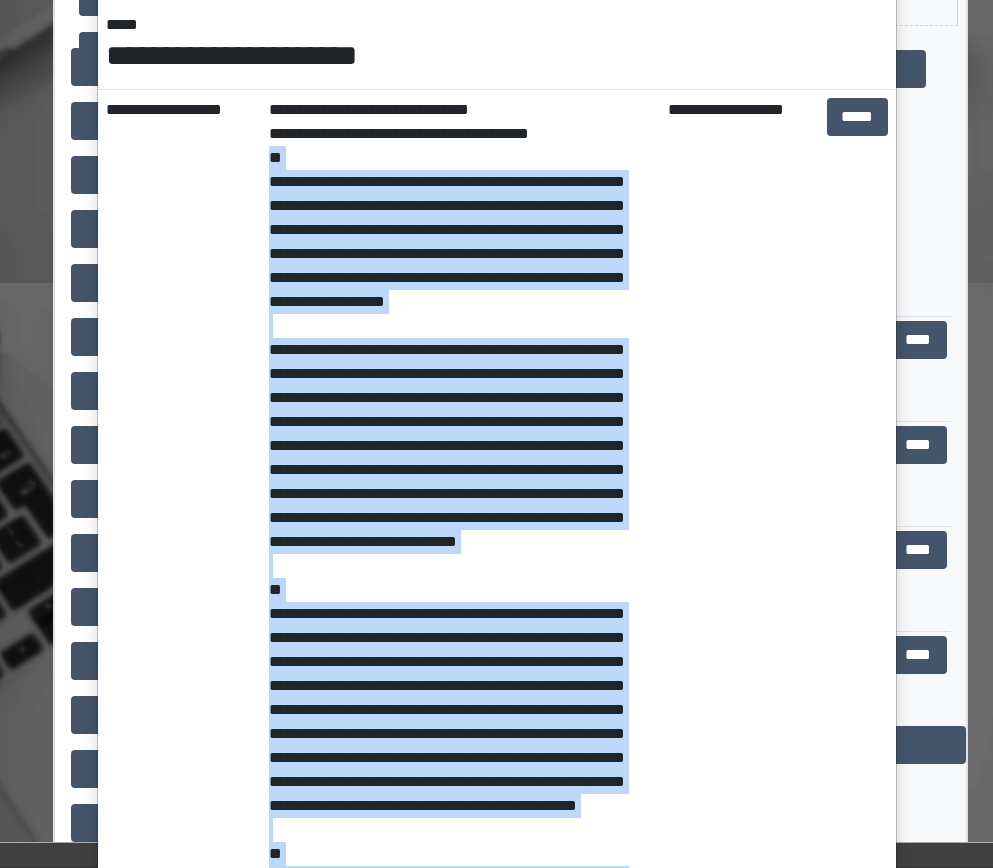 scroll, scrollTop: 284, scrollLeft: 0, axis: vertical 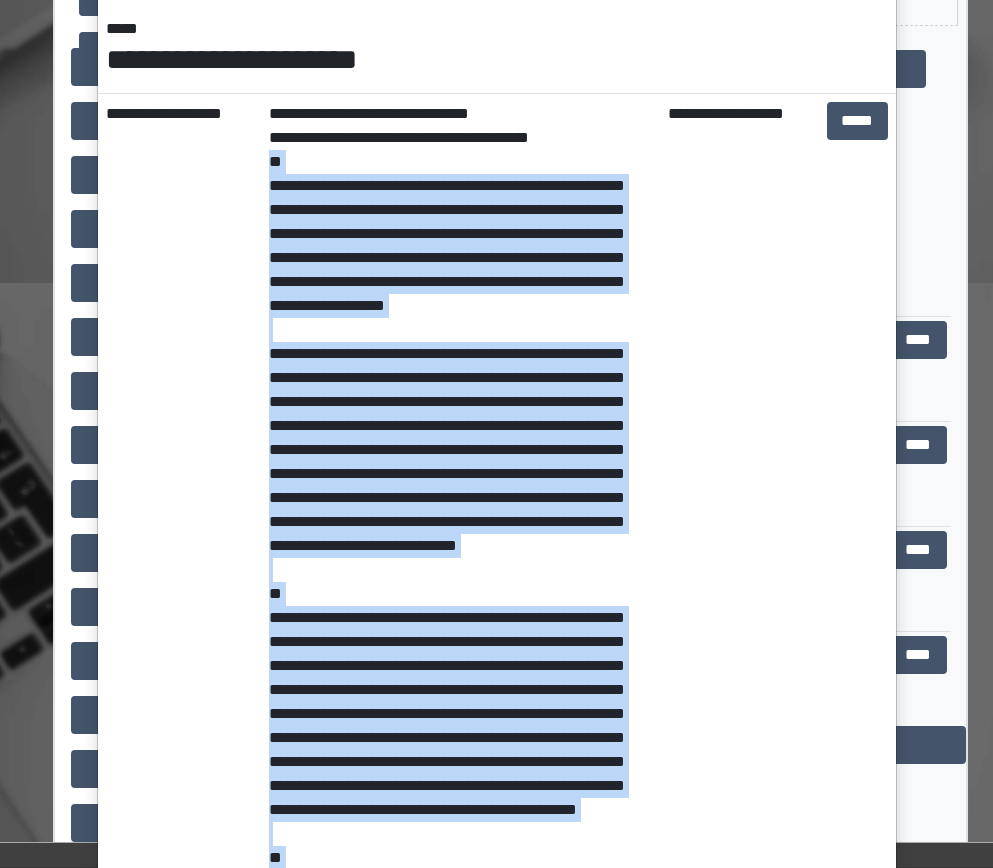click on "**********" at bounding box center [460, 534] 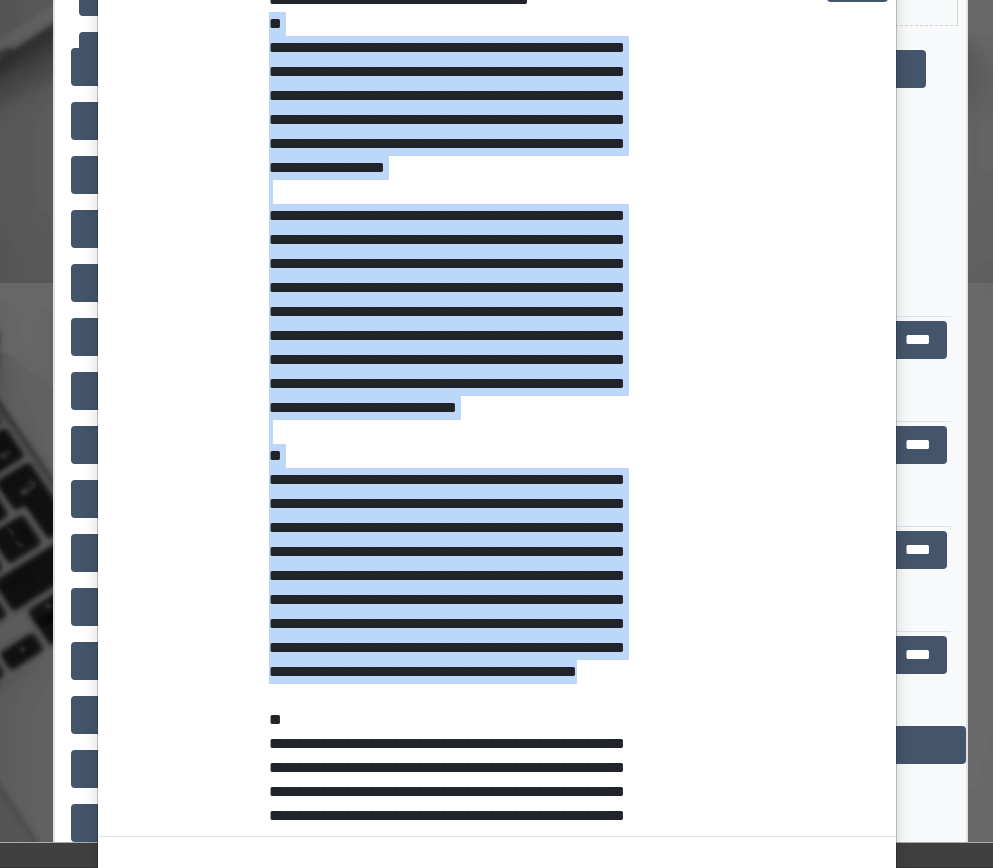 scroll, scrollTop: 684, scrollLeft: 0, axis: vertical 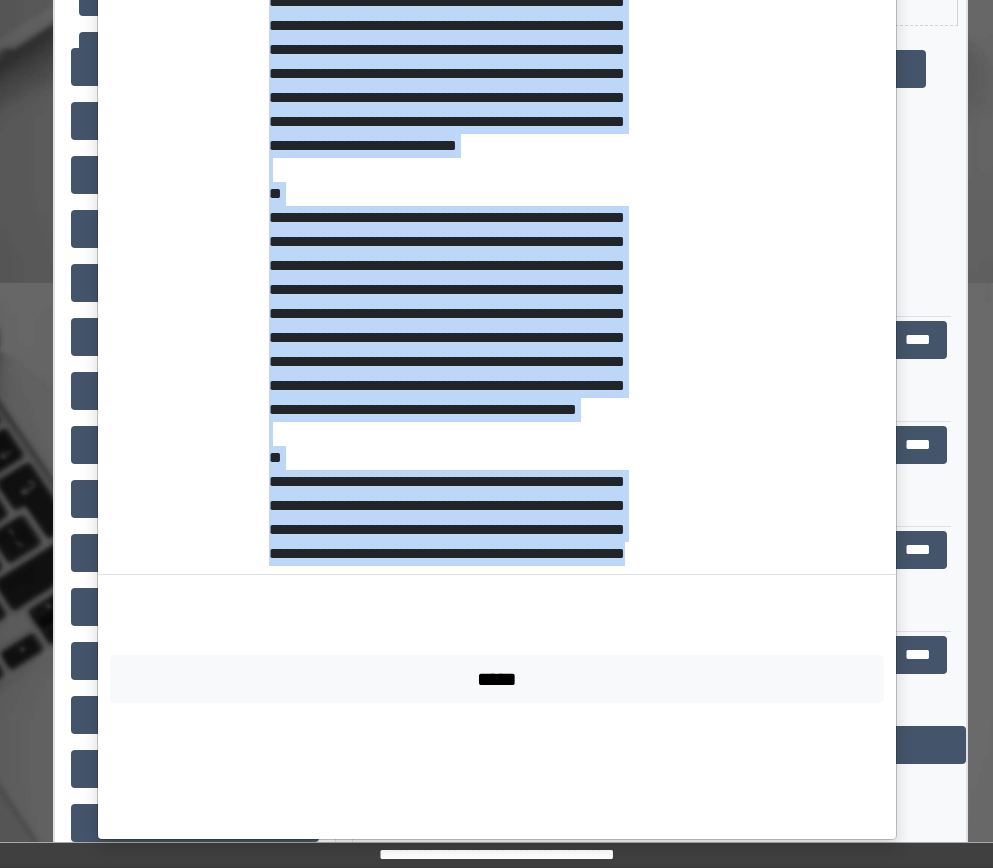 drag, startPoint x: 260, startPoint y: 159, endPoint x: 626, endPoint y: 681, distance: 637.5265 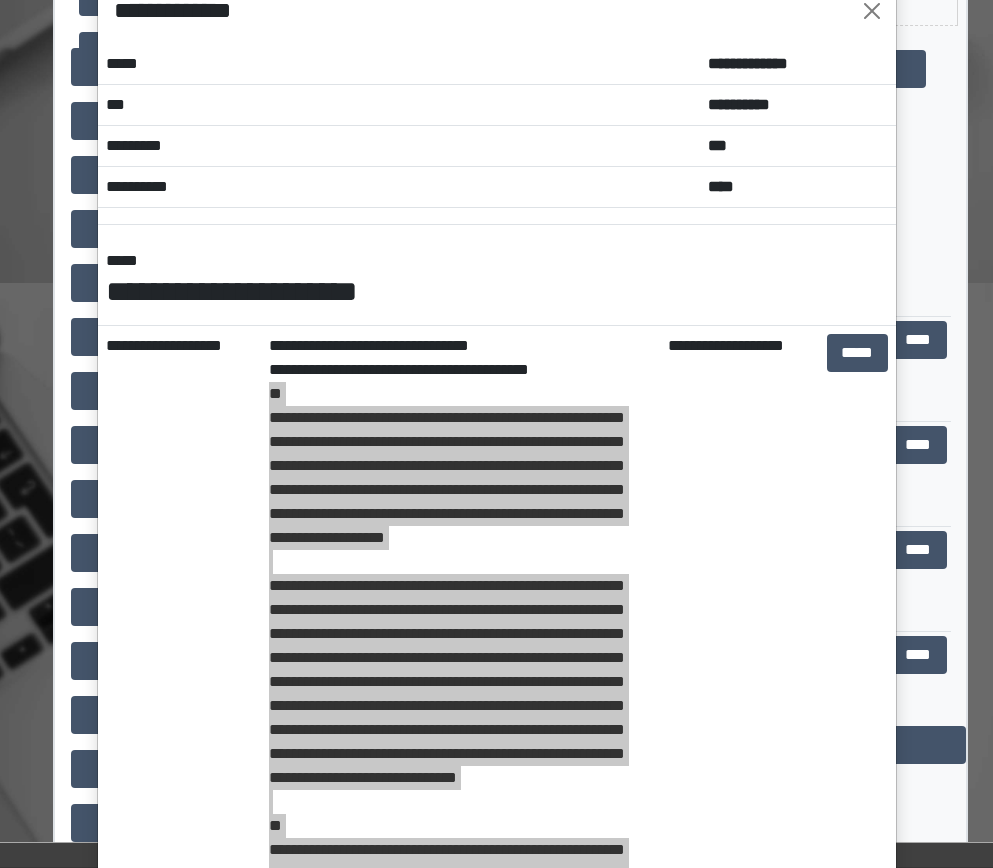 scroll, scrollTop: 0, scrollLeft: 0, axis: both 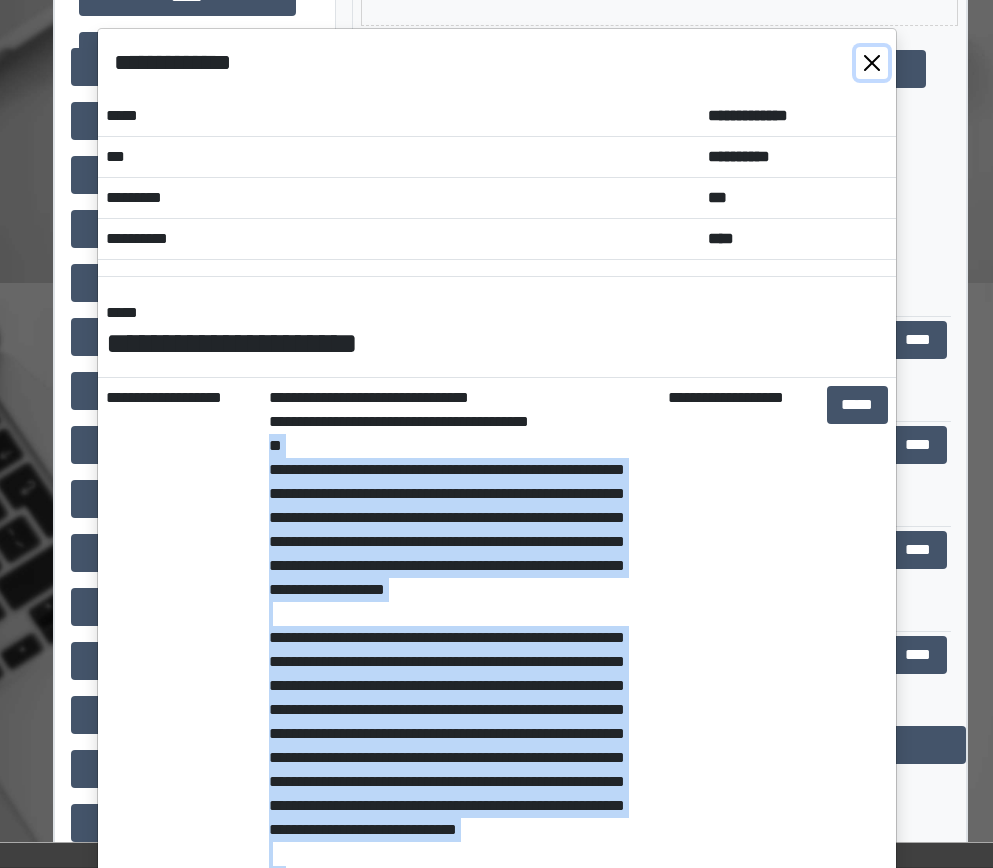 click at bounding box center [872, 63] 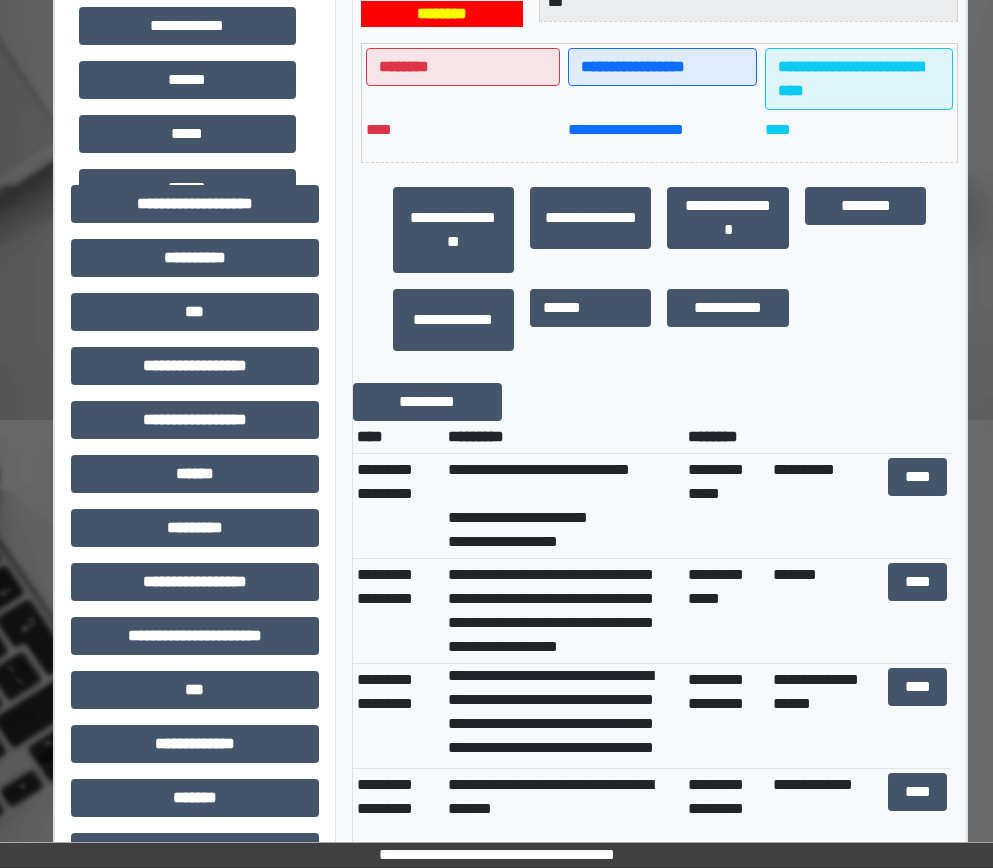 scroll, scrollTop: 300, scrollLeft: 0, axis: vertical 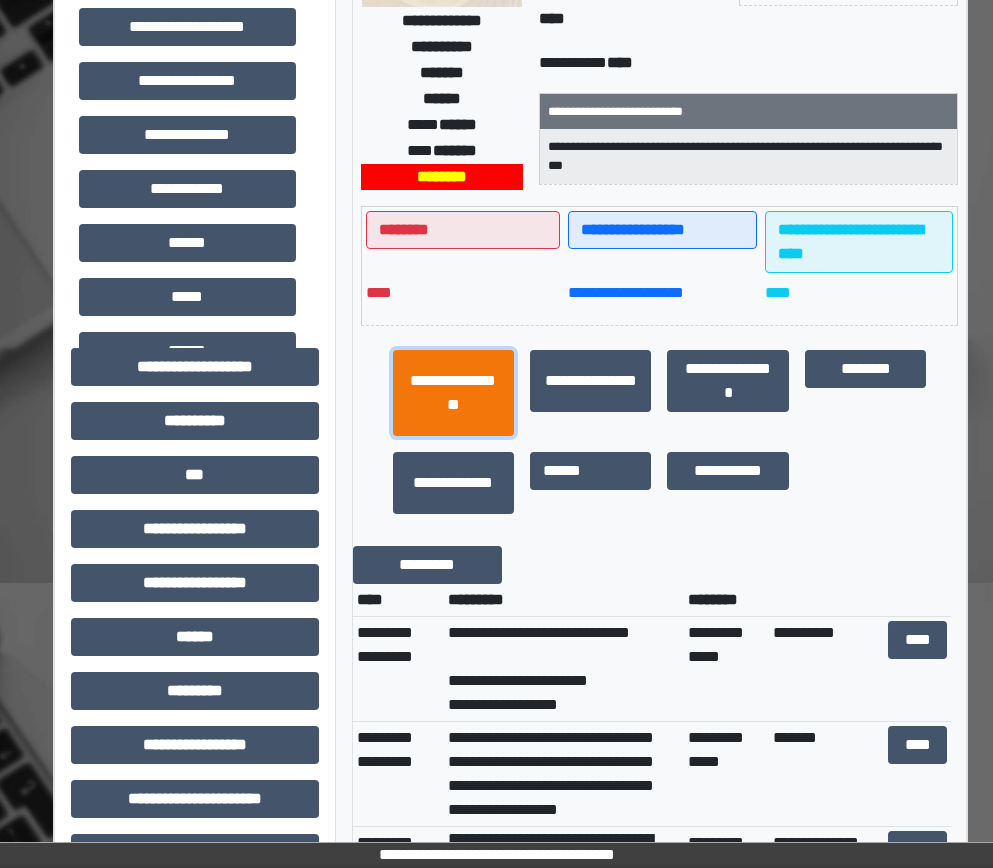 click on "**********" at bounding box center (453, 393) 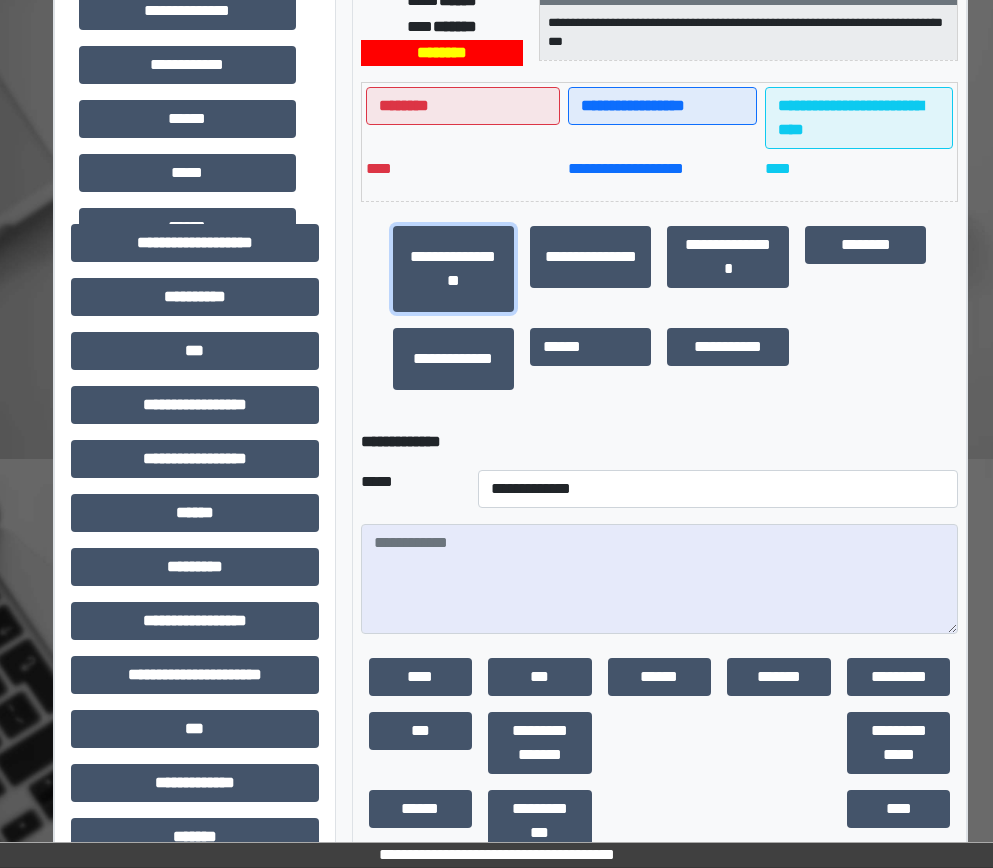 scroll, scrollTop: 700, scrollLeft: 0, axis: vertical 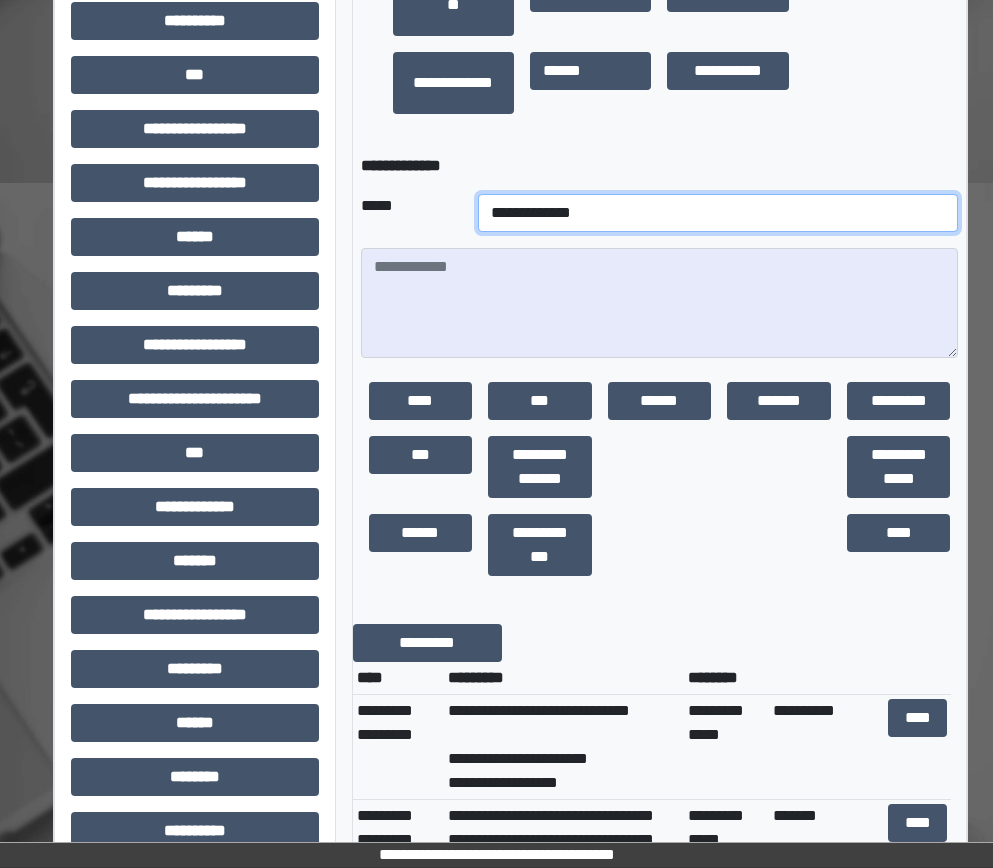 click on "**********" at bounding box center [718, 213] 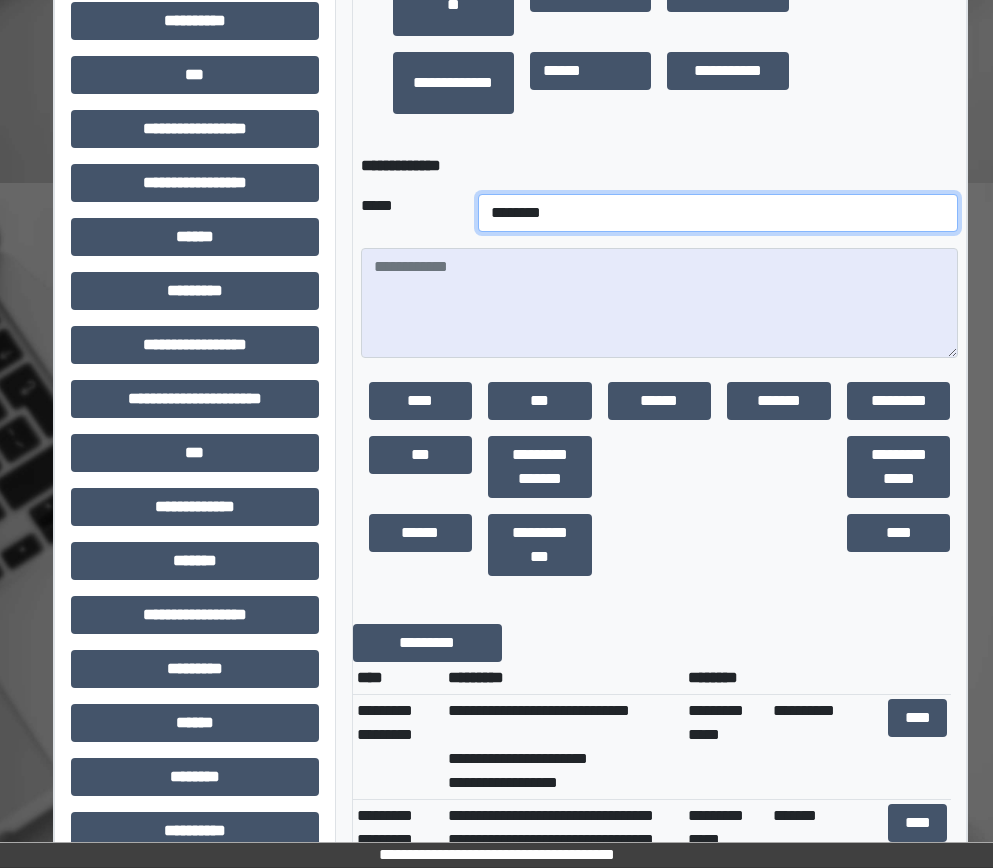 click on "**********" at bounding box center (718, 213) 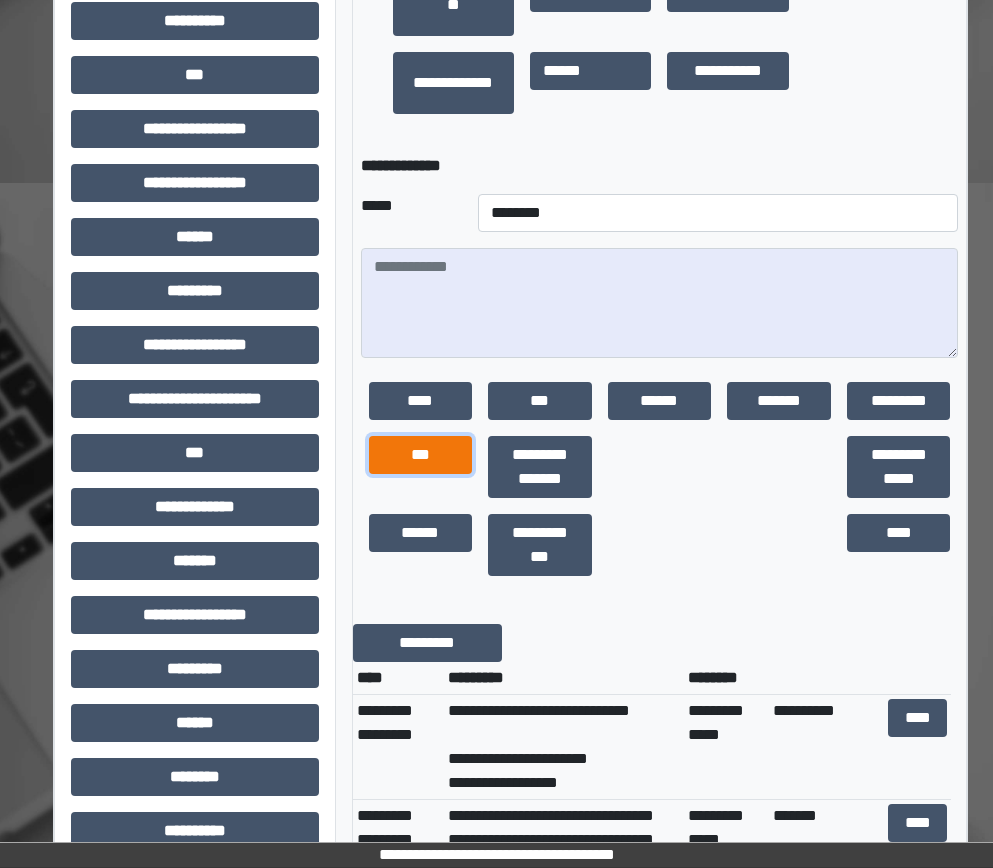 click on "***" at bounding box center (421, 455) 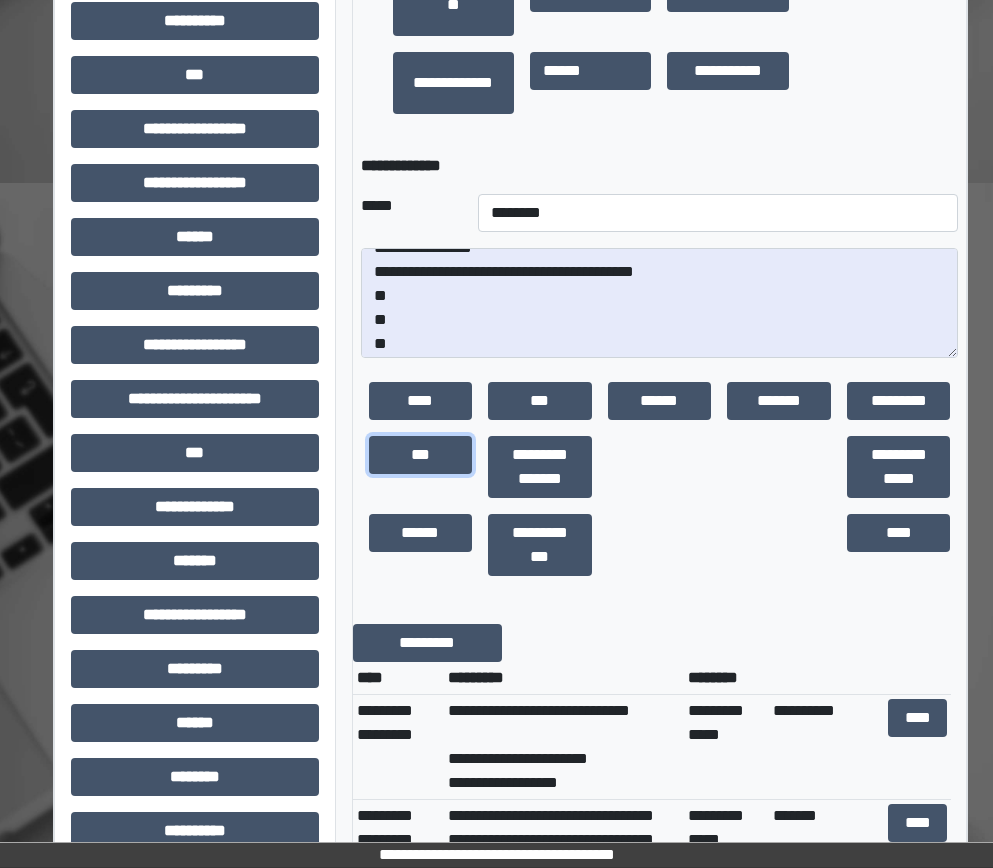 scroll, scrollTop: 24, scrollLeft: 0, axis: vertical 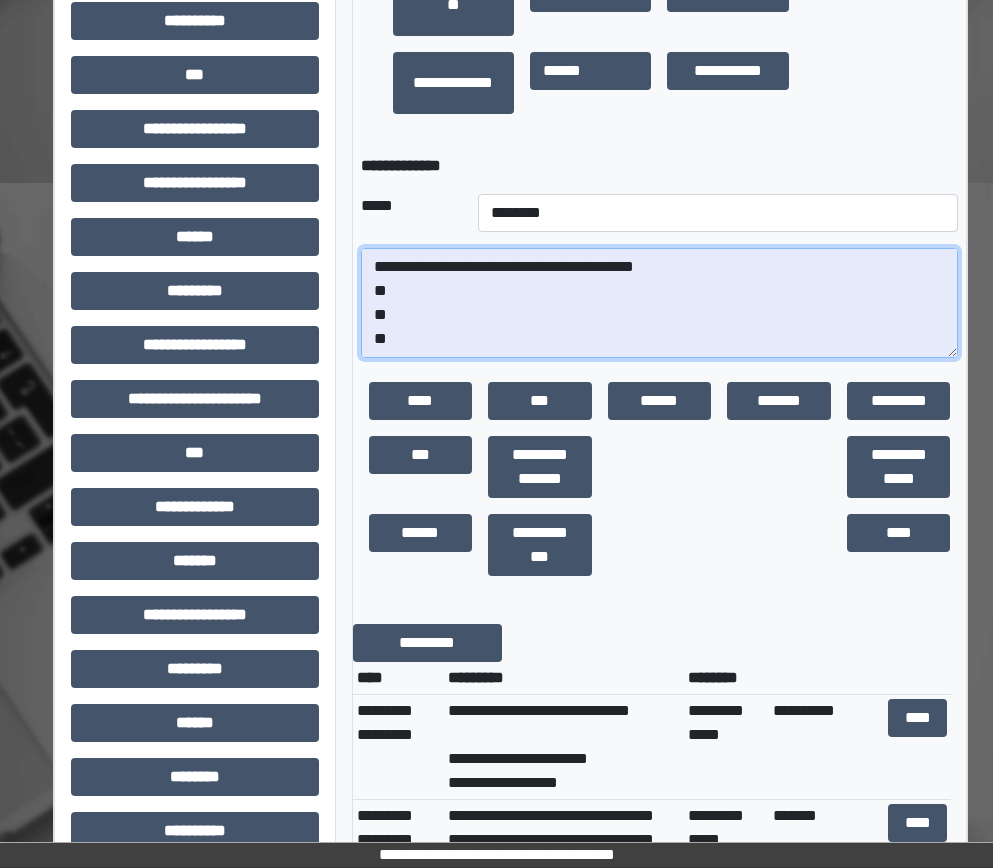 drag, startPoint x: 434, startPoint y: 346, endPoint x: 369, endPoint y: 297, distance: 81.400246 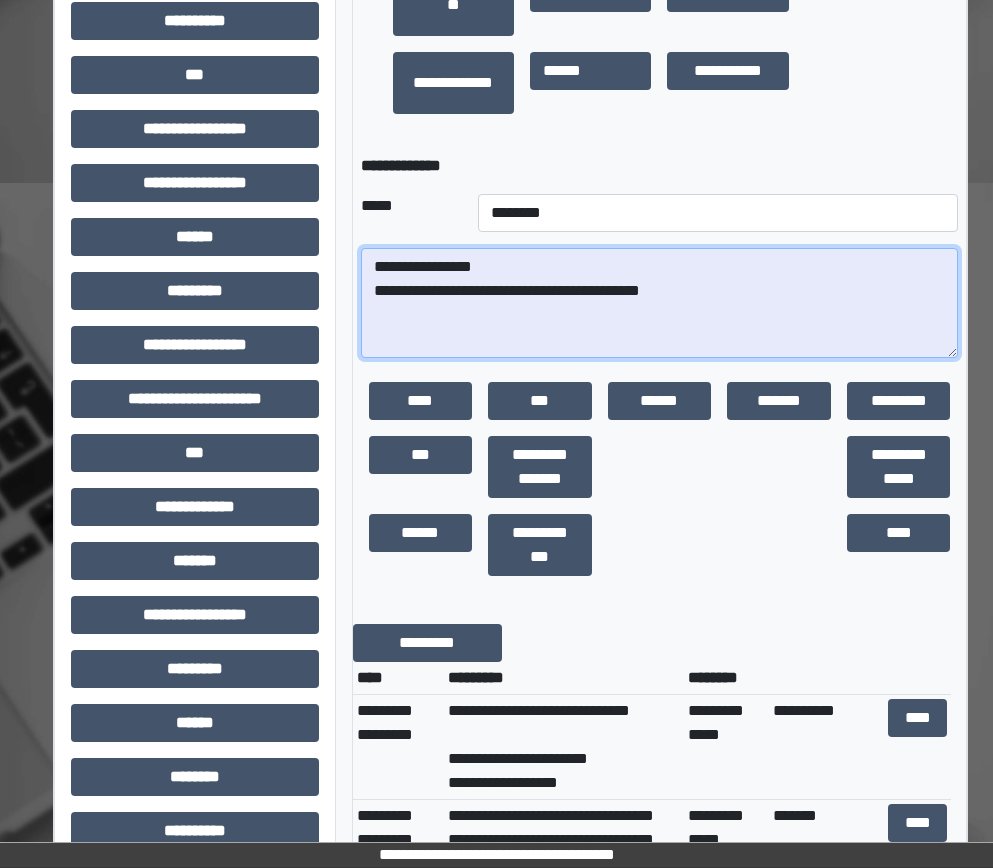 scroll, scrollTop: 0, scrollLeft: 0, axis: both 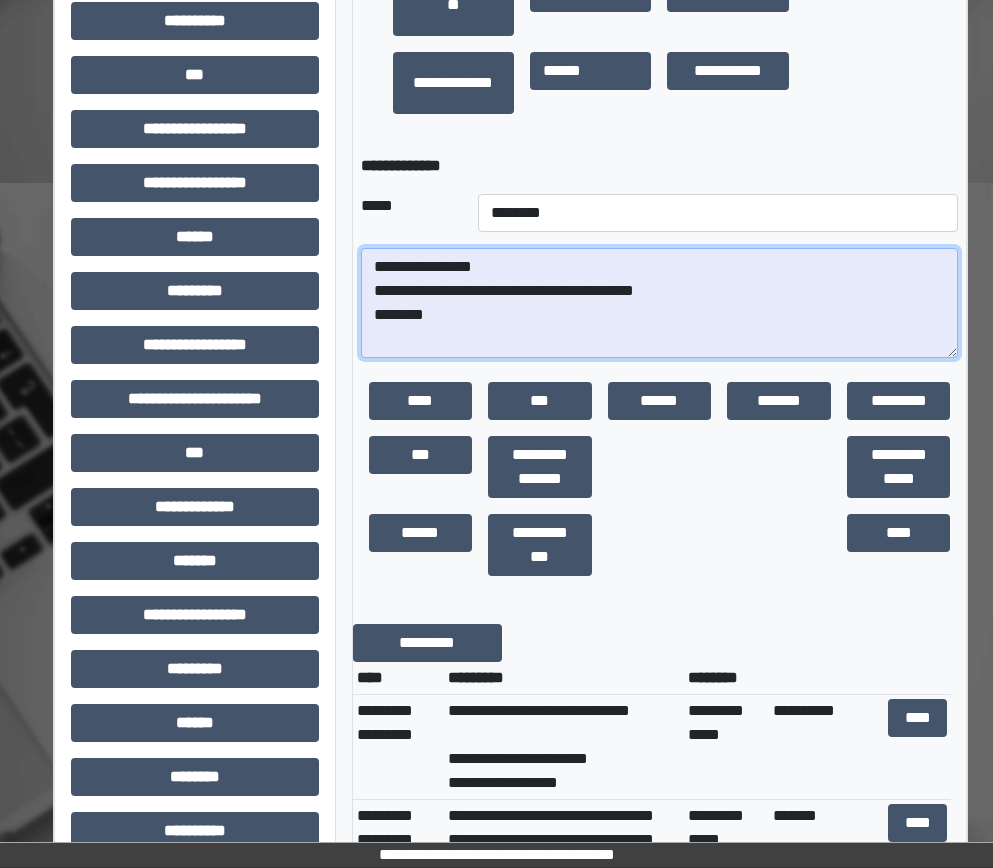 click on "**********" at bounding box center (660, 303) 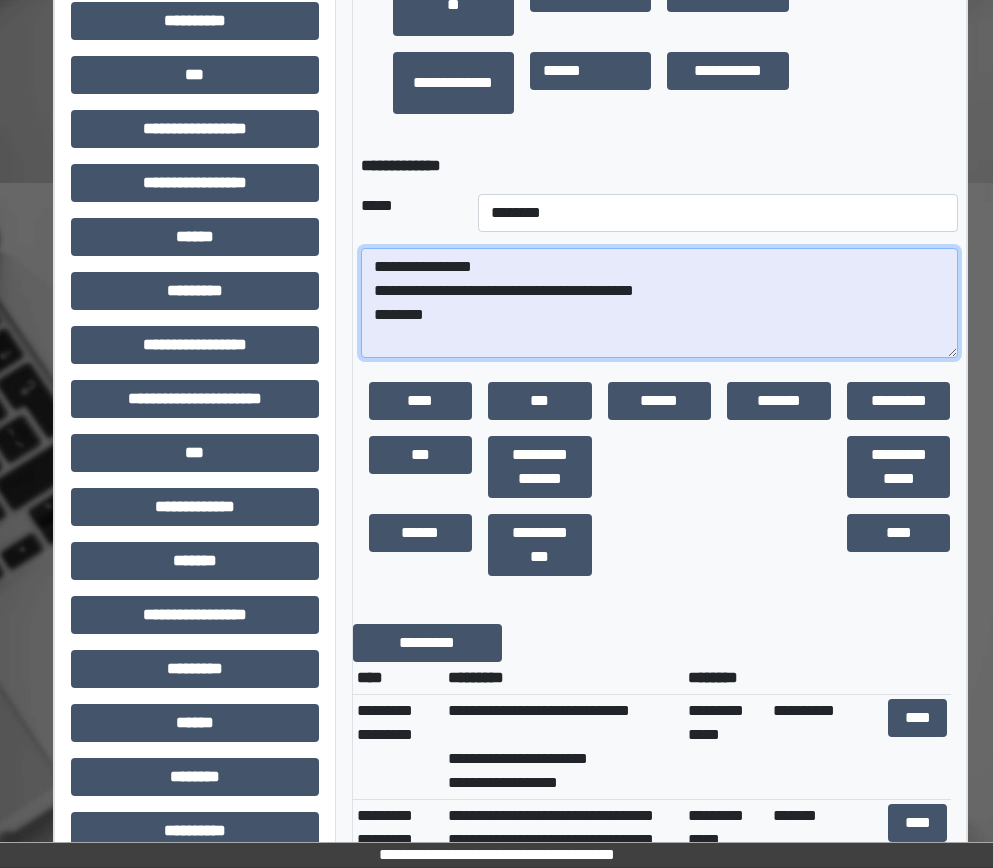 paste on "**********" 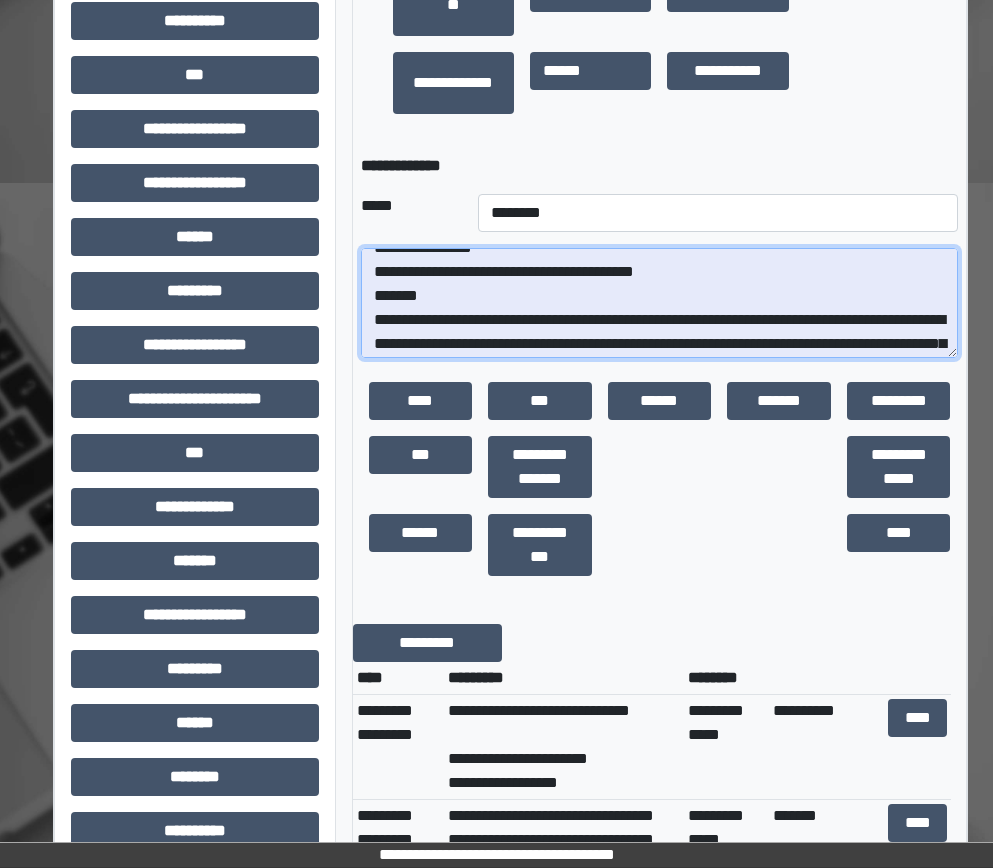 scroll, scrollTop: 0, scrollLeft: 0, axis: both 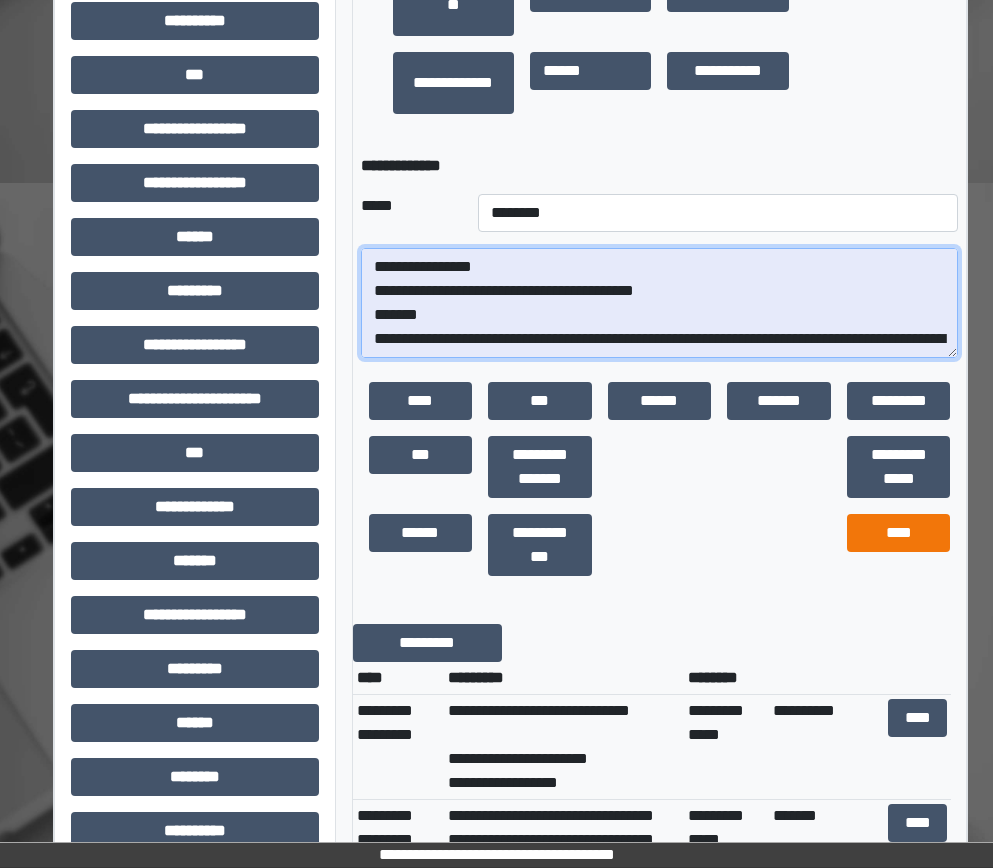 type on "**********" 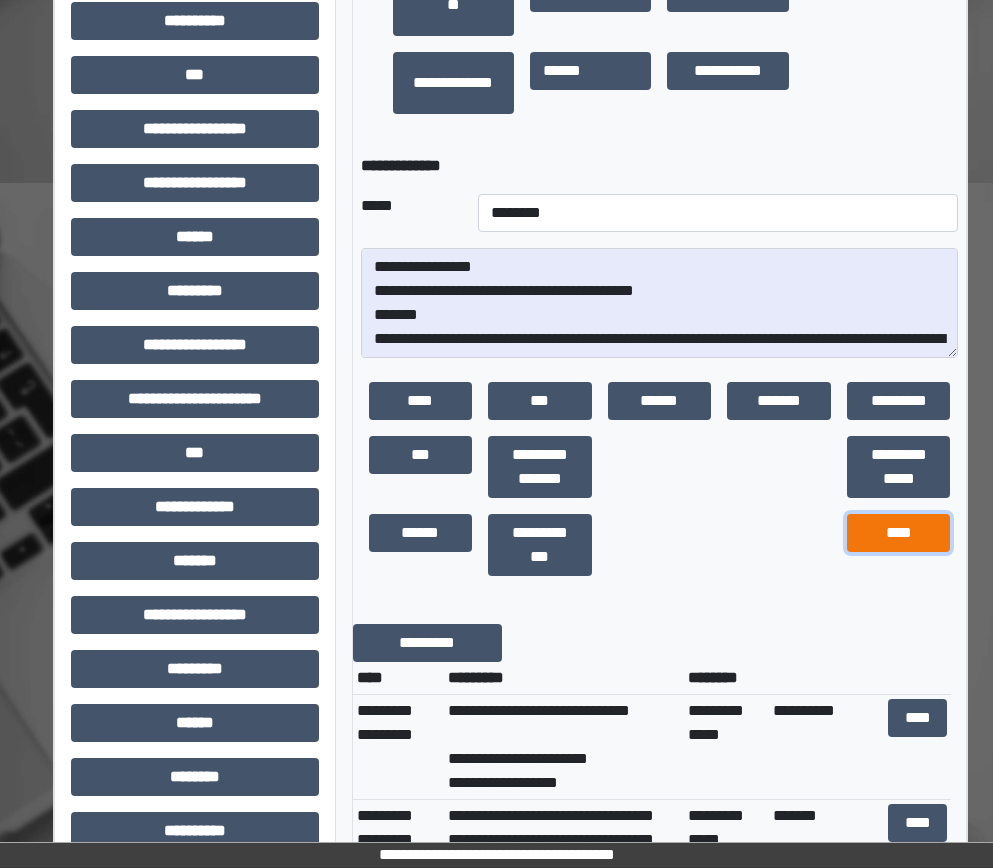 click on "****" at bounding box center (899, 533) 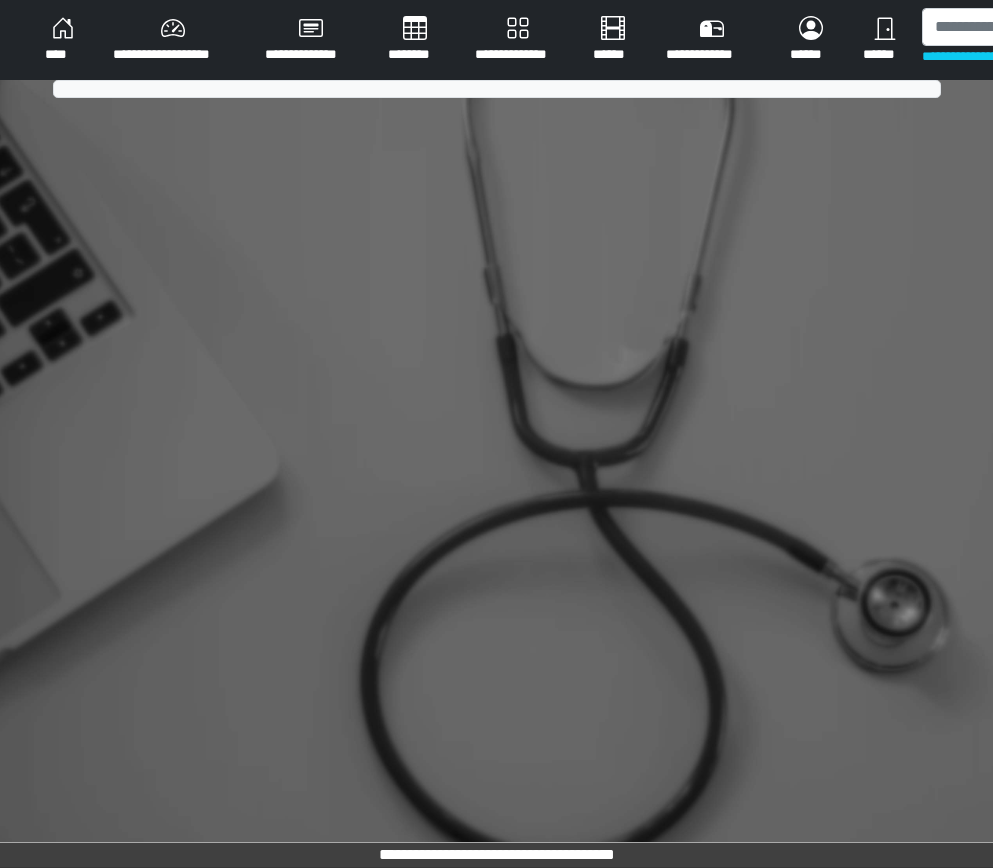 scroll, scrollTop: 0, scrollLeft: 0, axis: both 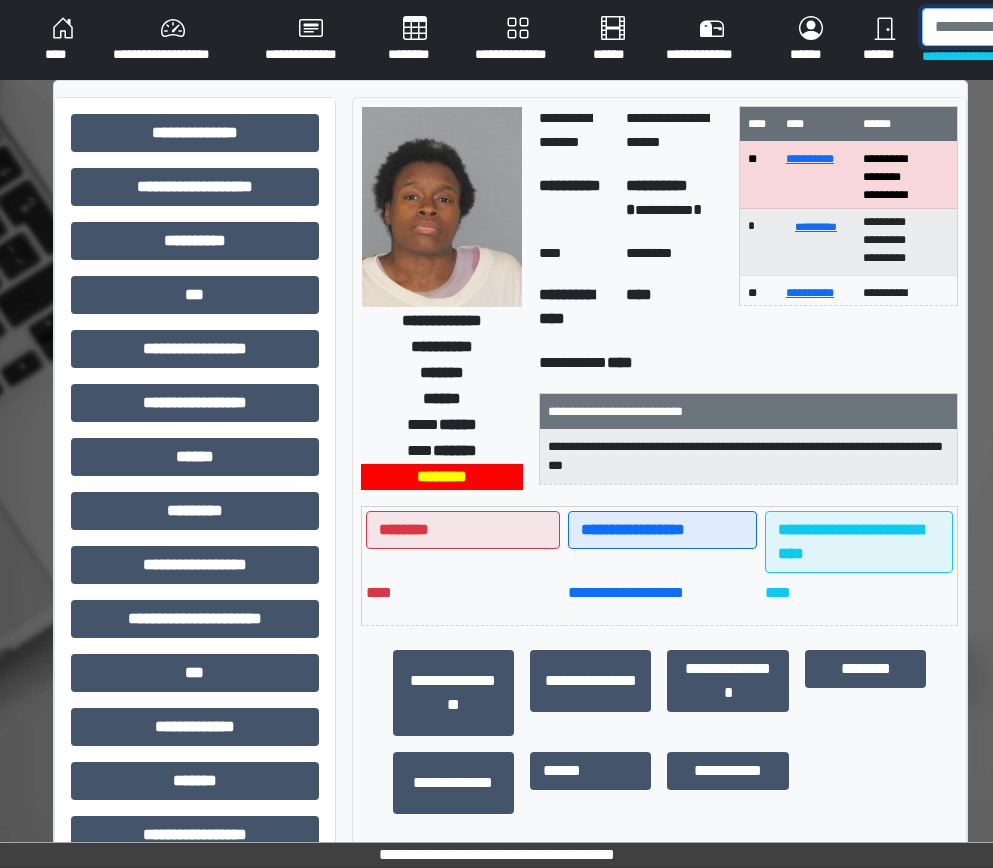 click at bounding box center [1025, 27] 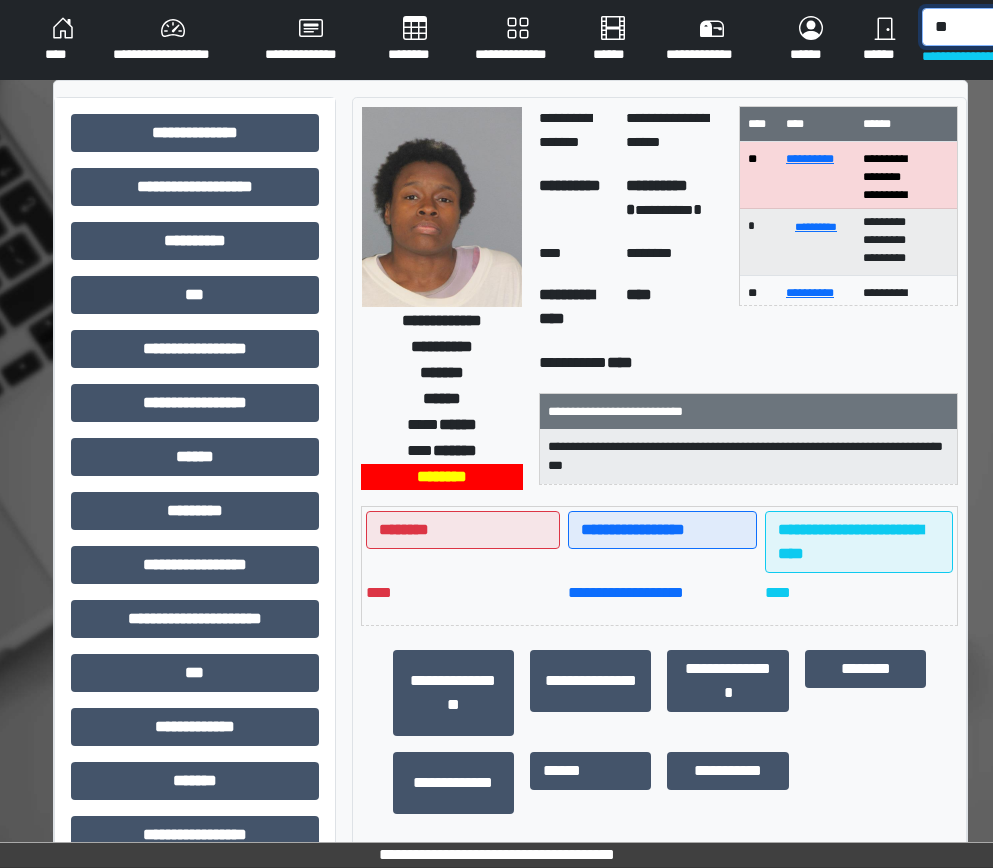 type on "*" 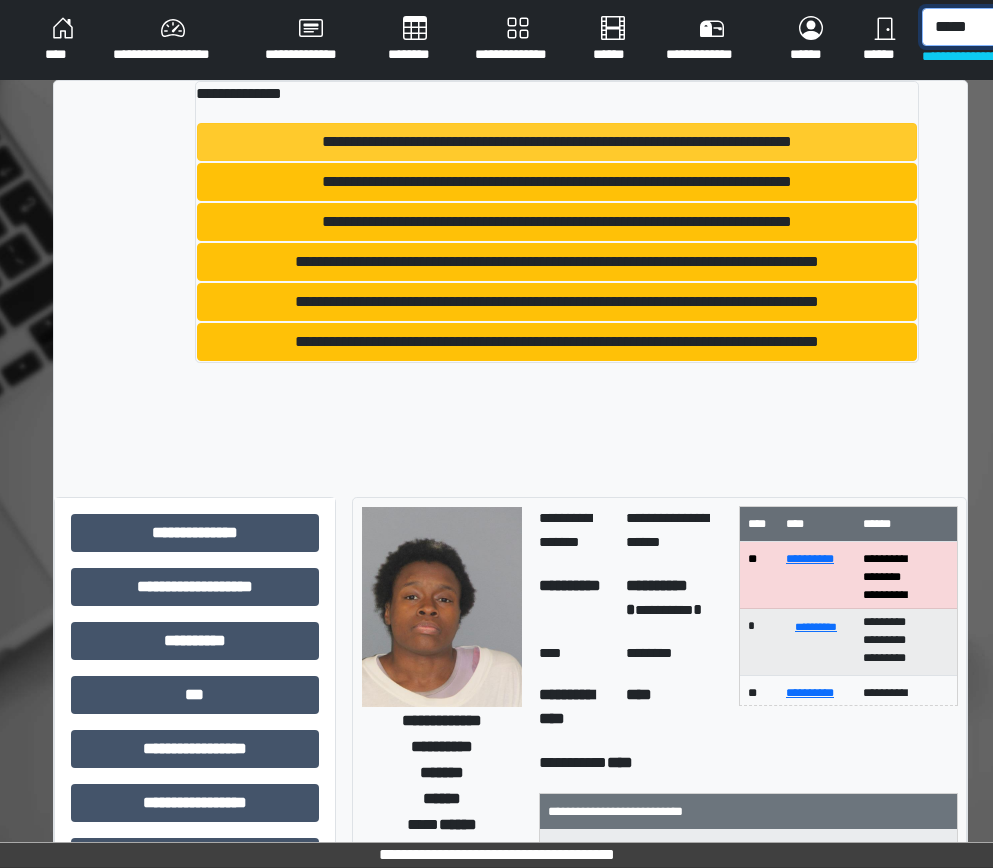 type on "*****" 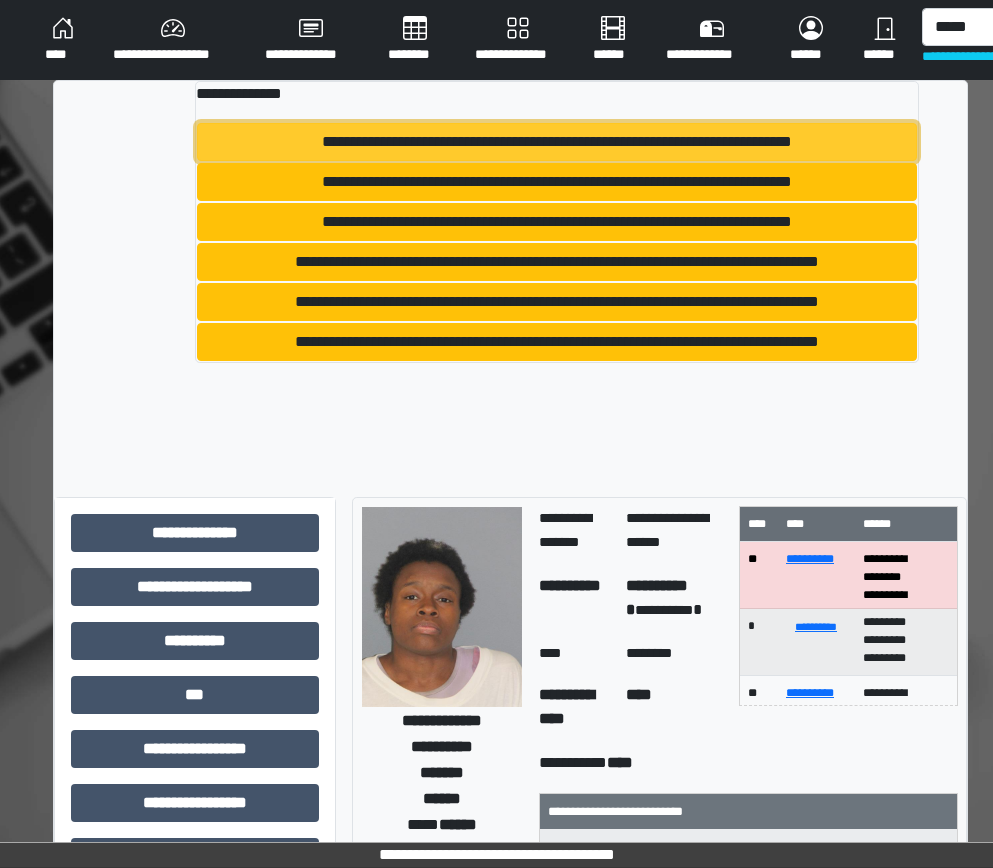 click on "**********" at bounding box center [557, 142] 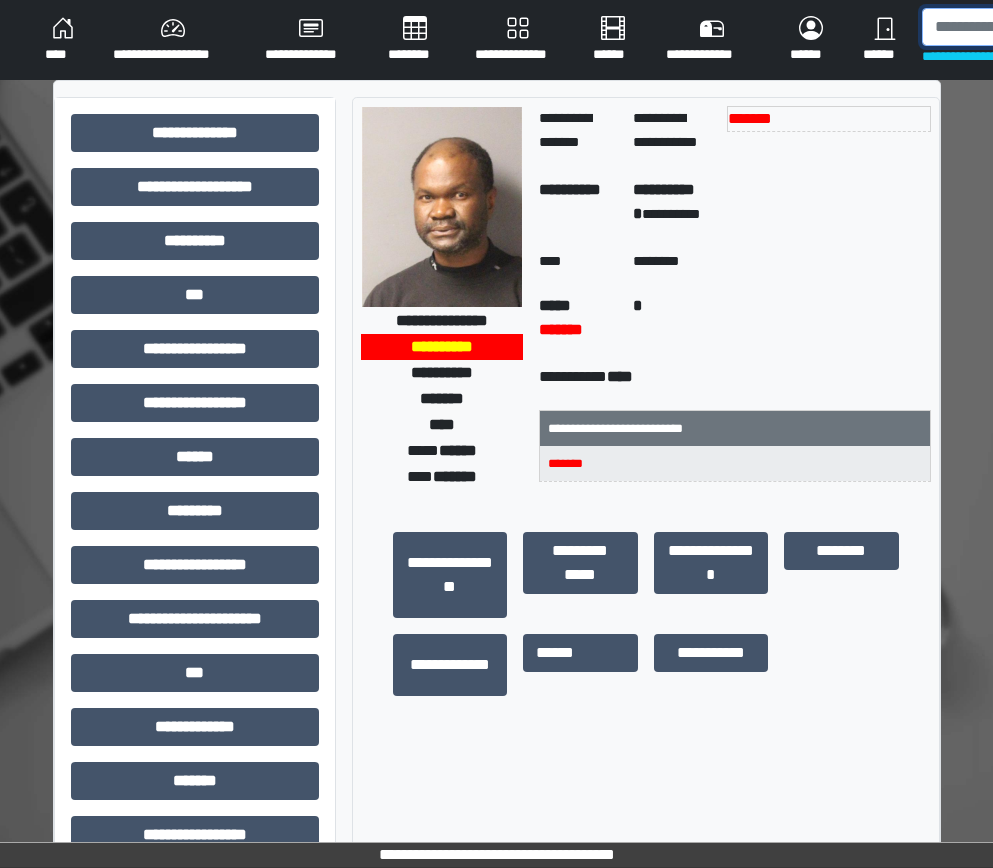 click at bounding box center [1025, 27] 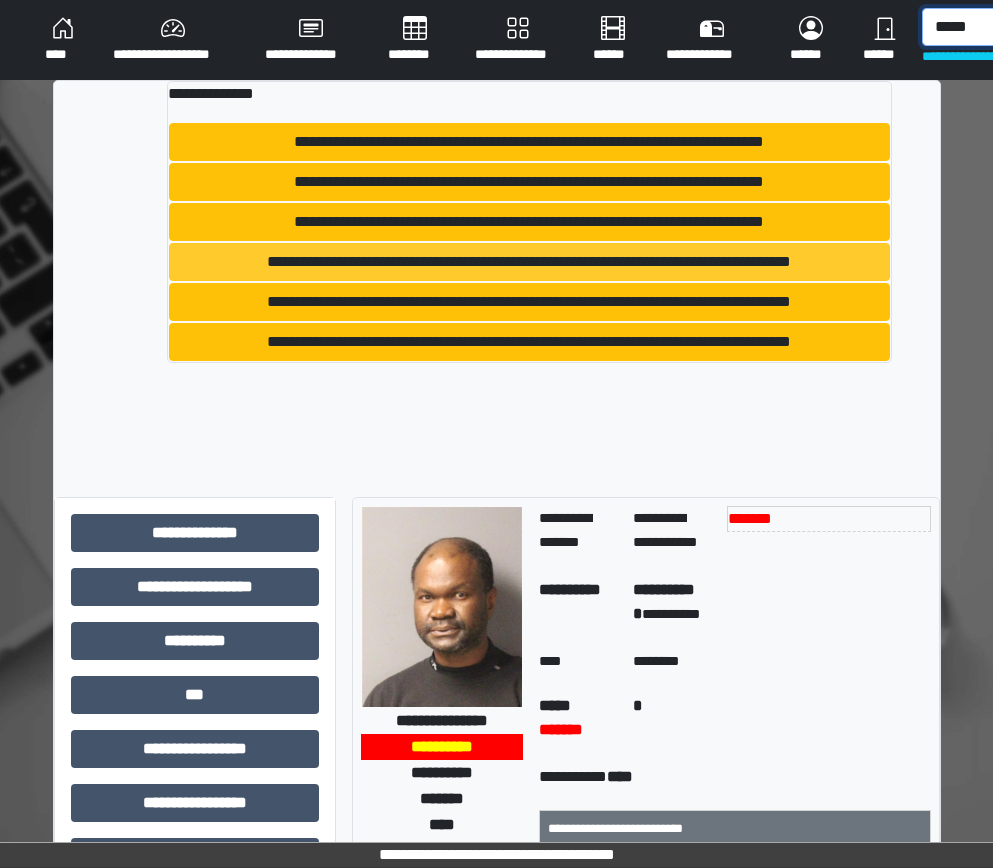 type on "*****" 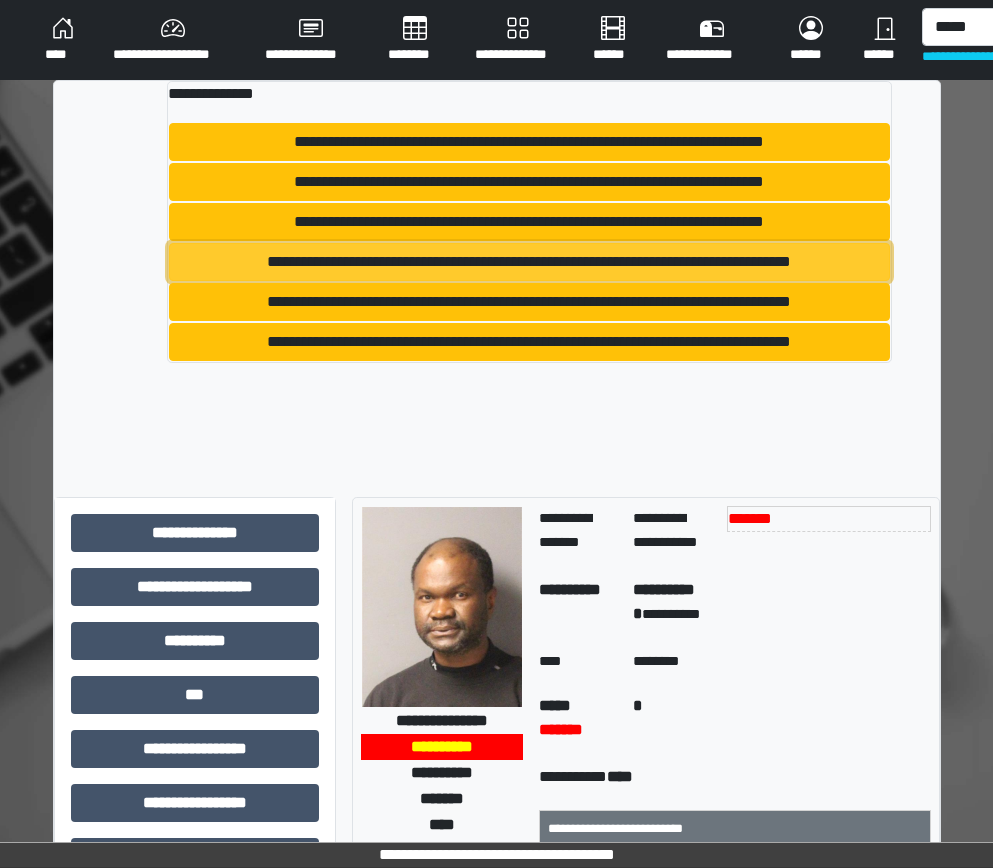click on "**********" at bounding box center (529, 262) 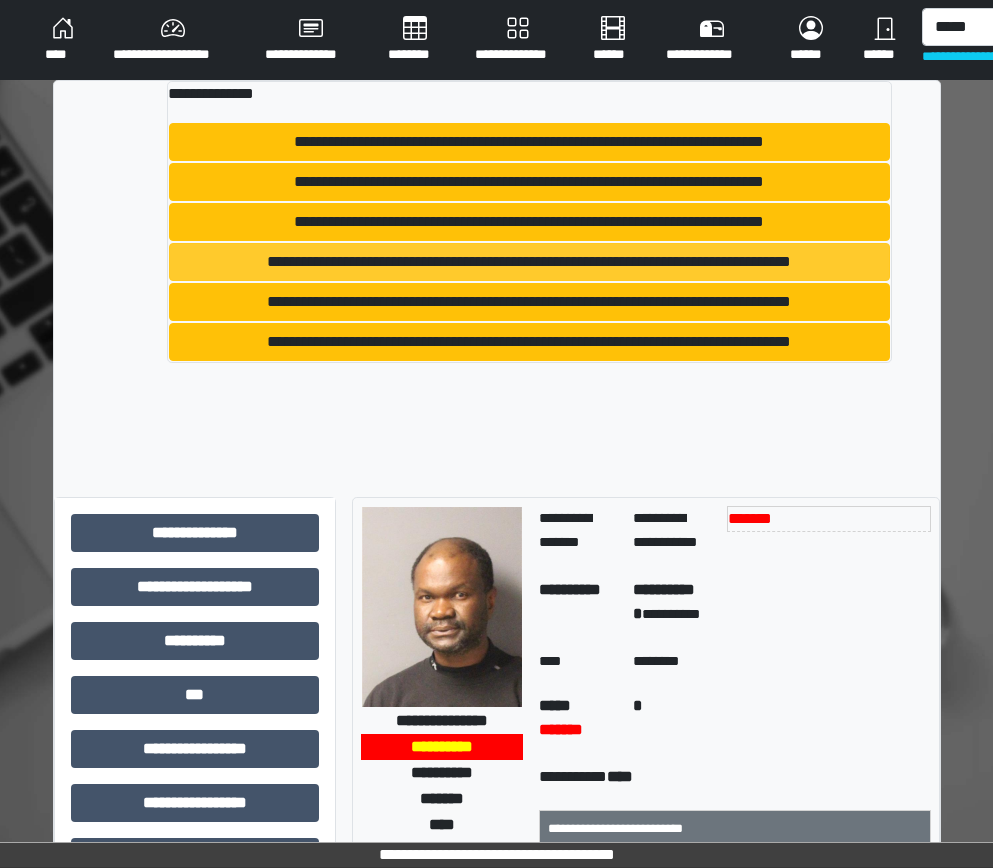 type 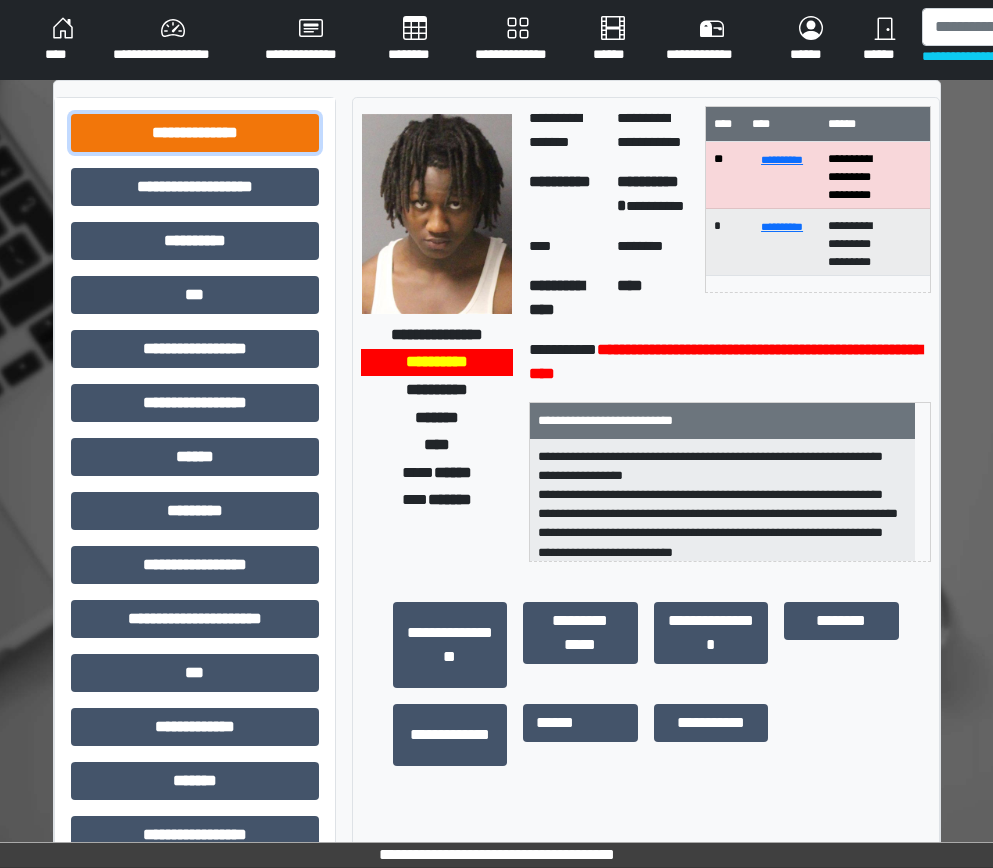click on "**********" at bounding box center [195, 133] 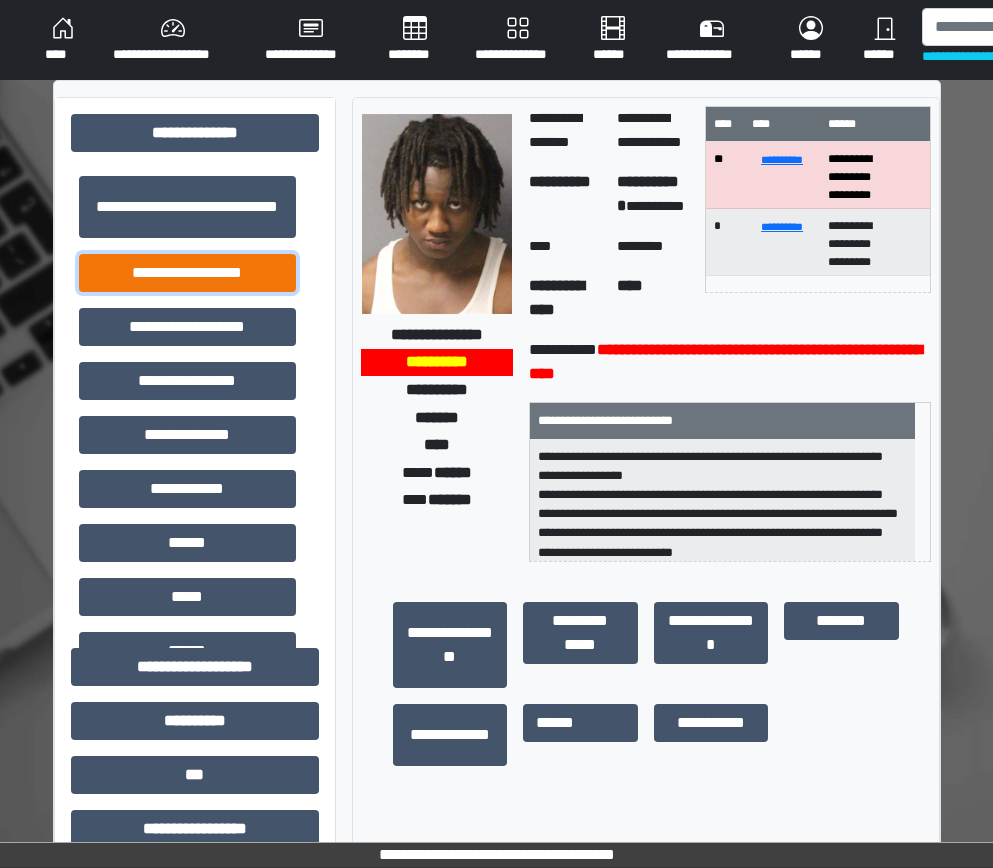 click on "**********" at bounding box center [187, 273] 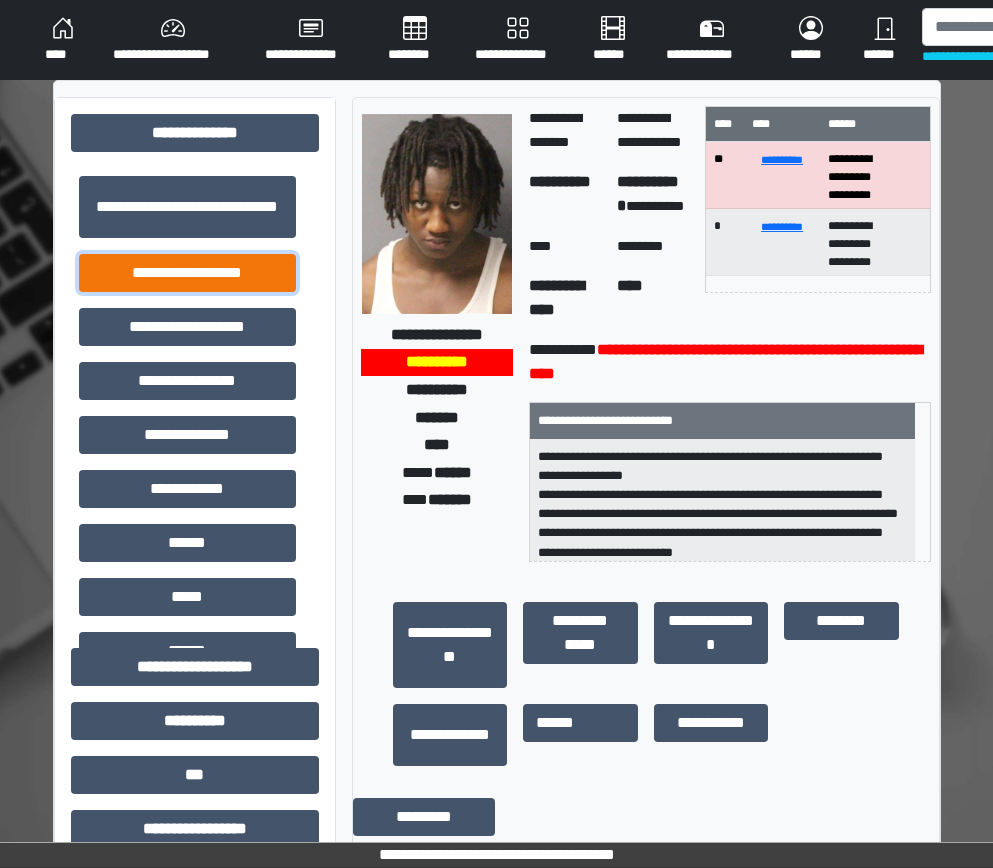 click on "**********" at bounding box center [187, 273] 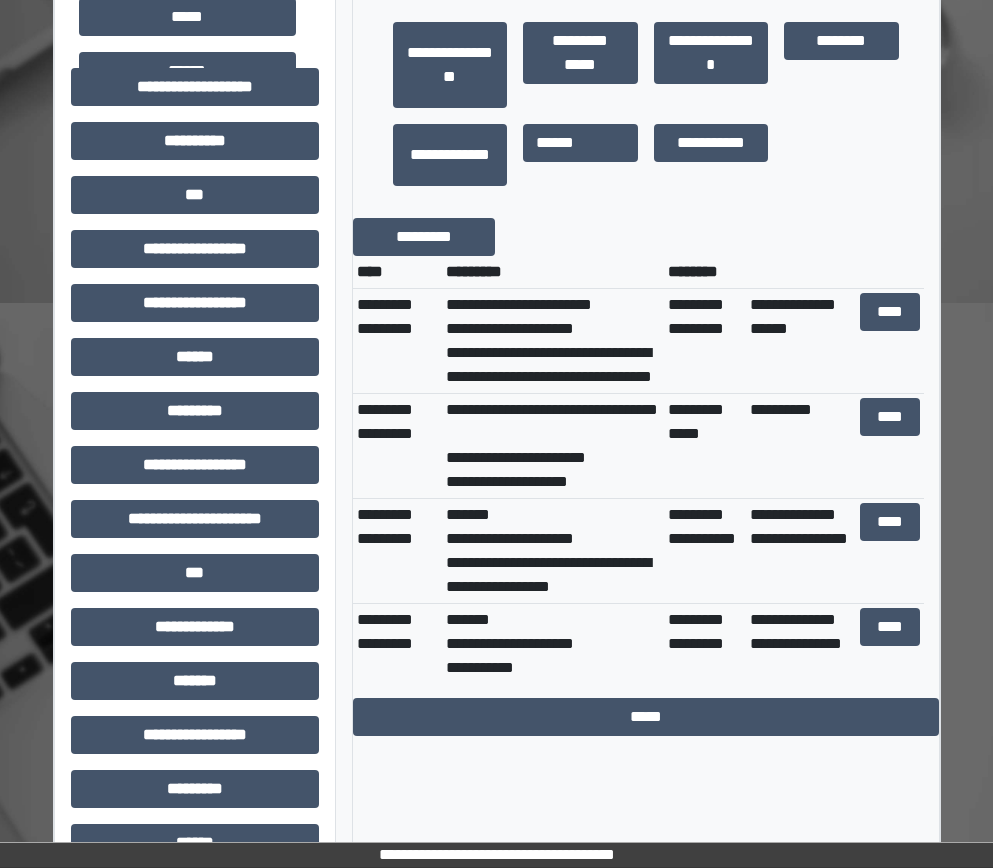 scroll, scrollTop: 600, scrollLeft: 0, axis: vertical 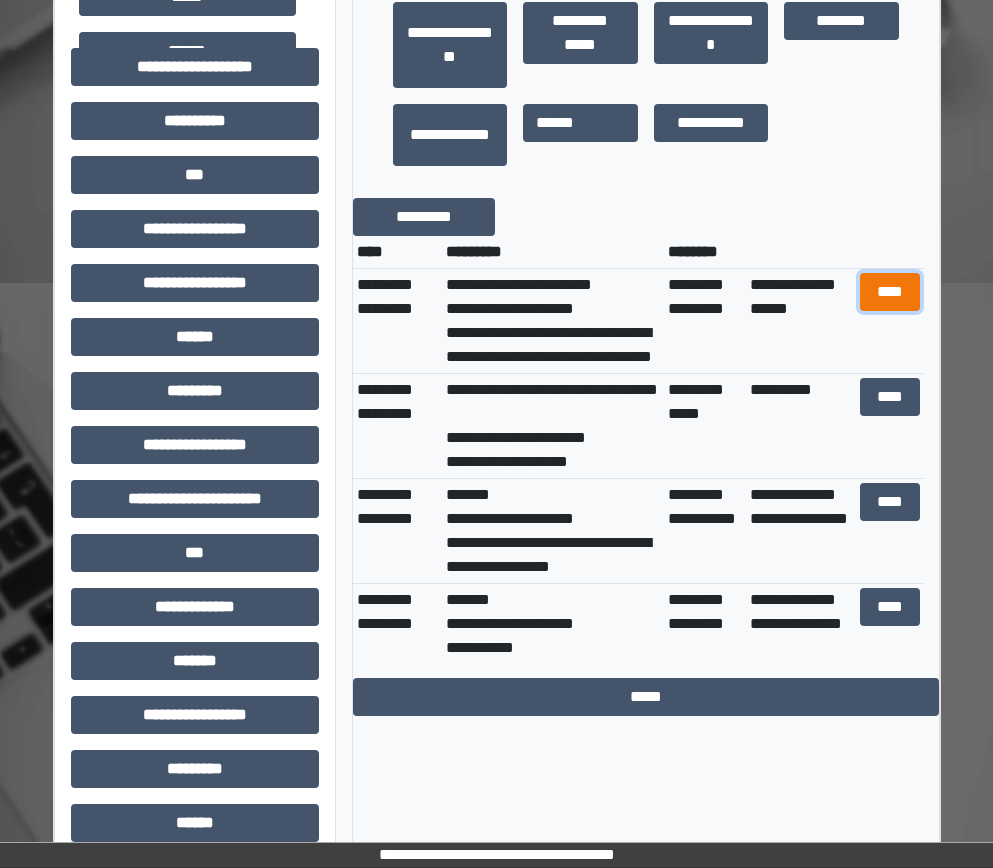 click on "****" at bounding box center [890, 292] 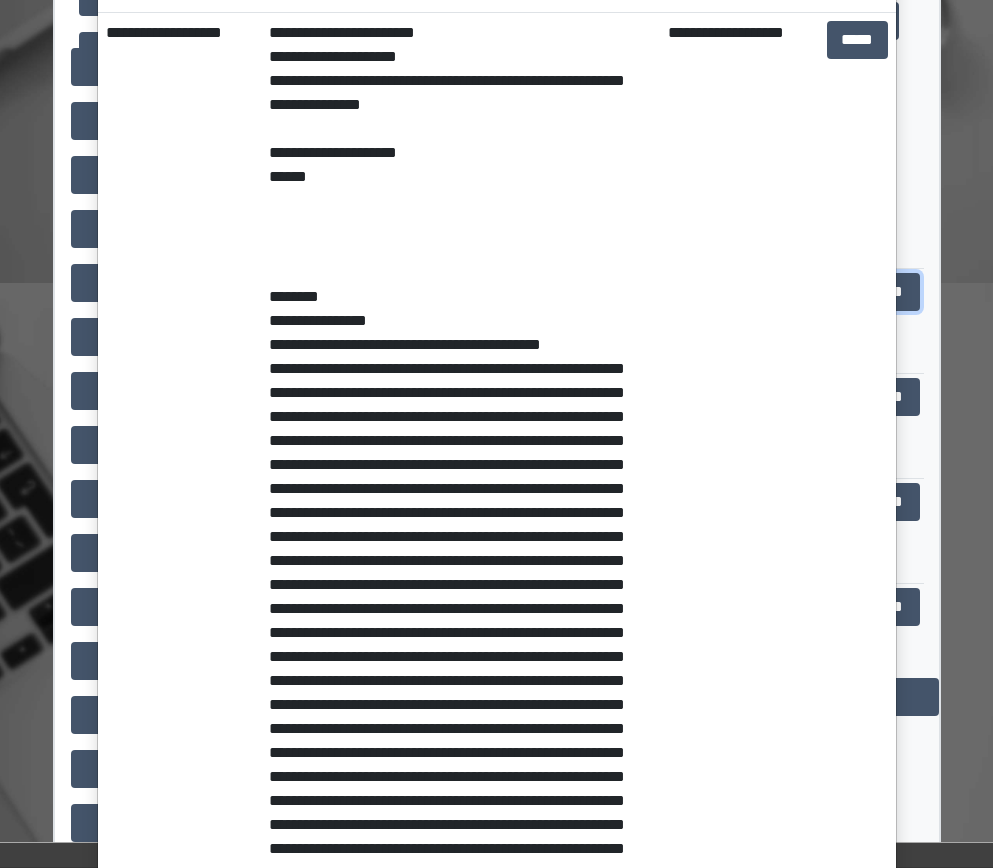 scroll, scrollTop: 400, scrollLeft: 0, axis: vertical 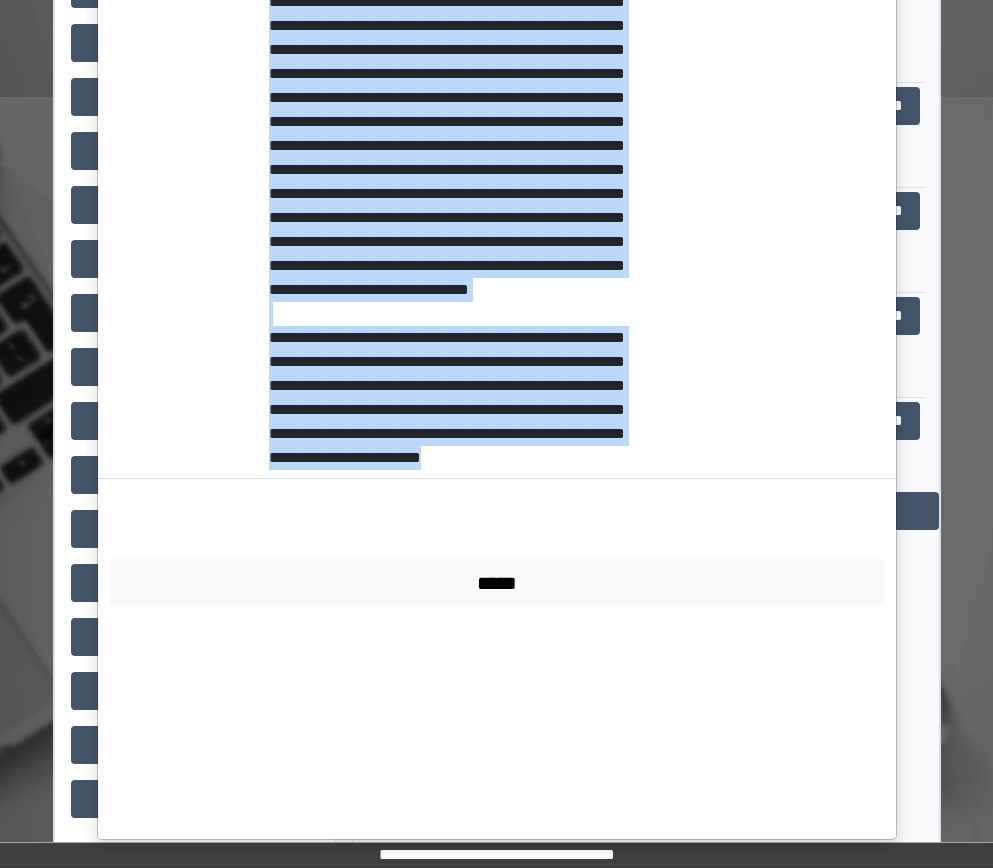 drag, startPoint x: 328, startPoint y: 360, endPoint x: 589, endPoint y: 679, distance: 412.16745 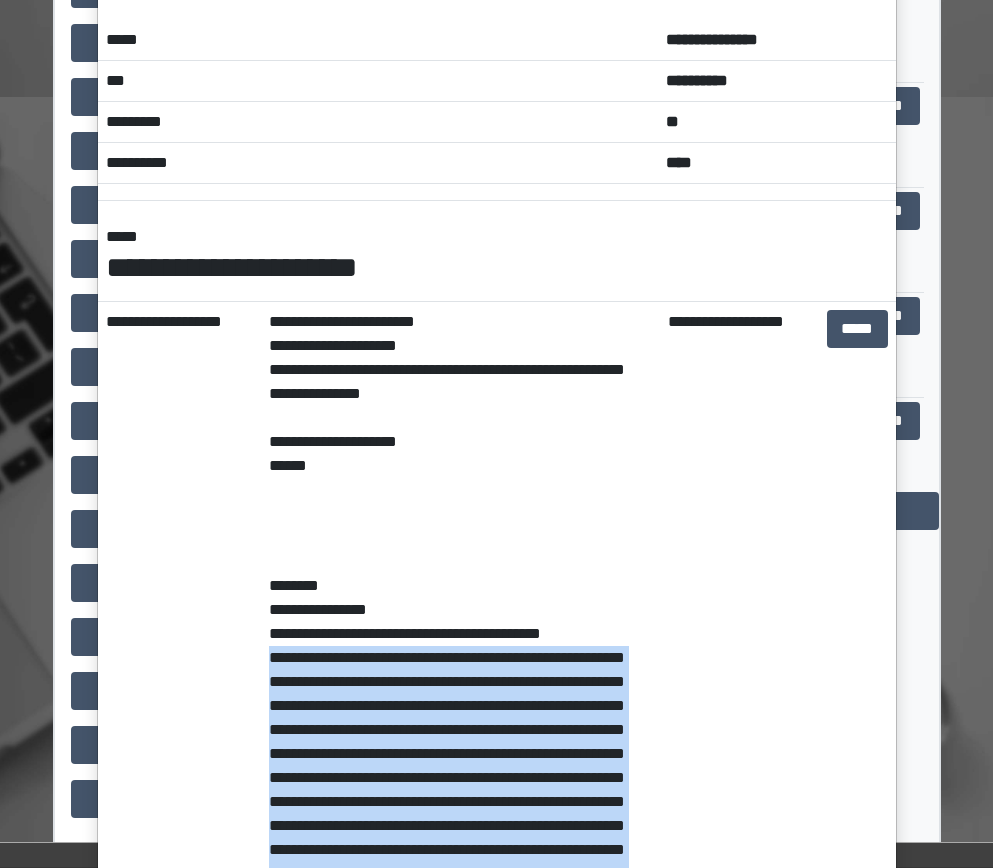 scroll, scrollTop: 0, scrollLeft: 0, axis: both 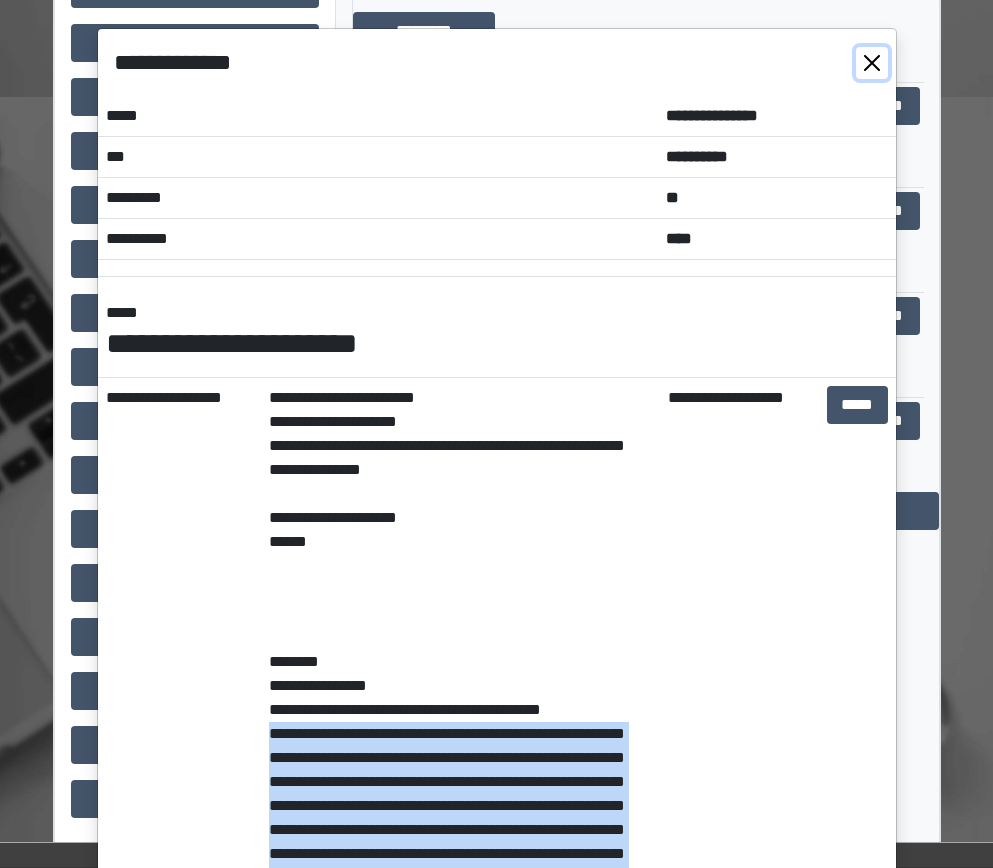 click at bounding box center [872, 63] 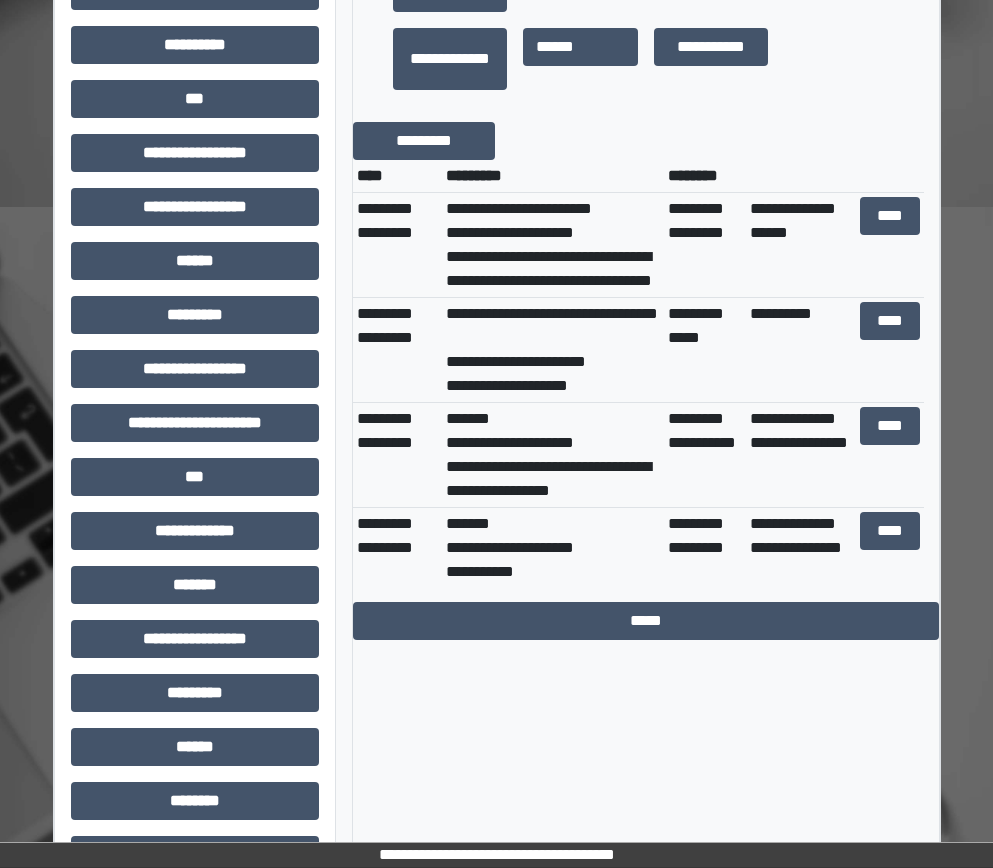 scroll, scrollTop: 386, scrollLeft: 0, axis: vertical 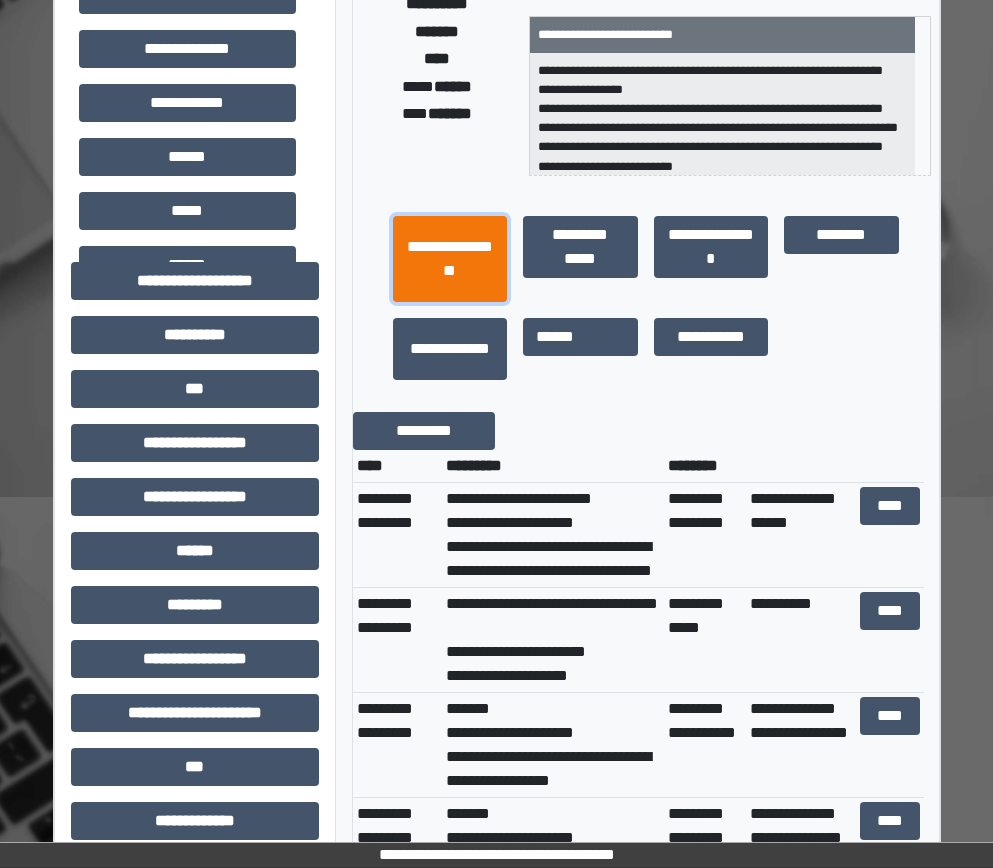 click on "**********" at bounding box center (450, 259) 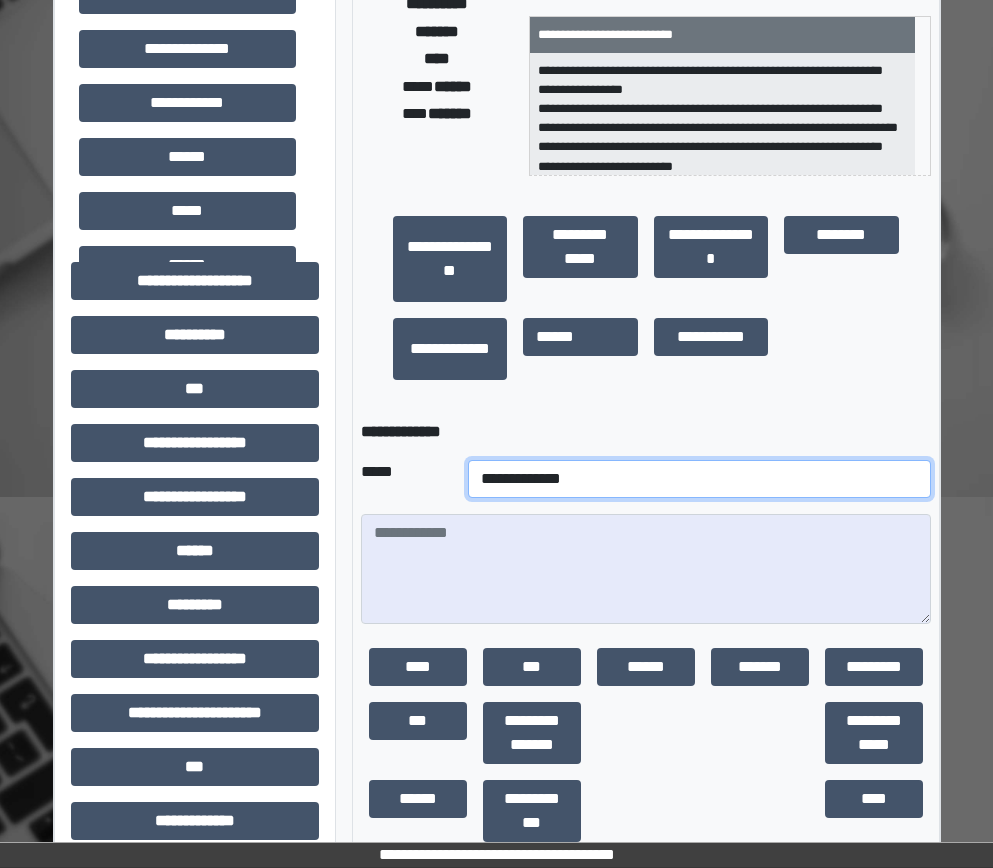 click on "**********" at bounding box center [699, 479] 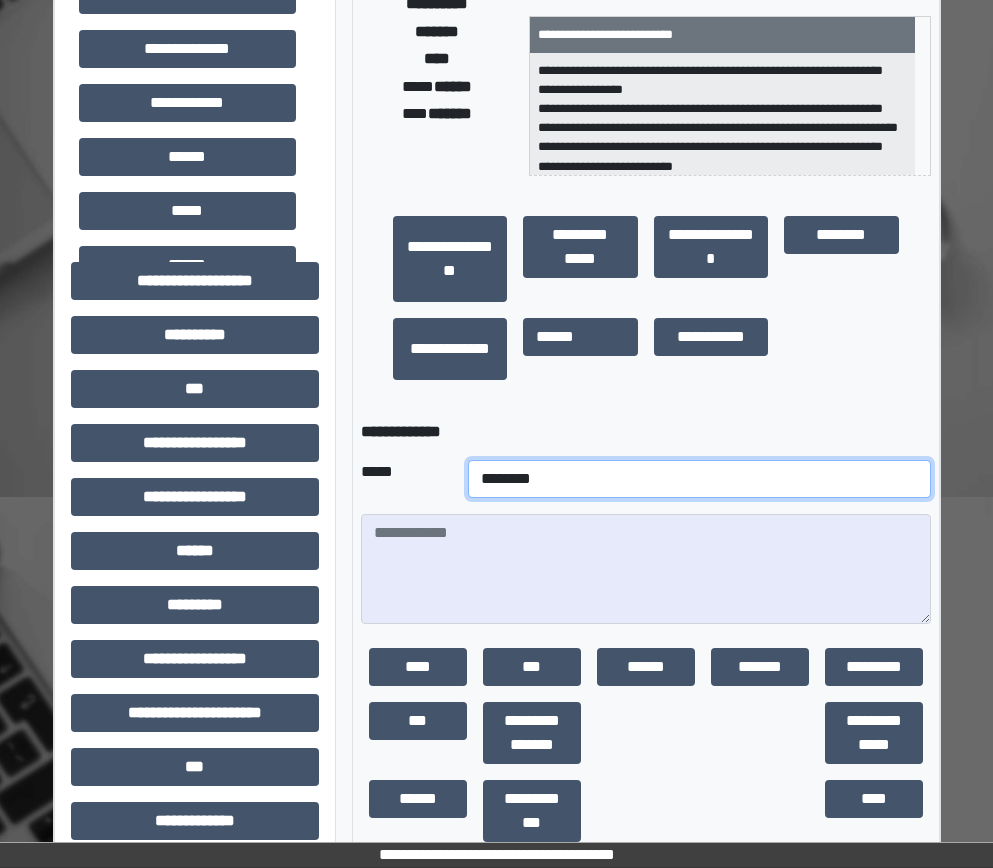 click on "**********" at bounding box center [699, 479] 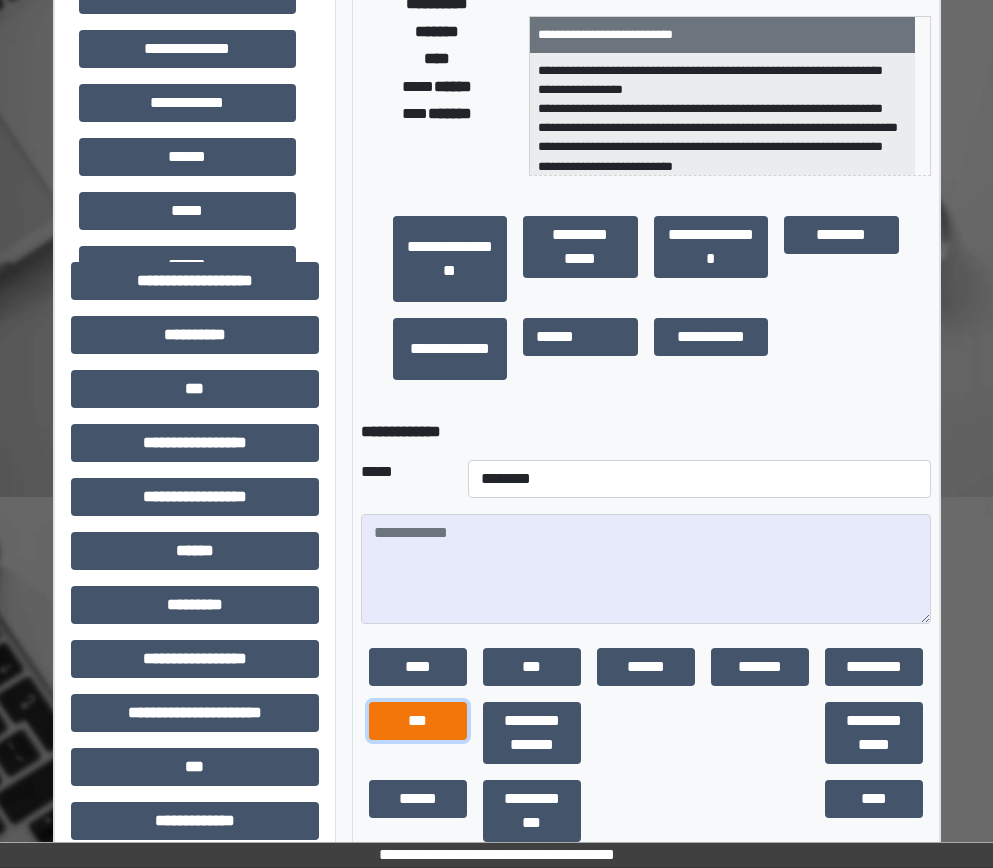 click on "***" at bounding box center (418, 721) 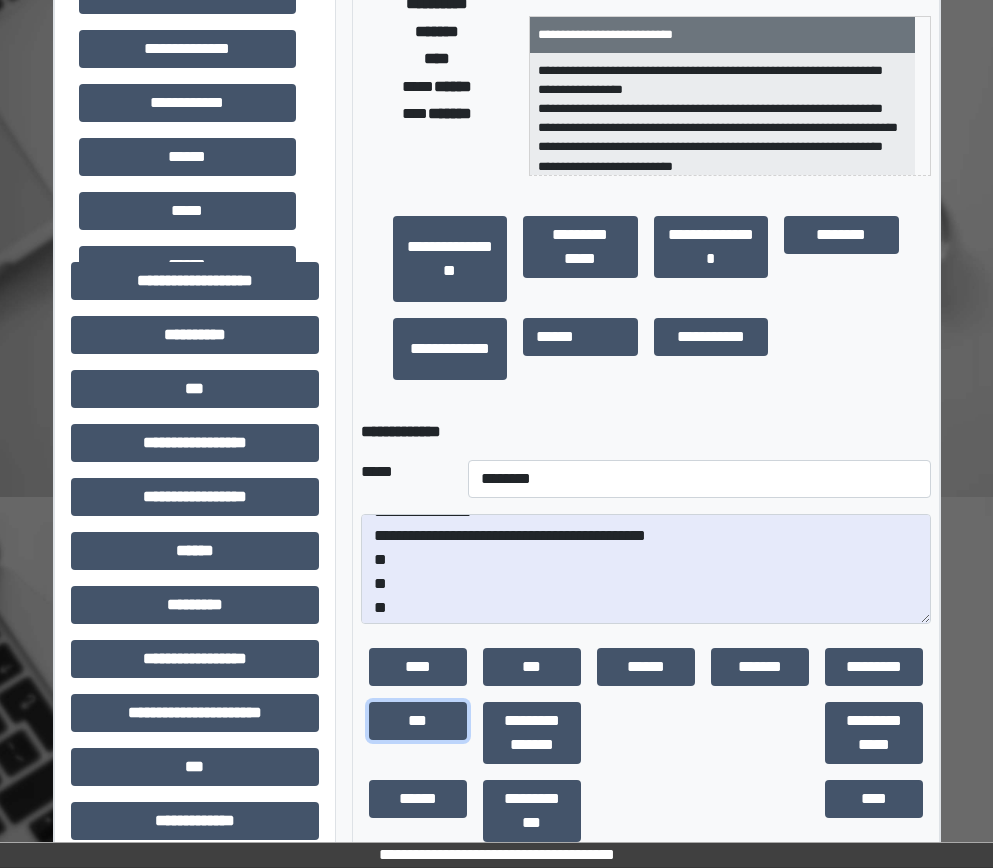scroll, scrollTop: 24, scrollLeft: 0, axis: vertical 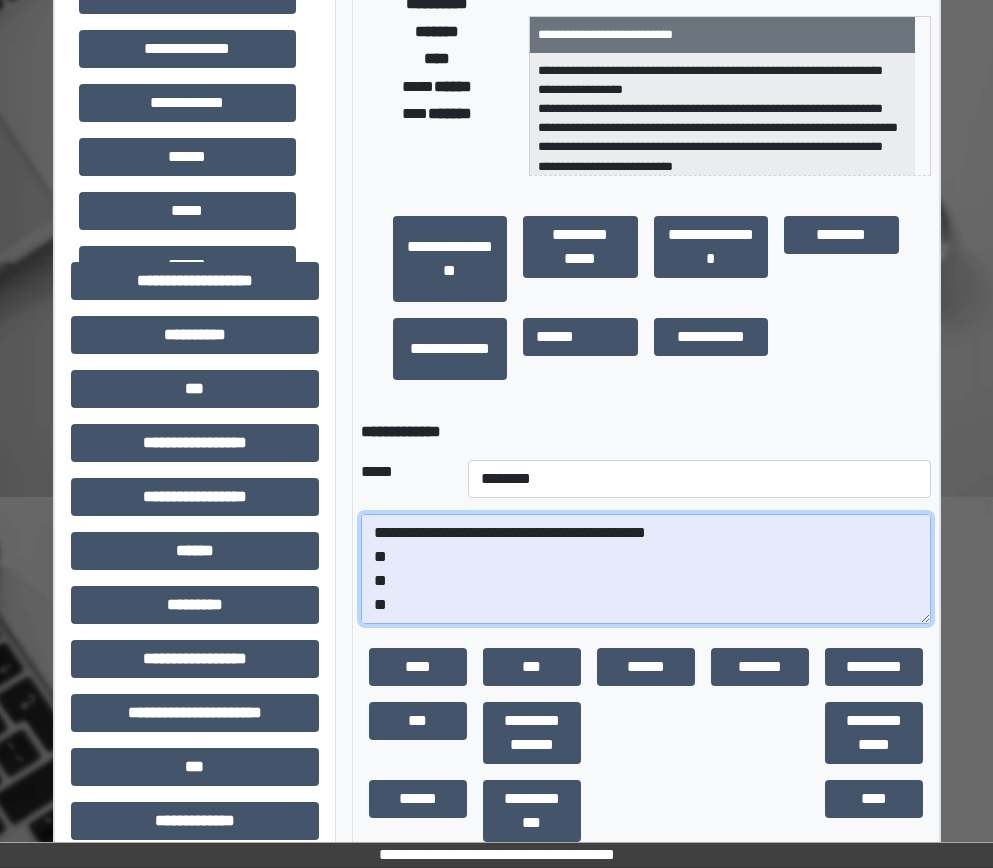 drag, startPoint x: 413, startPoint y: 613, endPoint x: 373, endPoint y: 562, distance: 64.815125 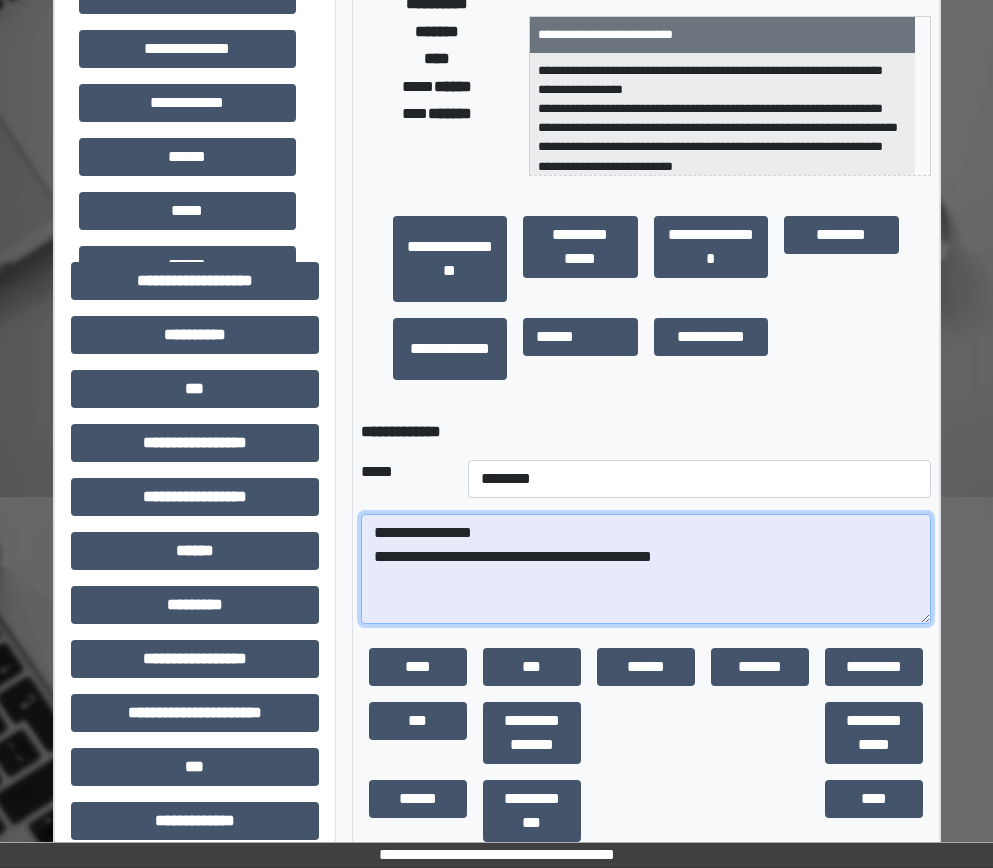 scroll, scrollTop: 0, scrollLeft: 0, axis: both 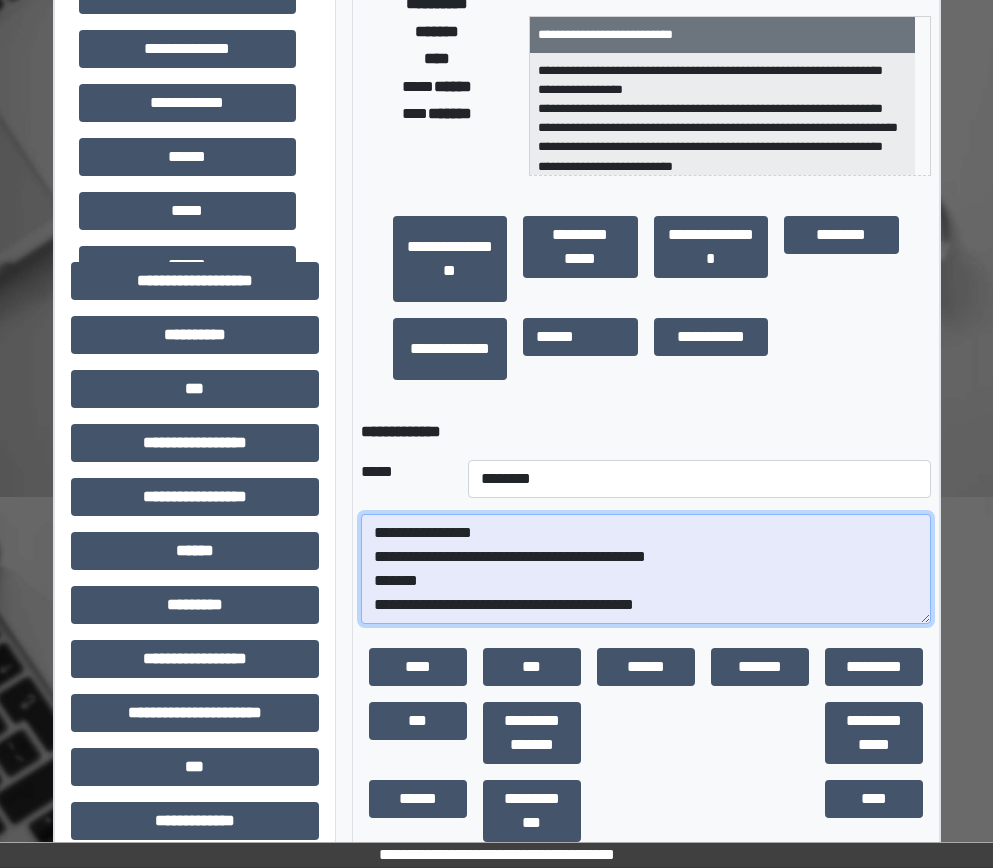 click on "**********" at bounding box center [646, 569] 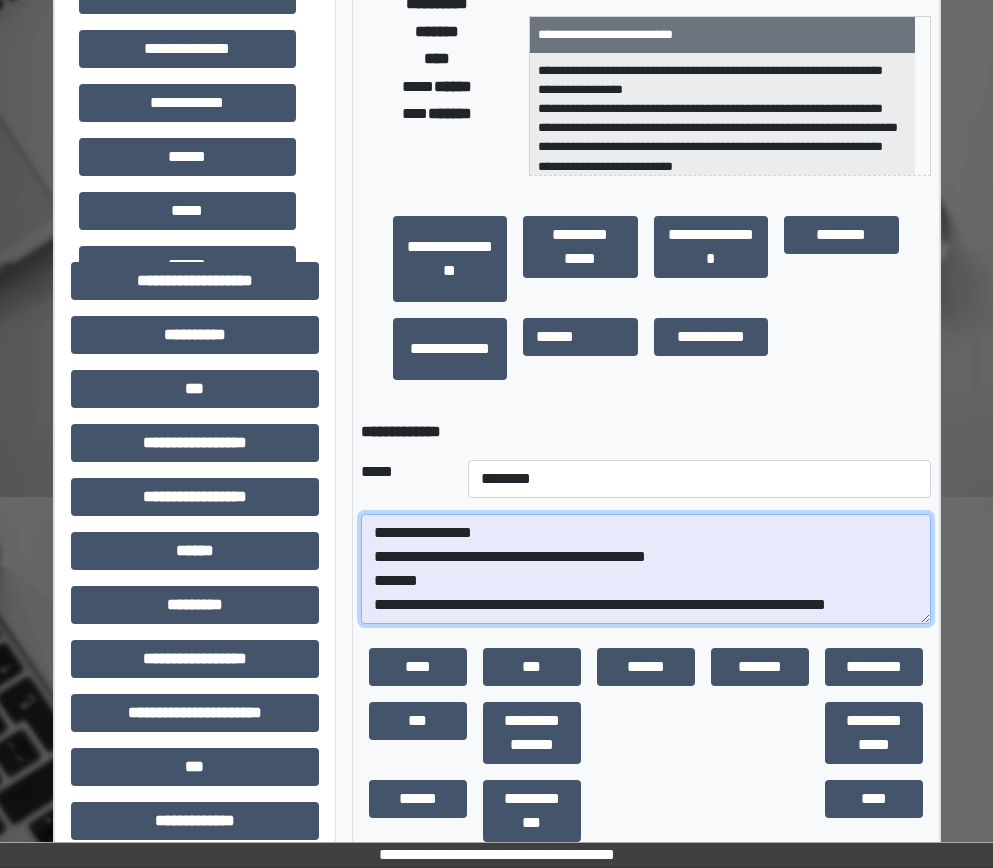 scroll, scrollTop: 17, scrollLeft: 0, axis: vertical 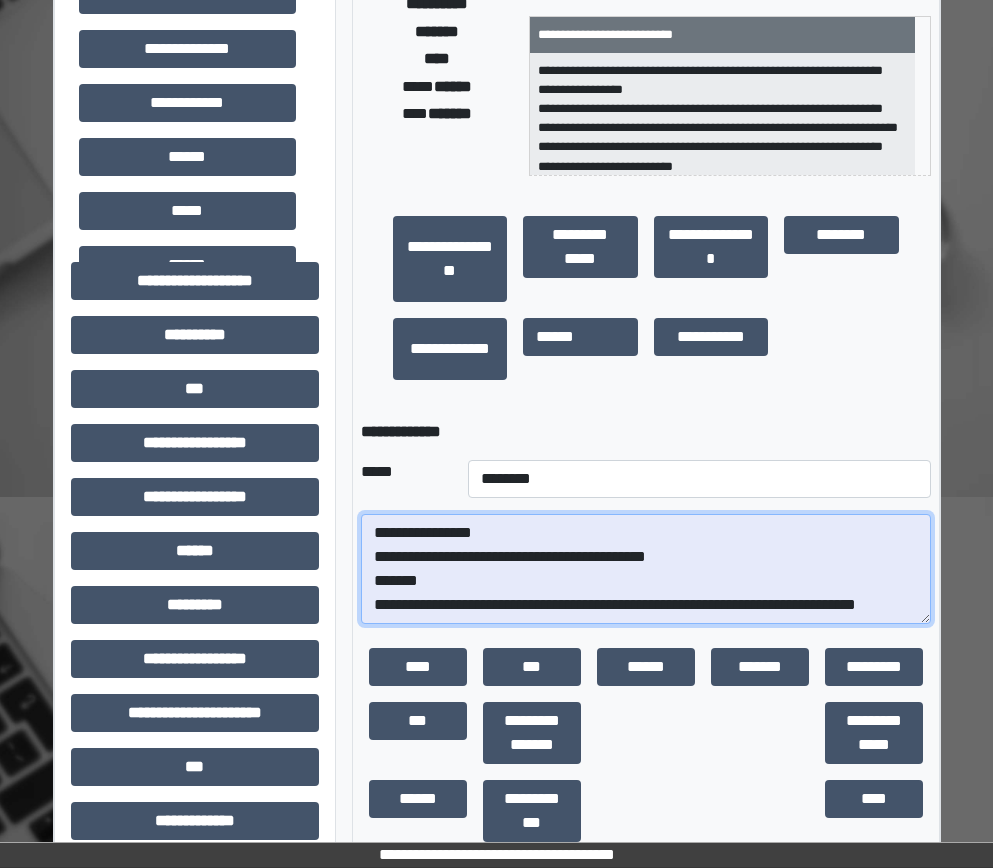 paste on "**********" 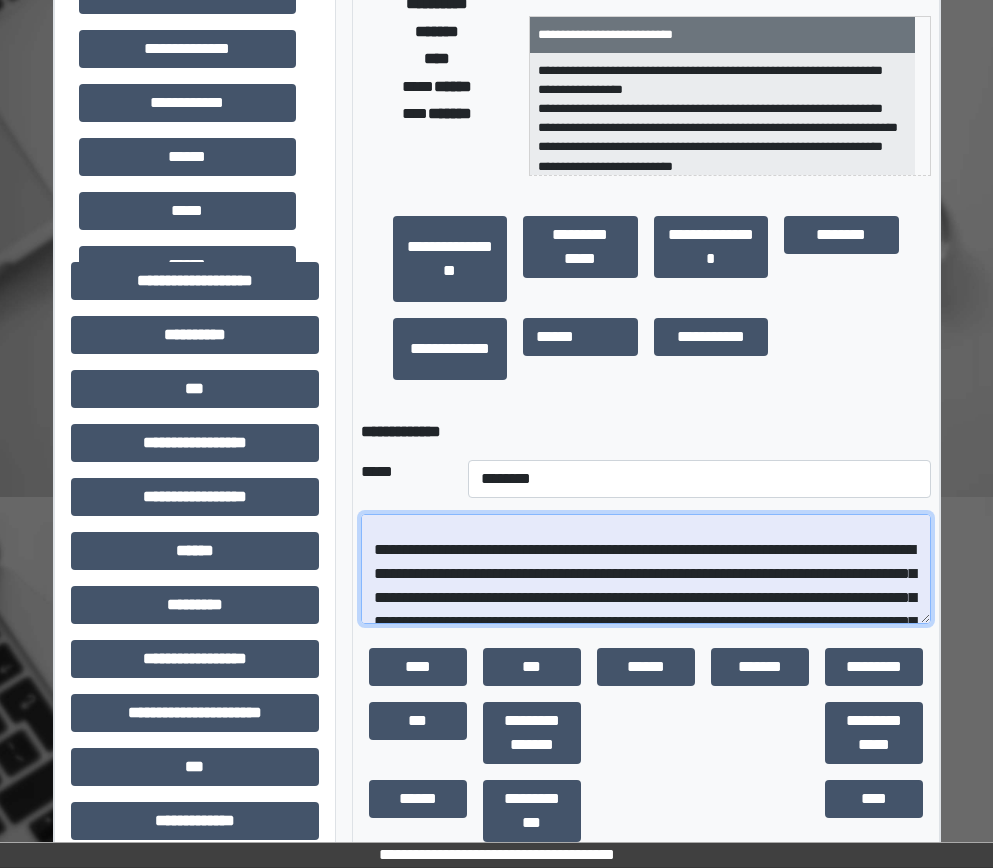scroll, scrollTop: 679, scrollLeft: 0, axis: vertical 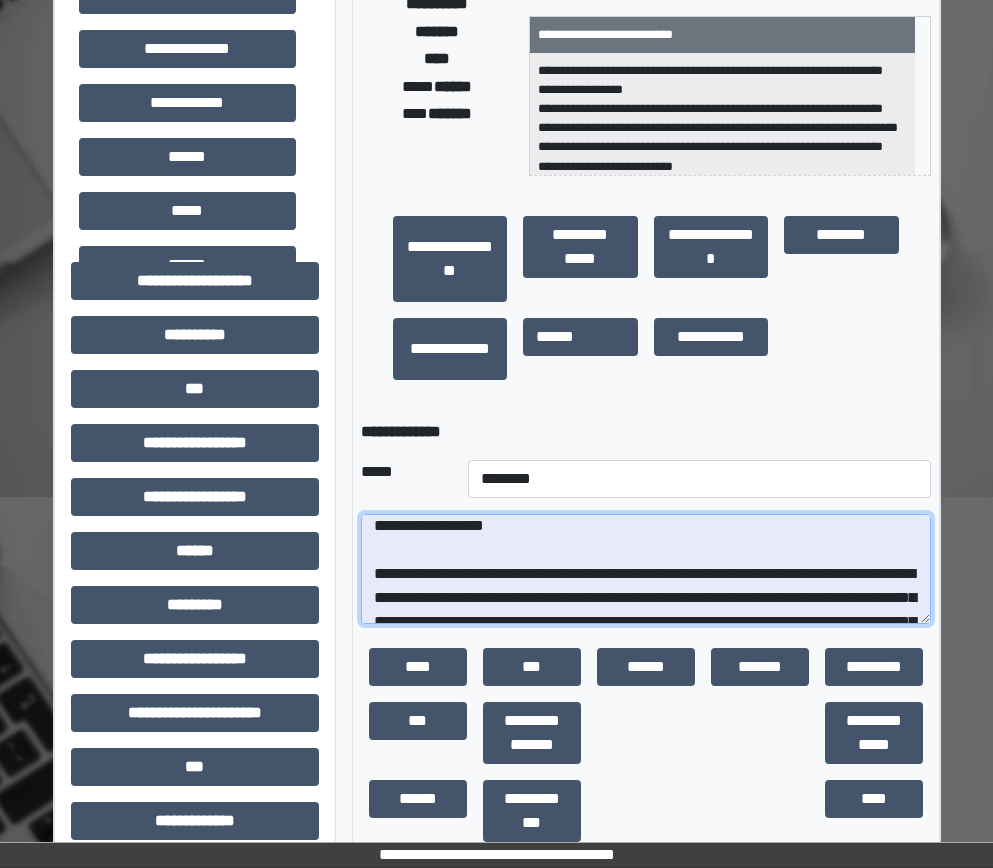 drag, startPoint x: 744, startPoint y: 554, endPoint x: 691, endPoint y: 551, distance: 53.08484 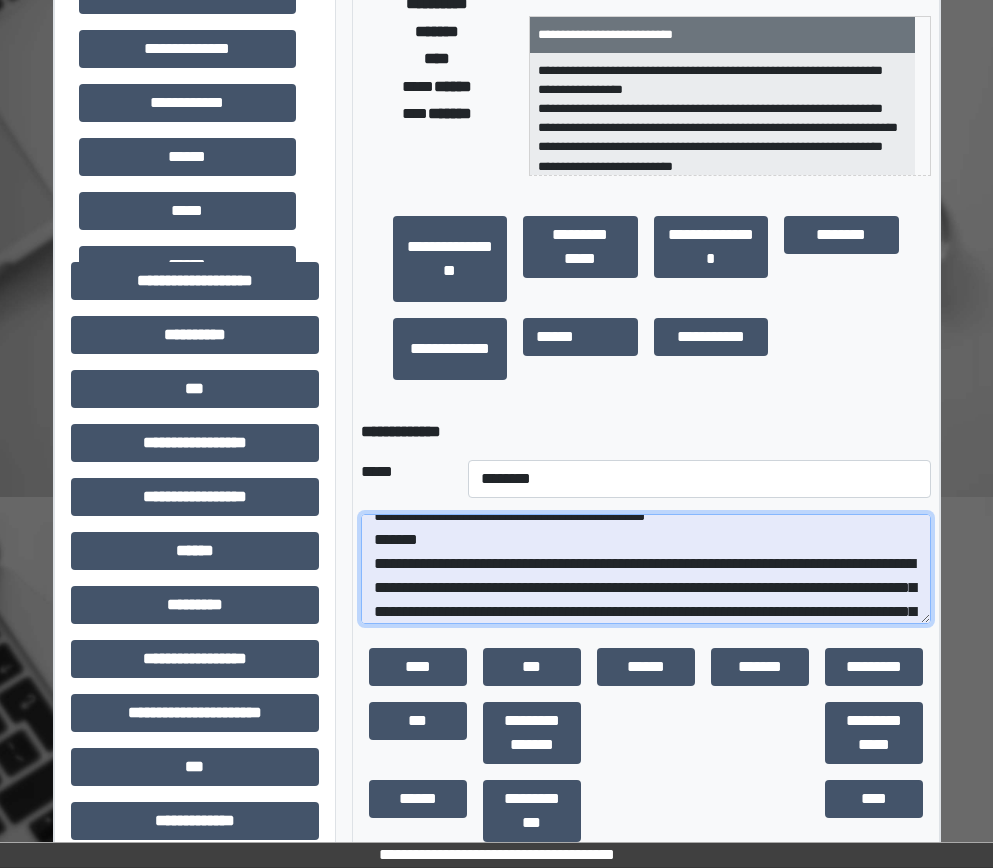 scroll, scrollTop: 7, scrollLeft: 0, axis: vertical 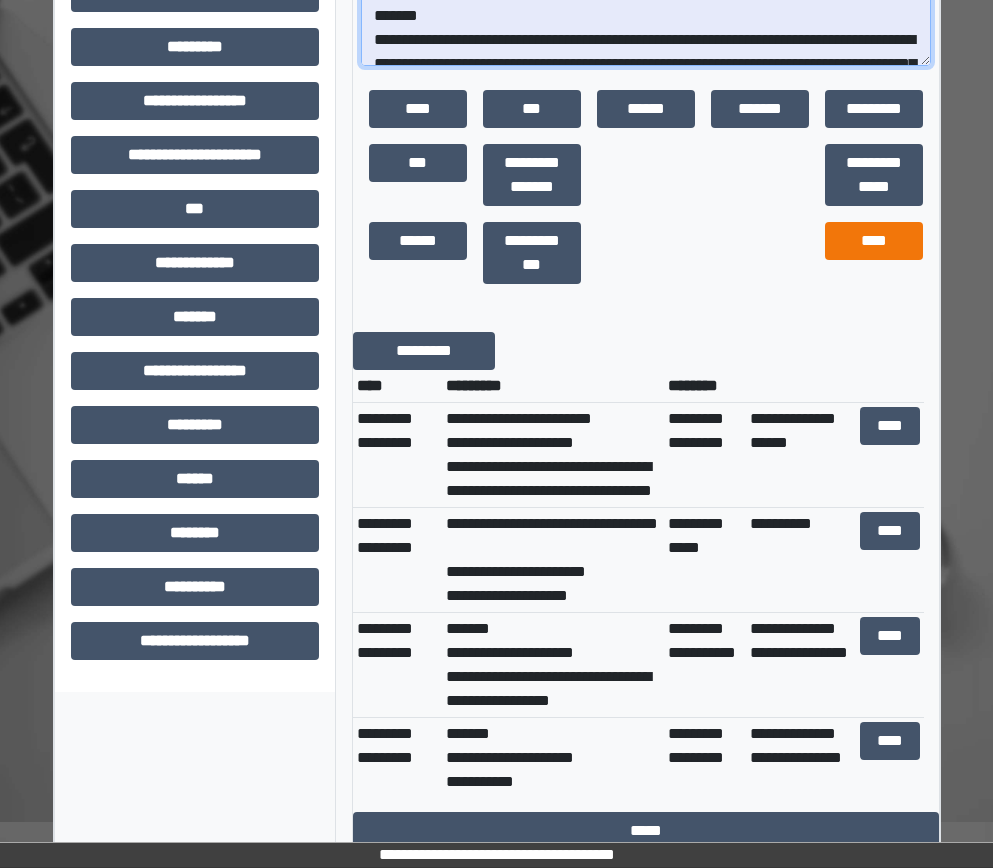 type on "**********" 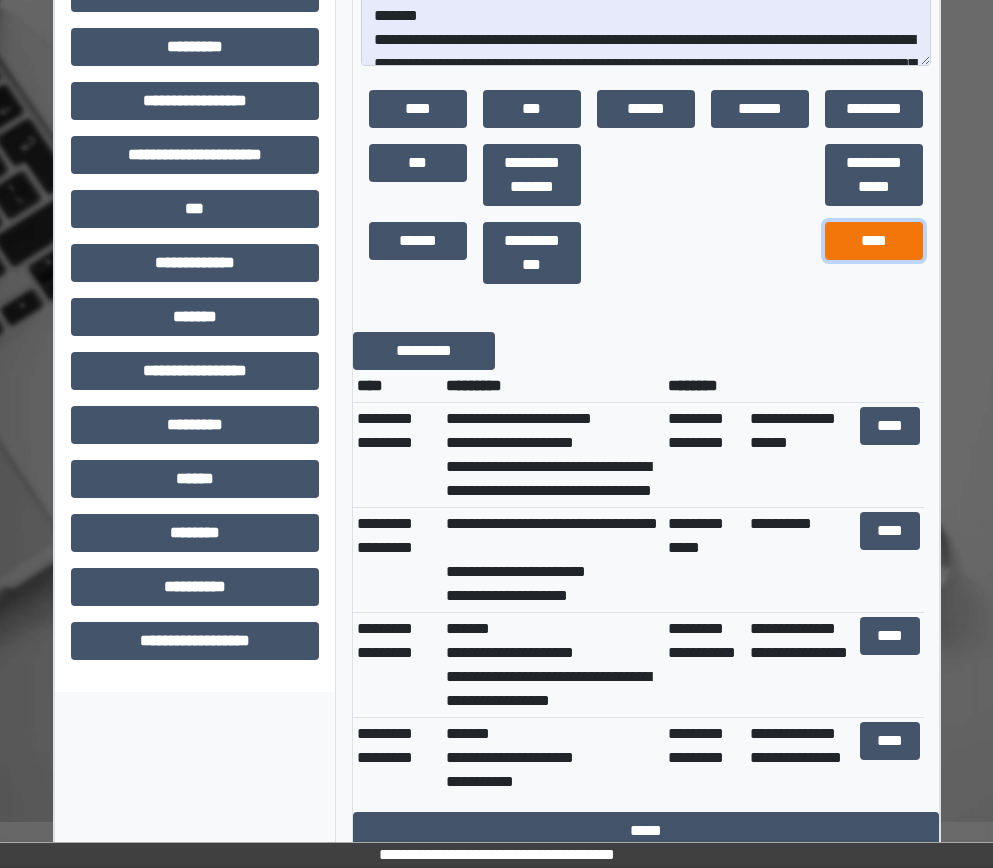 click on "****" at bounding box center [874, 241] 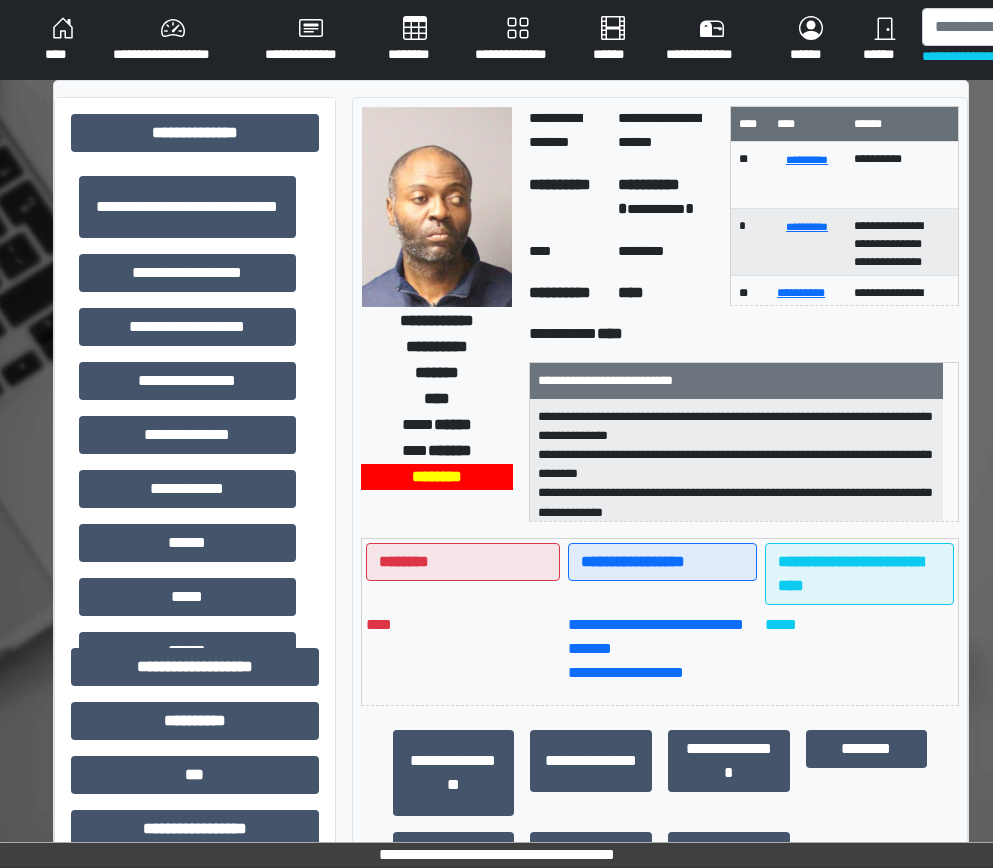 scroll, scrollTop: 100, scrollLeft: 0, axis: vertical 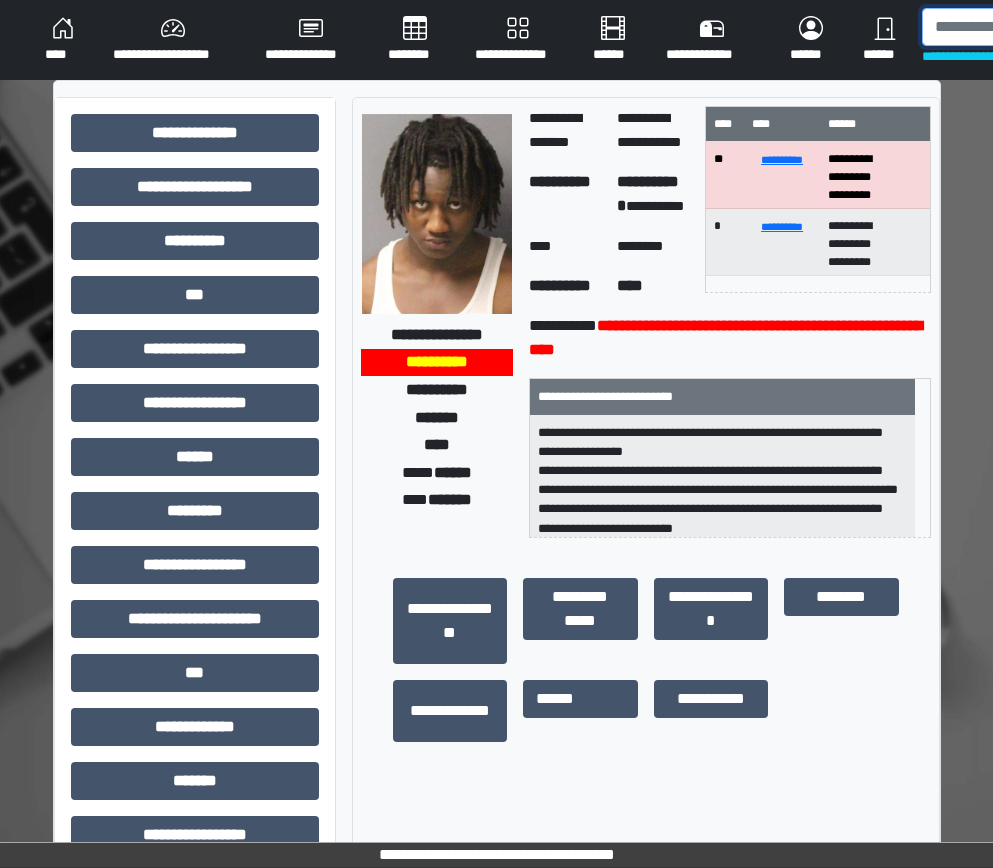 click at bounding box center [1025, 27] 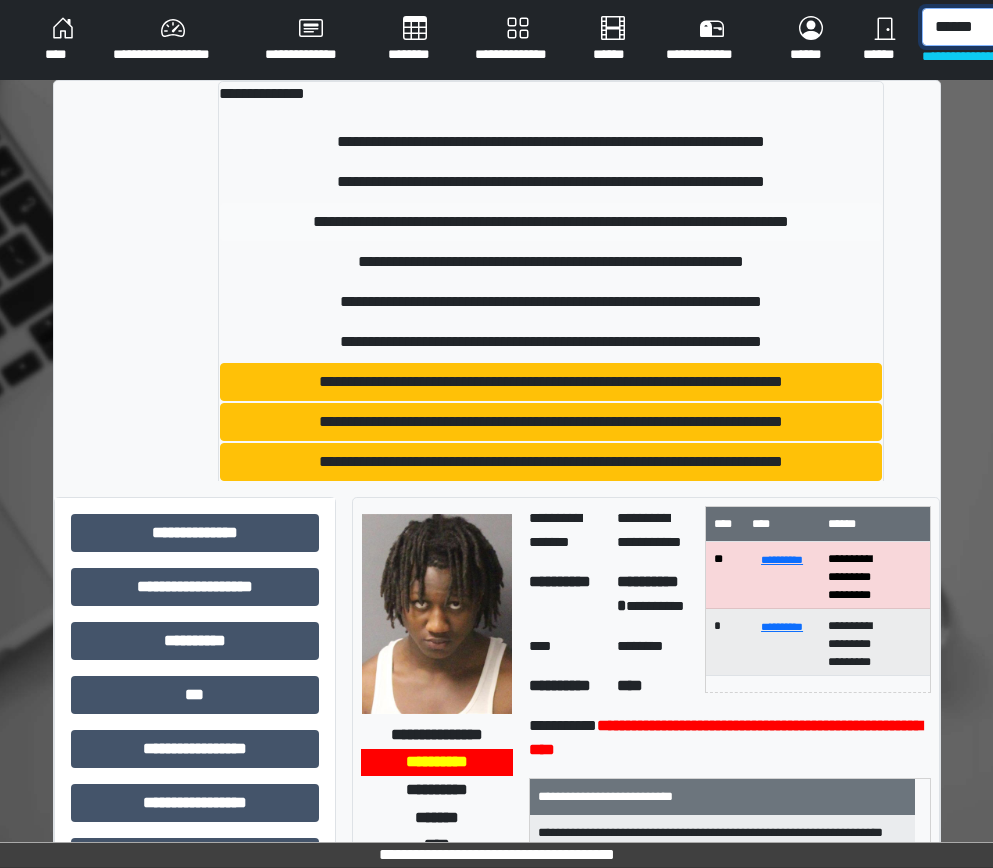 type on "******" 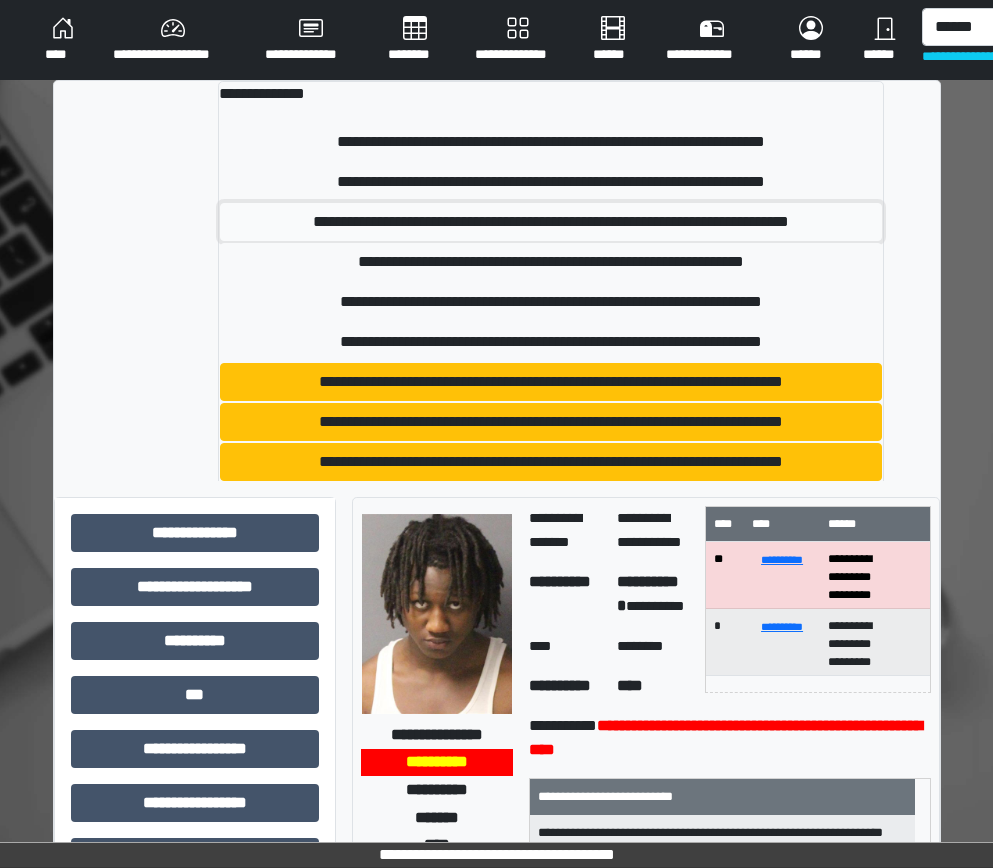 click on "**********" at bounding box center [551, 222] 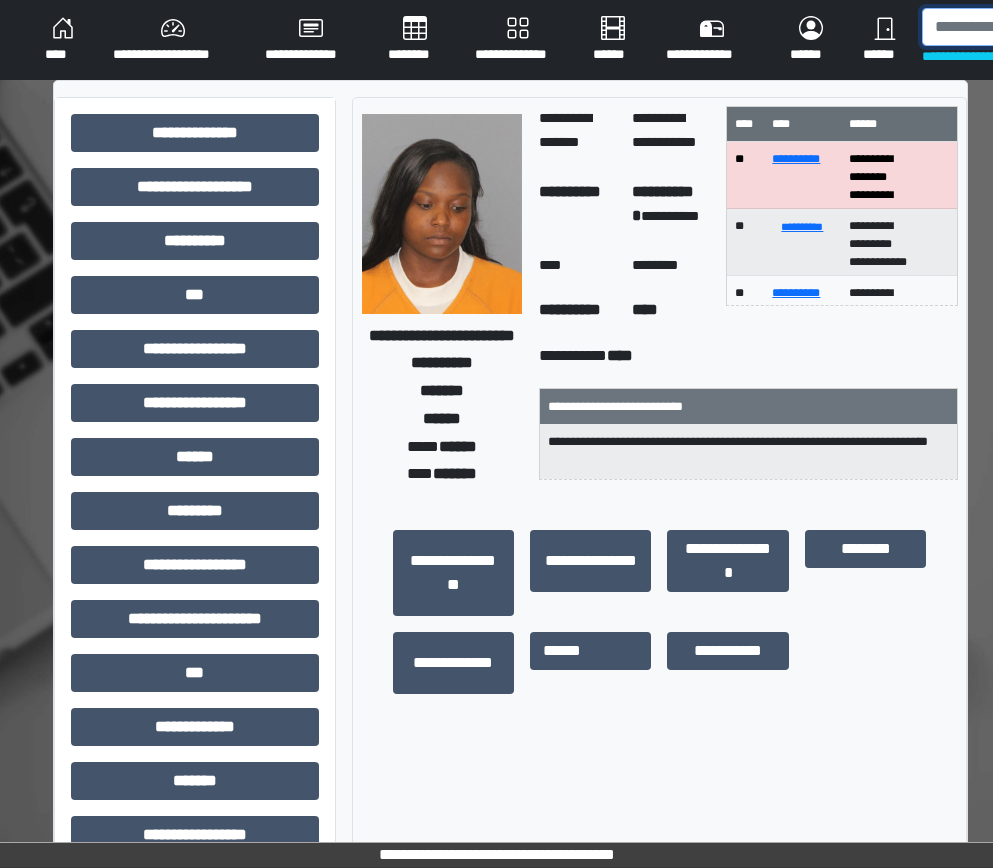 click at bounding box center [1025, 27] 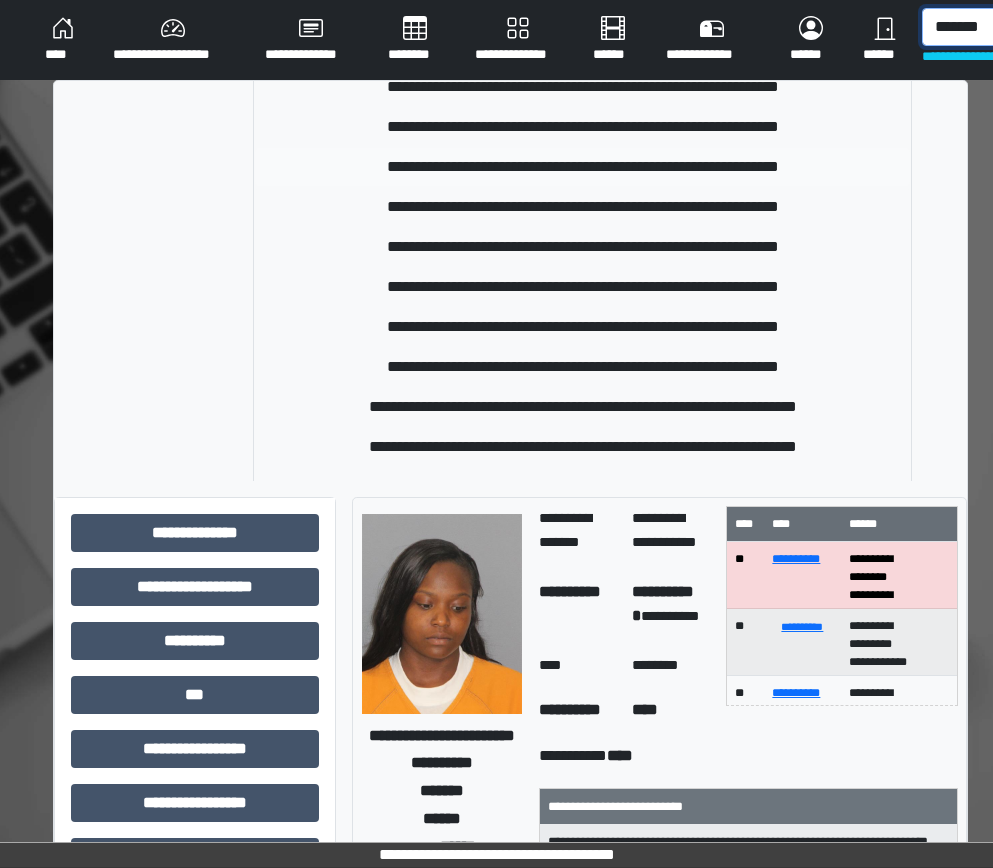 scroll, scrollTop: 200, scrollLeft: 0, axis: vertical 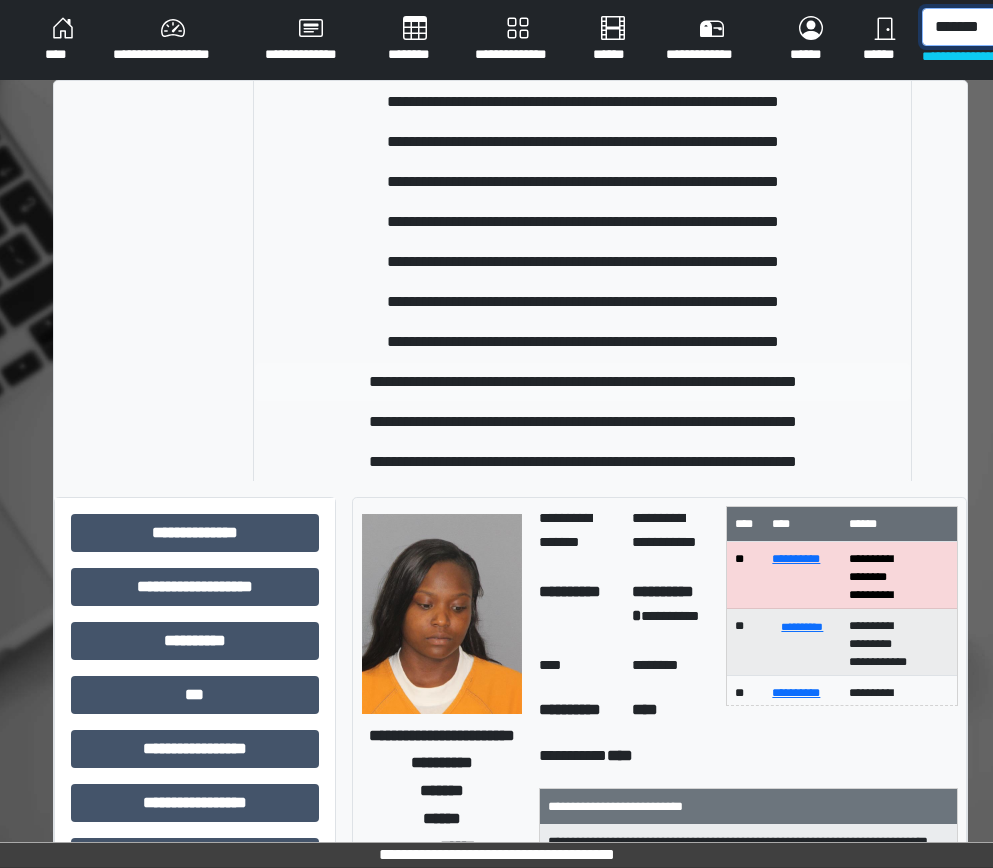 type on "*******" 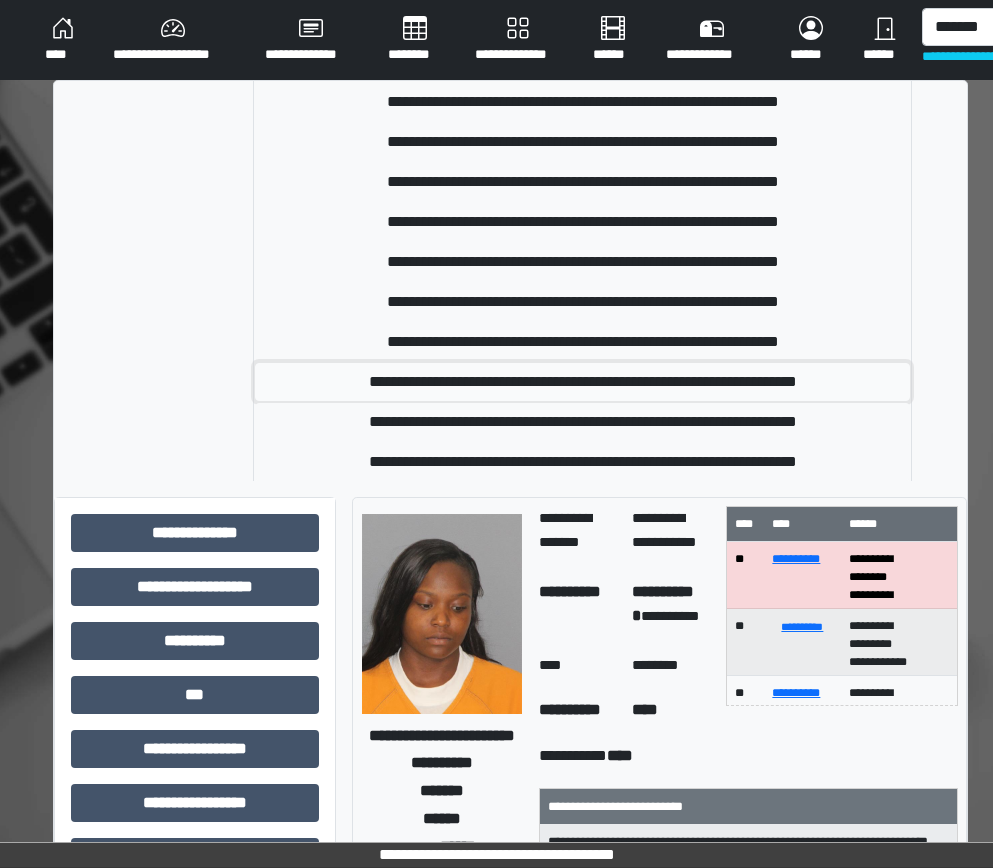 click on "**********" at bounding box center (582, 382) 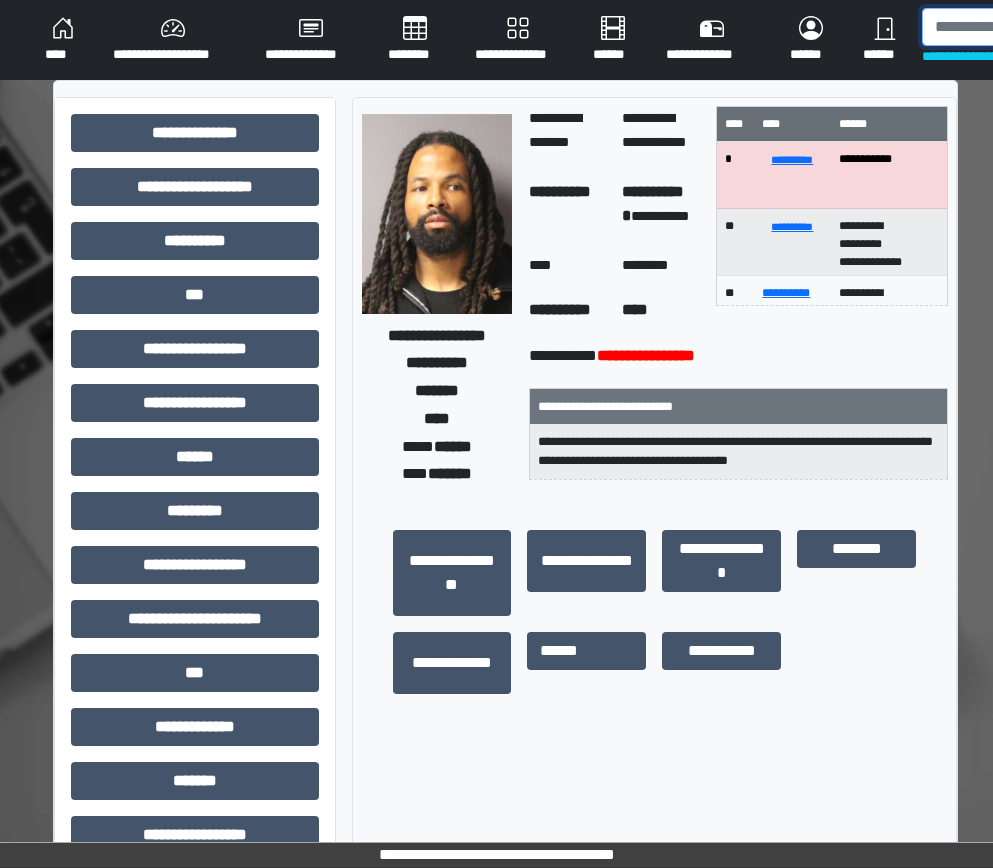 click at bounding box center [1025, 27] 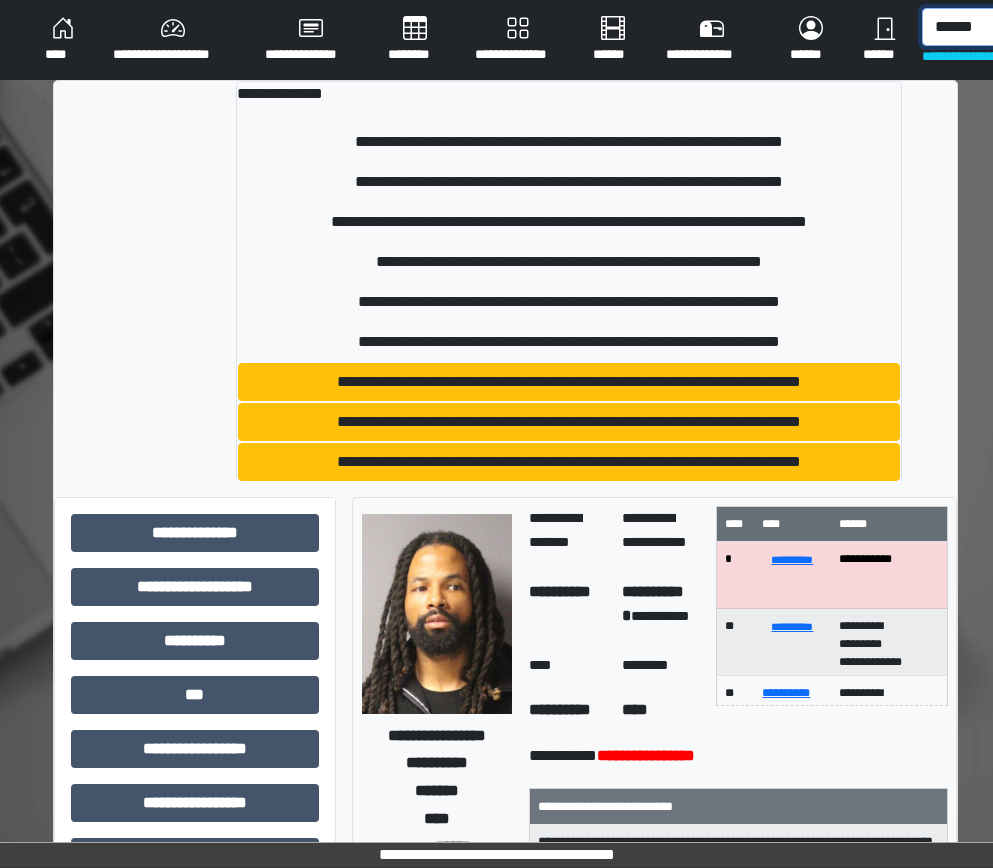 type on "******" 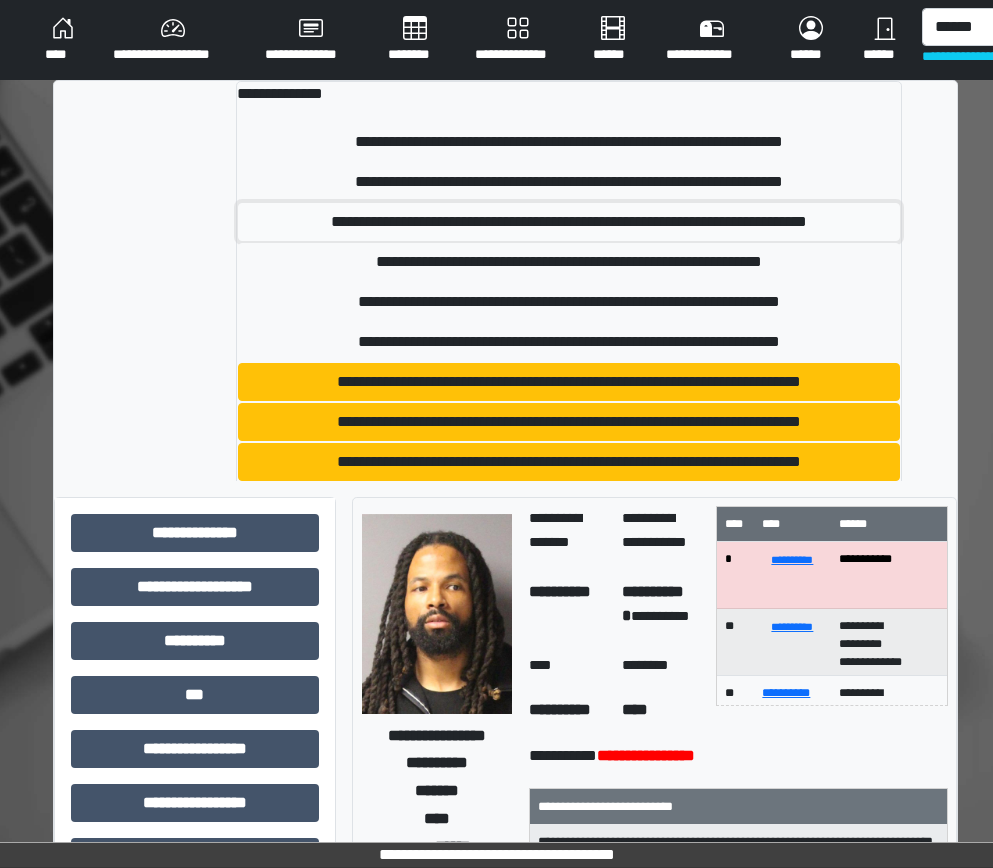 click on "**********" at bounding box center [569, 222] 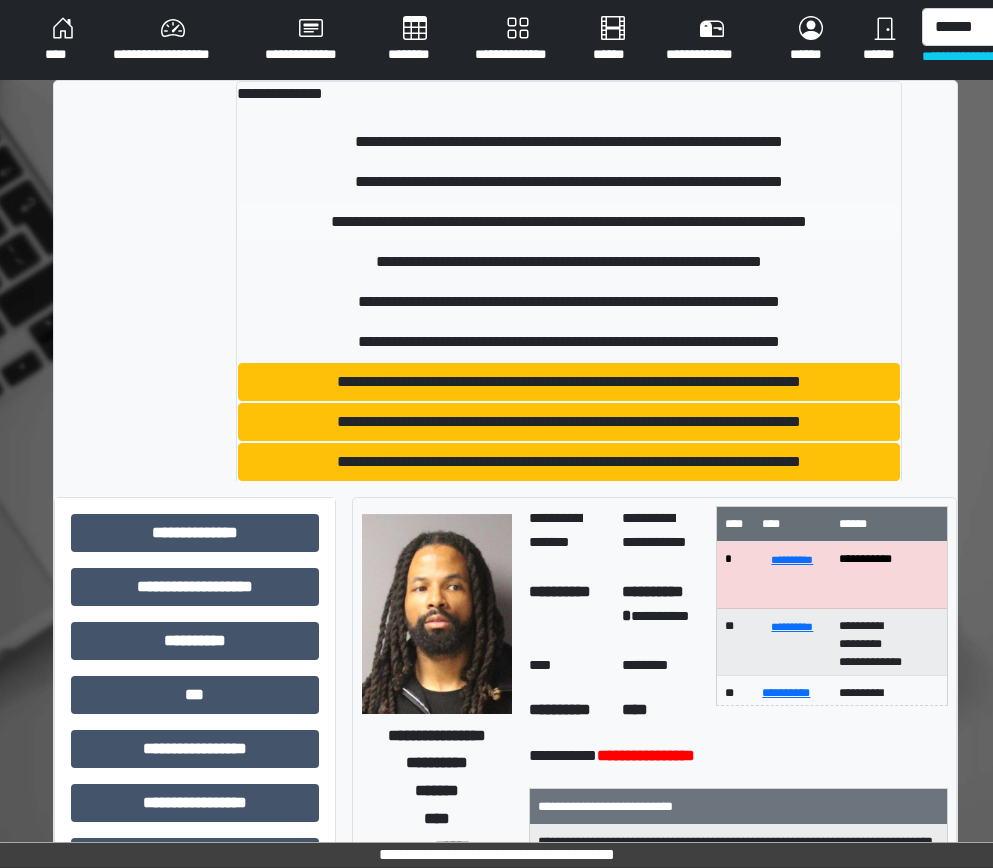 type 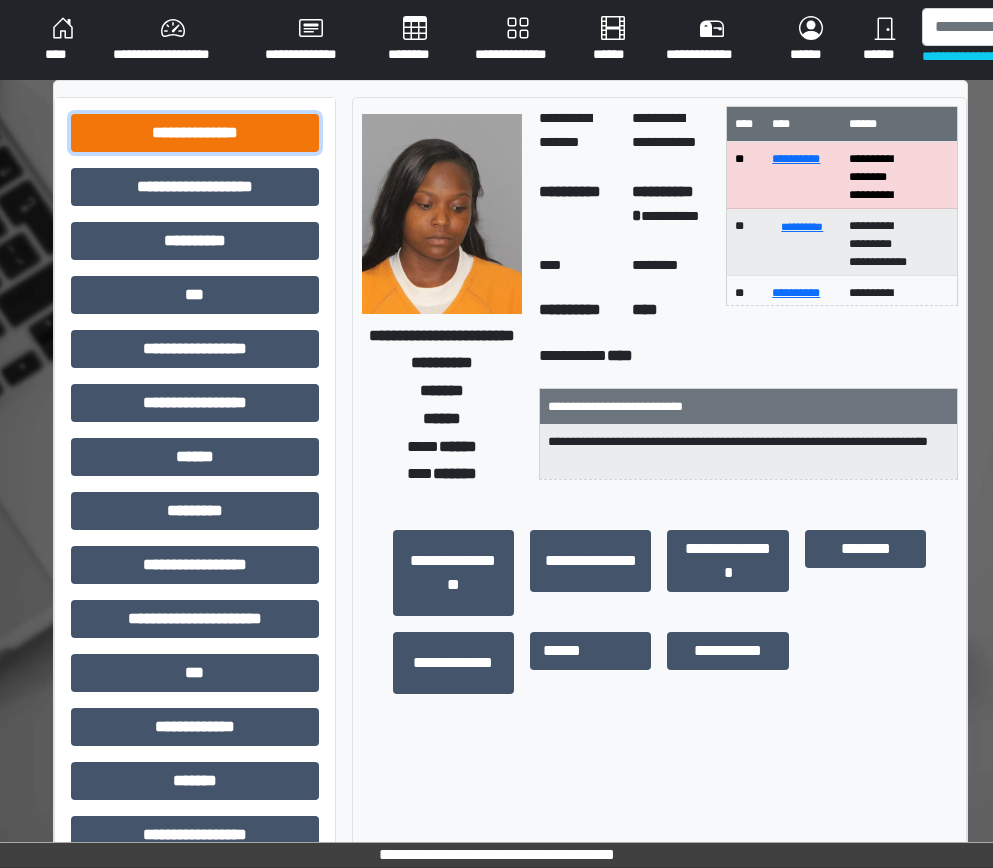 click on "**********" at bounding box center (195, 133) 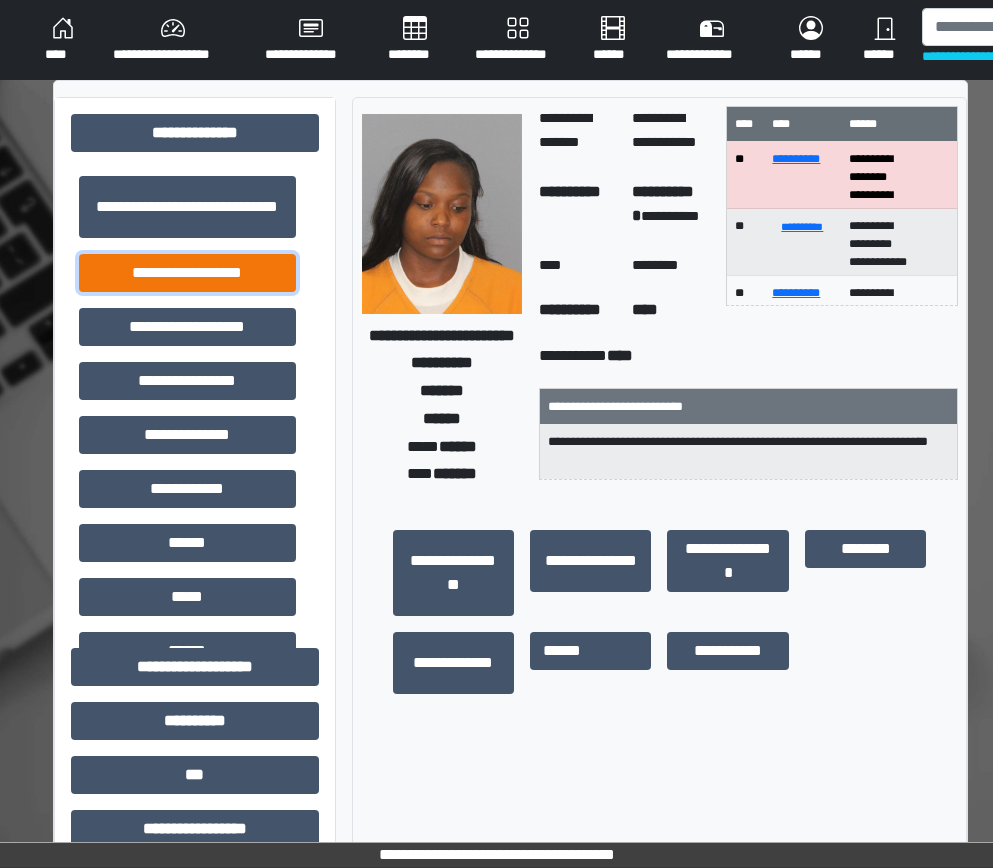 click on "**********" at bounding box center [187, 273] 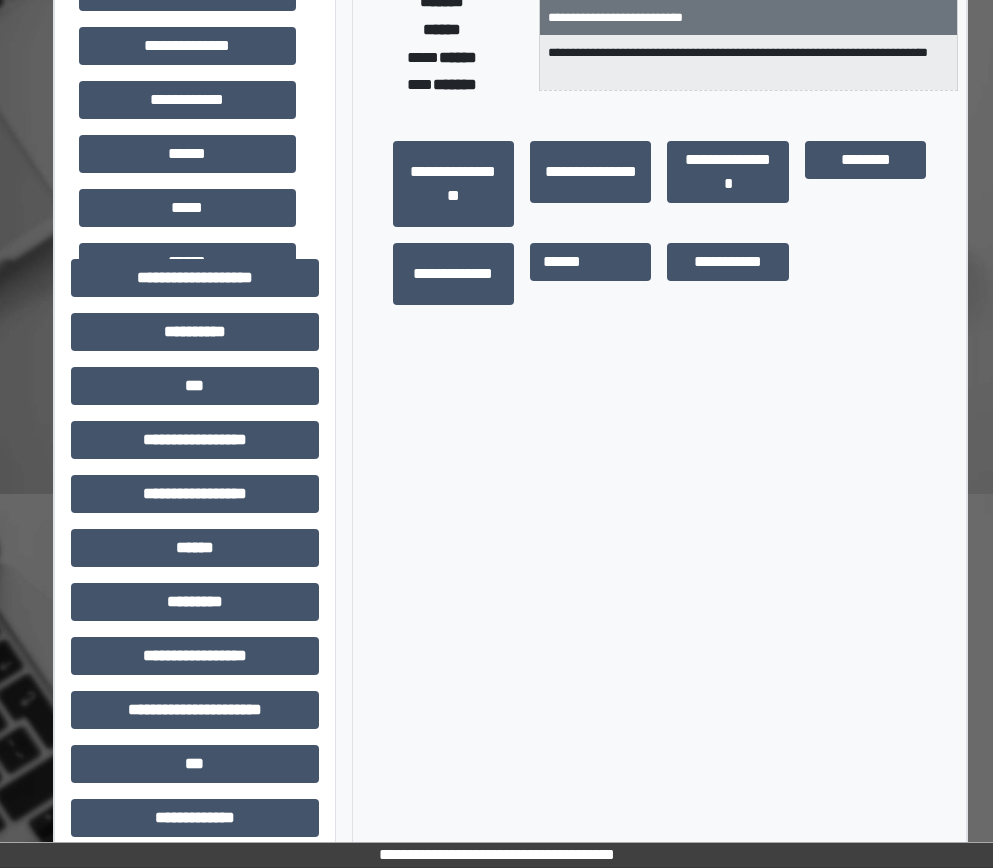 scroll, scrollTop: 400, scrollLeft: 0, axis: vertical 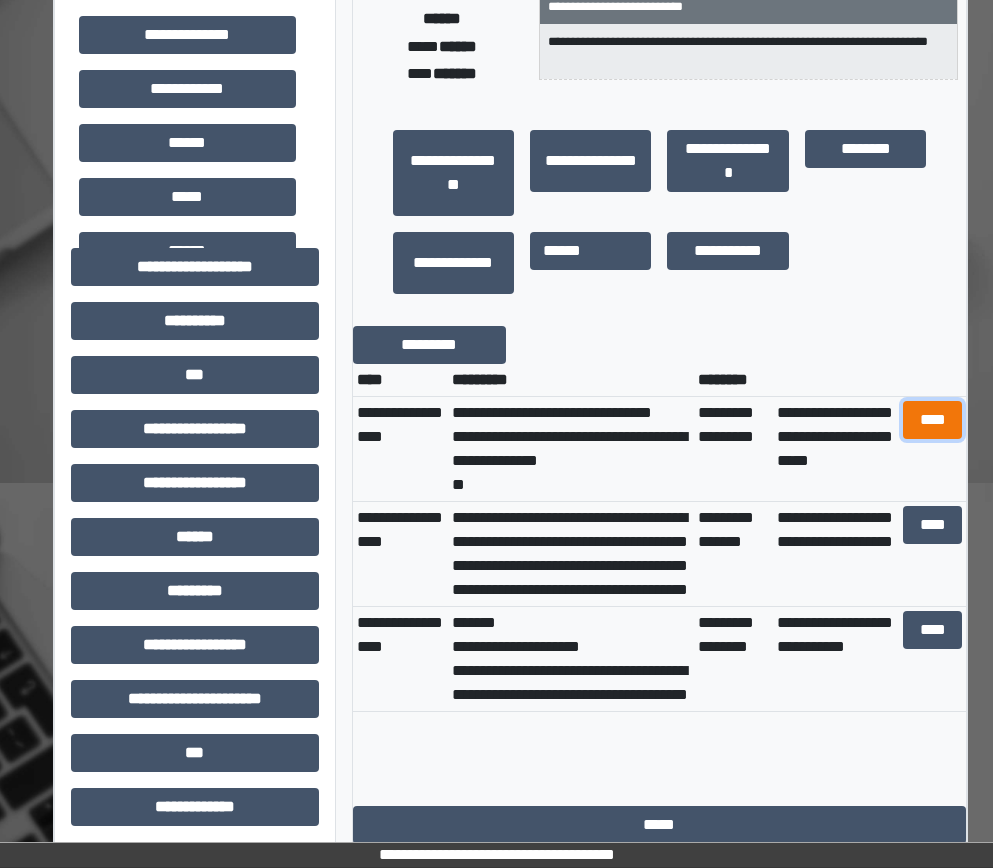 click on "****" at bounding box center (933, 420) 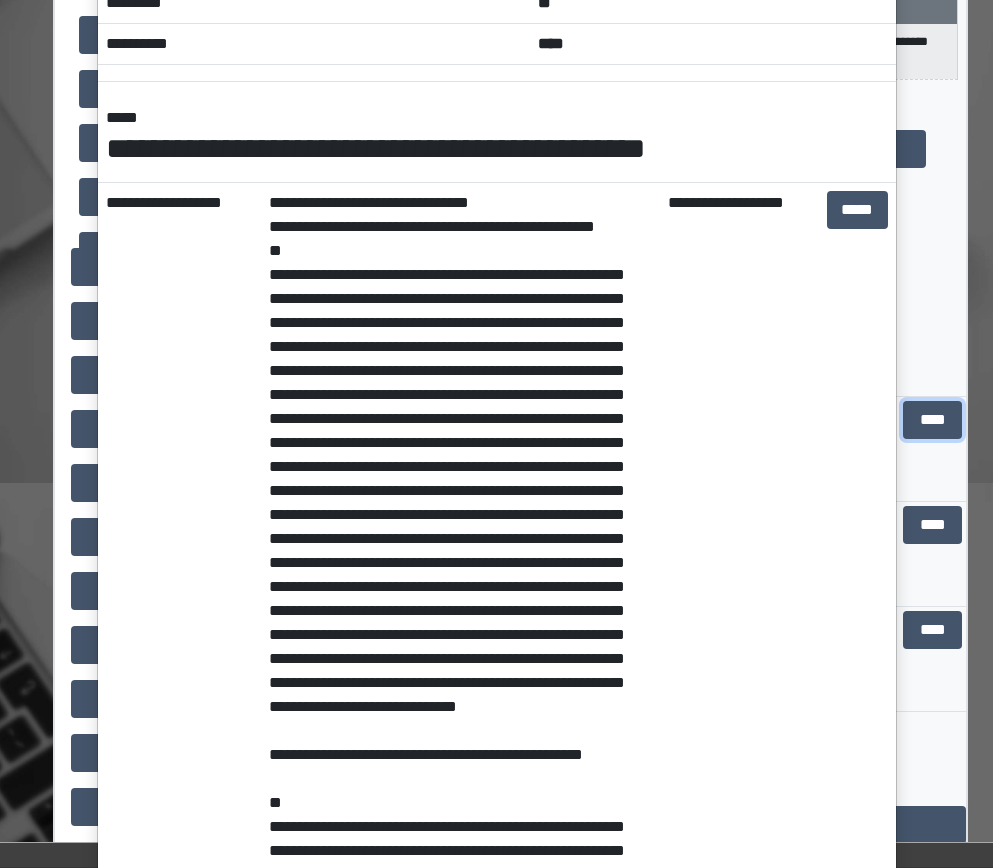 scroll, scrollTop: 200, scrollLeft: 0, axis: vertical 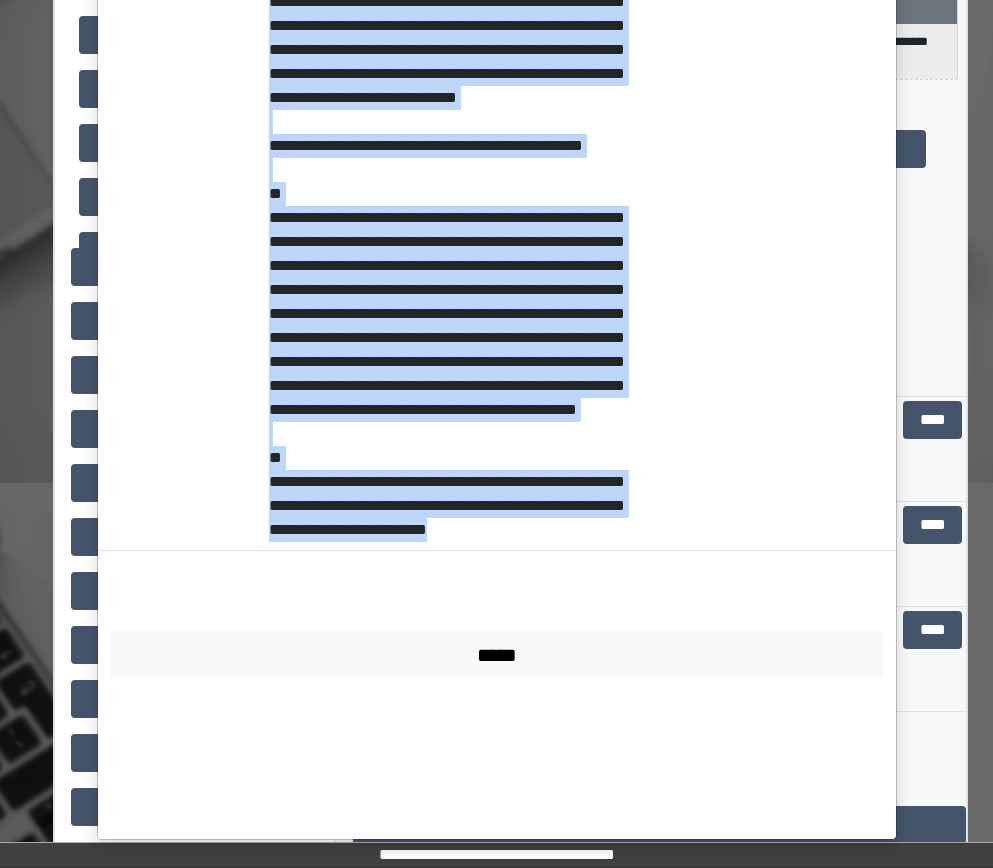 drag, startPoint x: 255, startPoint y: 276, endPoint x: 611, endPoint y: 664, distance: 526.57385 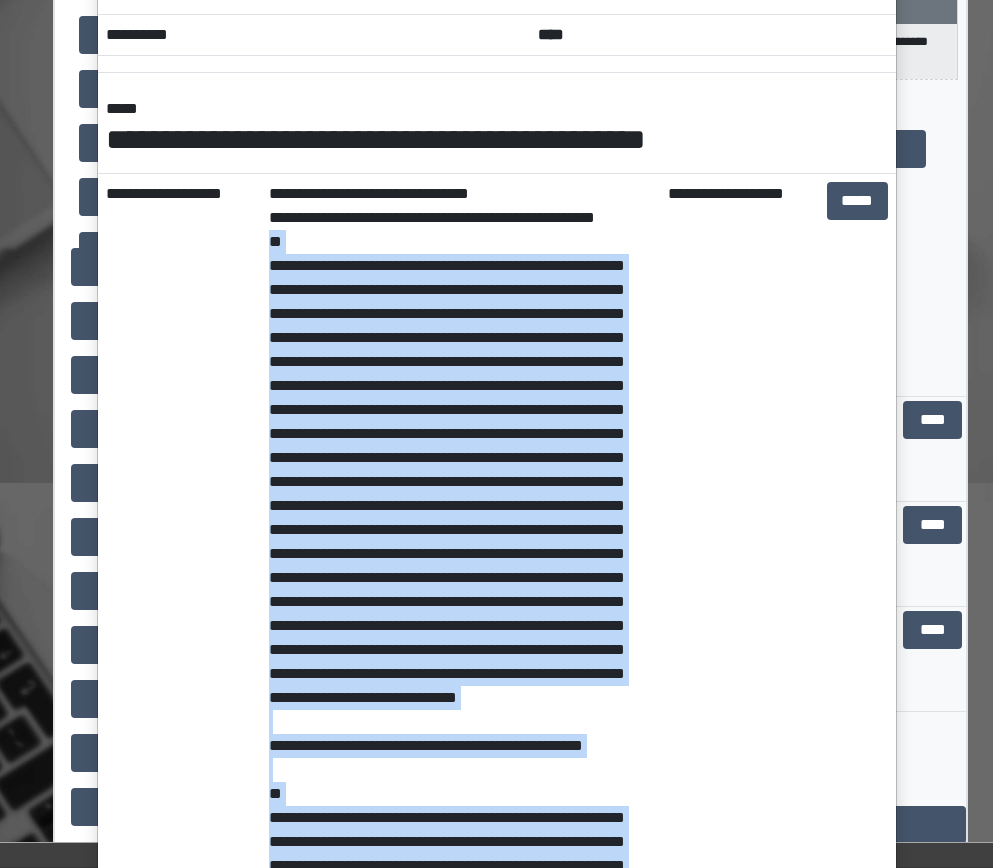 scroll, scrollTop: 0, scrollLeft: 0, axis: both 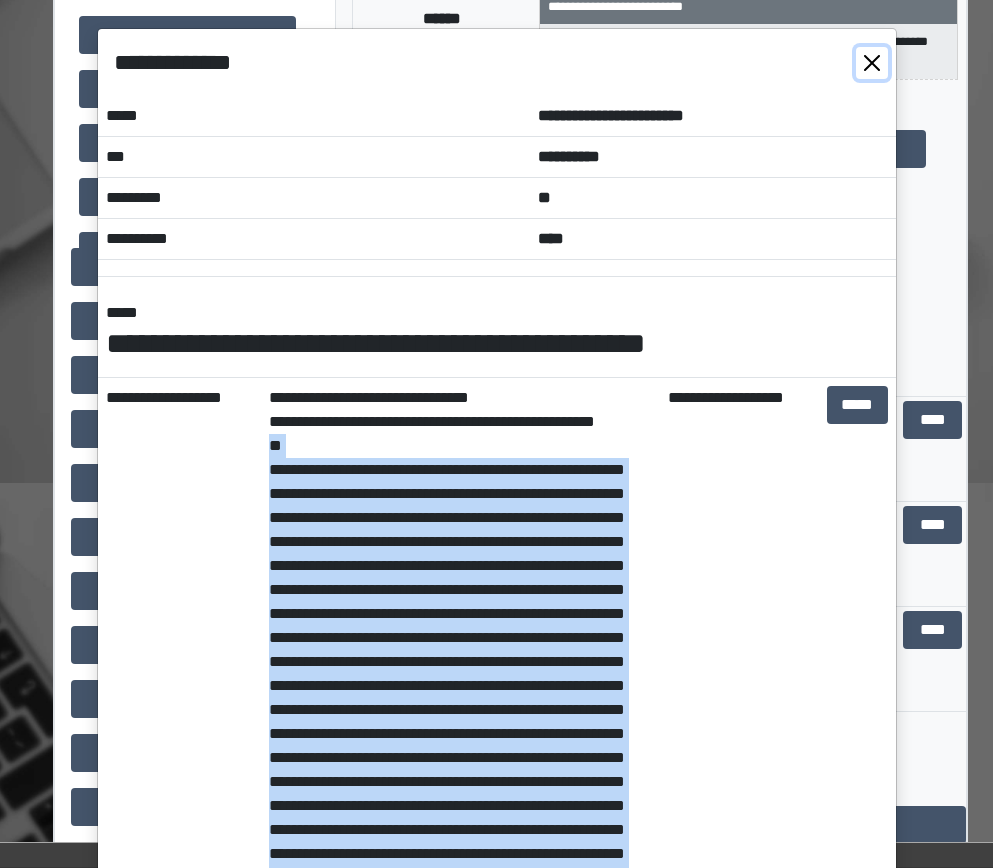 click at bounding box center [872, 63] 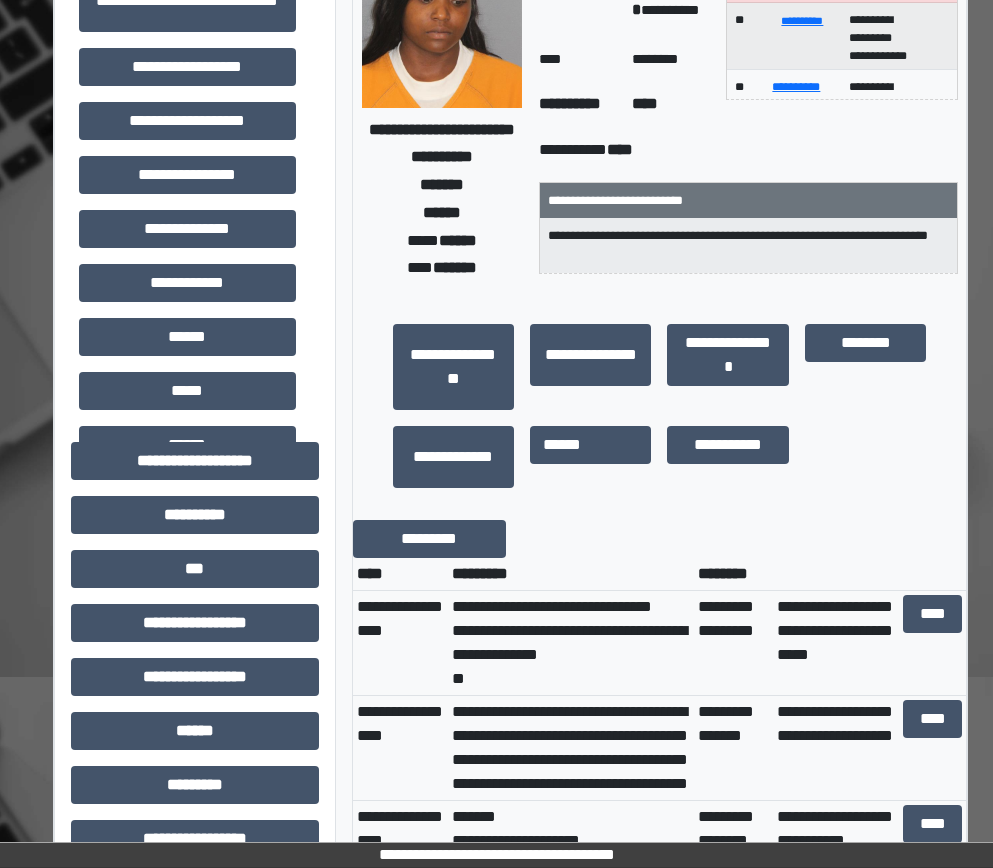 scroll, scrollTop: 400, scrollLeft: 0, axis: vertical 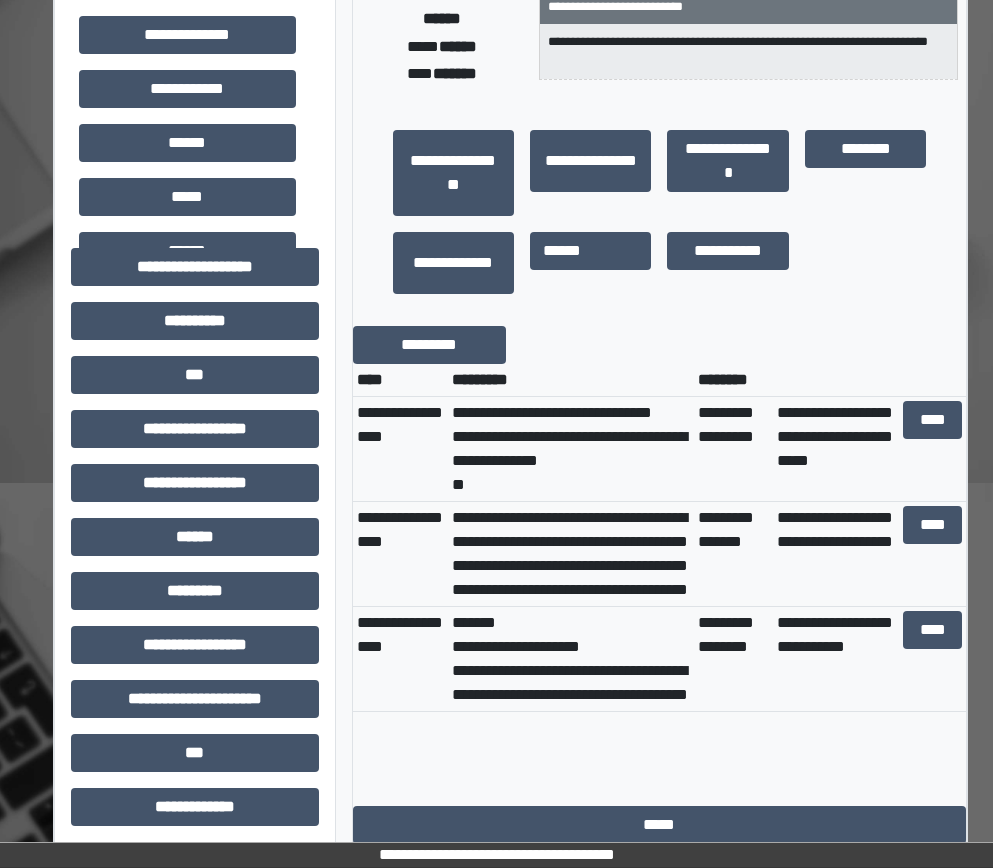 click on "****" at bounding box center (933, 449) 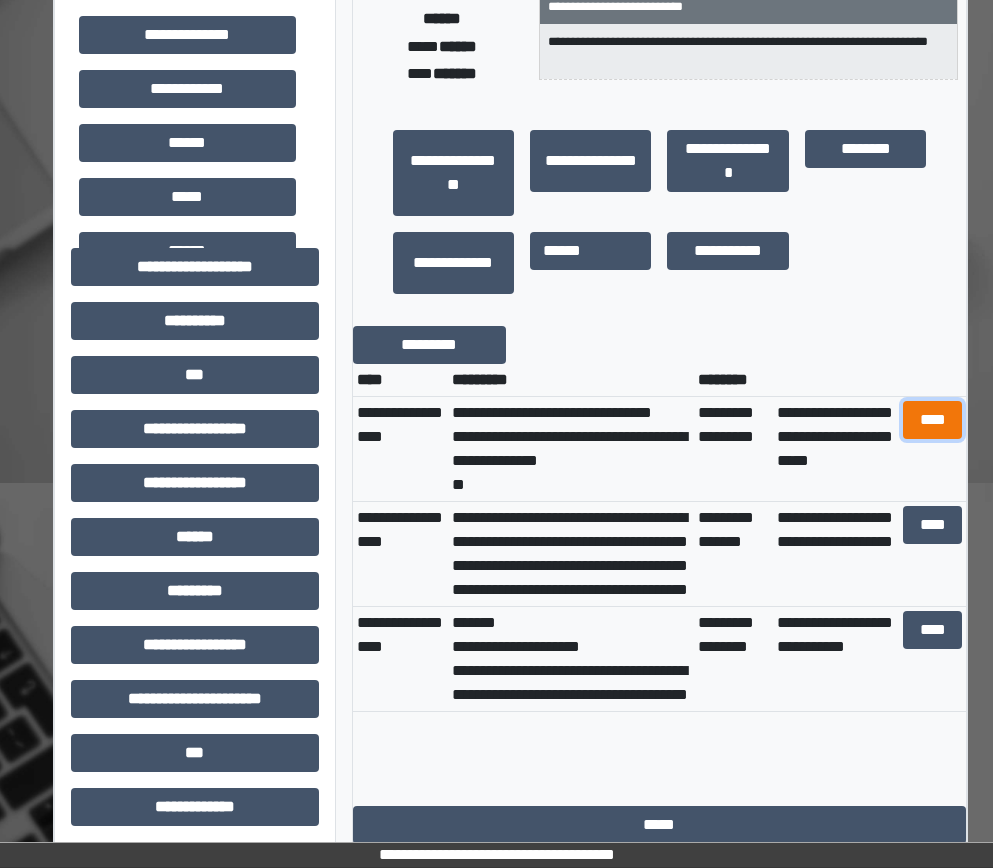 click on "****" at bounding box center [933, 420] 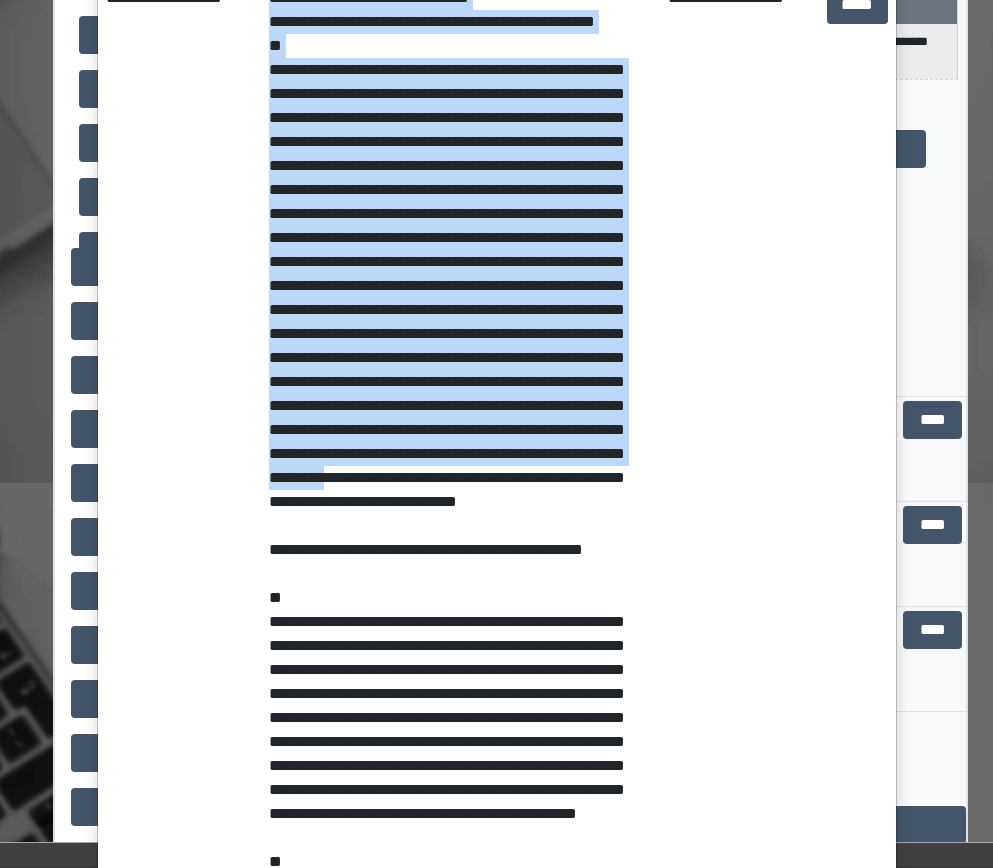 drag, startPoint x: 251, startPoint y: 464, endPoint x: 554, endPoint y: 543, distance: 313.12936 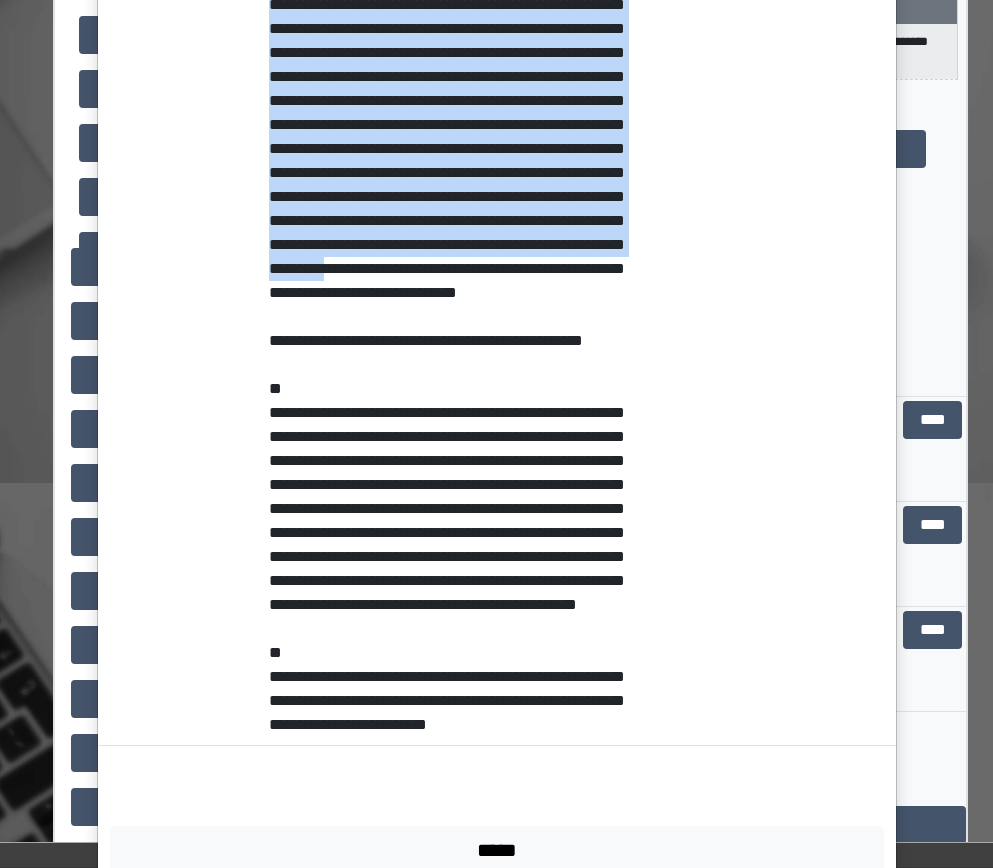 scroll, scrollTop: 804, scrollLeft: 0, axis: vertical 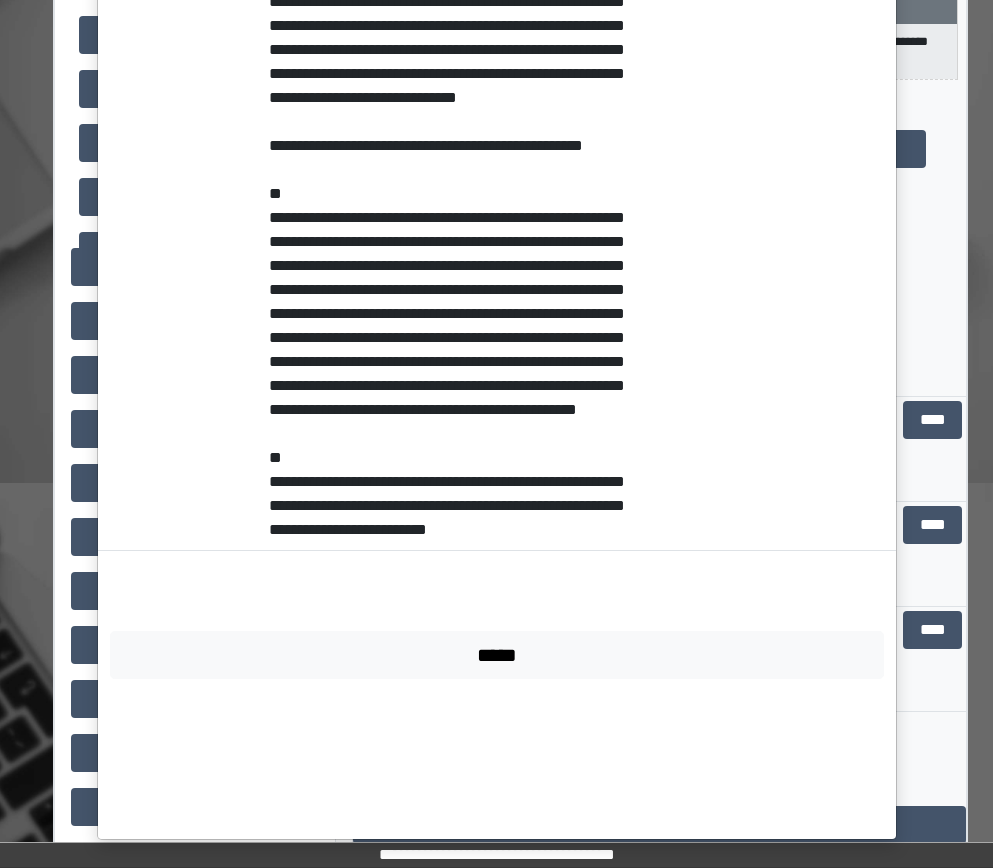 click on "**********" at bounding box center (460, 62) 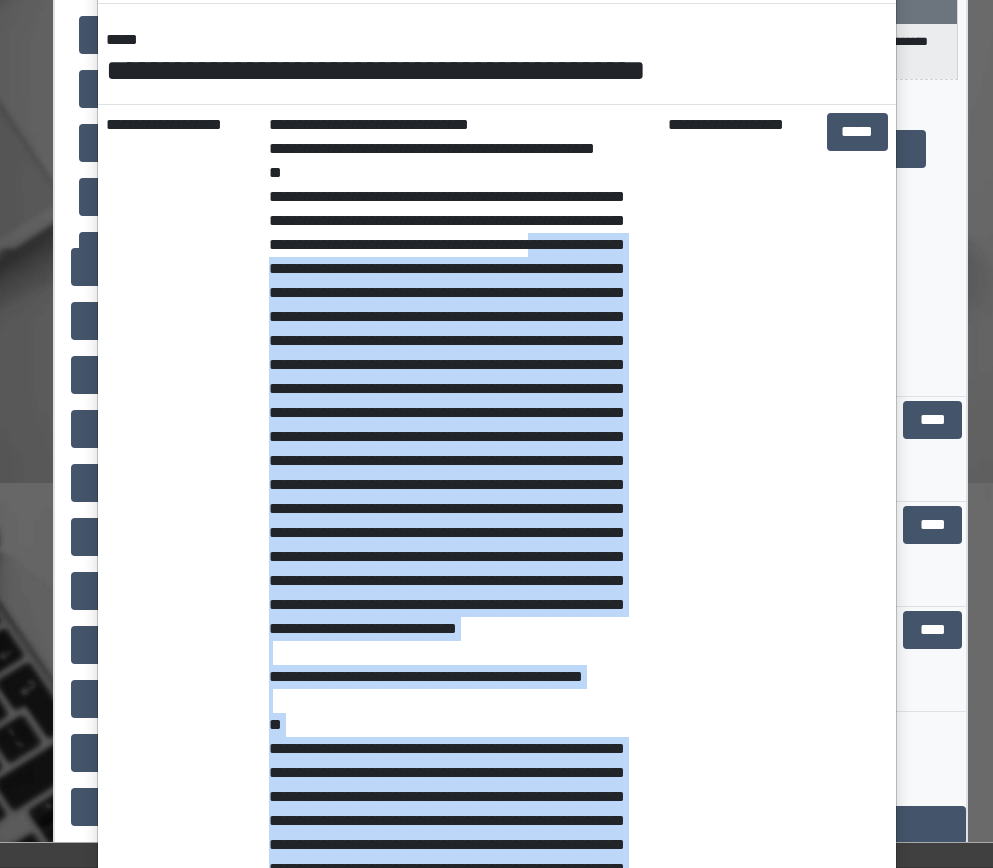 scroll, scrollTop: 104, scrollLeft: 0, axis: vertical 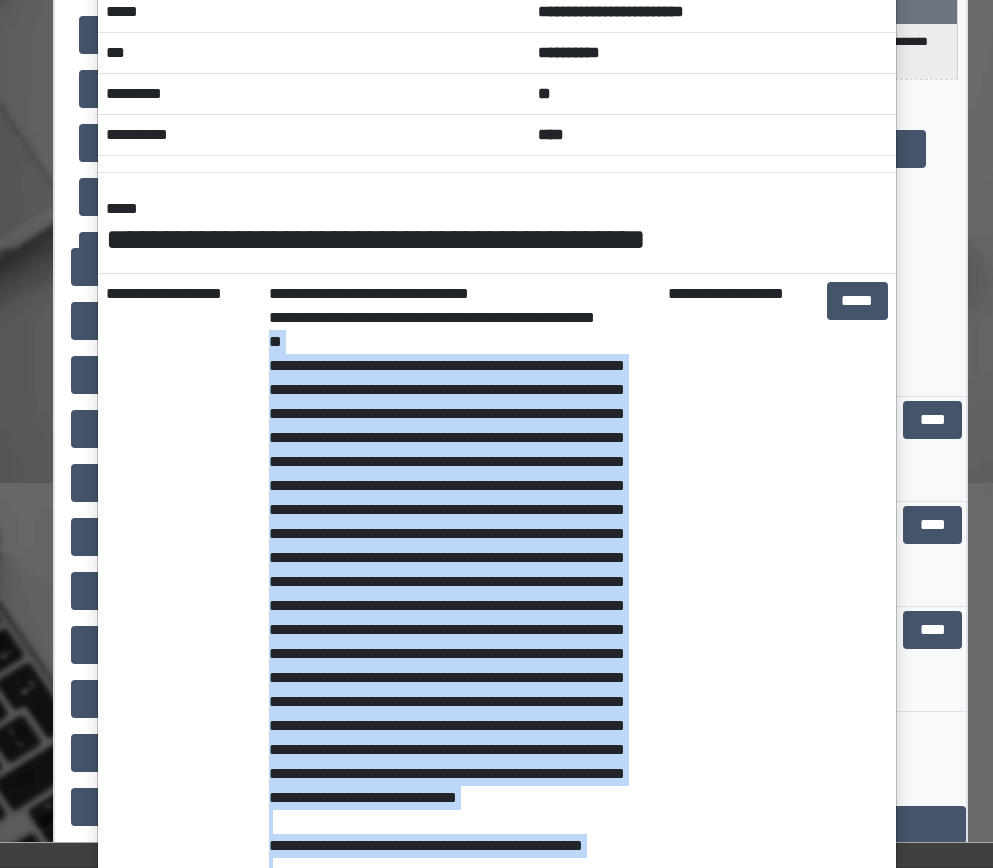 drag, startPoint x: 589, startPoint y: 672, endPoint x: 253, endPoint y: 375, distance: 448.44733 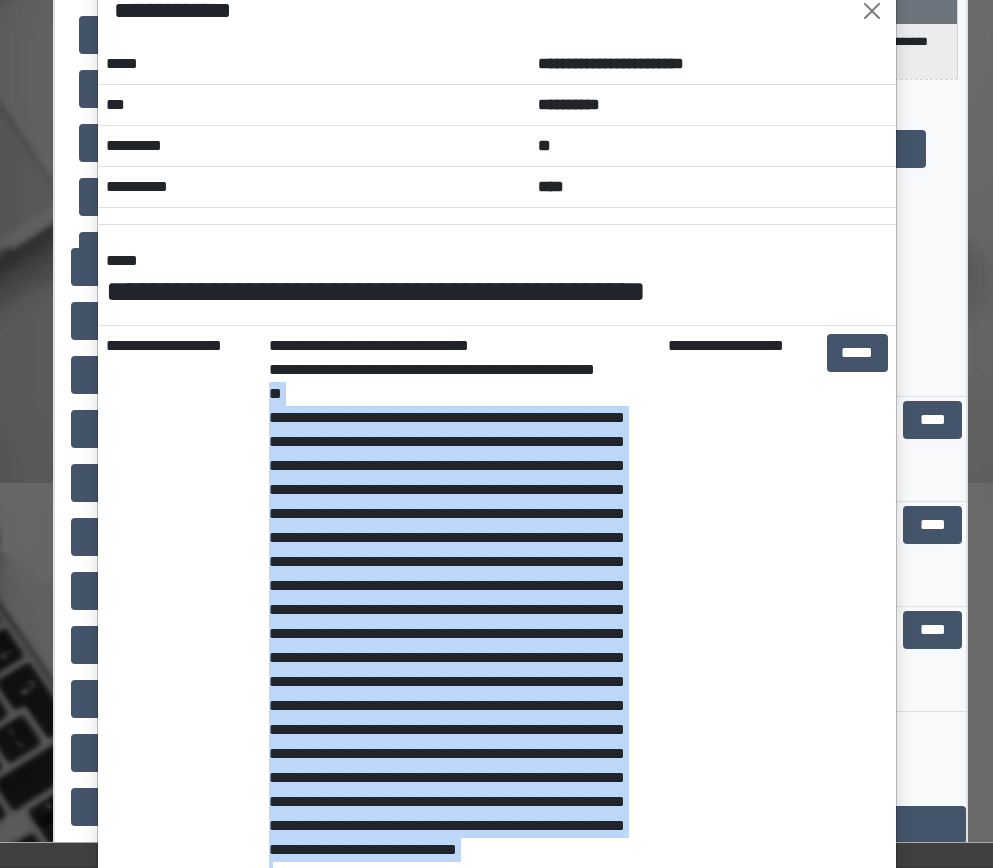 scroll, scrollTop: 4, scrollLeft: 0, axis: vertical 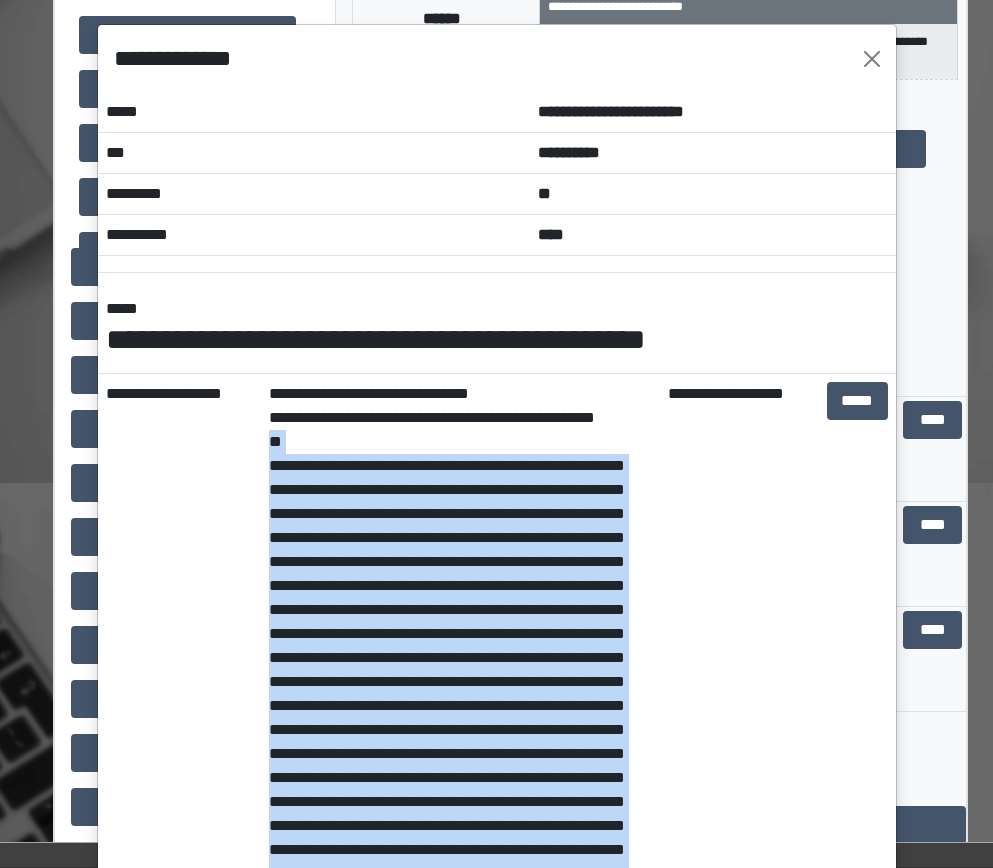drag, startPoint x: 319, startPoint y: 436, endPoint x: 306, endPoint y: 545, distance: 109.77249 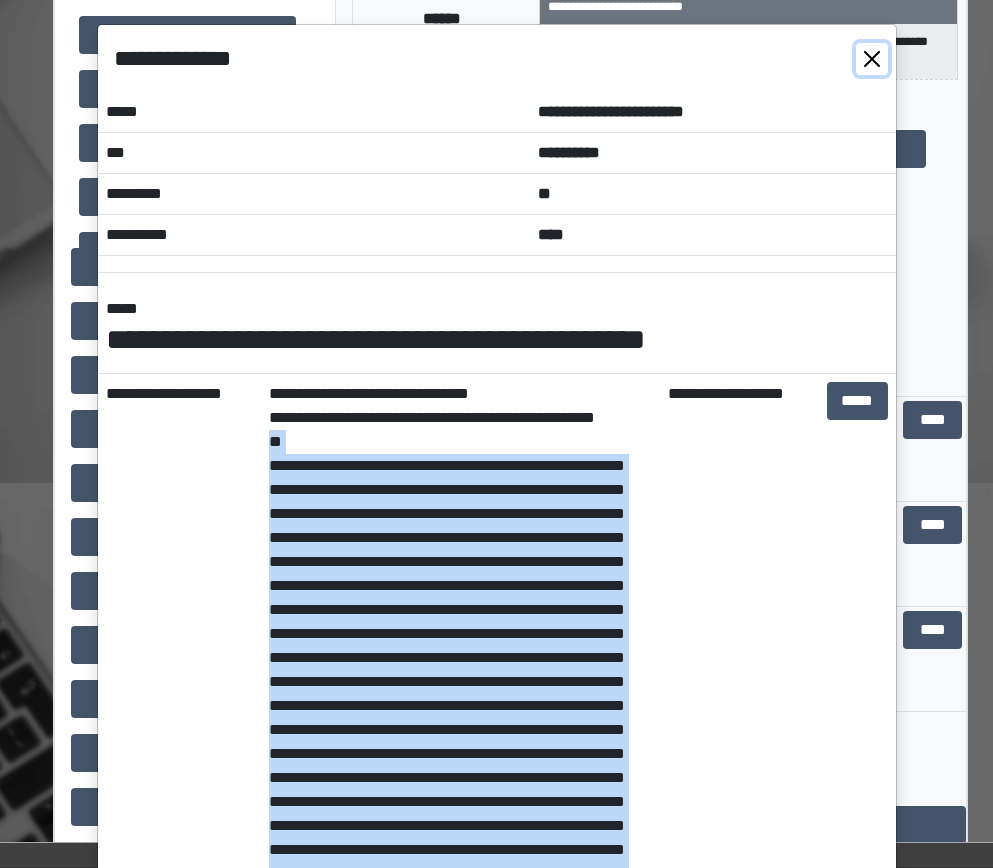 click at bounding box center (872, 59) 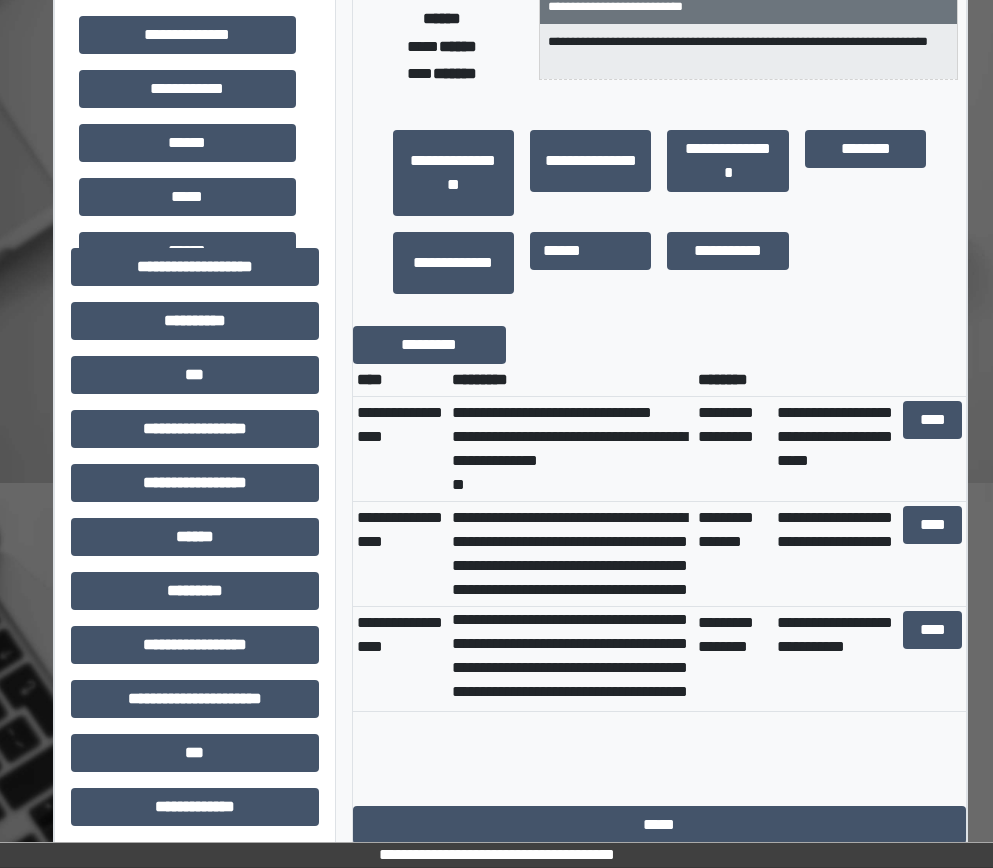 scroll, scrollTop: 700, scrollLeft: 0, axis: vertical 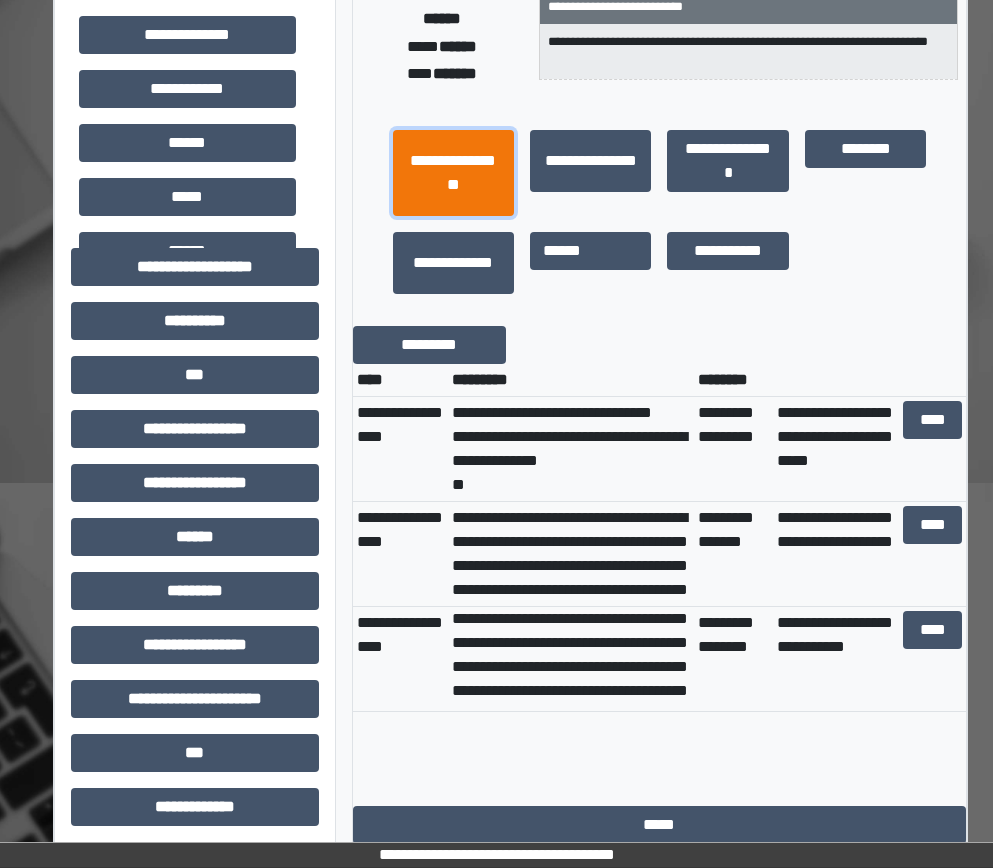 click on "**********" at bounding box center [453, 173] 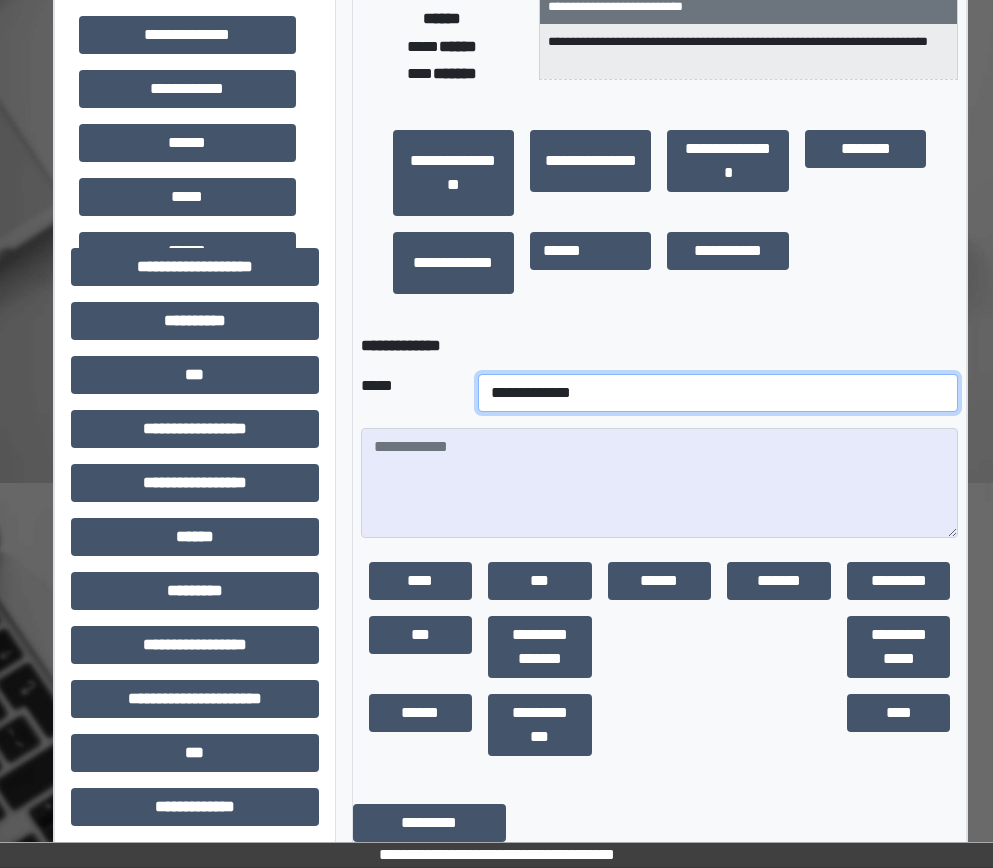 click on "**********" at bounding box center (718, 393) 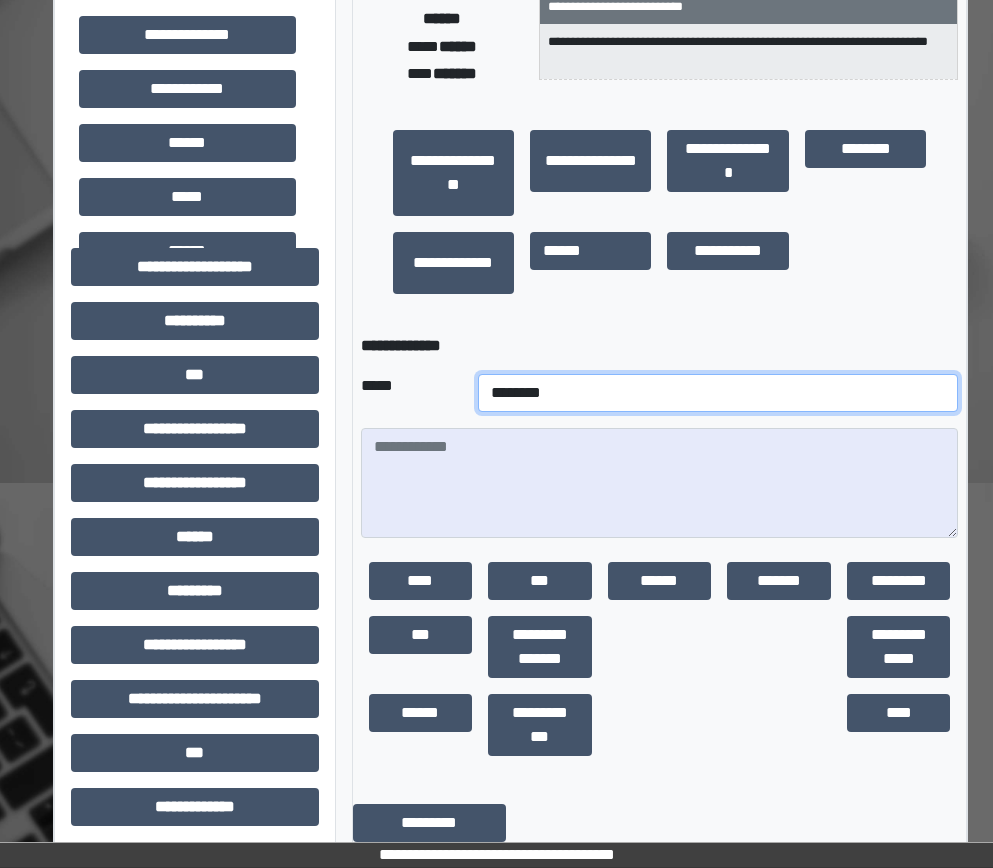 click on "**********" at bounding box center [718, 393] 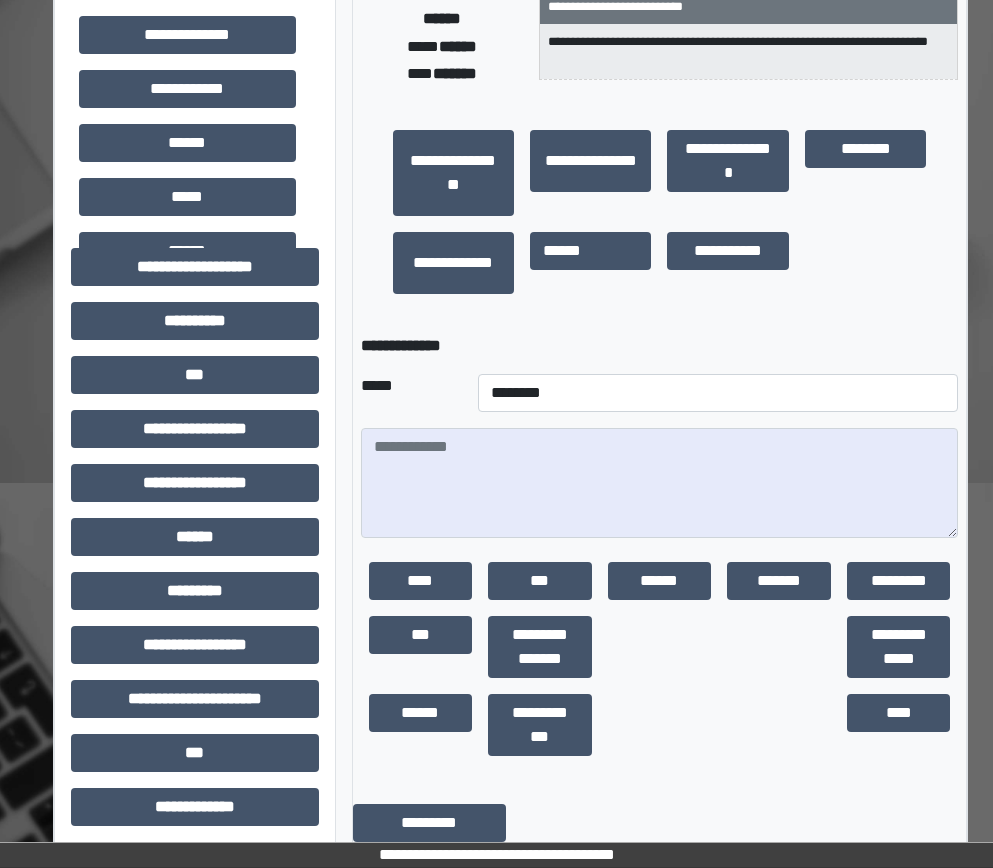 click on "**********" at bounding box center [660, 212] 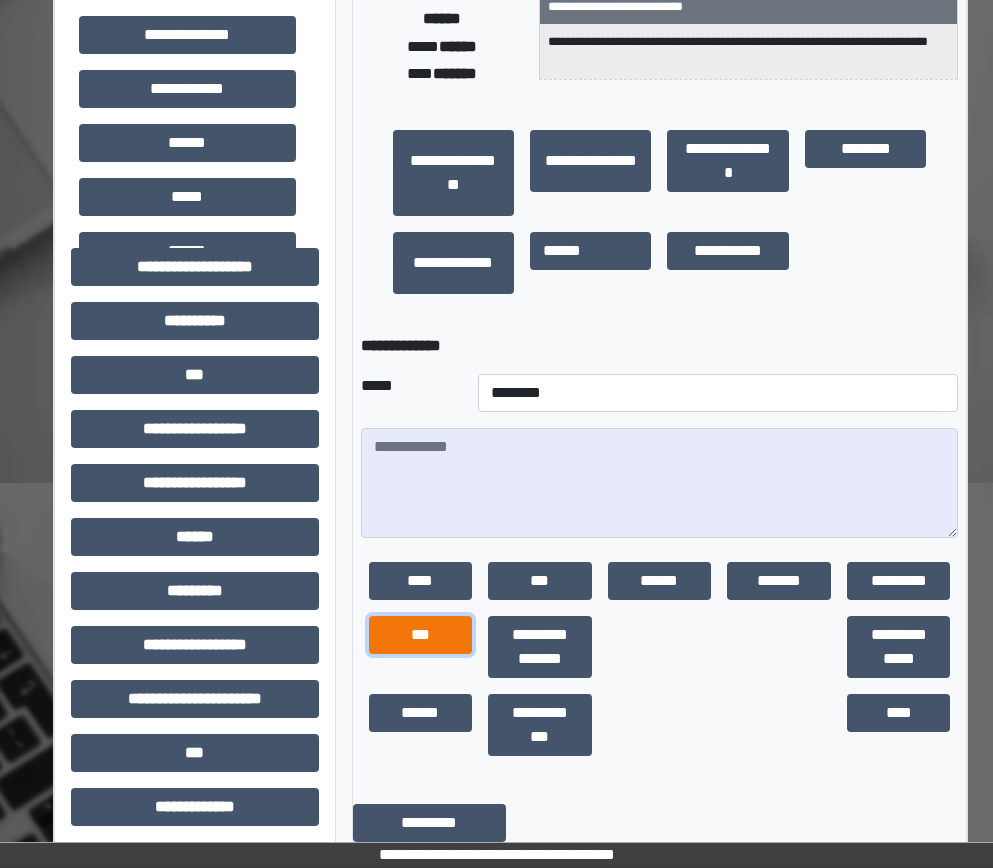 click on "***" at bounding box center [421, 635] 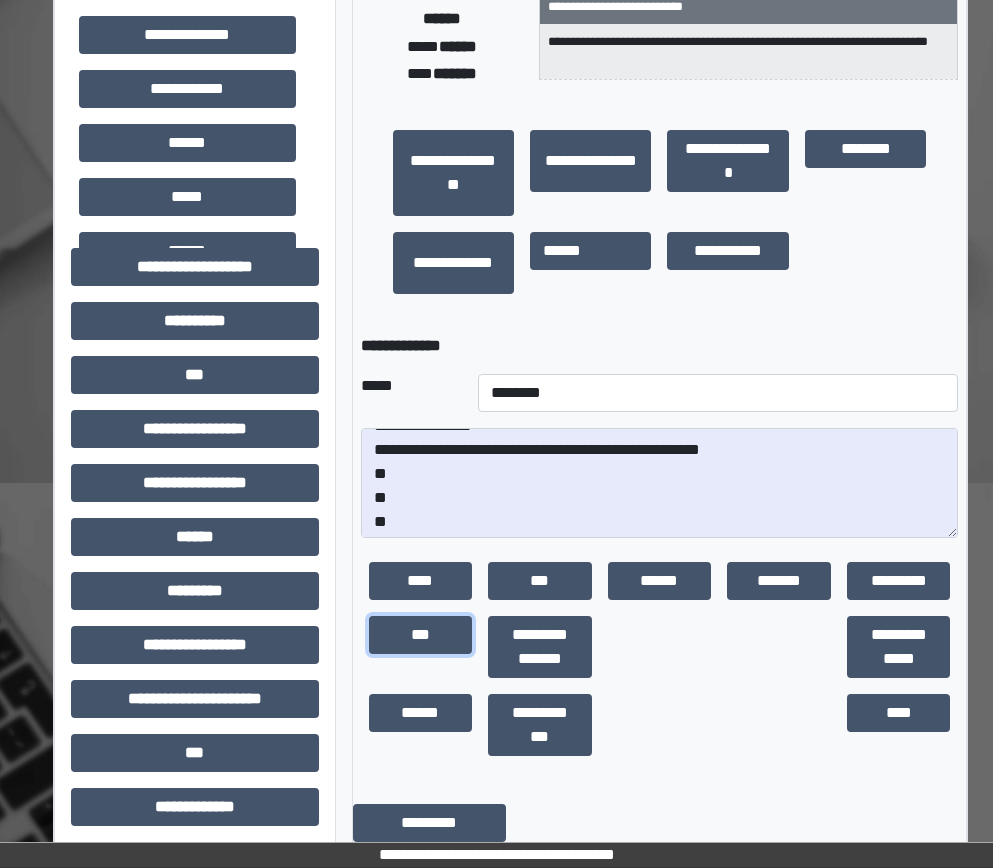 scroll, scrollTop: 24, scrollLeft: 0, axis: vertical 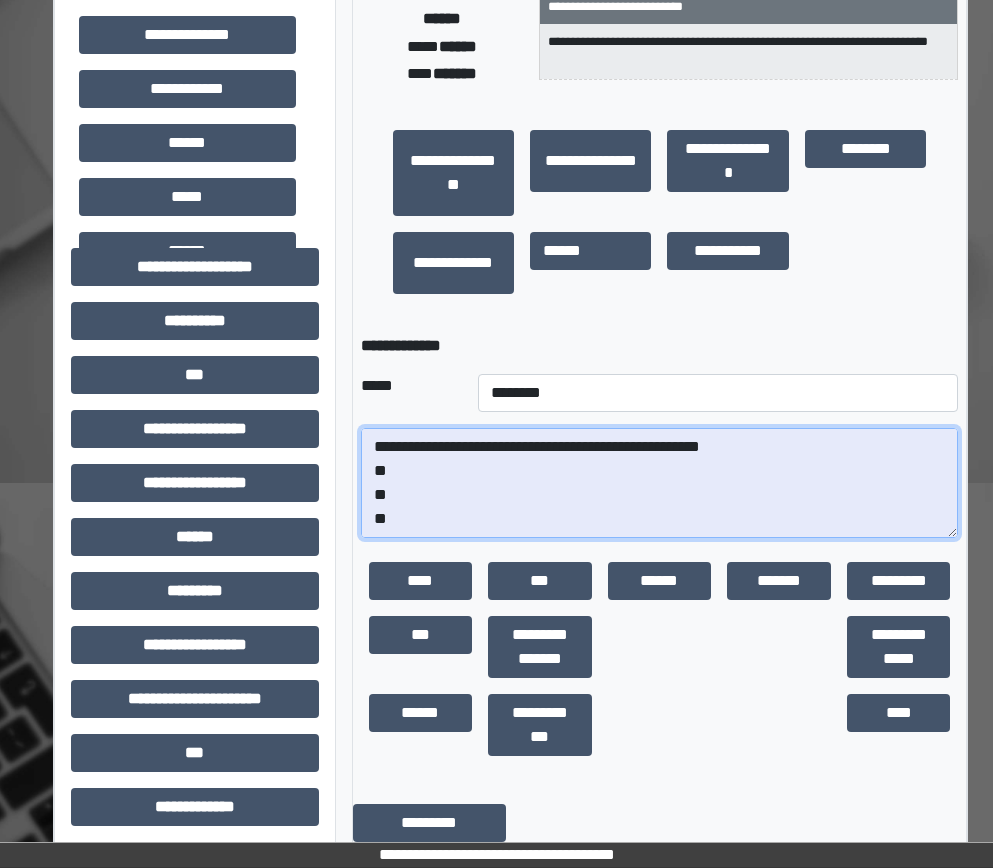 drag, startPoint x: 396, startPoint y: 515, endPoint x: 359, endPoint y: 481, distance: 50.24938 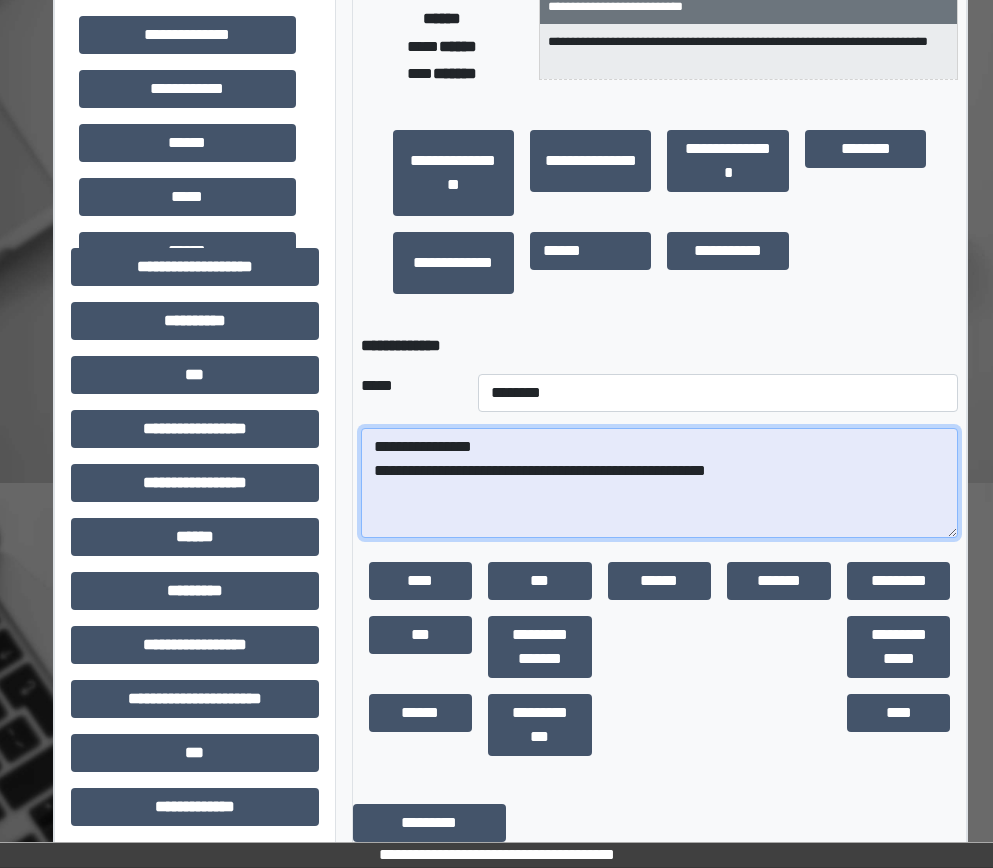 scroll, scrollTop: 0, scrollLeft: 0, axis: both 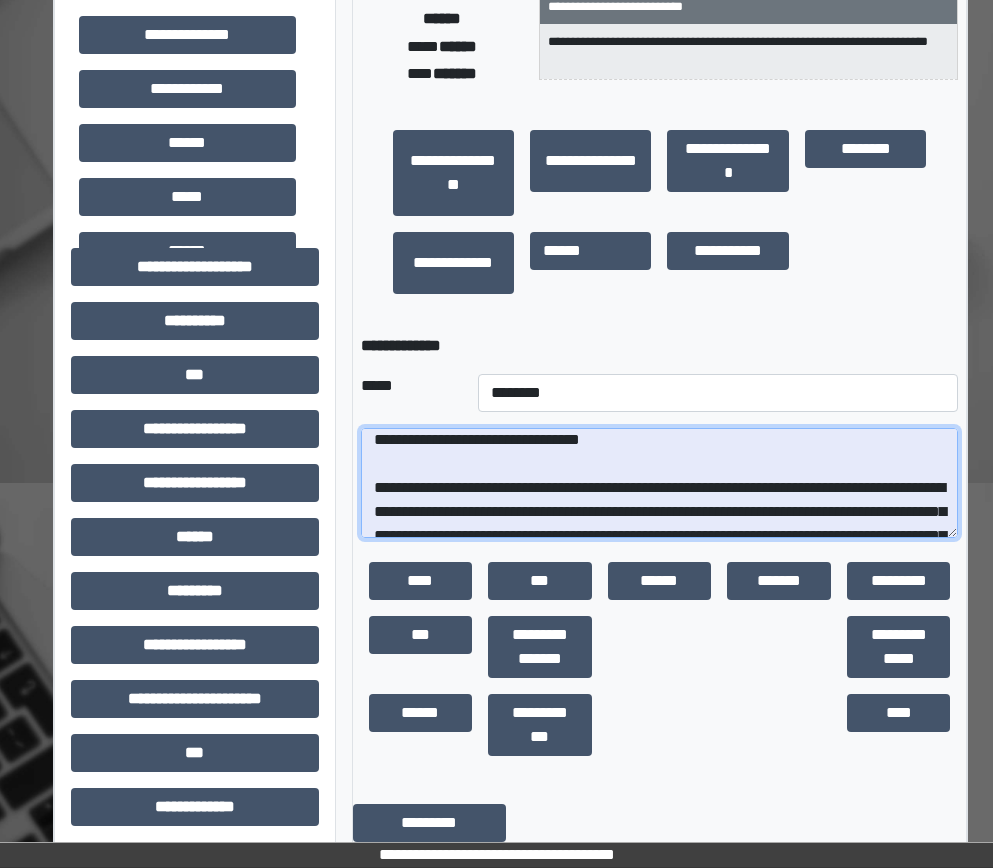 click at bounding box center [660, 483] 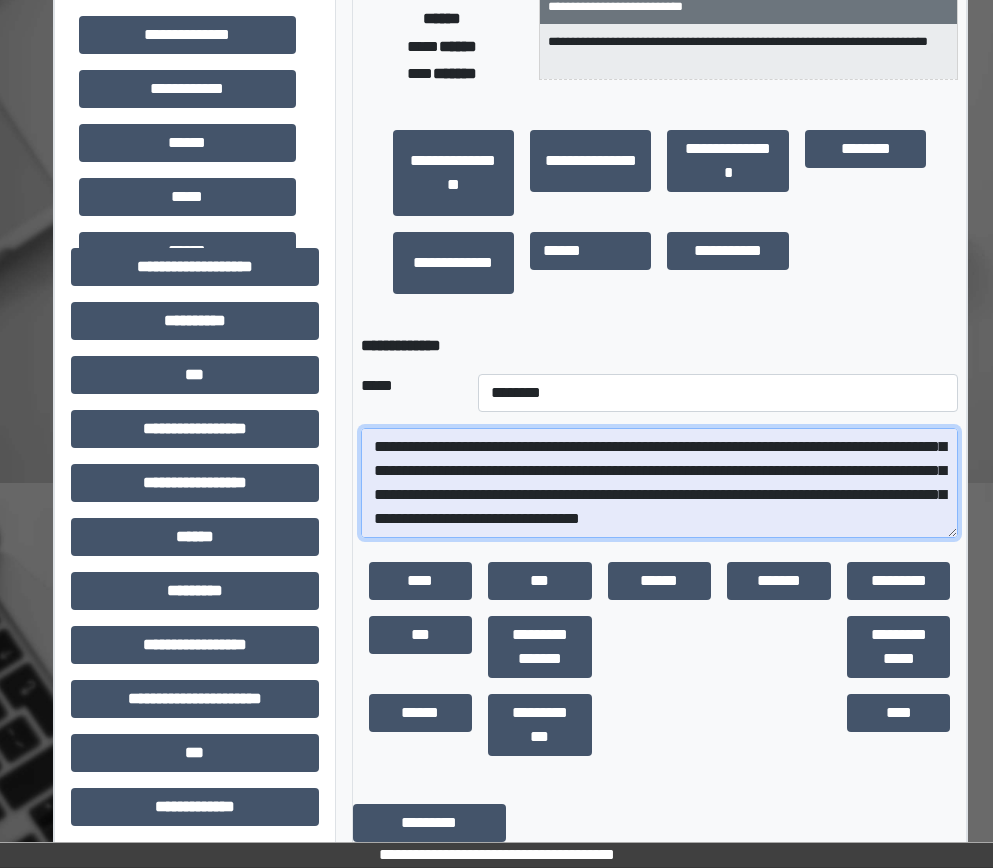 scroll, scrollTop: 1313, scrollLeft: 0, axis: vertical 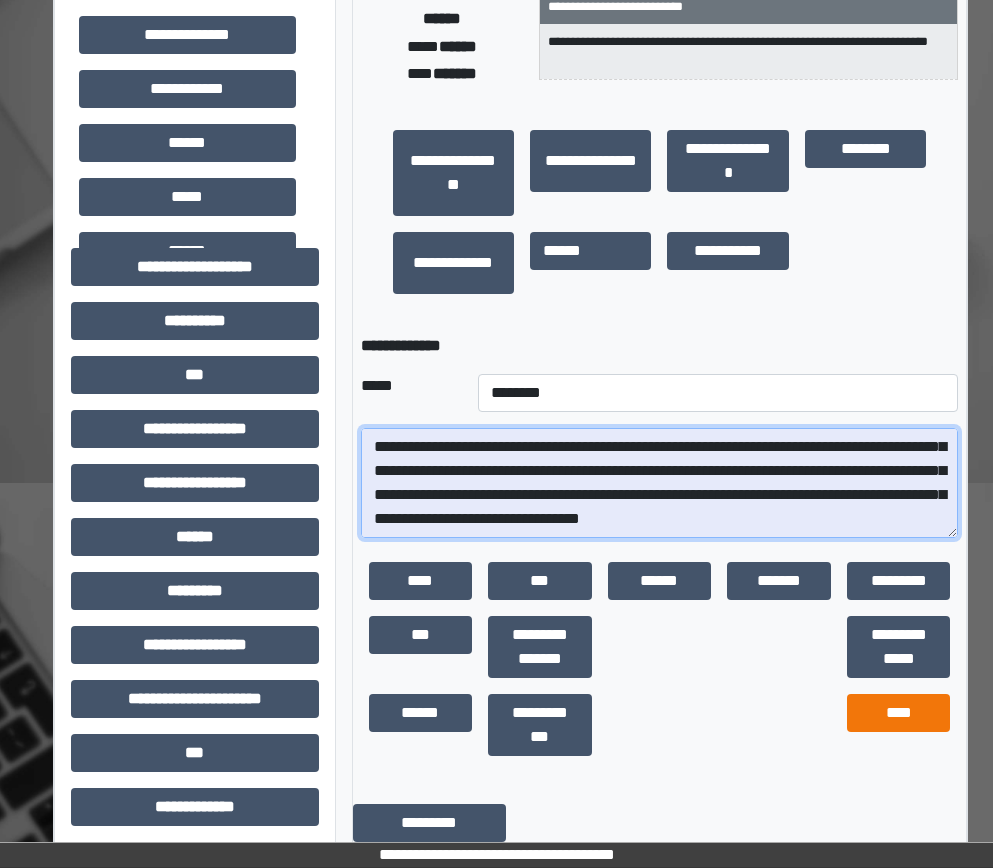 type on "**********" 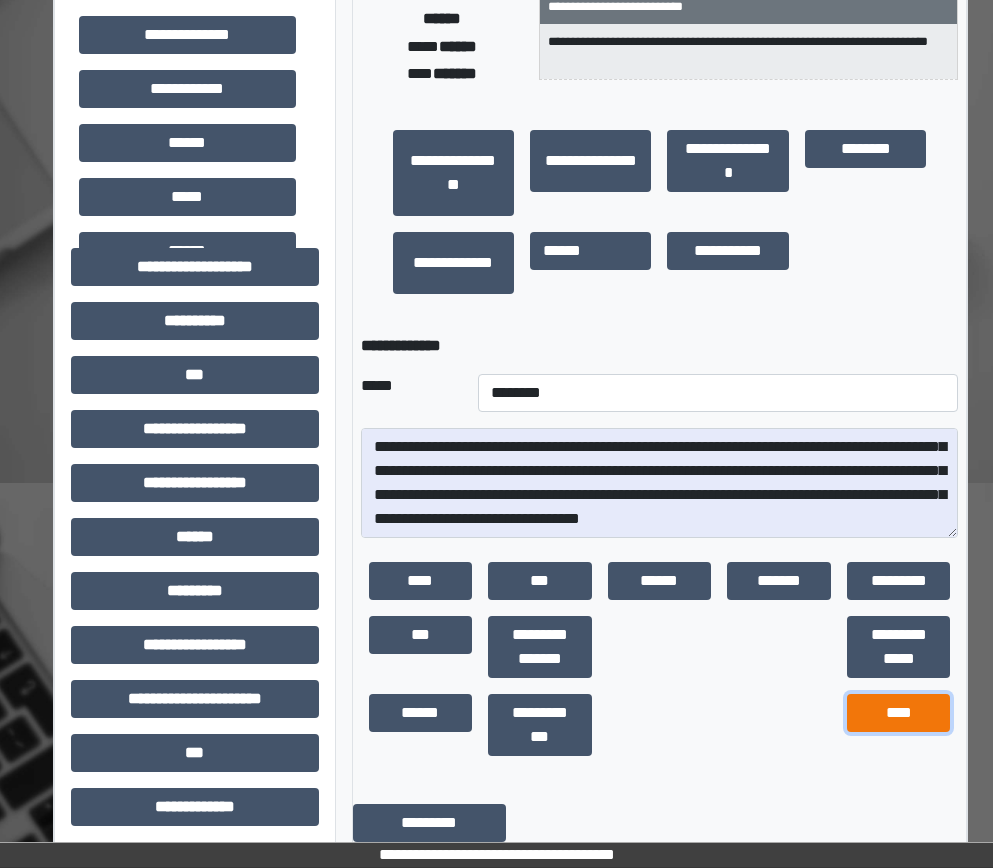 click on "****" at bounding box center [899, 713] 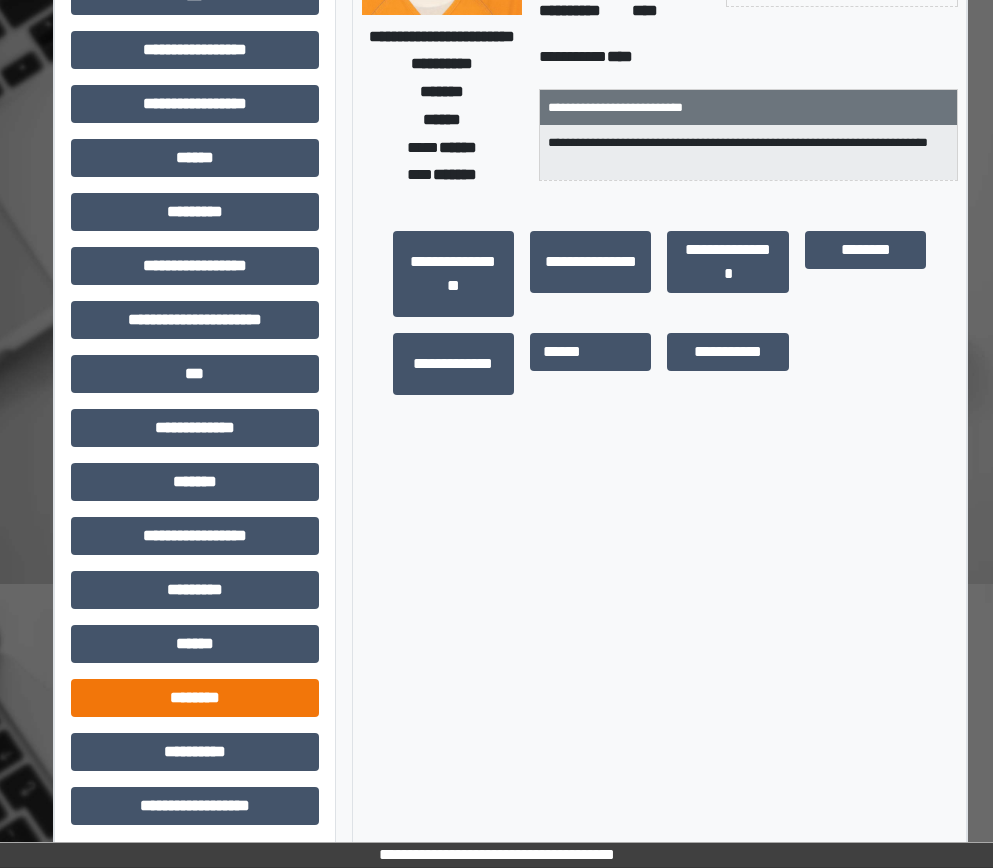 scroll, scrollTop: 306, scrollLeft: 0, axis: vertical 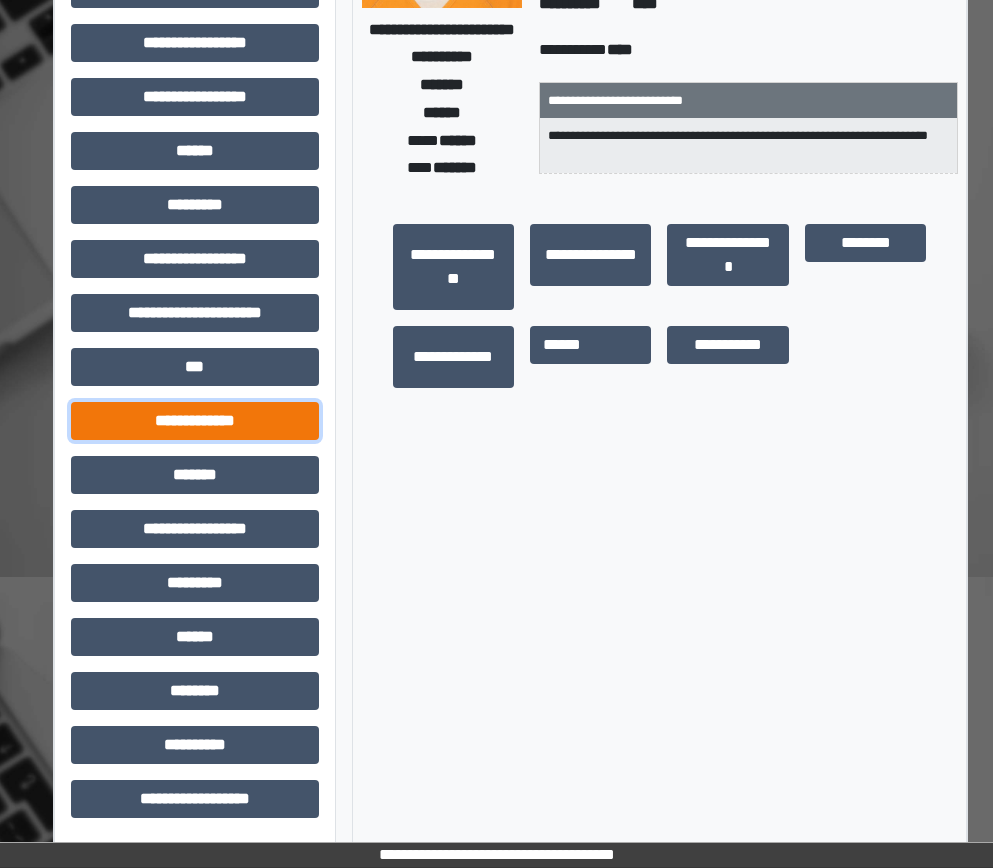 click on "**********" at bounding box center (195, 421) 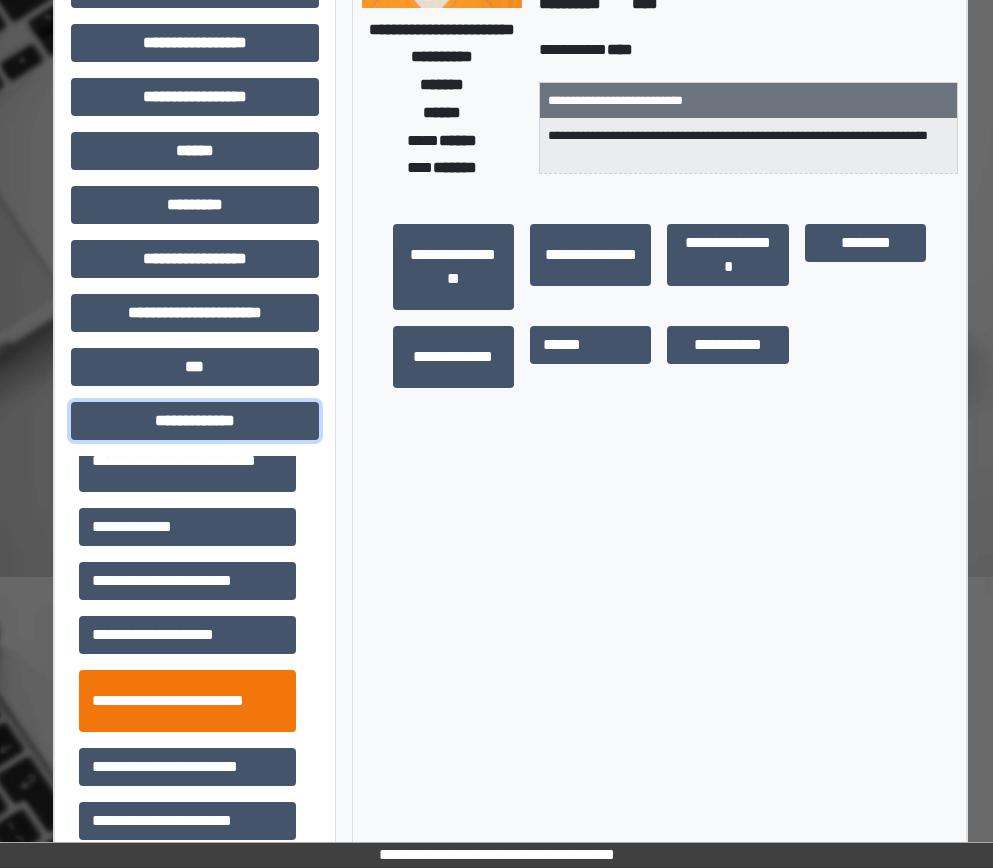 scroll, scrollTop: 300, scrollLeft: 0, axis: vertical 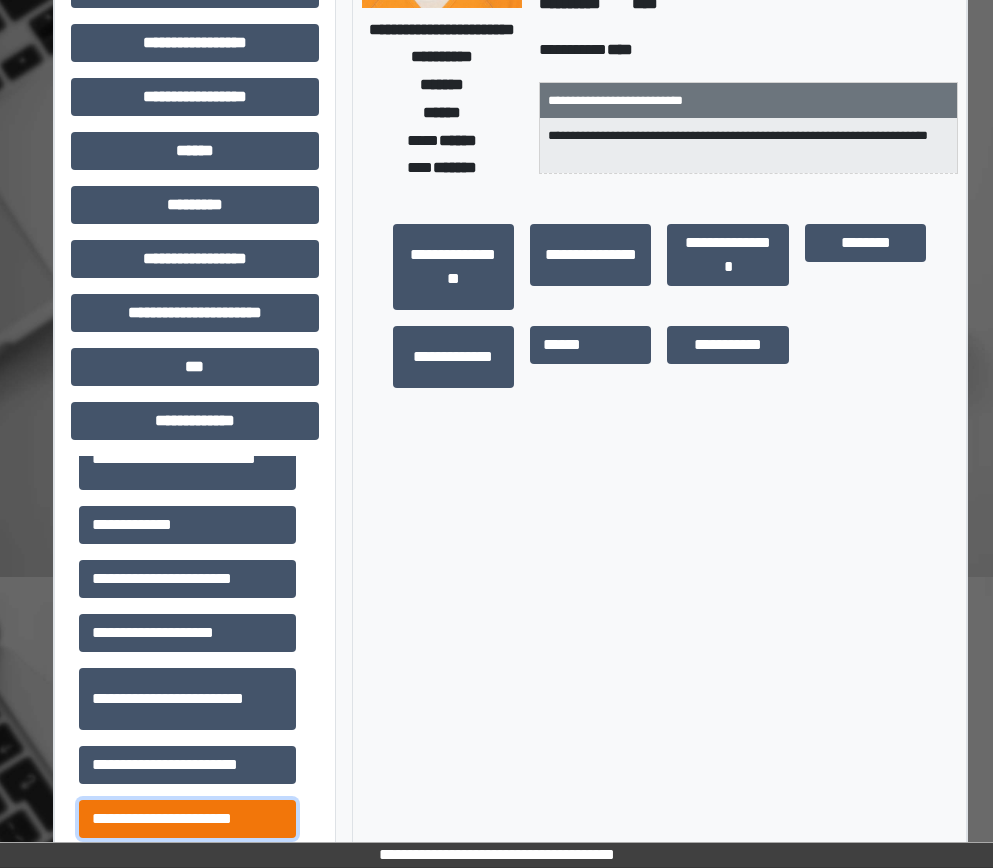 click on "**********" at bounding box center [187, 819] 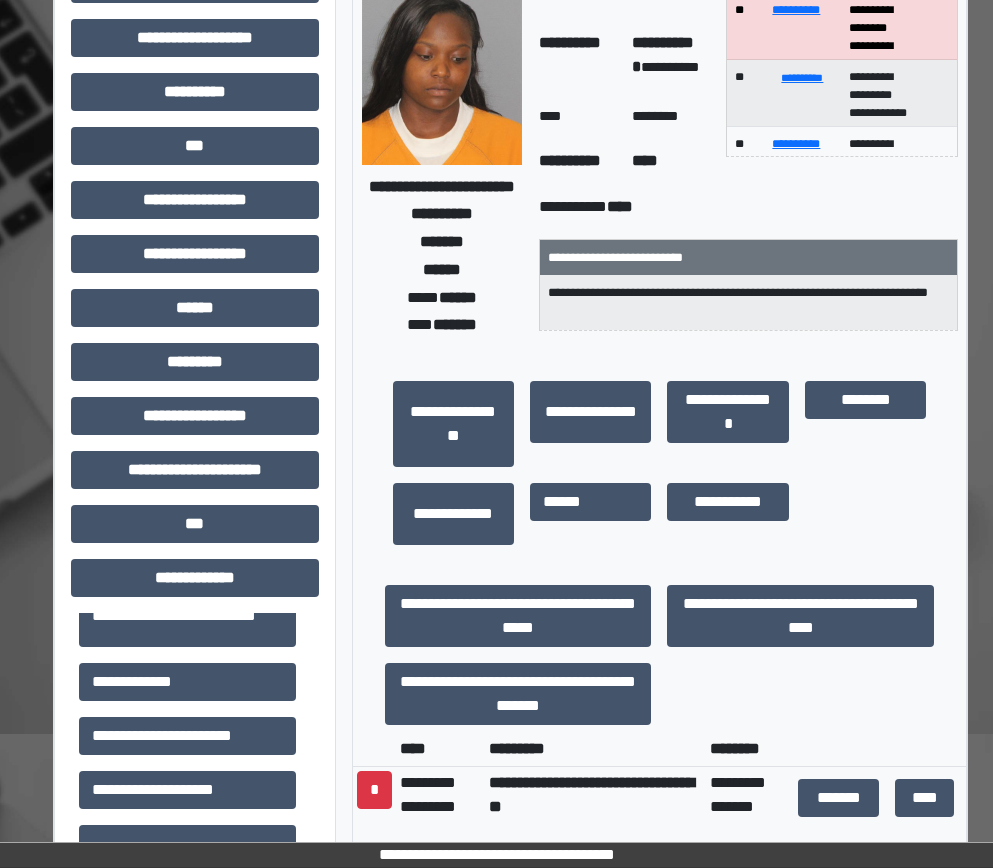 scroll, scrollTop: 0, scrollLeft: 0, axis: both 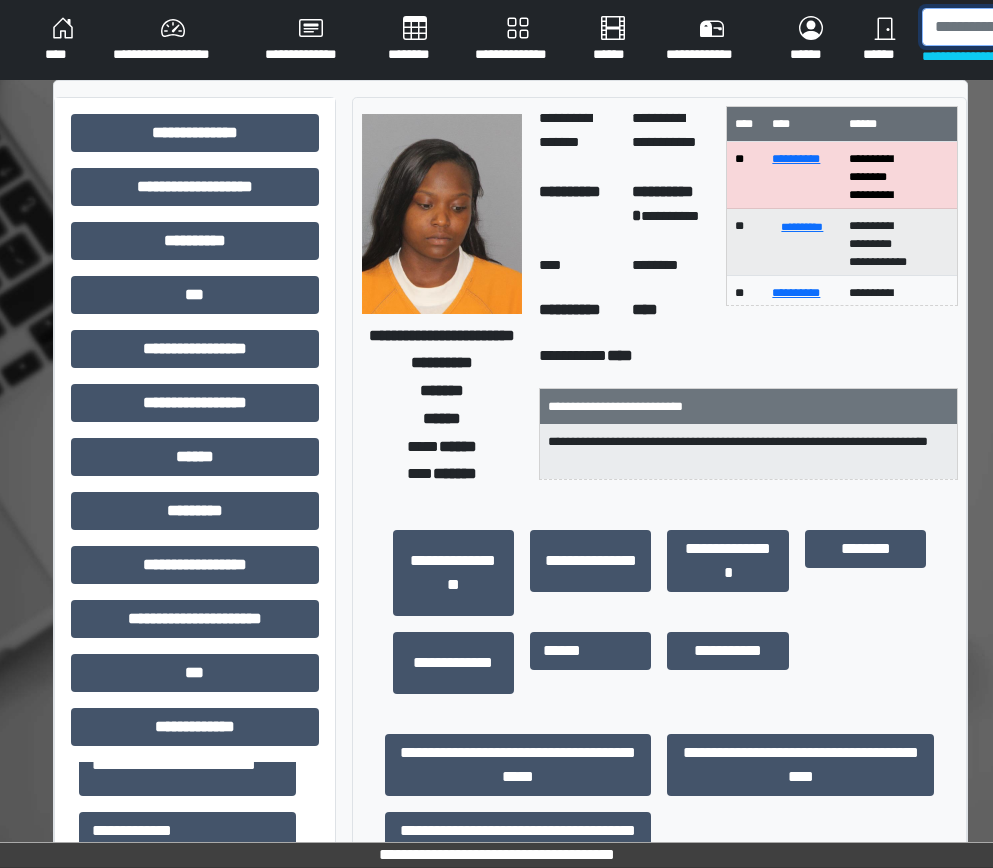 click at bounding box center (1025, 27) 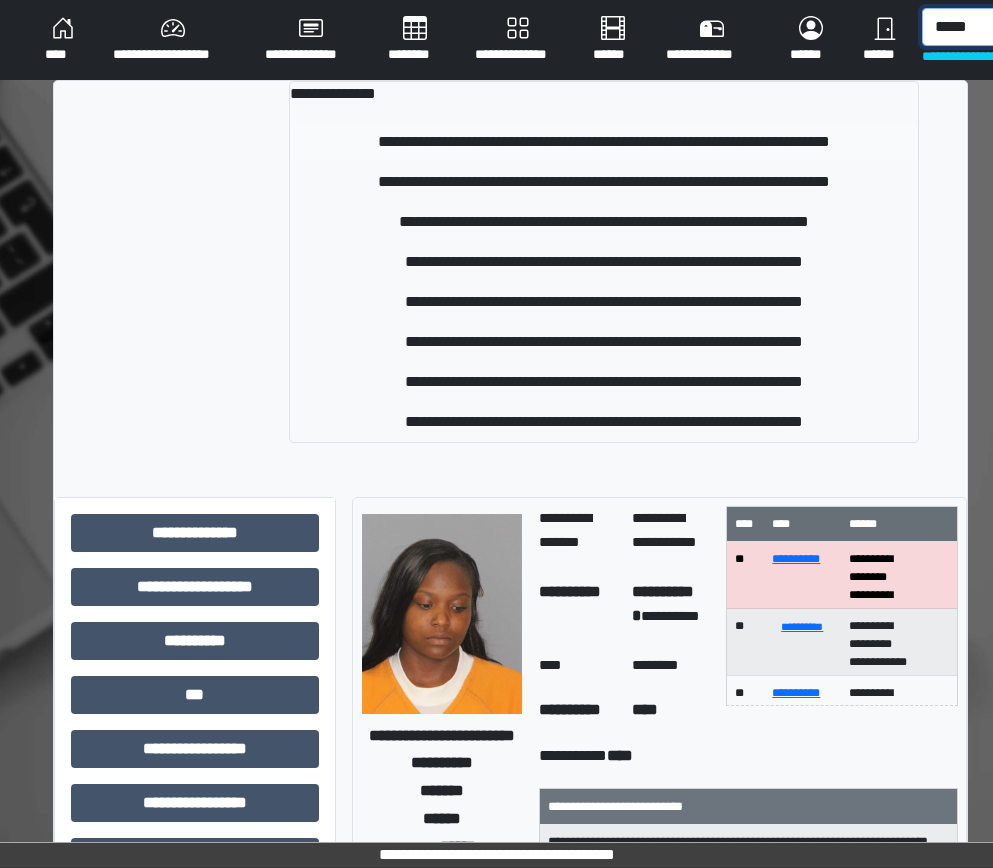 type on "*****" 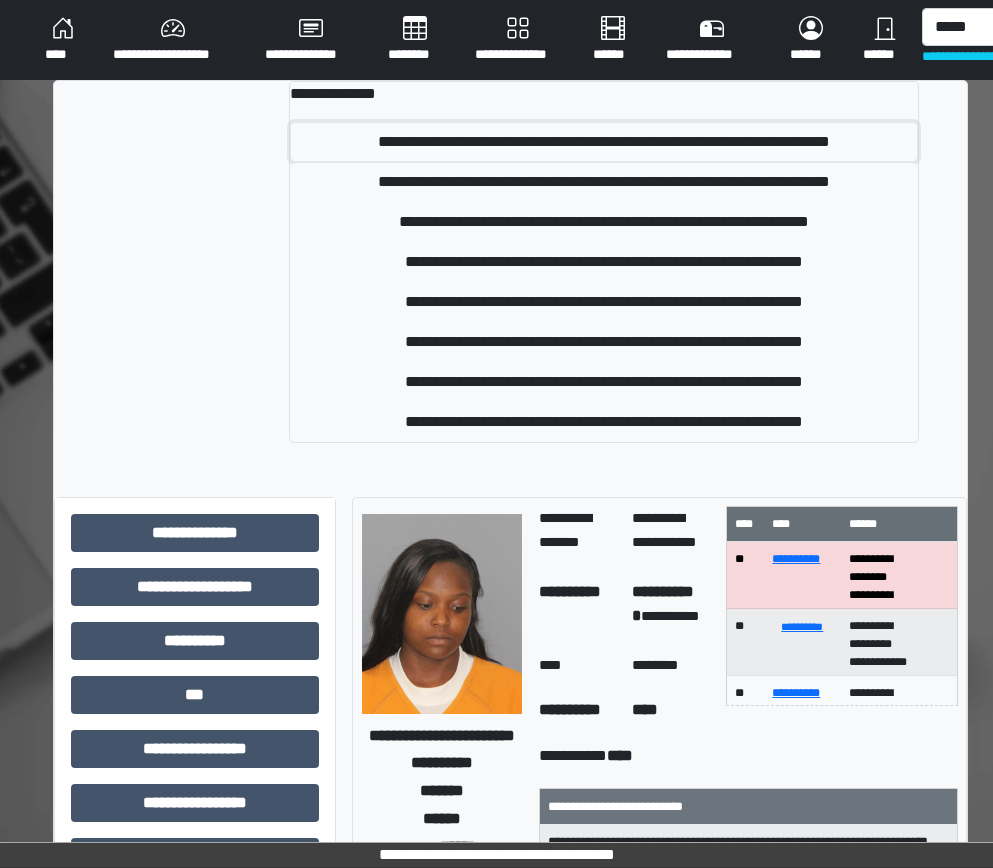 click on "**********" at bounding box center (604, 142) 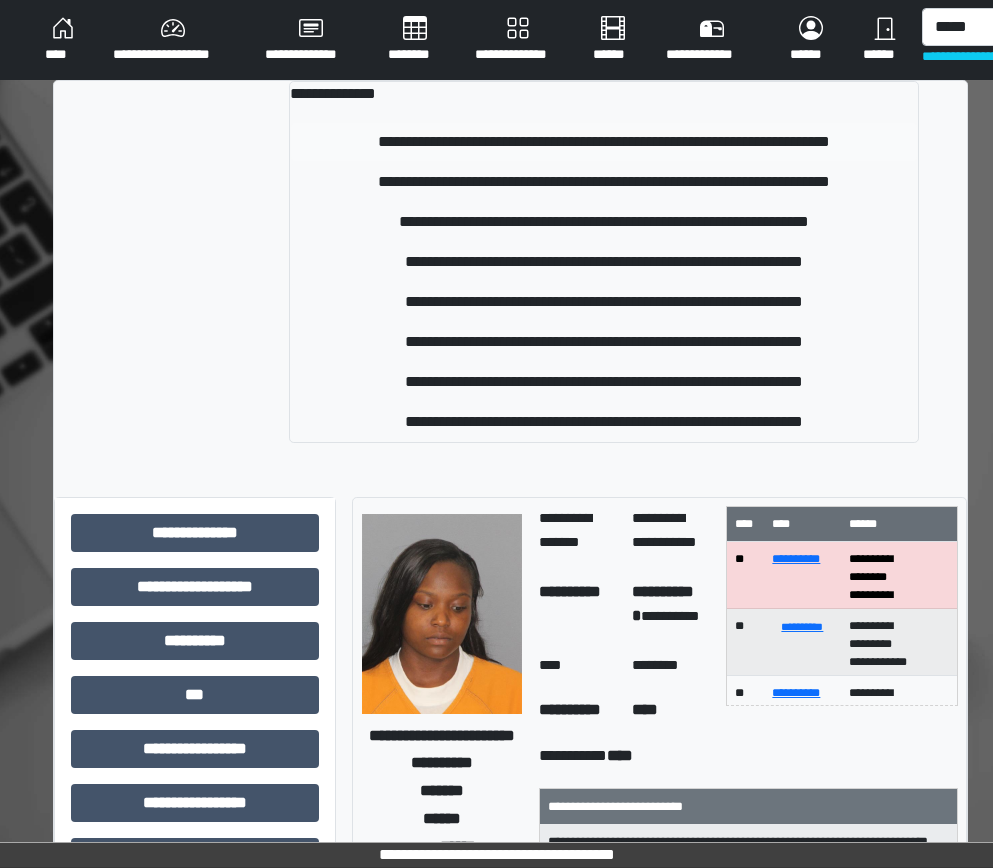 type 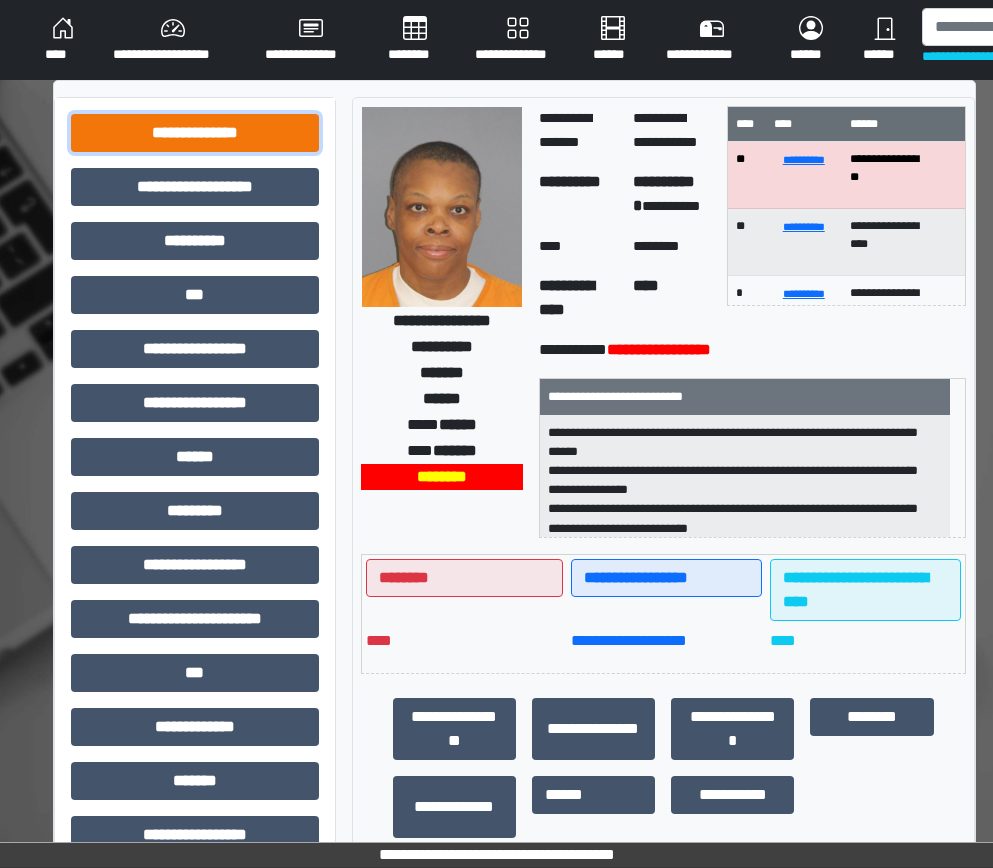 click on "**********" at bounding box center [195, 133] 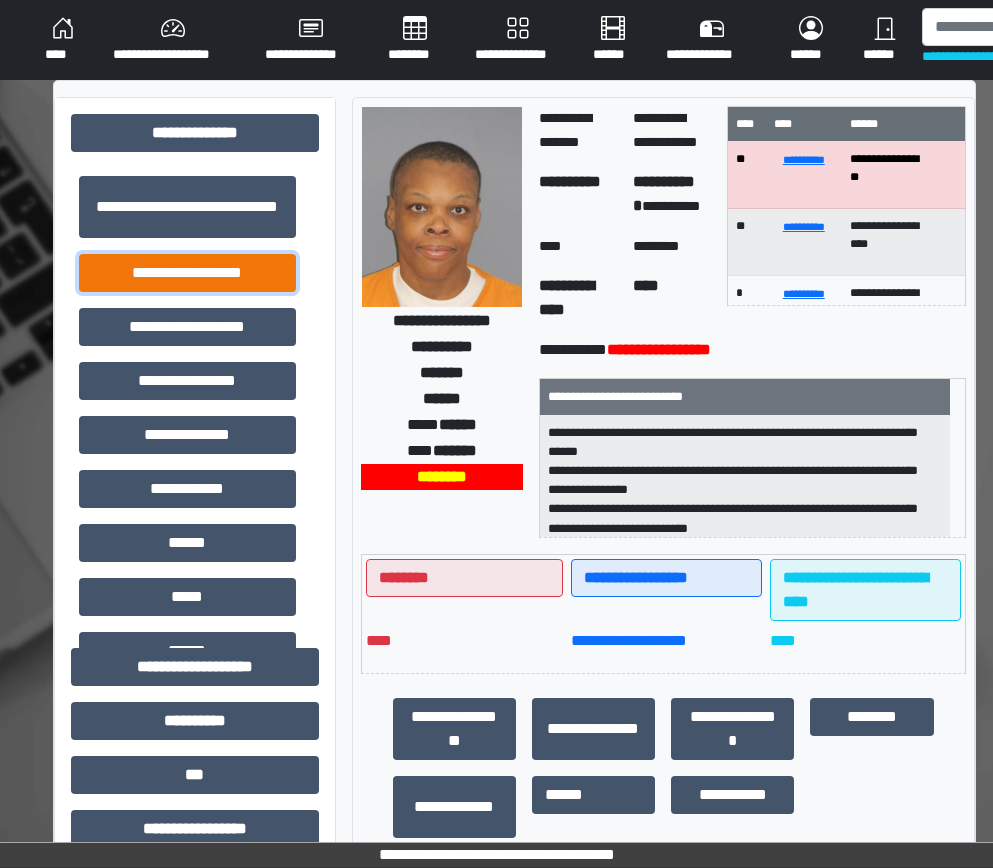 click on "**********" at bounding box center [187, 273] 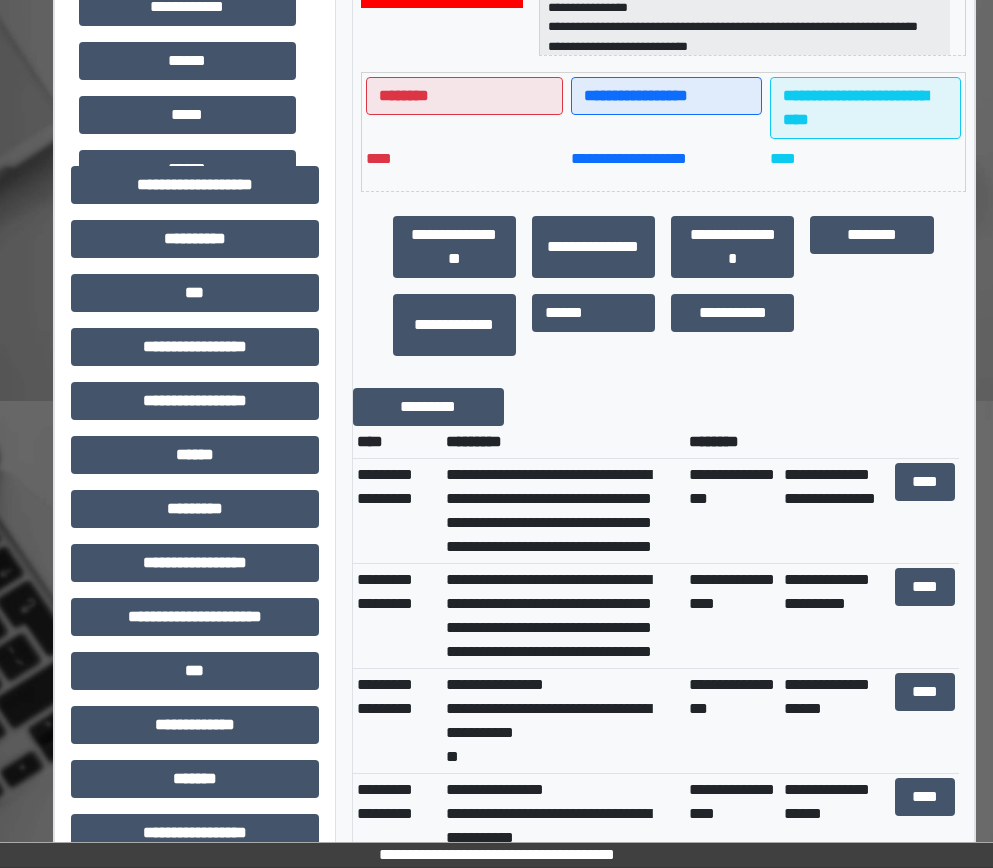 scroll, scrollTop: 500, scrollLeft: 0, axis: vertical 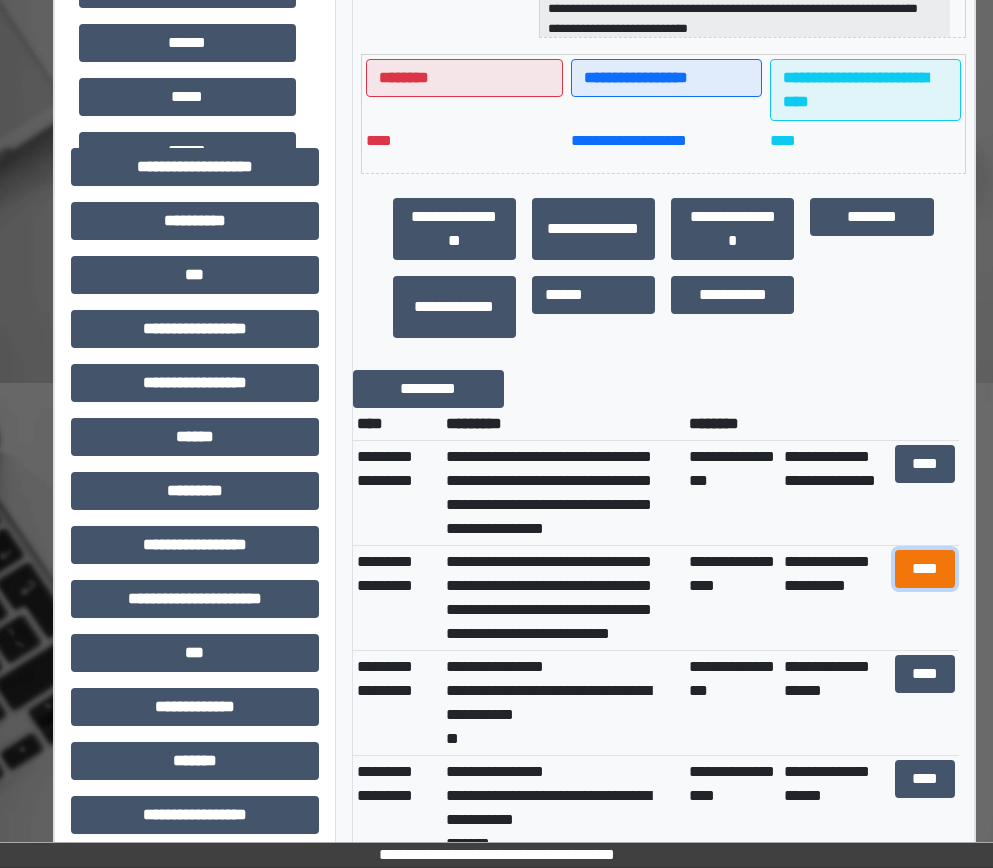 click on "****" at bounding box center [925, 569] 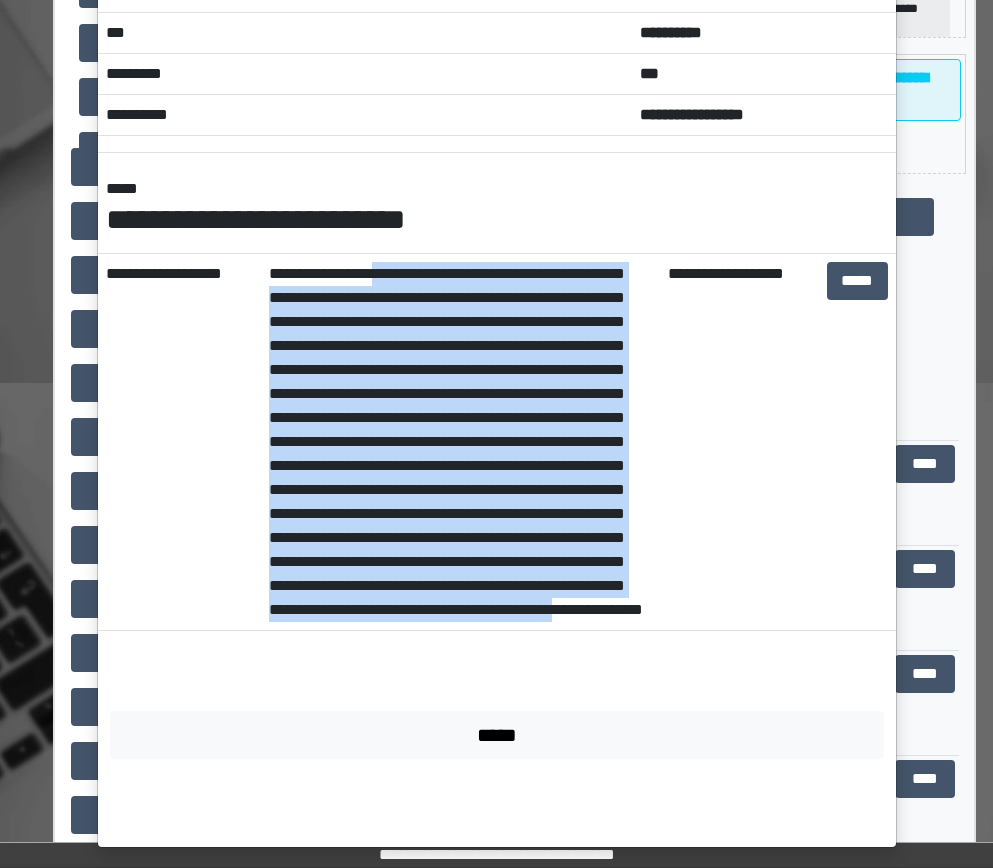 scroll, scrollTop: 132, scrollLeft: 0, axis: vertical 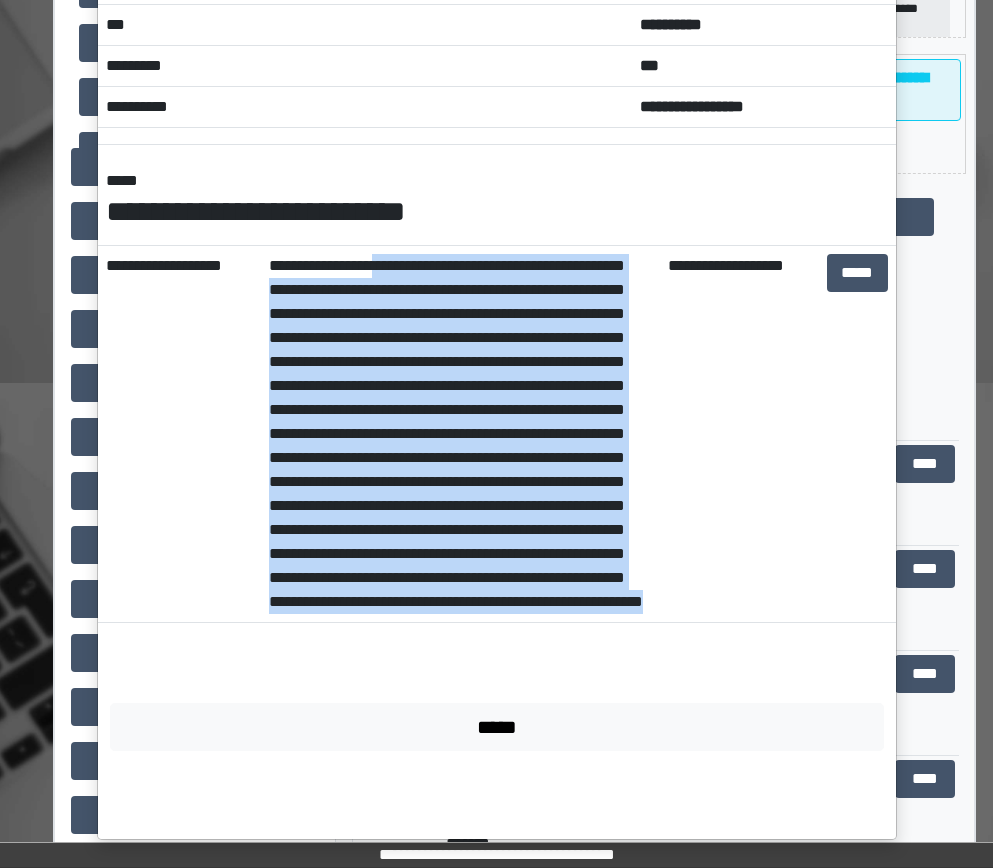drag, startPoint x: 382, startPoint y: 400, endPoint x: 617, endPoint y: 673, distance: 360.21384 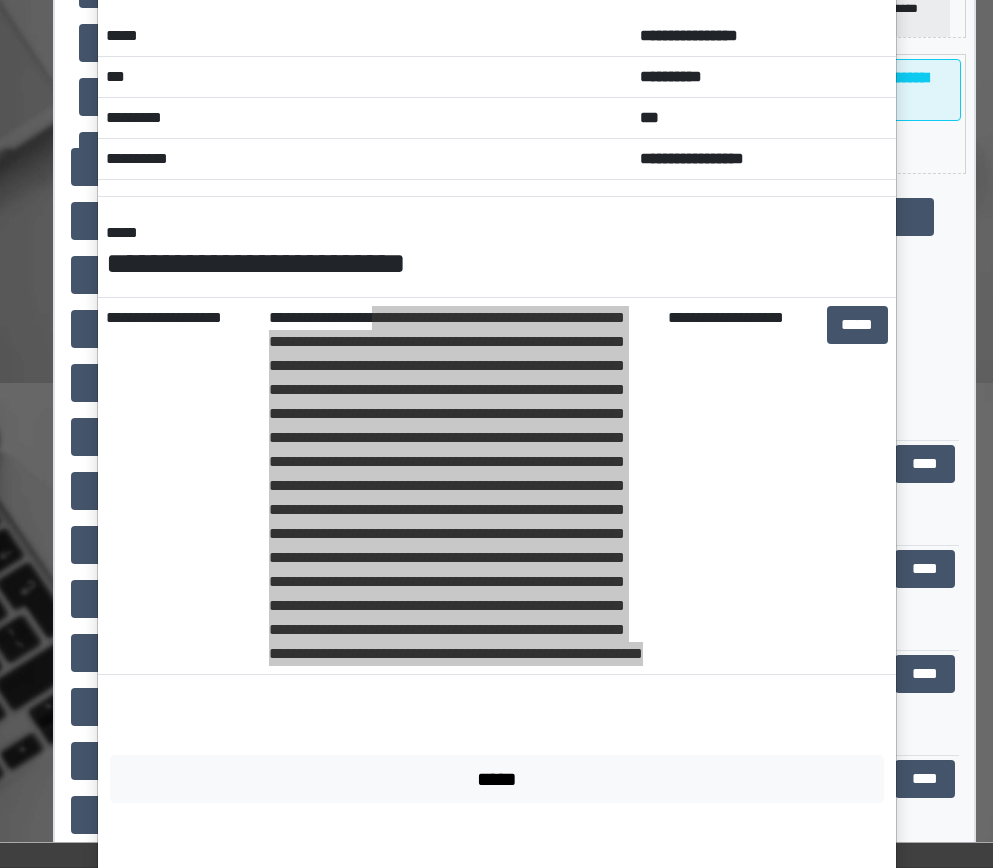 scroll, scrollTop: 0, scrollLeft: 0, axis: both 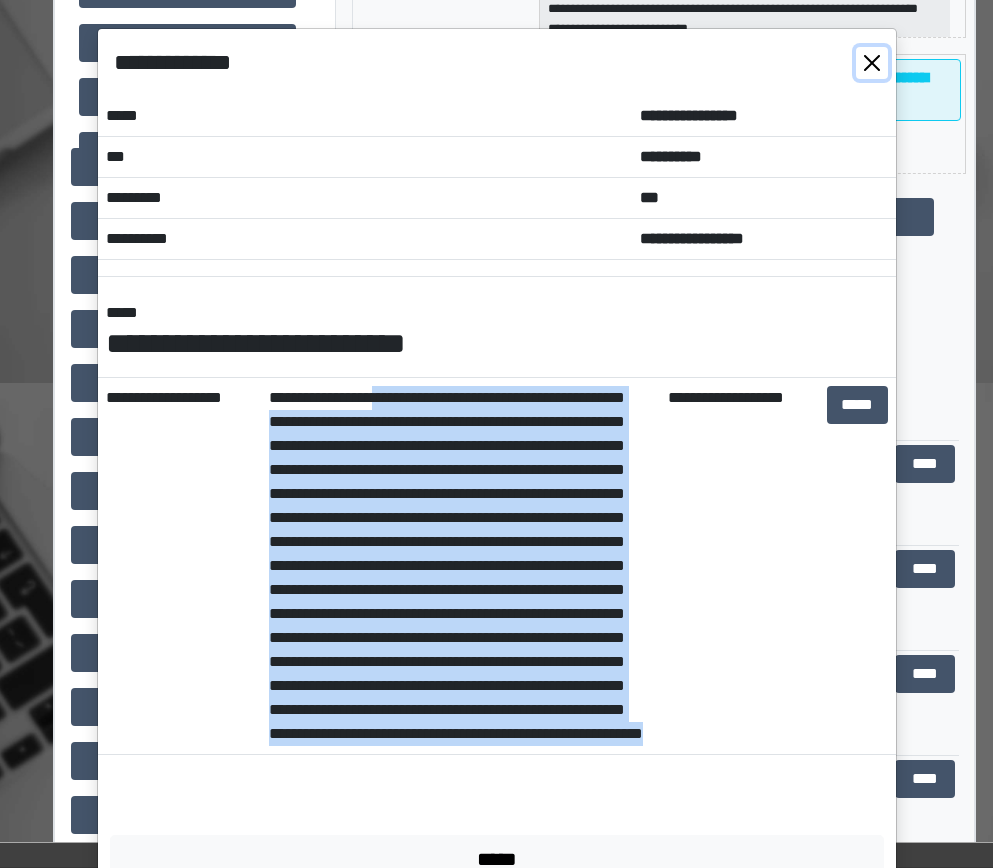 click at bounding box center [872, 63] 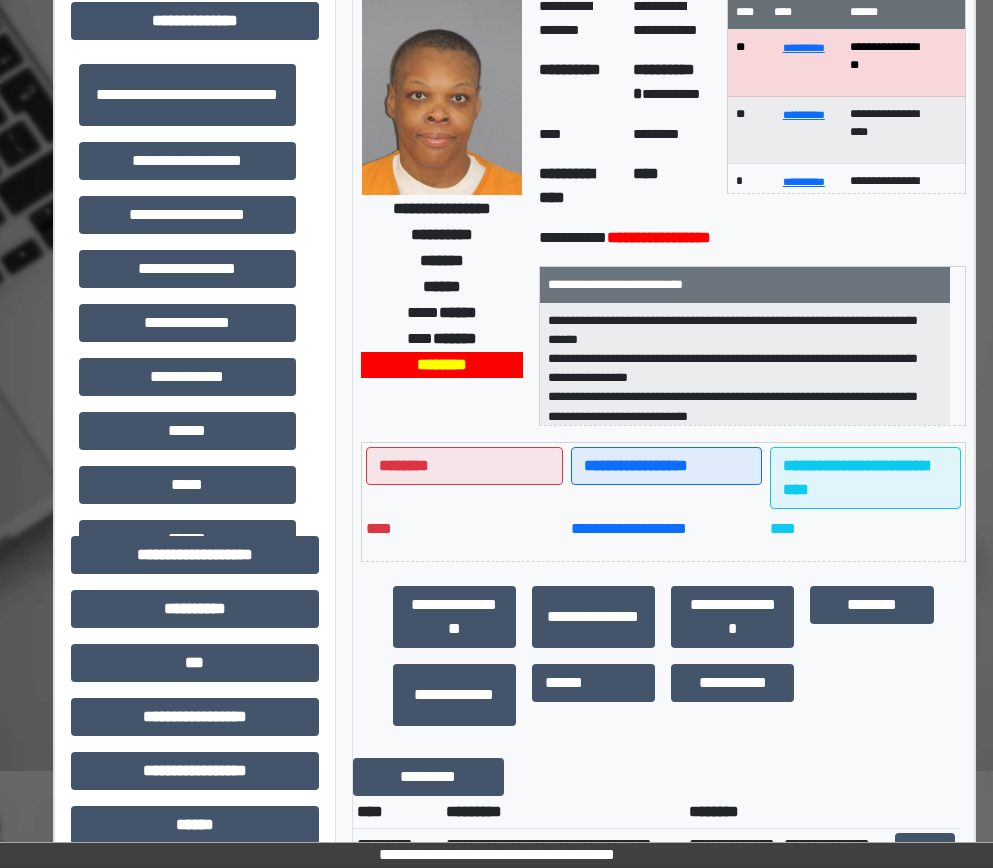 scroll, scrollTop: 100, scrollLeft: 0, axis: vertical 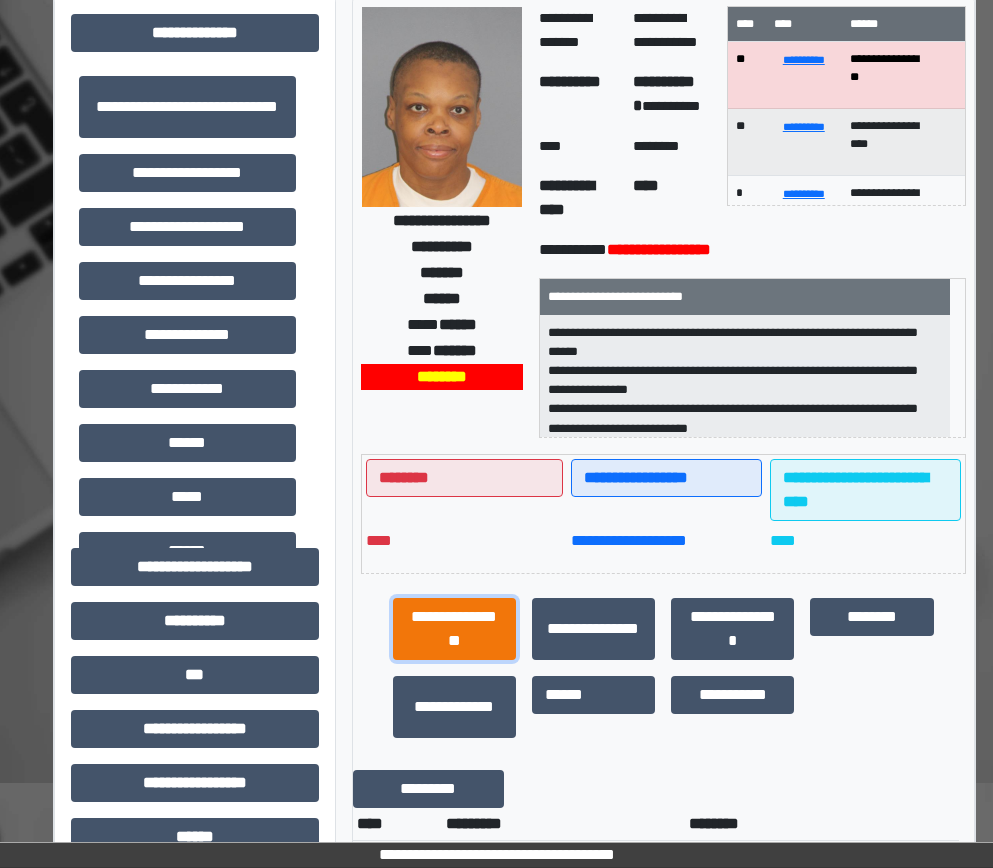 click on "**********" at bounding box center [454, 629] 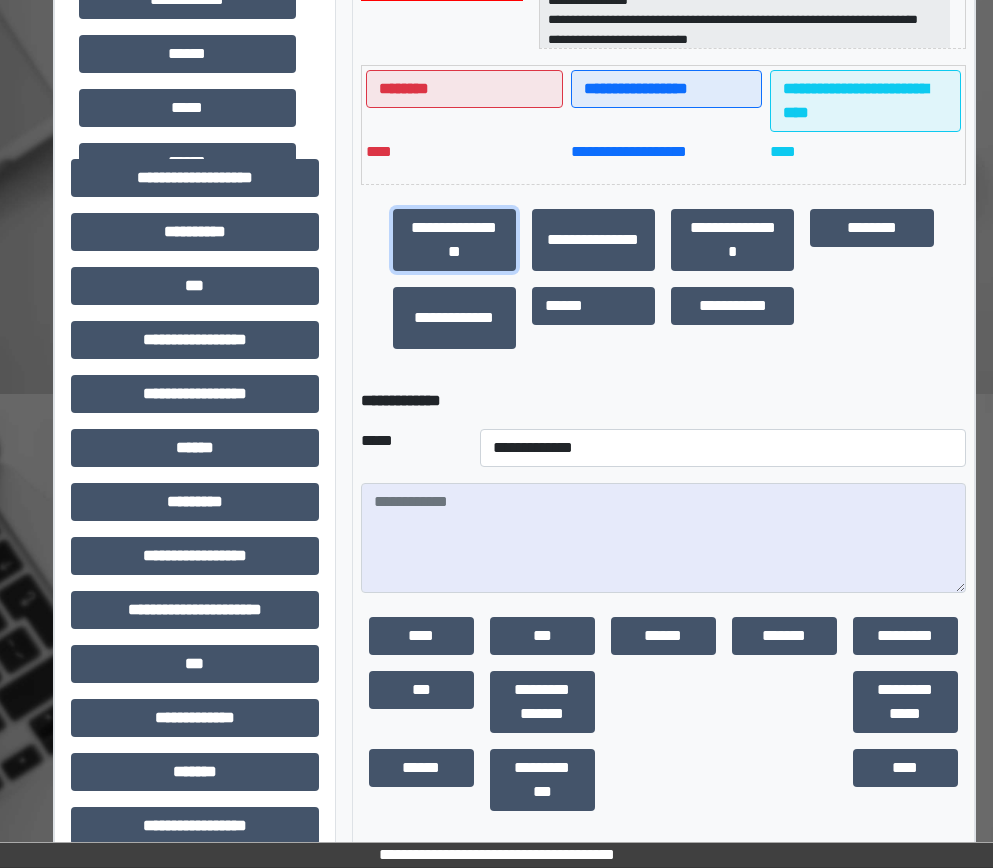 scroll, scrollTop: 500, scrollLeft: 0, axis: vertical 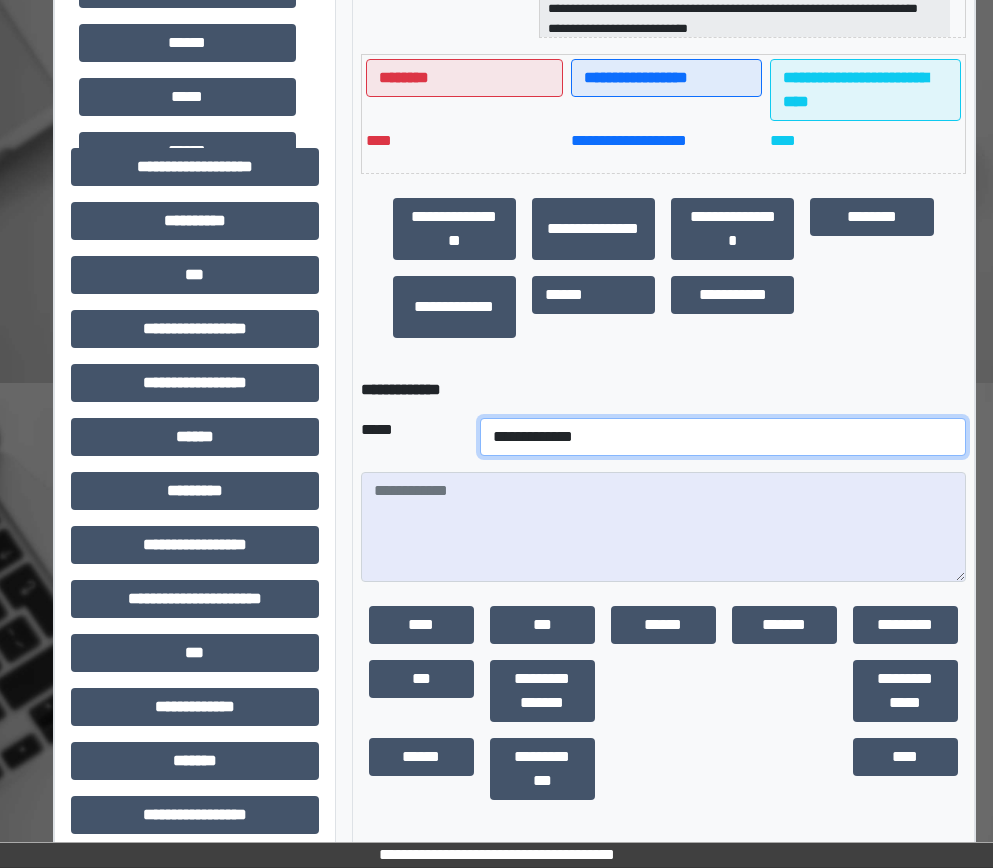click on "**********" at bounding box center (723, 437) 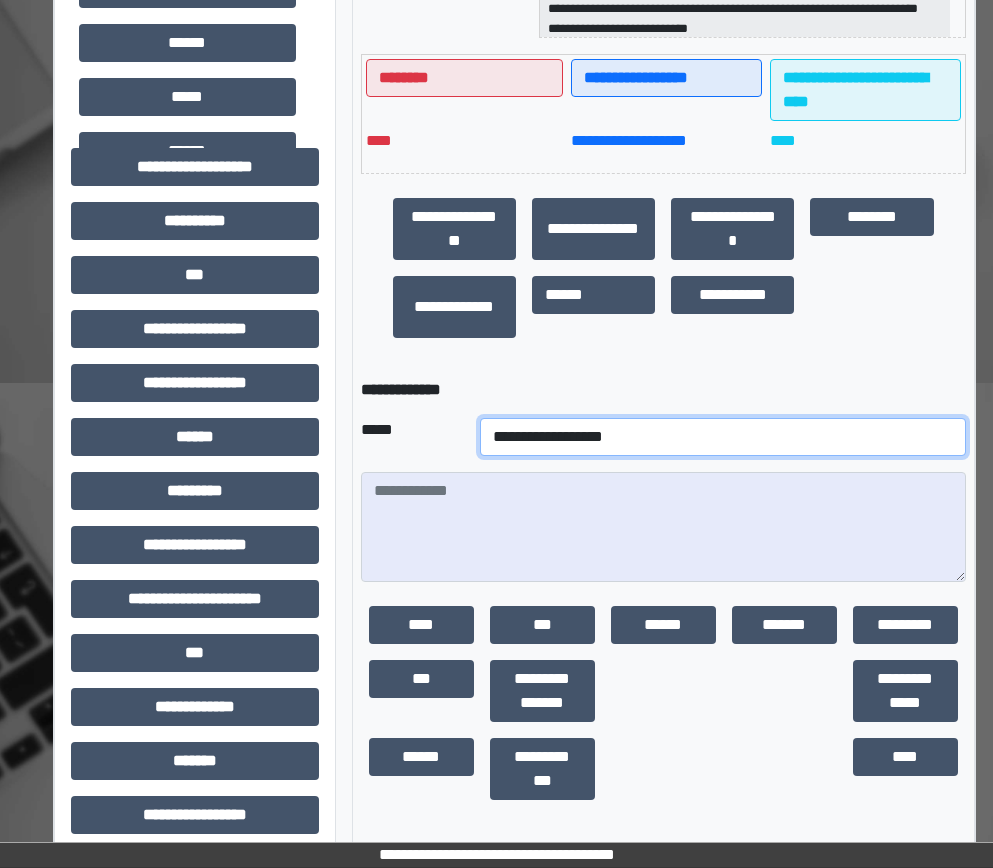 click on "**********" at bounding box center [723, 437] 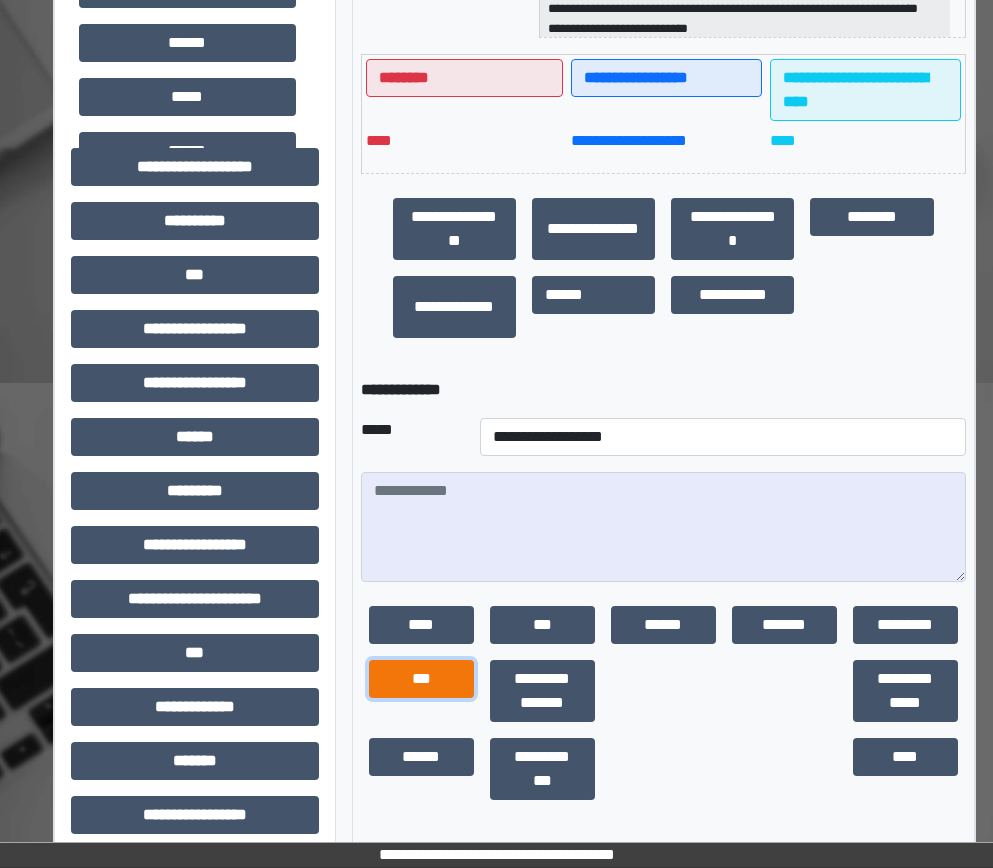 click on "***" at bounding box center [421, 679] 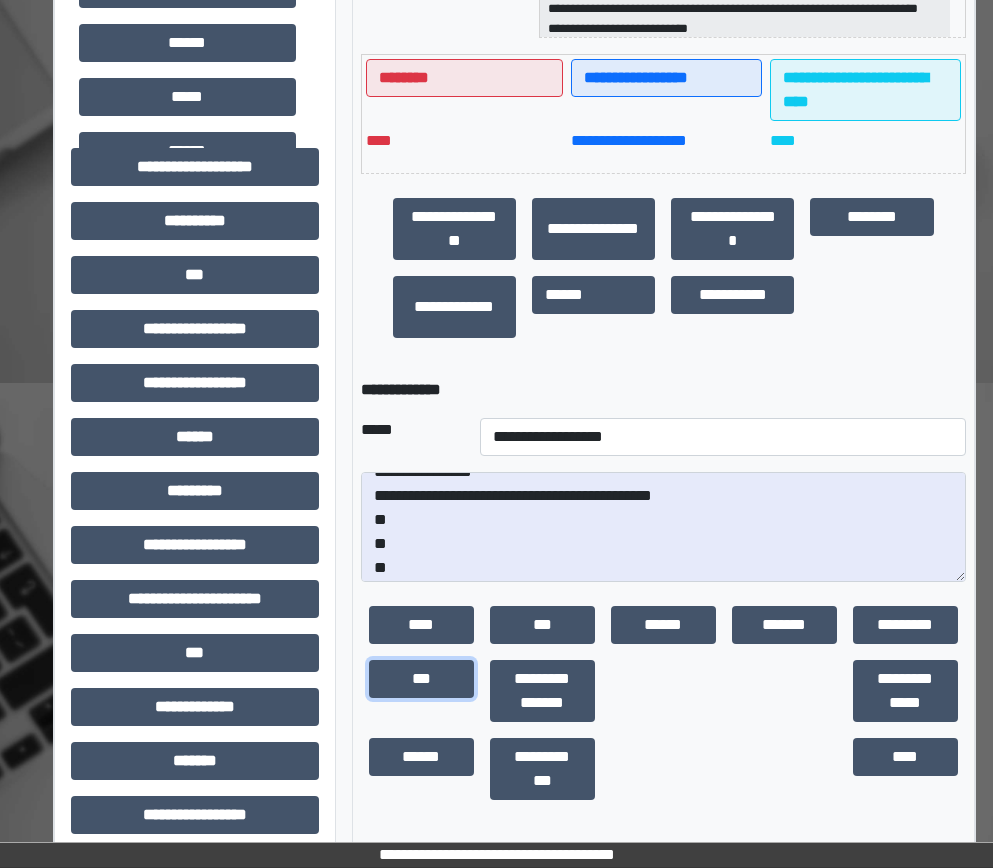 scroll, scrollTop: 24, scrollLeft: 0, axis: vertical 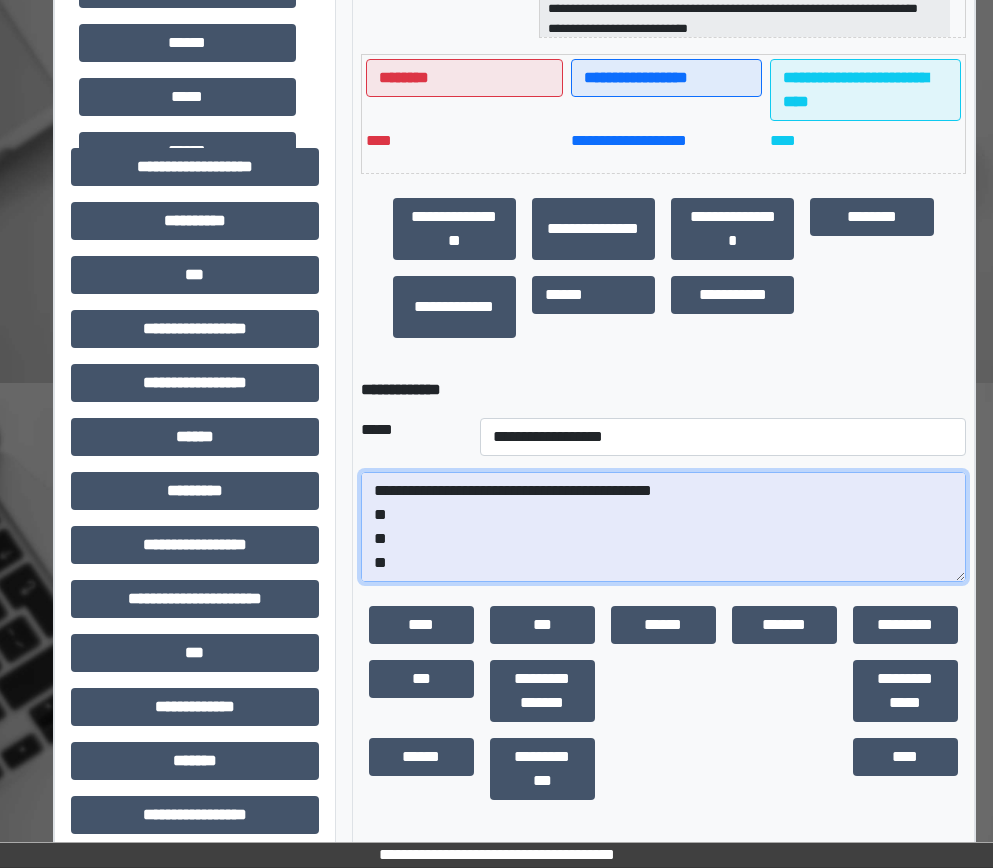 drag, startPoint x: 400, startPoint y: 561, endPoint x: 375, endPoint y: 521, distance: 47.169907 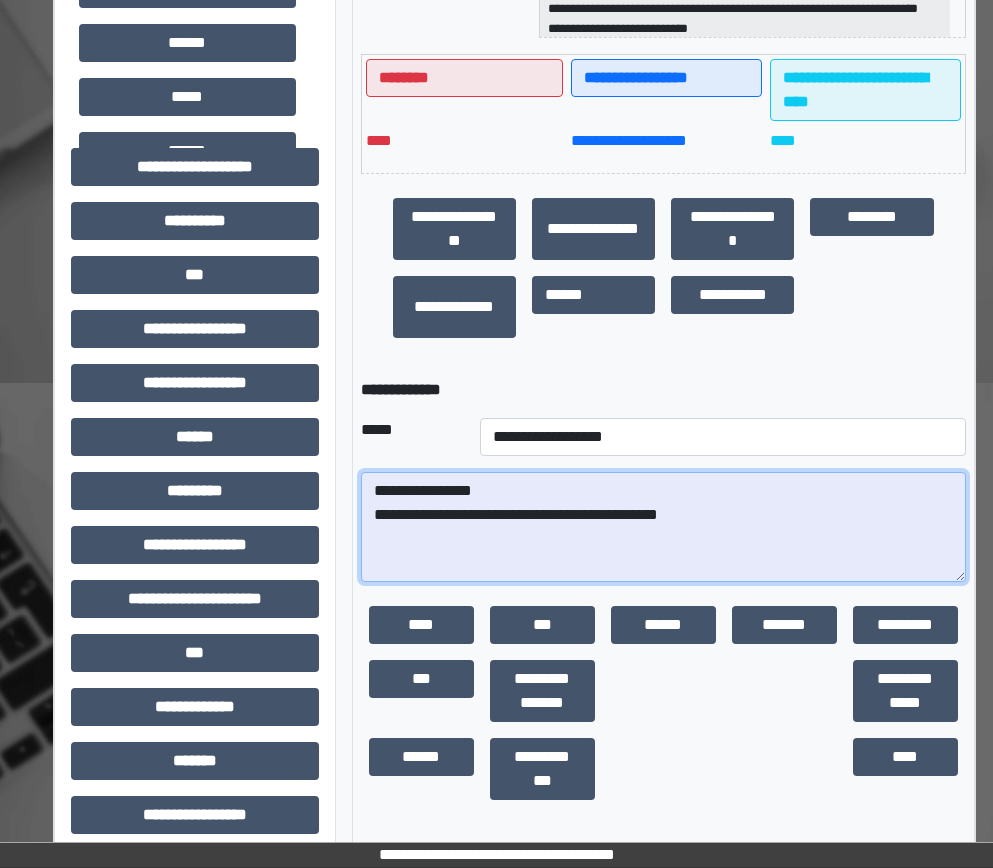 scroll, scrollTop: 0, scrollLeft: 0, axis: both 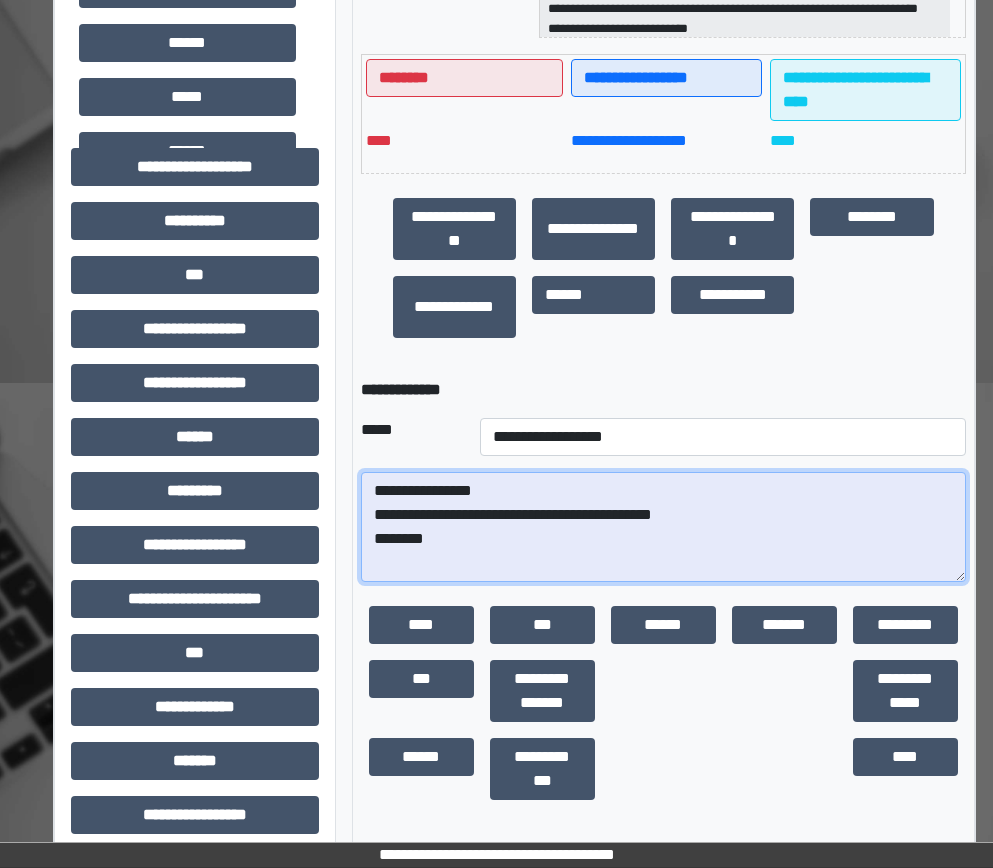 paste on "**********" 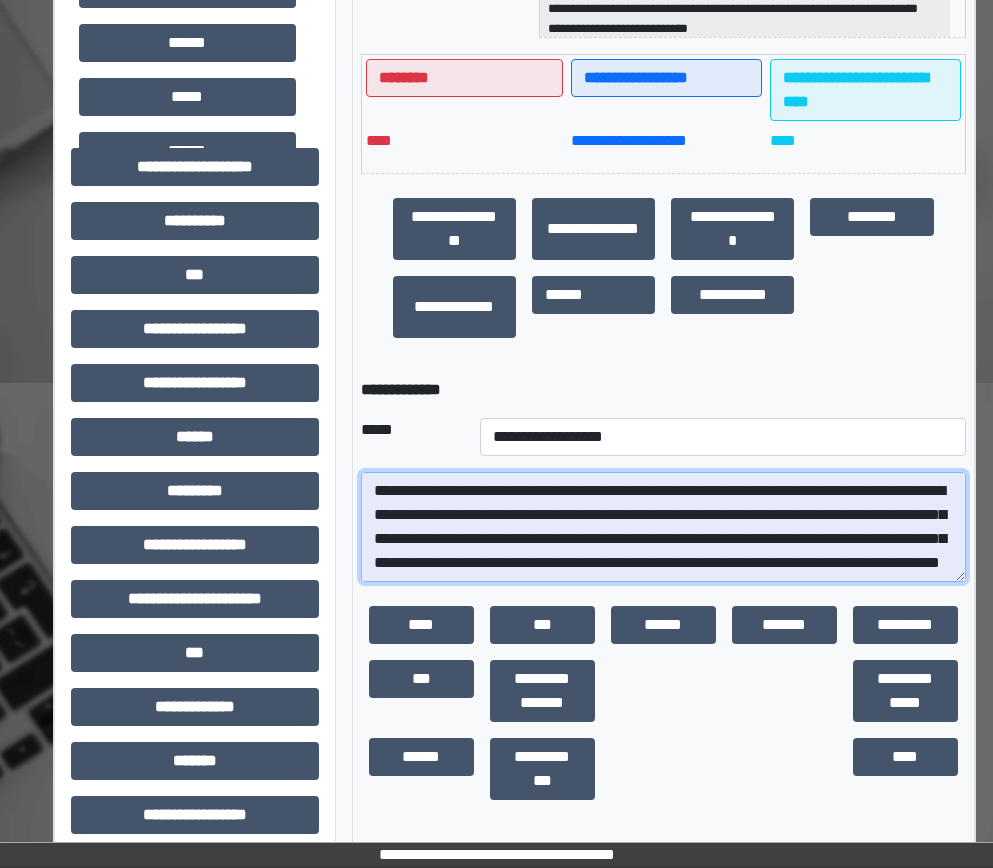 scroll, scrollTop: 497, scrollLeft: 0, axis: vertical 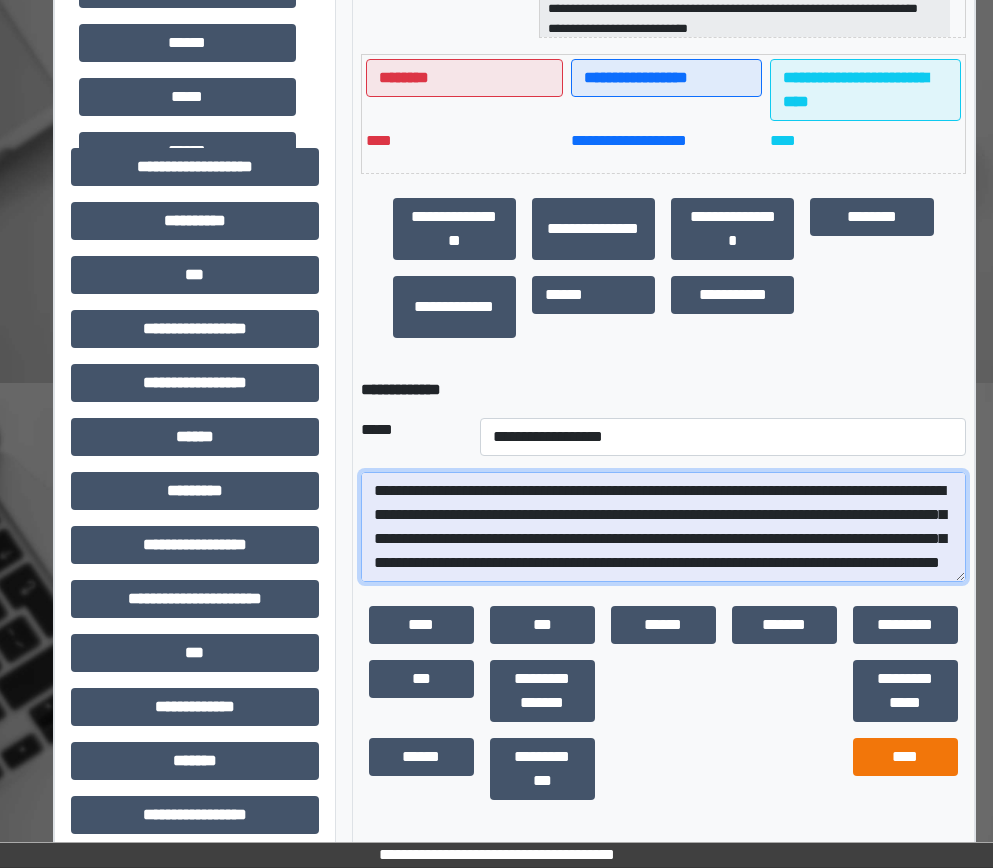 type on "**********" 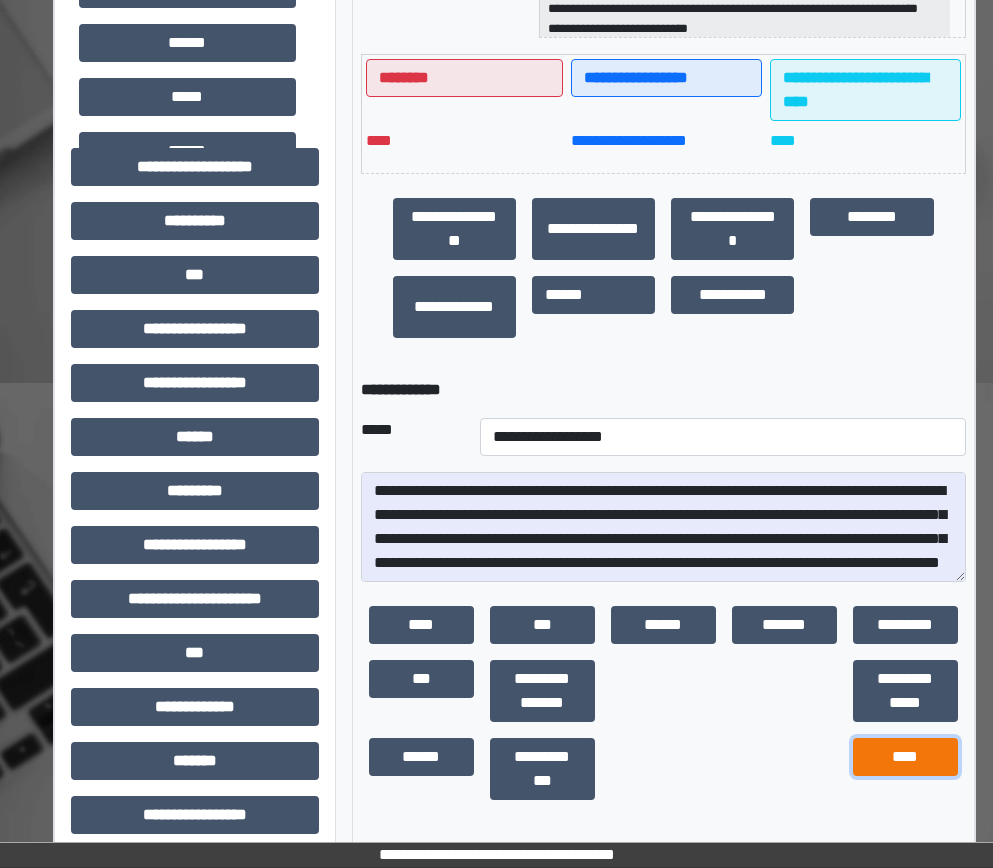 click on "****" at bounding box center (905, 757) 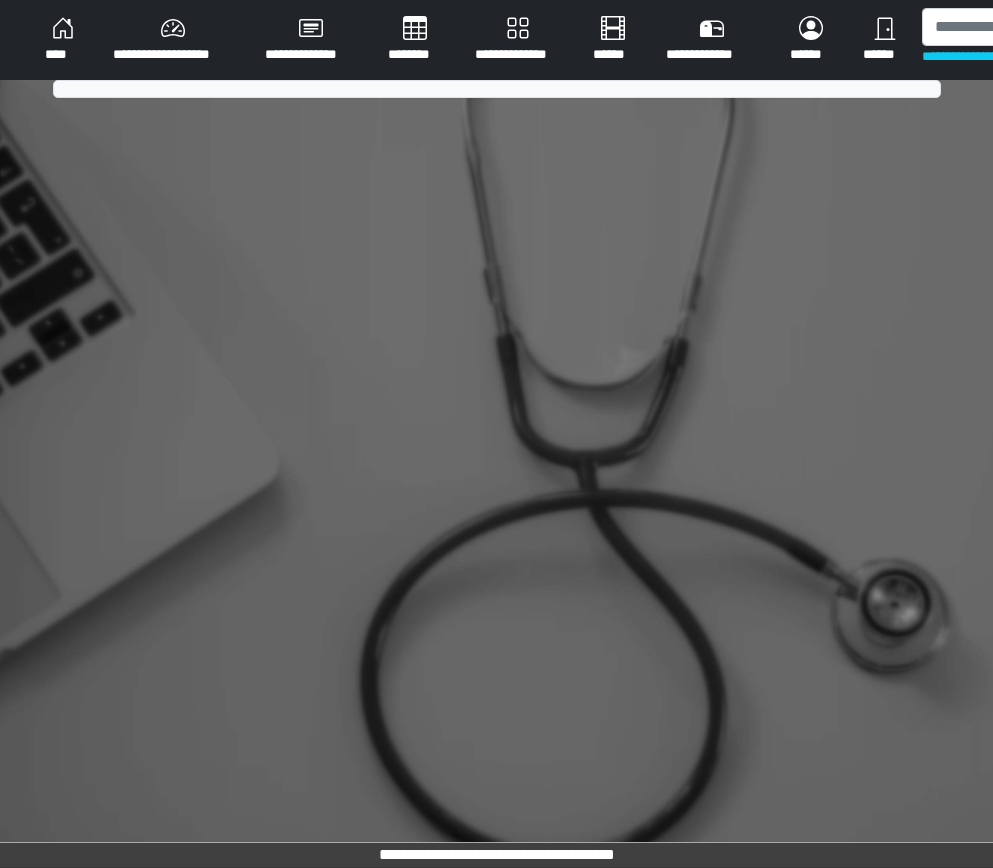 scroll, scrollTop: 0, scrollLeft: 0, axis: both 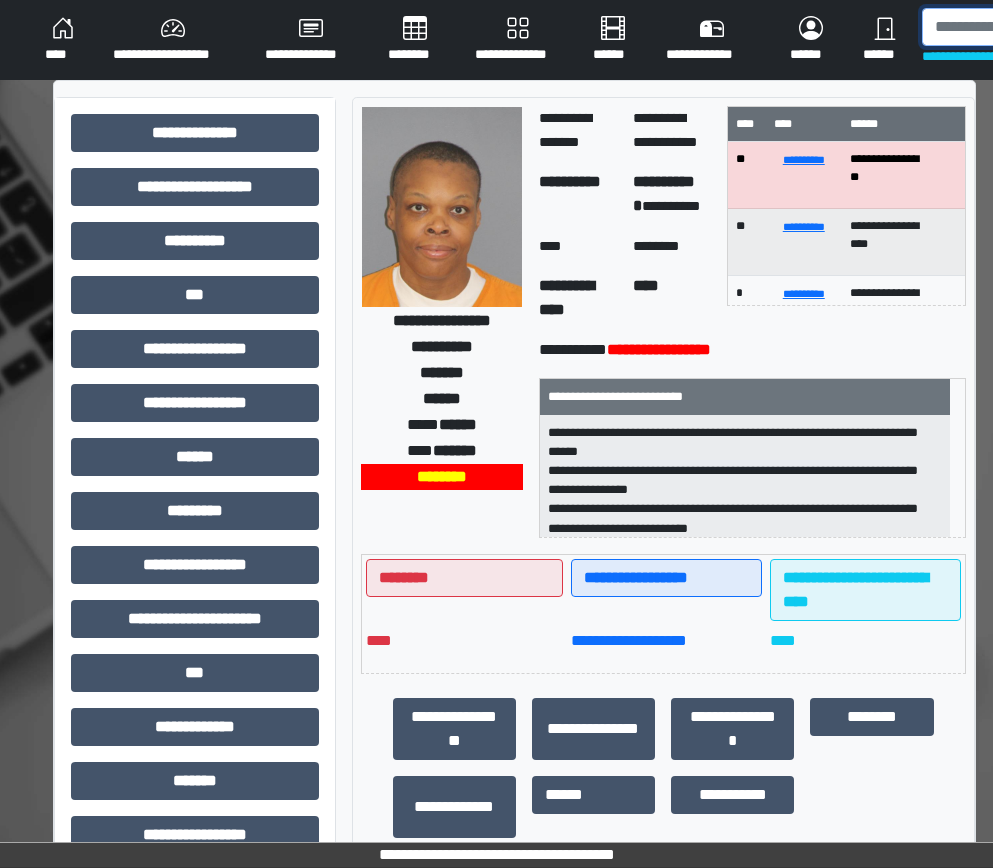 click at bounding box center [1025, 27] 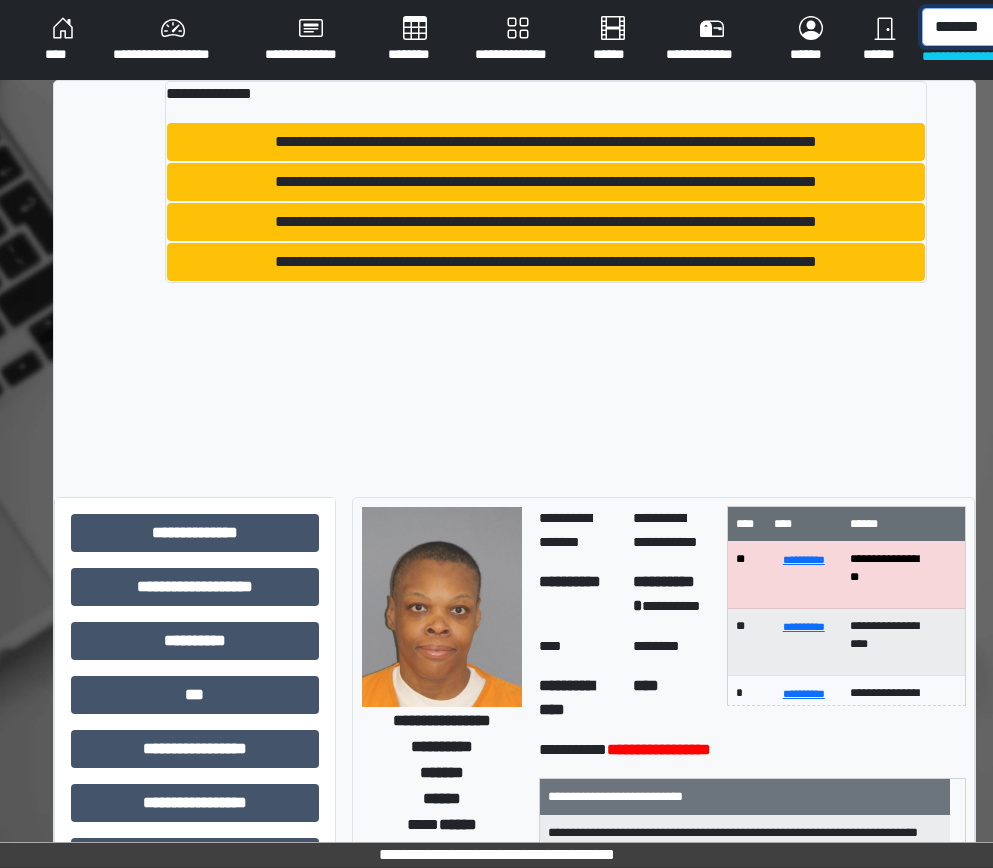 scroll, scrollTop: 0, scrollLeft: 3, axis: horizontal 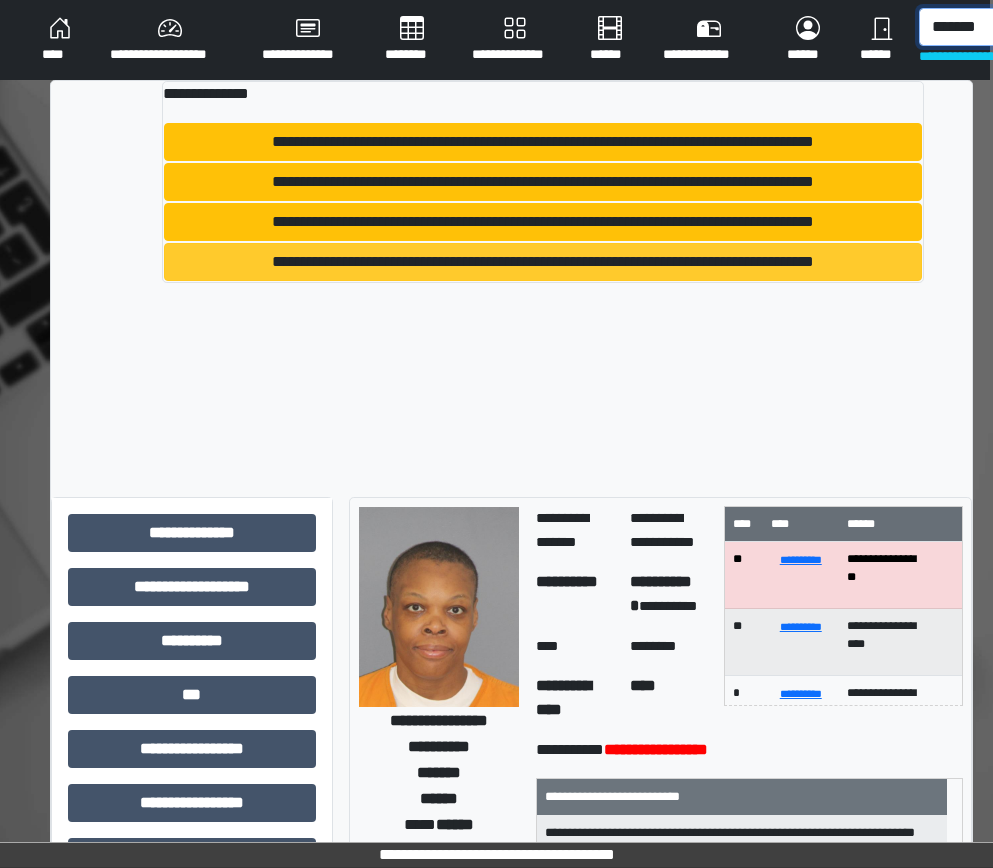 type on "*******" 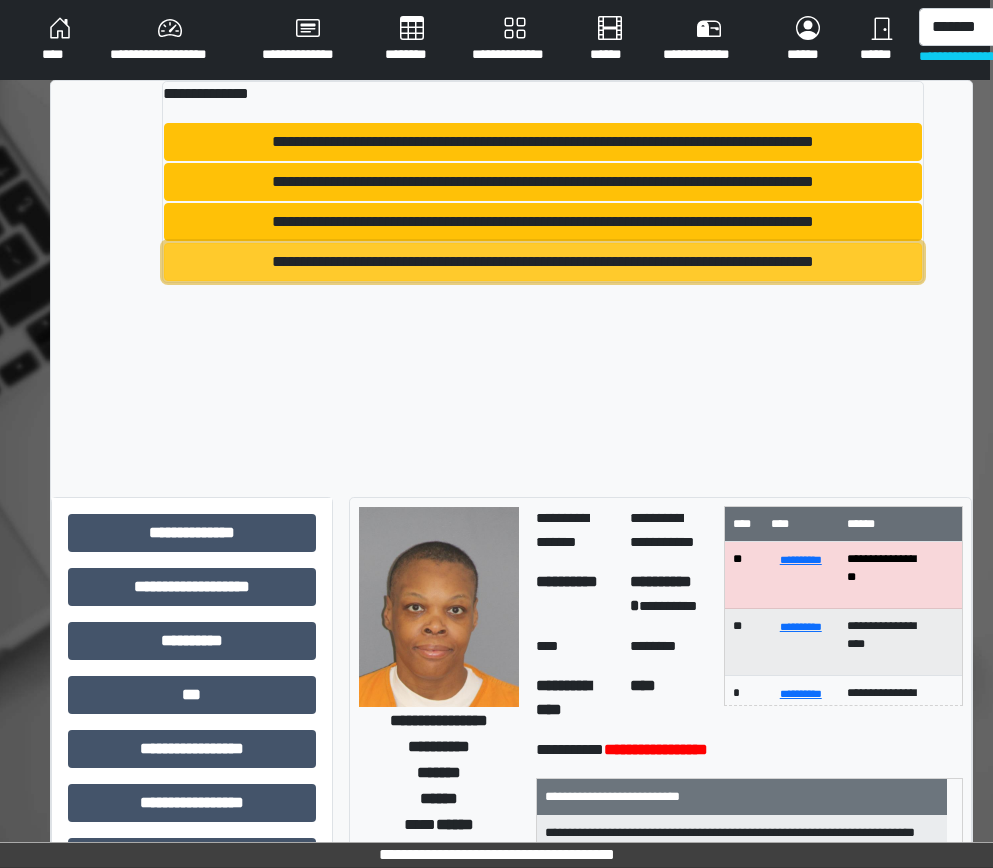 click on "**********" at bounding box center (542, 262) 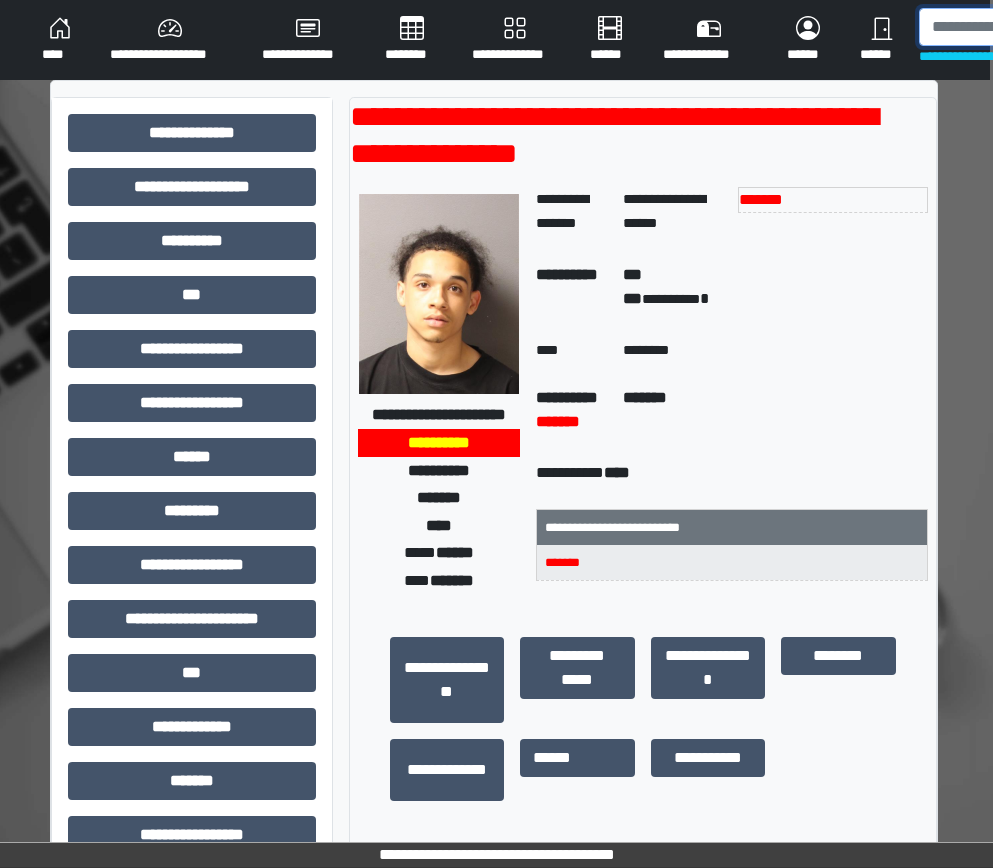 click at bounding box center (1022, 27) 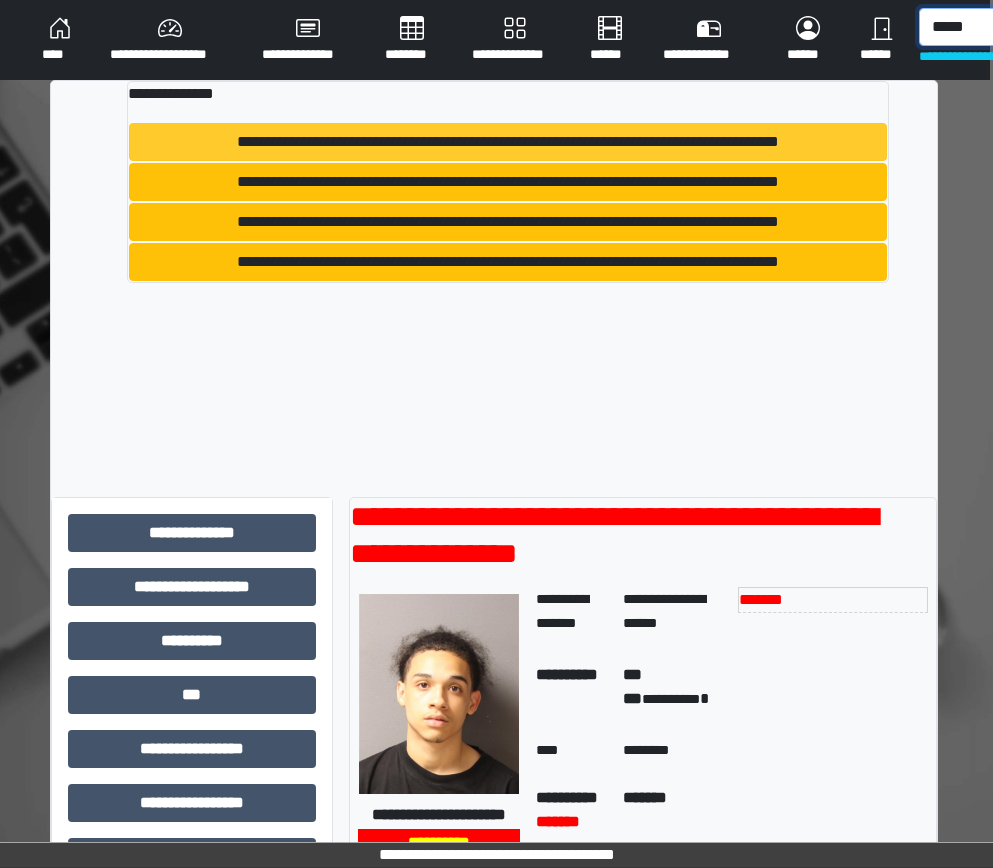 type on "*****" 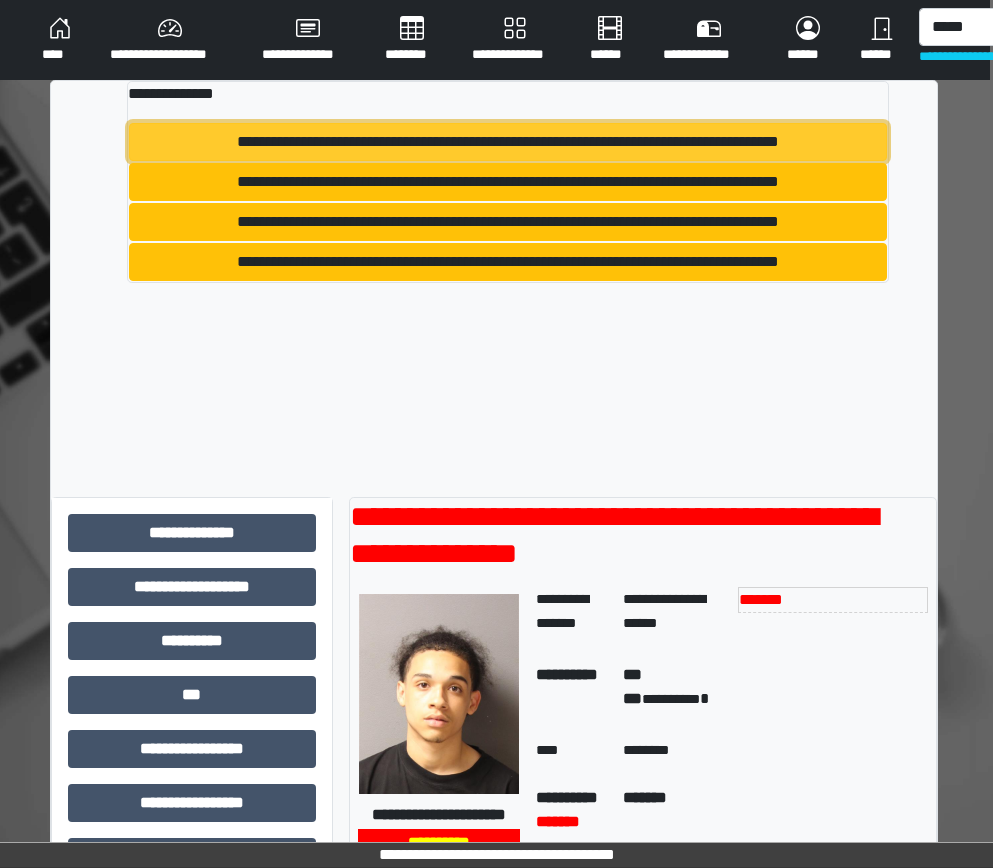 click on "**********" at bounding box center (507, 142) 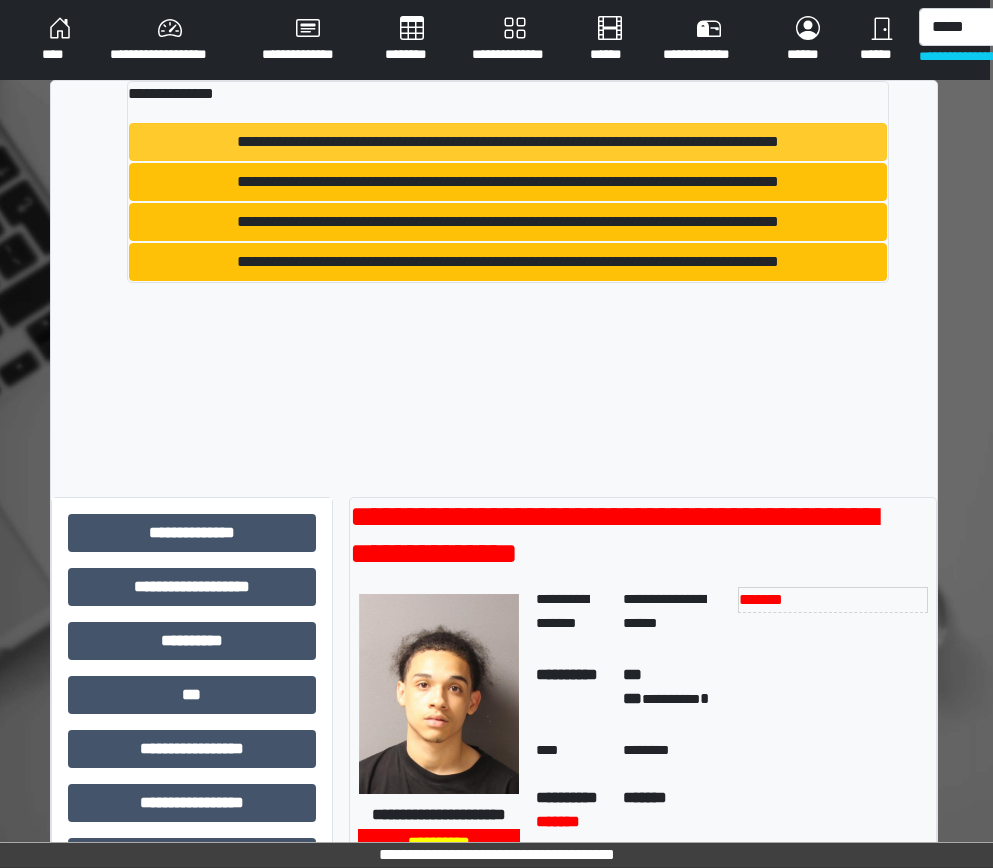 type 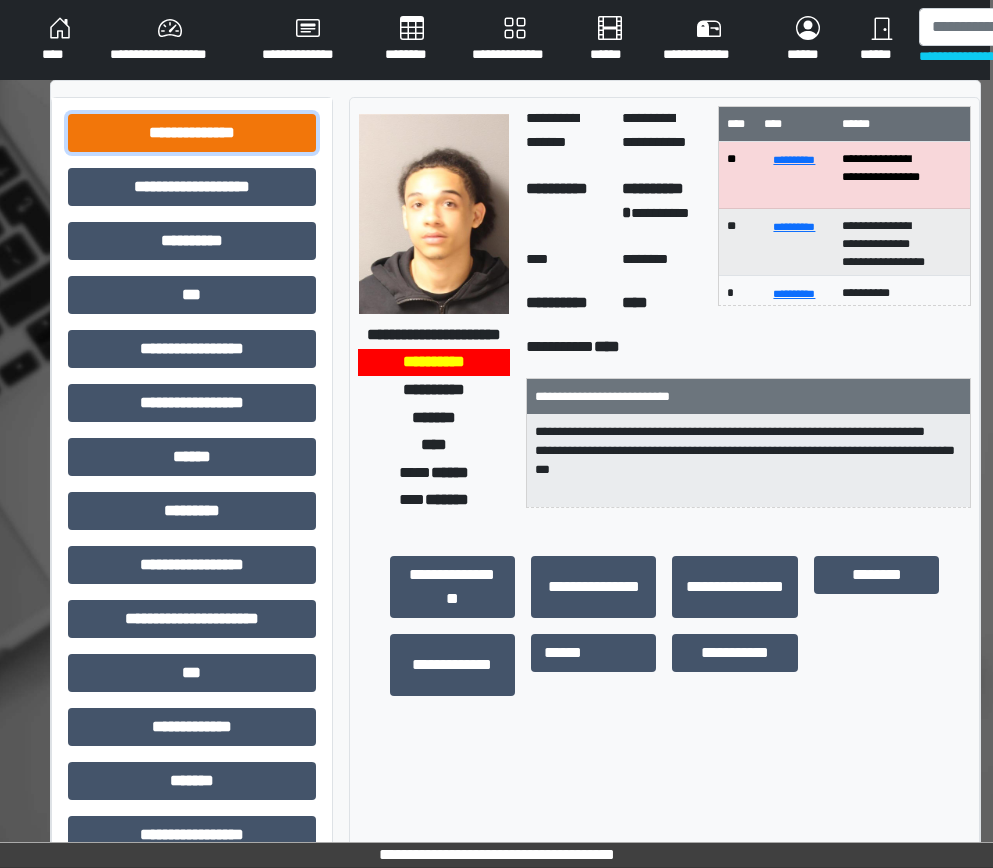click on "**********" at bounding box center (192, 133) 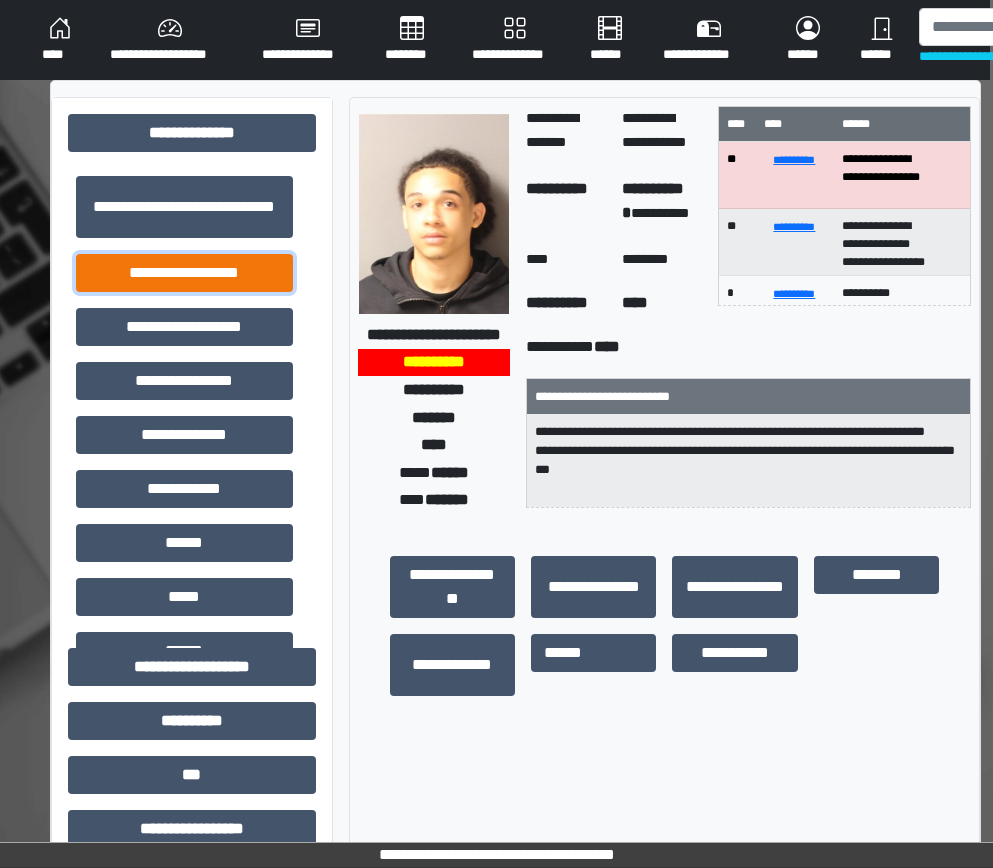 click on "**********" at bounding box center (184, 273) 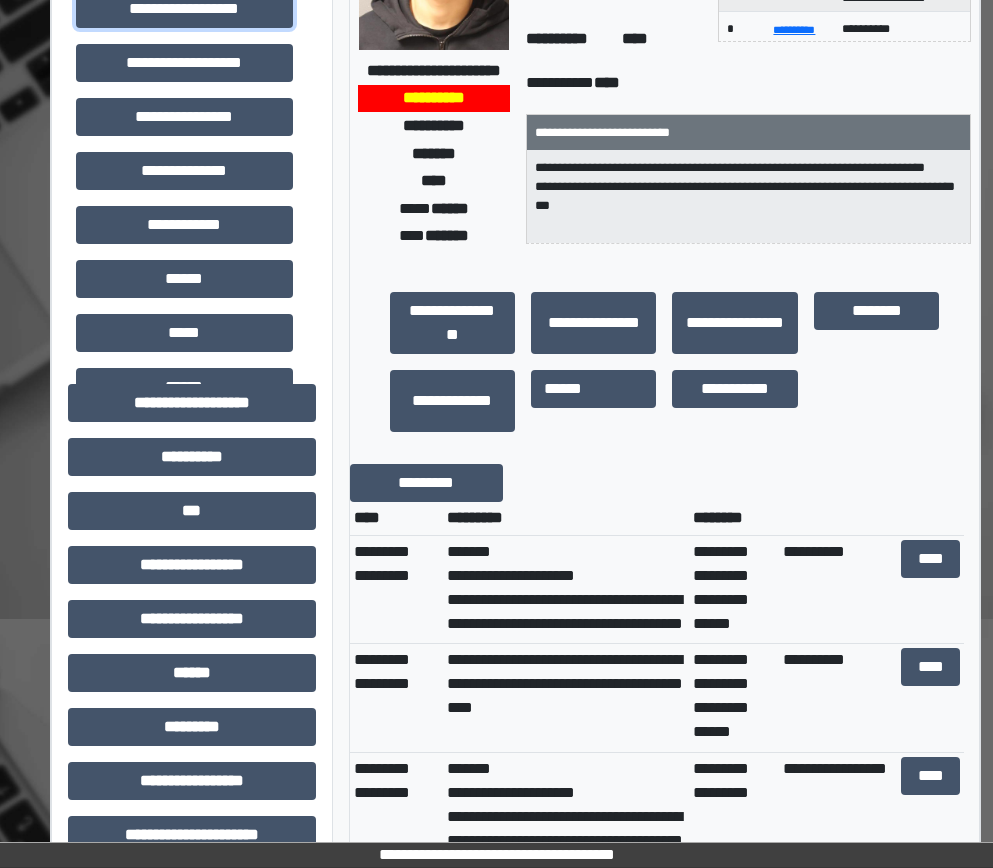 scroll, scrollTop: 300, scrollLeft: 3, axis: both 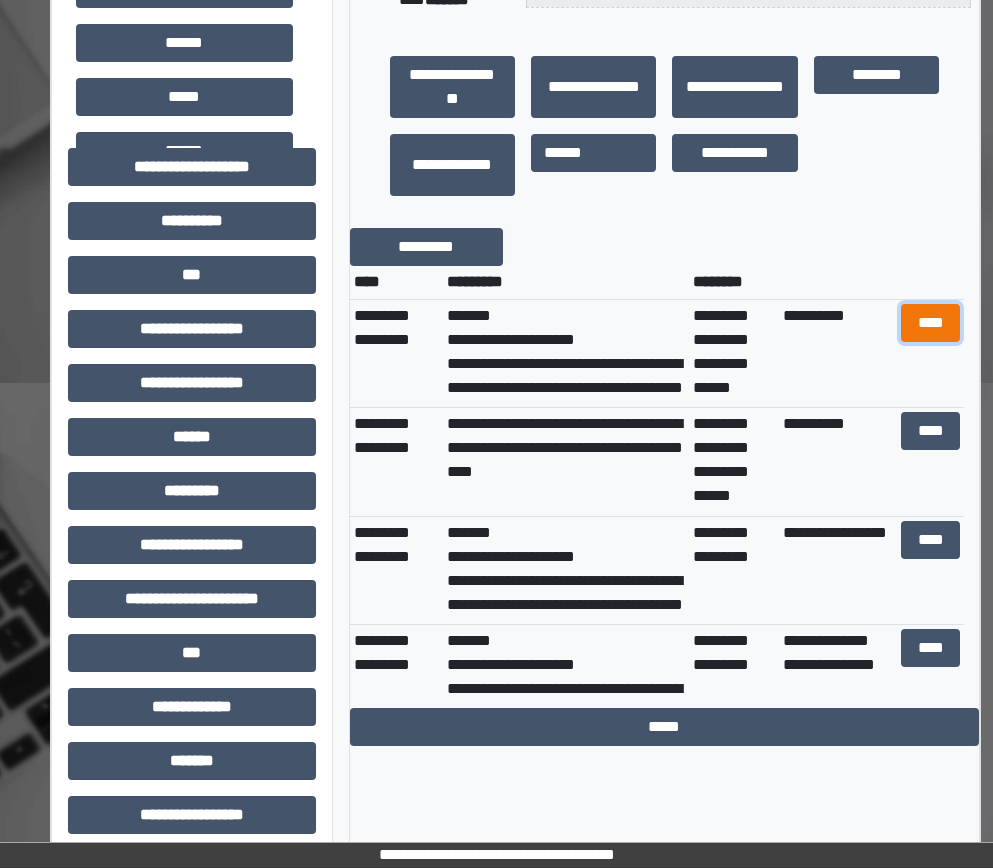 click on "****" at bounding box center [931, 323] 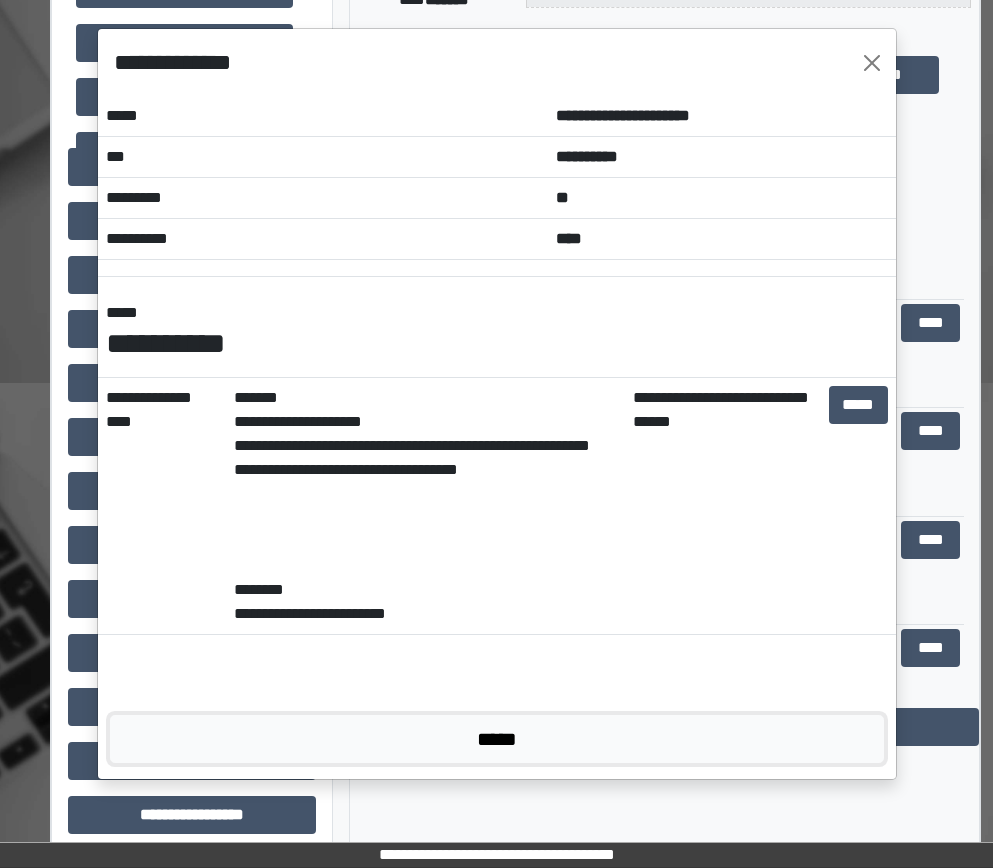 click on "*****" at bounding box center (497, 739) 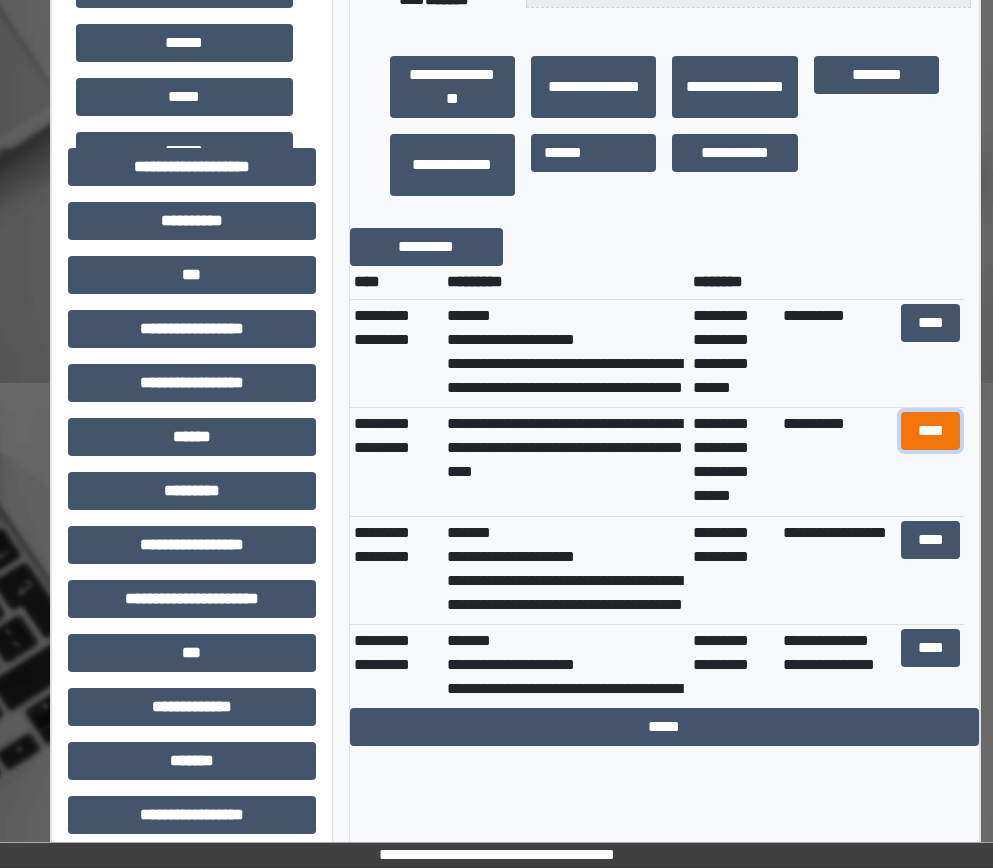 click on "****" at bounding box center [931, 431] 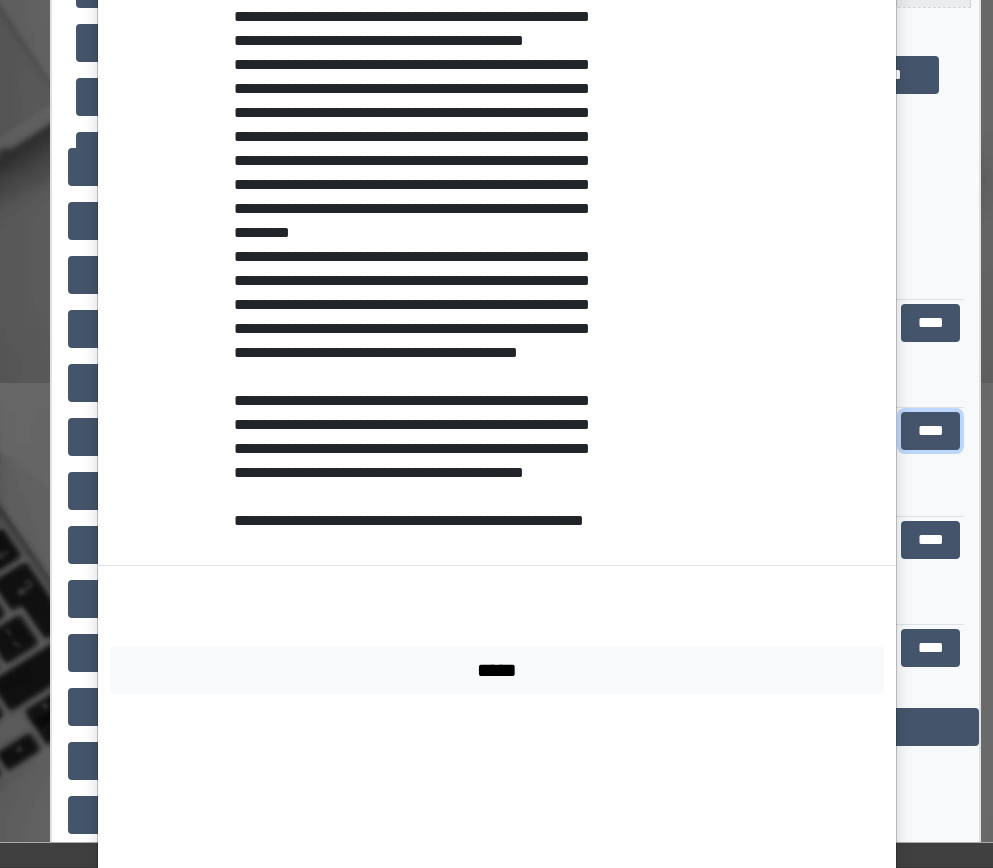 scroll, scrollTop: 1700, scrollLeft: 0, axis: vertical 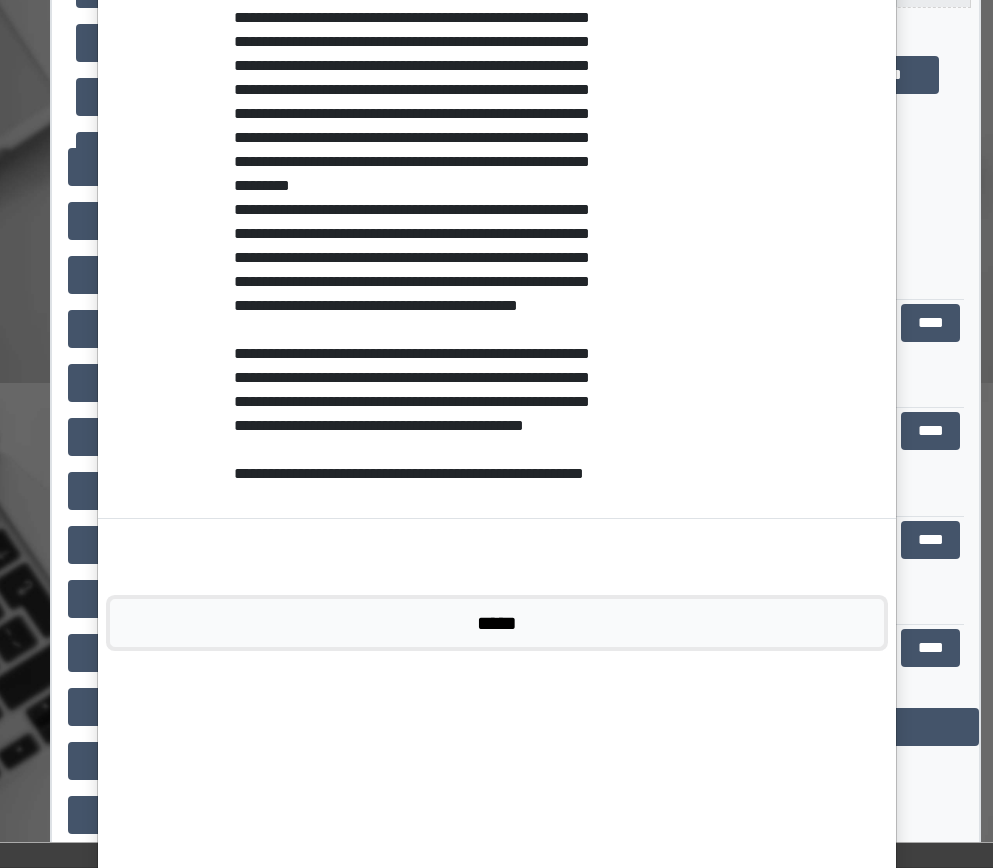 click on "*****" at bounding box center [497, 623] 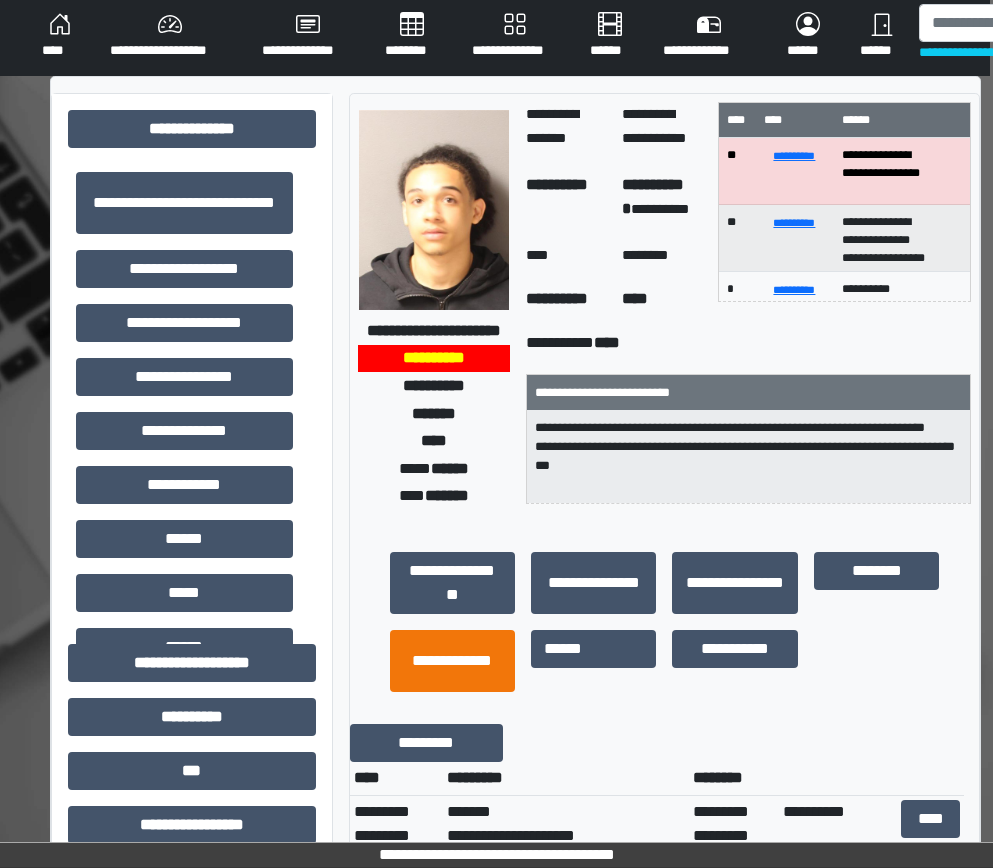 scroll, scrollTop: 0, scrollLeft: 3, axis: horizontal 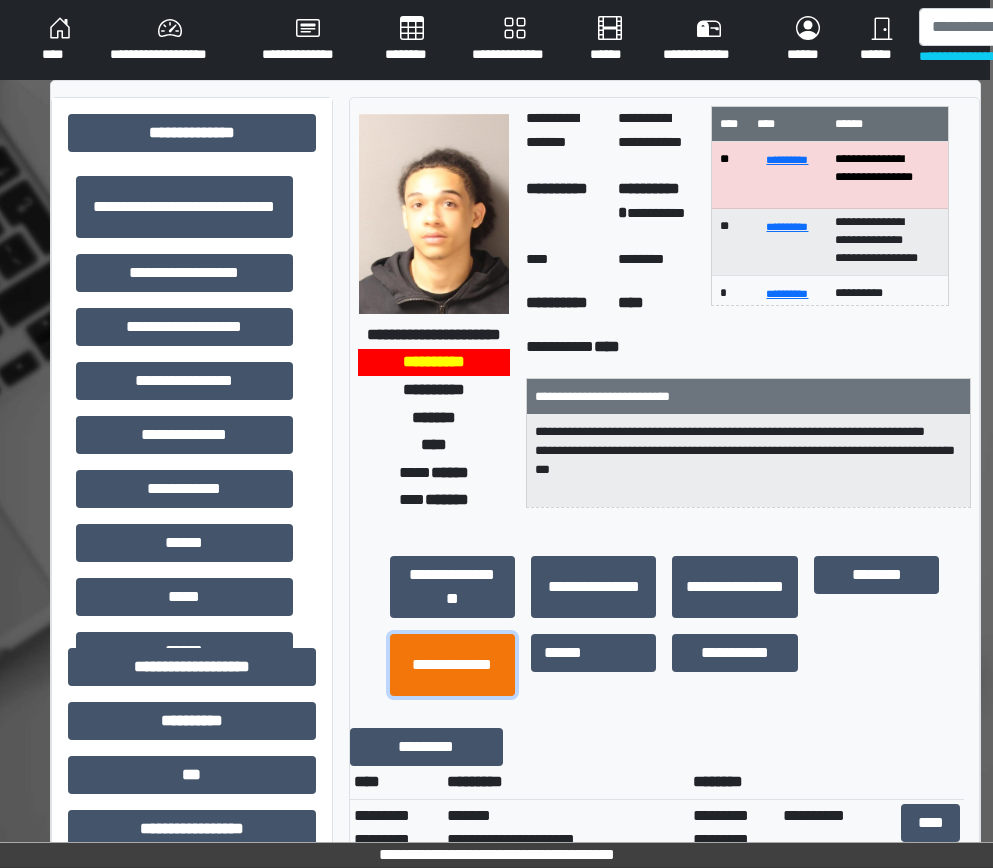 click on "**********" at bounding box center (452, 665) 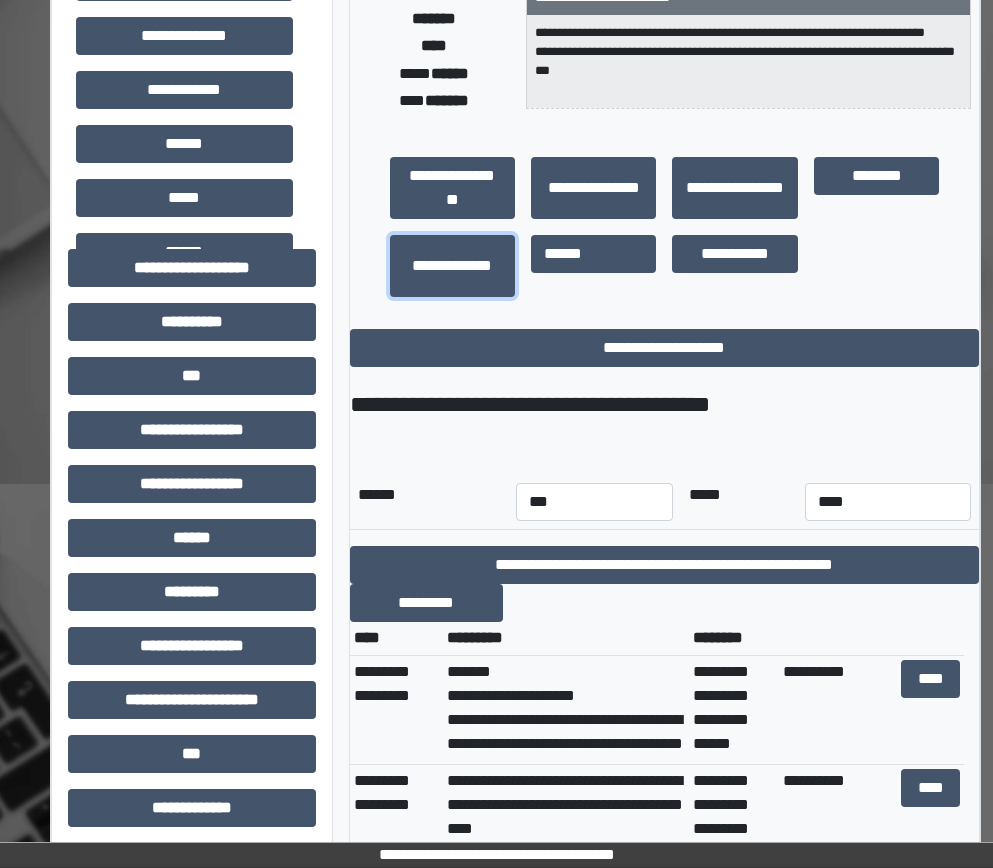 scroll, scrollTop: 400, scrollLeft: 3, axis: both 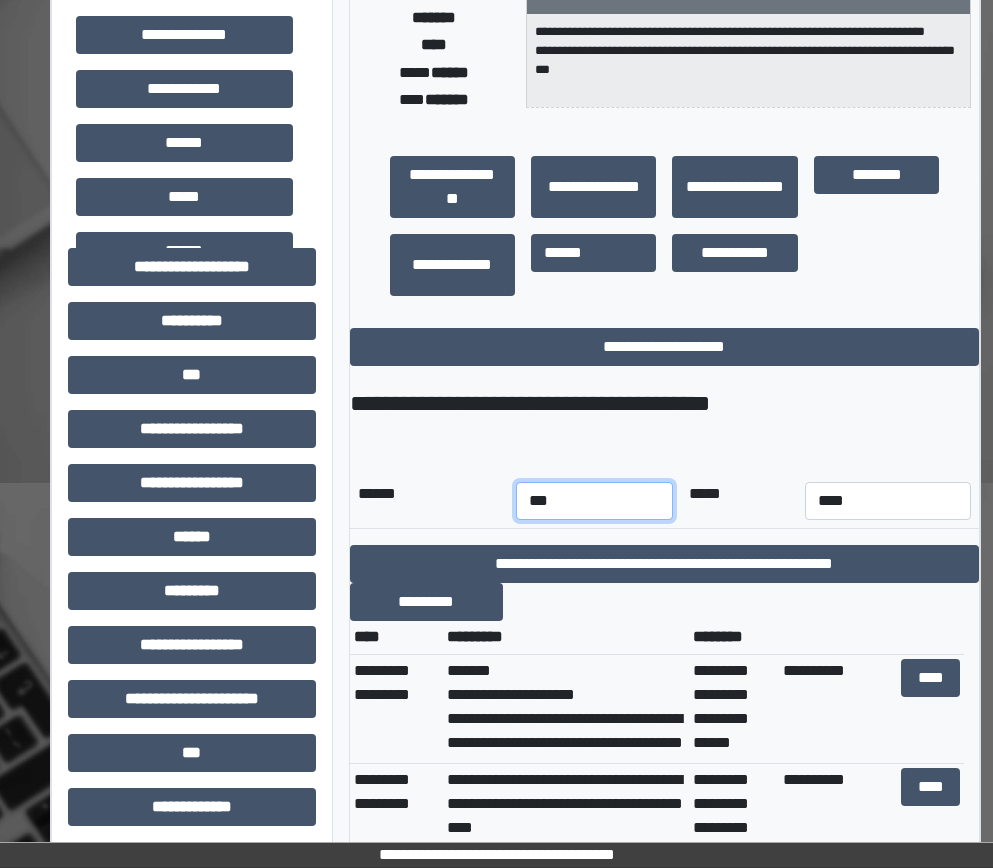 click on "***
***
***
***
***
***
***
***
***
***
***
***" at bounding box center [594, 501] 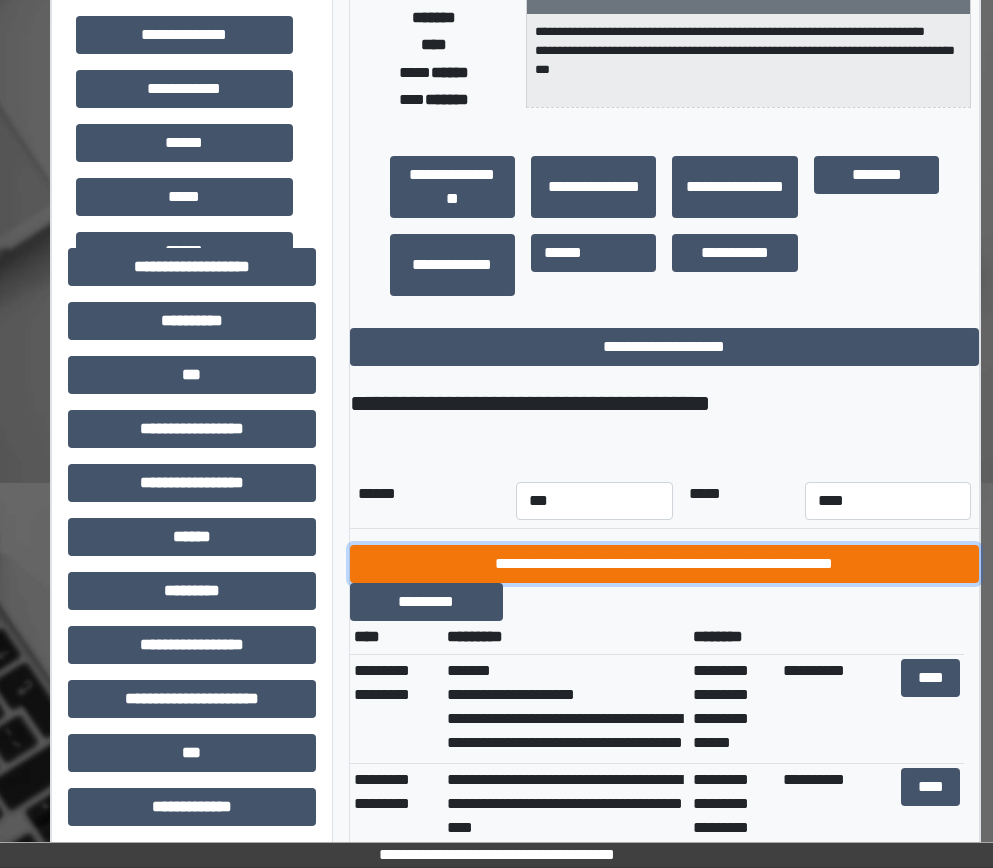 click on "**********" at bounding box center (665, 564) 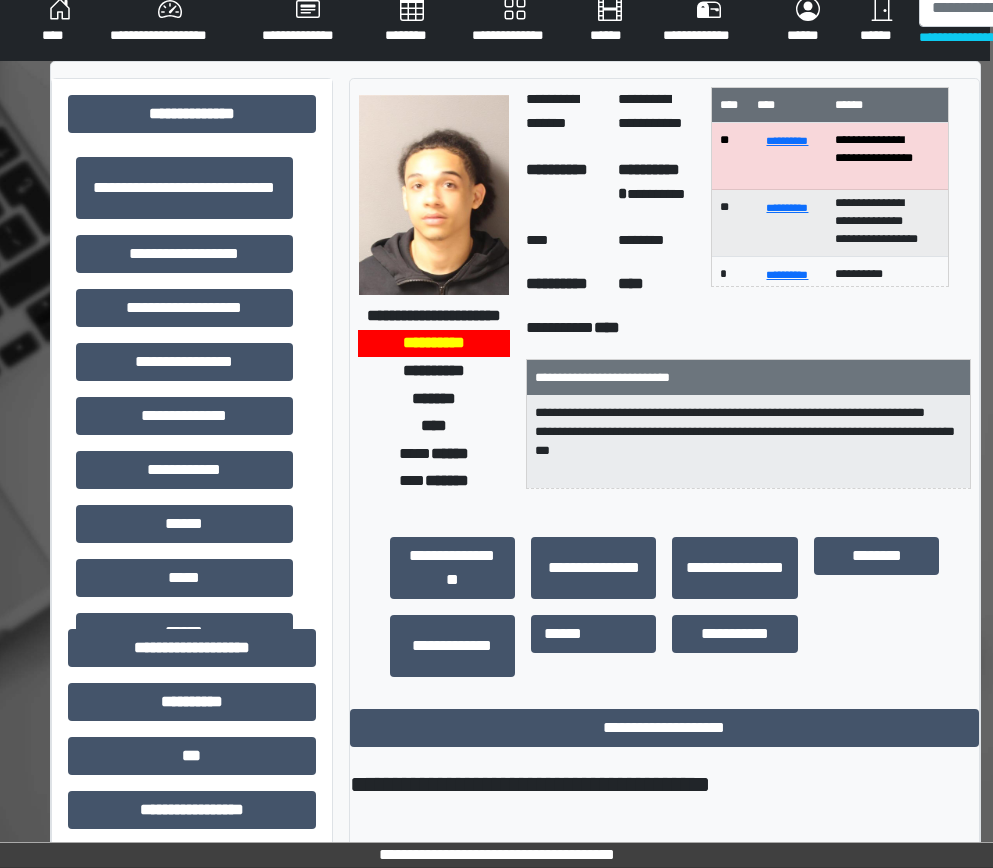 scroll, scrollTop: 0, scrollLeft: 3, axis: horizontal 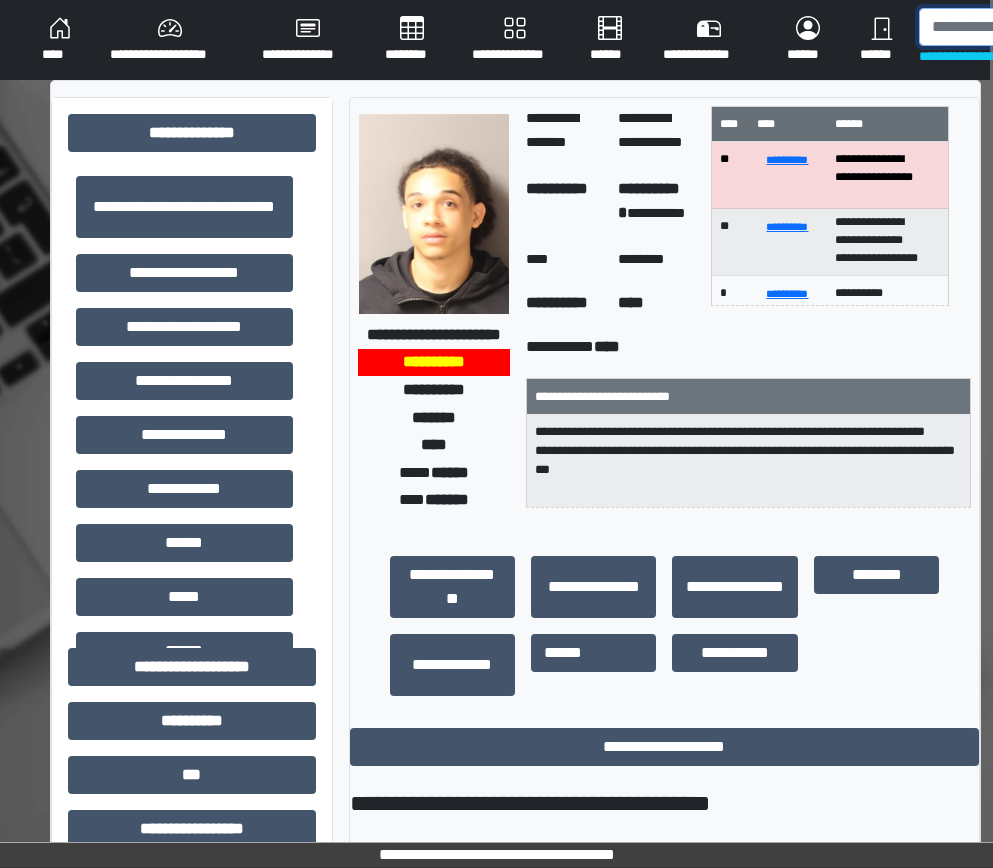 click at bounding box center (1022, 27) 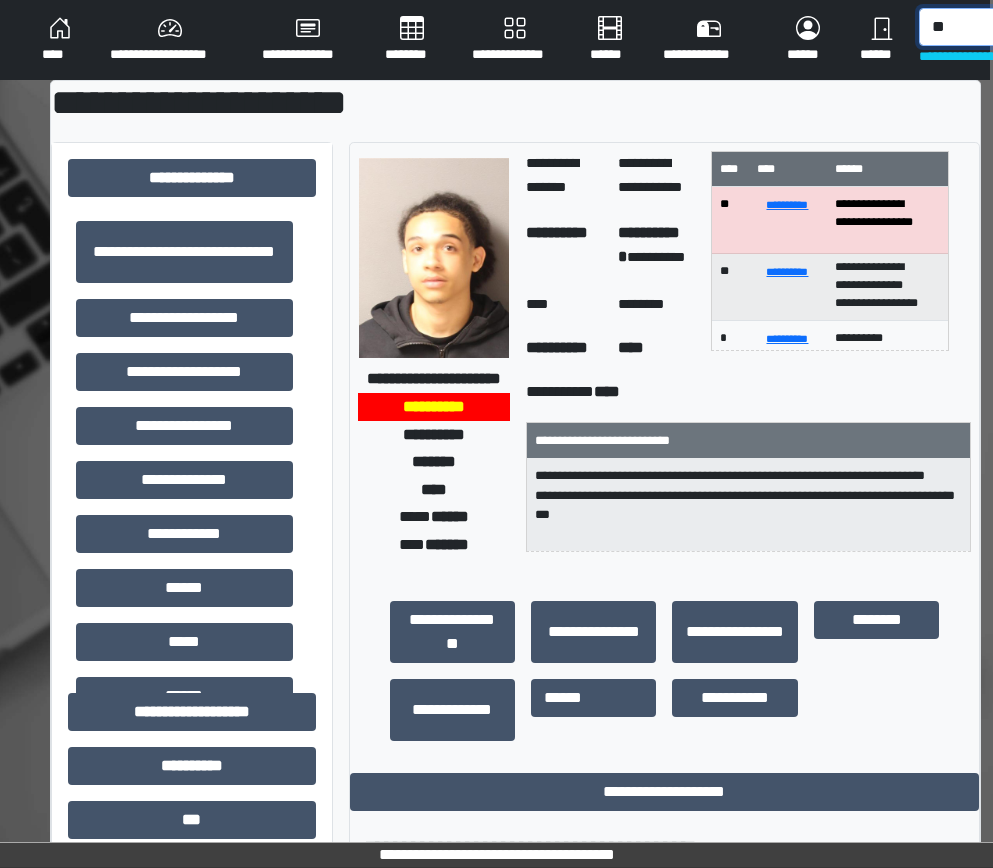 type on "*" 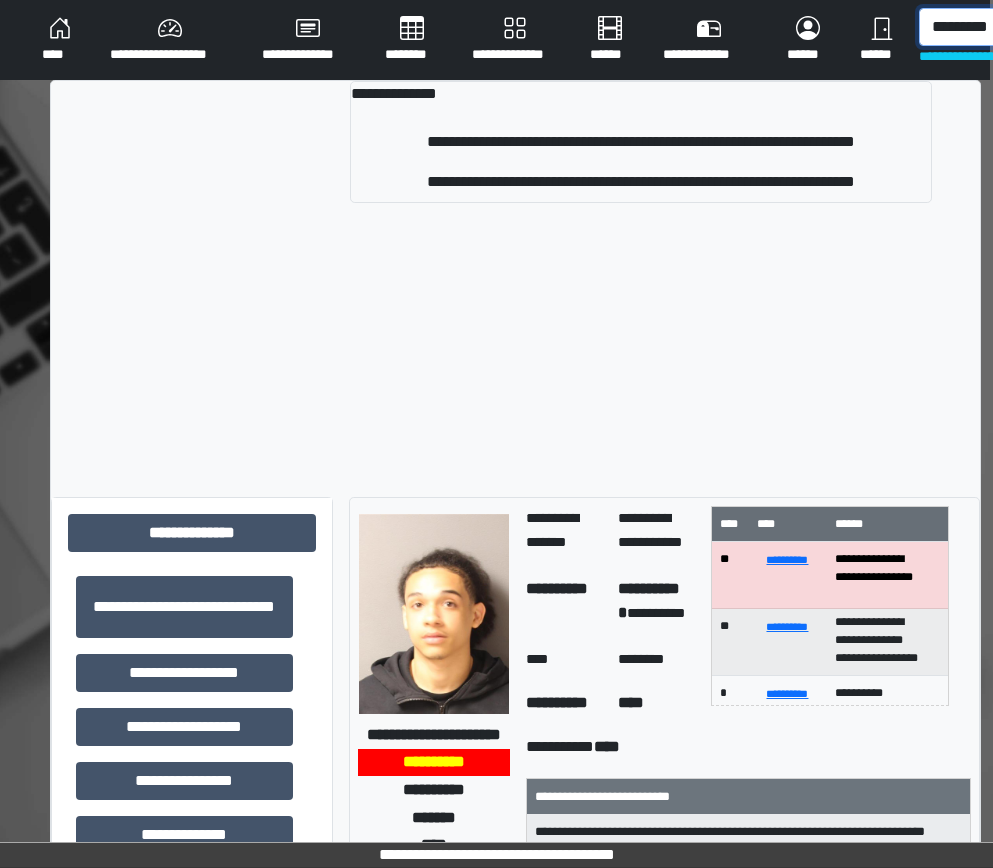 scroll, scrollTop: 0, scrollLeft: 12, axis: horizontal 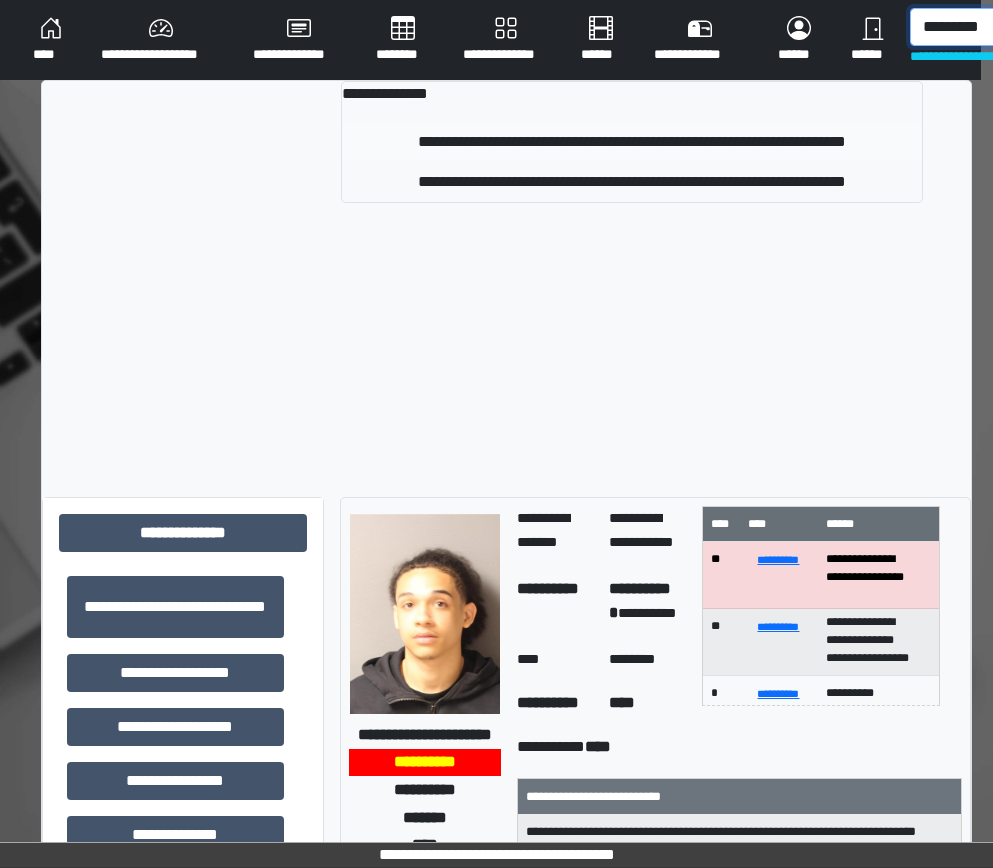 type on "*********" 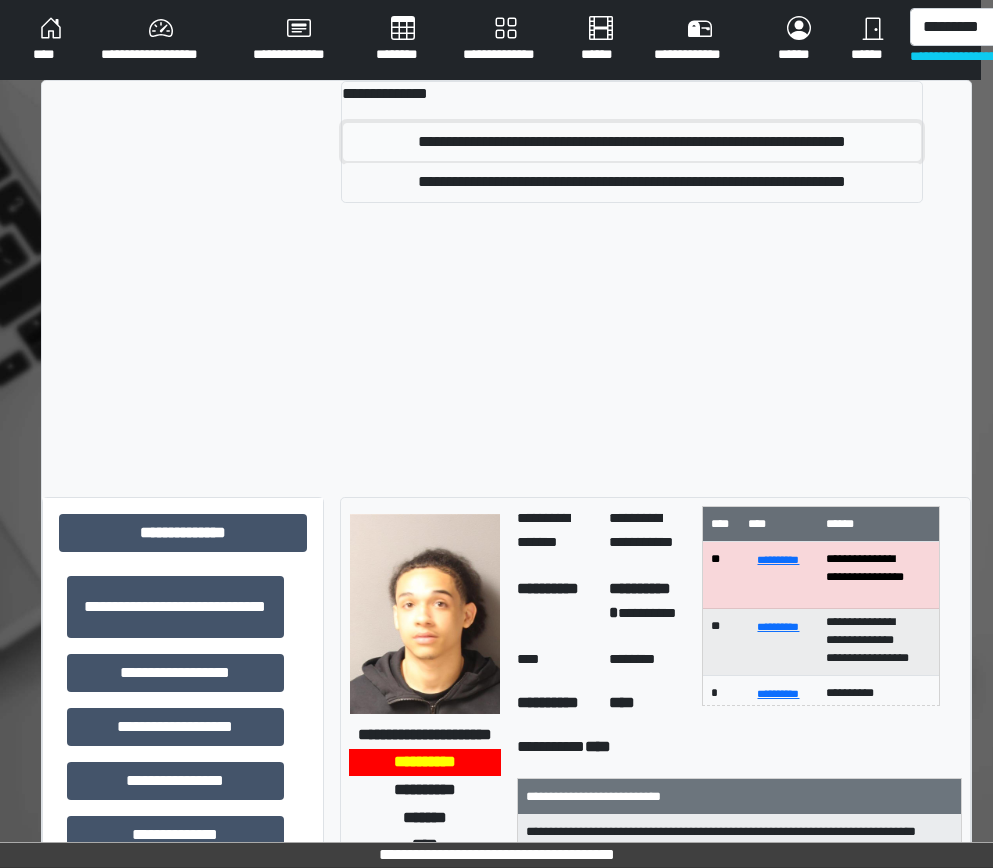 click on "**********" at bounding box center (632, 142) 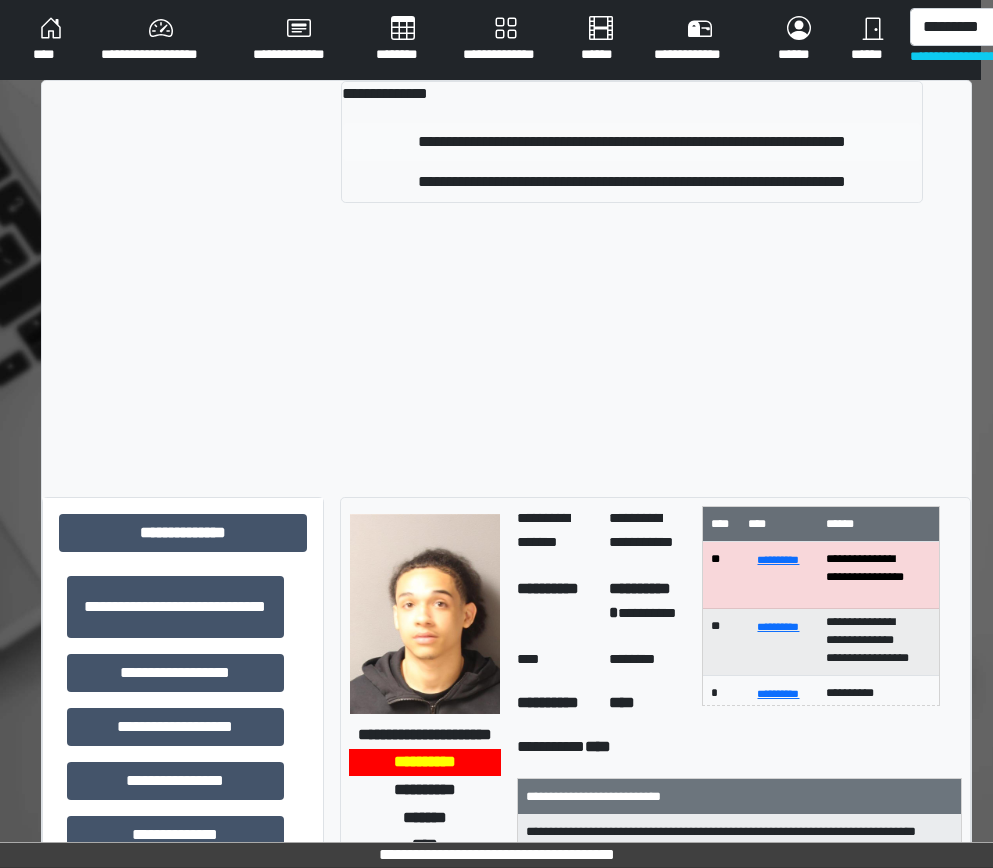 type 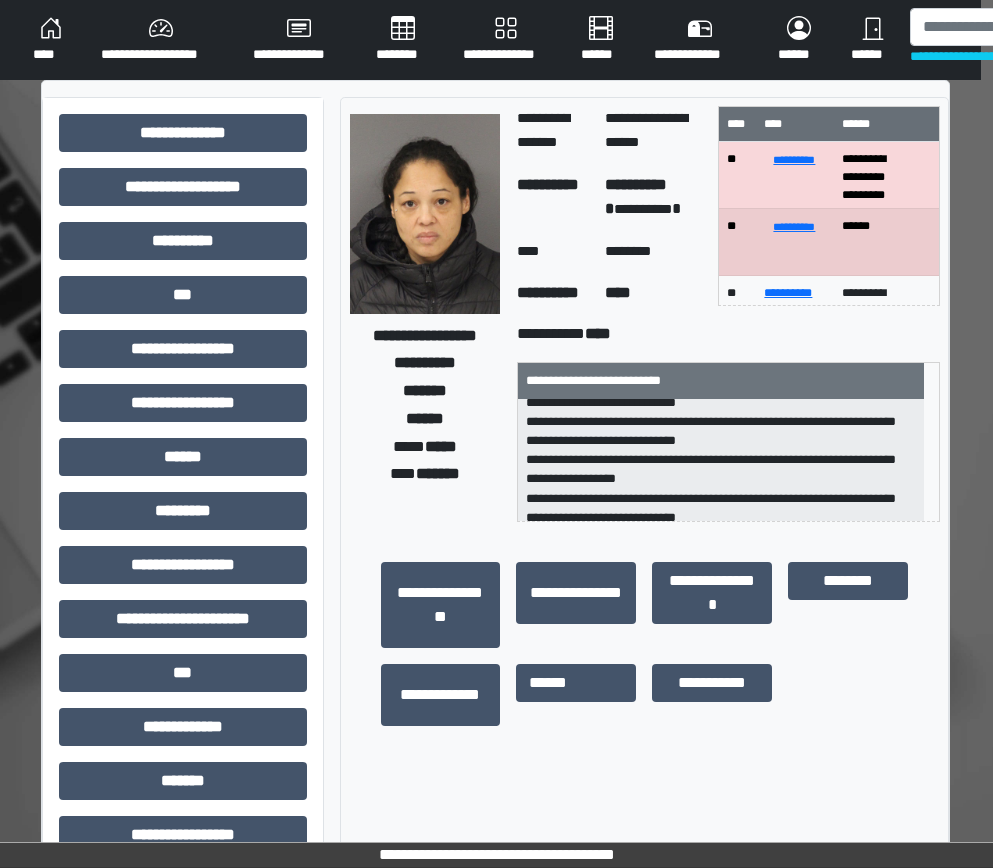 scroll, scrollTop: 236, scrollLeft: 0, axis: vertical 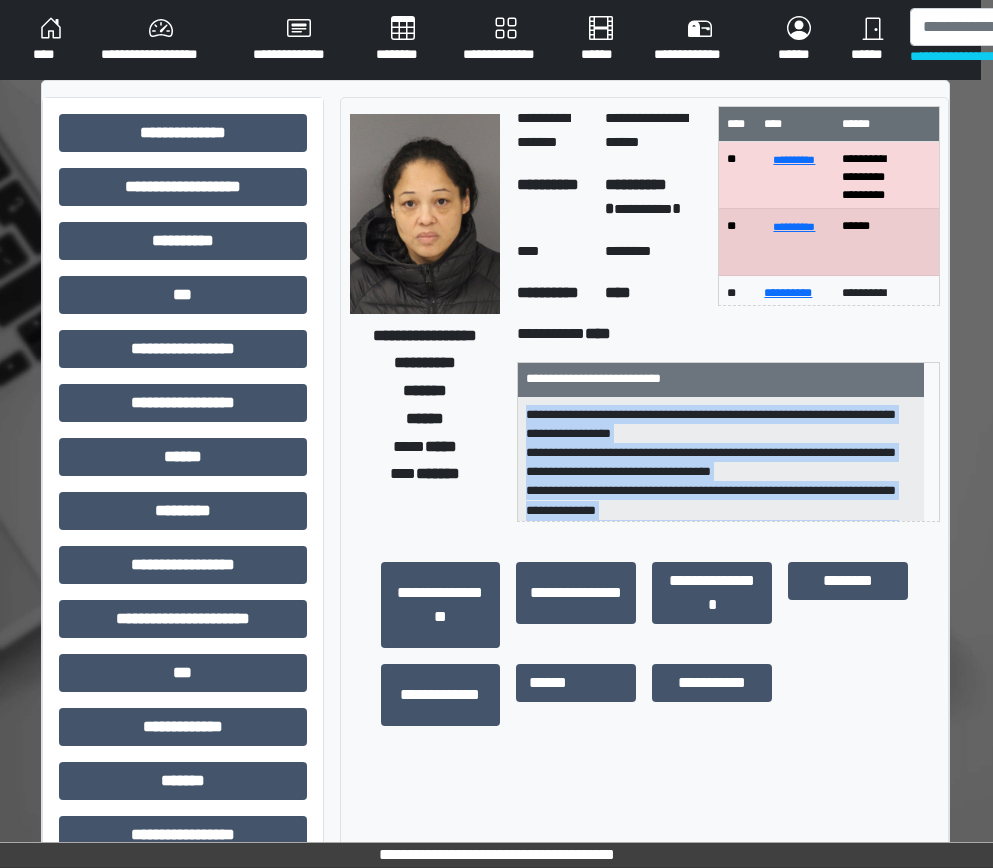 drag, startPoint x: 806, startPoint y: 509, endPoint x: 523, endPoint y: 420, distance: 296.6648 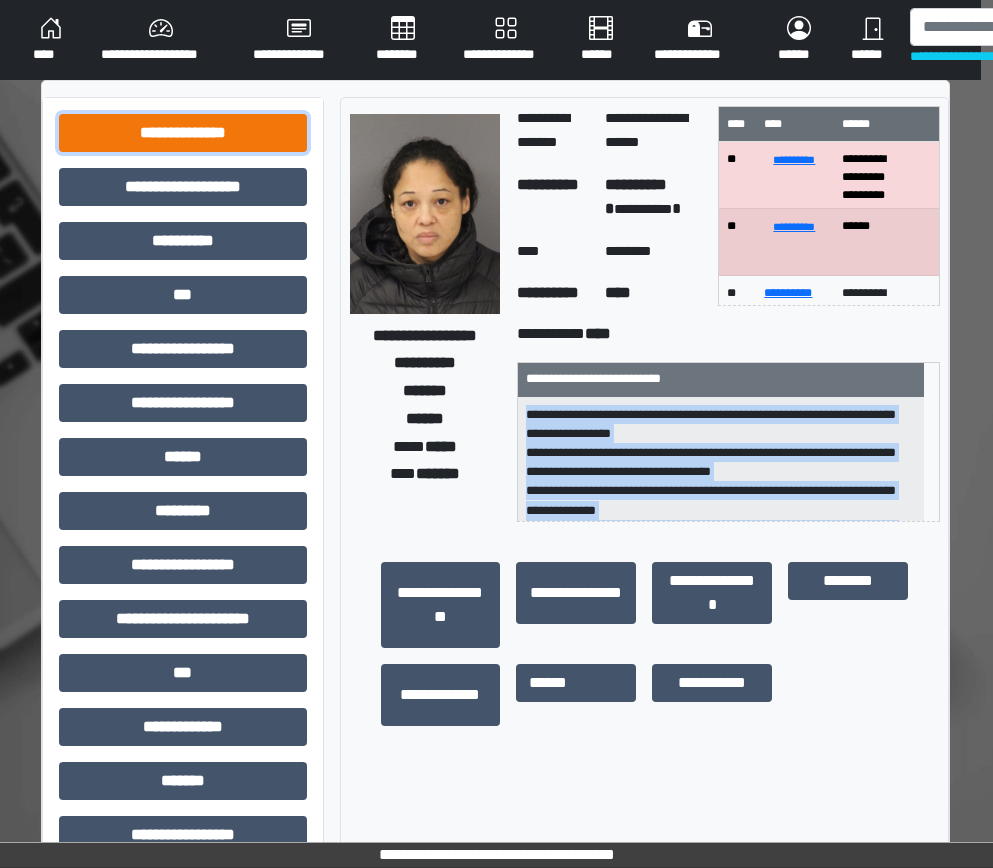 click on "**********" at bounding box center [183, 133] 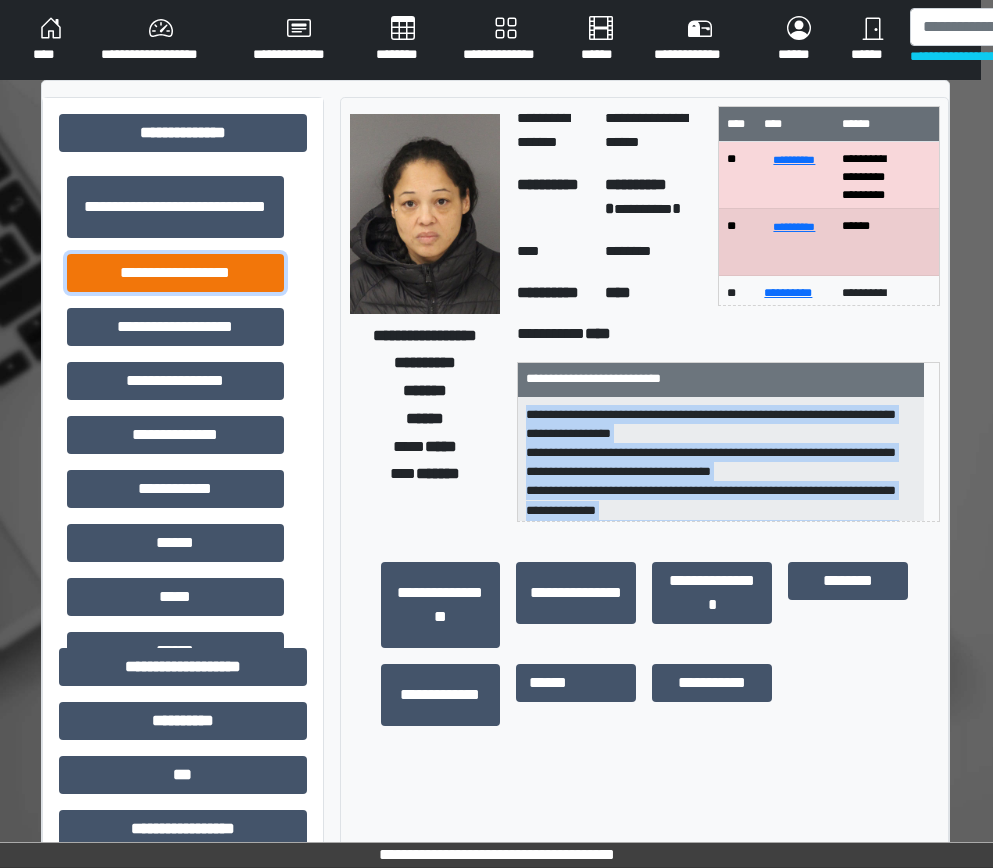 click on "**********" at bounding box center (175, 273) 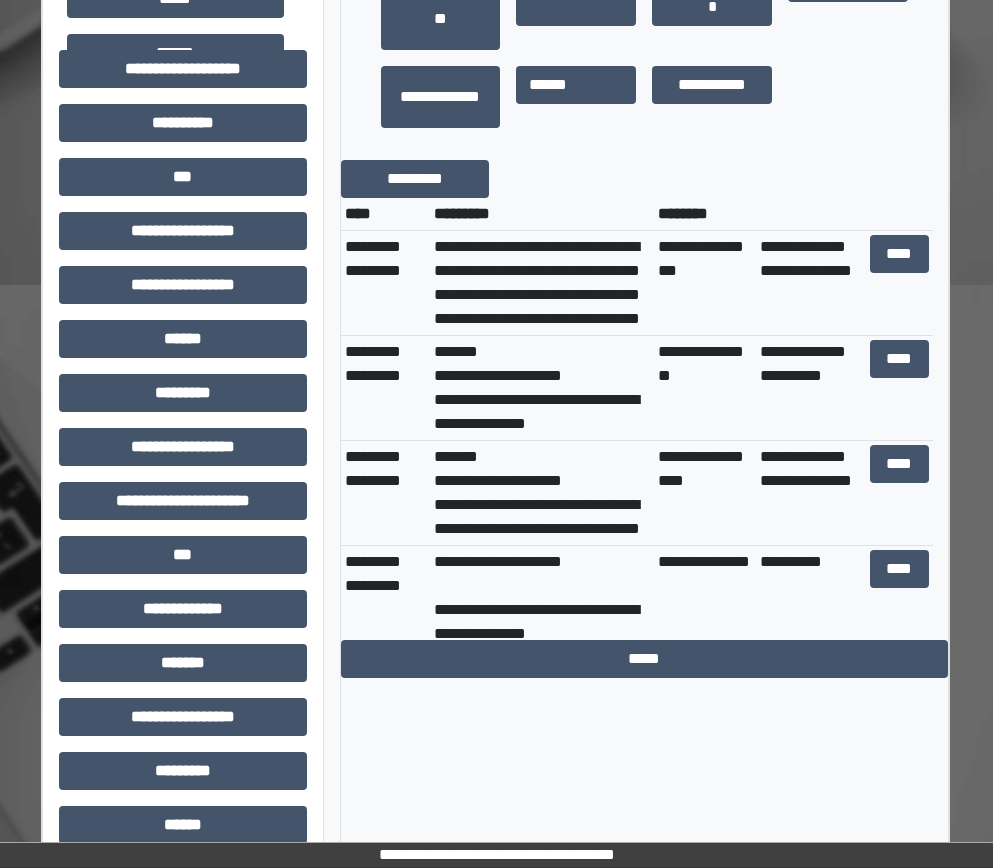 scroll, scrollTop: 600, scrollLeft: 12, axis: both 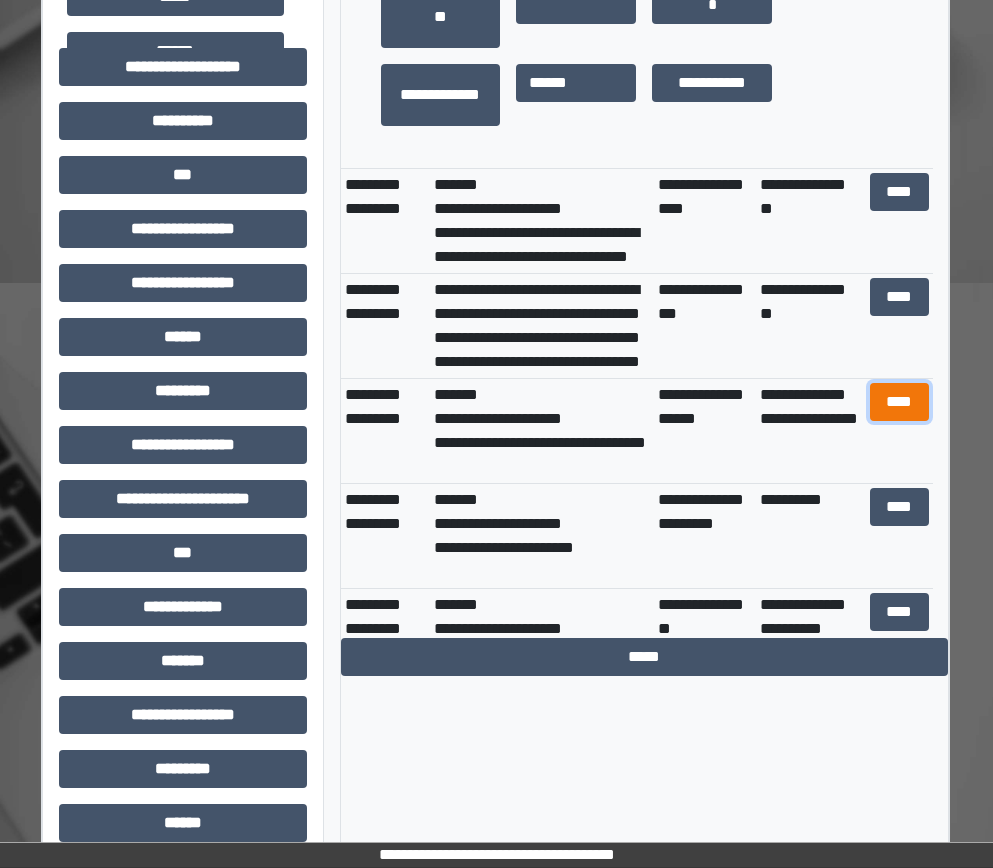 click on "****" at bounding box center [900, 402] 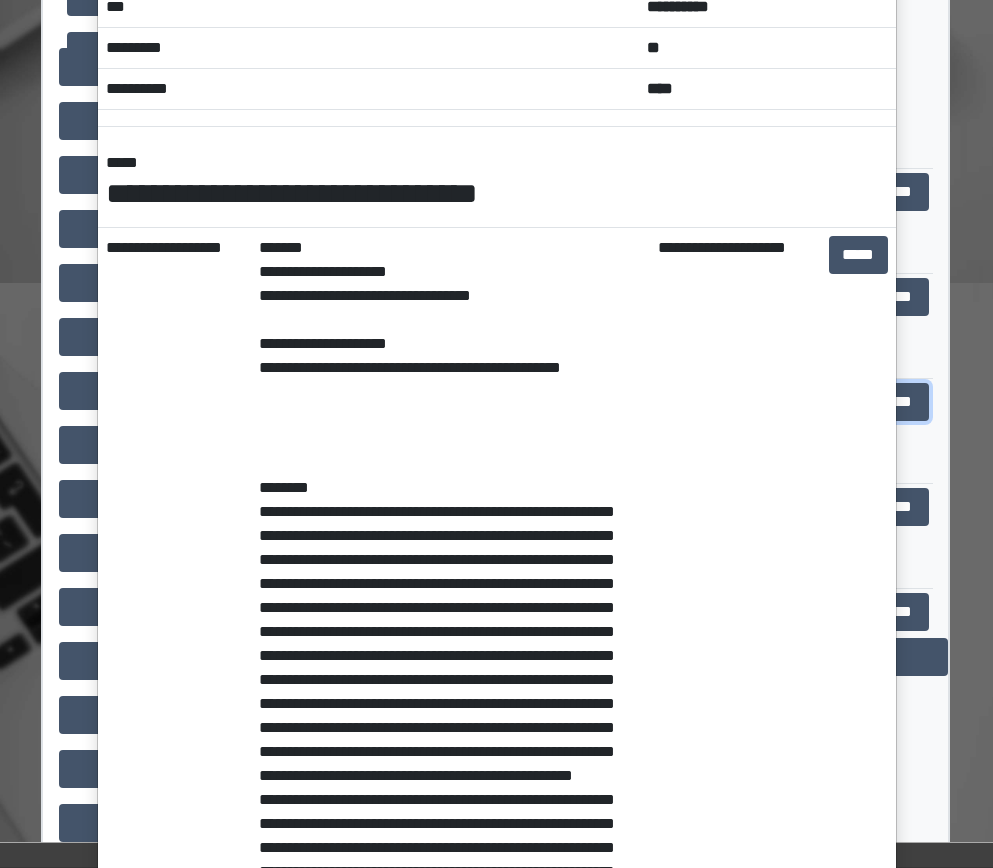 scroll, scrollTop: 0, scrollLeft: 0, axis: both 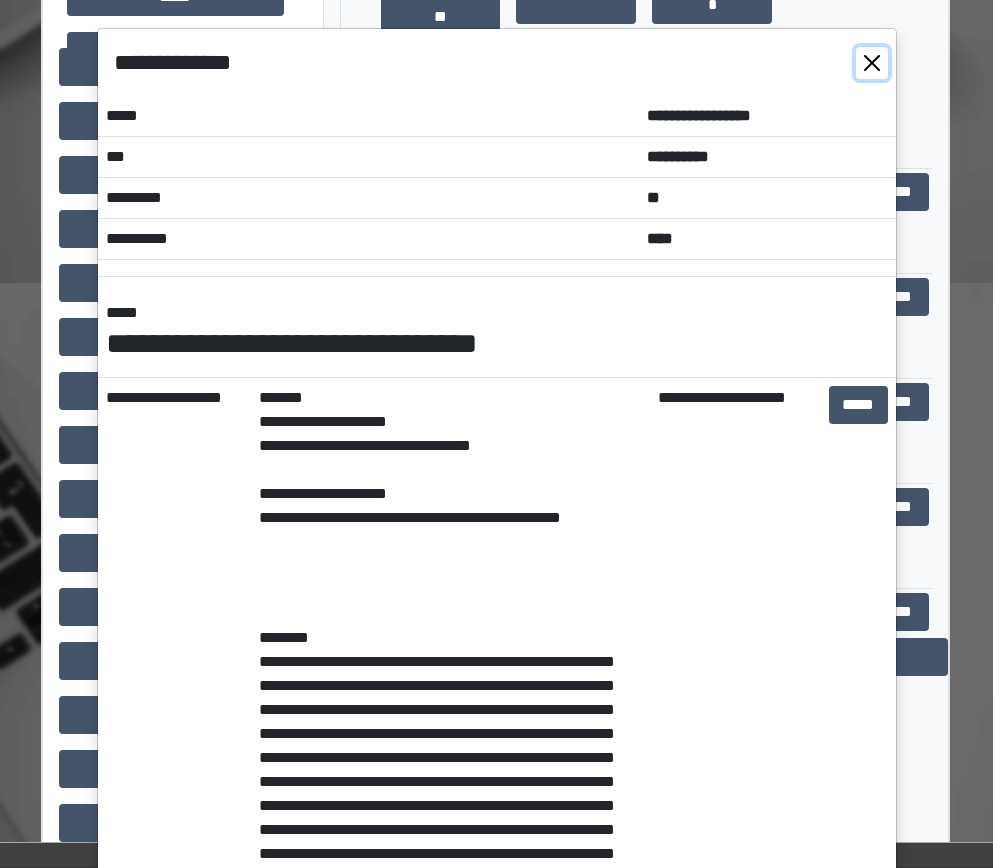 click at bounding box center [872, 63] 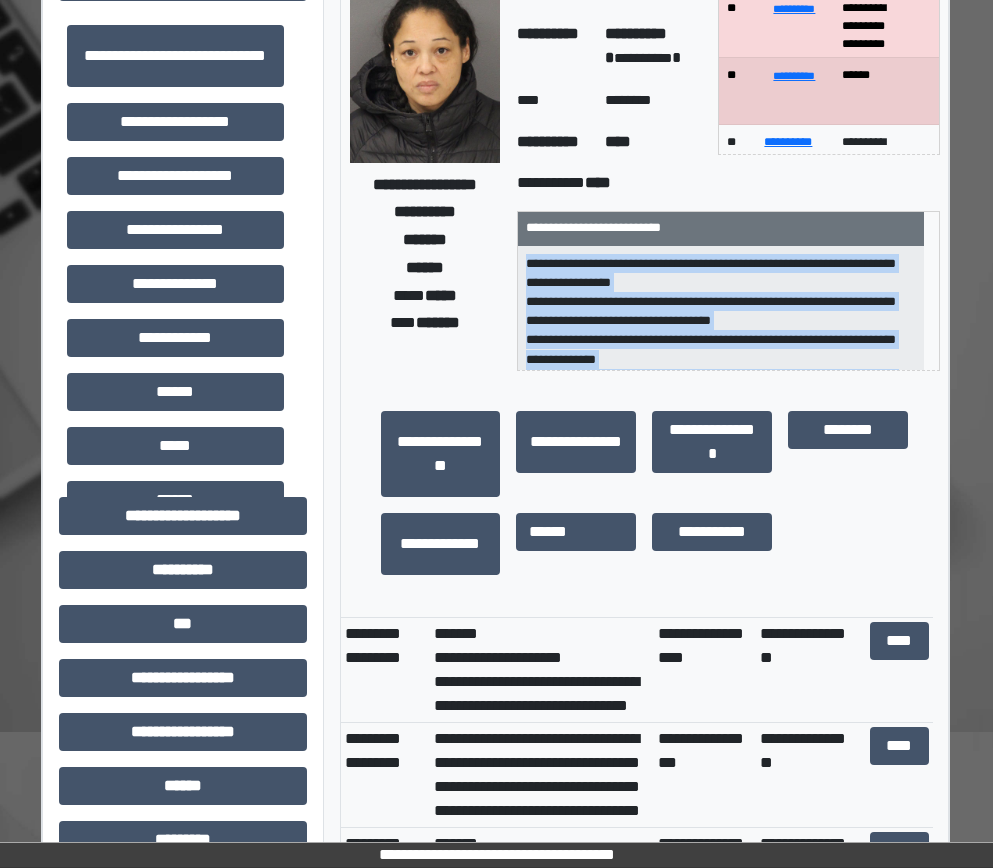 scroll, scrollTop: 0, scrollLeft: 12, axis: horizontal 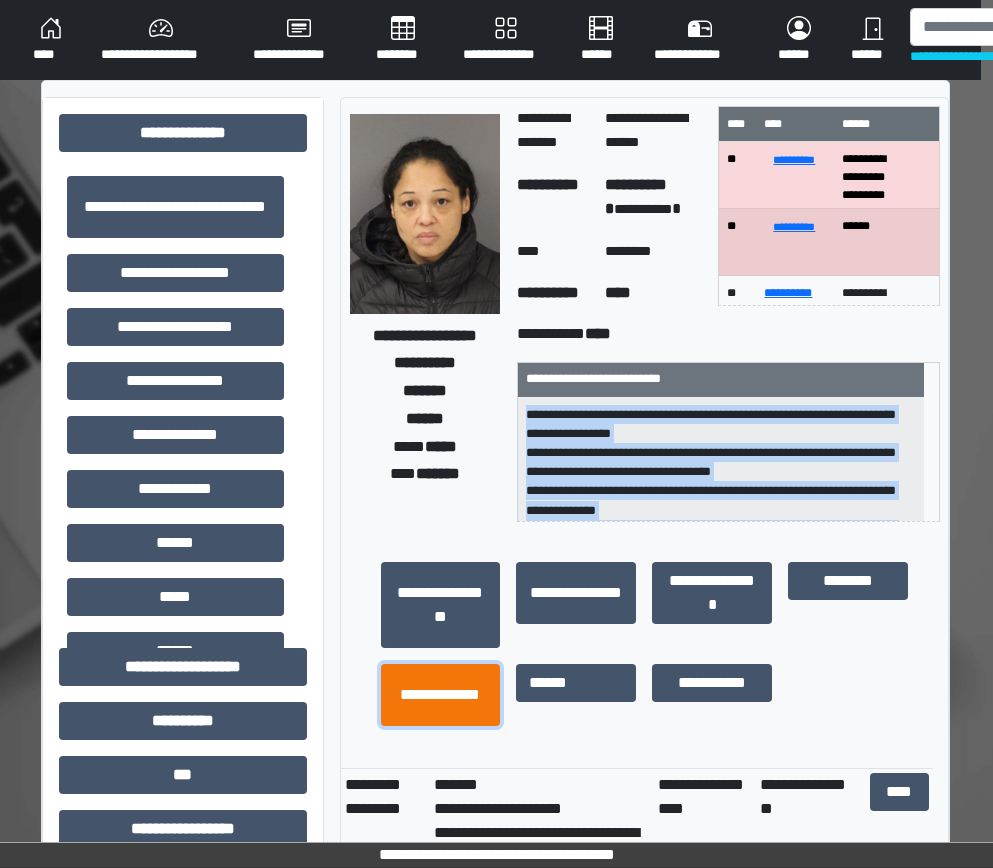 click on "**********" at bounding box center (441, 695) 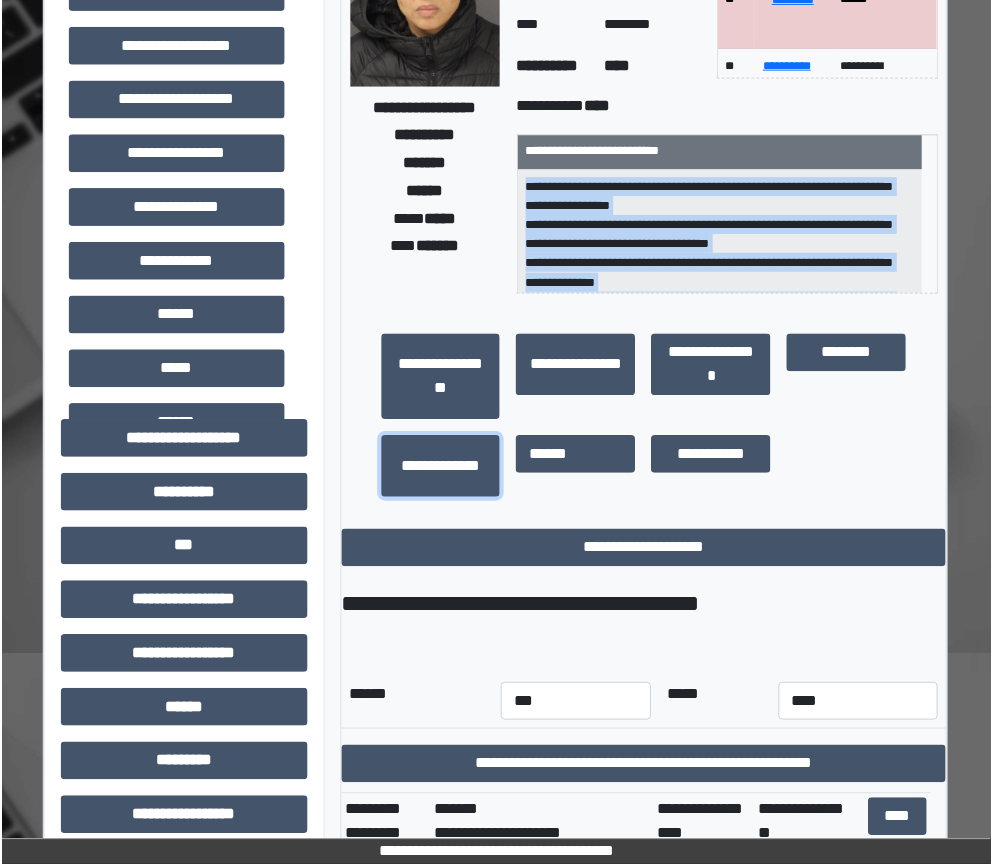 scroll, scrollTop: 400, scrollLeft: 12, axis: both 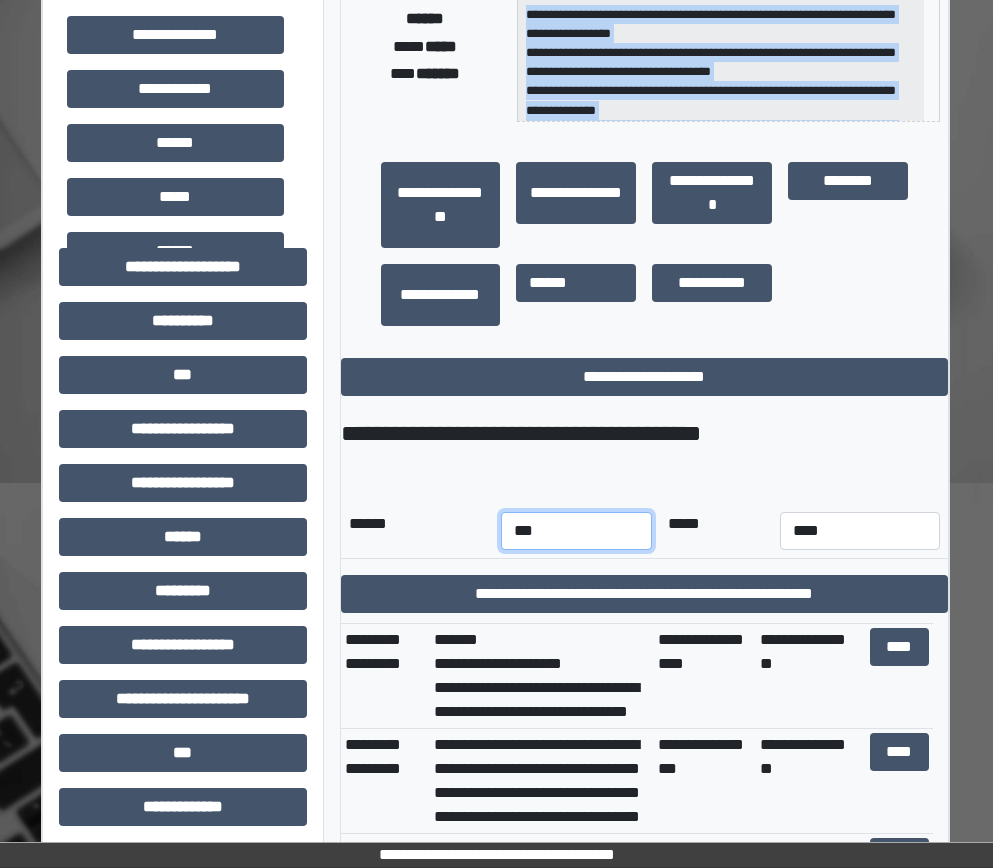 click on "***
***
***
***
***
***
***
***
***
***
***
***" at bounding box center (576, 531) 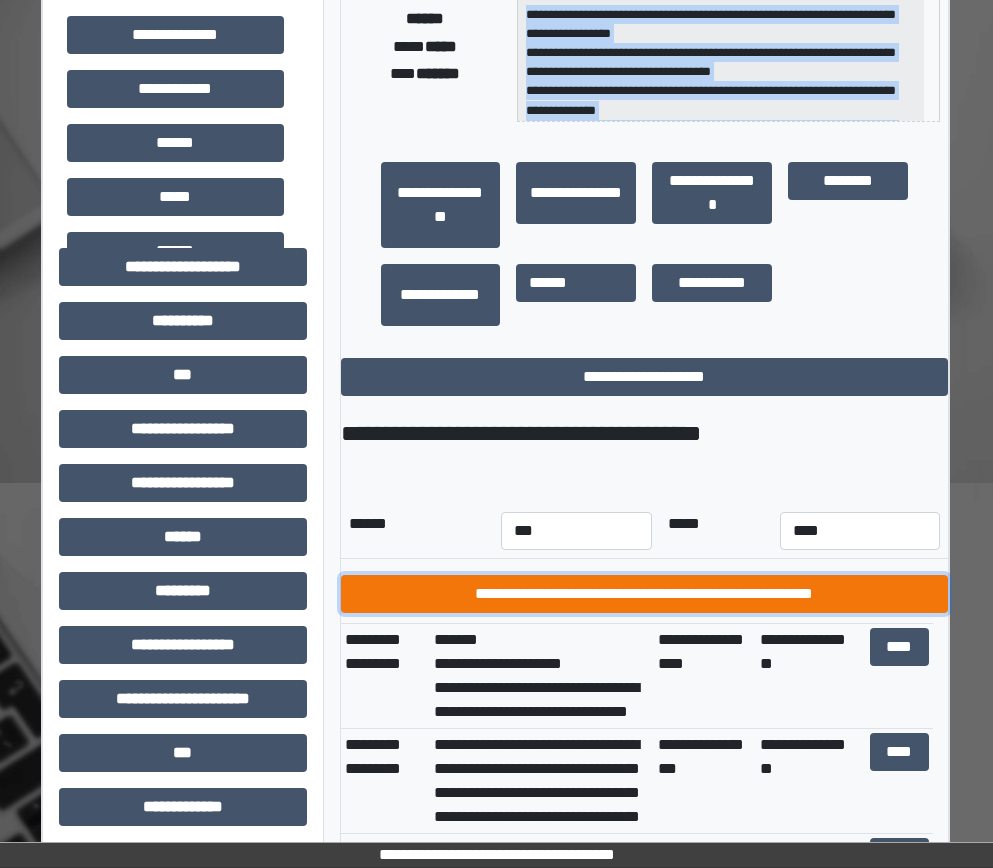 click on "**********" at bounding box center (645, 594) 